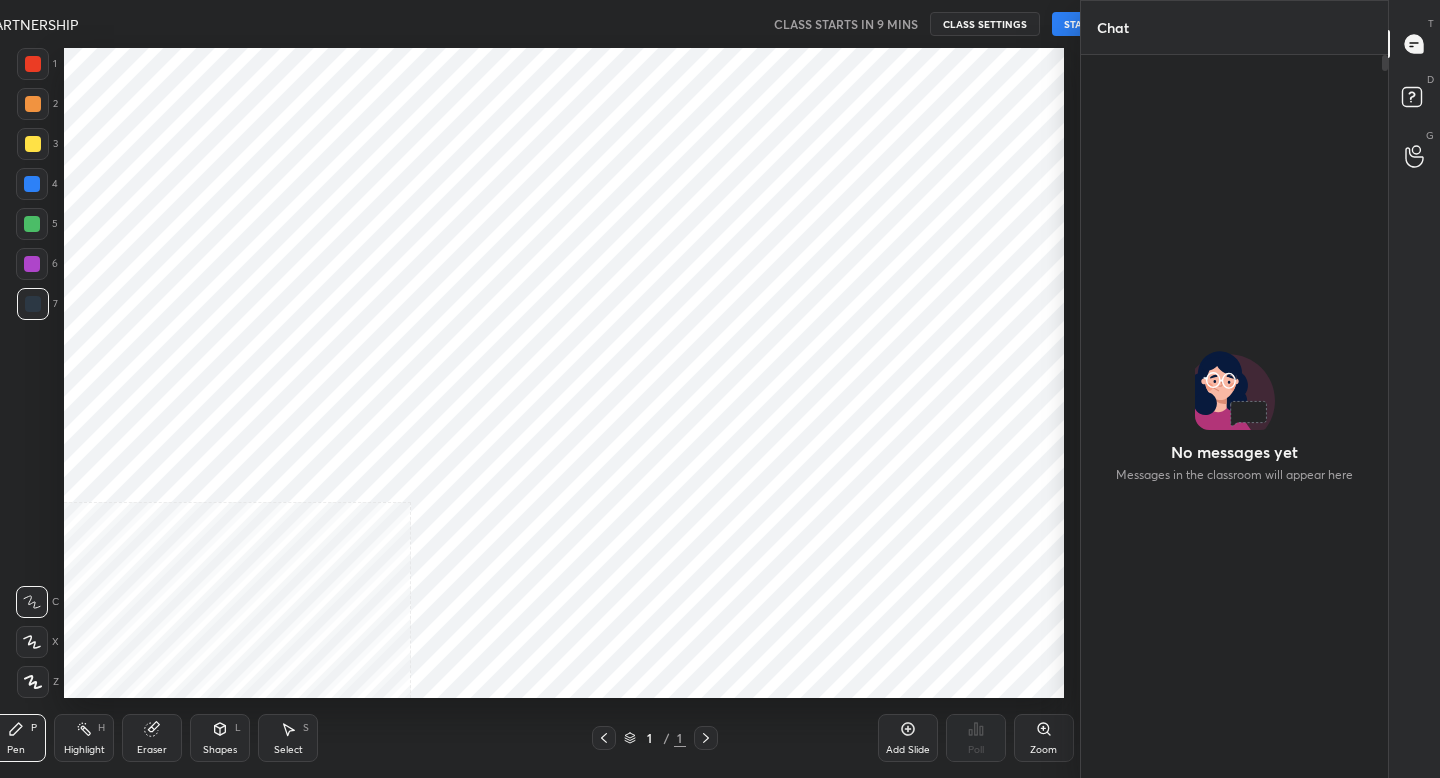 scroll, scrollTop: 0, scrollLeft: 0, axis: both 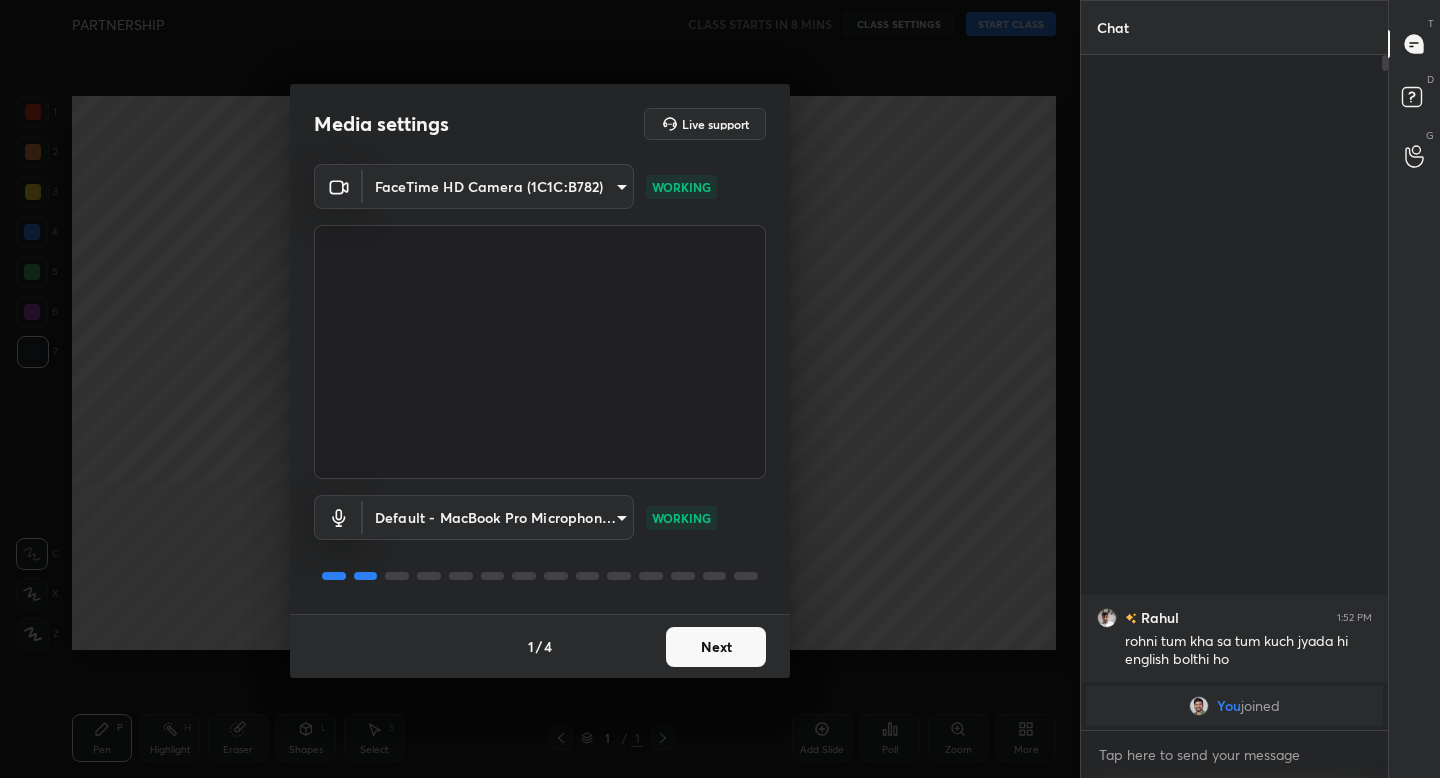 click on "Next" at bounding box center (716, 647) 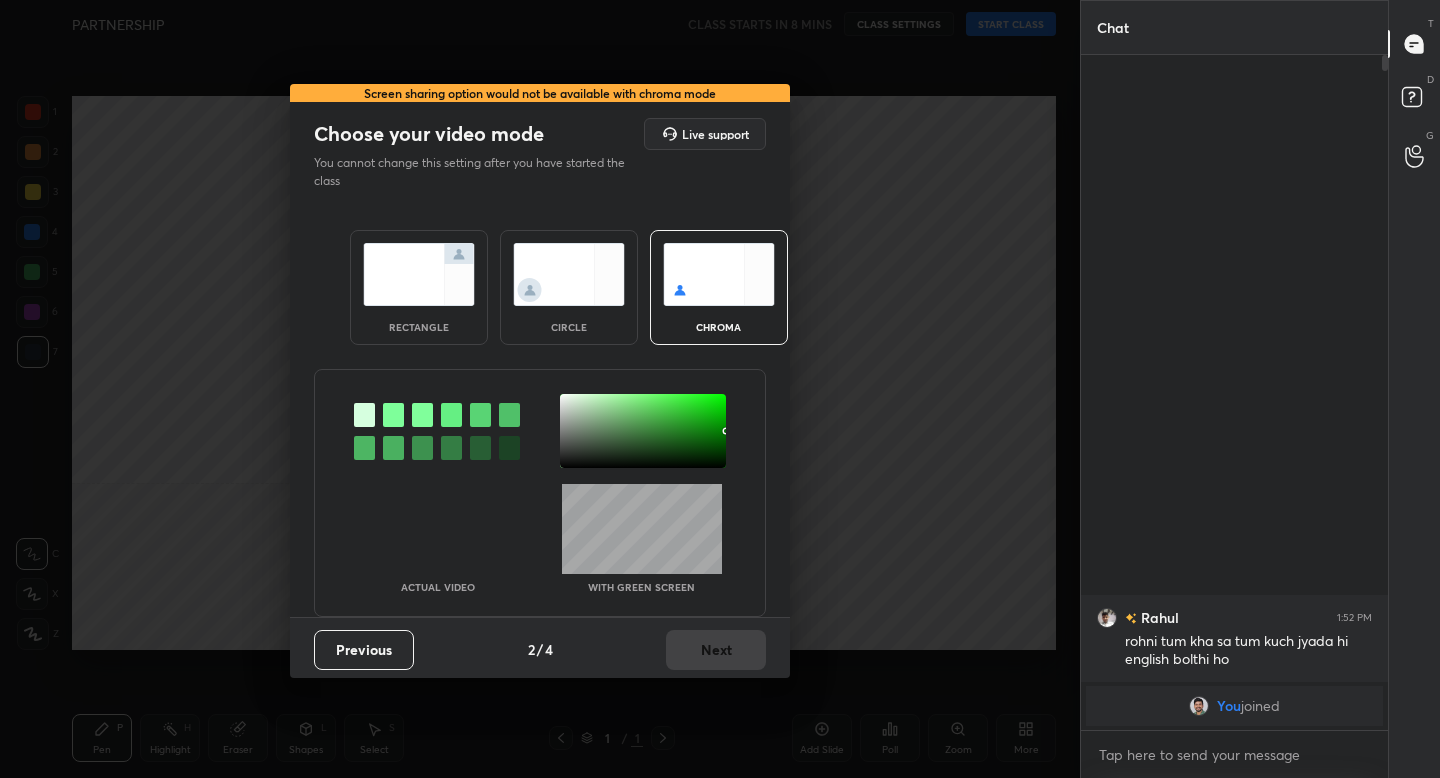 click at bounding box center [419, 274] 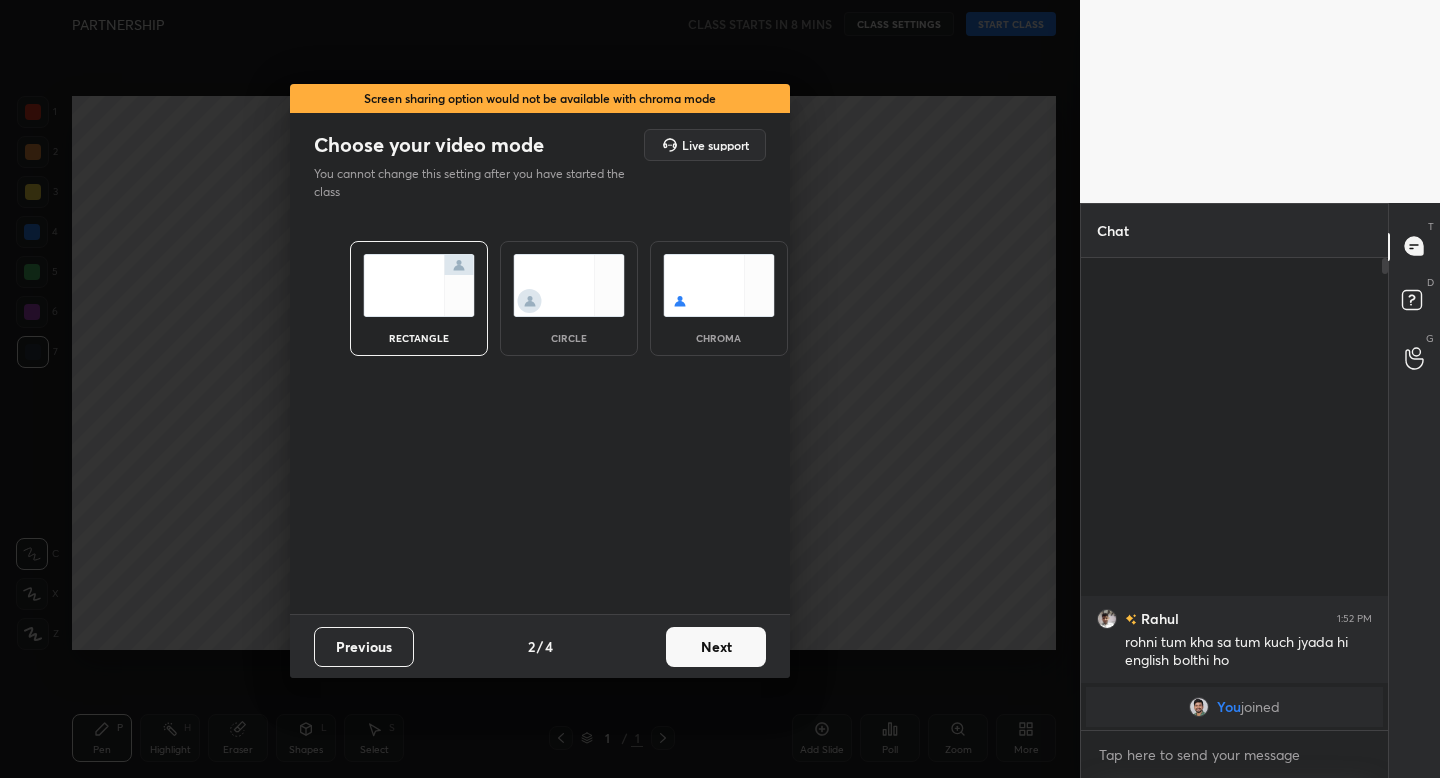 click on "Next" at bounding box center (716, 647) 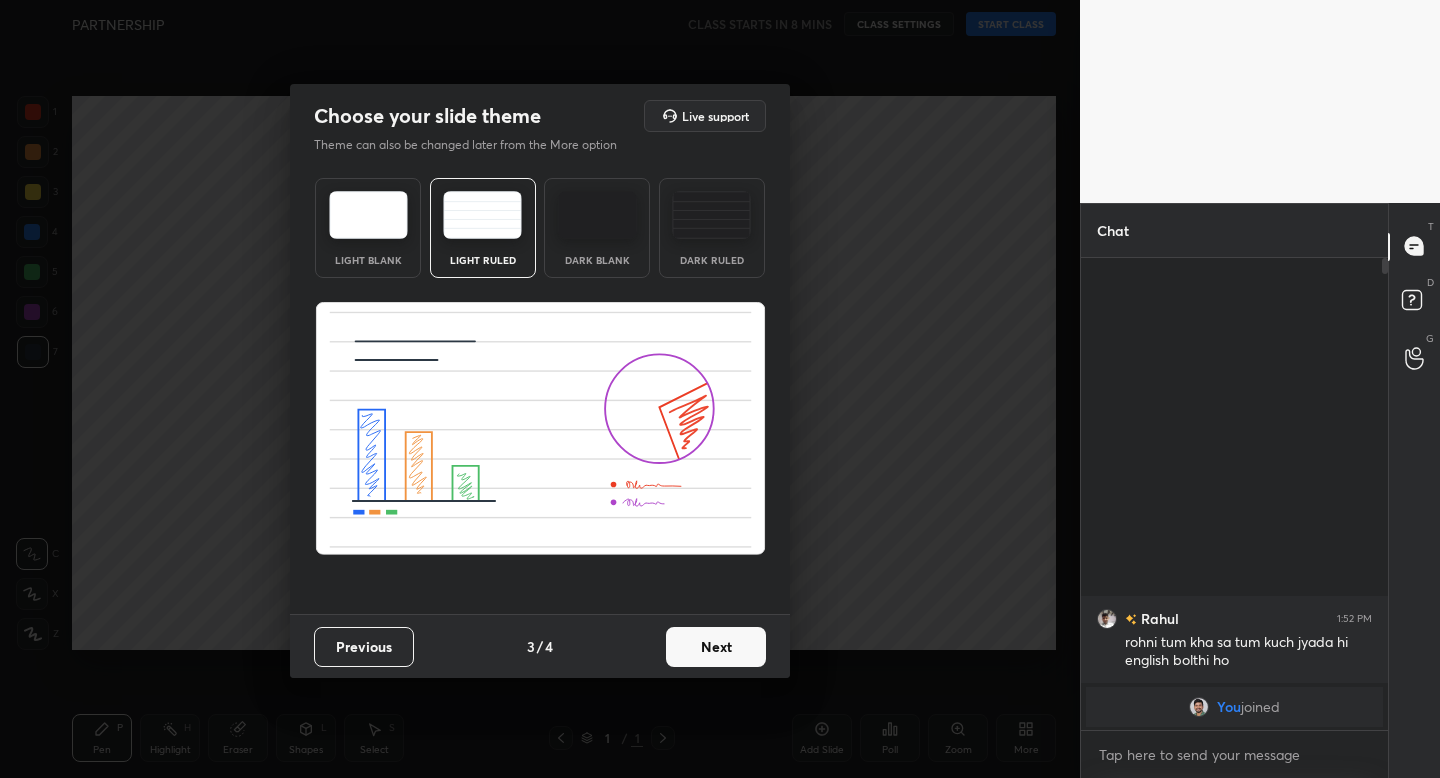 click on "Next" at bounding box center (716, 647) 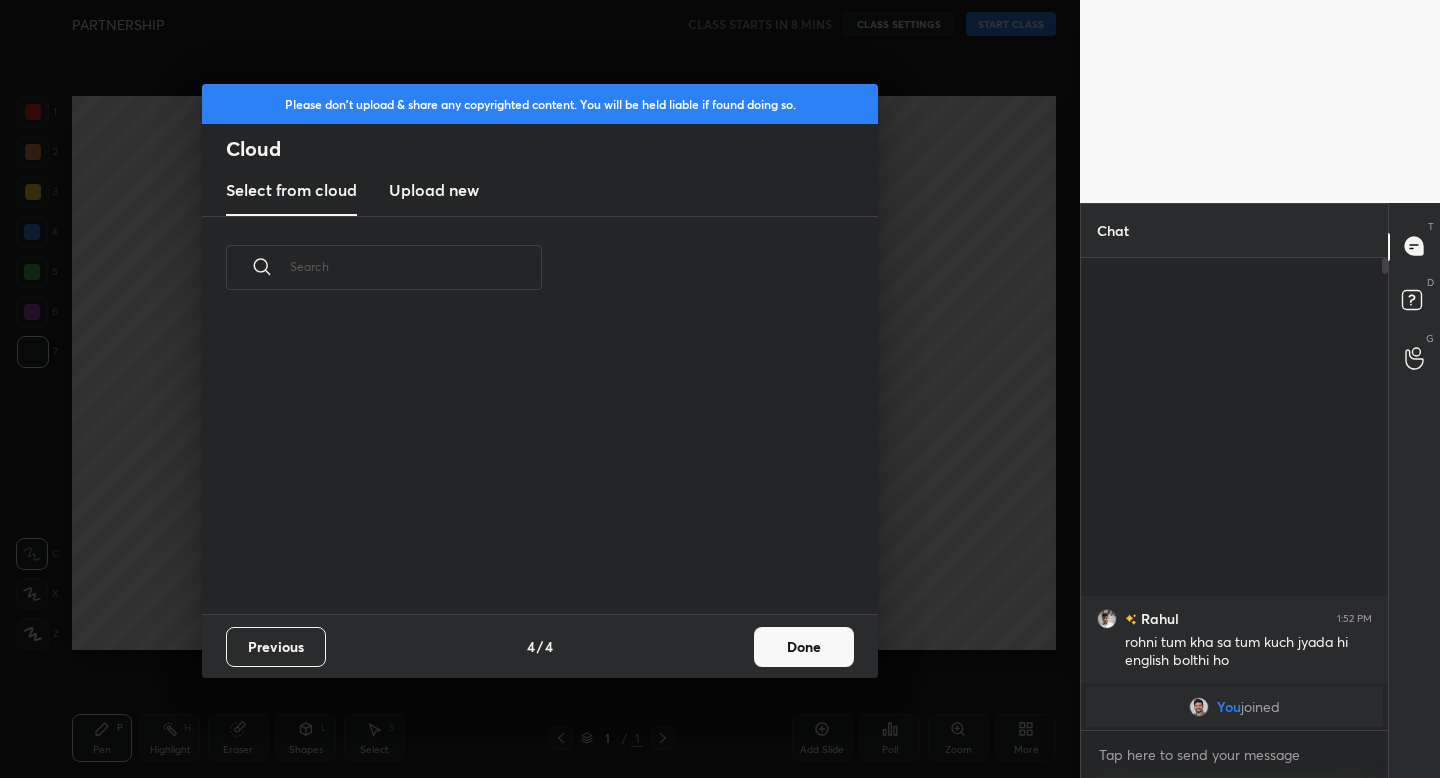 click on "Done" at bounding box center [804, 647] 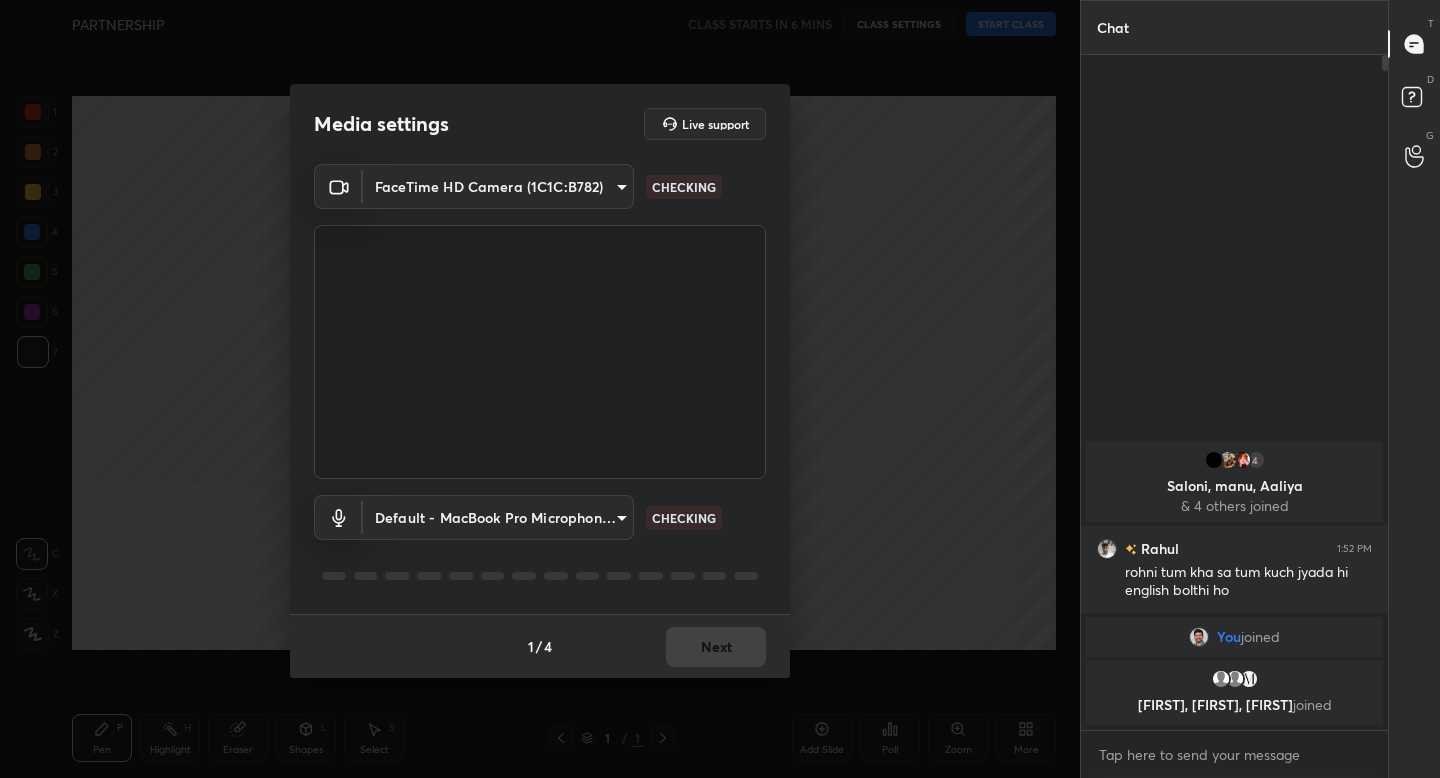 scroll, scrollTop: 0, scrollLeft: 0, axis: both 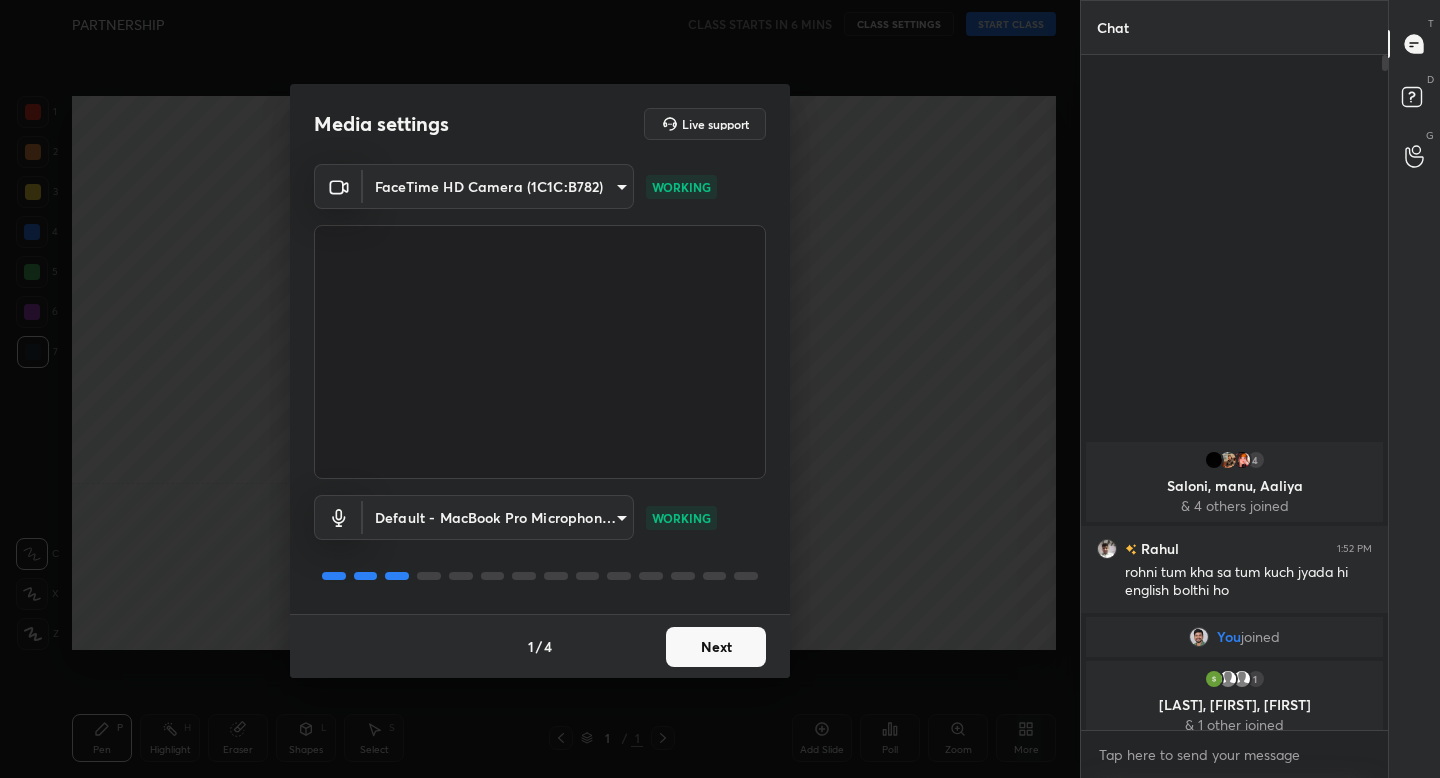 click on "Next" at bounding box center [716, 647] 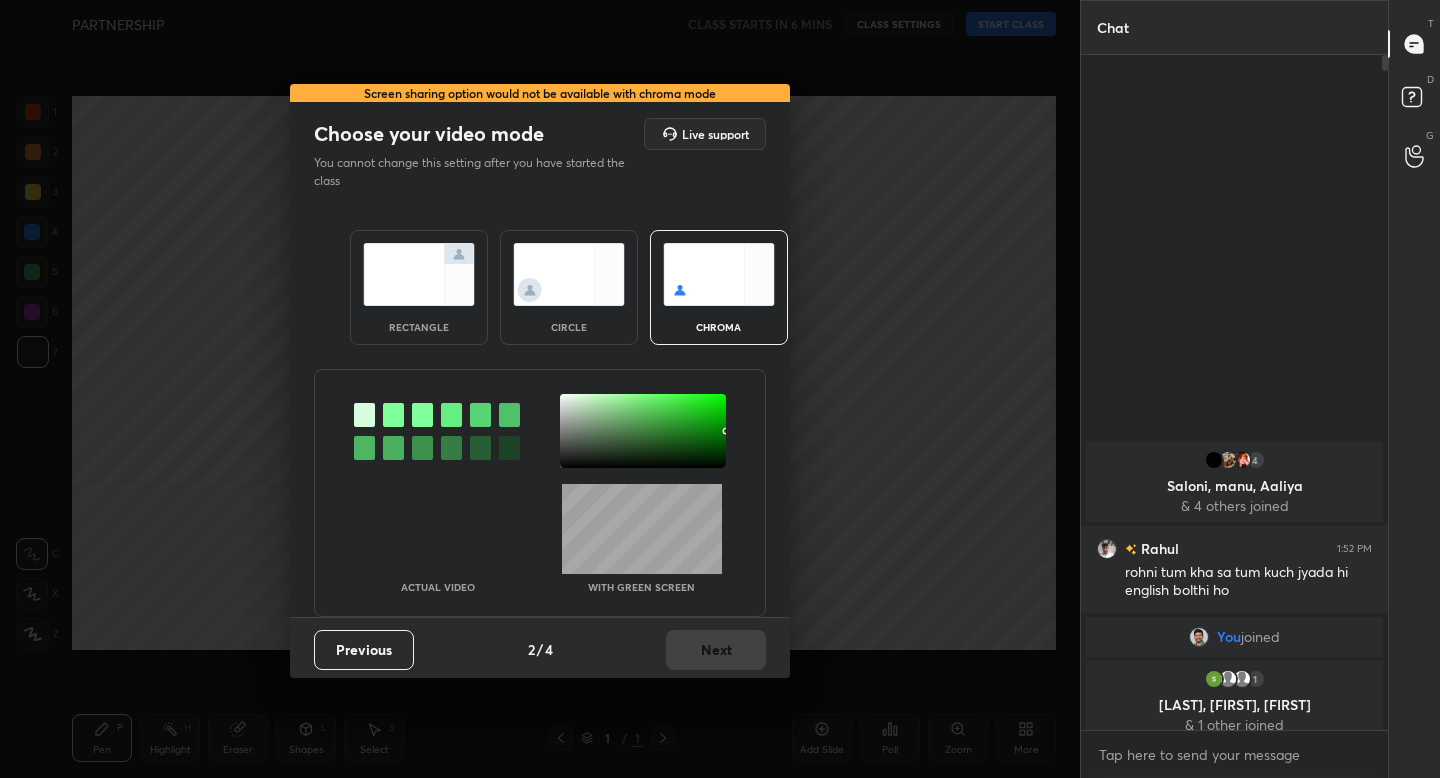 click at bounding box center (419, 274) 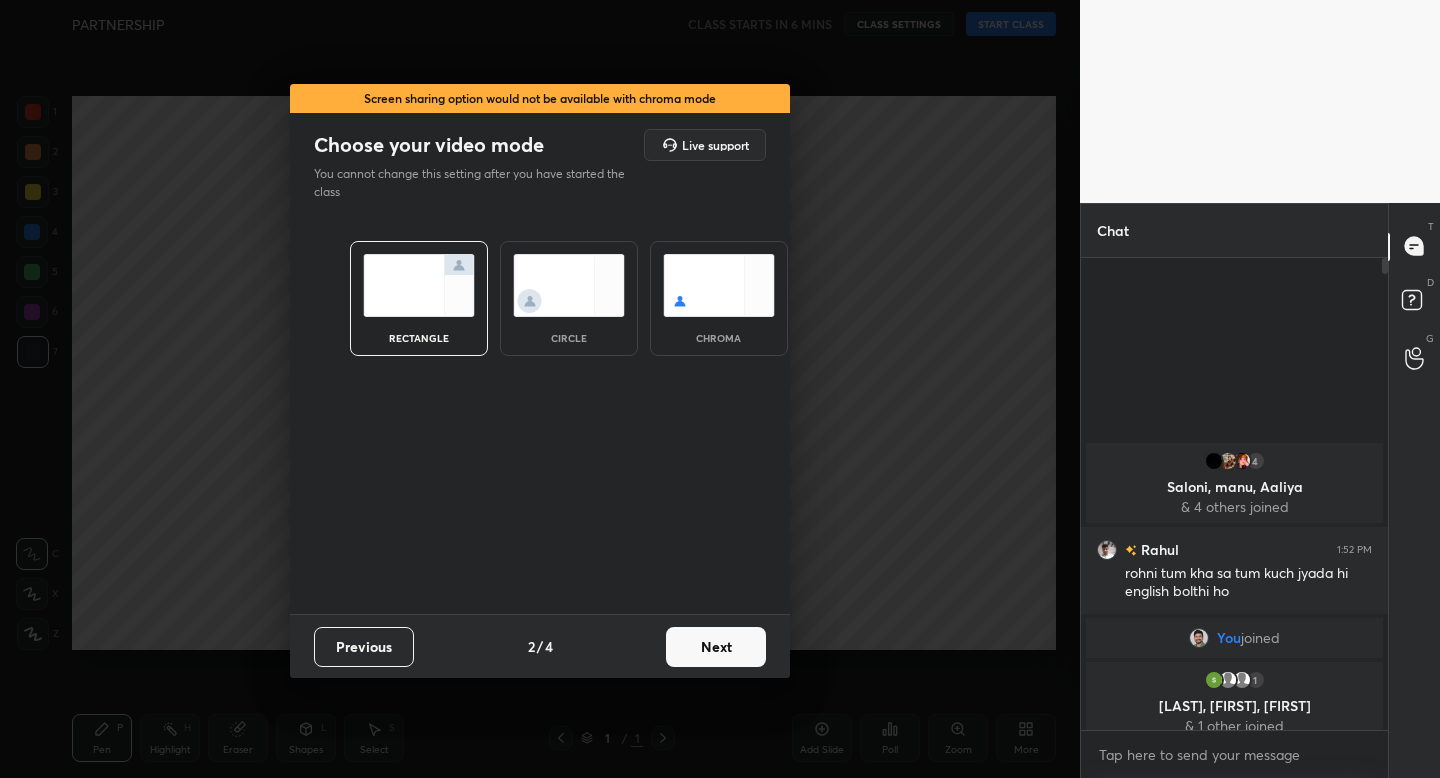 click on "Next" at bounding box center [716, 647] 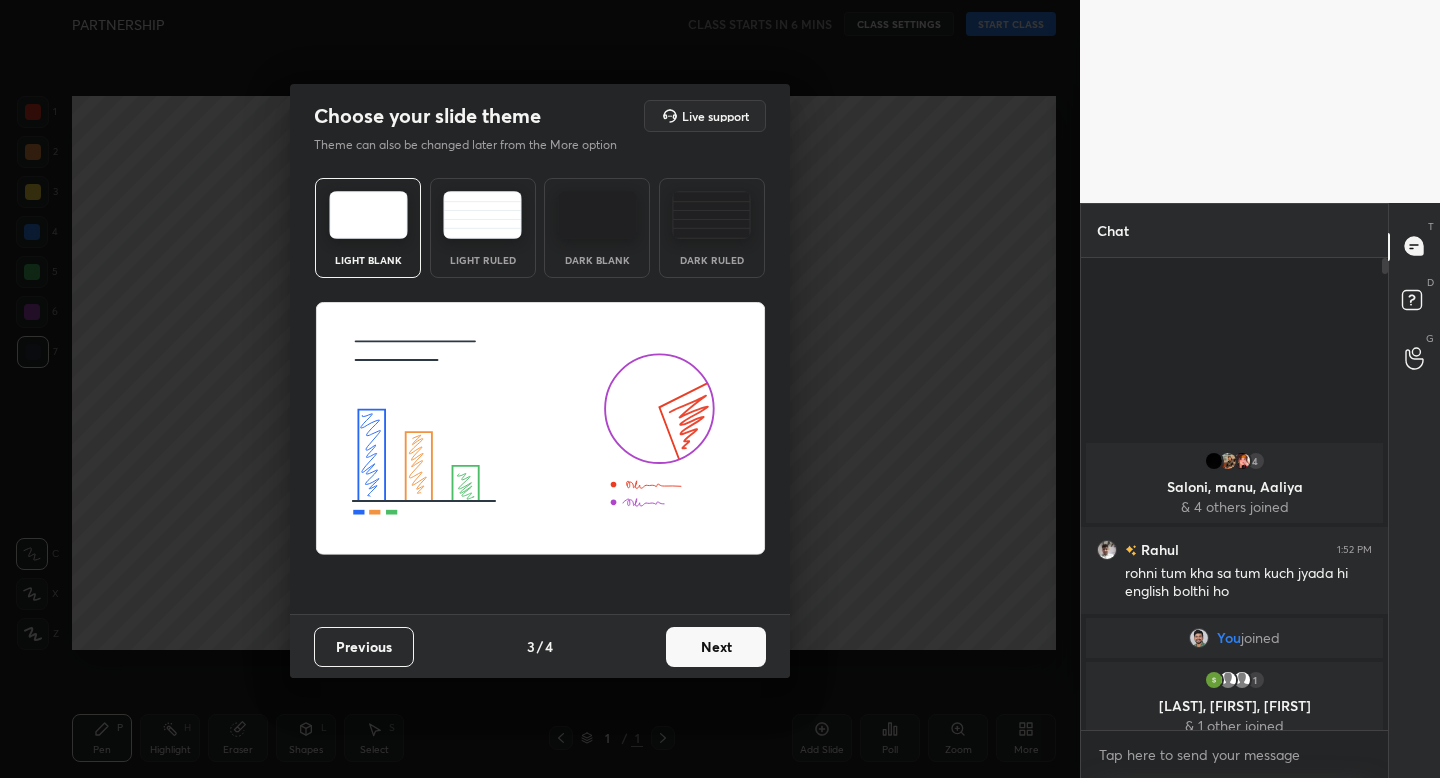 click at bounding box center [482, 215] 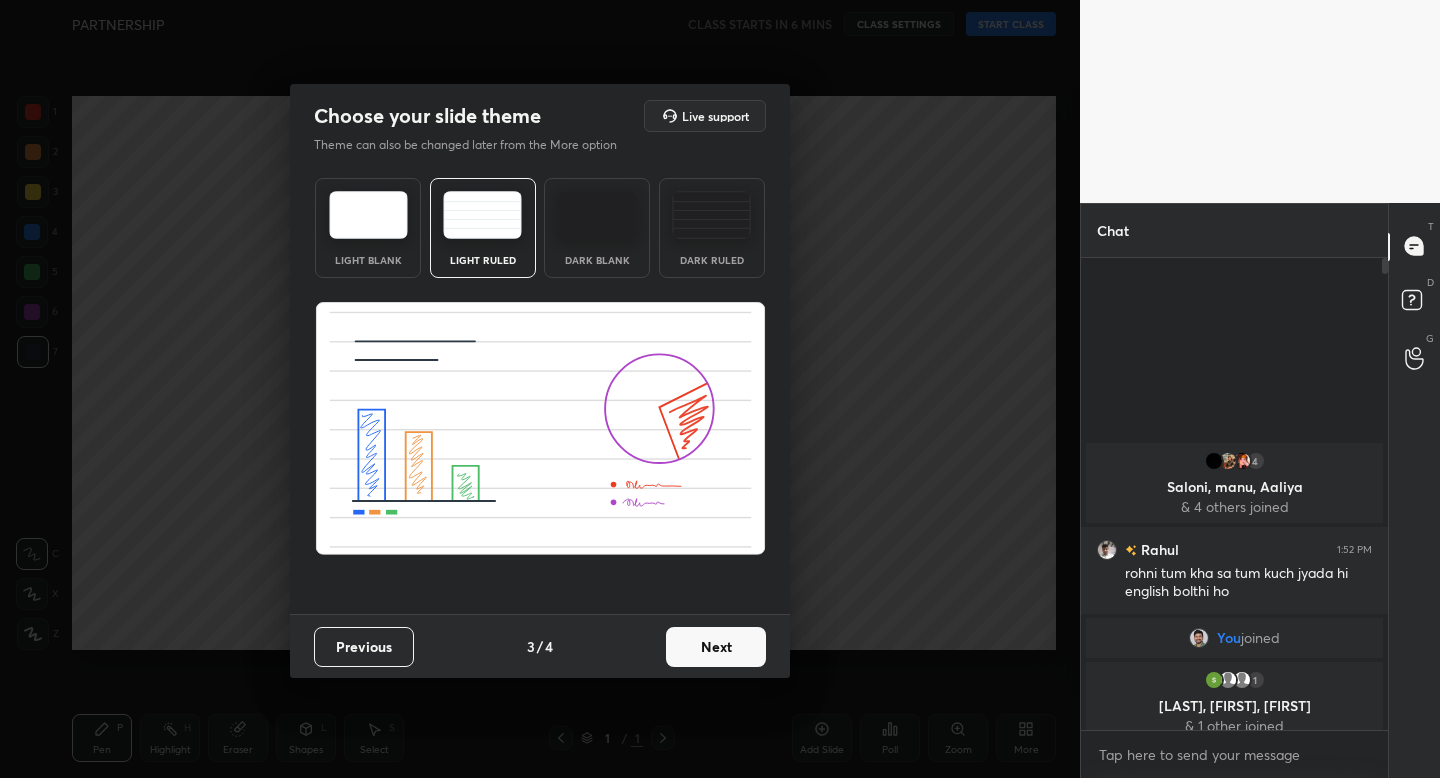 click on "Next" at bounding box center [716, 647] 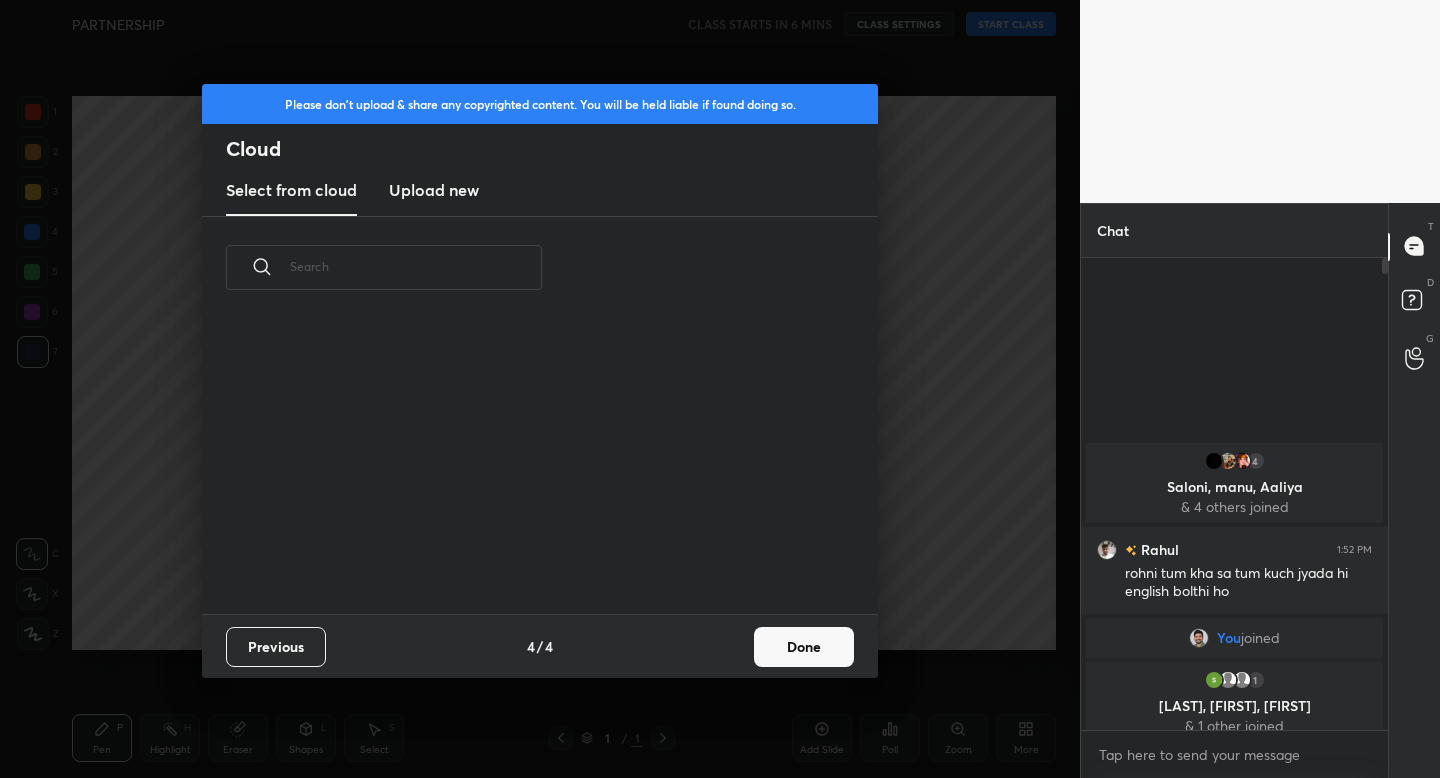 click on "Done" at bounding box center [804, 647] 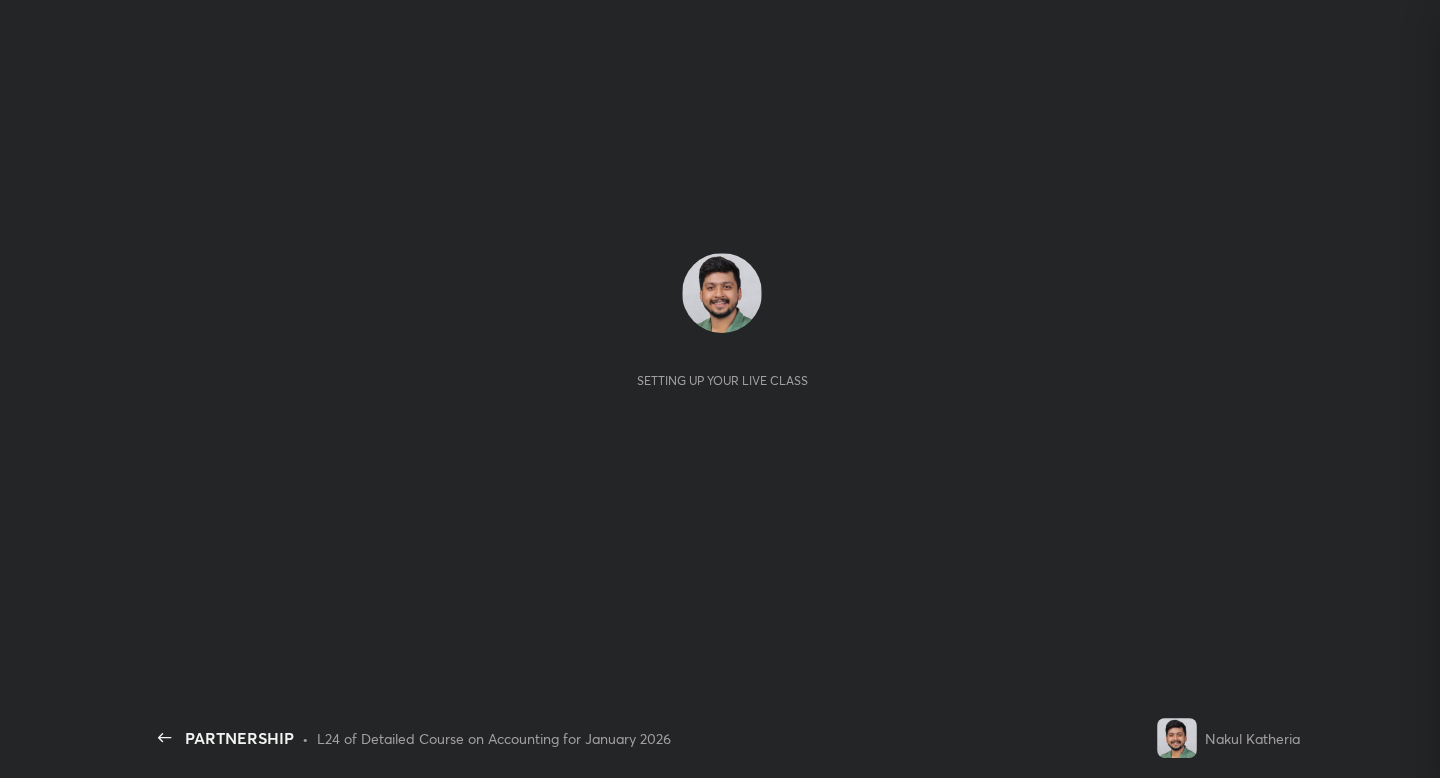 scroll, scrollTop: 0, scrollLeft: 0, axis: both 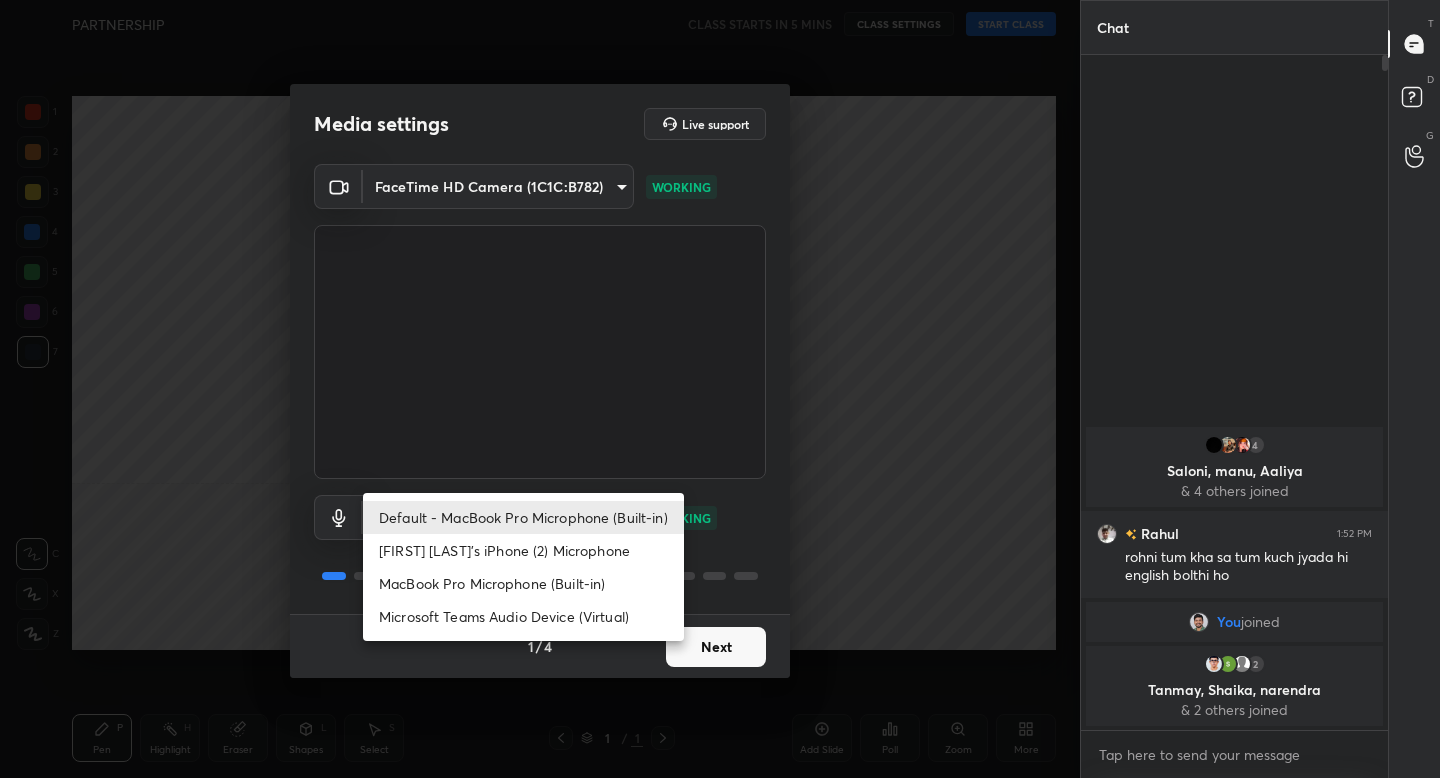 click on "1 2 3 4 5 6 7 C X Z C X Z E E Erase all   H H PARTNERSHIP CLASS STARTS IN 5 MINS CLASS SETTINGS START CLASS Setting up your live class Back PARTNERSHIP • L24 of Detailed Course on Accounting for January 2026 [FIRST] [LAST] Pen P Highlight H Eraser Shapes L Select S 1 / 1 Add Slide Poll Zoom More Chat 4 Saloni, manu, Aaliya &  4 others  joined Rahul 1:52 PM rohni tum kha sa tum kuch jyada hi english bolthi ho You  joined 2 Tanmay, Shaika, narendra &  2 others  joined JUMP TO LATEST Enable hand raising Enable raise hand to speak to learners. Once enabled, chat will be turned off temporarily. Enable x   introducing Raise a hand with a doubt Now learners can raise their hand along with a doubt  How it works? Doubts asked by learners will show up here Raise hand disabled You have disabled Raise hand currently. Enable it to invite learners to speak Enable Can't raise hand Looks like educator just invited you to speak. Please wait before you can raise your hand again. Got it T Messages (T) D Doubts (D) G Buffering" at bounding box center [720, 389] 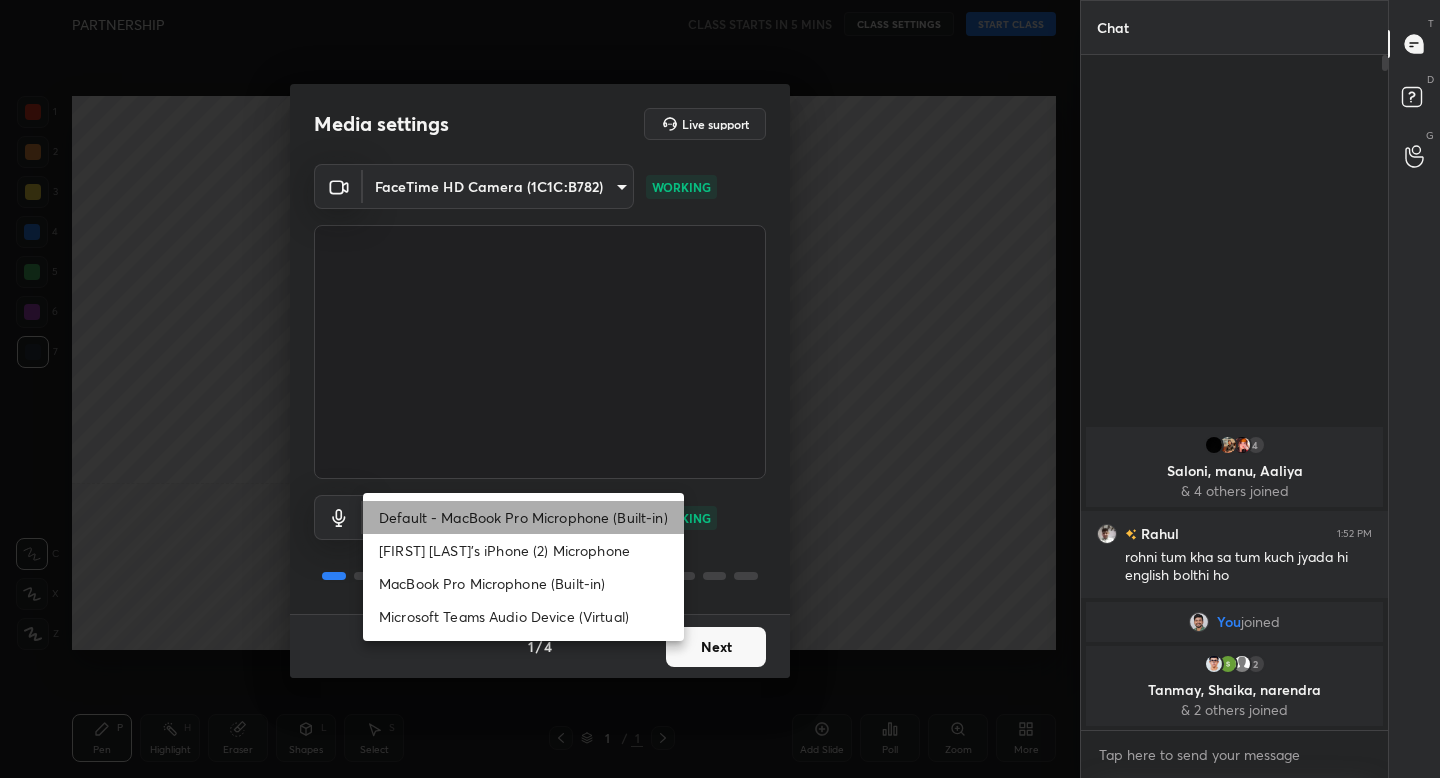 click on "Default - MacBook Pro Microphone (Built-in)" at bounding box center [523, 517] 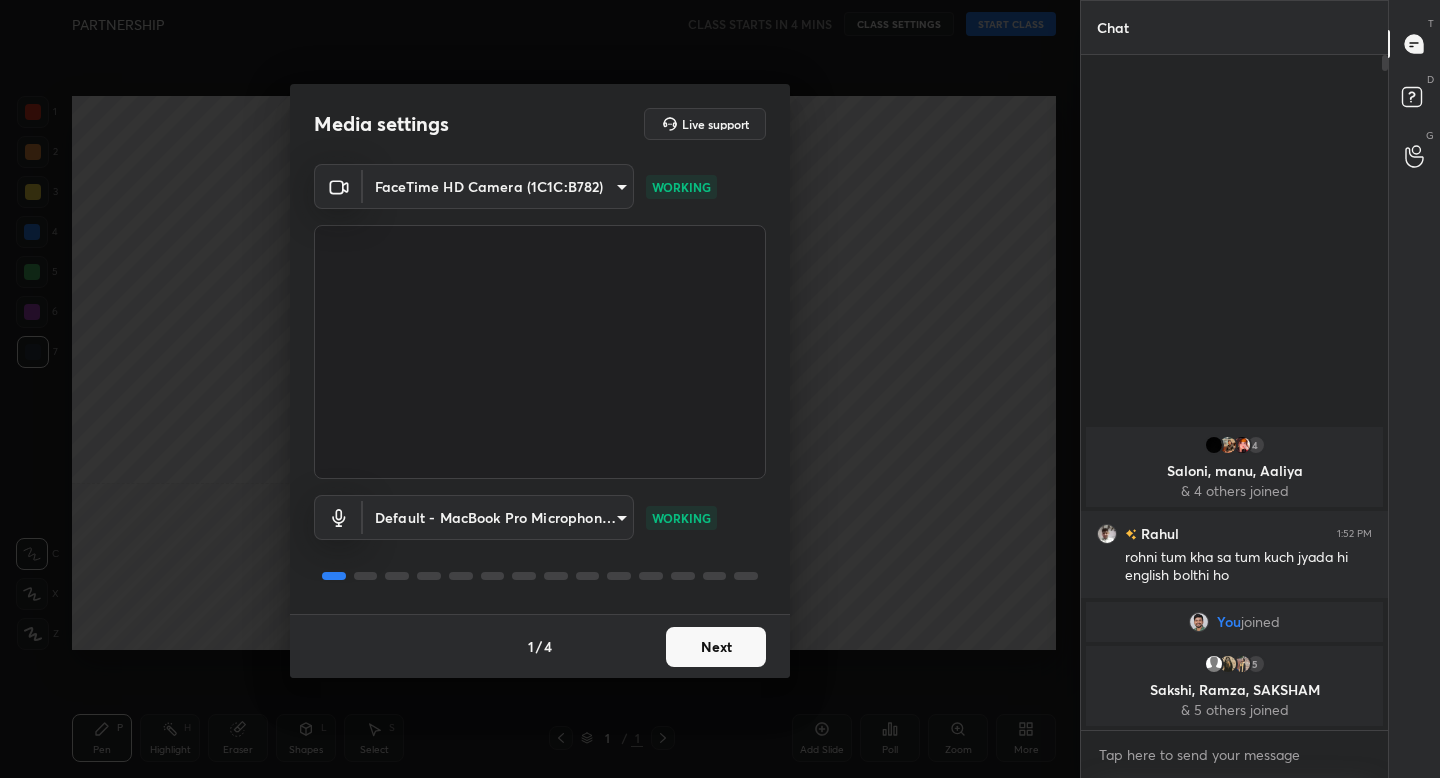 click on "5 Sakshi, Ramza, SAKSHAM &  5 others  joined" at bounding box center (1234, 686) 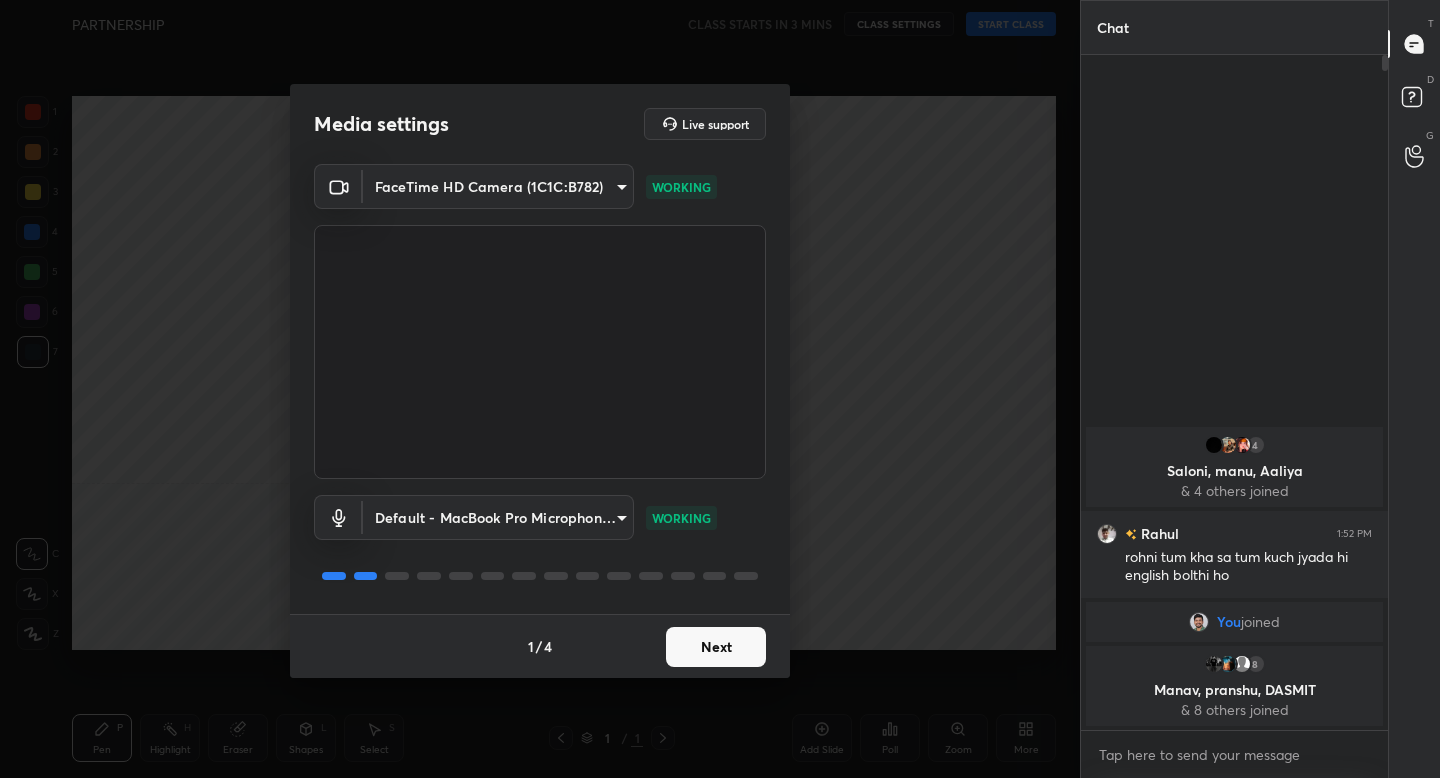 click on "Next" at bounding box center (716, 647) 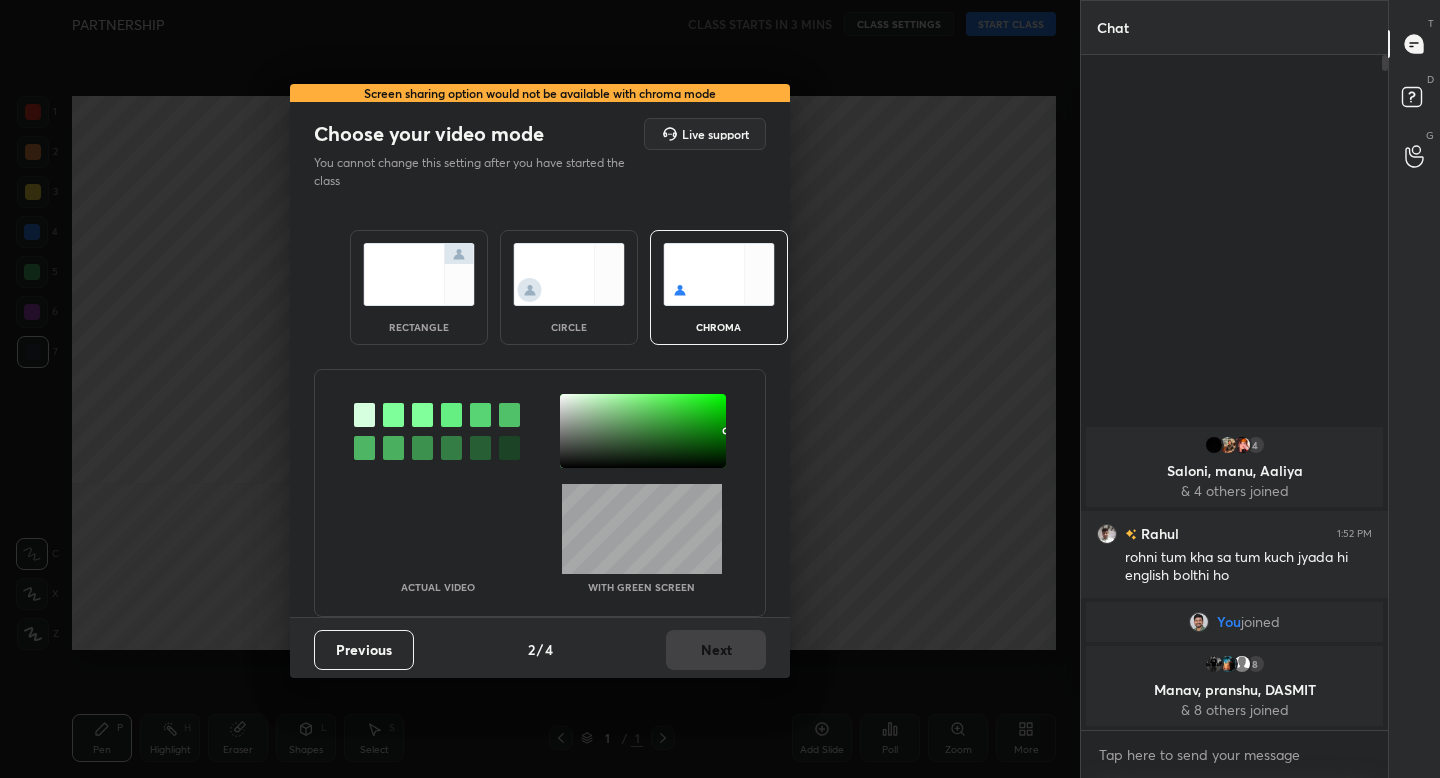 click at bounding box center [419, 274] 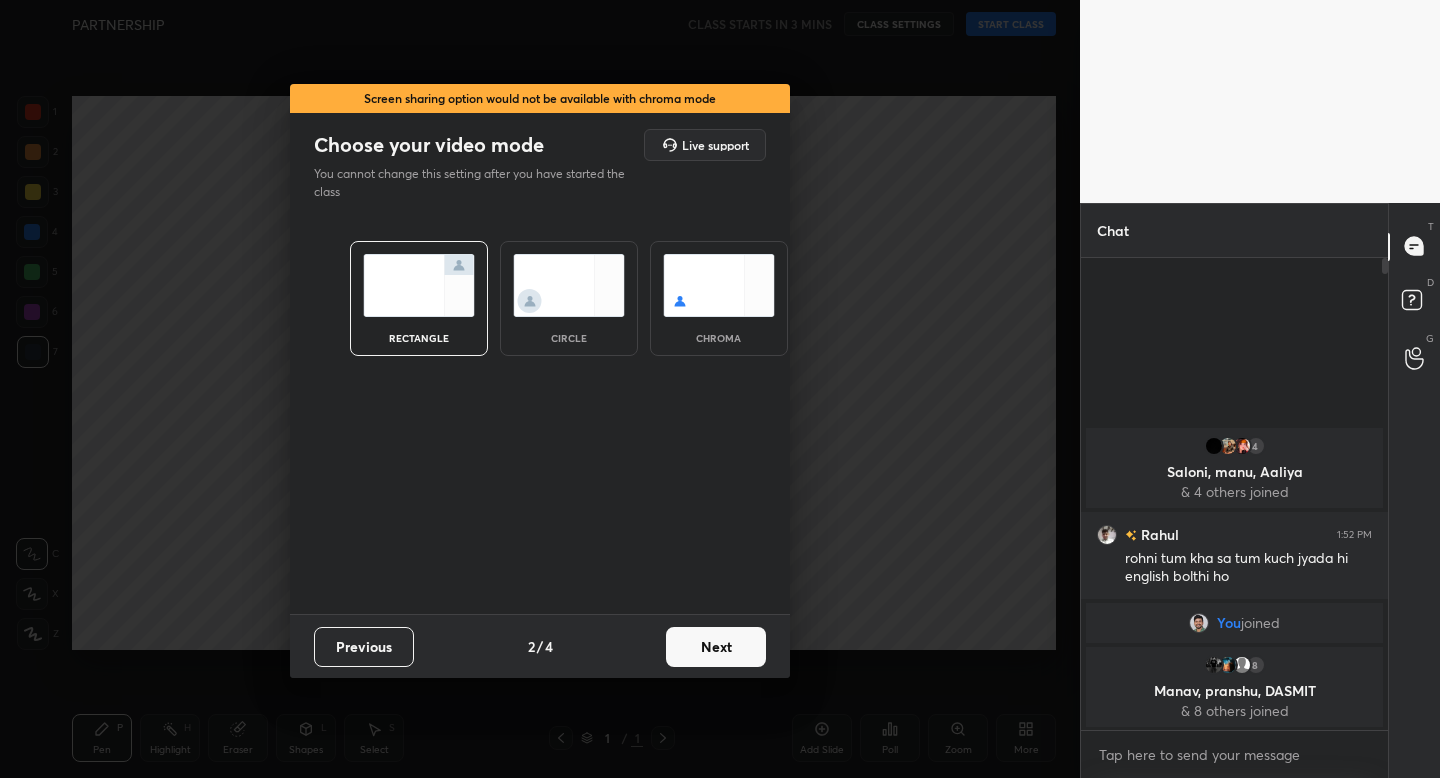 scroll, scrollTop: 466, scrollLeft: 301, axis: both 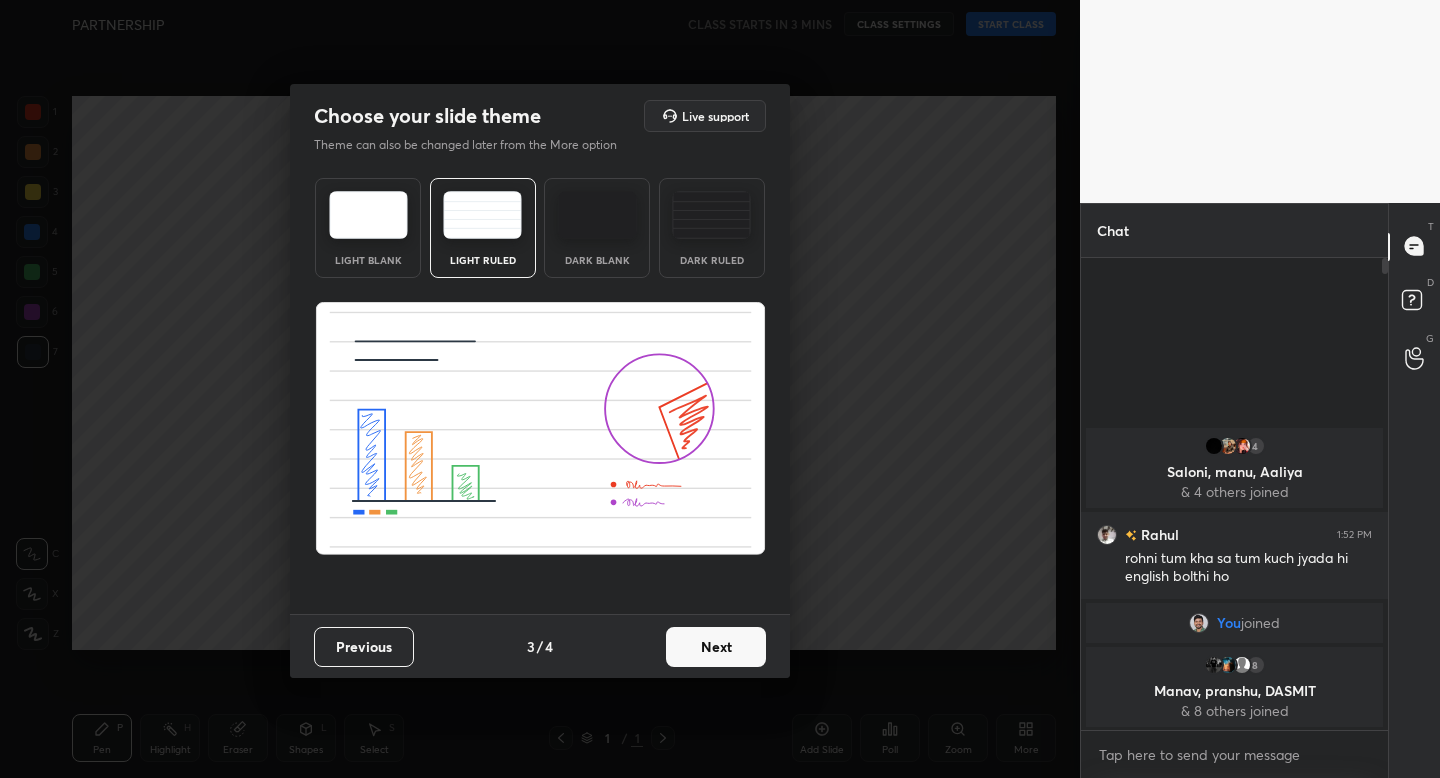 click on "Next" at bounding box center [716, 647] 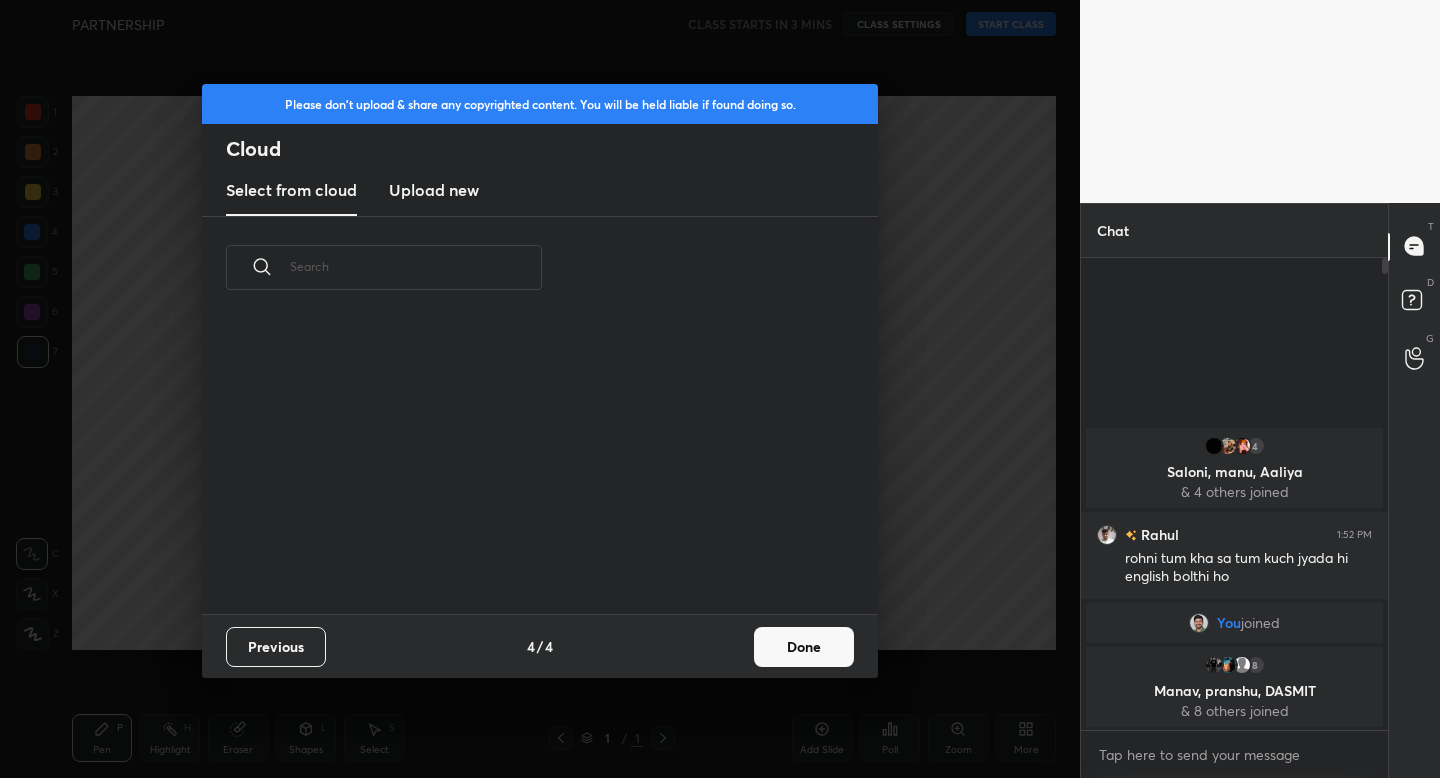 scroll, scrollTop: 7, scrollLeft: 11, axis: both 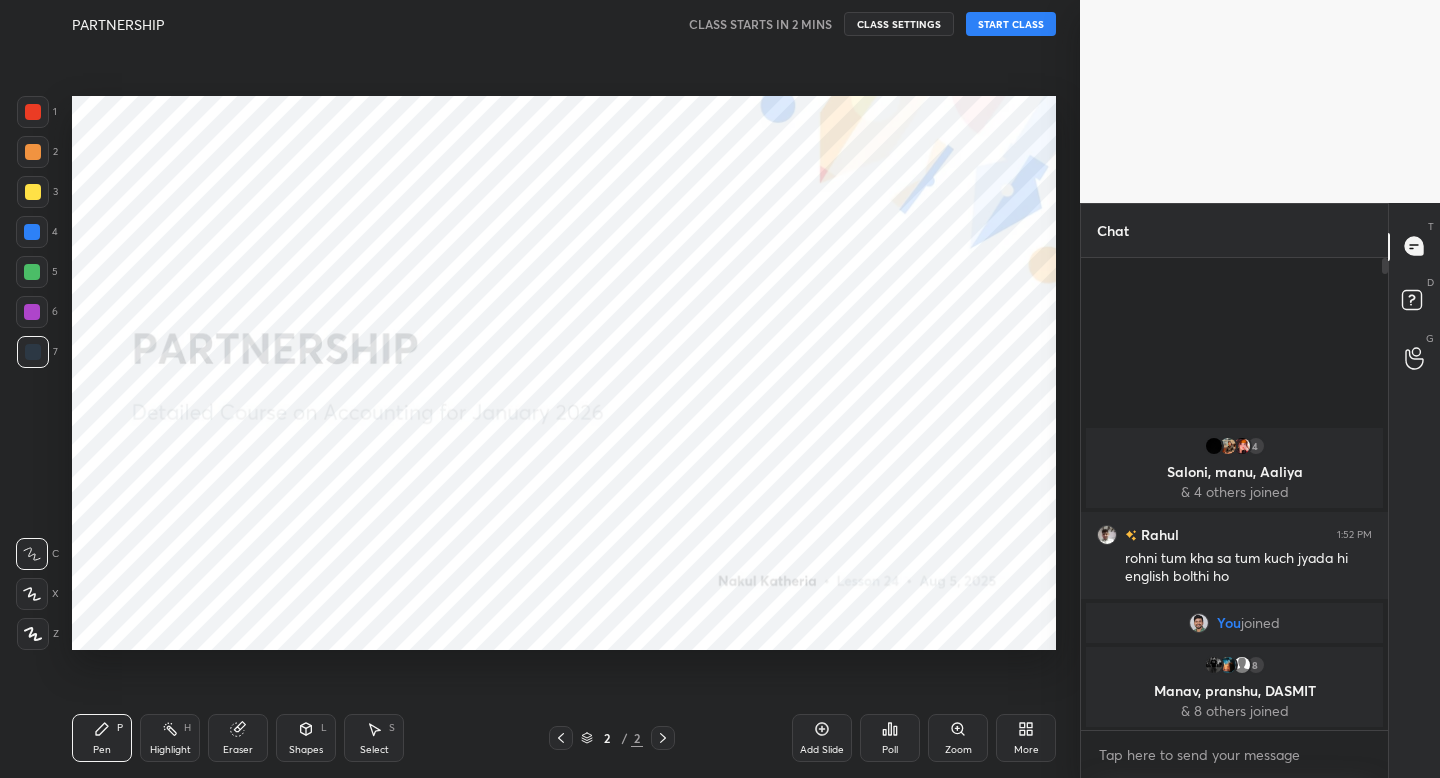 click on "Eraser" at bounding box center (238, 738) 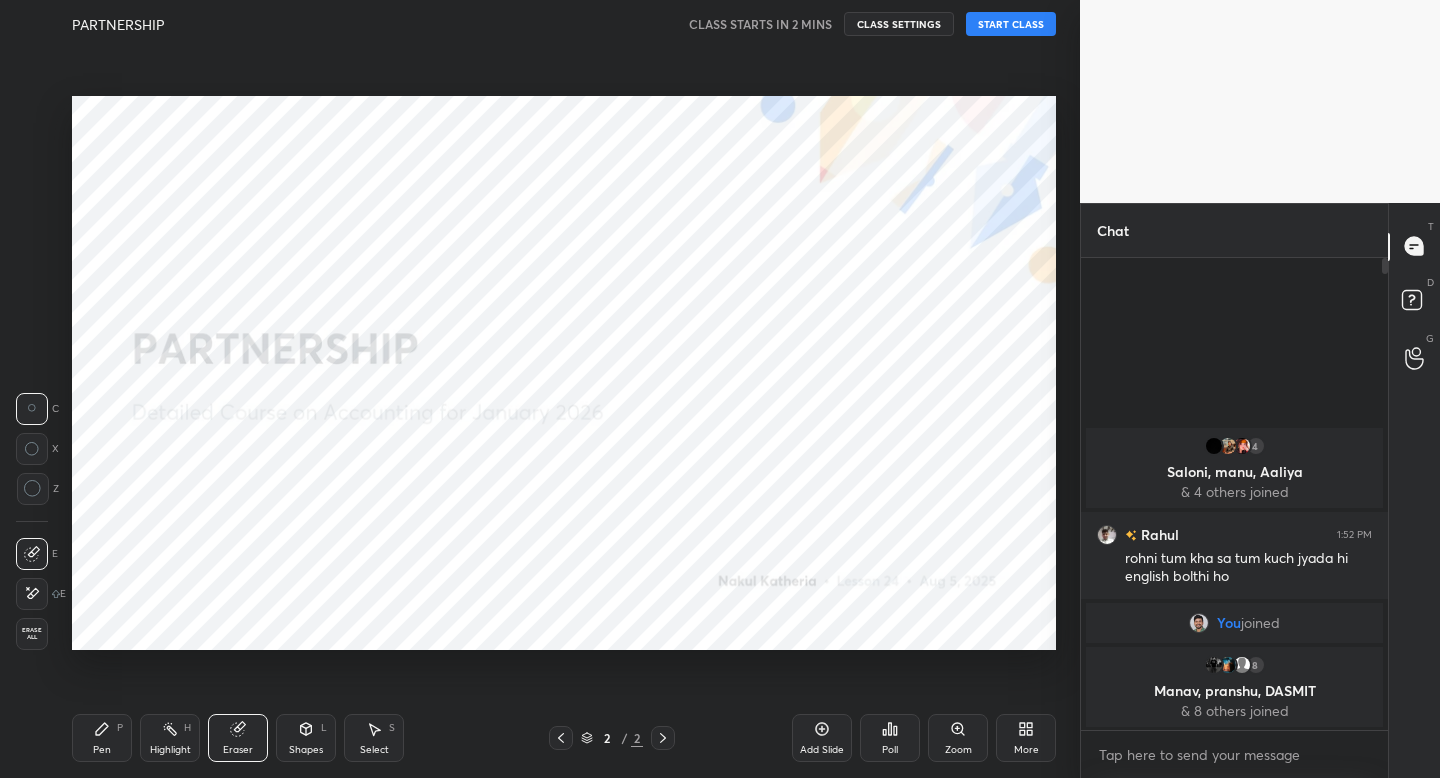 click on "PARTNERSHIP CLASS STARTS IN 2 MINS CLASS SETTINGS START CLASS Setting up your live class Back PARTNERSHIP • L24 of Detailed Course on Accounting for January 2026 [FIRST] [LAST] Pen P Highlight H Eraser Shapes L Select S 2 / 2 Add Slide Poll Zoom More" at bounding box center (564, 389) 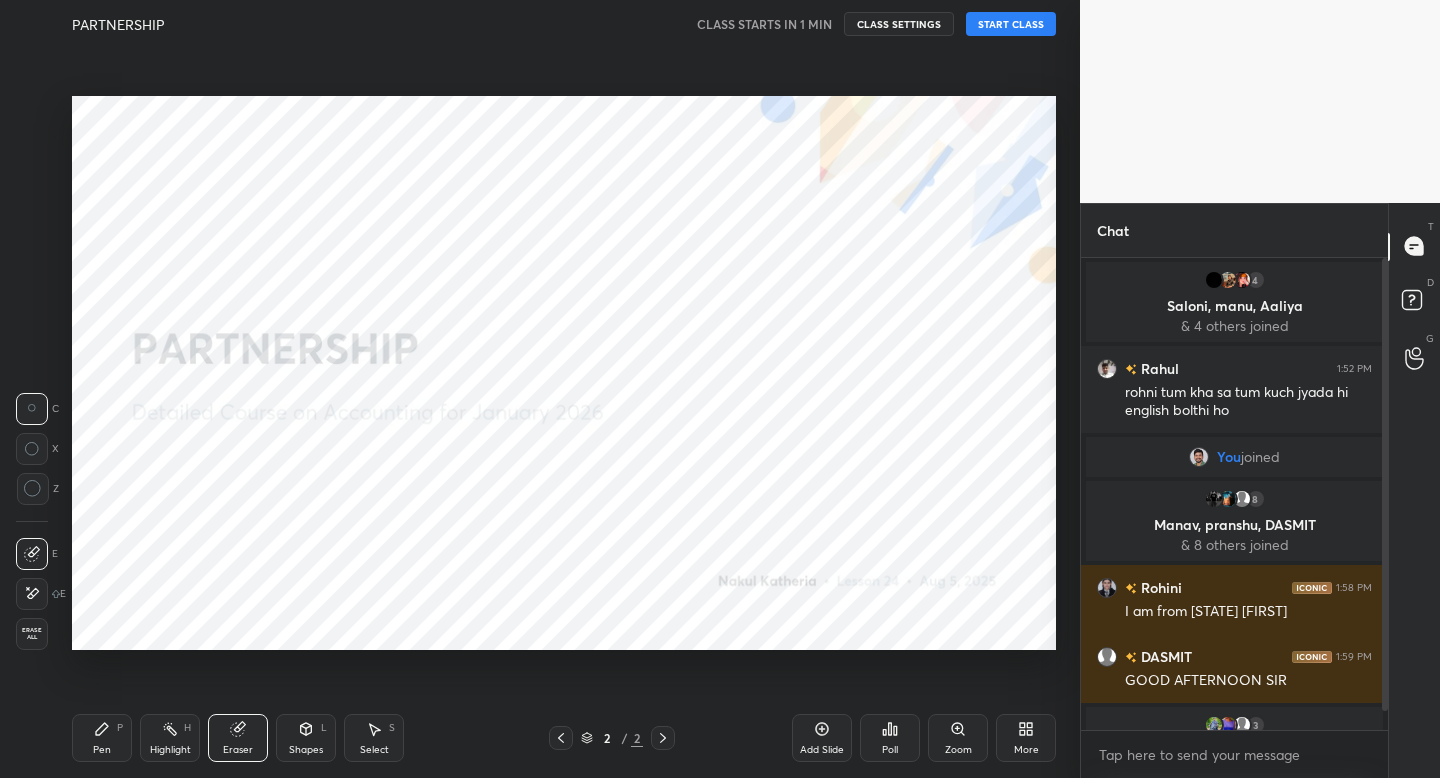 click on "CLASS SETTINGS" at bounding box center [899, 24] 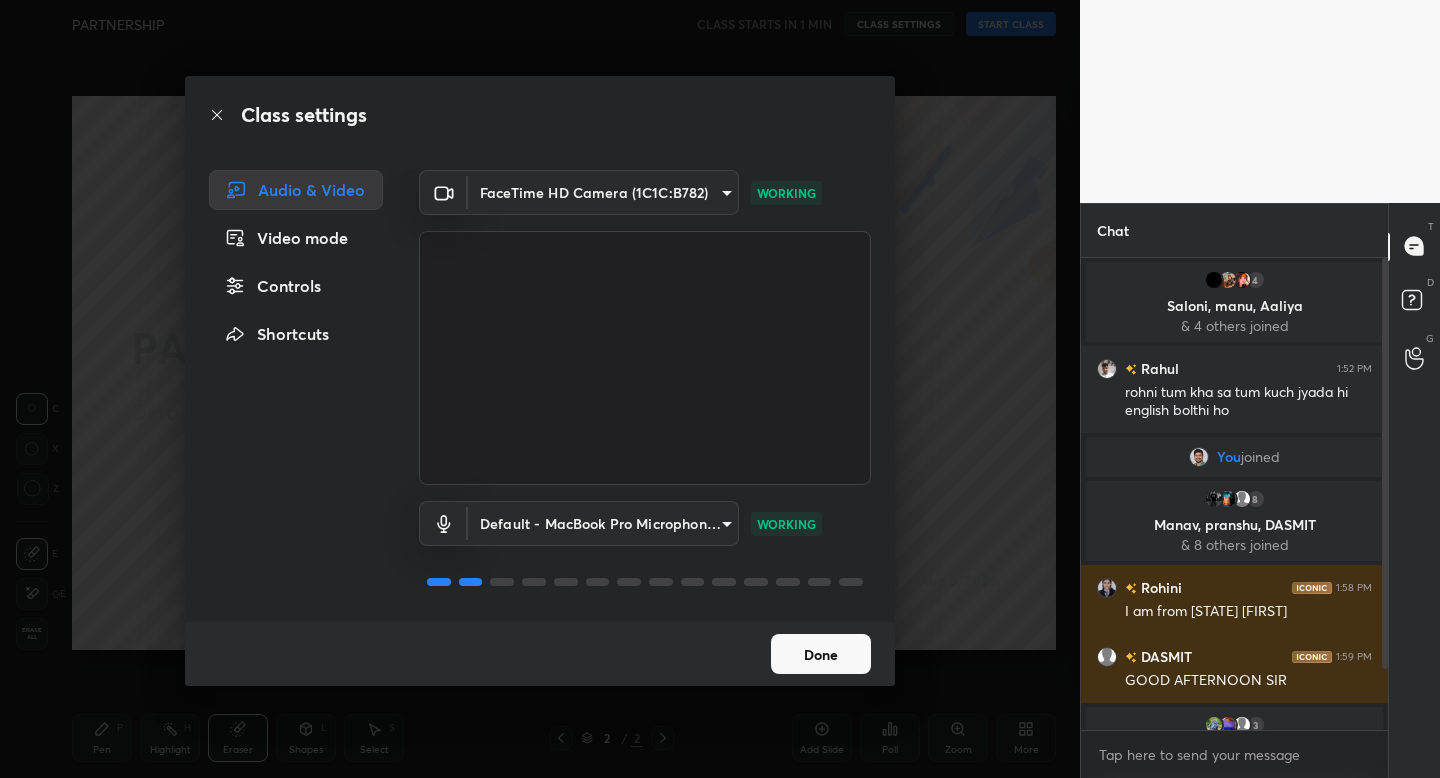 click on "Video mode" at bounding box center (296, 238) 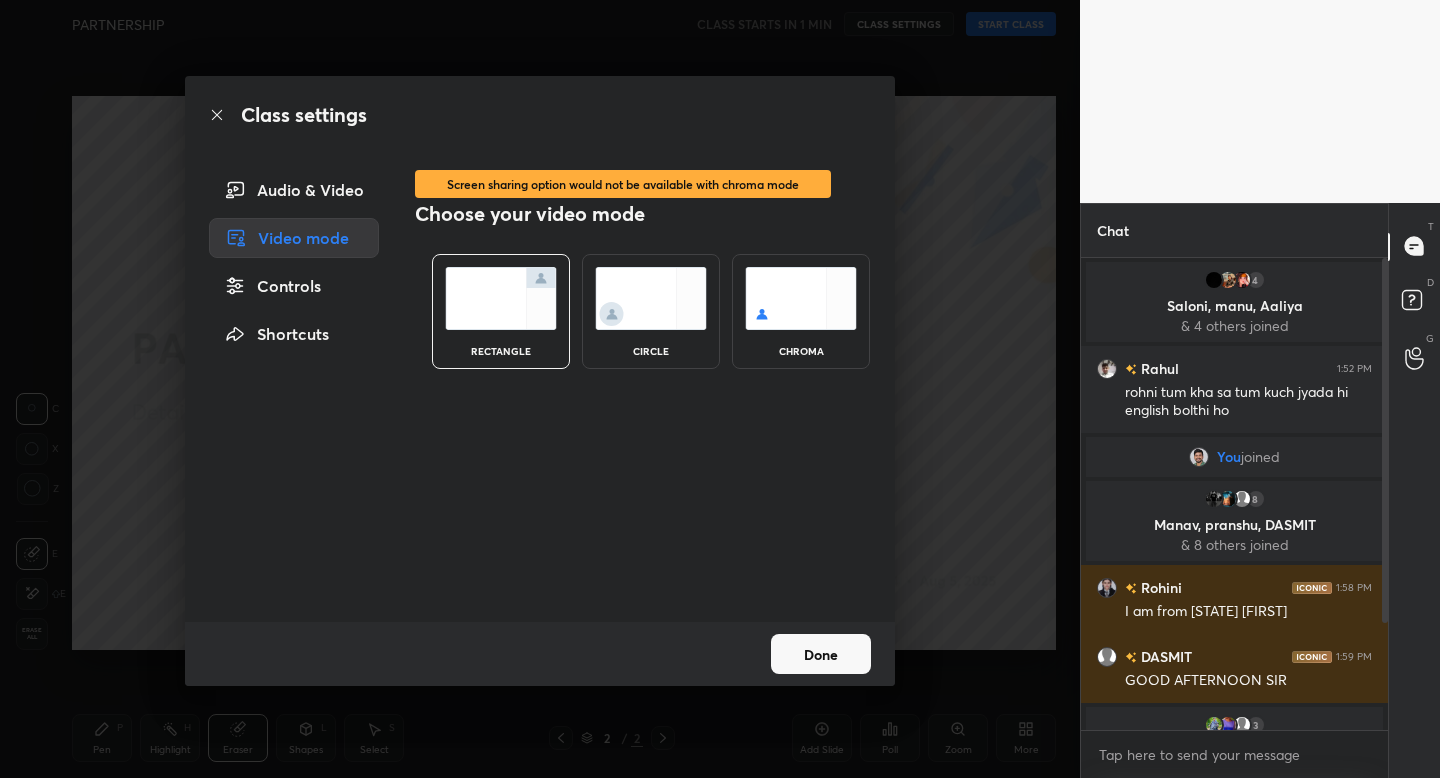 click on "Controls" at bounding box center (294, 286) 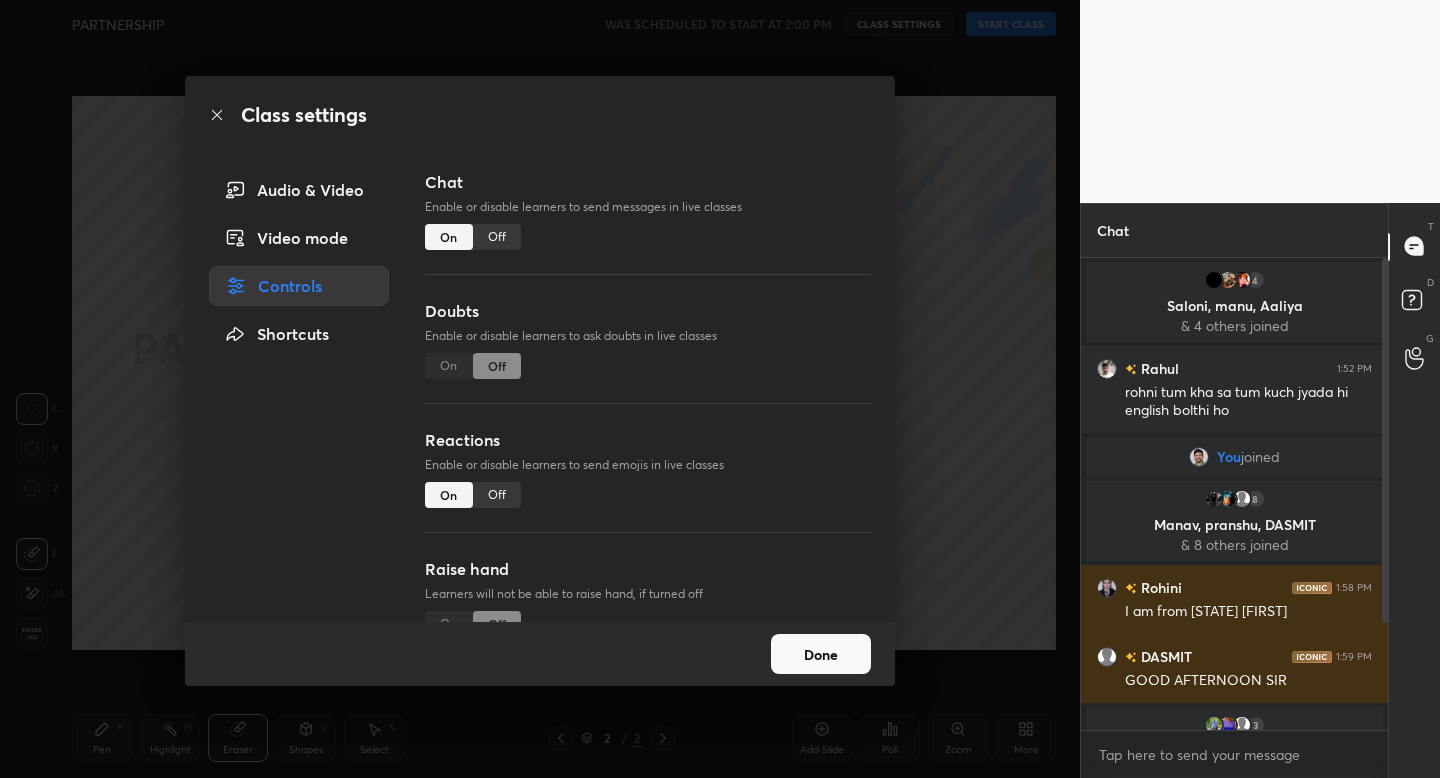 click on "Shortcuts" at bounding box center [299, 334] 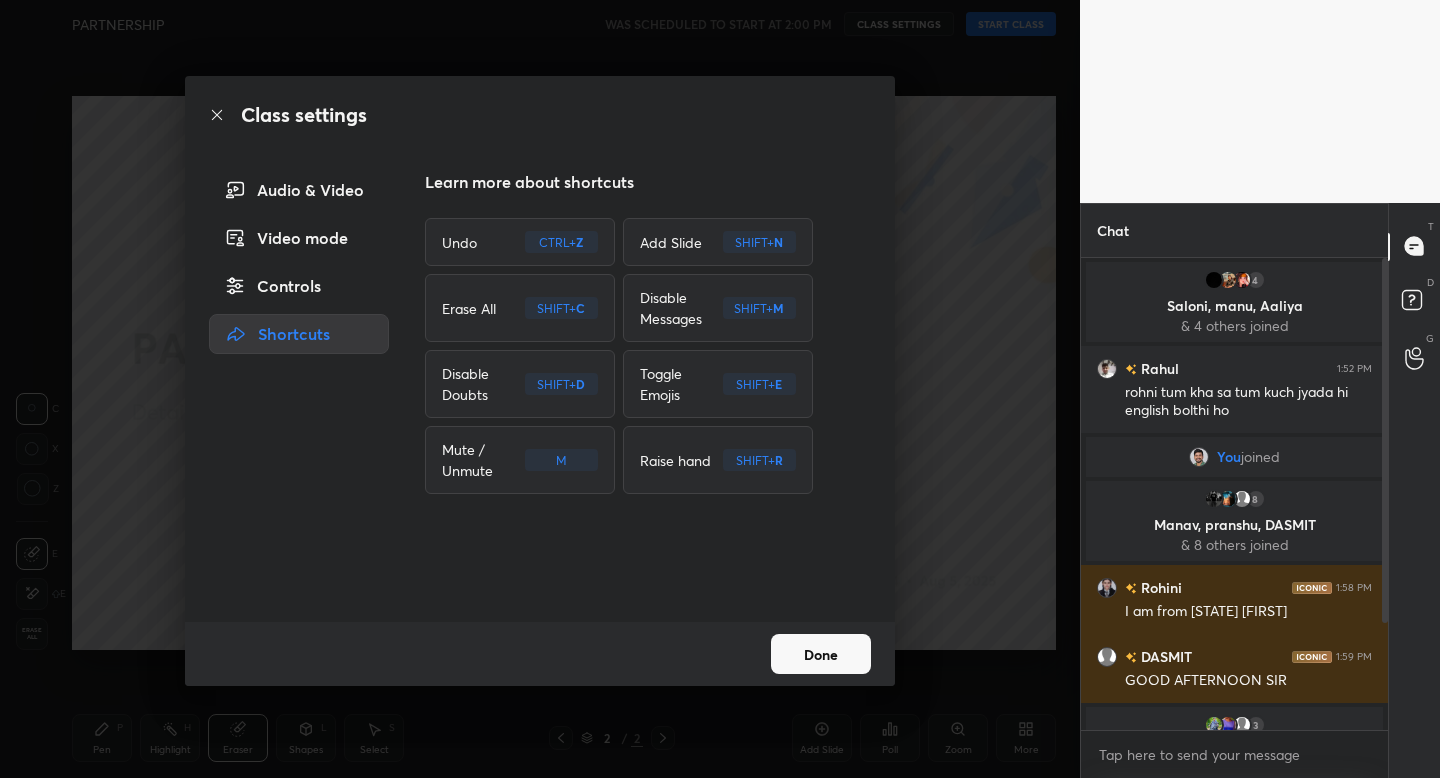 click on "Done" at bounding box center [821, 654] 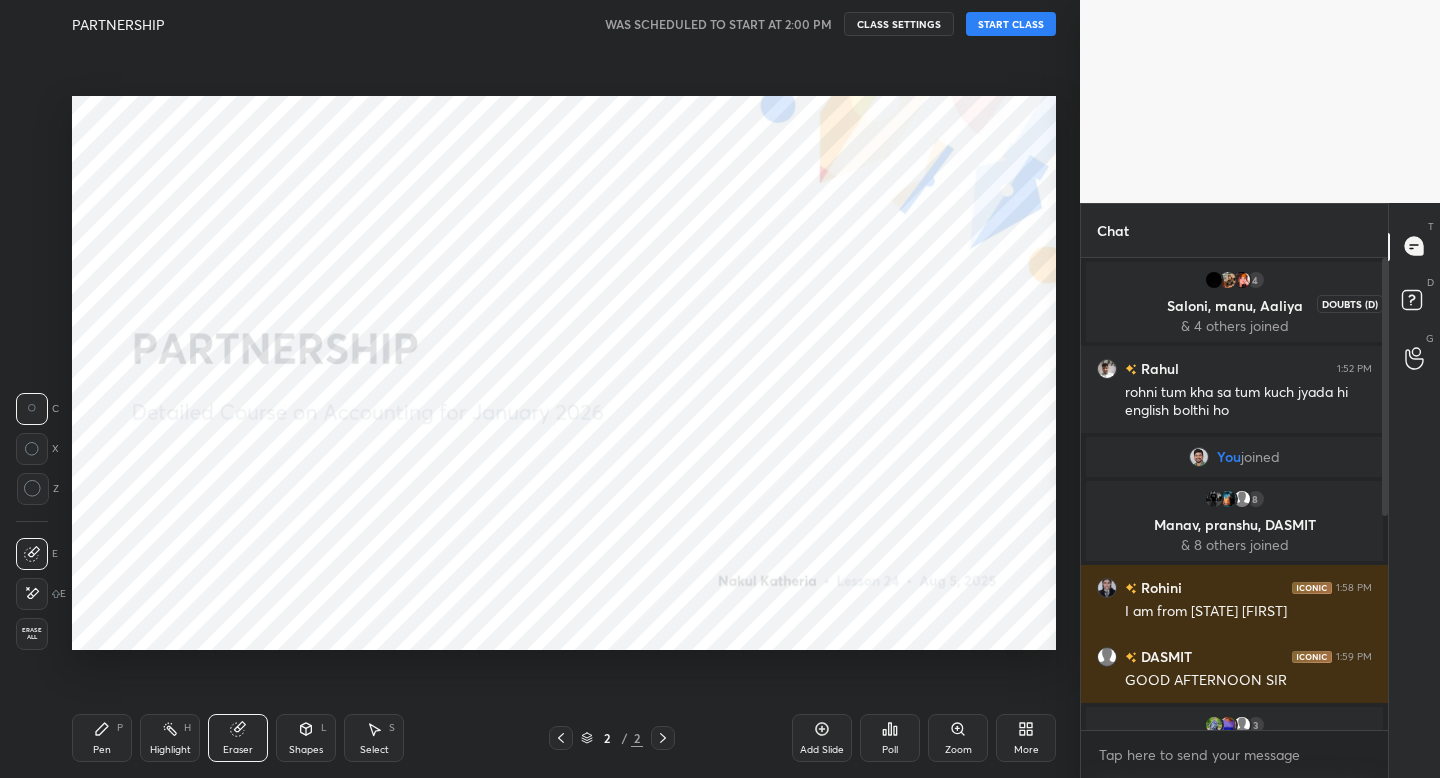 click 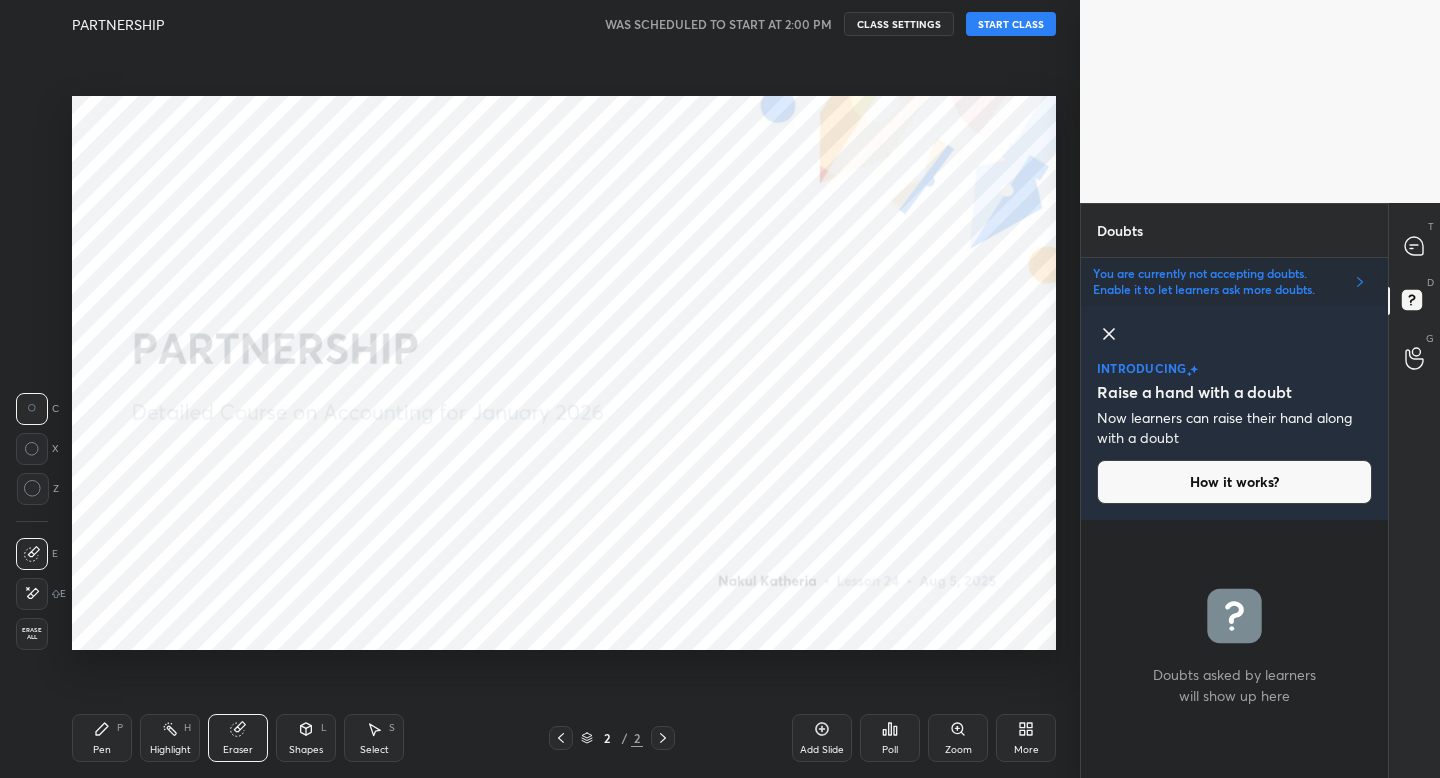scroll, scrollTop: 251, scrollLeft: 301, axis: both 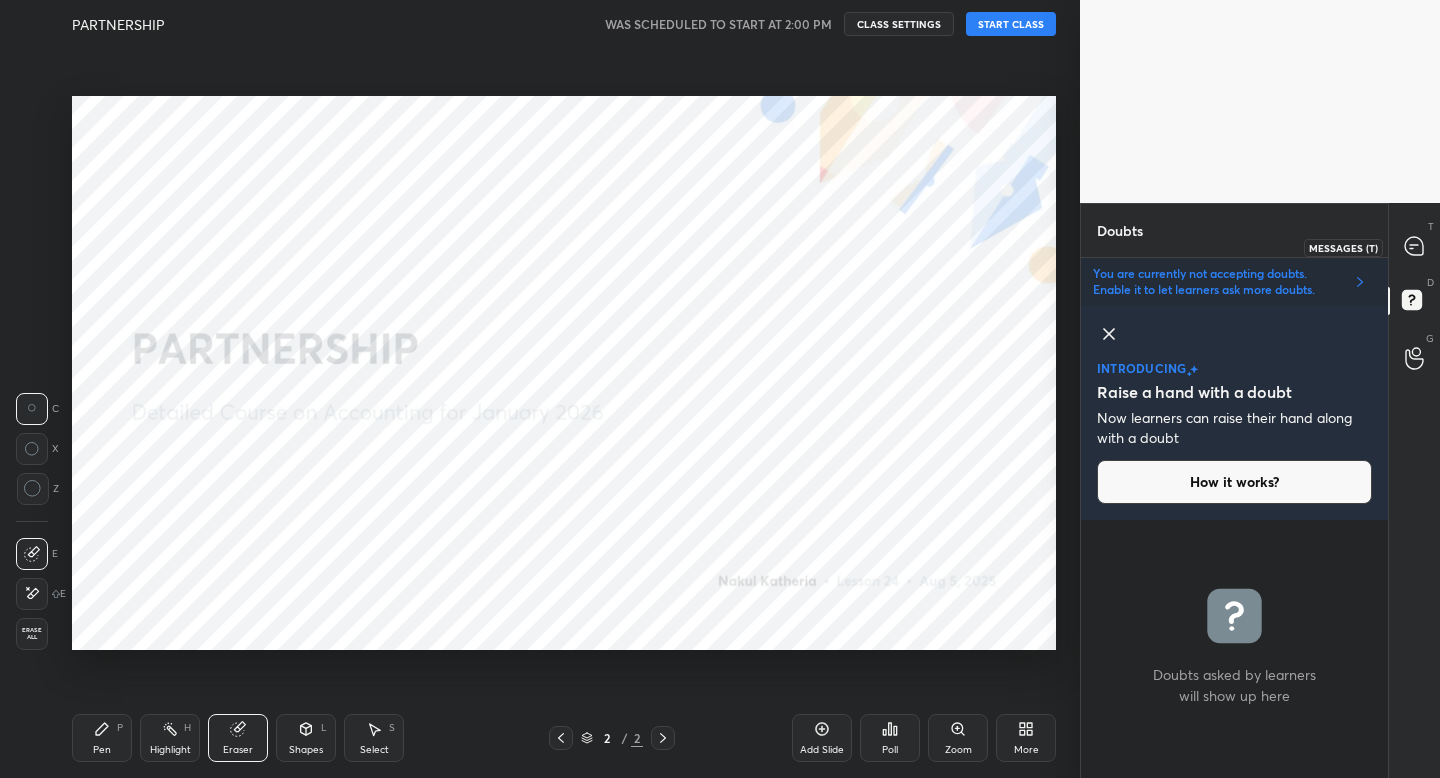 click 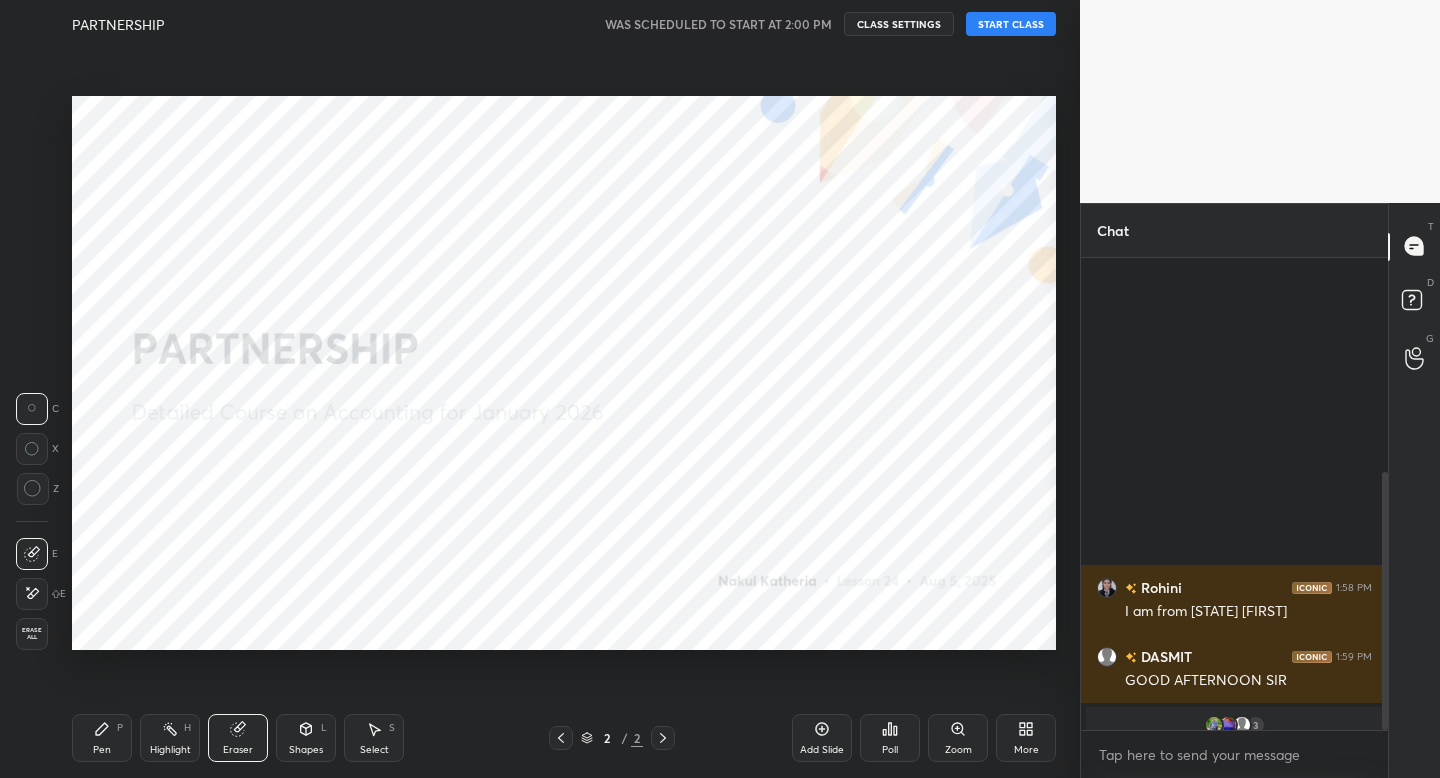 scroll, scrollTop: 7, scrollLeft: 7, axis: both 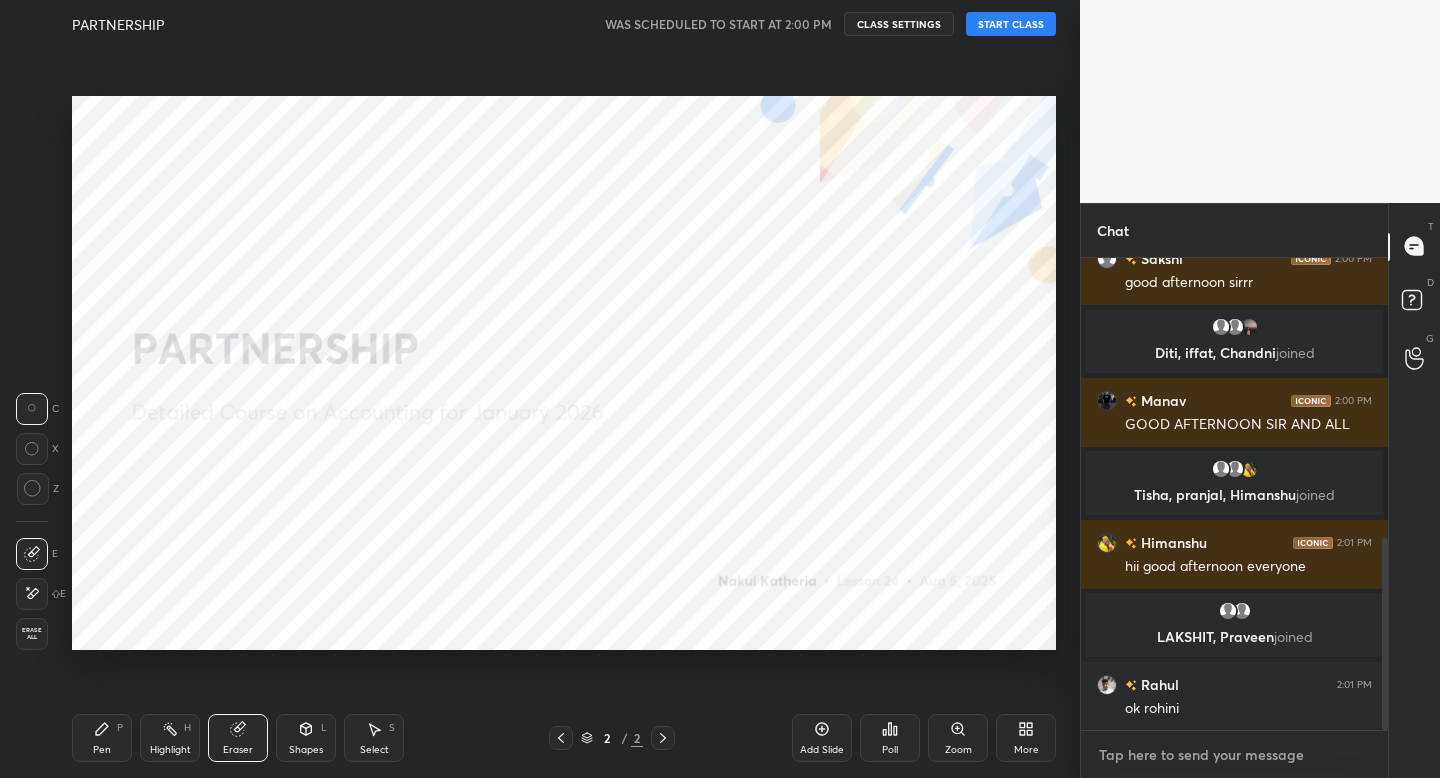 type on "x" 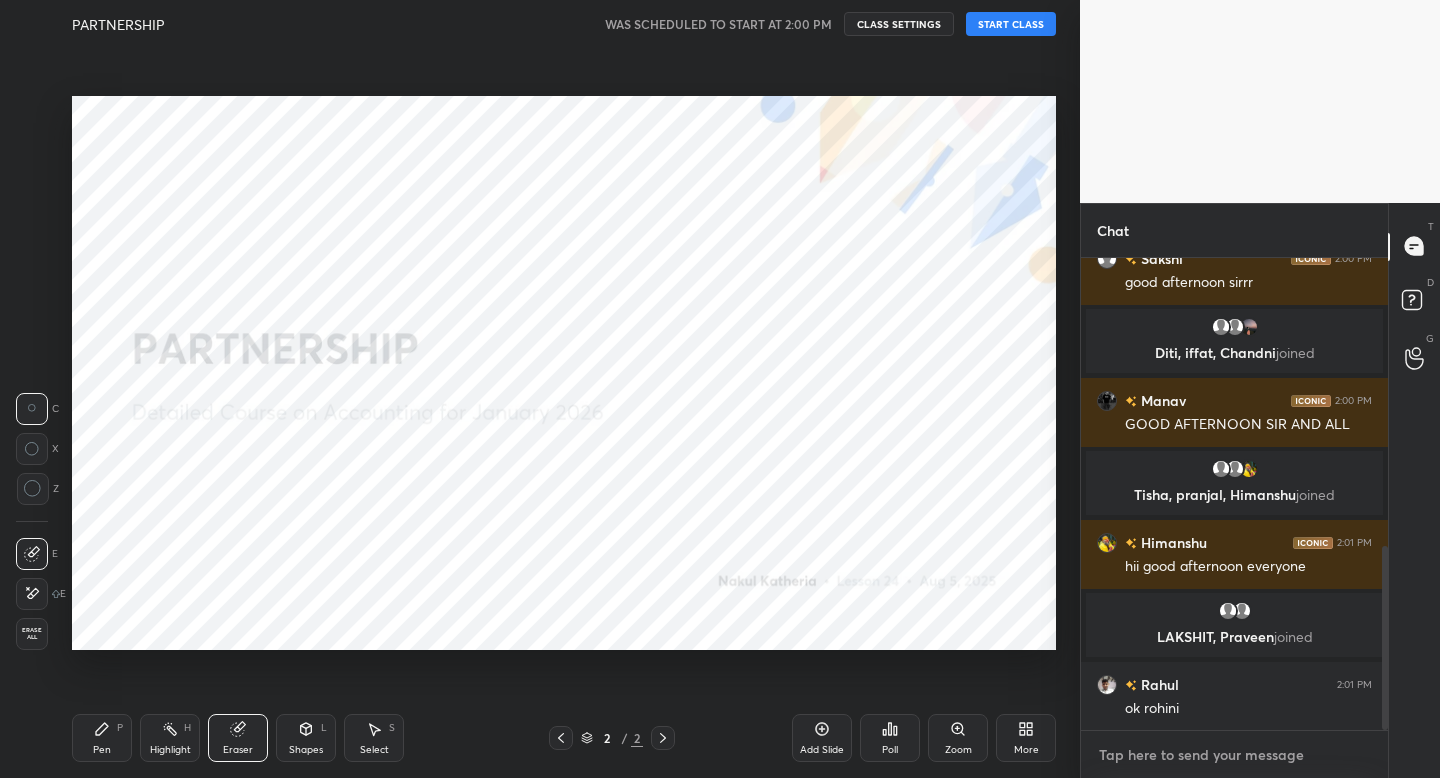 scroll, scrollTop: 741, scrollLeft: 0, axis: vertical 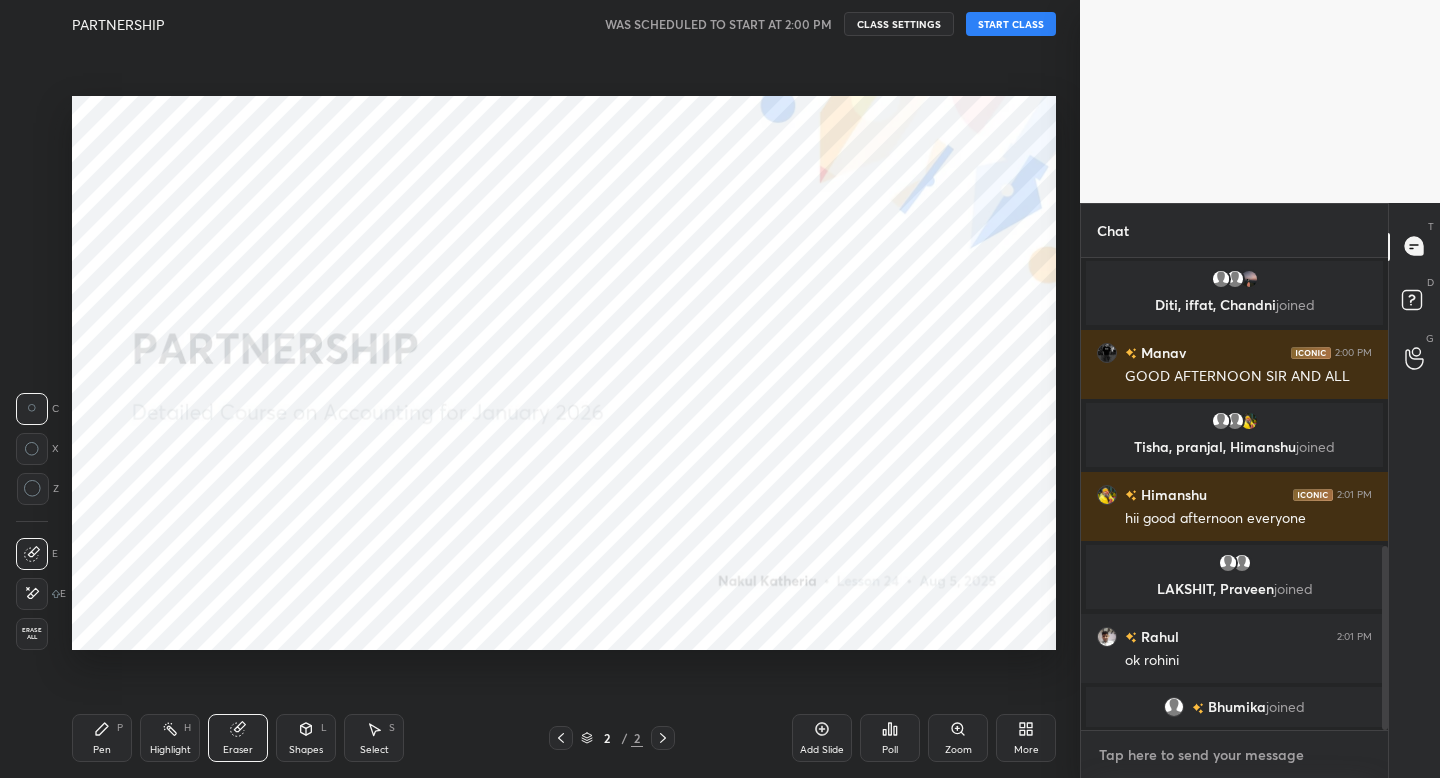 type on "l" 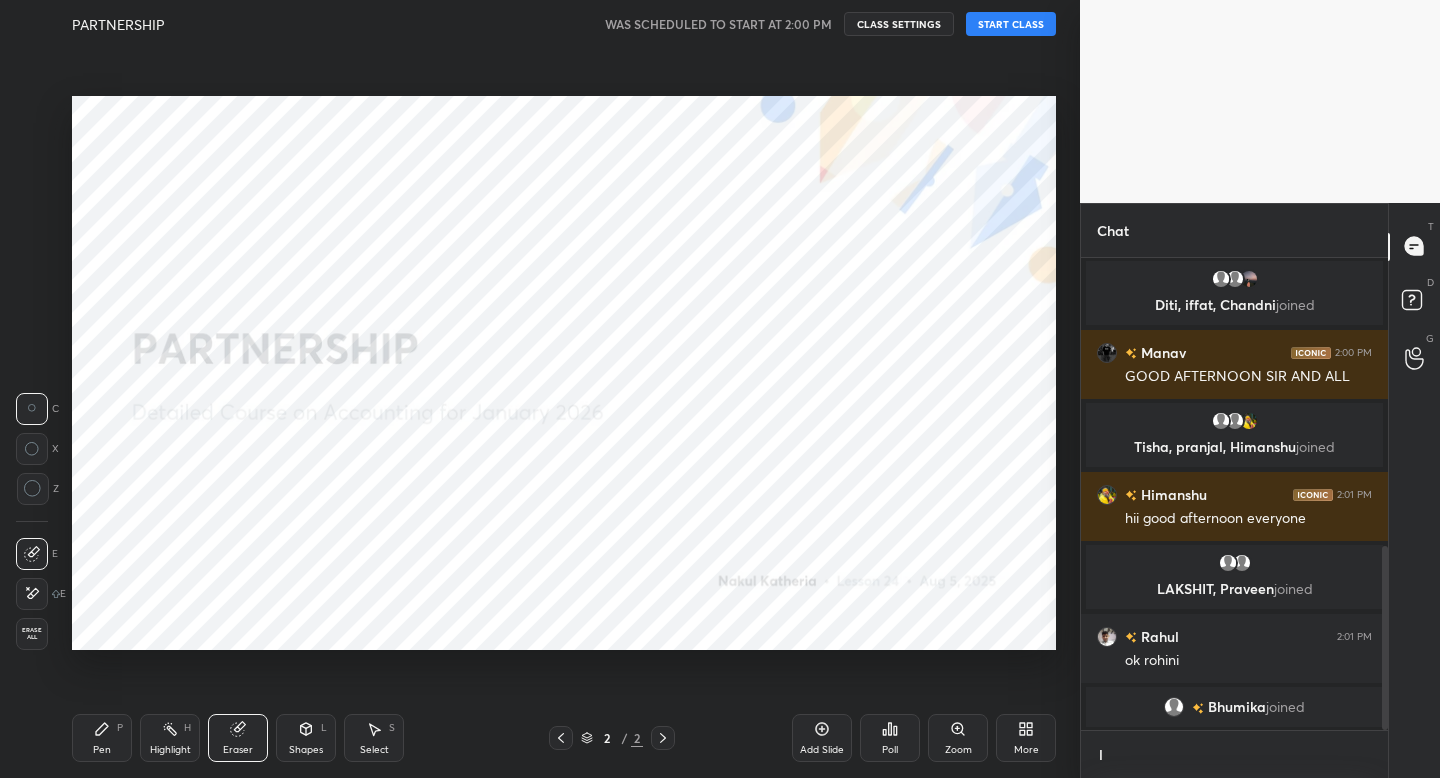 scroll, scrollTop: 460, scrollLeft: 301, axis: both 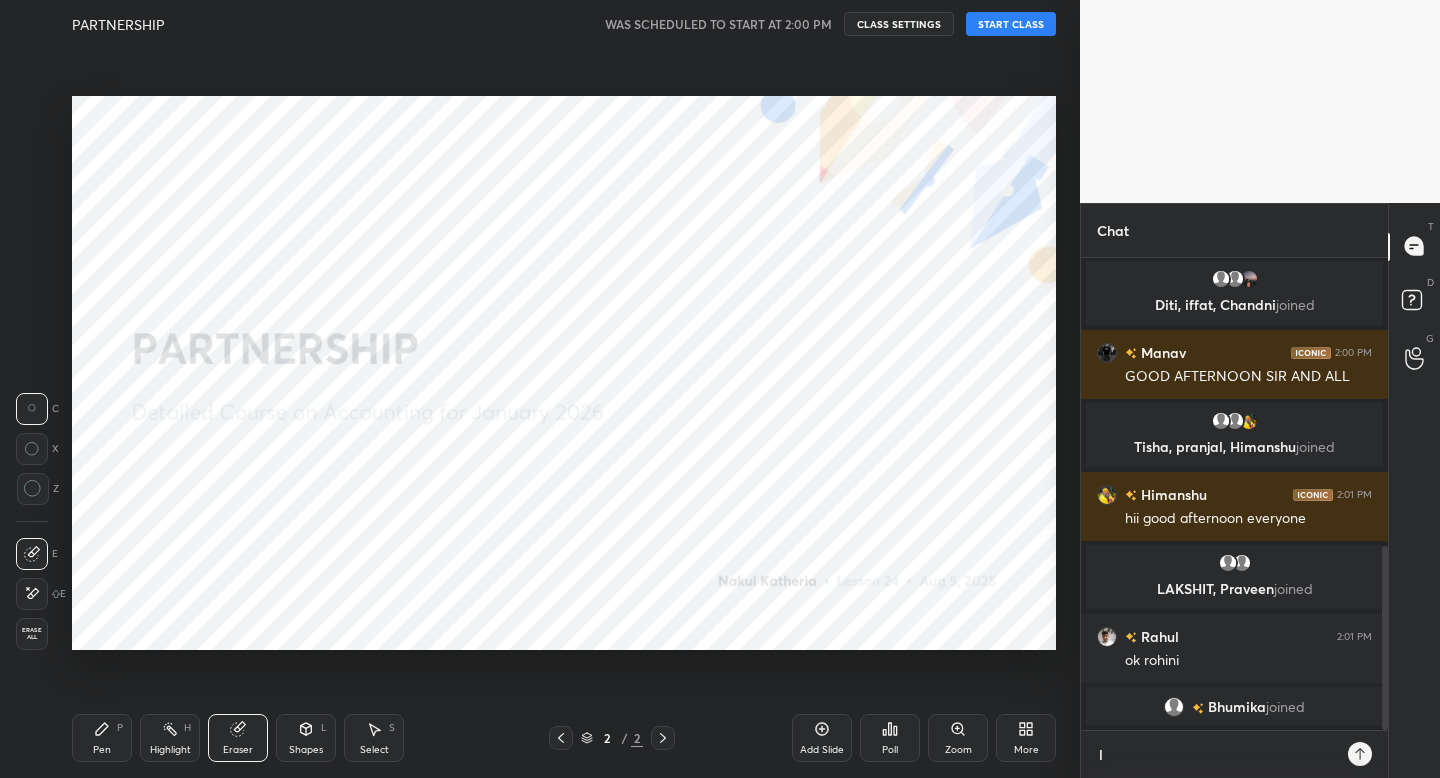 type on "la" 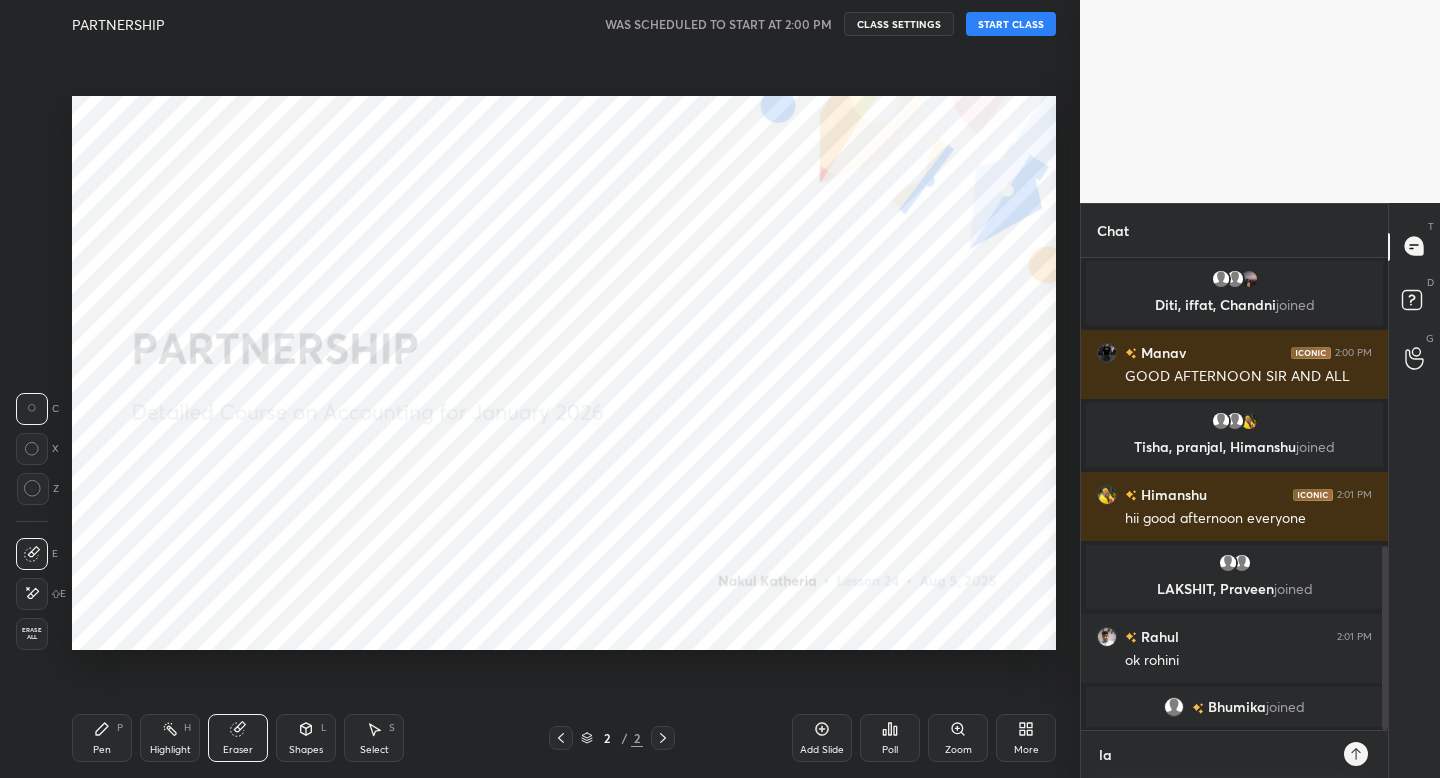 type on "lap" 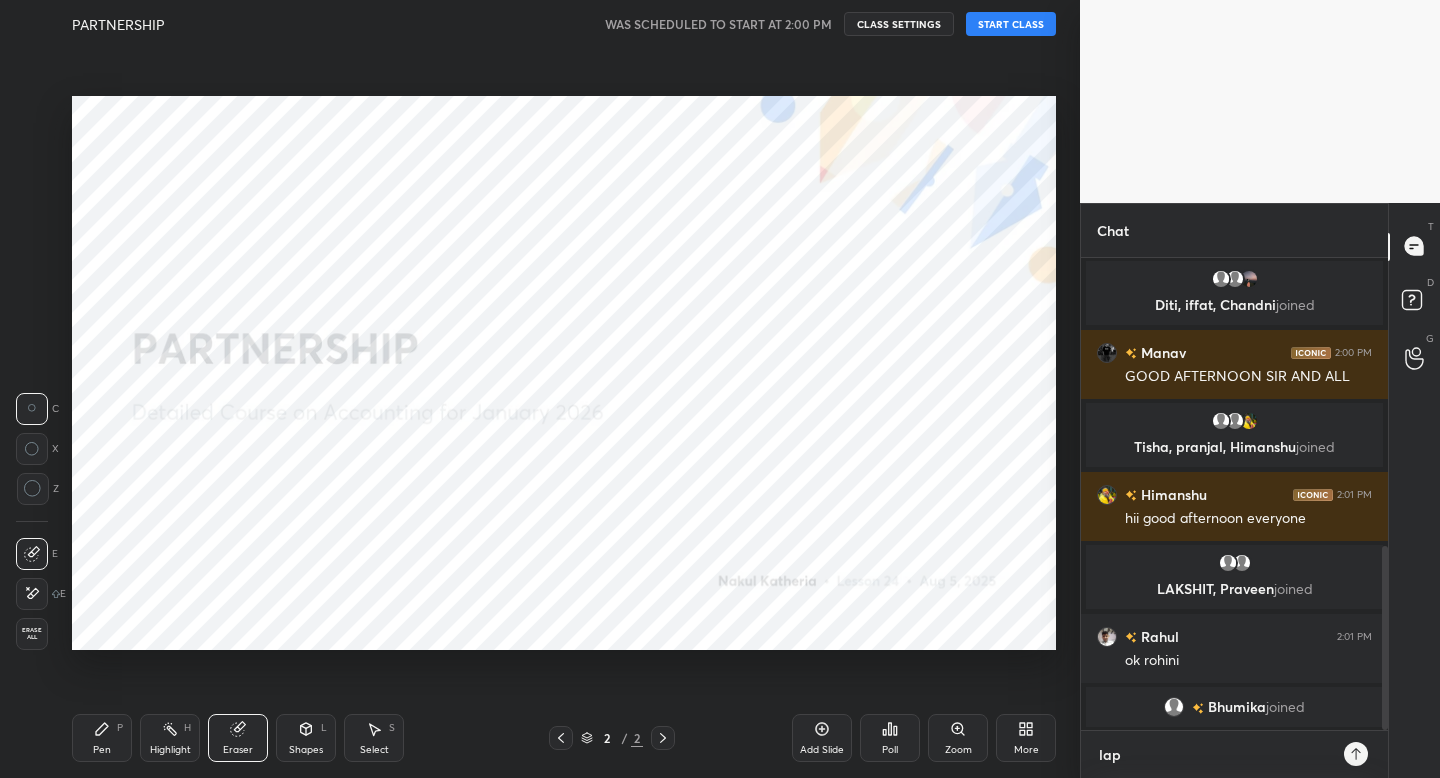 type on "lapt" 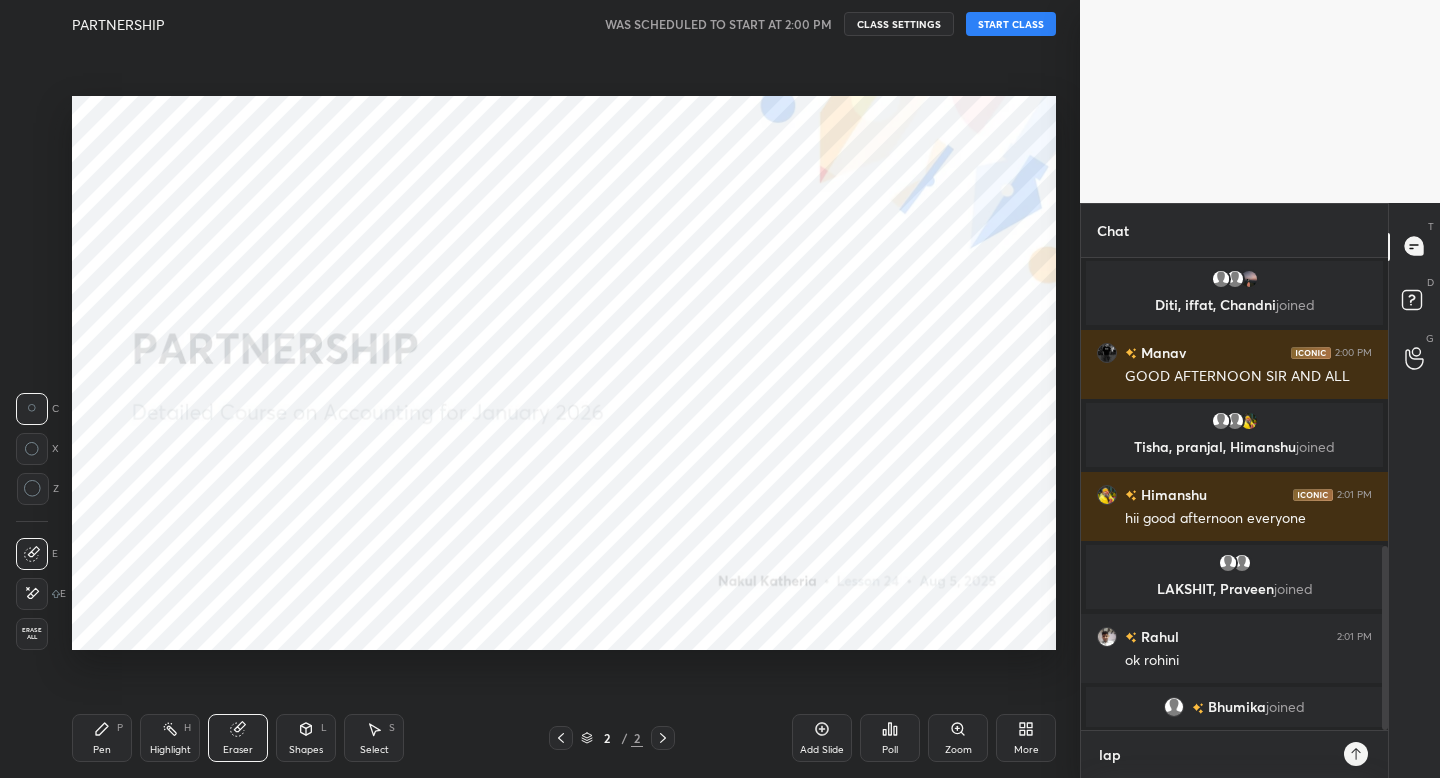 type on "x" 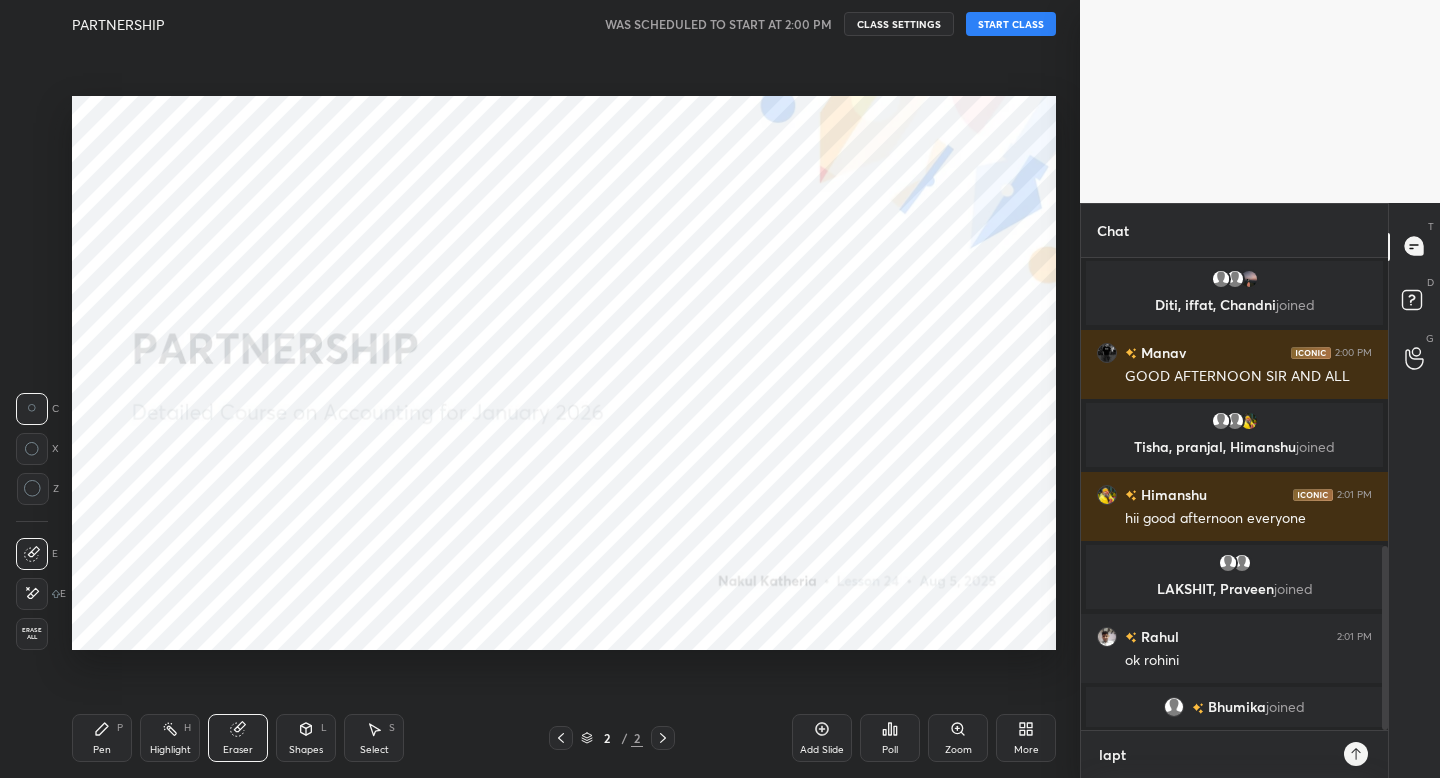 type on "lapto" 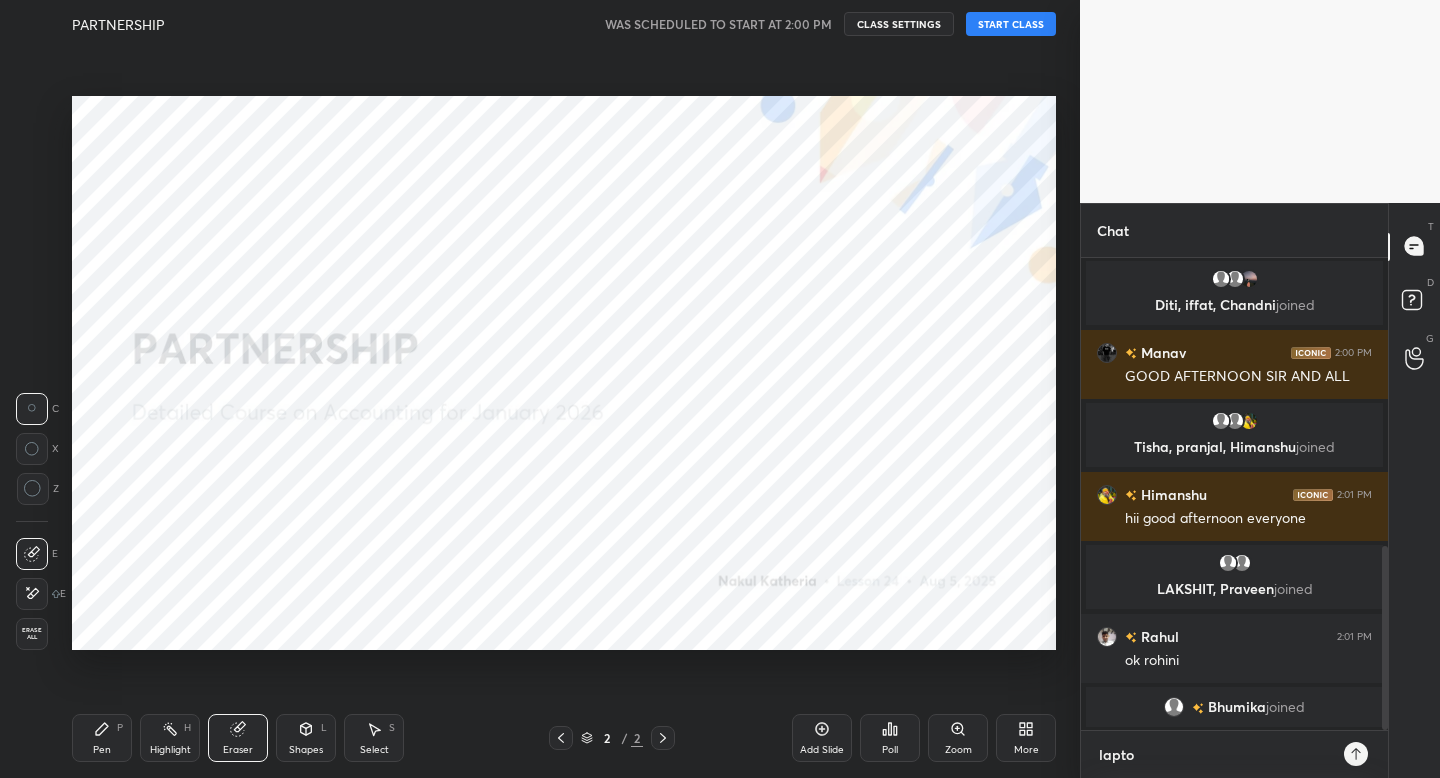 type on "laptop" 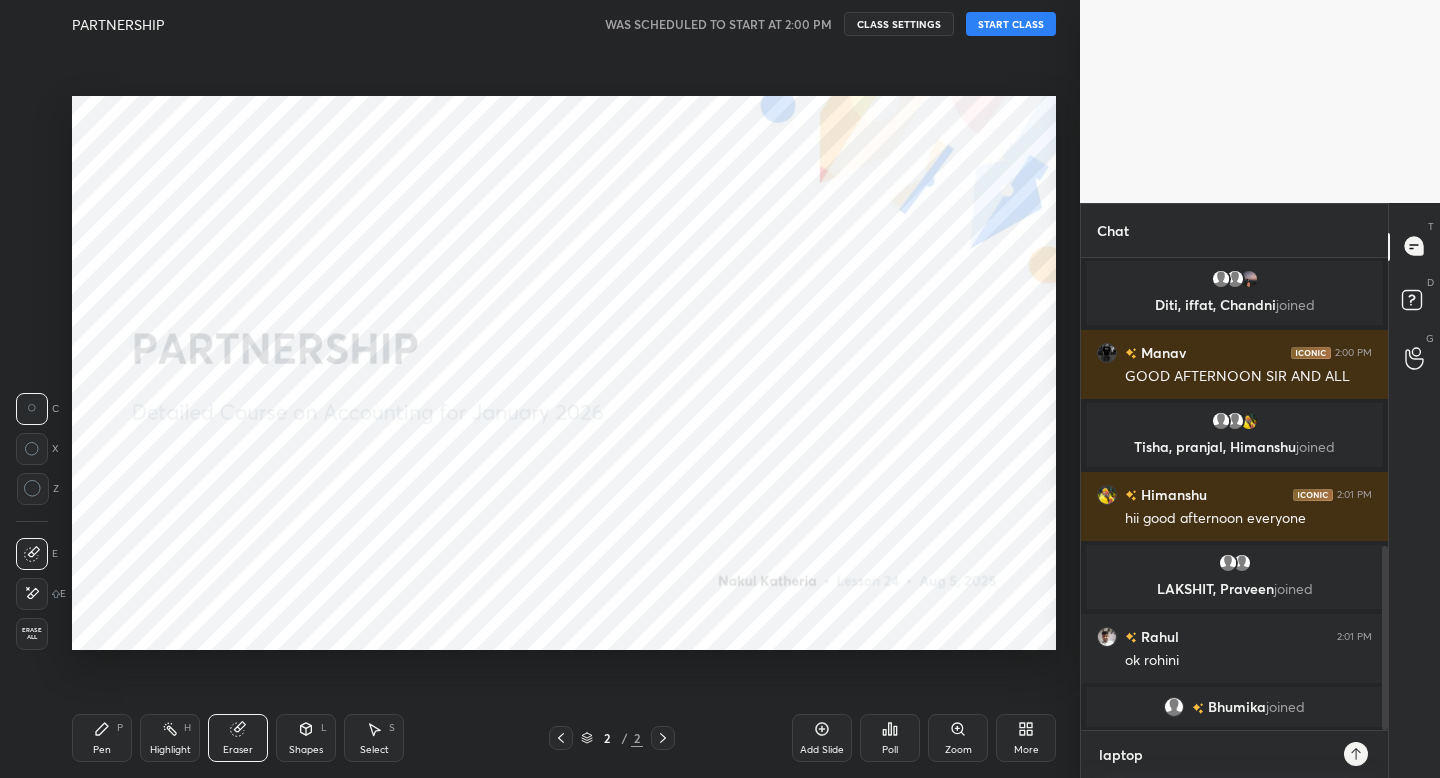 type on "x" 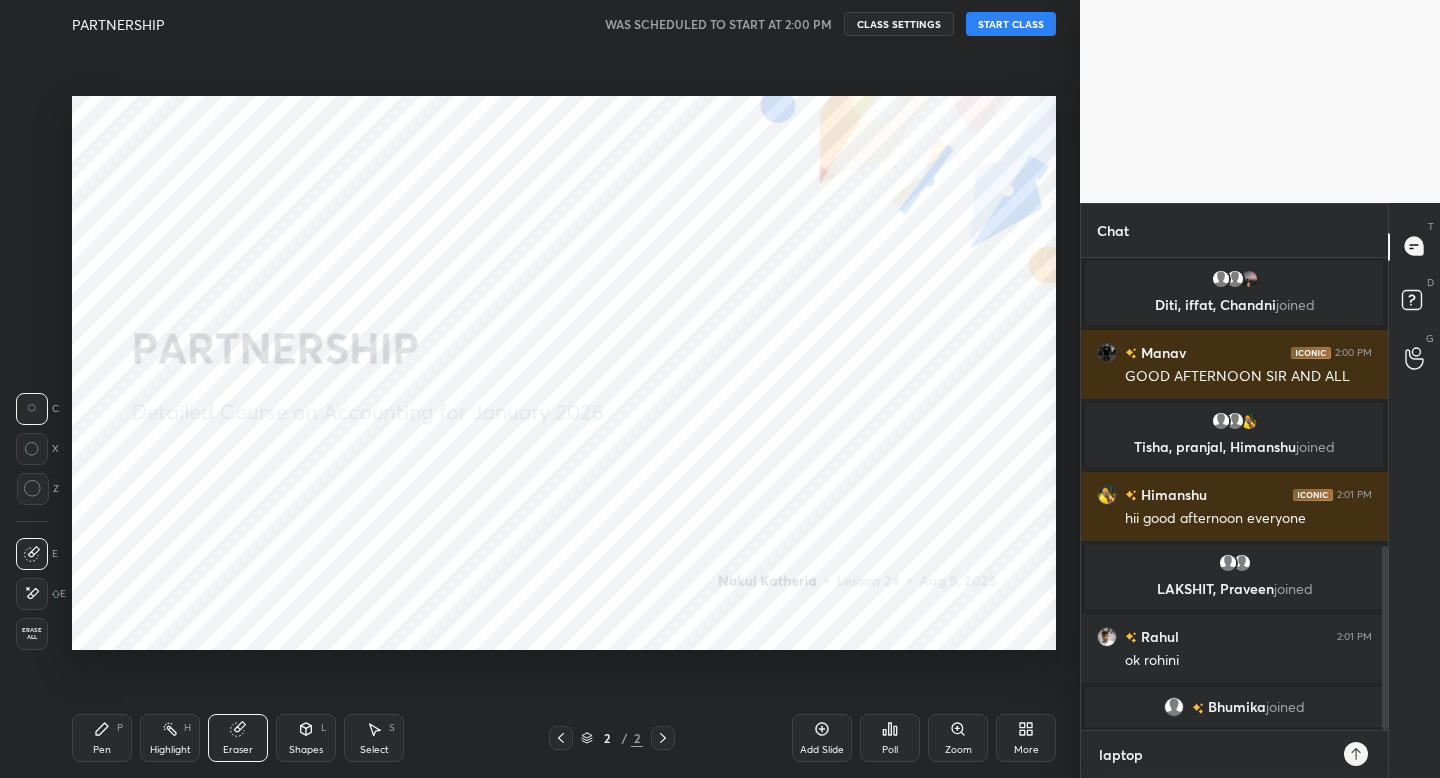 type on "laptop r" 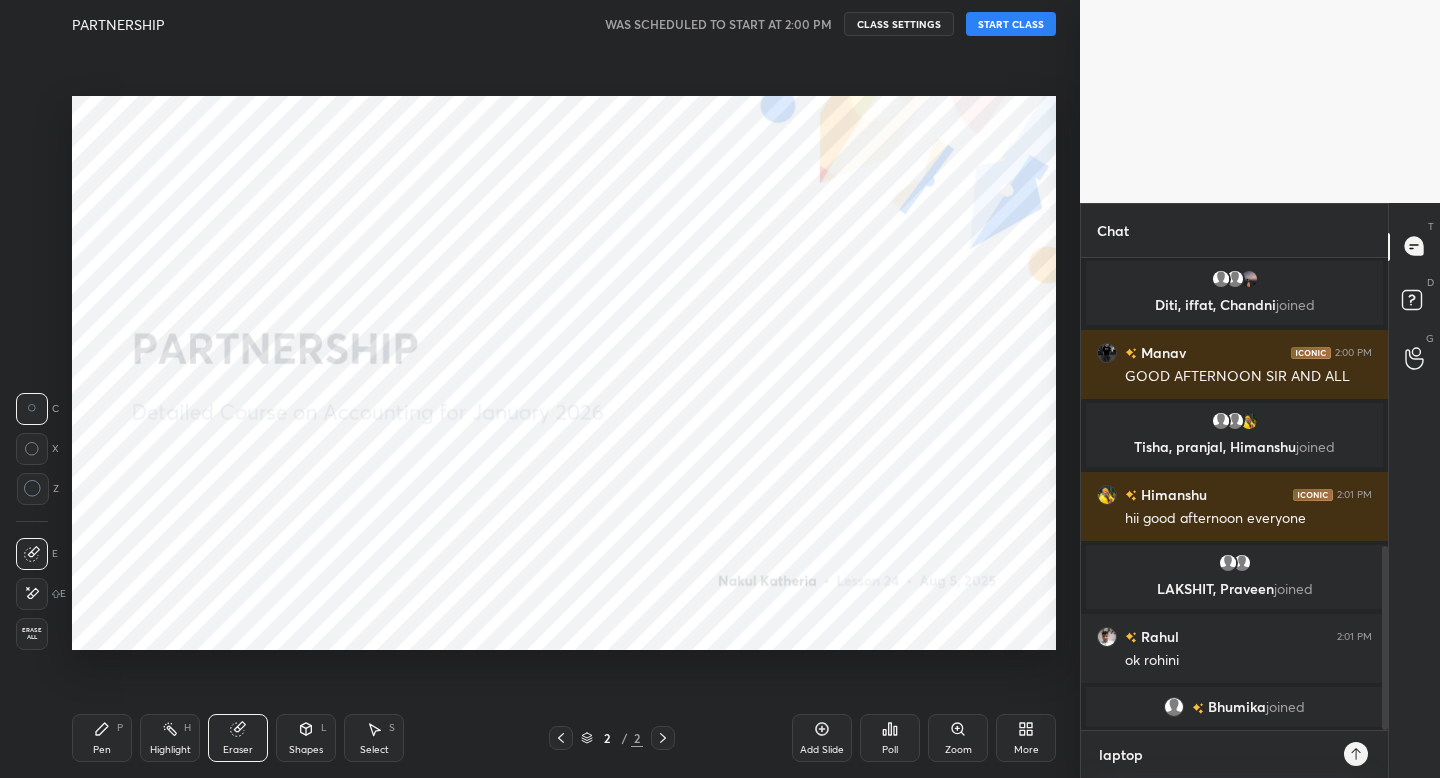 type on "x" 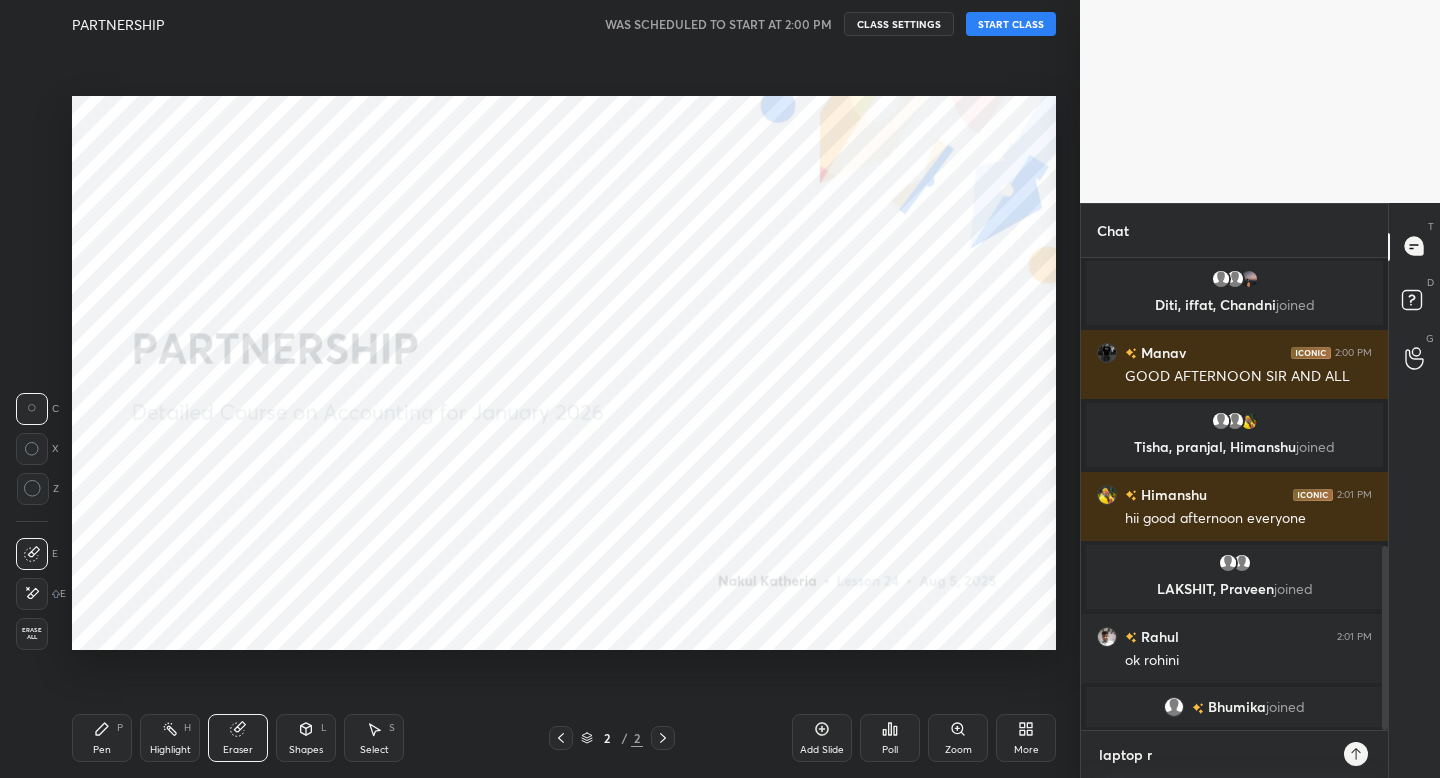 type on "laptop re" 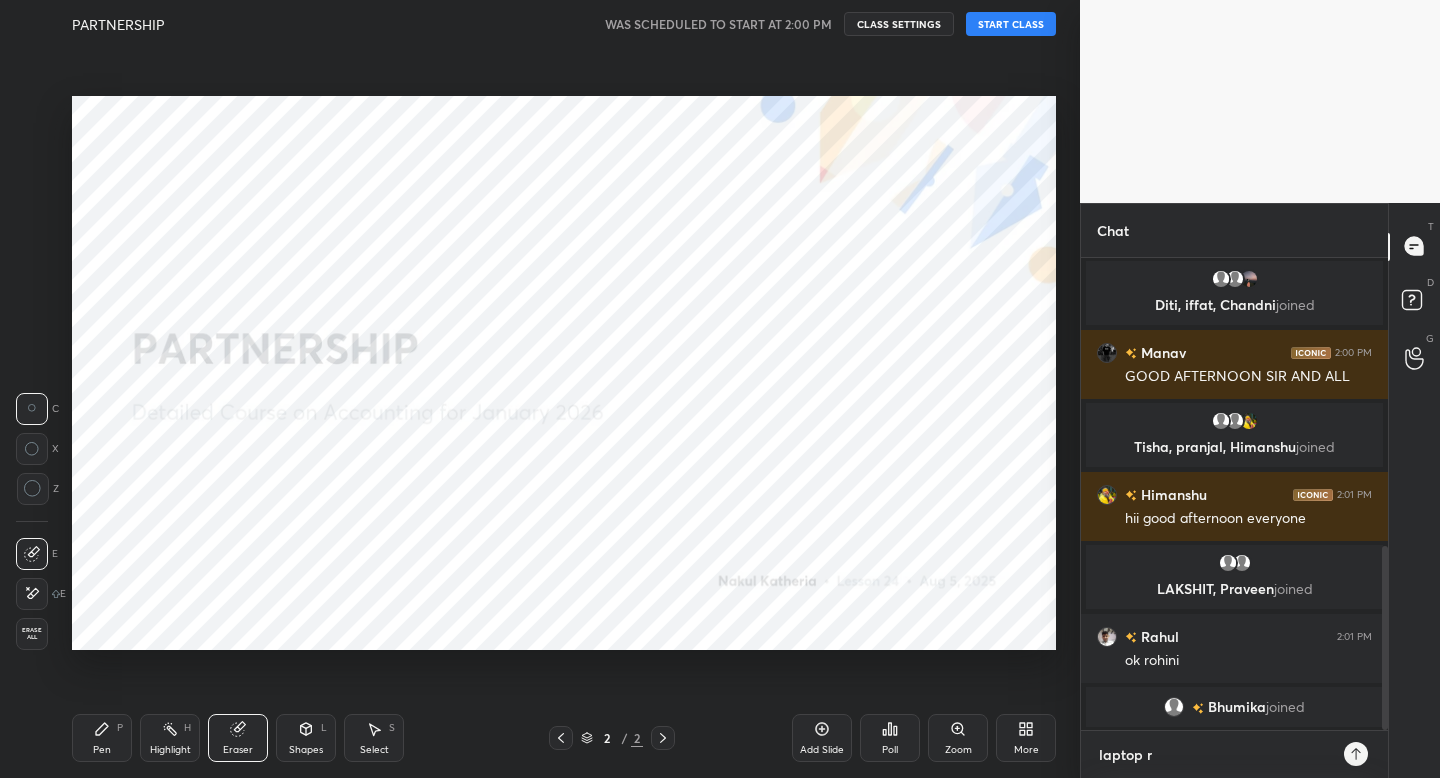 type on "x" 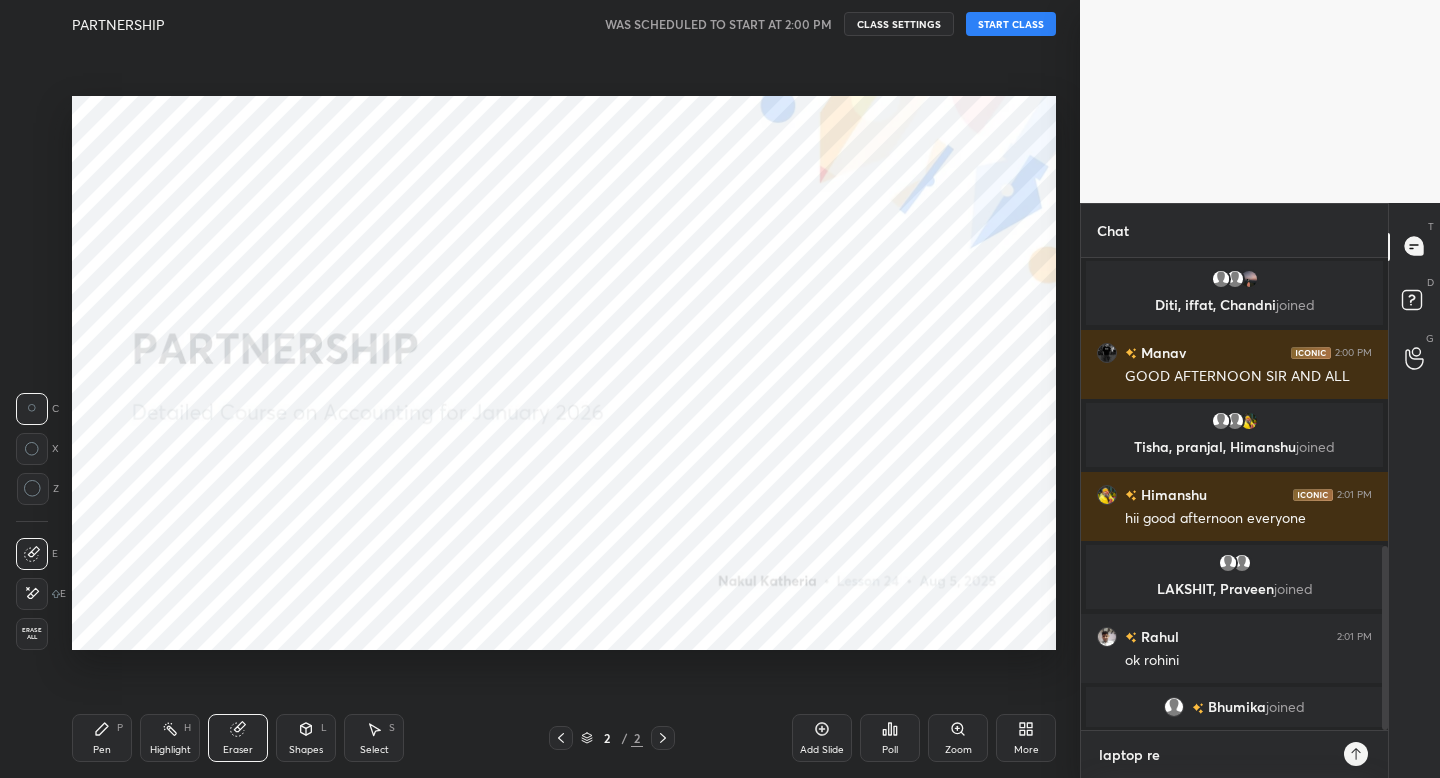 type on "laptop res" 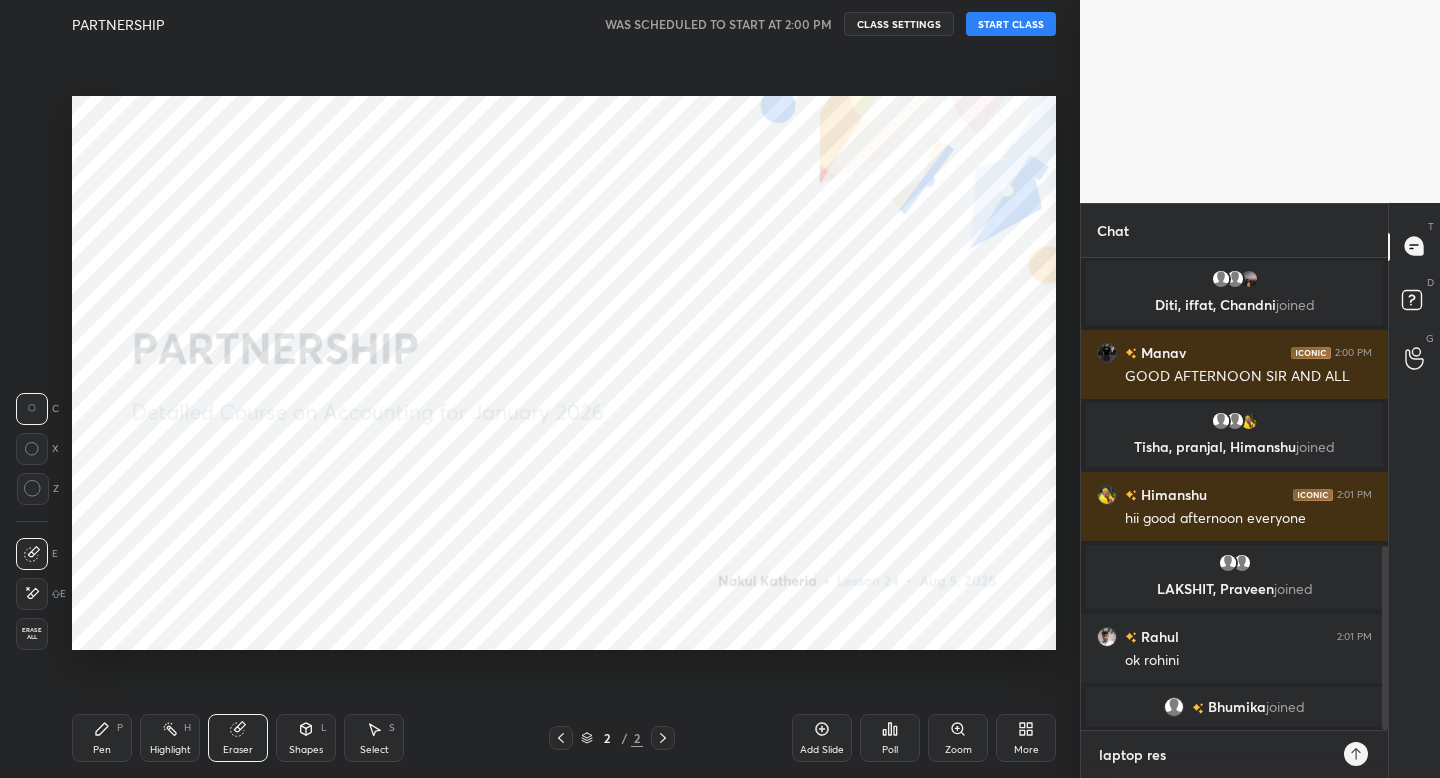 type on "laptop rest" 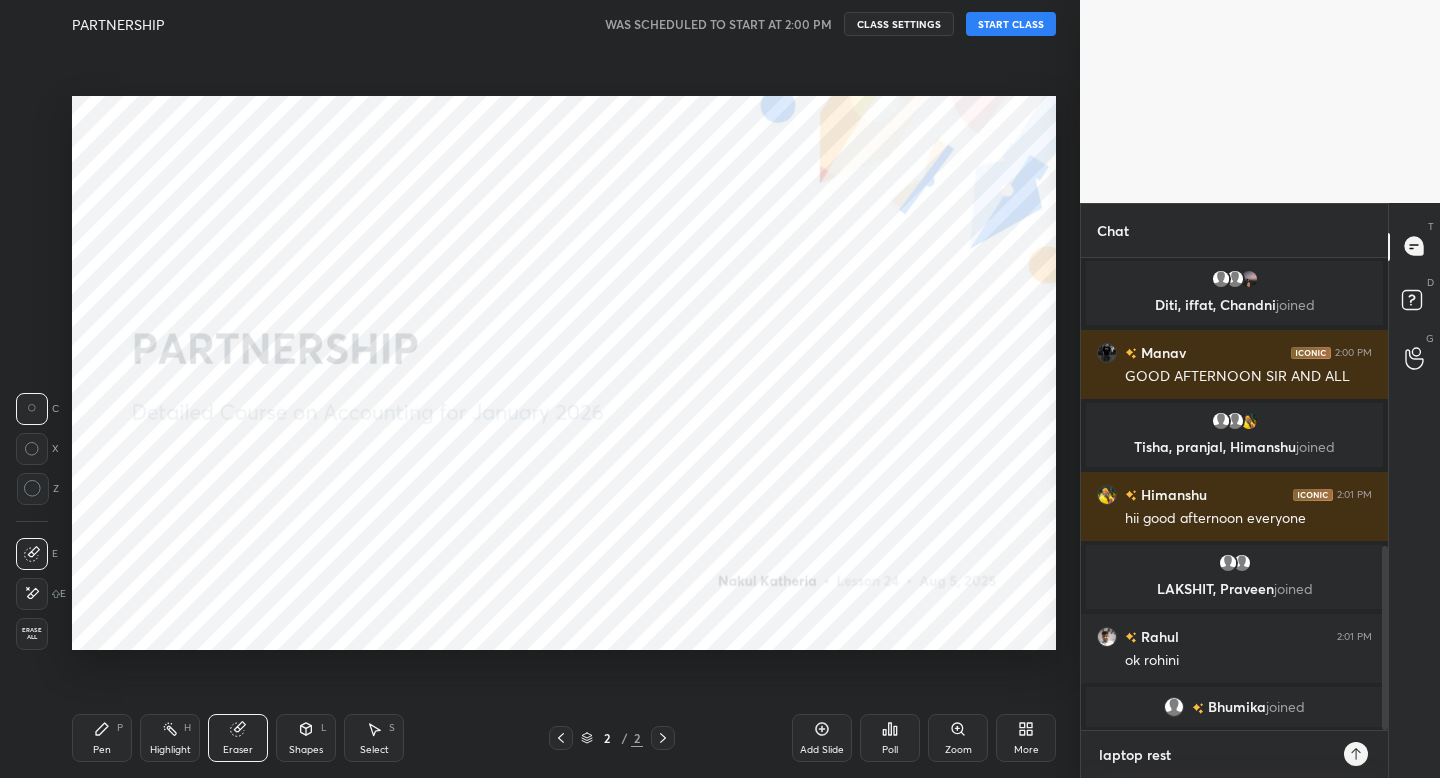 type on "laptop restr" 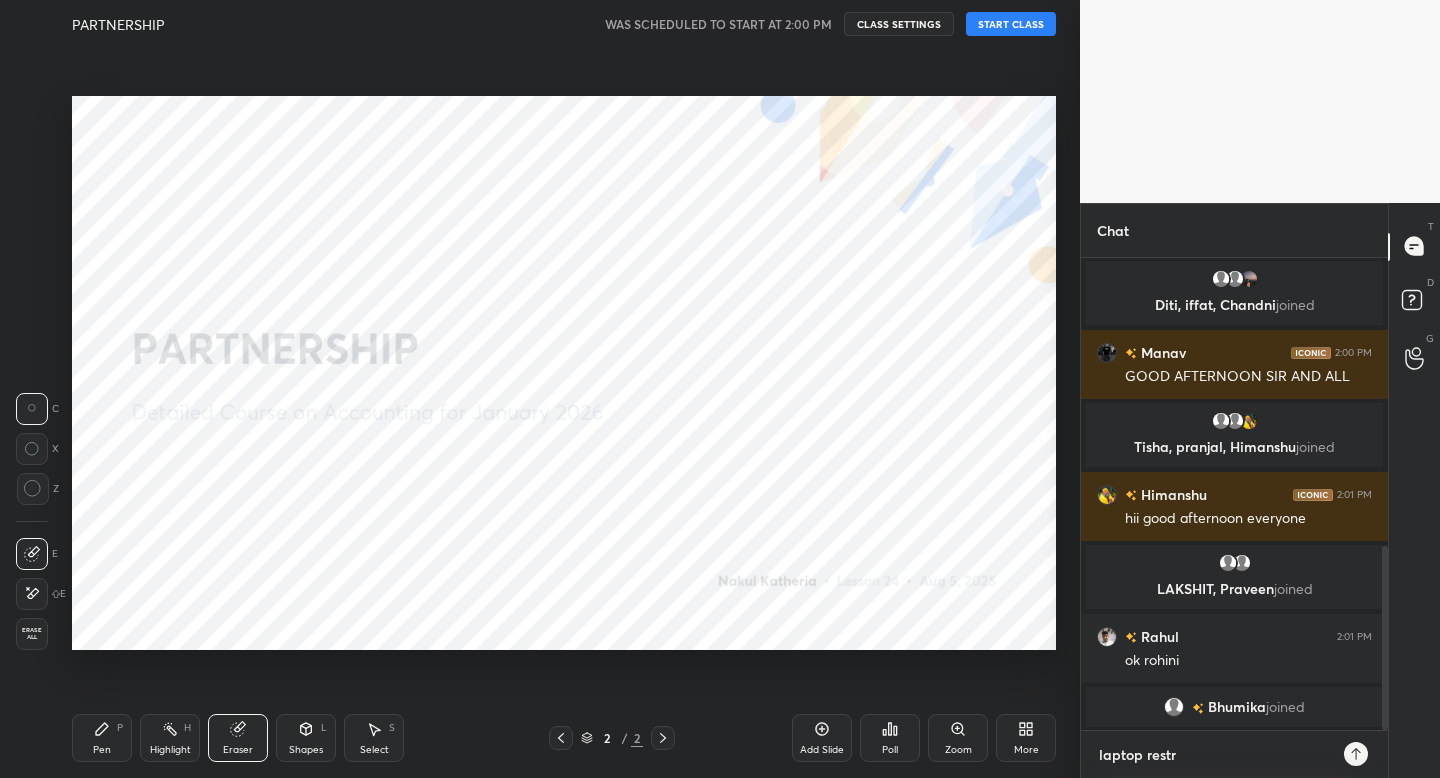 type on "laptop restra" 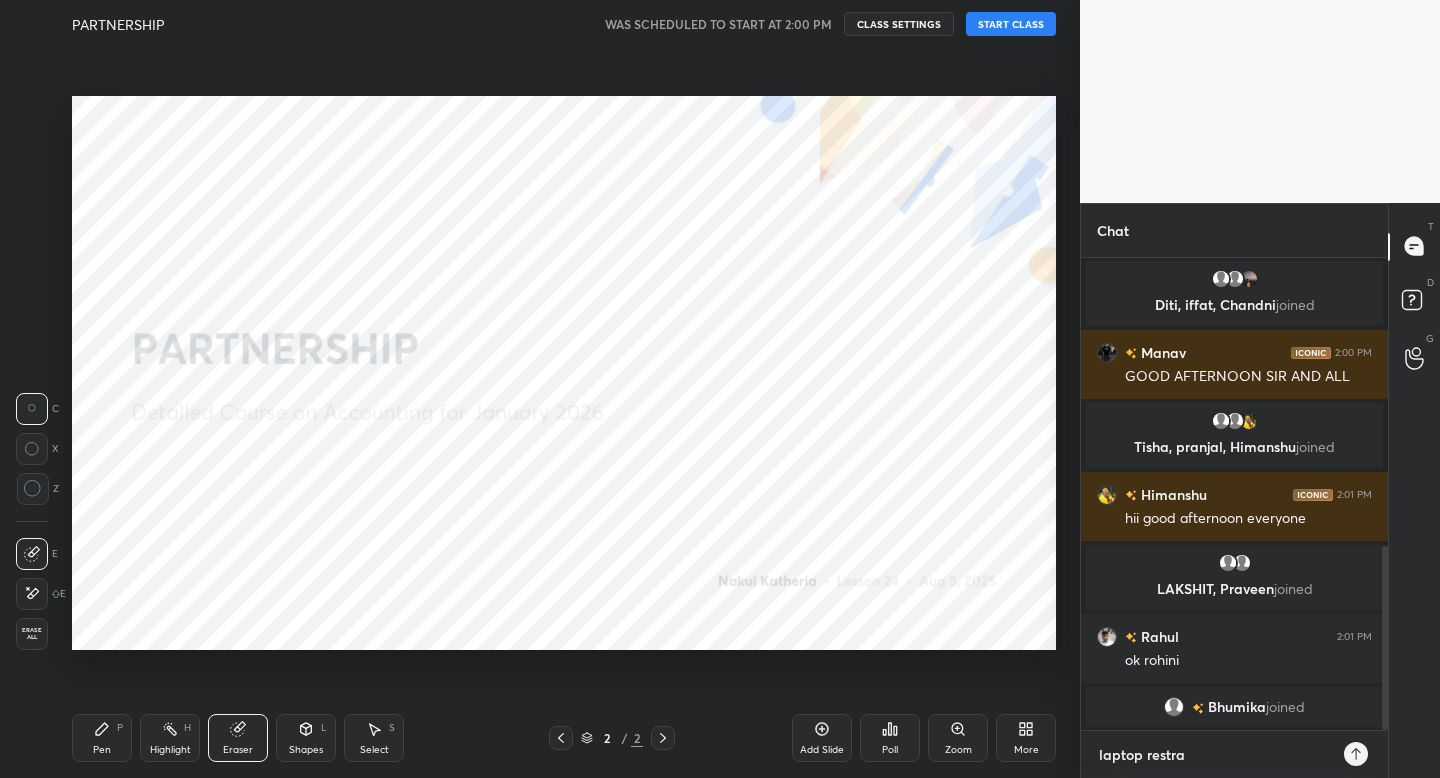 type on "laptop restrar" 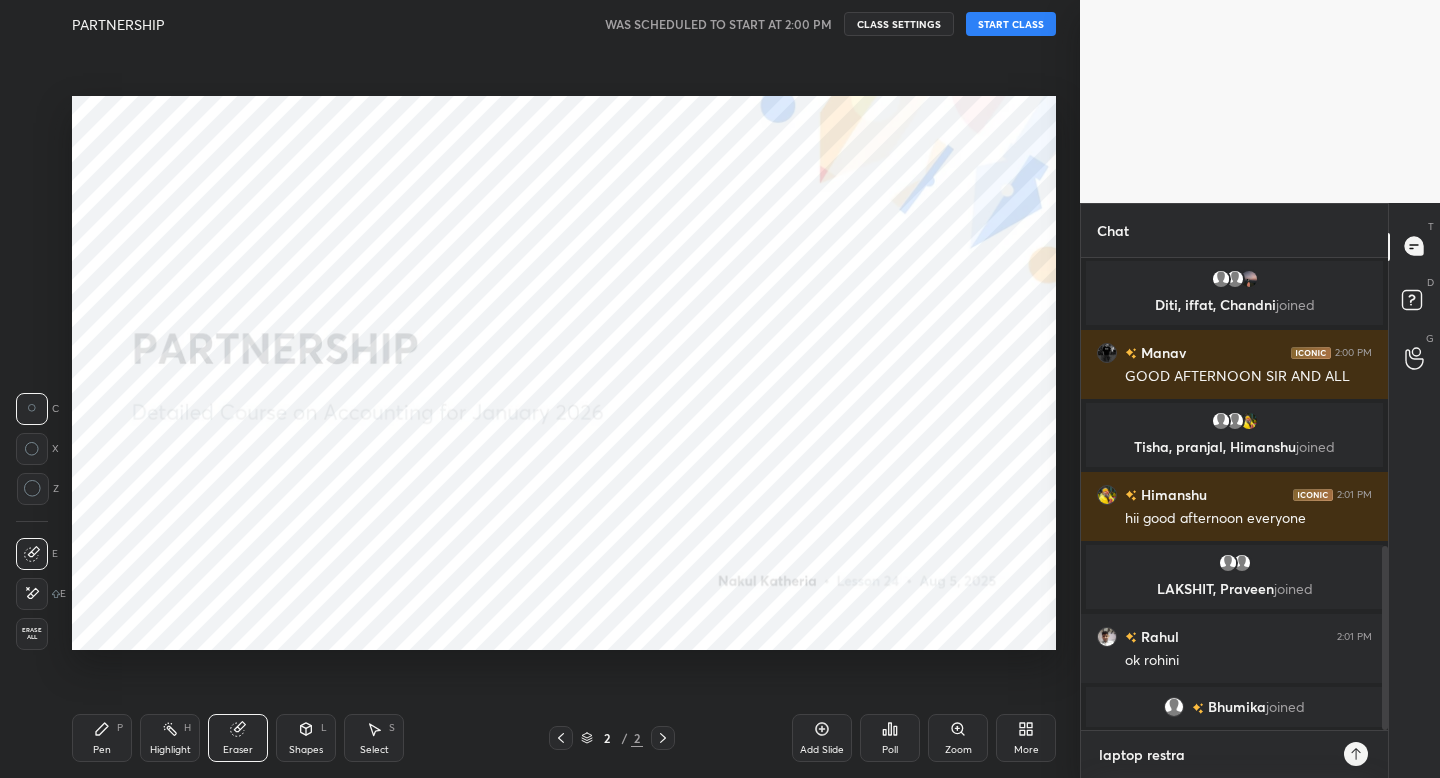 type on "x" 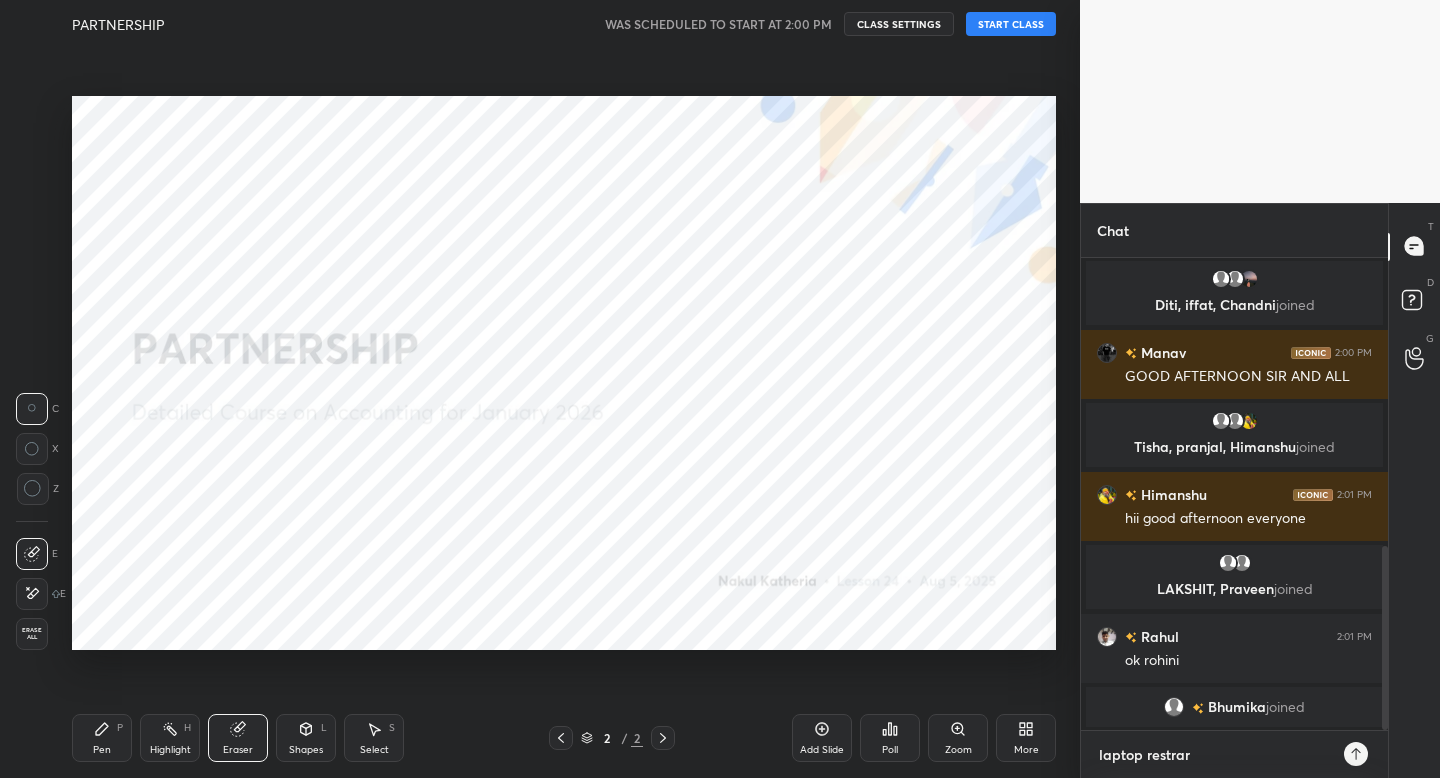 type on "laptop restrart" 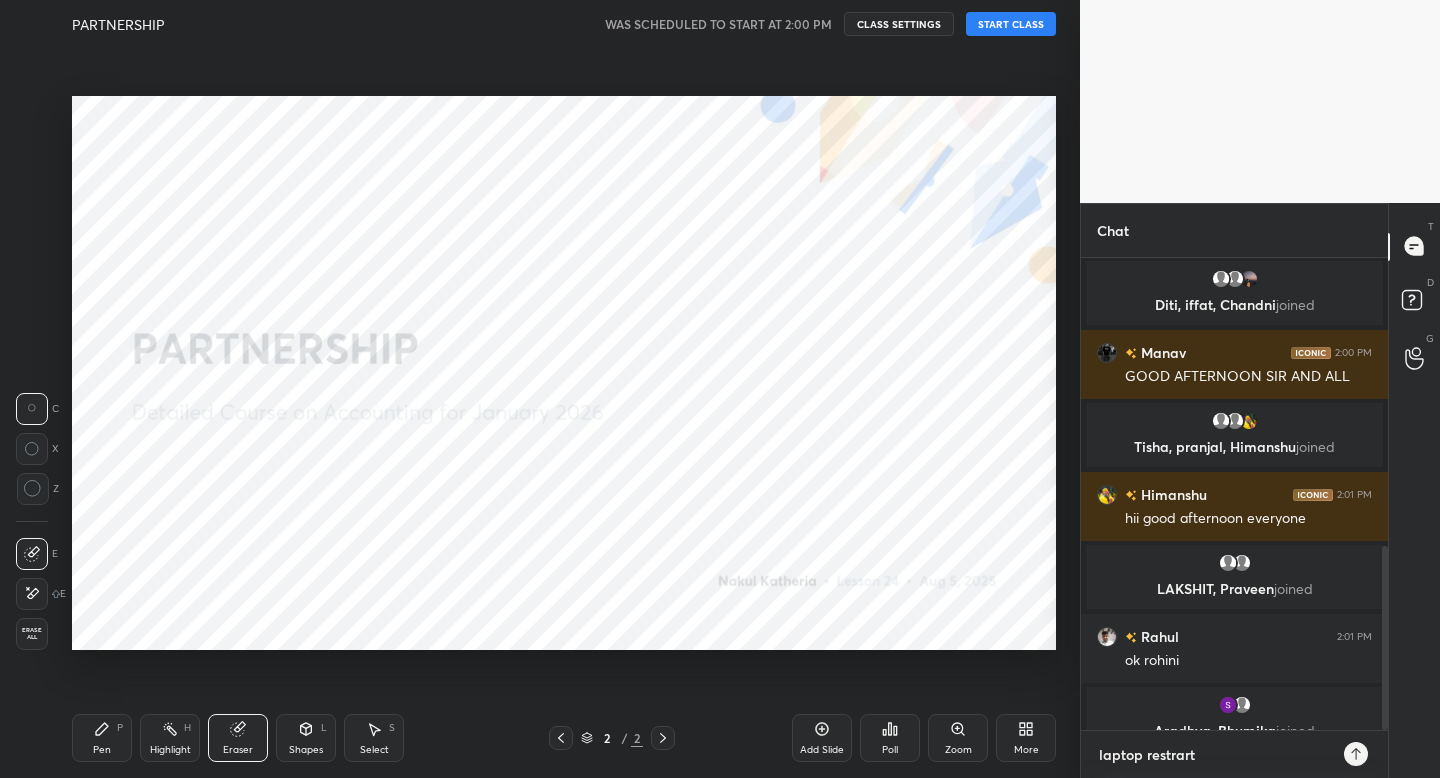 type on "laptop restrart" 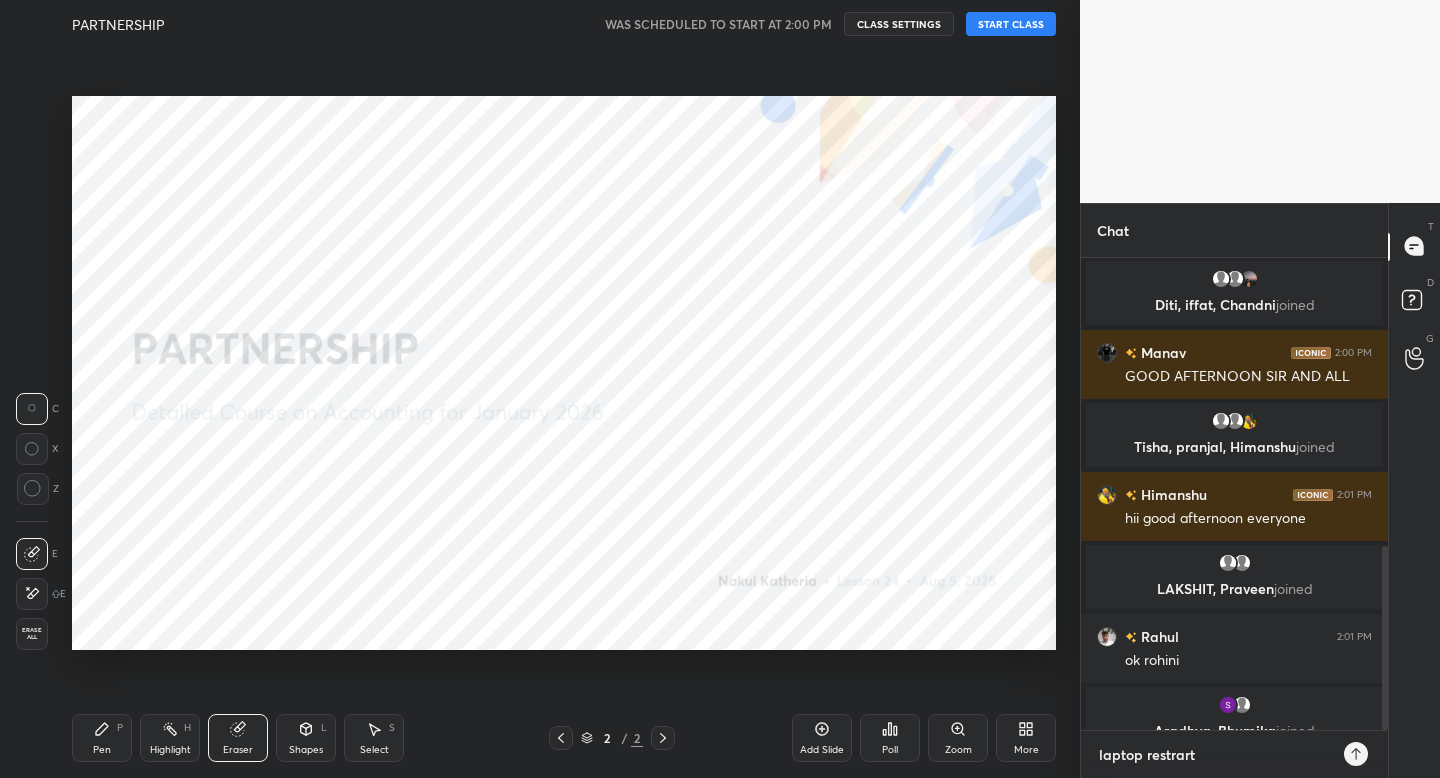 scroll, scrollTop: 766, scrollLeft: 0, axis: vertical 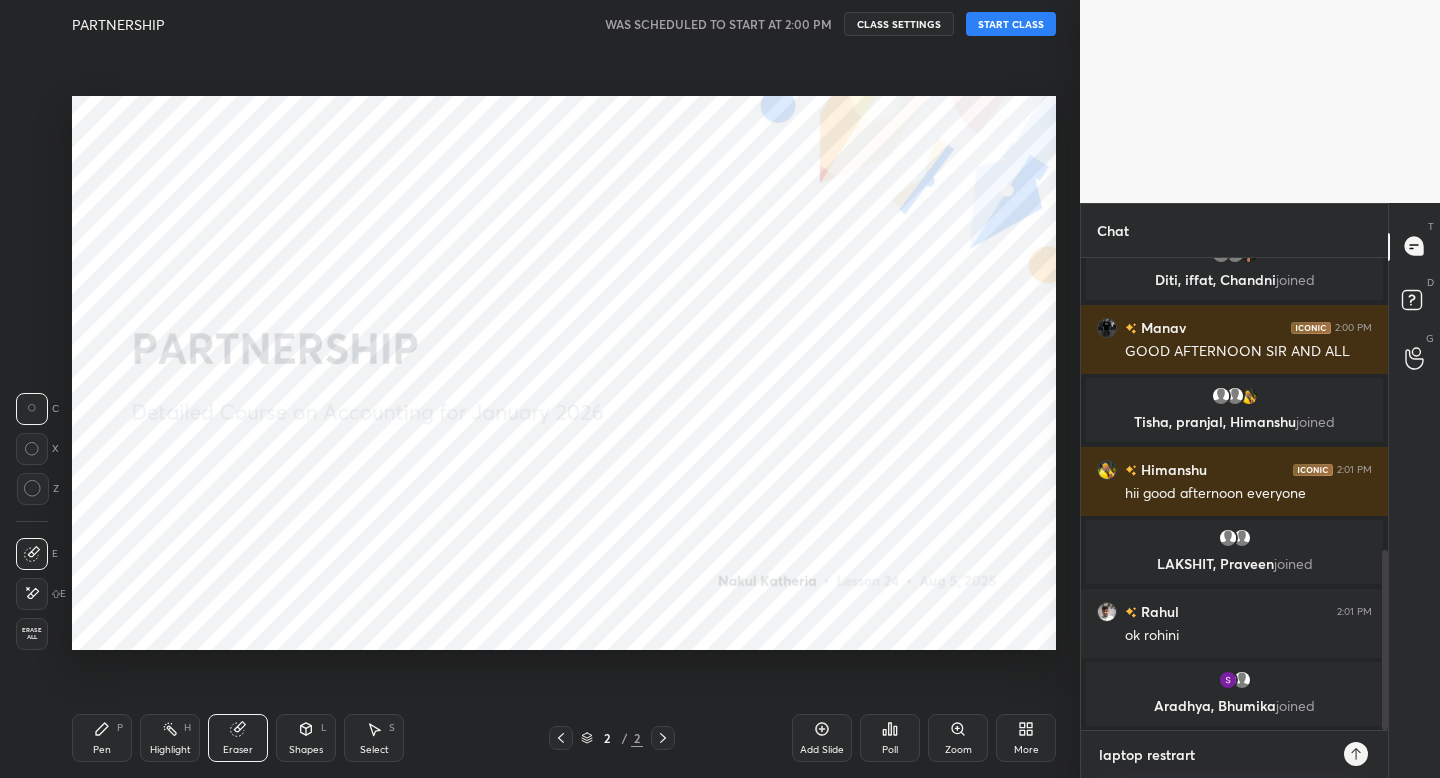 type on "laptop restrart 4" 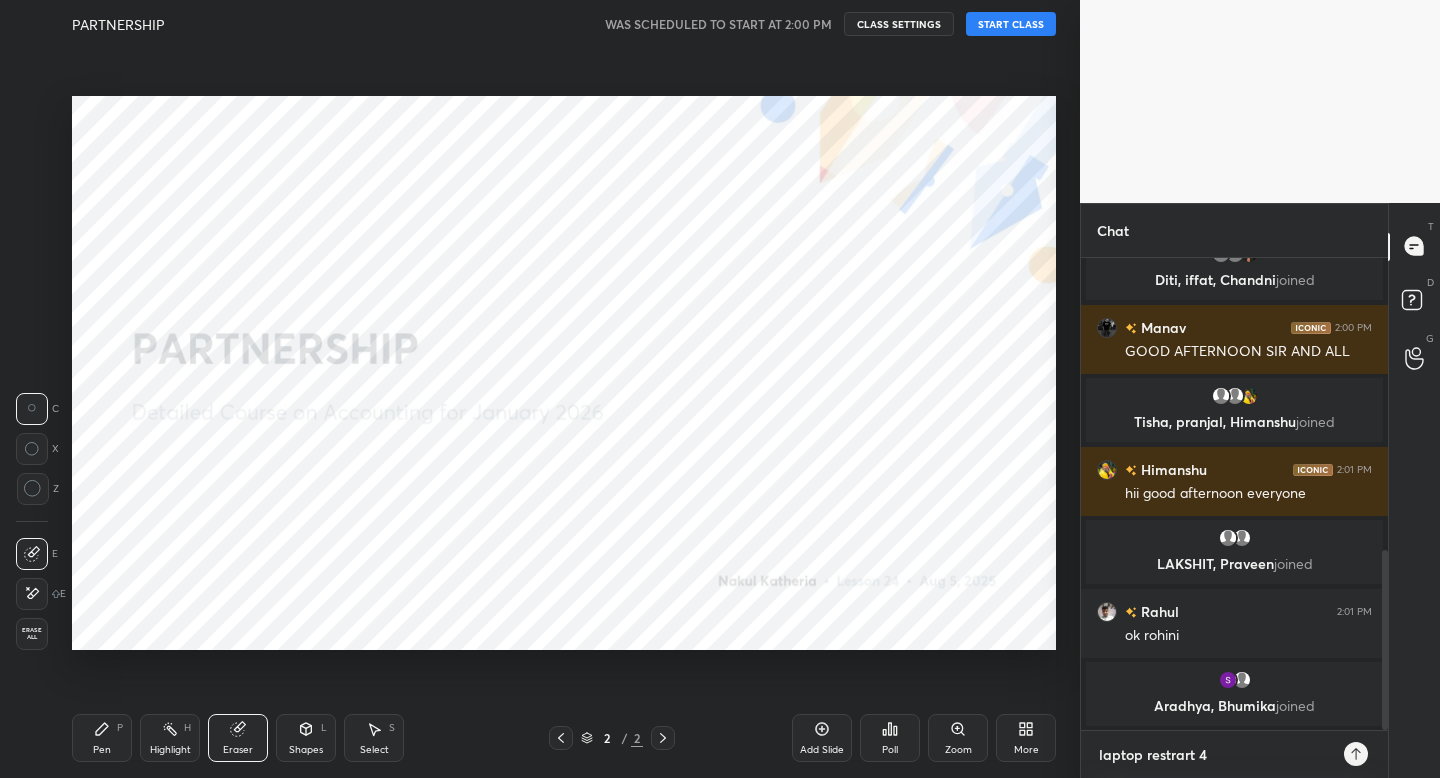 type on "laptop restrart 4" 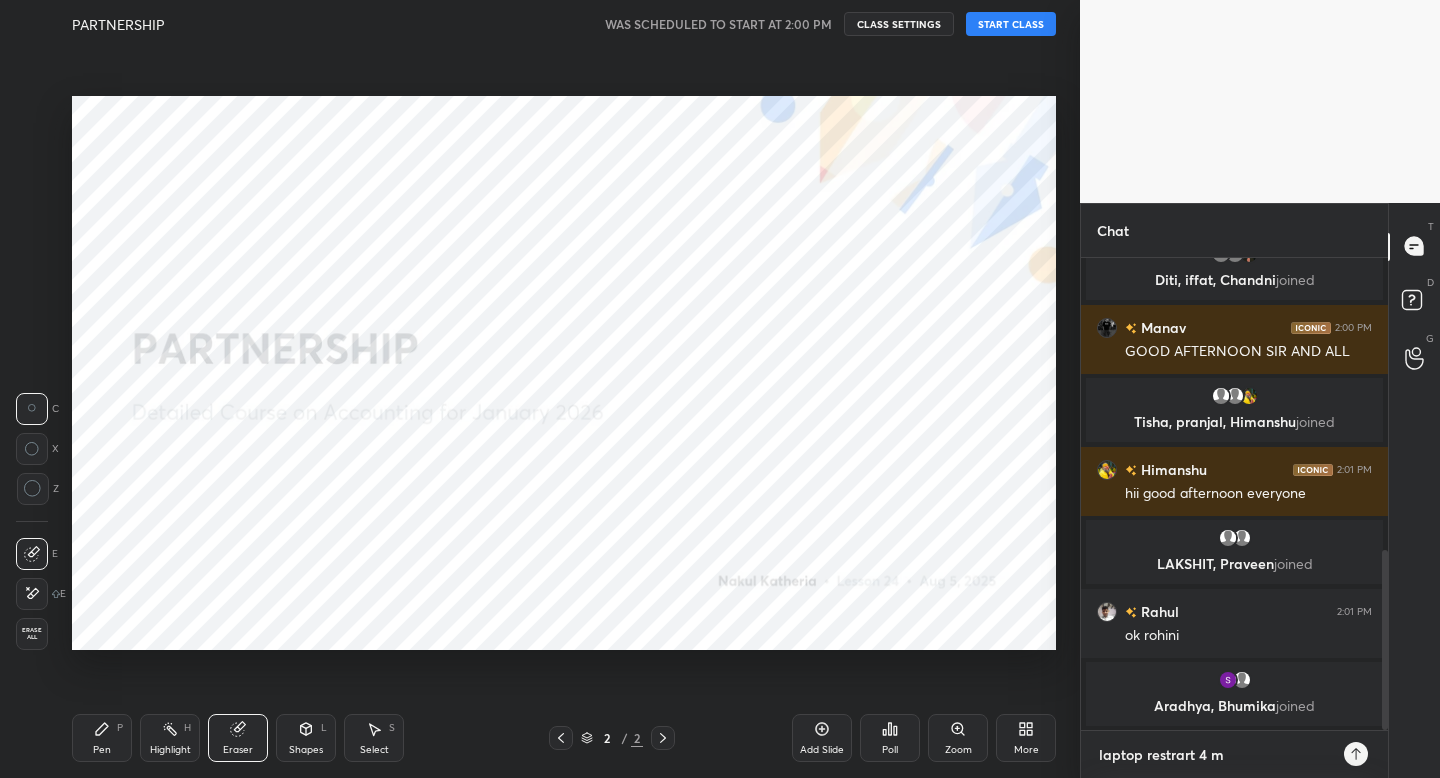 type on "laptop restrart 4 mi" 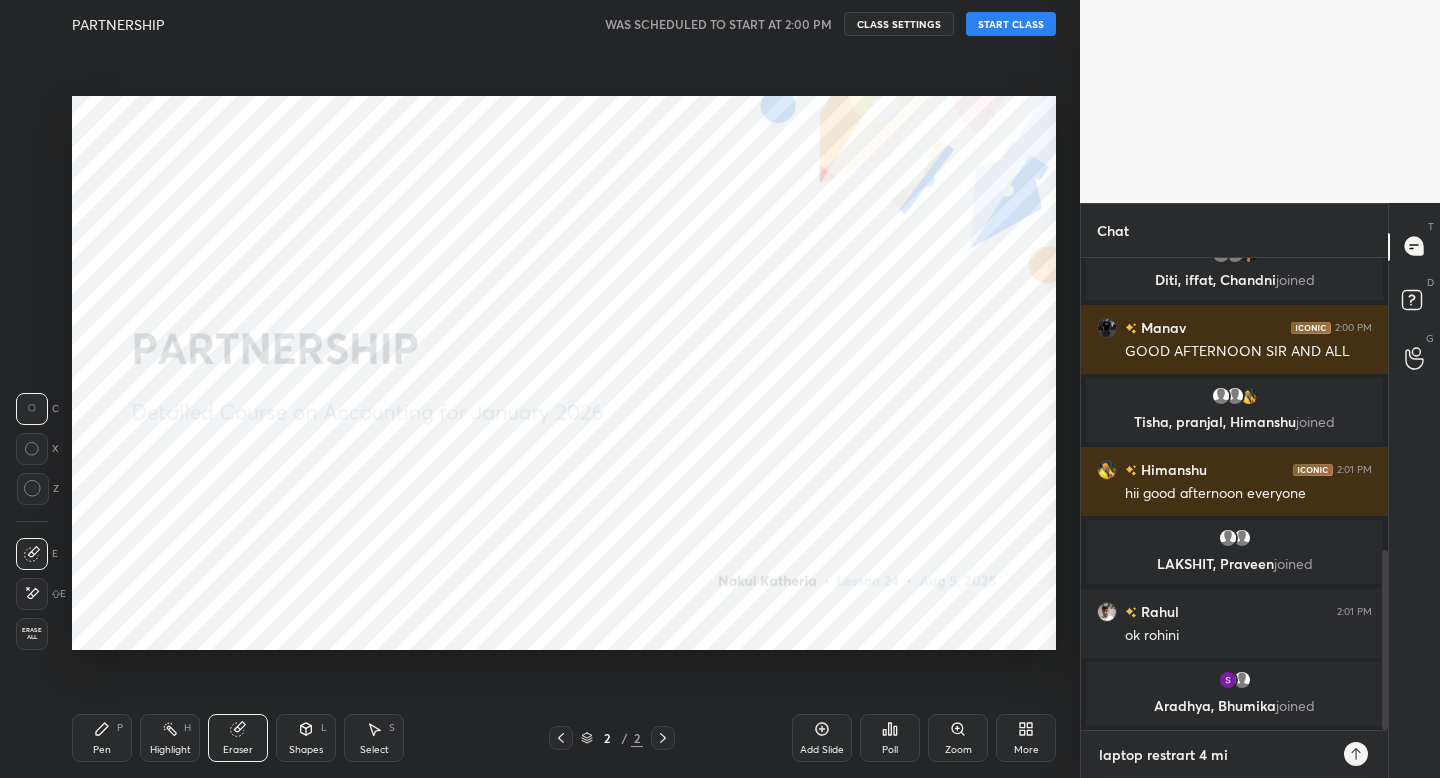 type on "laptop restrart 4 min" 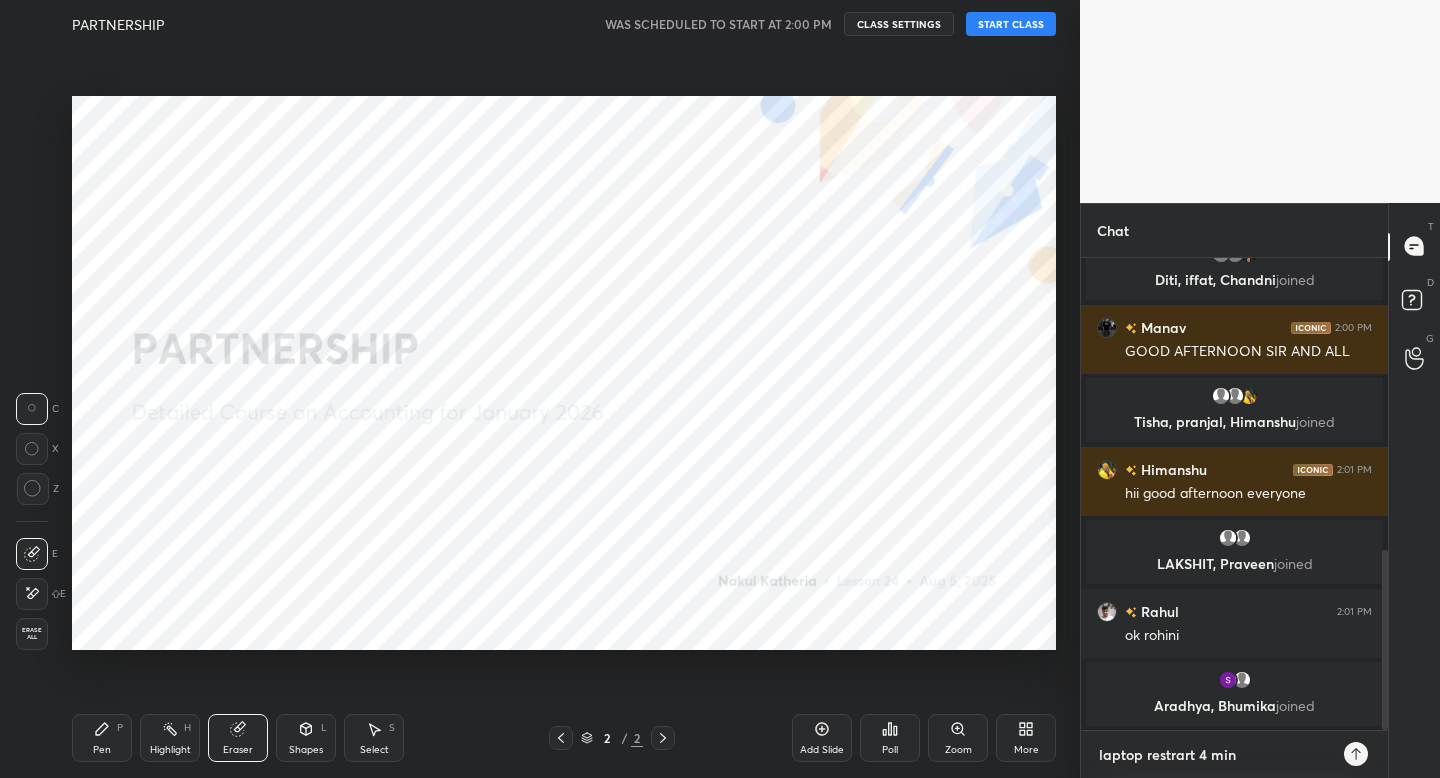 type on "laptop restrart 4 mins" 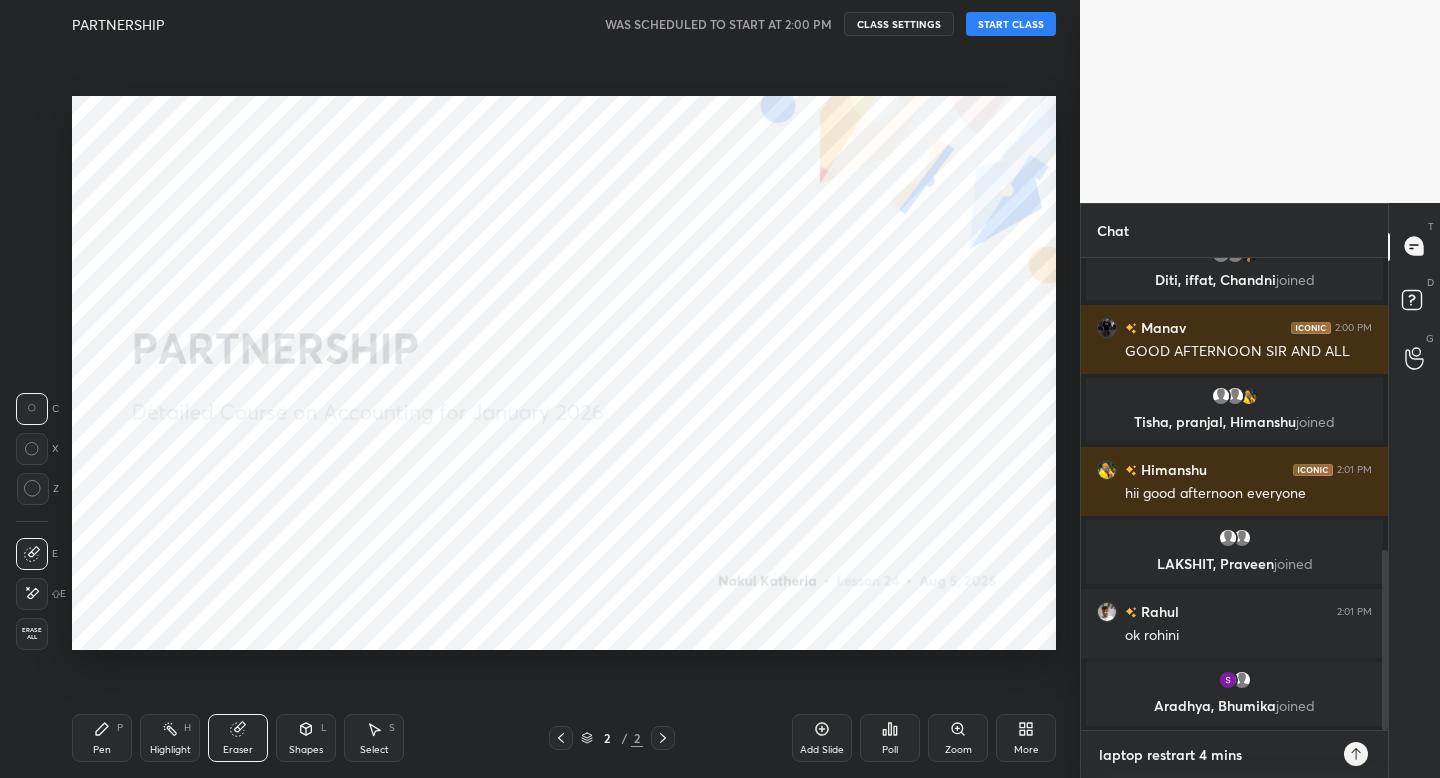 type 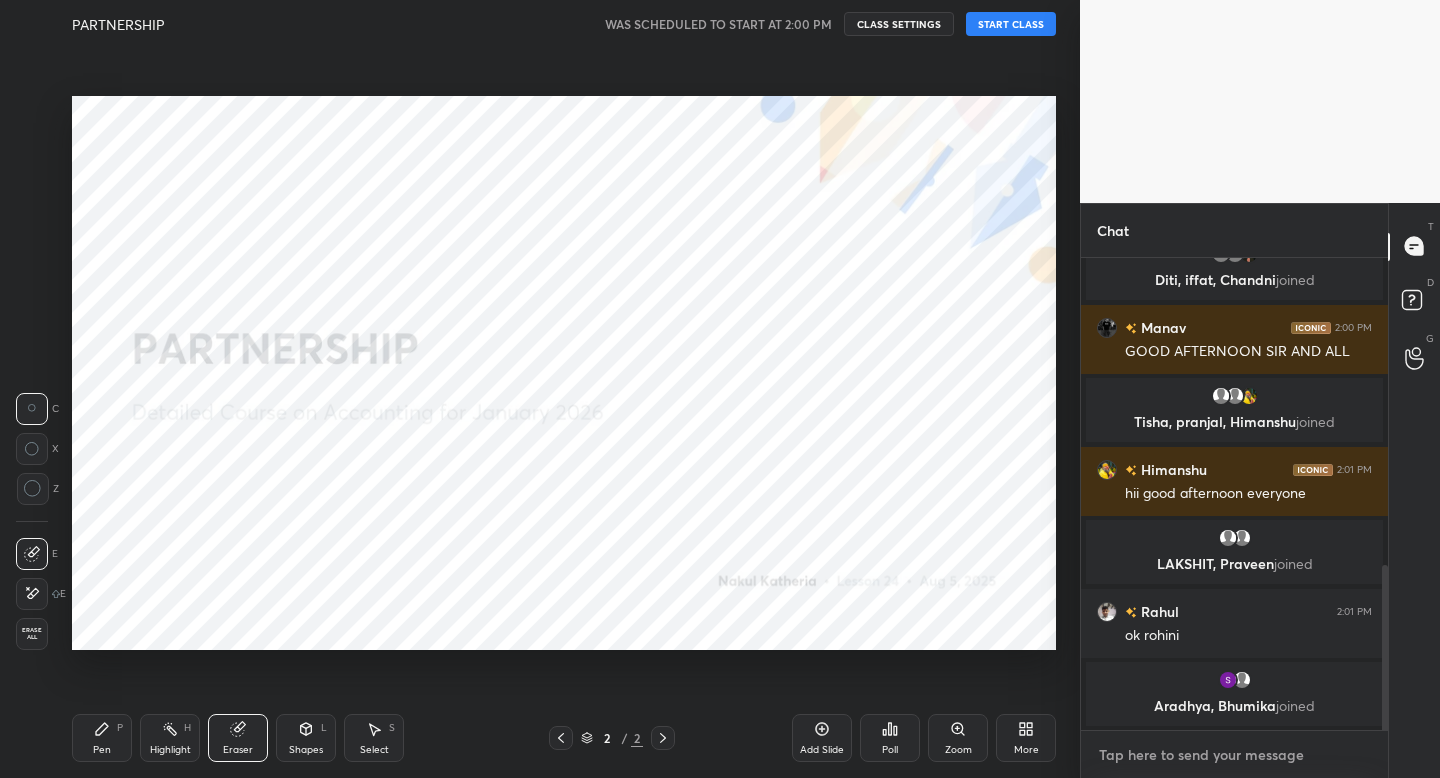 scroll, scrollTop: 878, scrollLeft: 0, axis: vertical 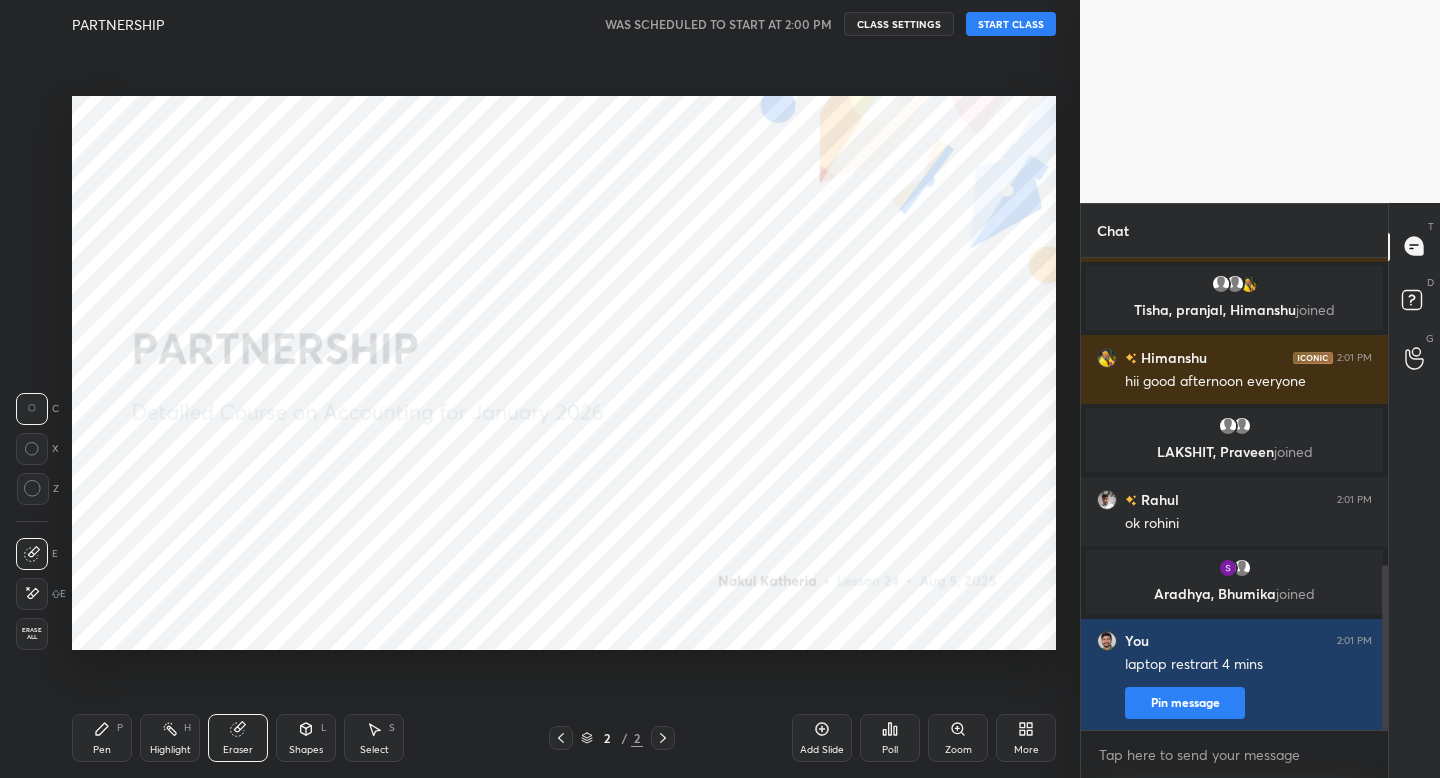 type on "x" 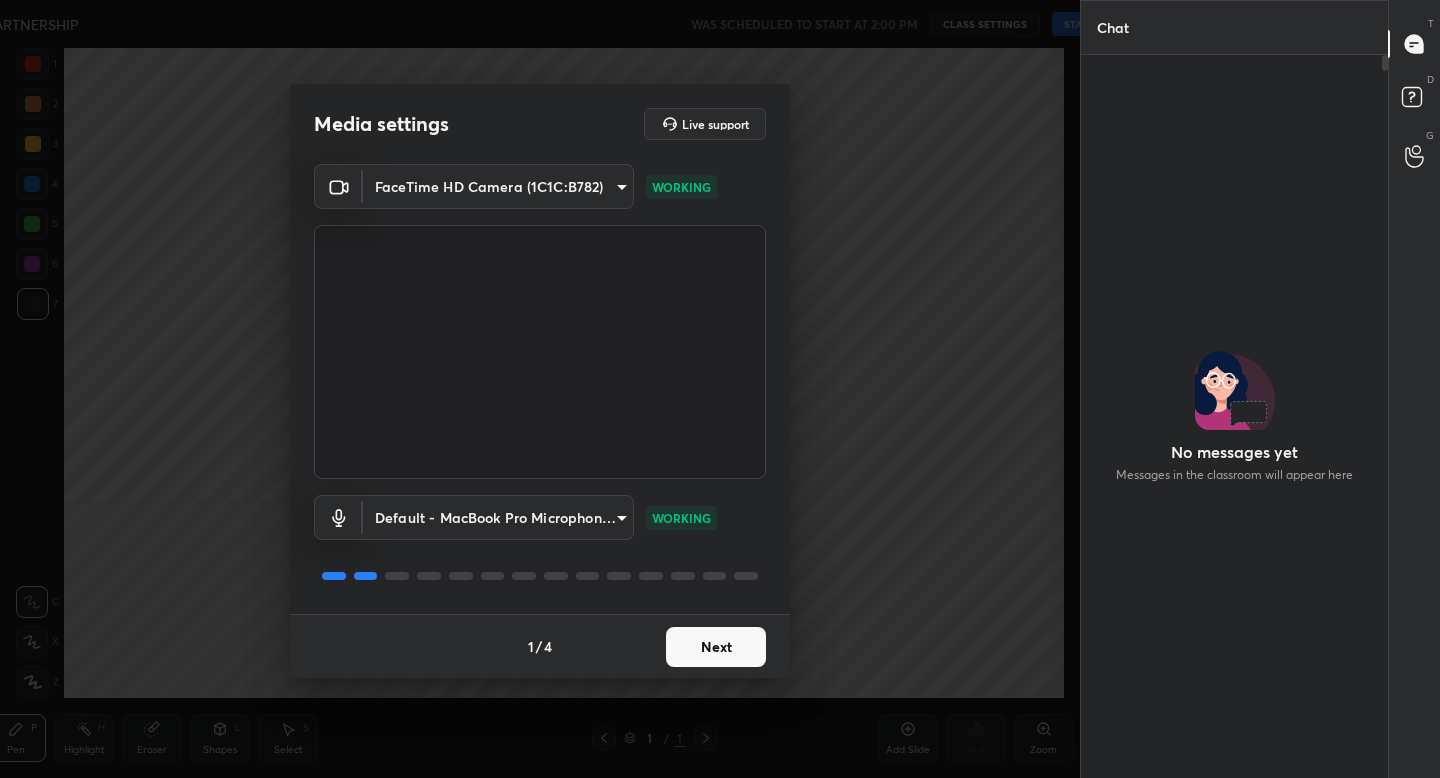 scroll, scrollTop: 0, scrollLeft: 0, axis: both 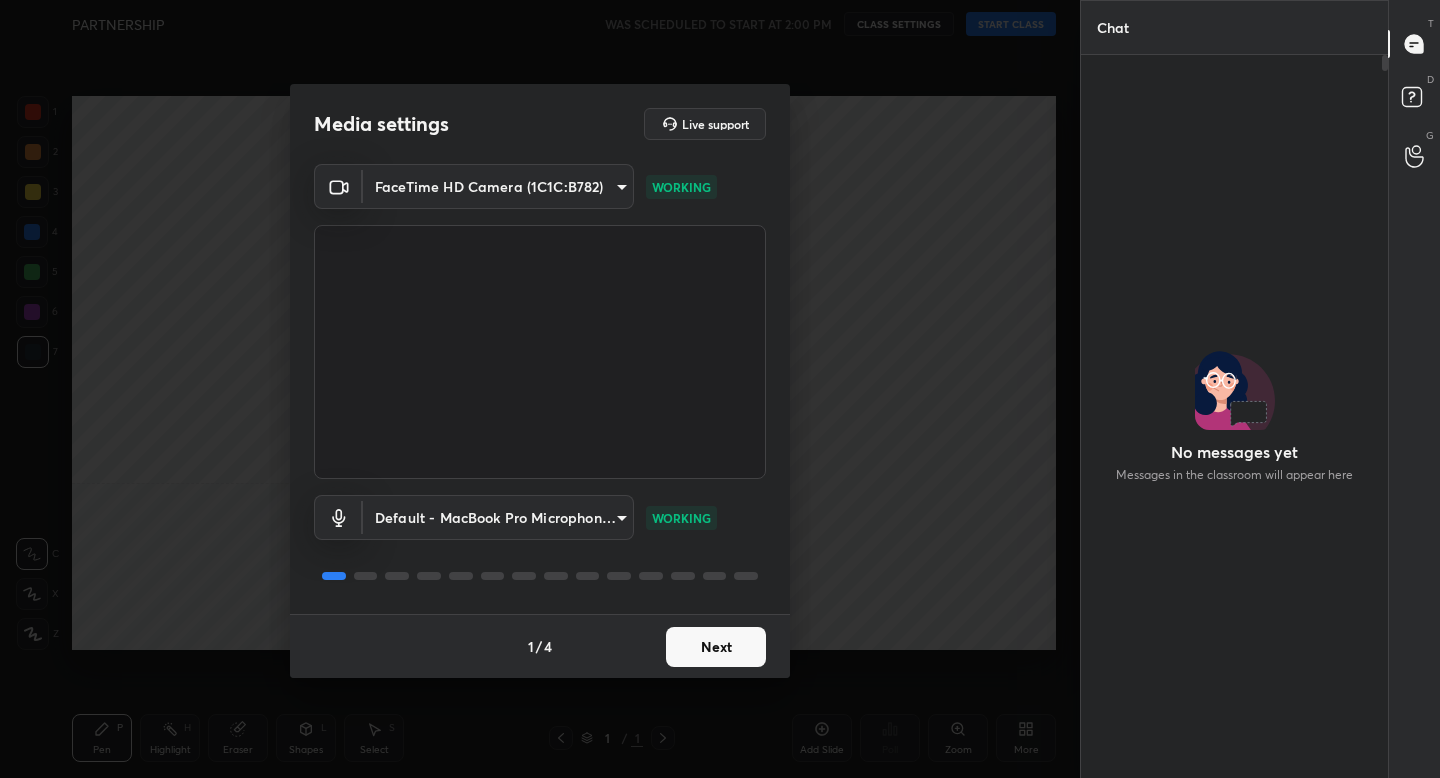 click on "Next" at bounding box center [716, 647] 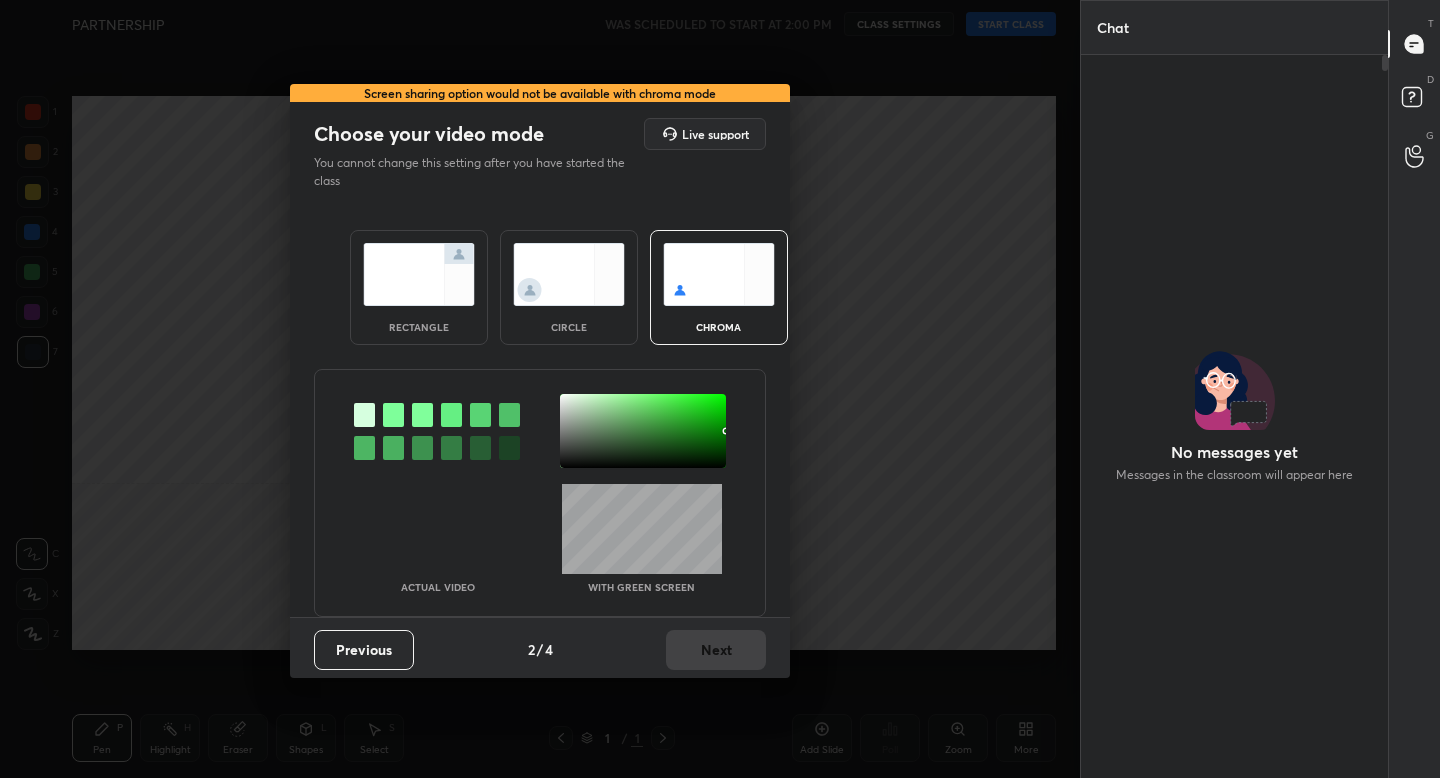 click at bounding box center [419, 274] 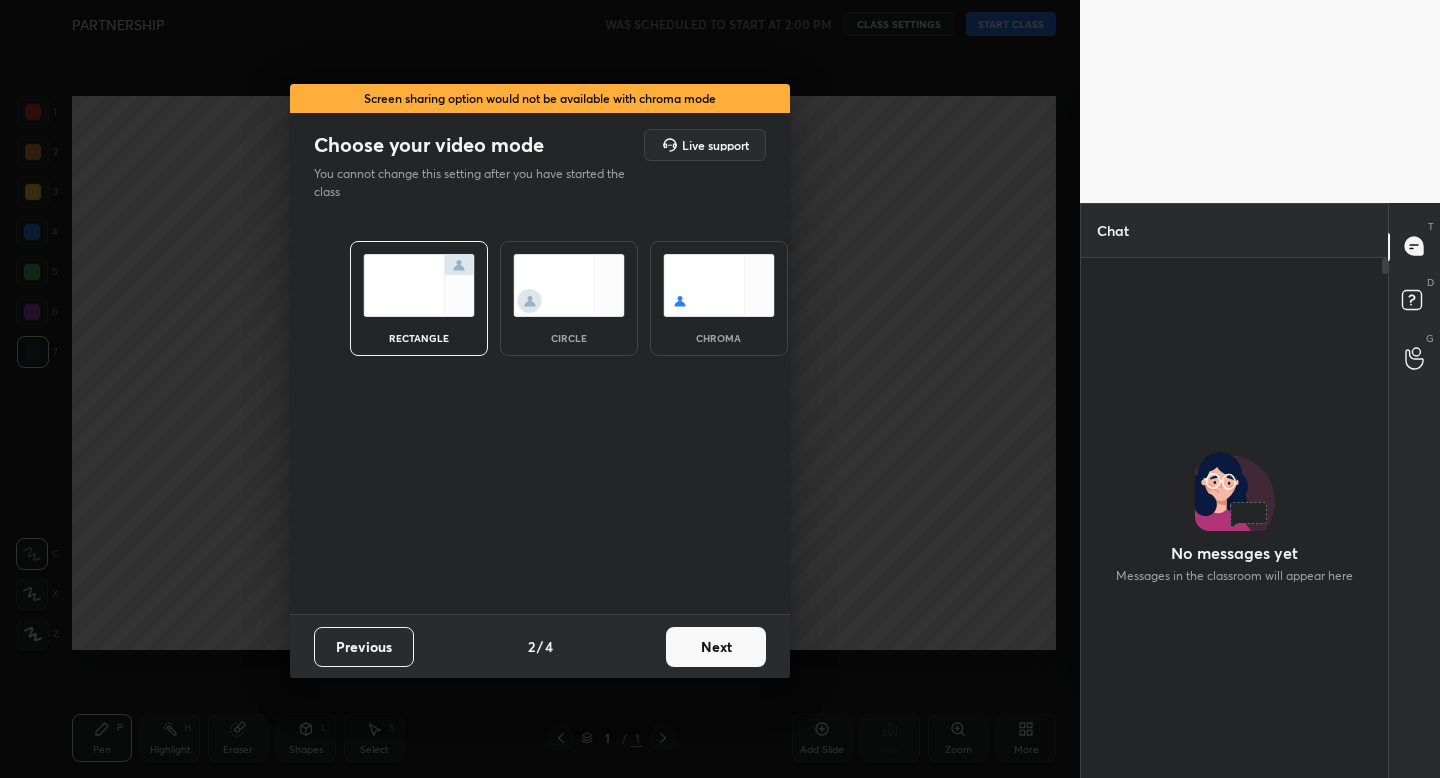 click on "Next" at bounding box center (716, 647) 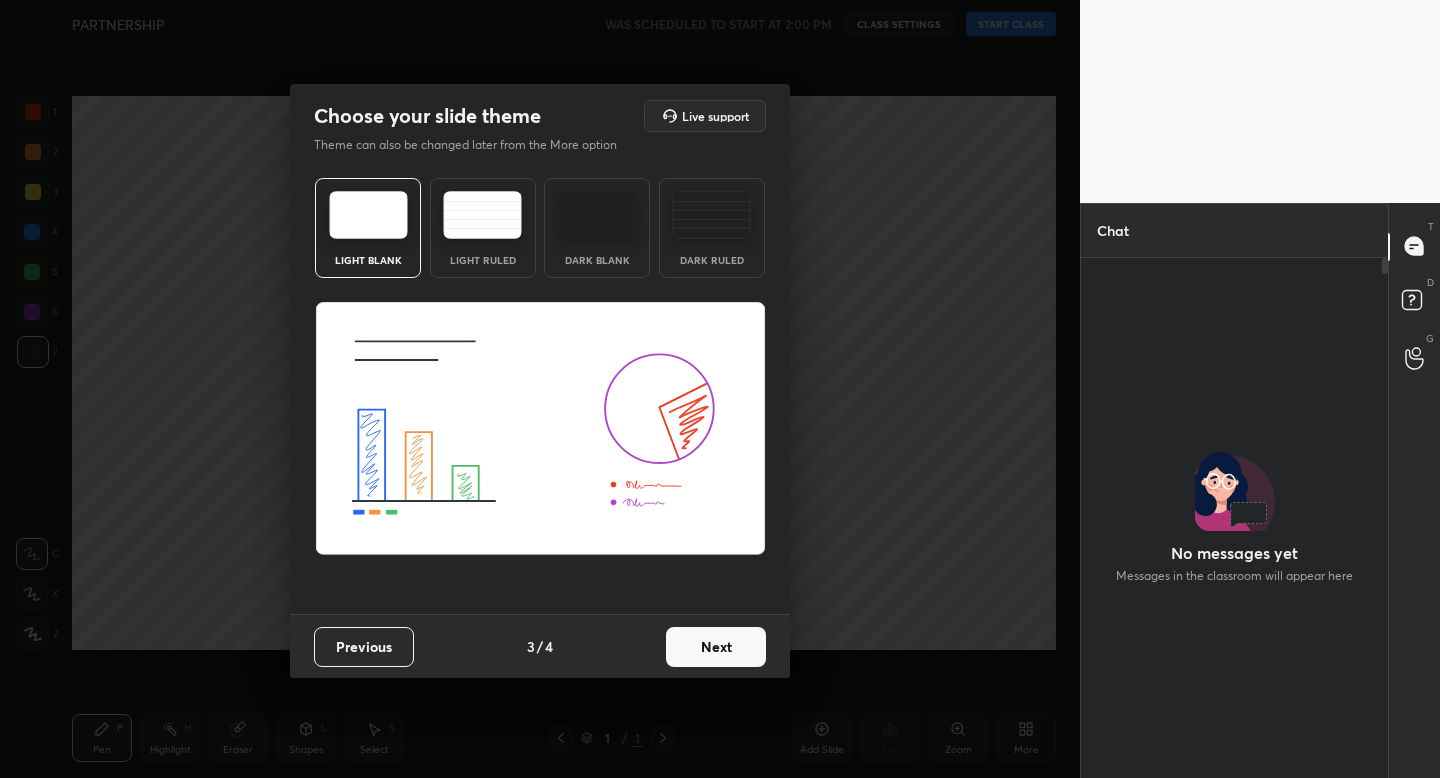 click on "Light Ruled" at bounding box center (483, 228) 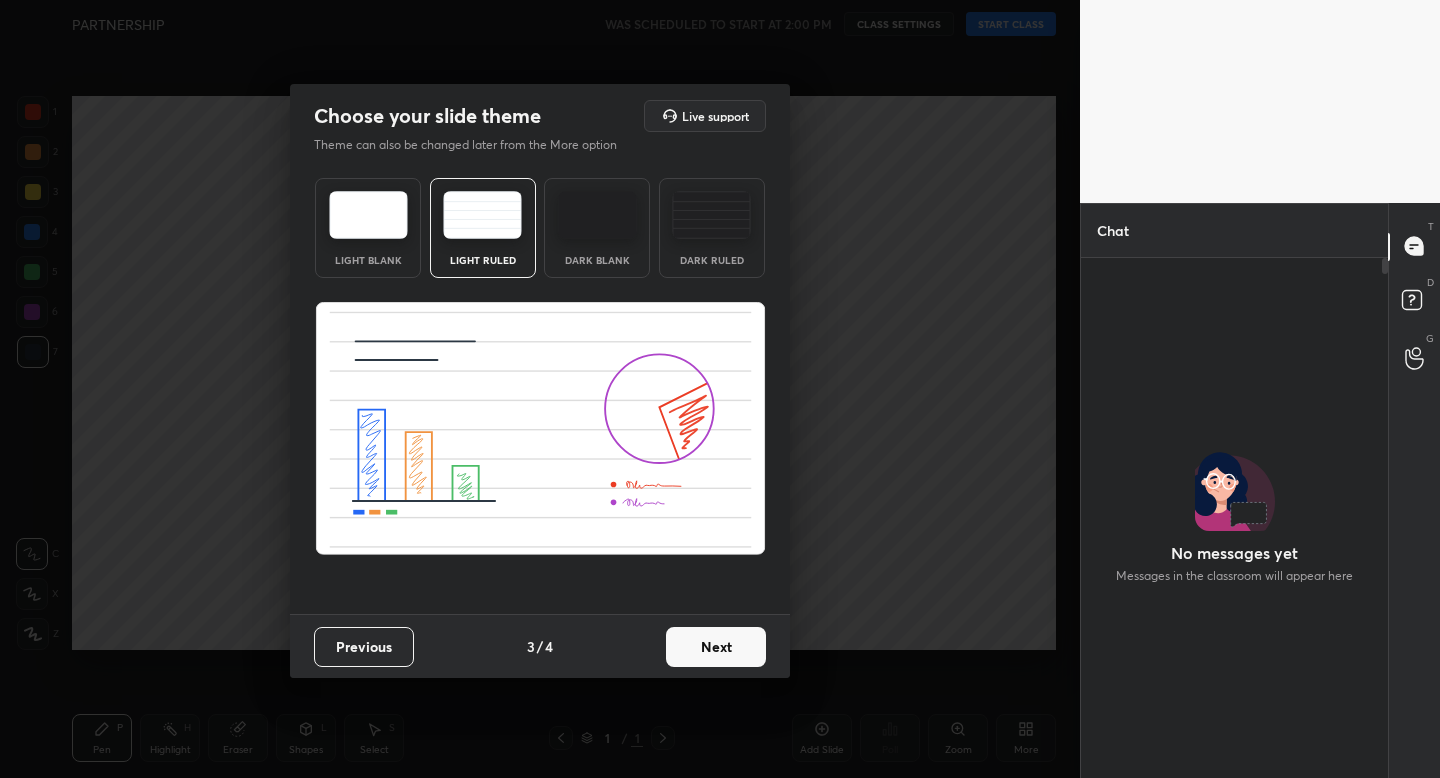 click on "Next" at bounding box center (716, 647) 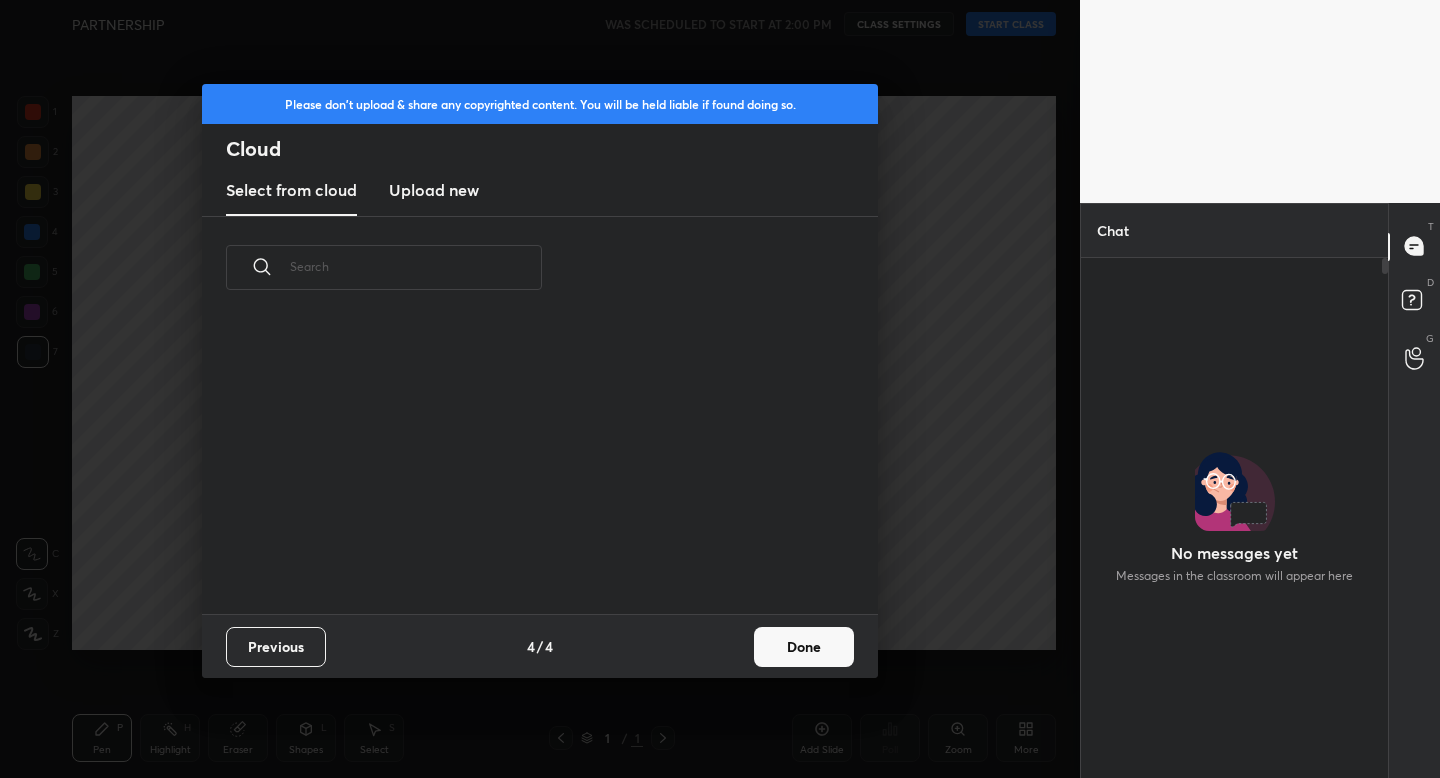 click on "Done" at bounding box center [804, 647] 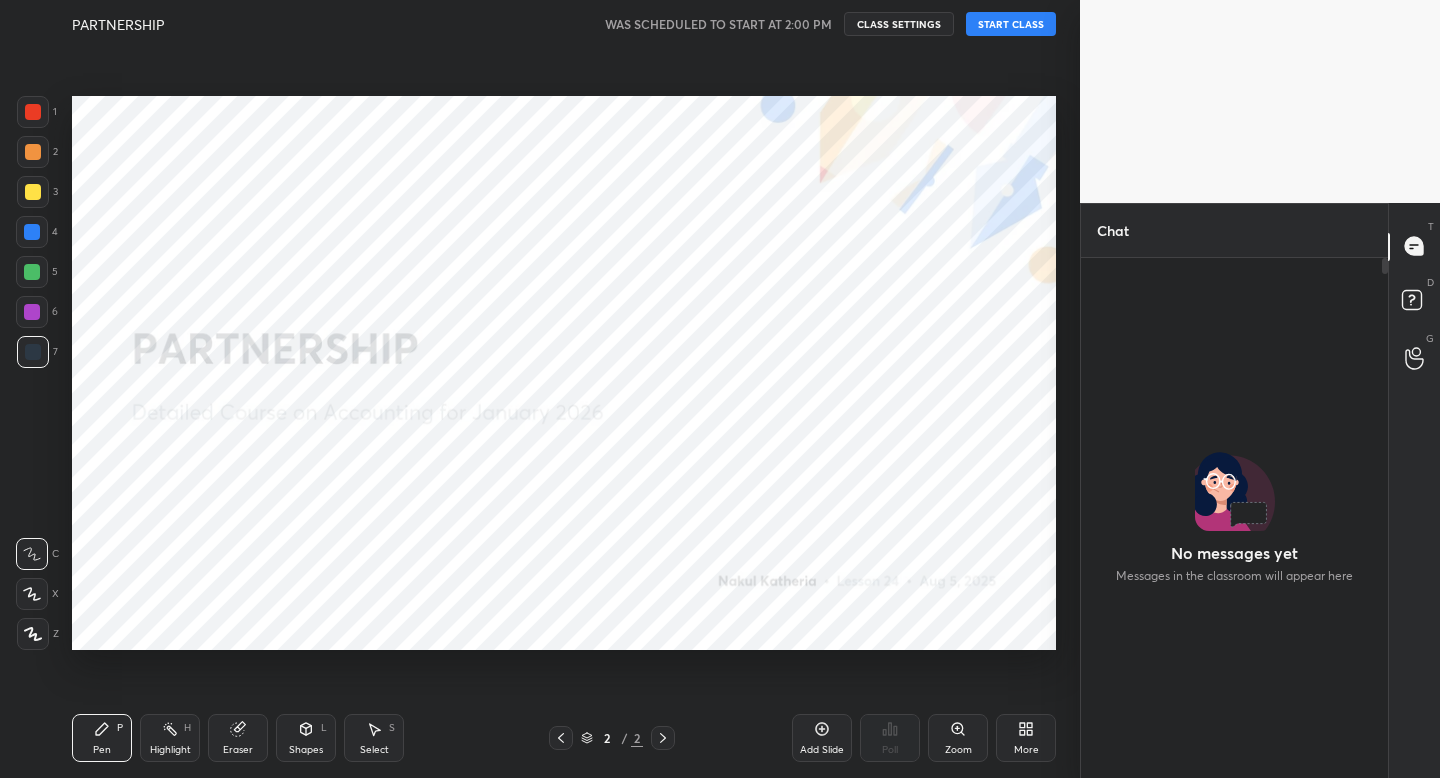 click on "START CLASS" at bounding box center [1011, 24] 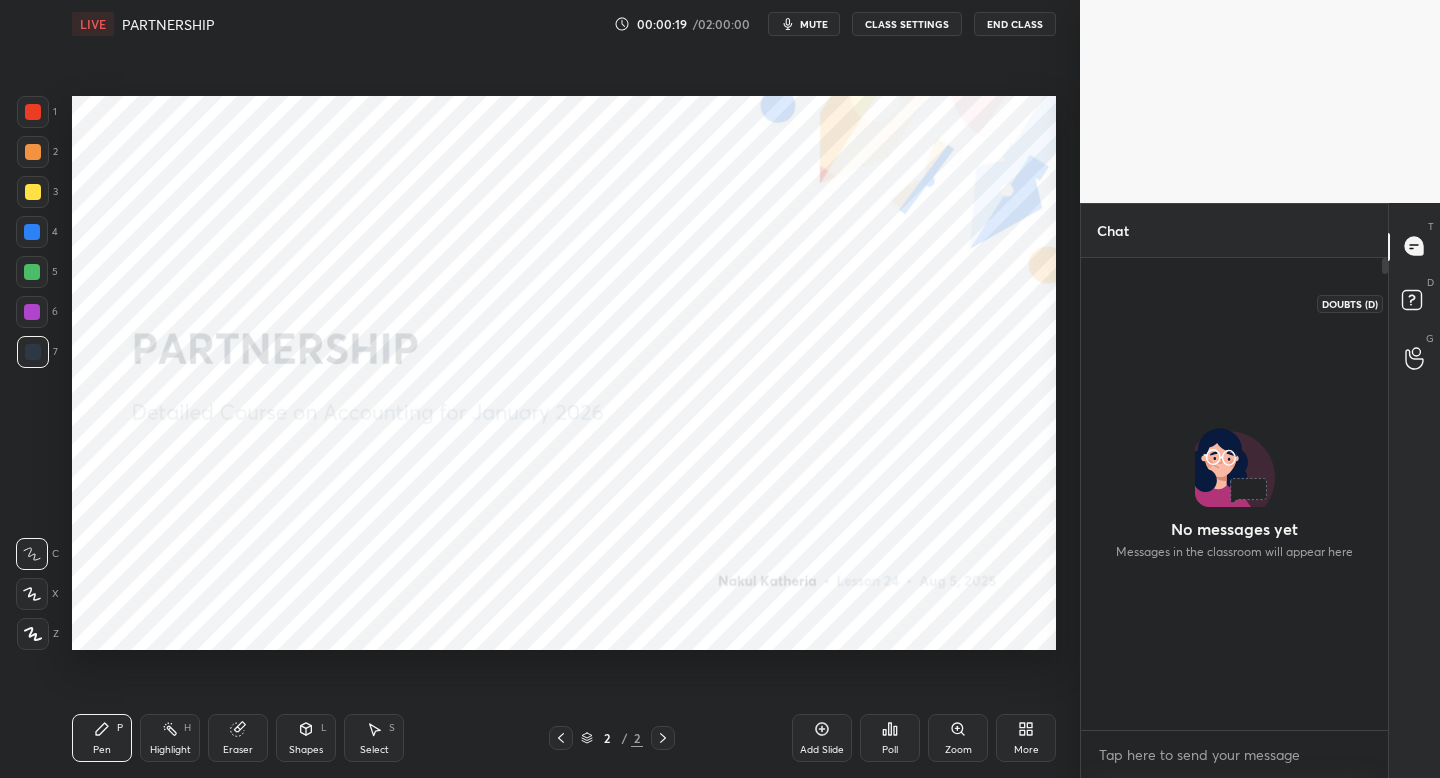 scroll, scrollTop: 299, scrollLeft: 301, axis: both 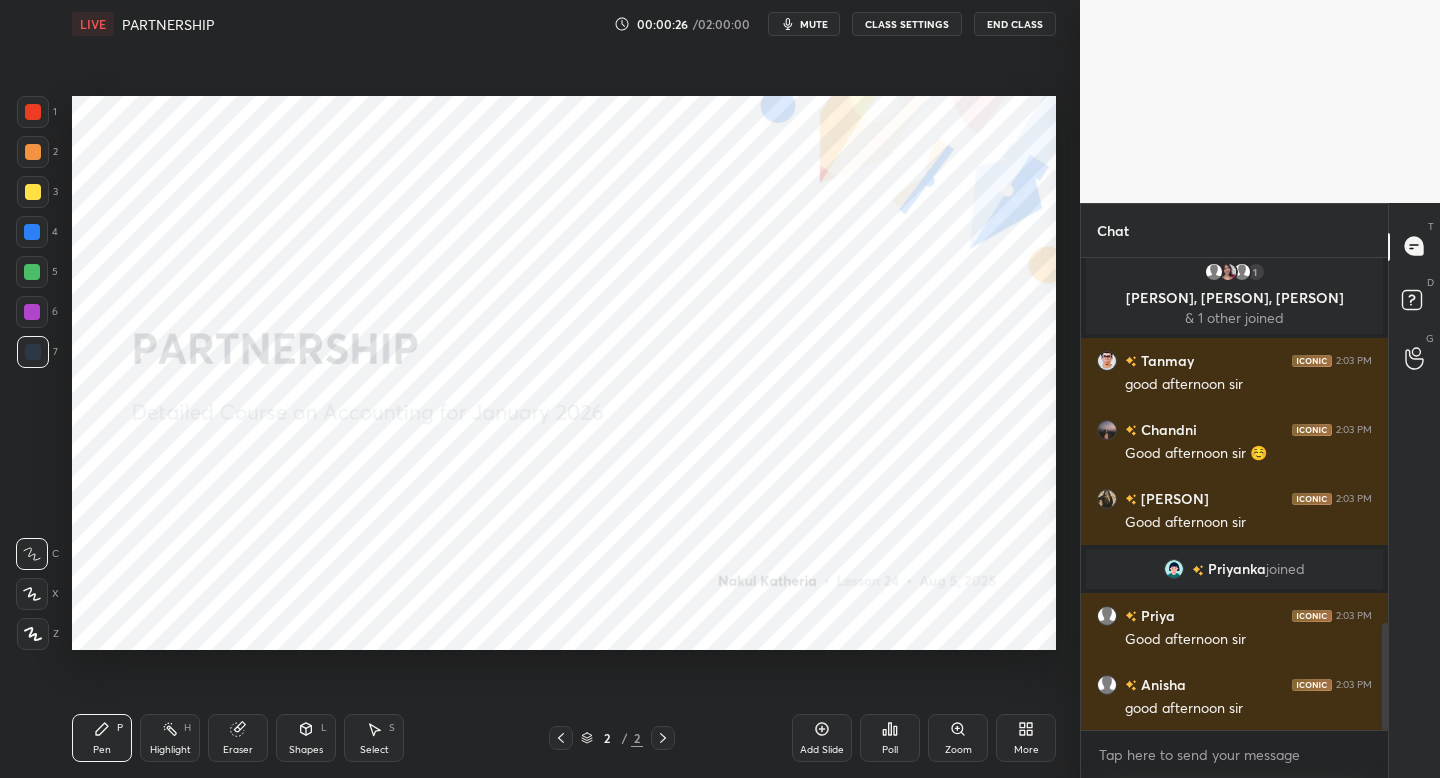 click on "1 2 3 4 5 6 7 C X Z C X Z E E Erase all   H H LIVE PARTNERSHIP 00:00:26 /  02:00:00 mute CLASS SETTINGS End Class Setting up your live class Poll for   secs No correct answer Start poll Back PARTNERSHIP • L24 of Detailed Course on Accounting for January 2026 [PERSON] Pen P Highlight H Eraser Shapes L Select S 2 / 2 Add Slide Poll Zoom More" at bounding box center [532, 389] 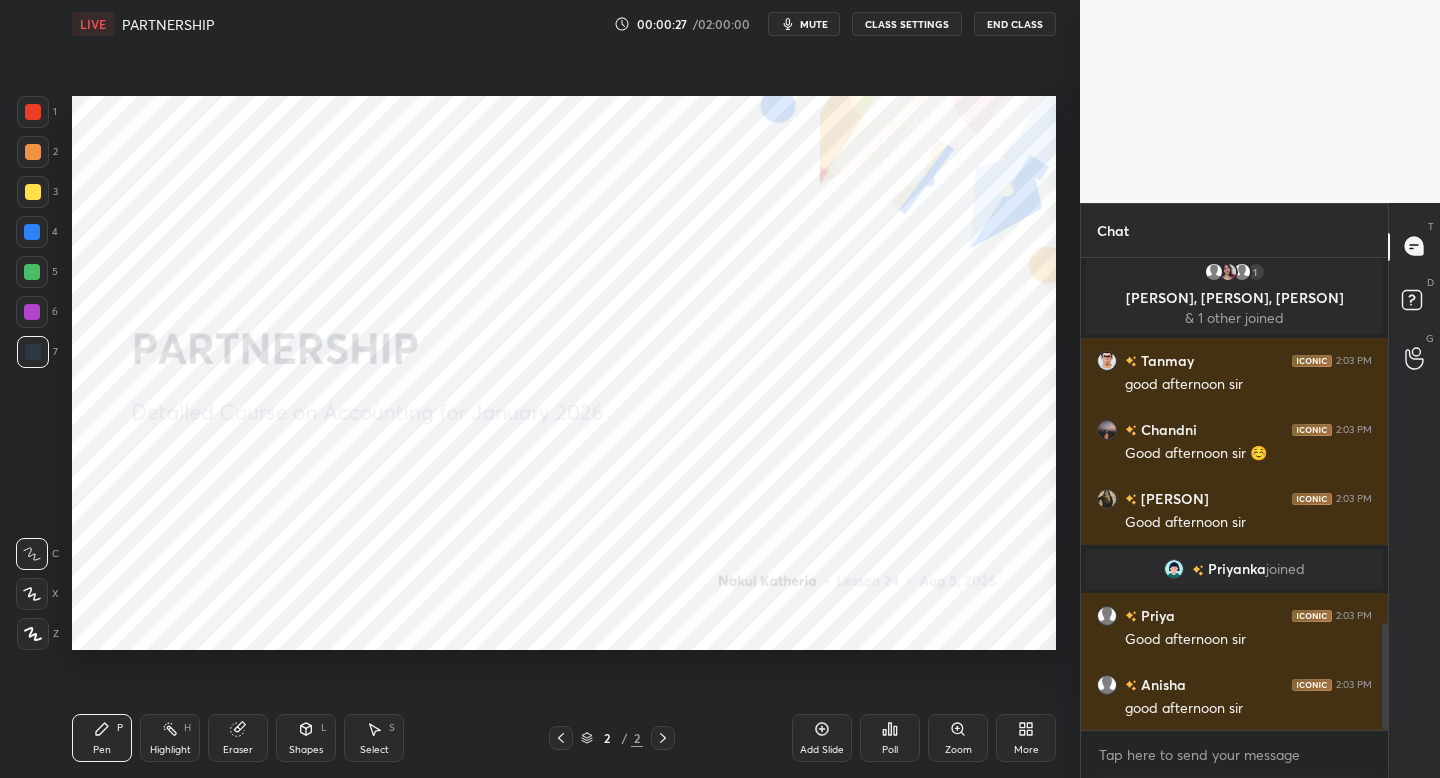 drag, startPoint x: 41, startPoint y: 637, endPoint x: 55, endPoint y: 642, distance: 14.866069 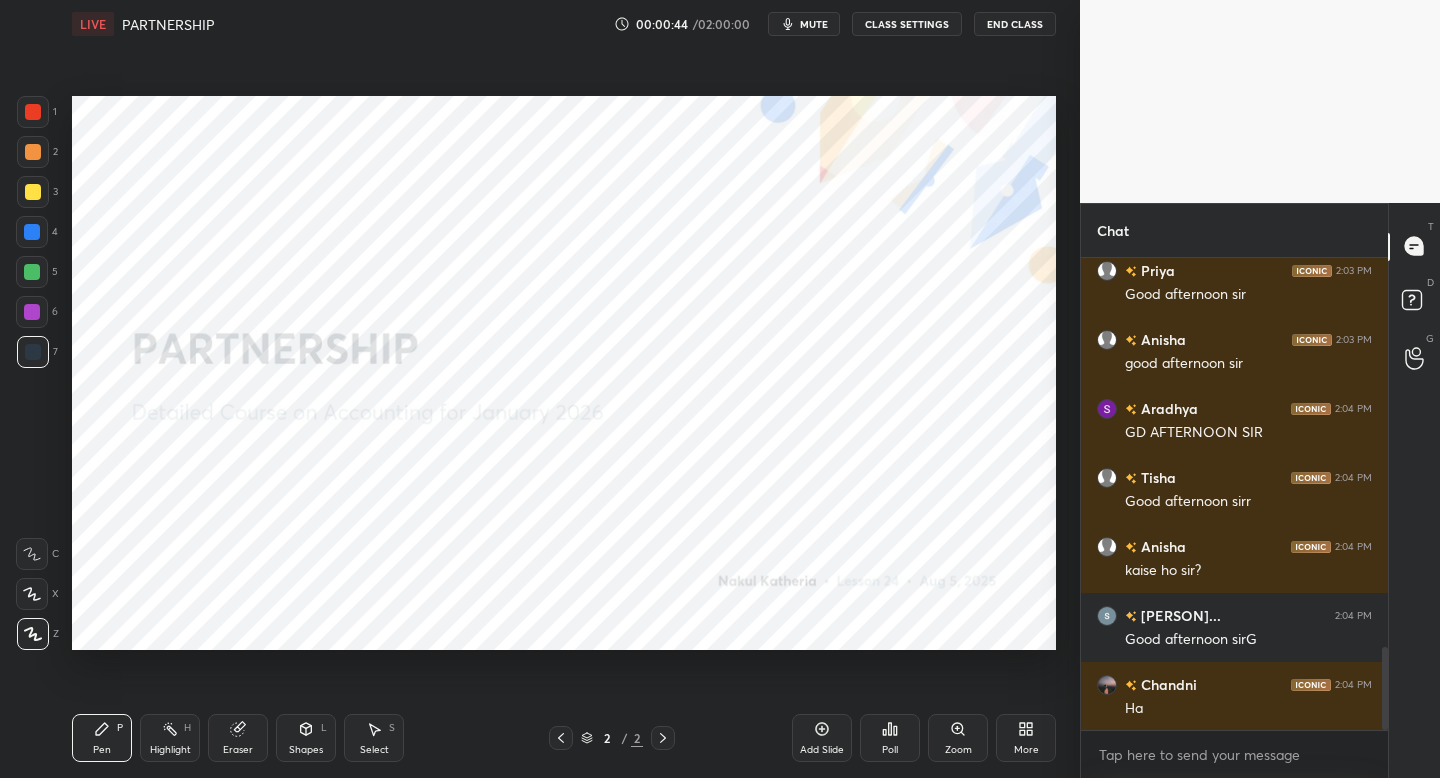 scroll, scrollTop: 2235, scrollLeft: 0, axis: vertical 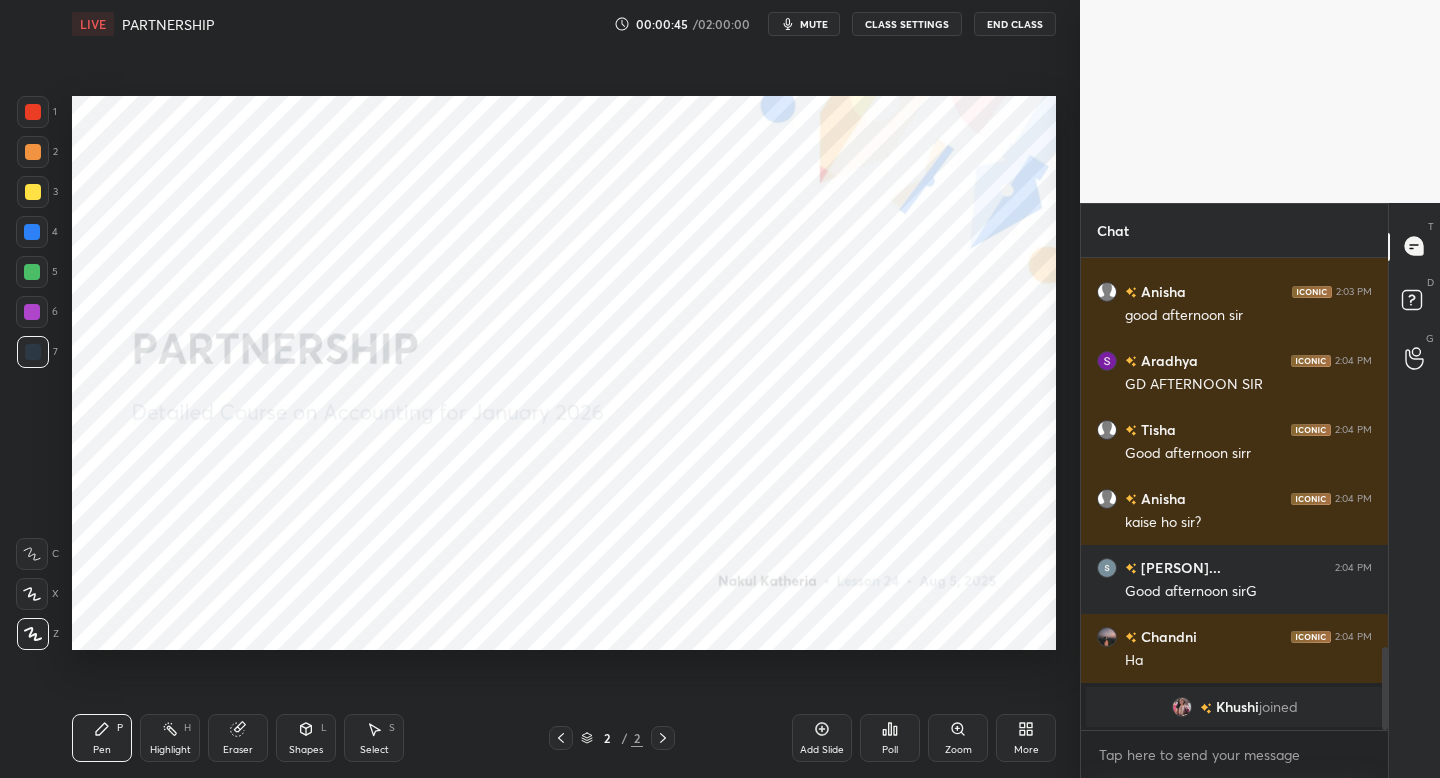 drag, startPoint x: 799, startPoint y: 750, endPoint x: 761, endPoint y: 744, distance: 38.470768 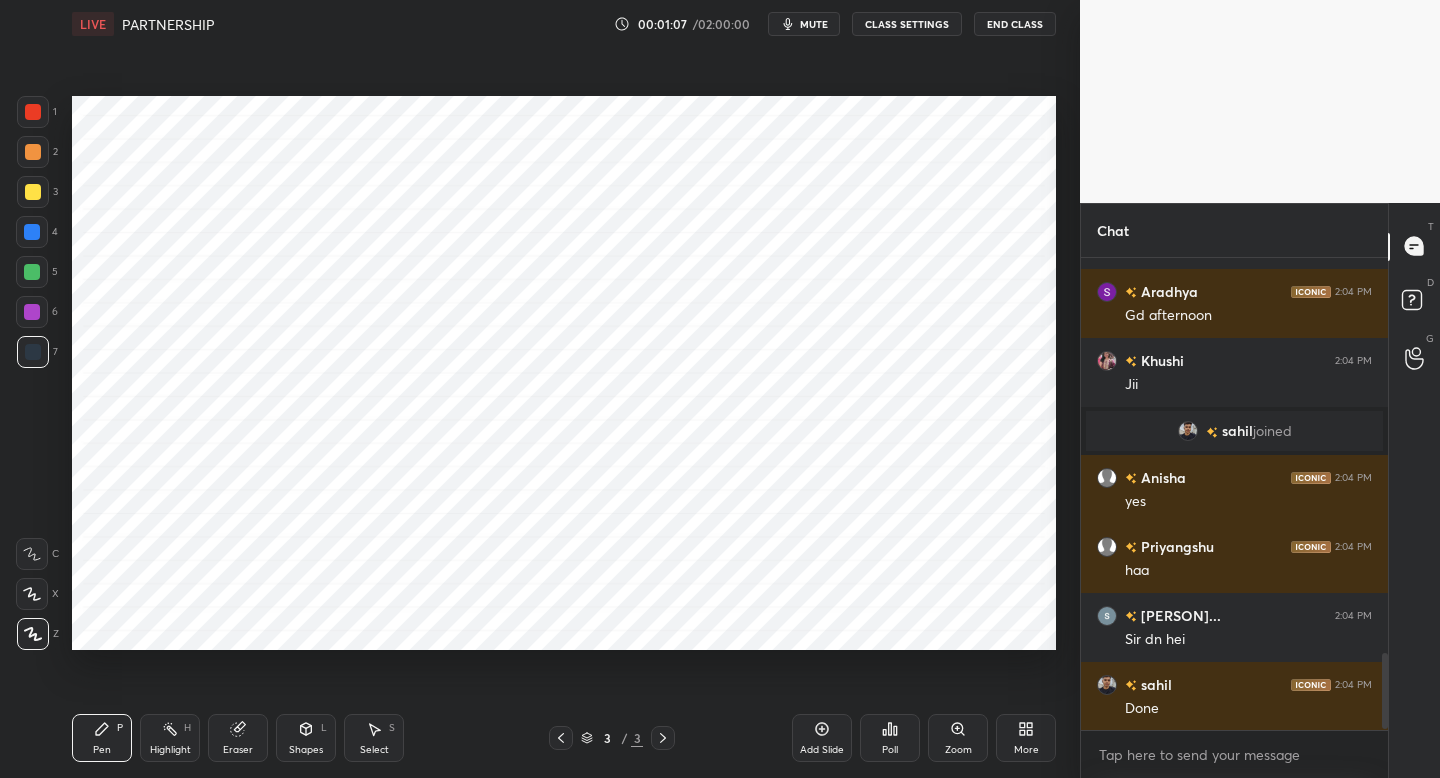 scroll, scrollTop: 2499, scrollLeft: 0, axis: vertical 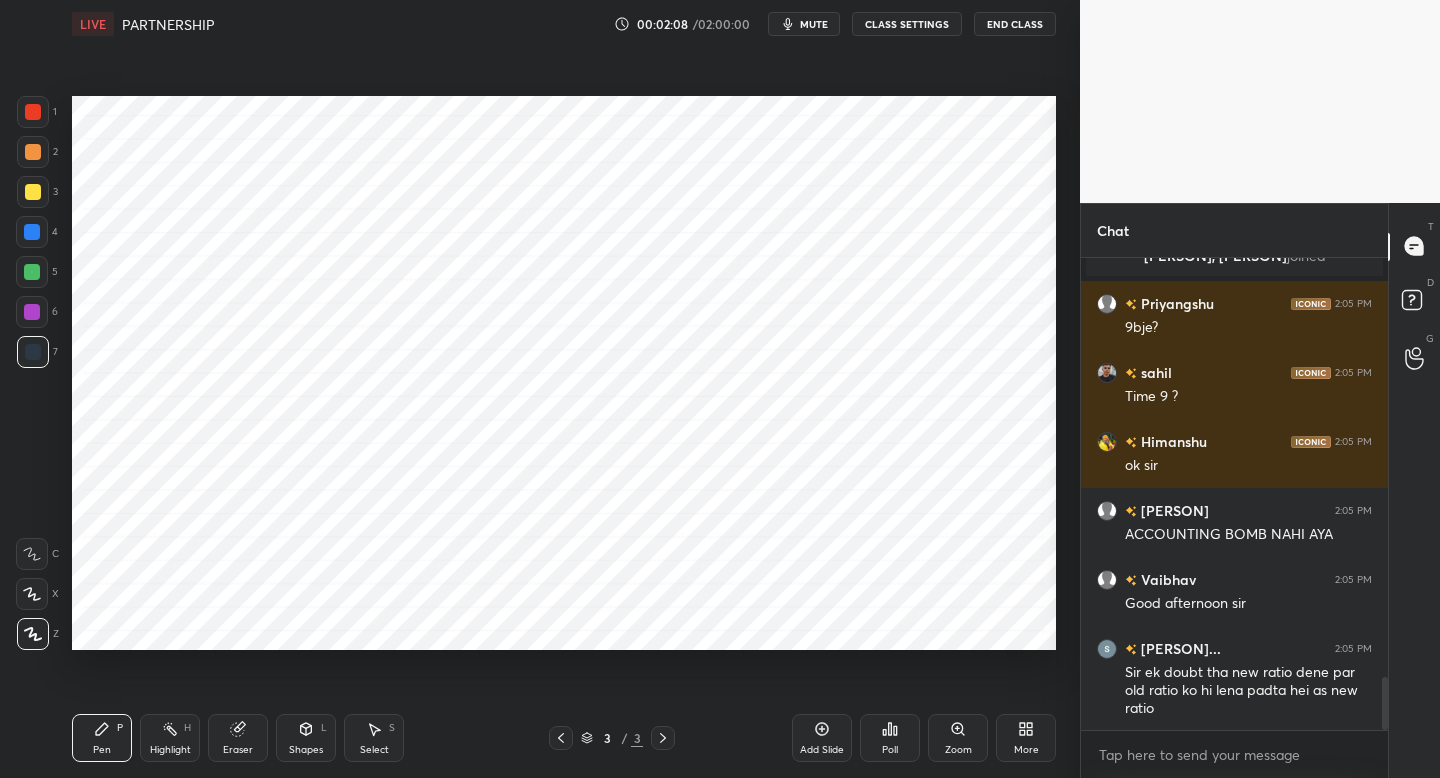 click 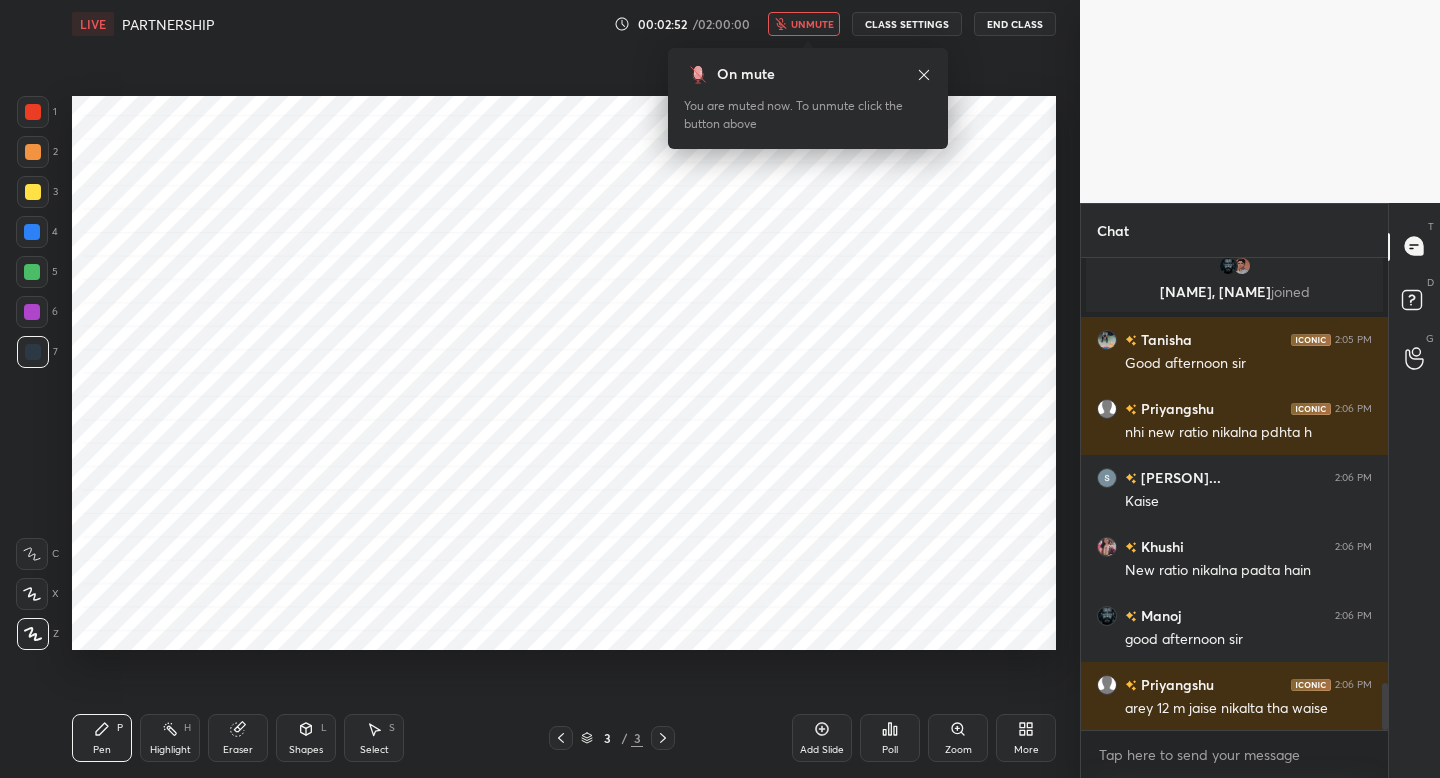 scroll, scrollTop: 4280, scrollLeft: 0, axis: vertical 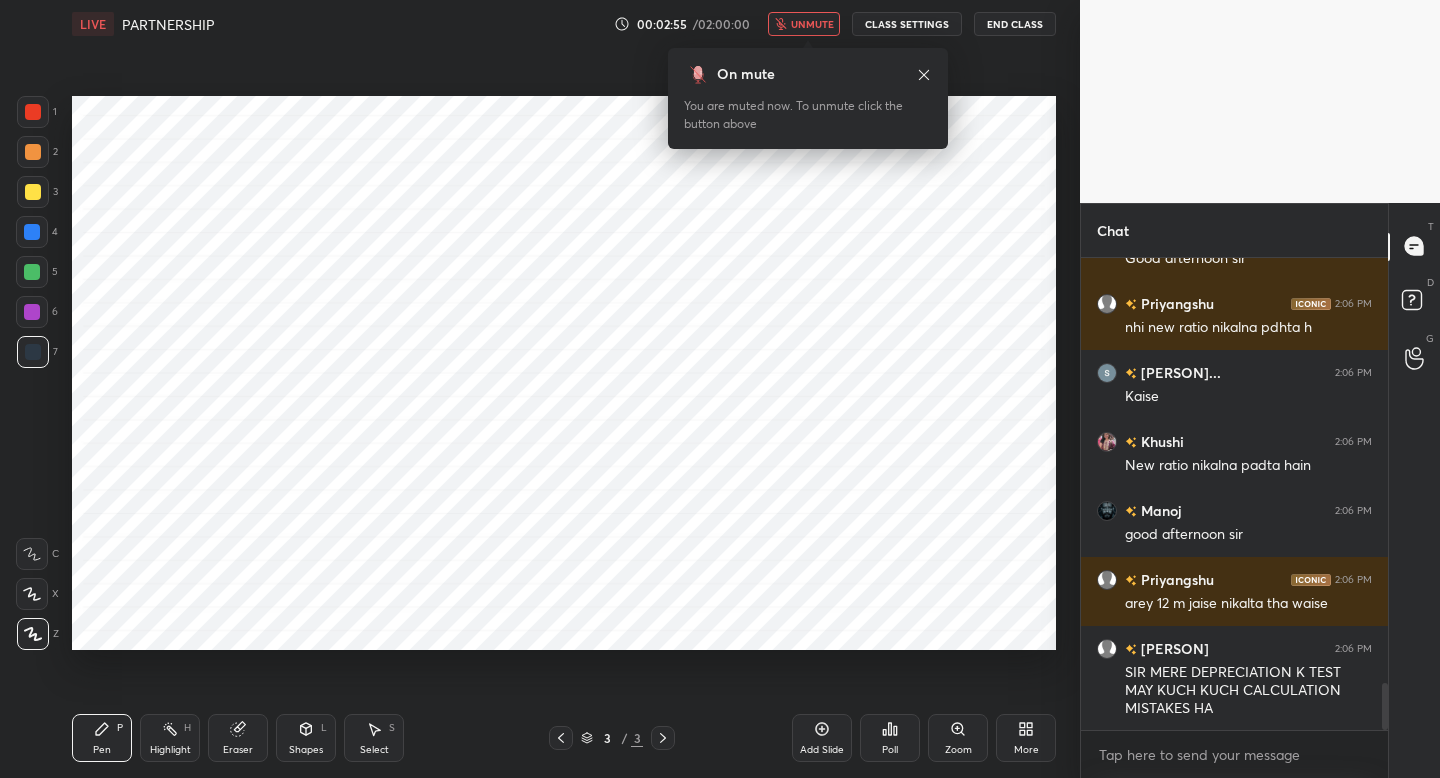click 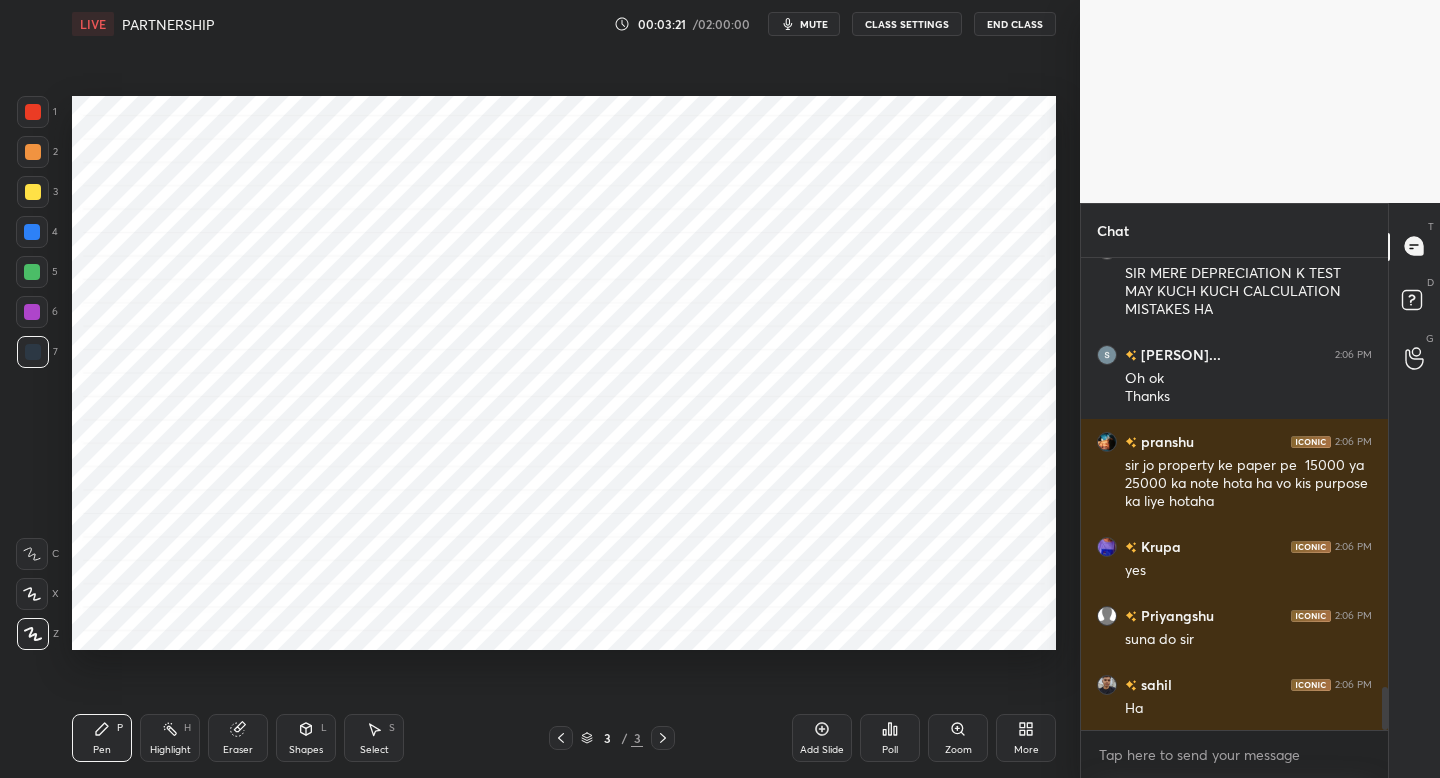 scroll, scrollTop: 4727, scrollLeft: 0, axis: vertical 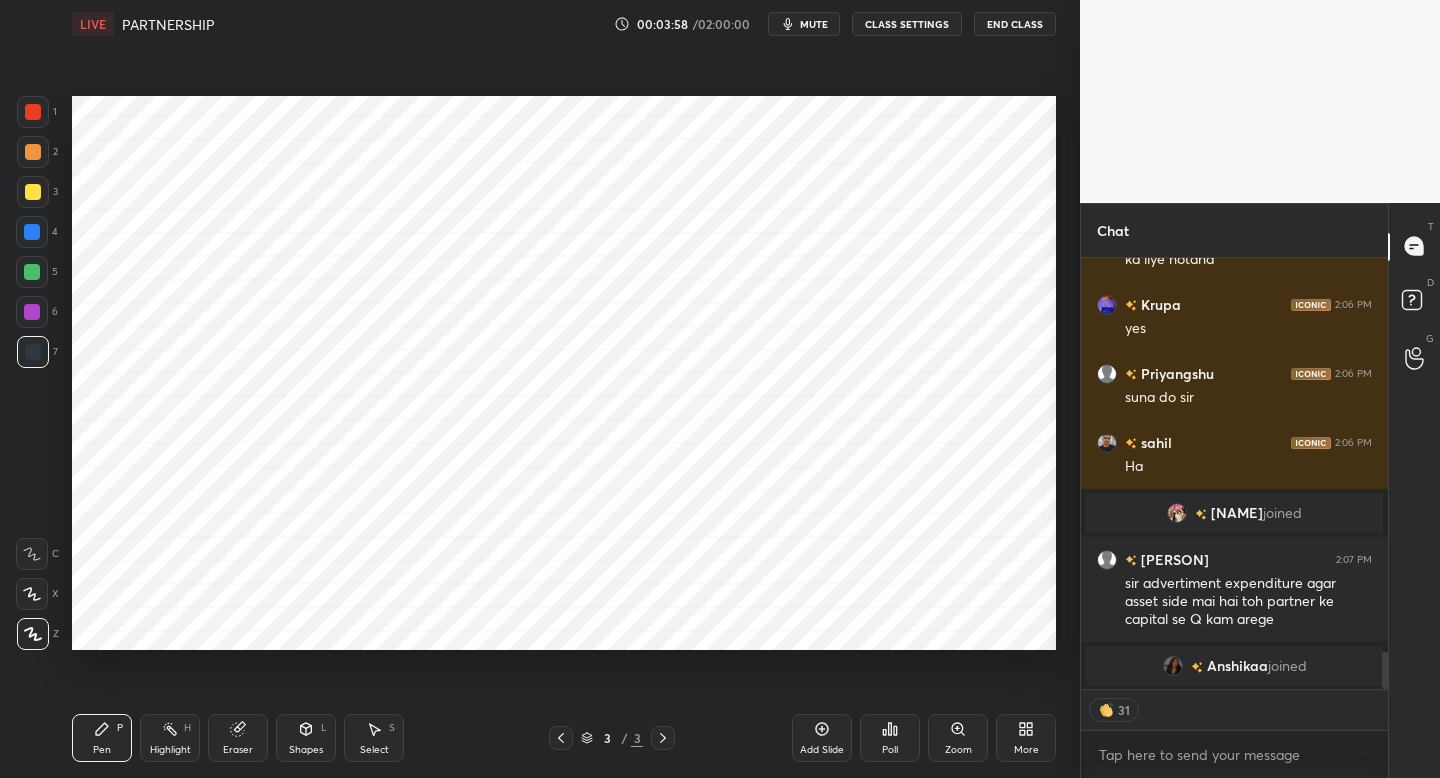 drag, startPoint x: 38, startPoint y: 107, endPoint x: 51, endPoint y: 117, distance: 16.40122 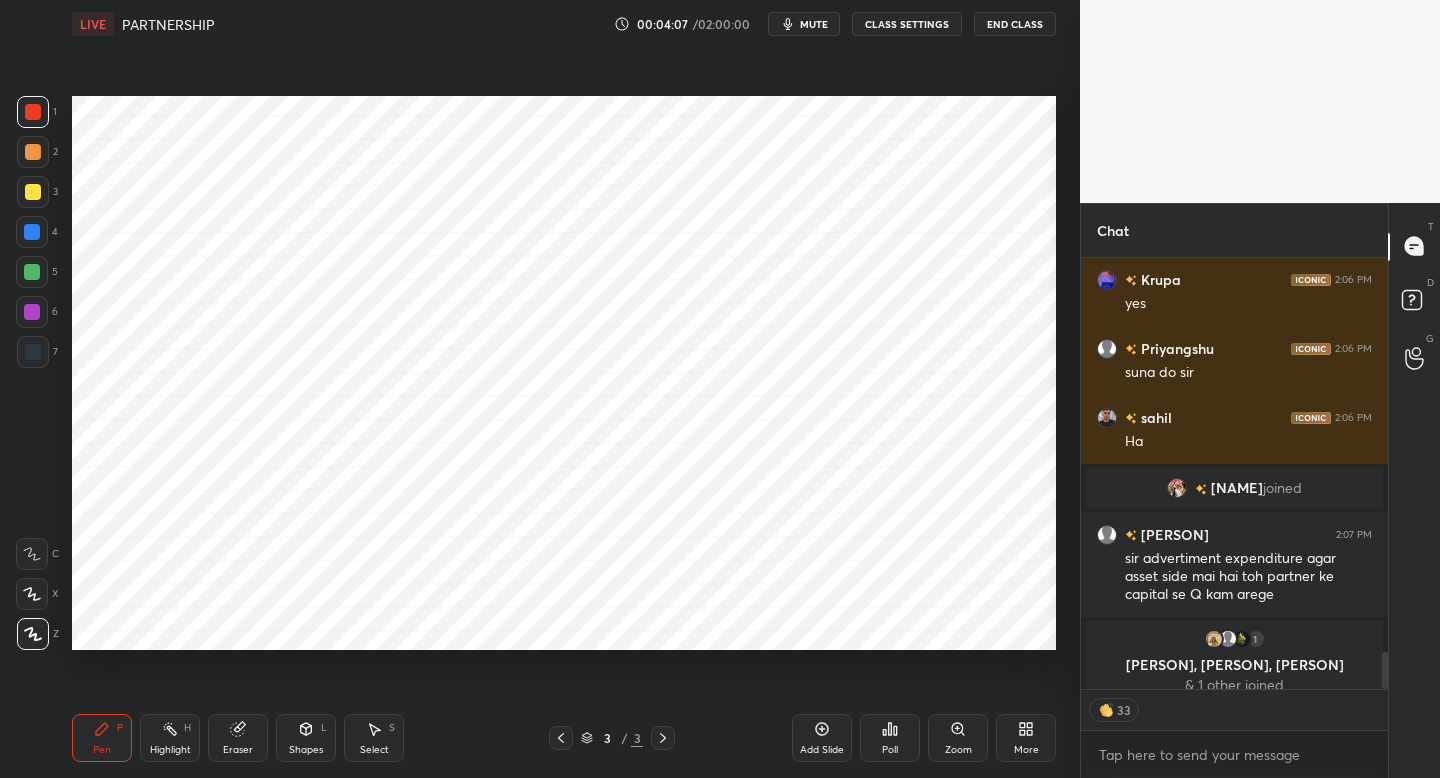 scroll, scrollTop: 4672, scrollLeft: 0, axis: vertical 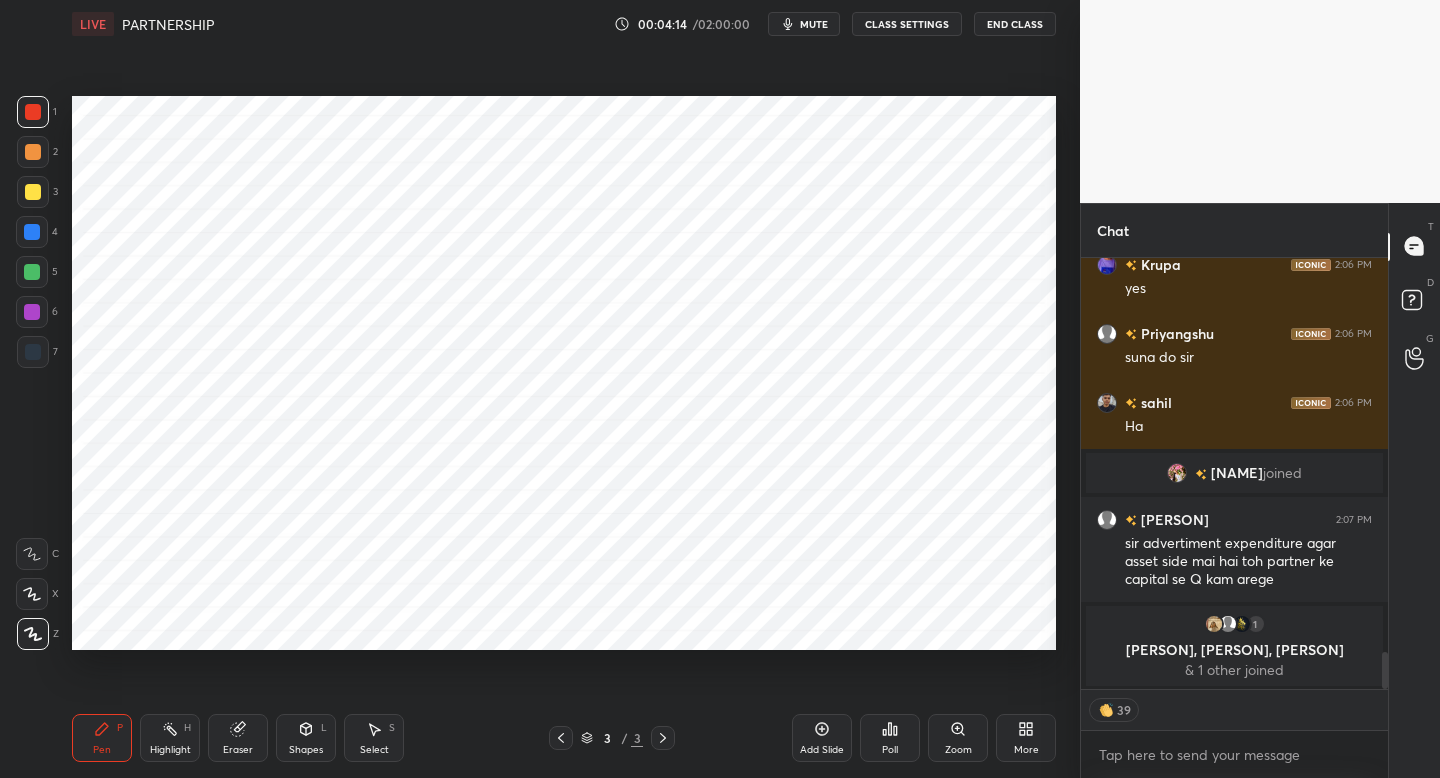 drag, startPoint x: 300, startPoint y: 762, endPoint x: 307, endPoint y: 723, distance: 39.623226 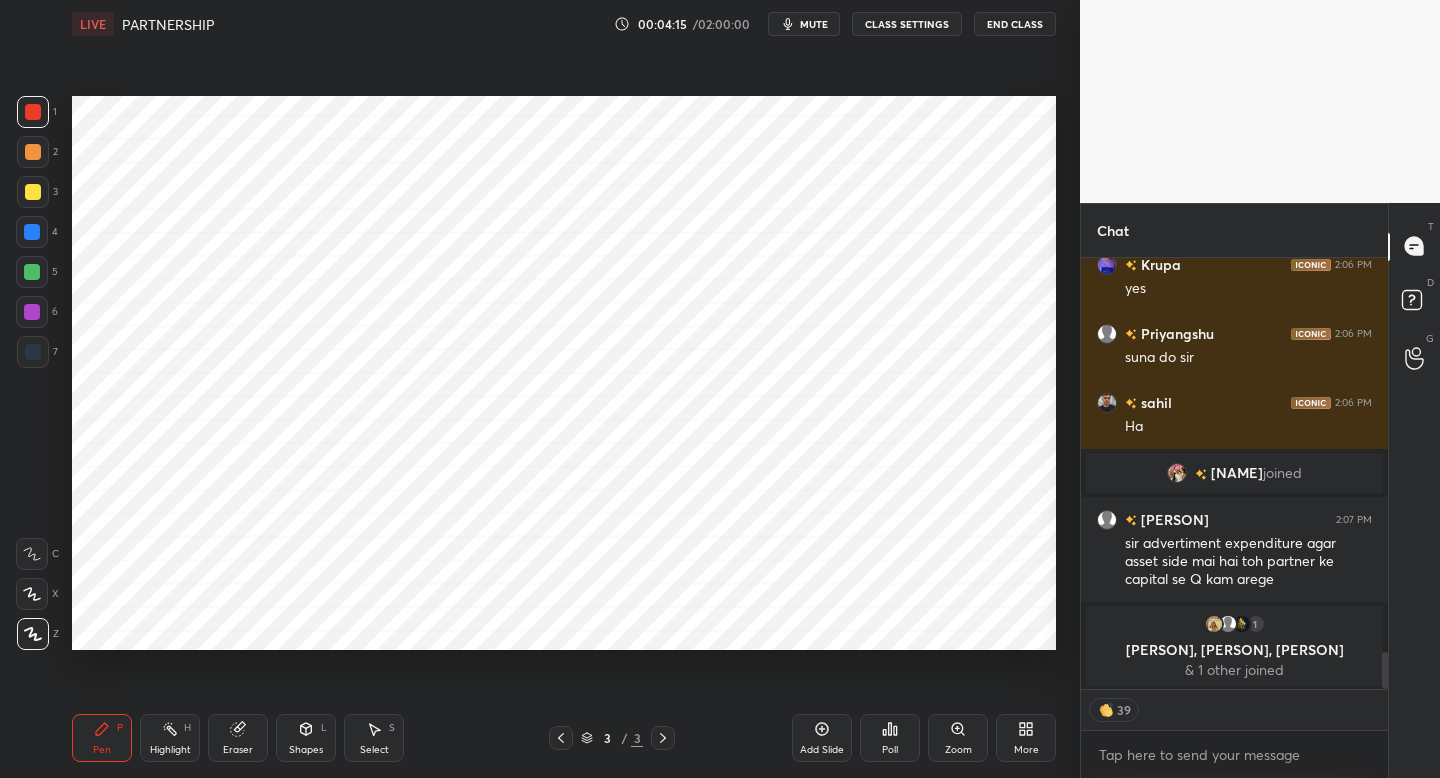 click on "Shapes" at bounding box center [306, 750] 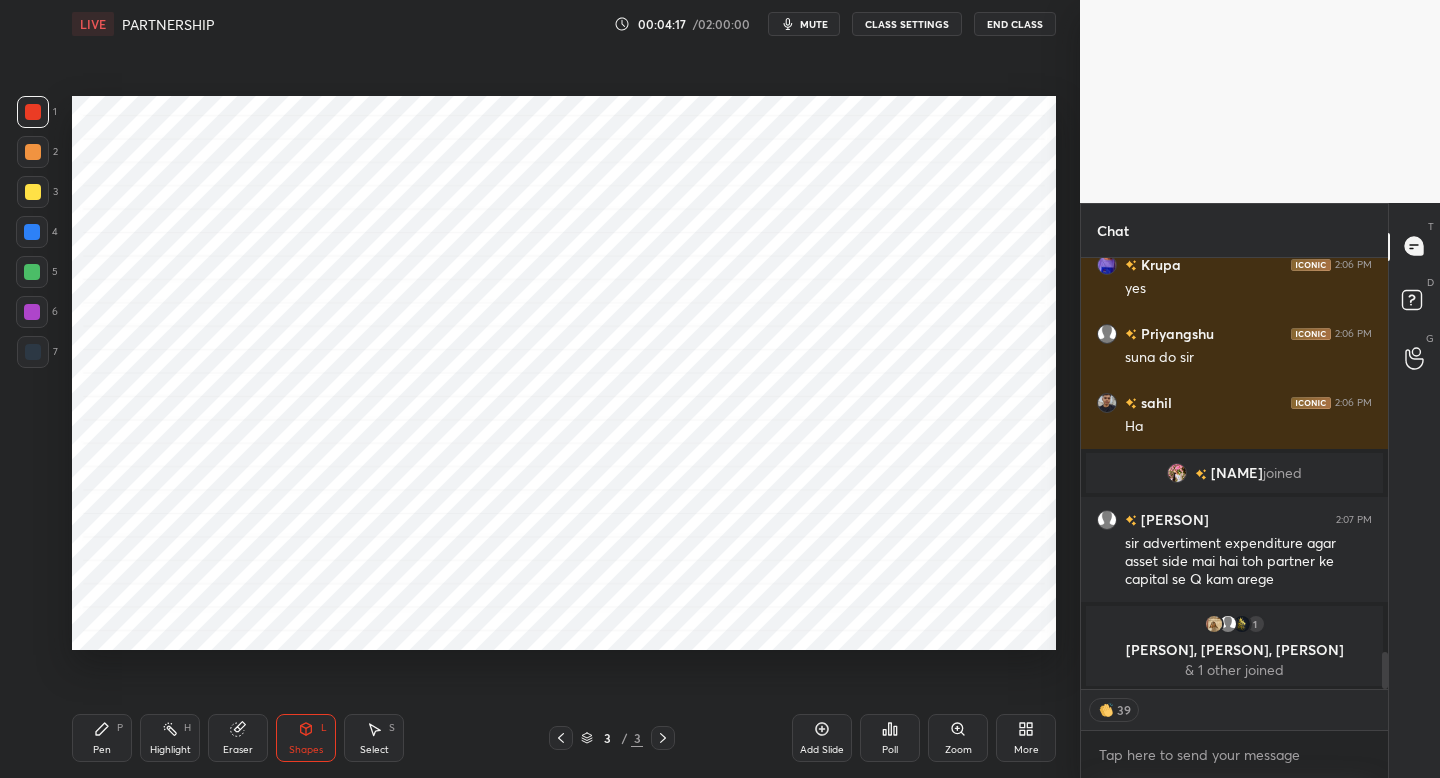 drag, startPoint x: 34, startPoint y: 351, endPoint x: 57, endPoint y: 329, distance: 31.827662 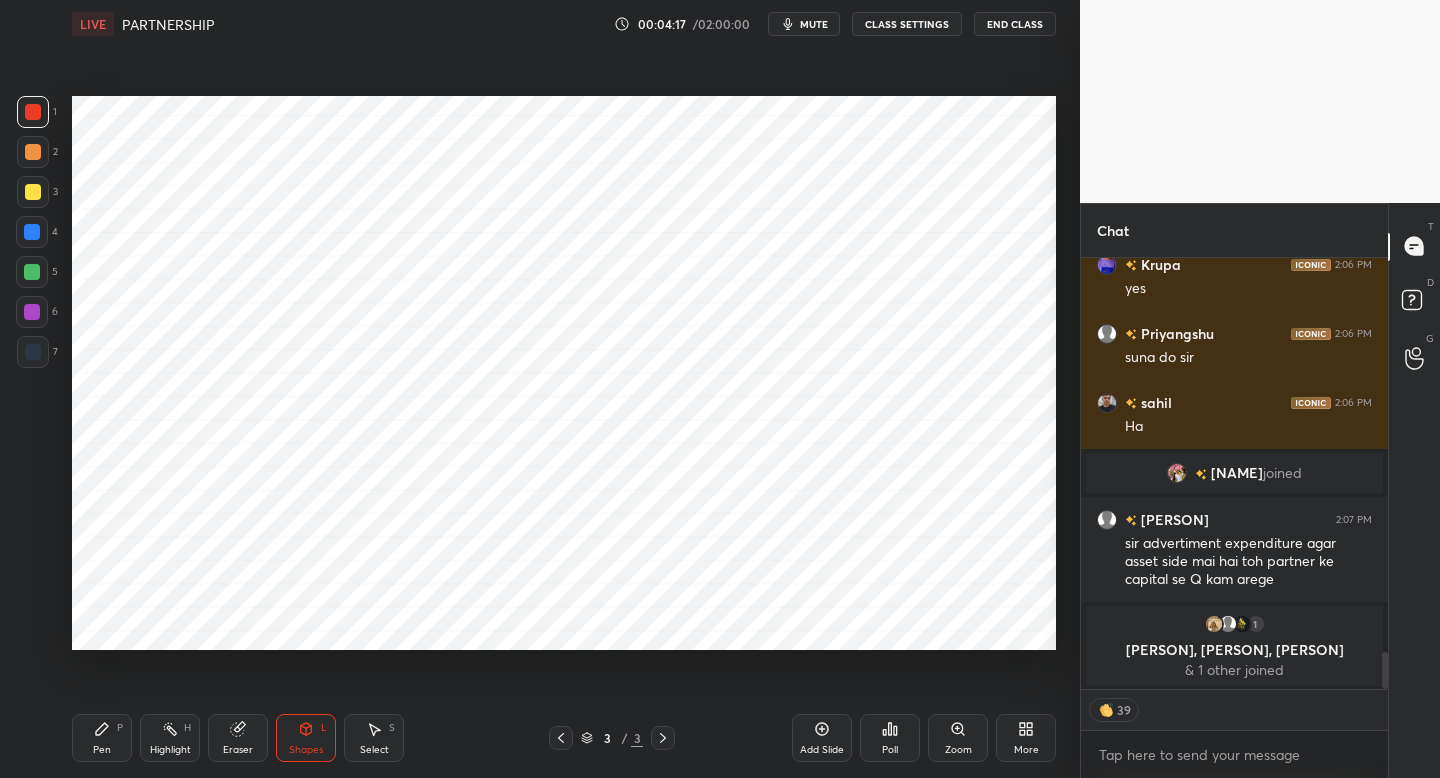 click at bounding box center [33, 352] 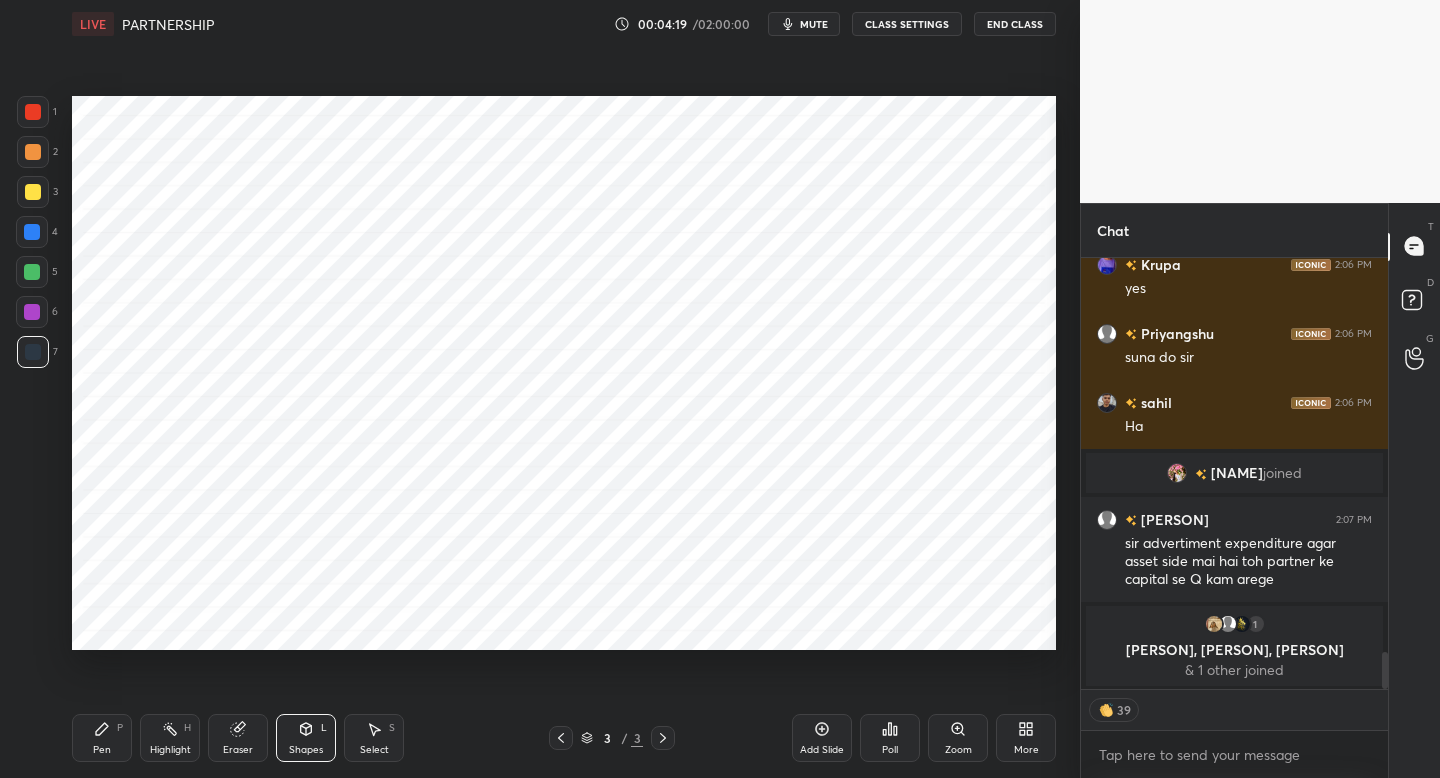 click on "Pen P" at bounding box center (102, 738) 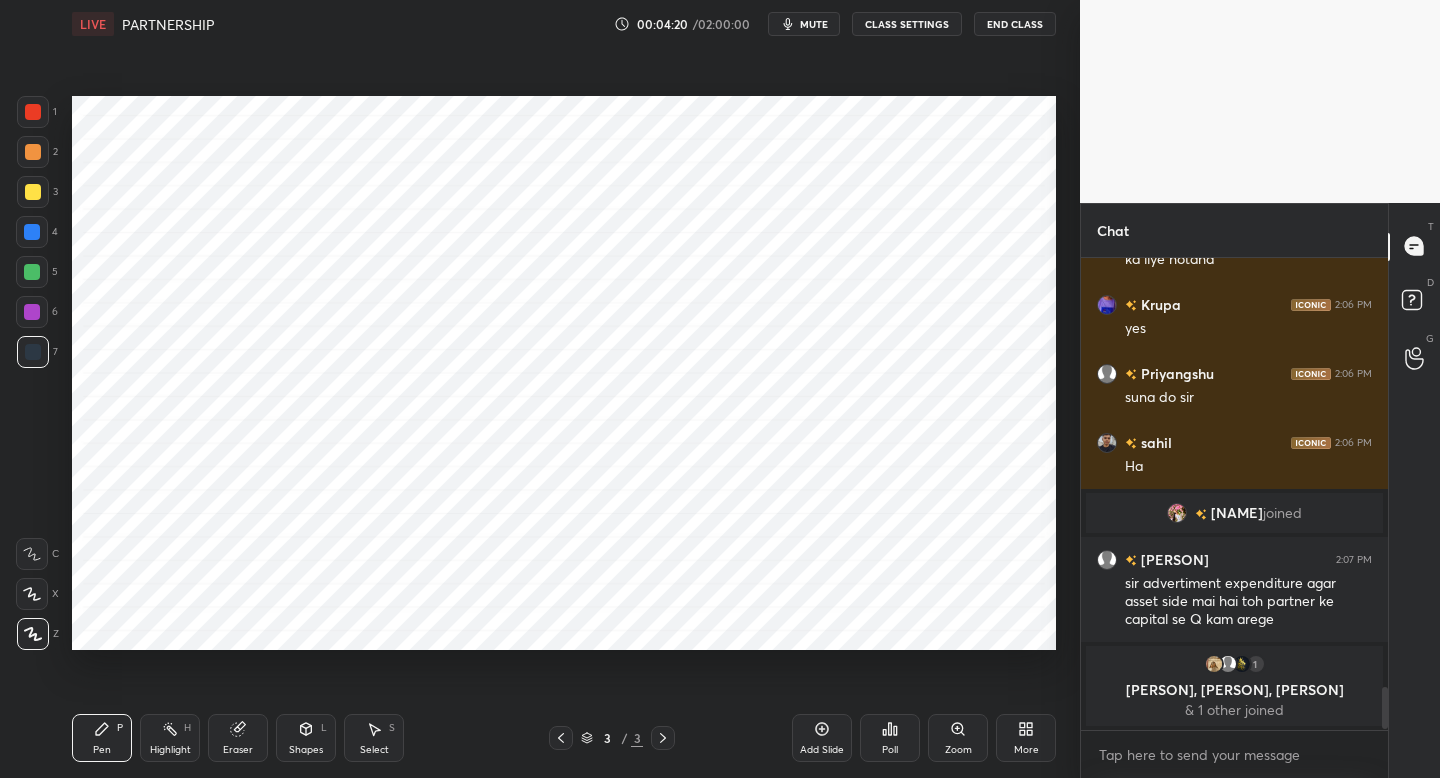 scroll, scrollTop: 466, scrollLeft: 301, axis: both 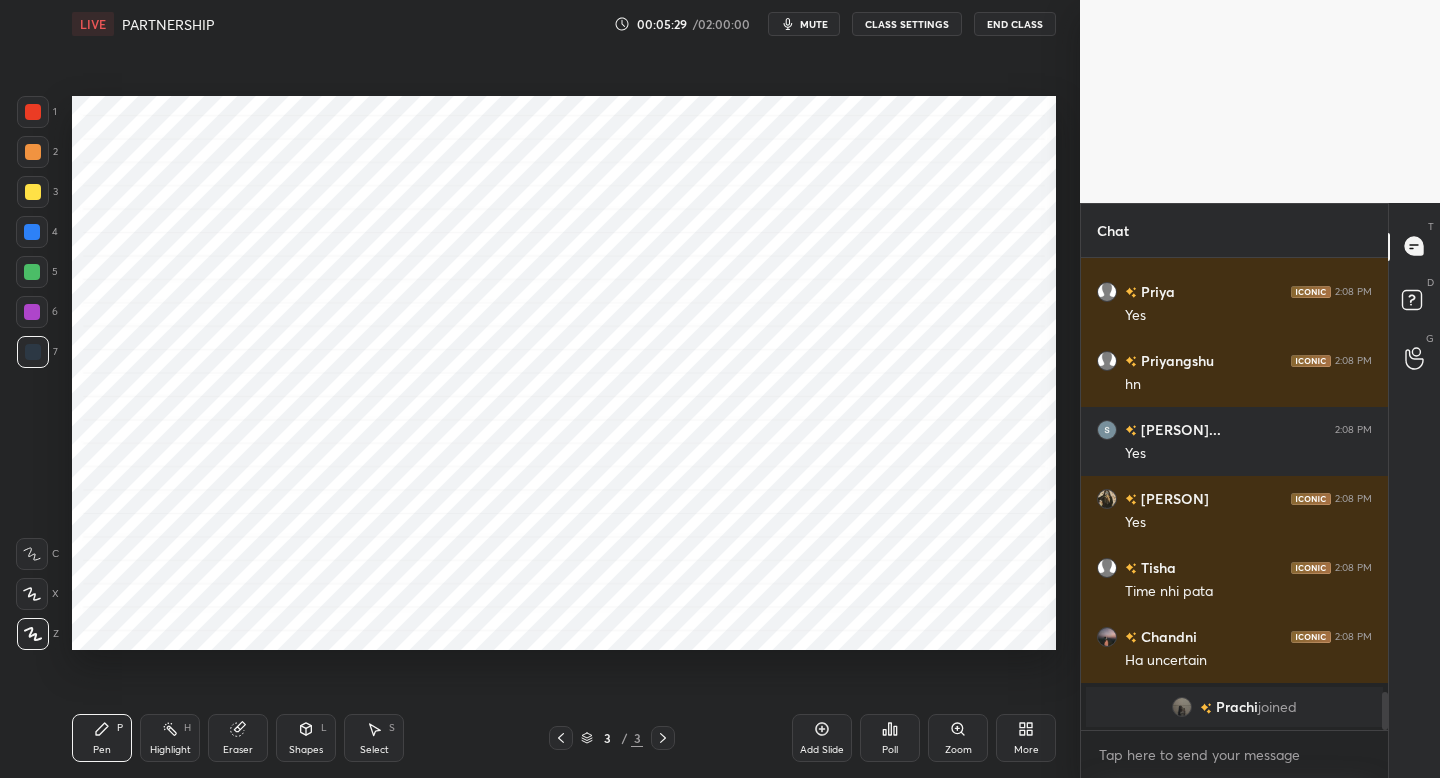 drag, startPoint x: 323, startPoint y: 746, endPoint x: 311, endPoint y: 723, distance: 25.942244 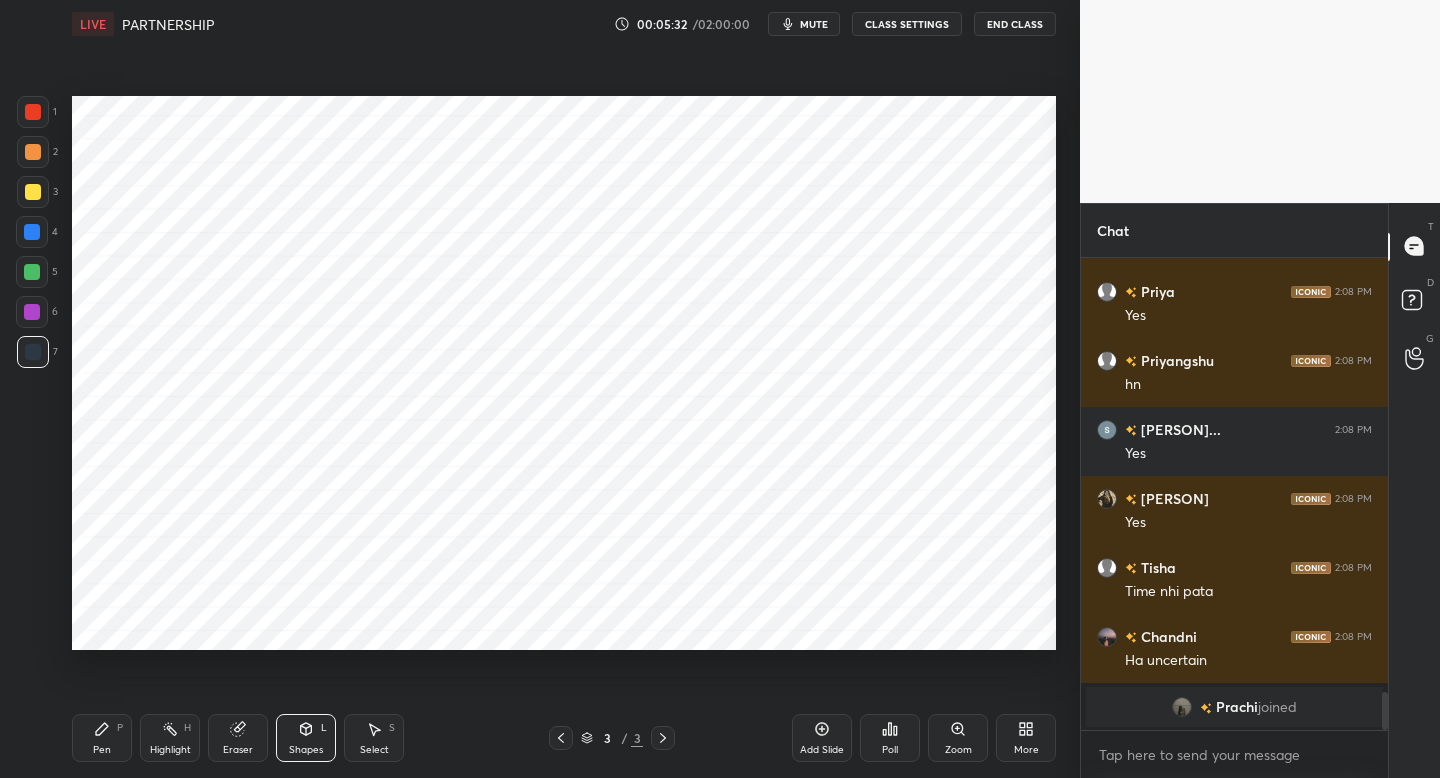 click on "Pen P" at bounding box center [102, 738] 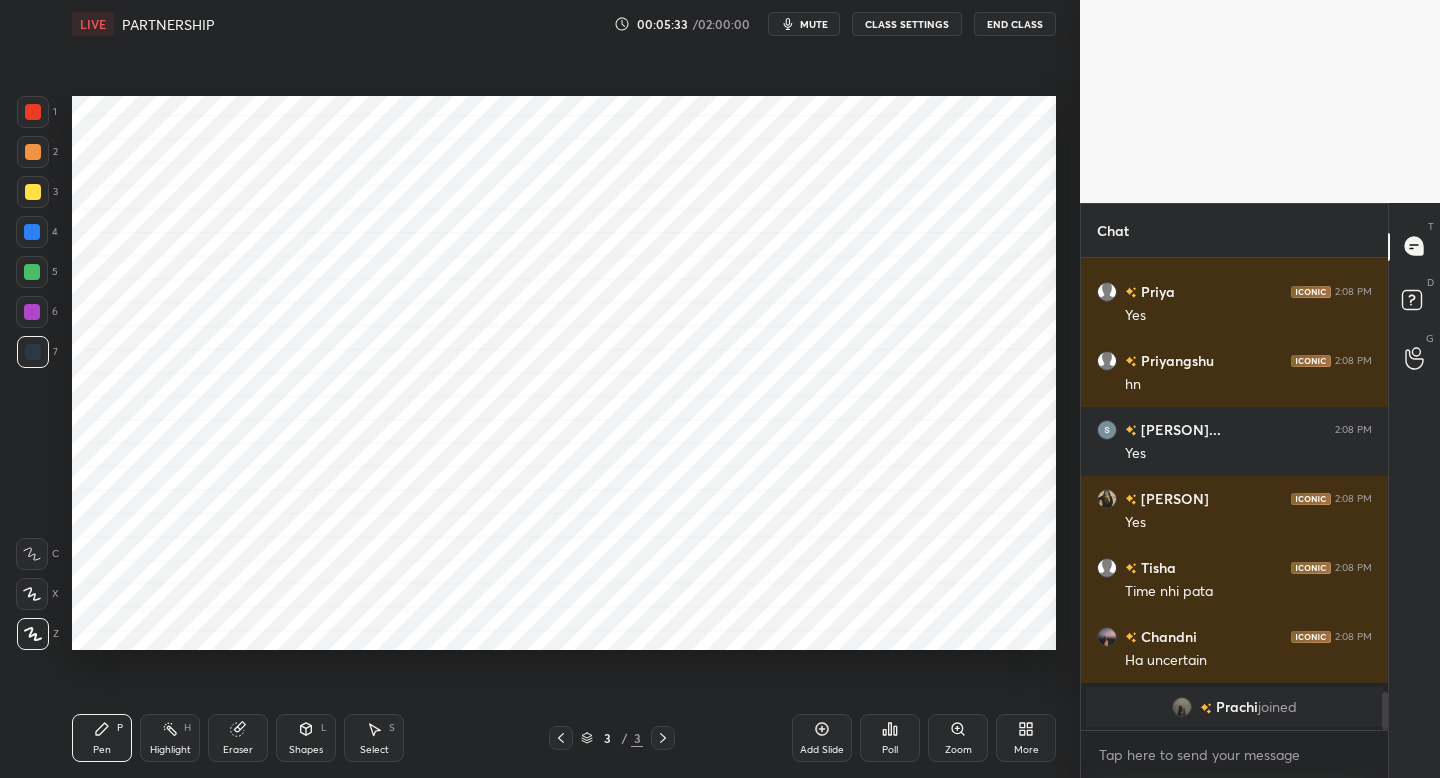 click at bounding box center [32, 272] 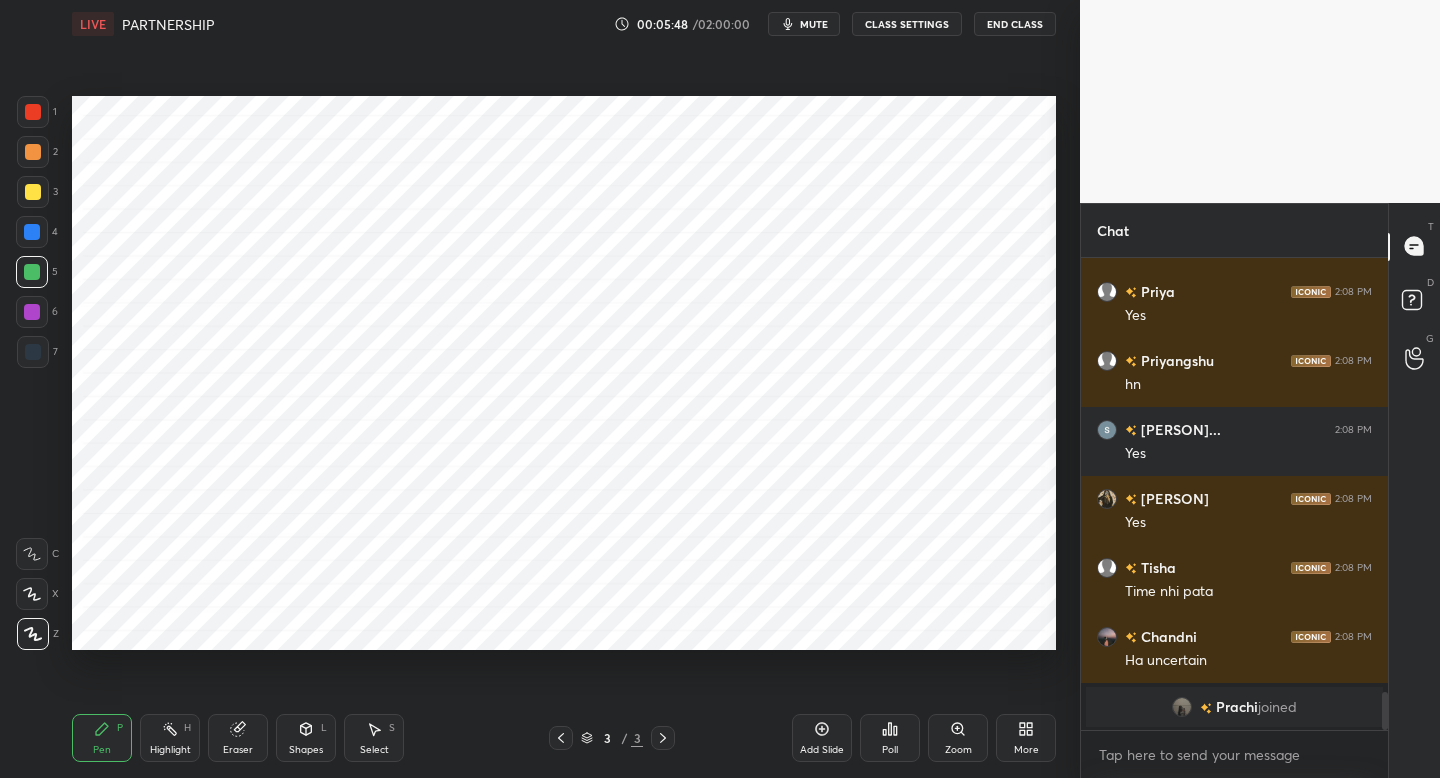 click at bounding box center (32, 312) 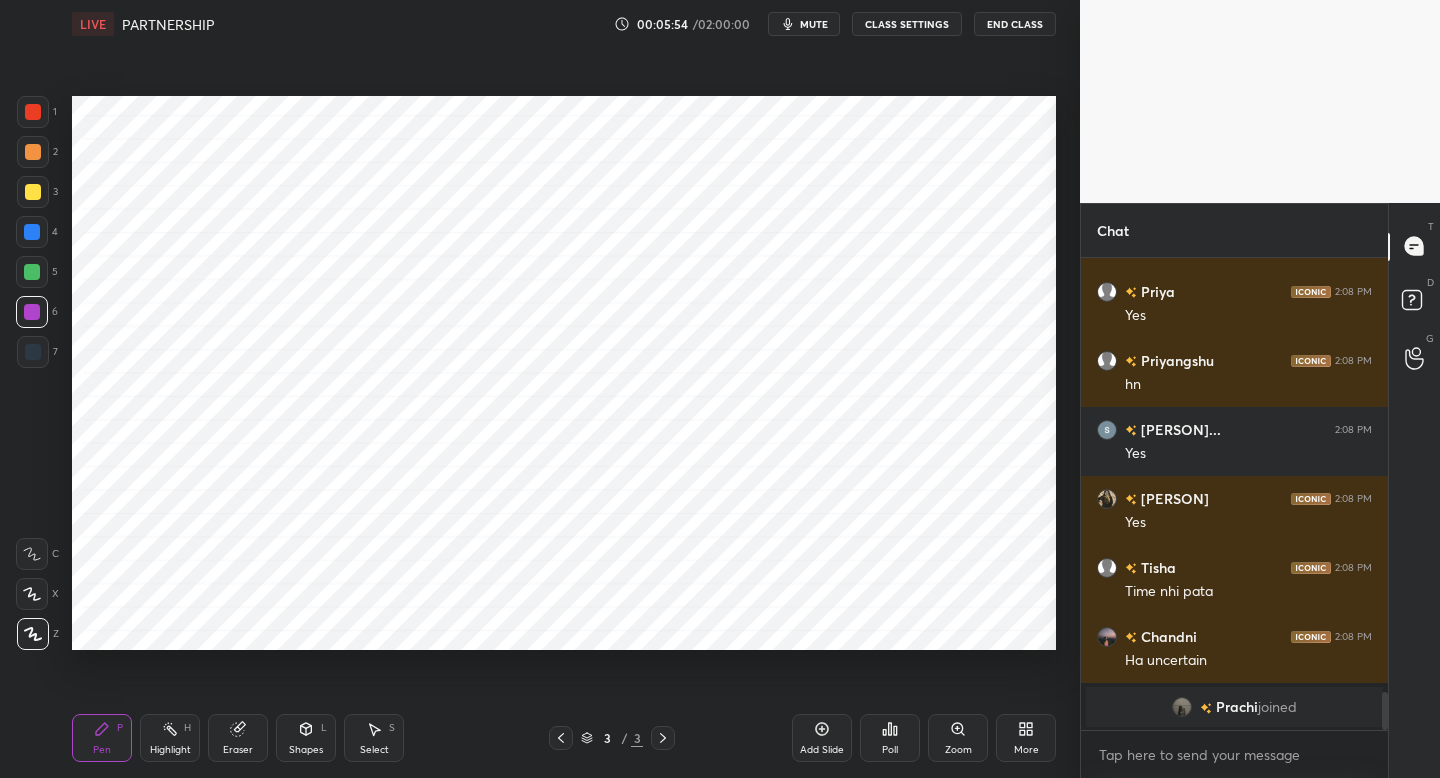 scroll, scrollTop: 5410, scrollLeft: 0, axis: vertical 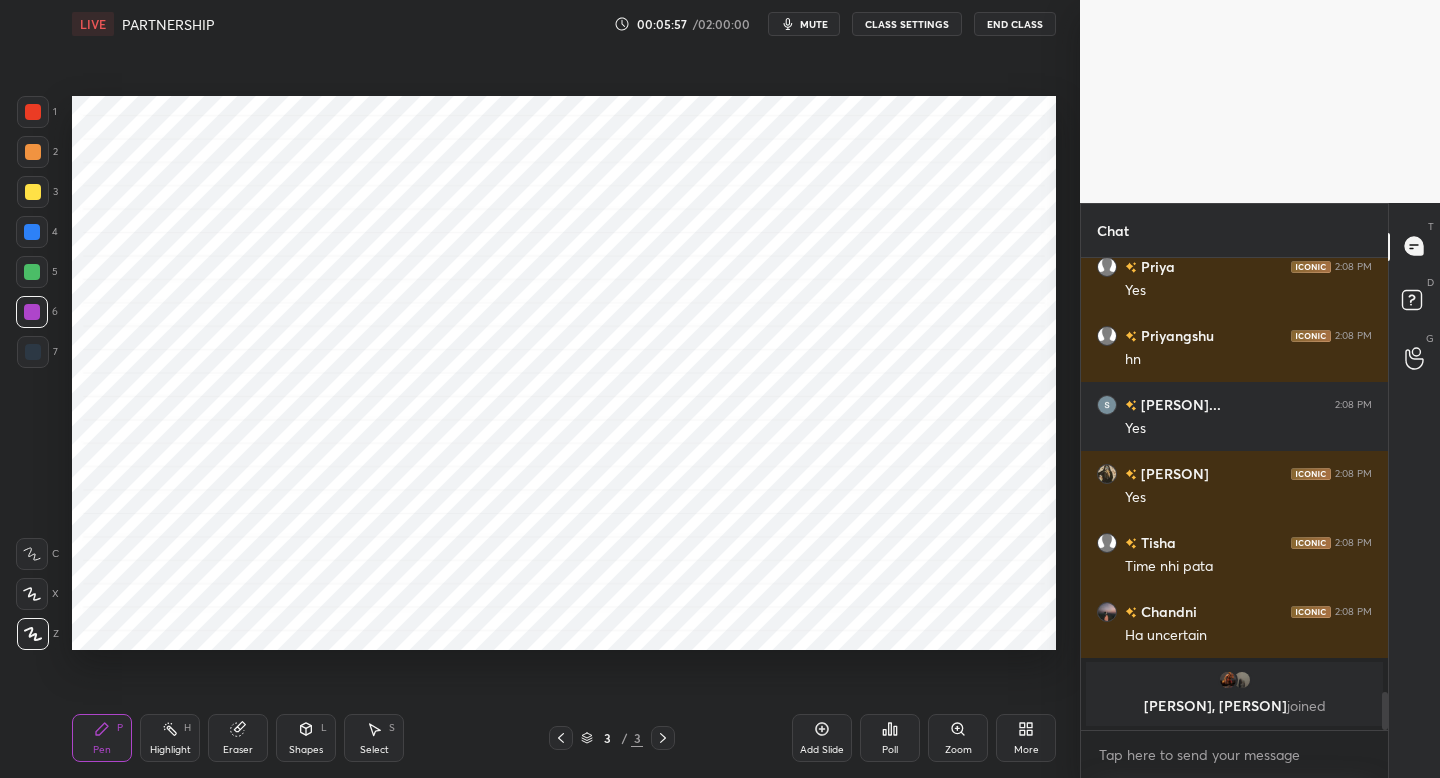 drag, startPoint x: 37, startPoint y: 354, endPoint x: 47, endPoint y: 351, distance: 10.440307 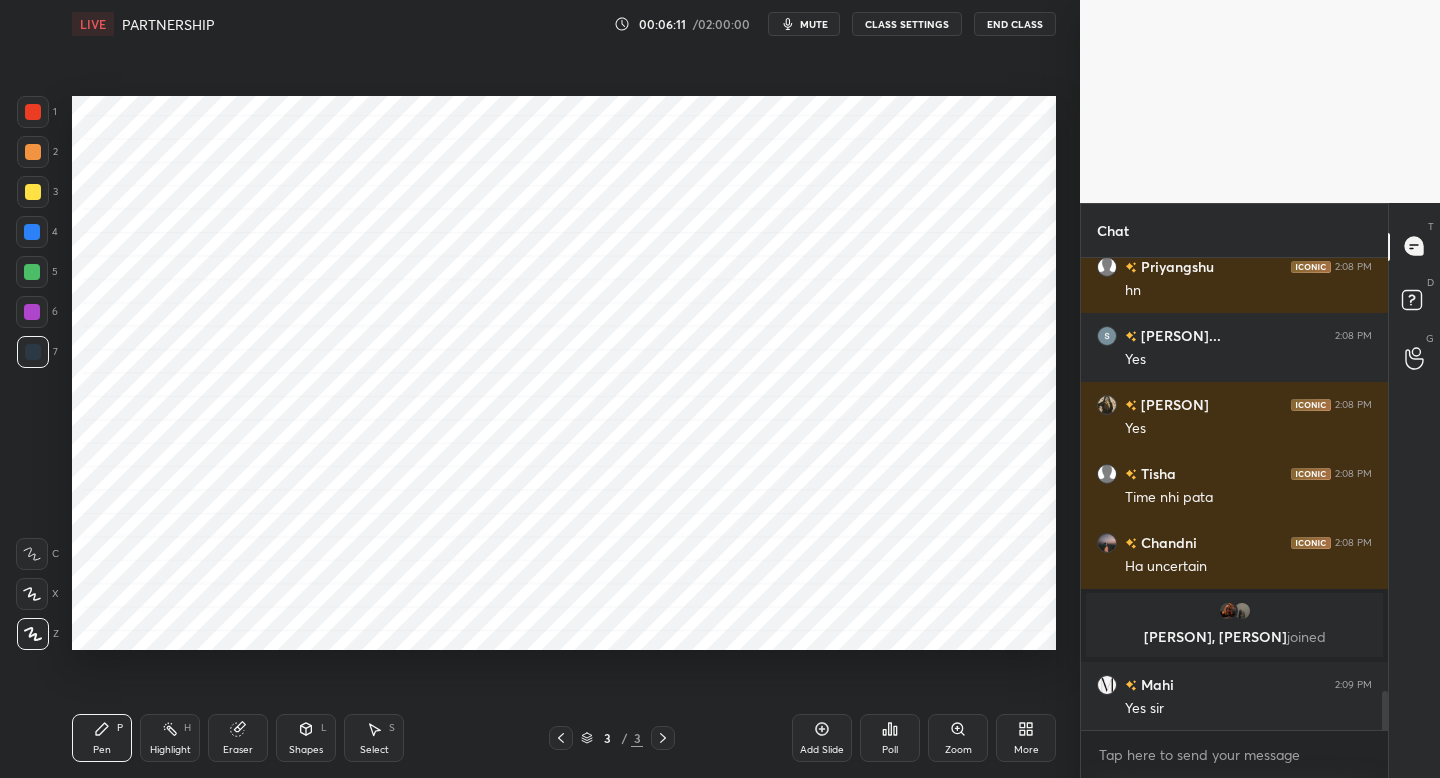 scroll, scrollTop: 5323, scrollLeft: 0, axis: vertical 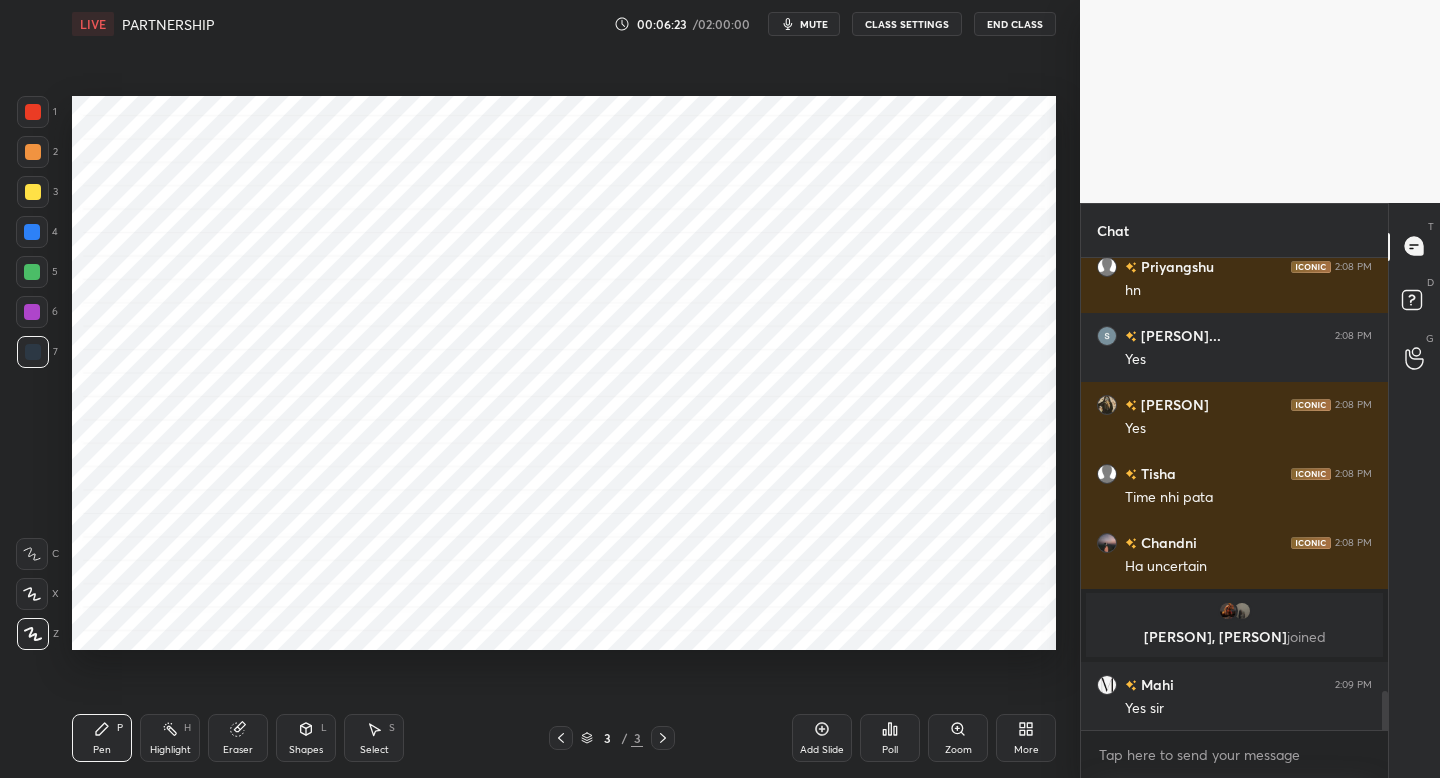 drag, startPoint x: 831, startPoint y: 745, endPoint x: 808, endPoint y: 727, distance: 29.206163 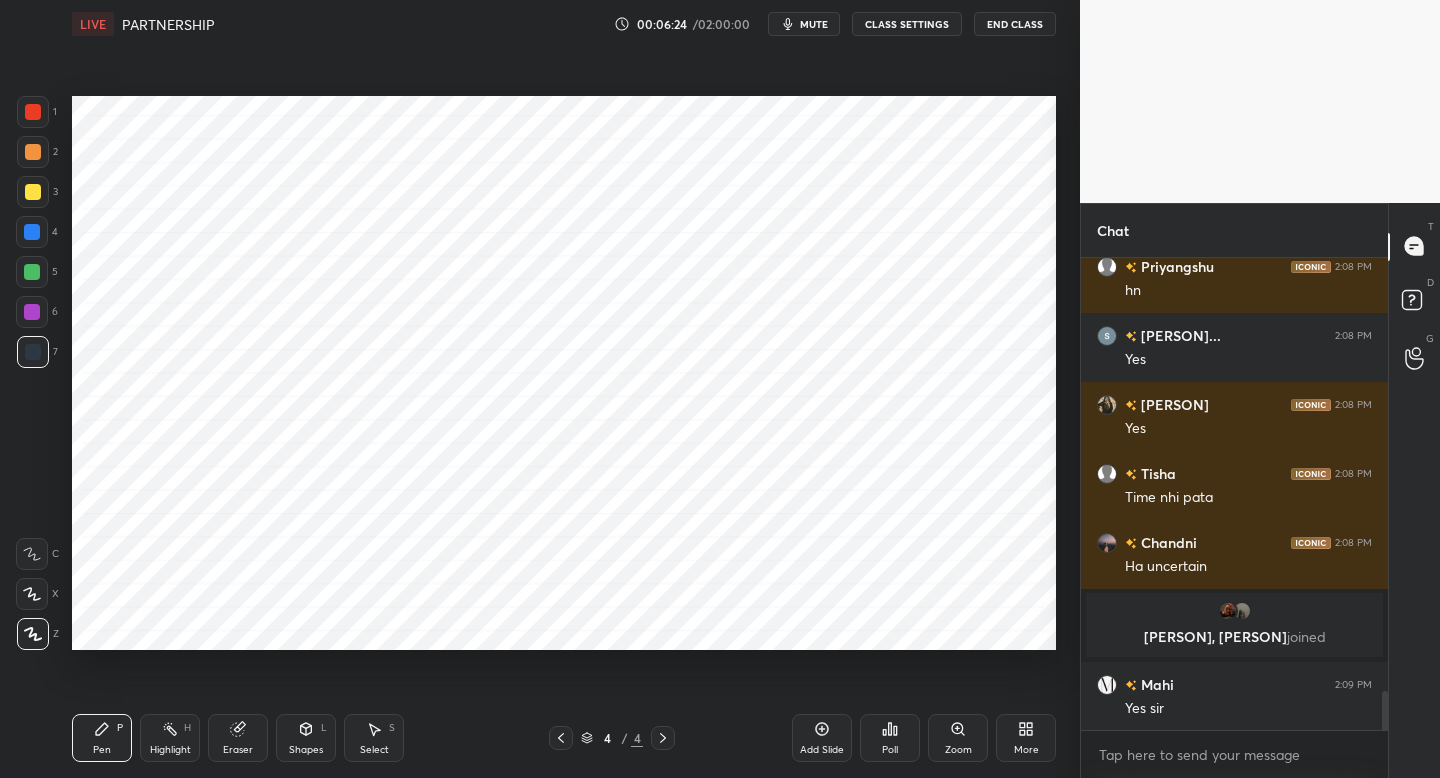 click at bounding box center (33, 112) 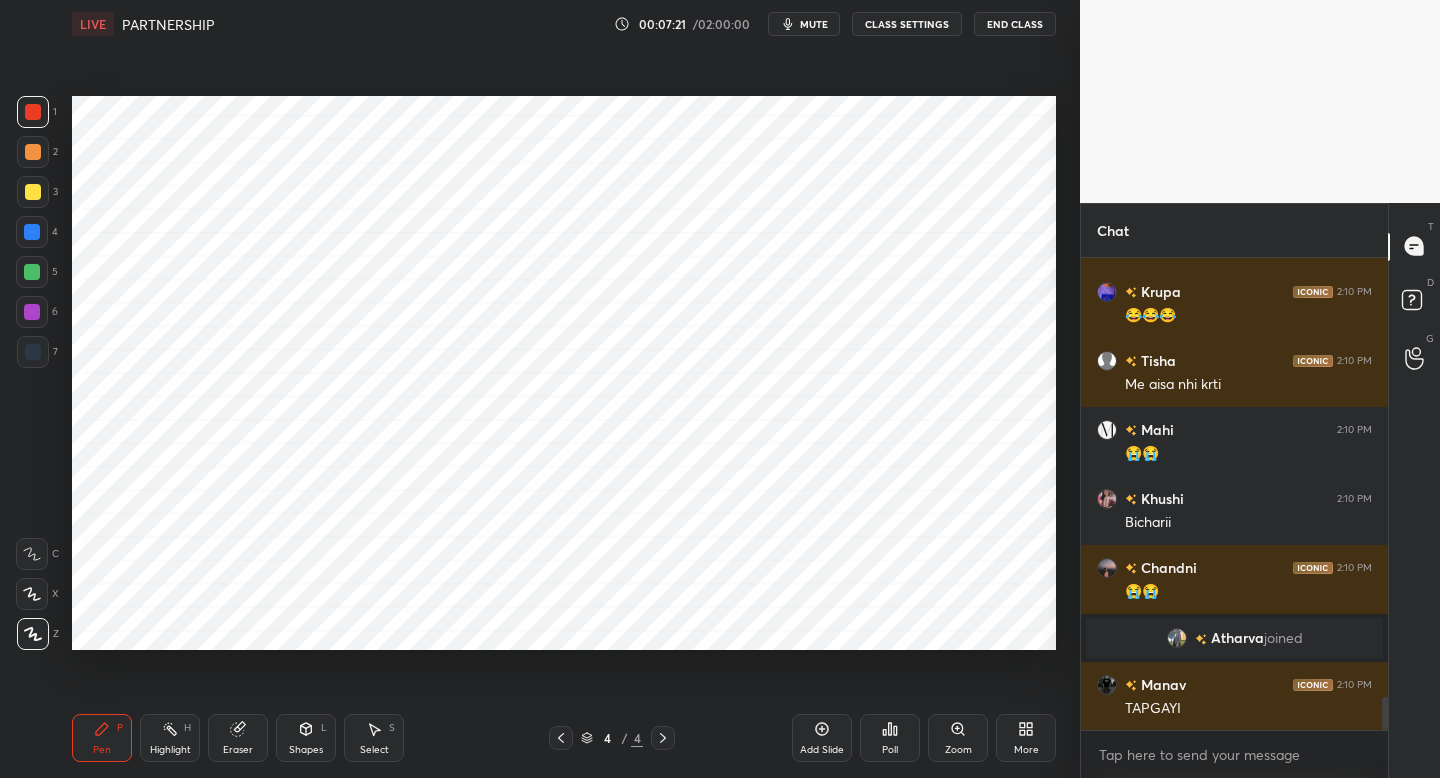 scroll, scrollTop: 6236, scrollLeft: 0, axis: vertical 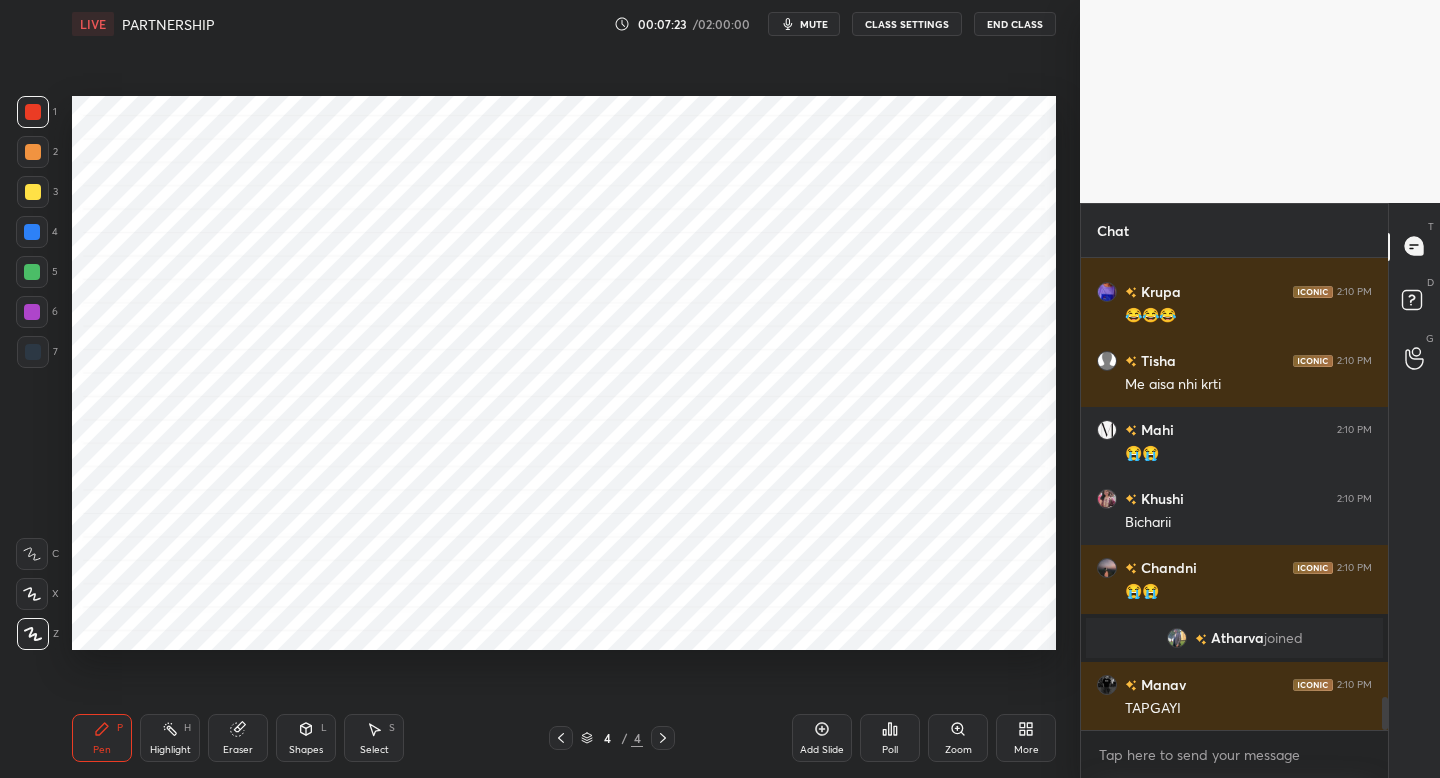 drag, startPoint x: 35, startPoint y: 159, endPoint x: 59, endPoint y: 167, distance: 25.298222 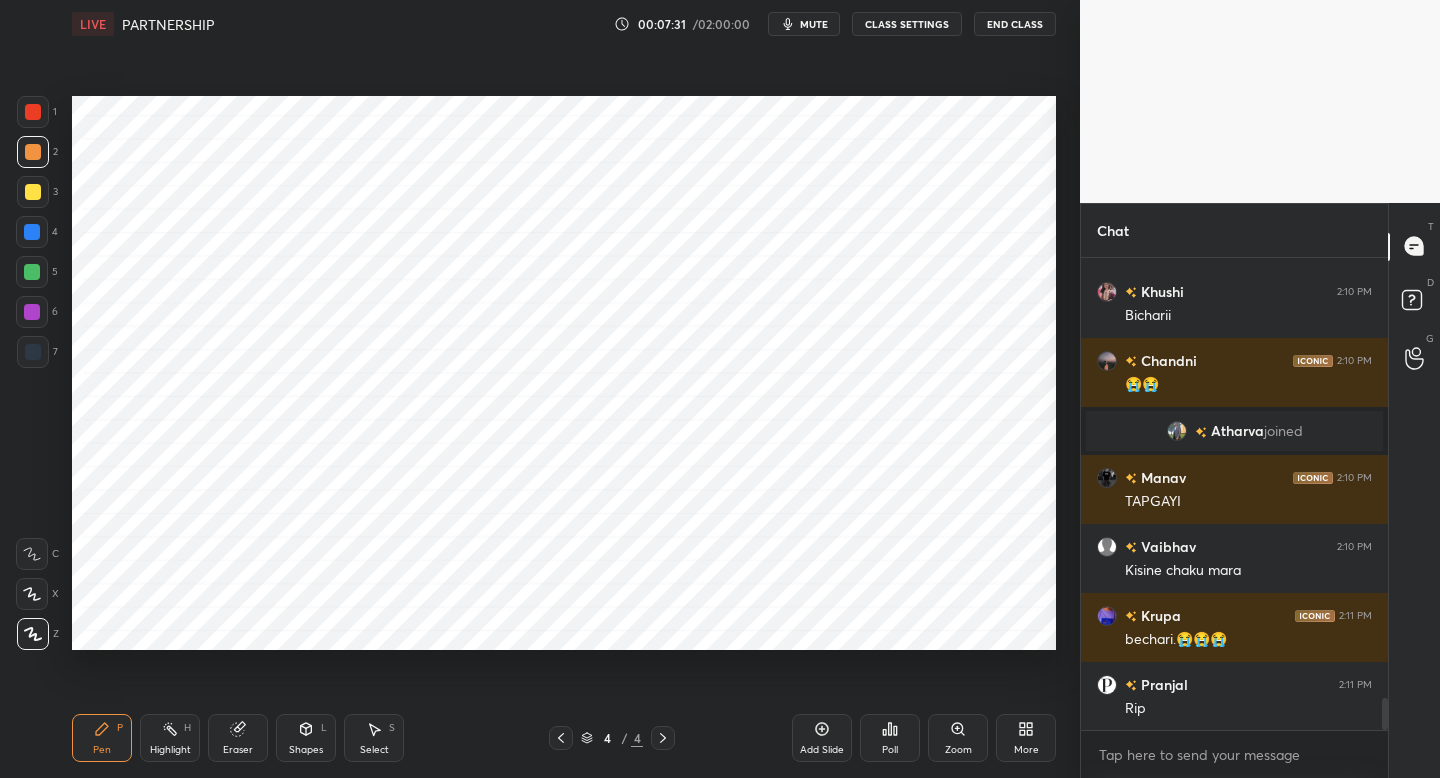 scroll, scrollTop: 6512, scrollLeft: 0, axis: vertical 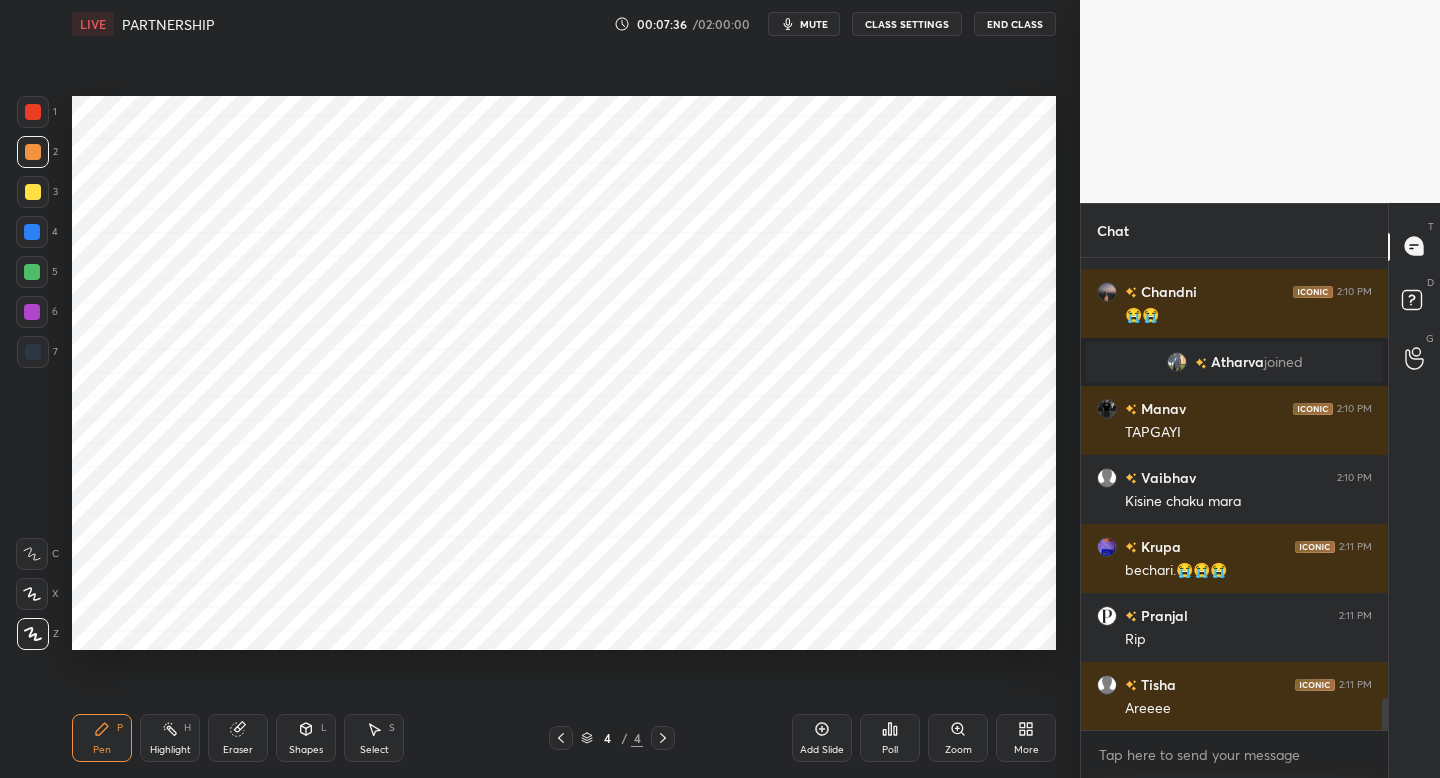 drag, startPoint x: 47, startPoint y: 271, endPoint x: 66, endPoint y: 272, distance: 19.026299 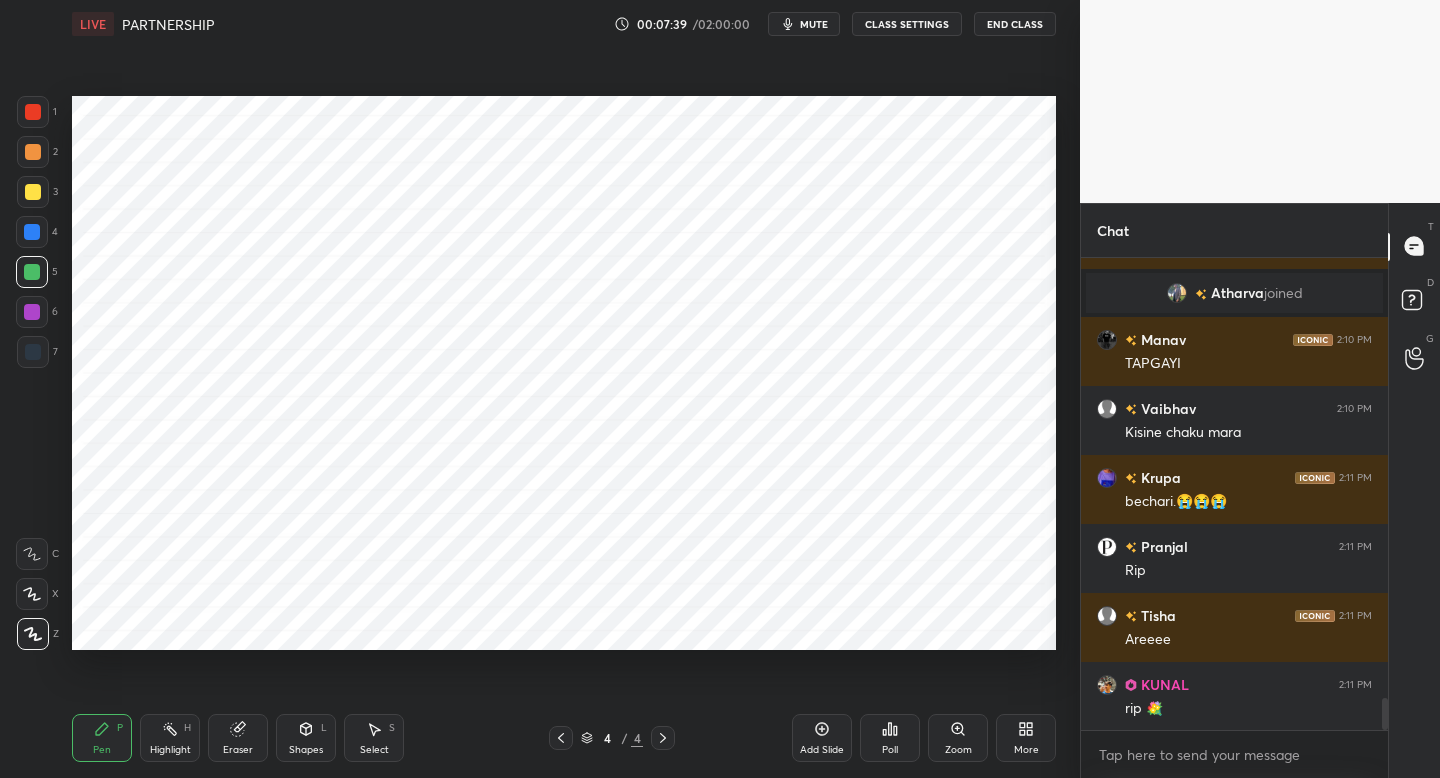 scroll, scrollTop: 6650, scrollLeft: 0, axis: vertical 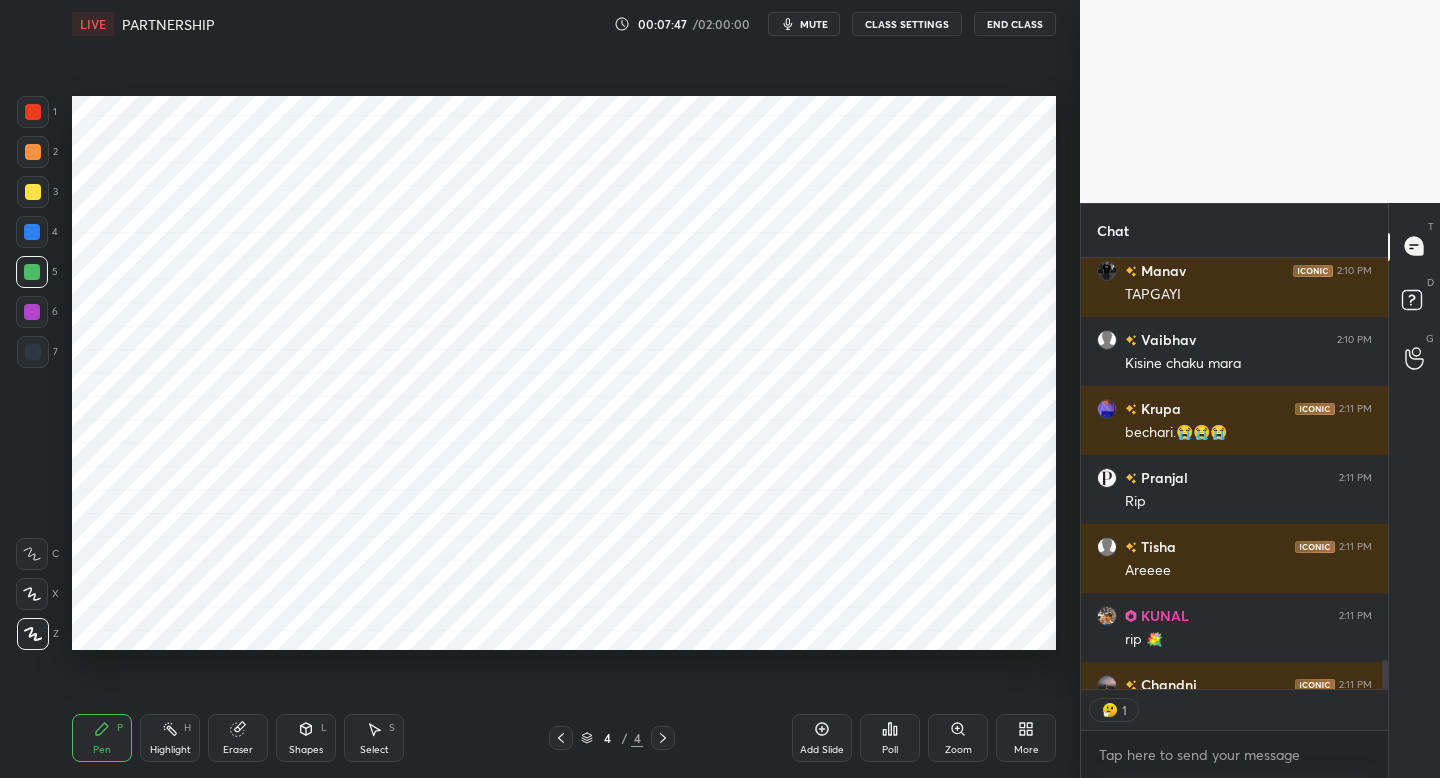 drag, startPoint x: 227, startPoint y: 746, endPoint x: 217, endPoint y: 725, distance: 23.259407 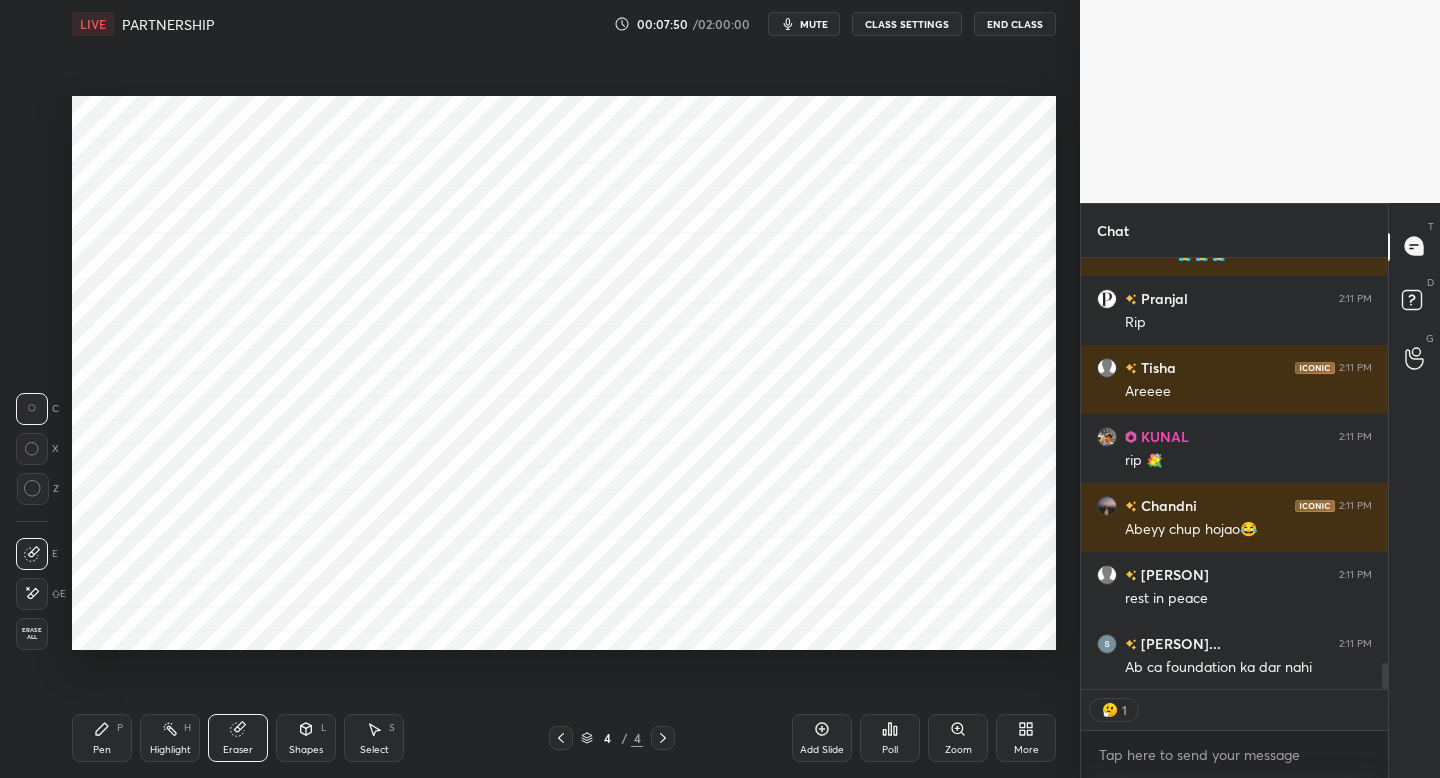 scroll, scrollTop: 6898, scrollLeft: 0, axis: vertical 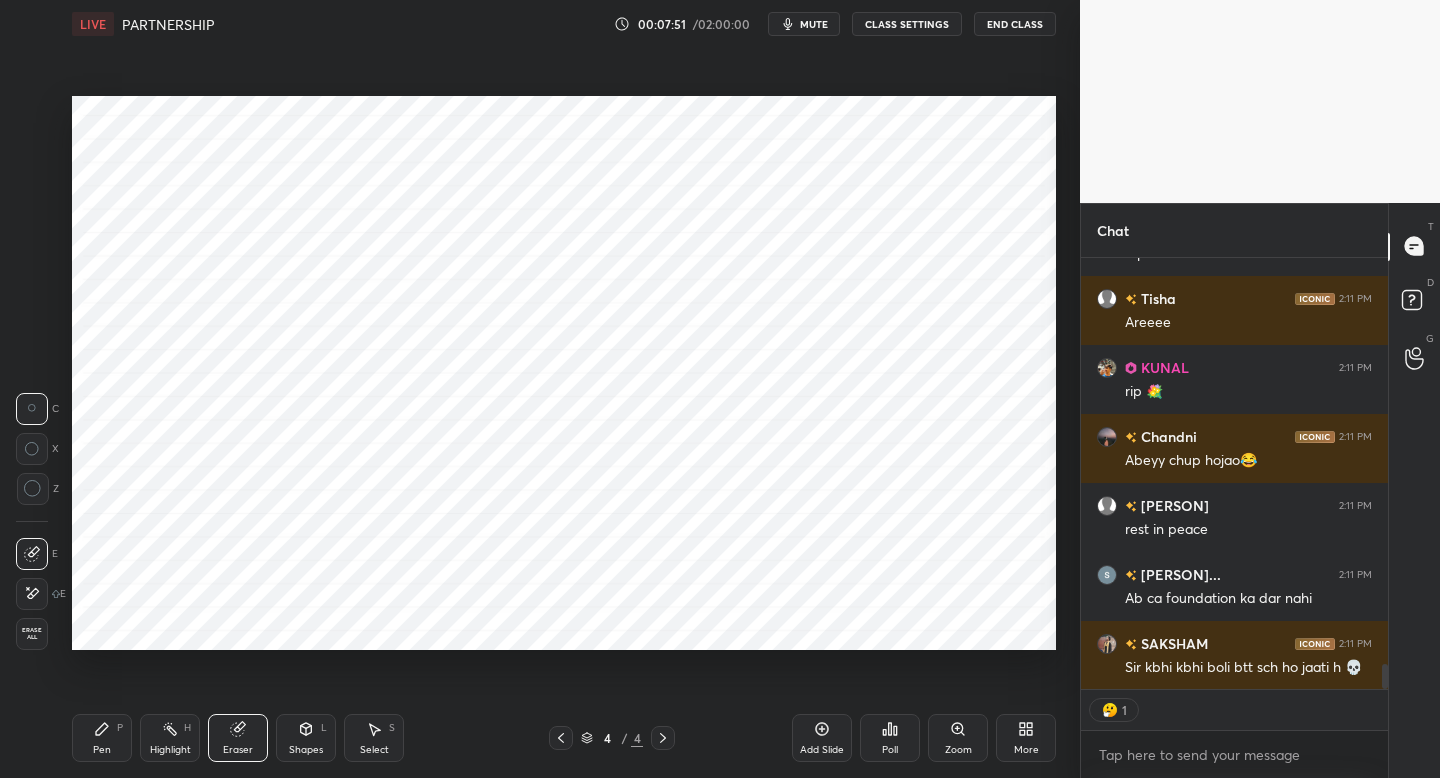 drag, startPoint x: 114, startPoint y: 747, endPoint x: 147, endPoint y: 690, distance: 65.863495 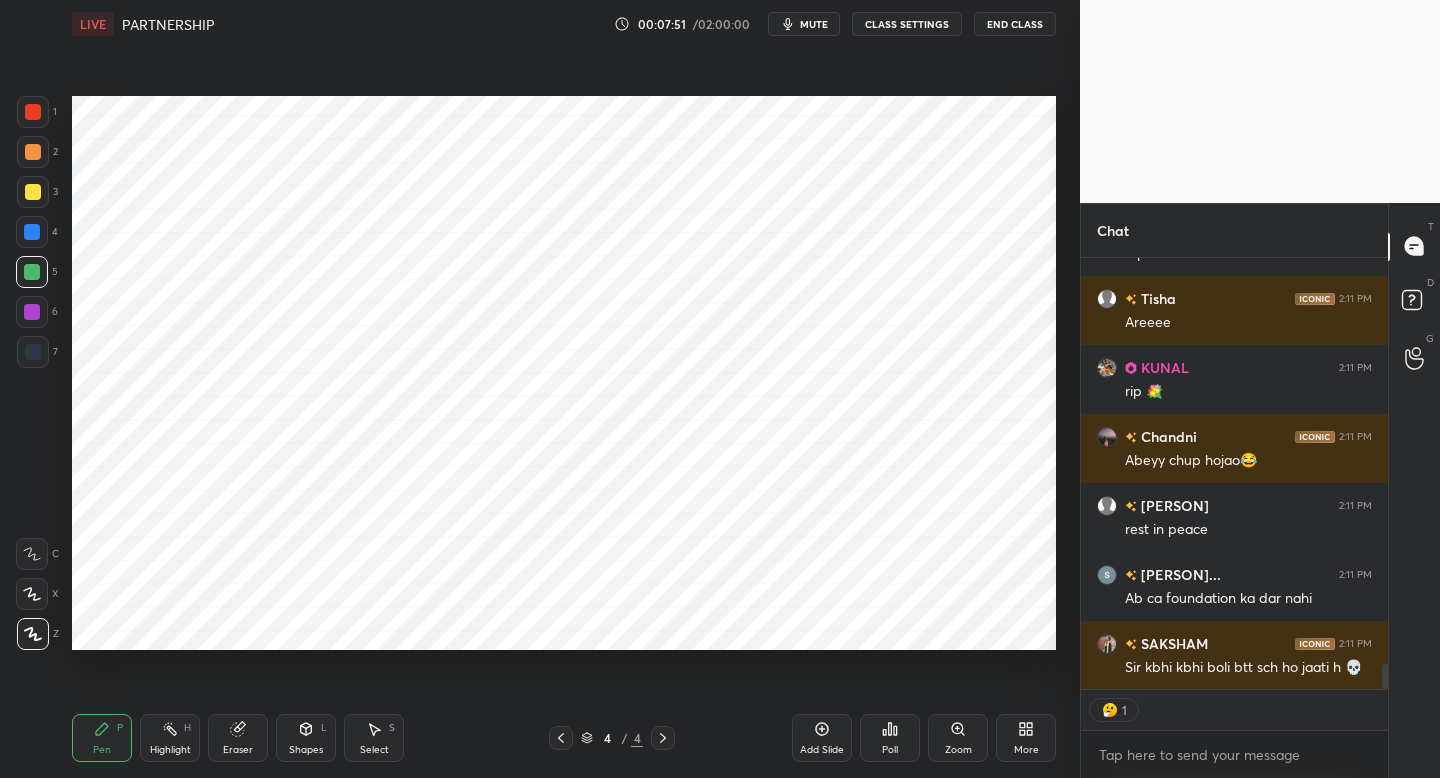 scroll, scrollTop: 6967, scrollLeft: 0, axis: vertical 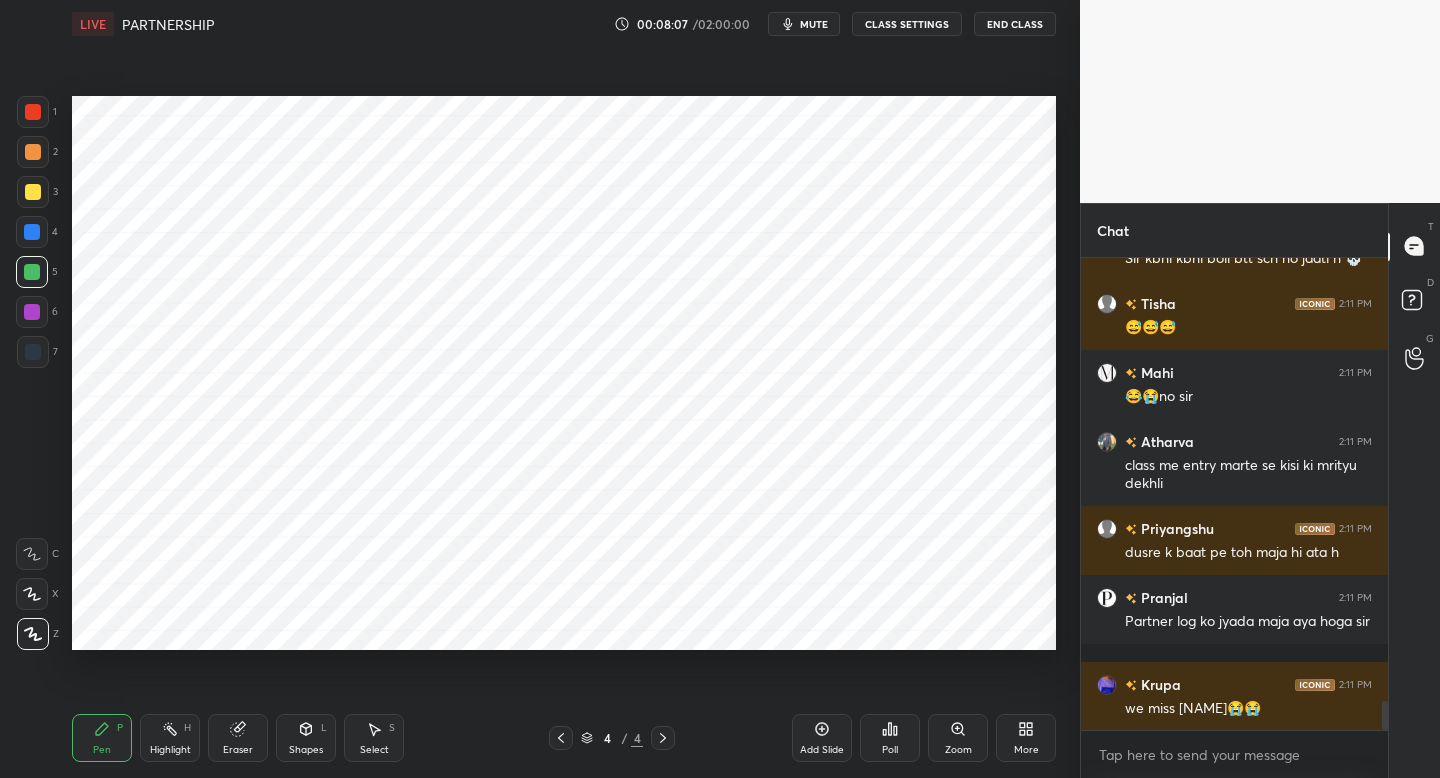 click at bounding box center [33, 352] 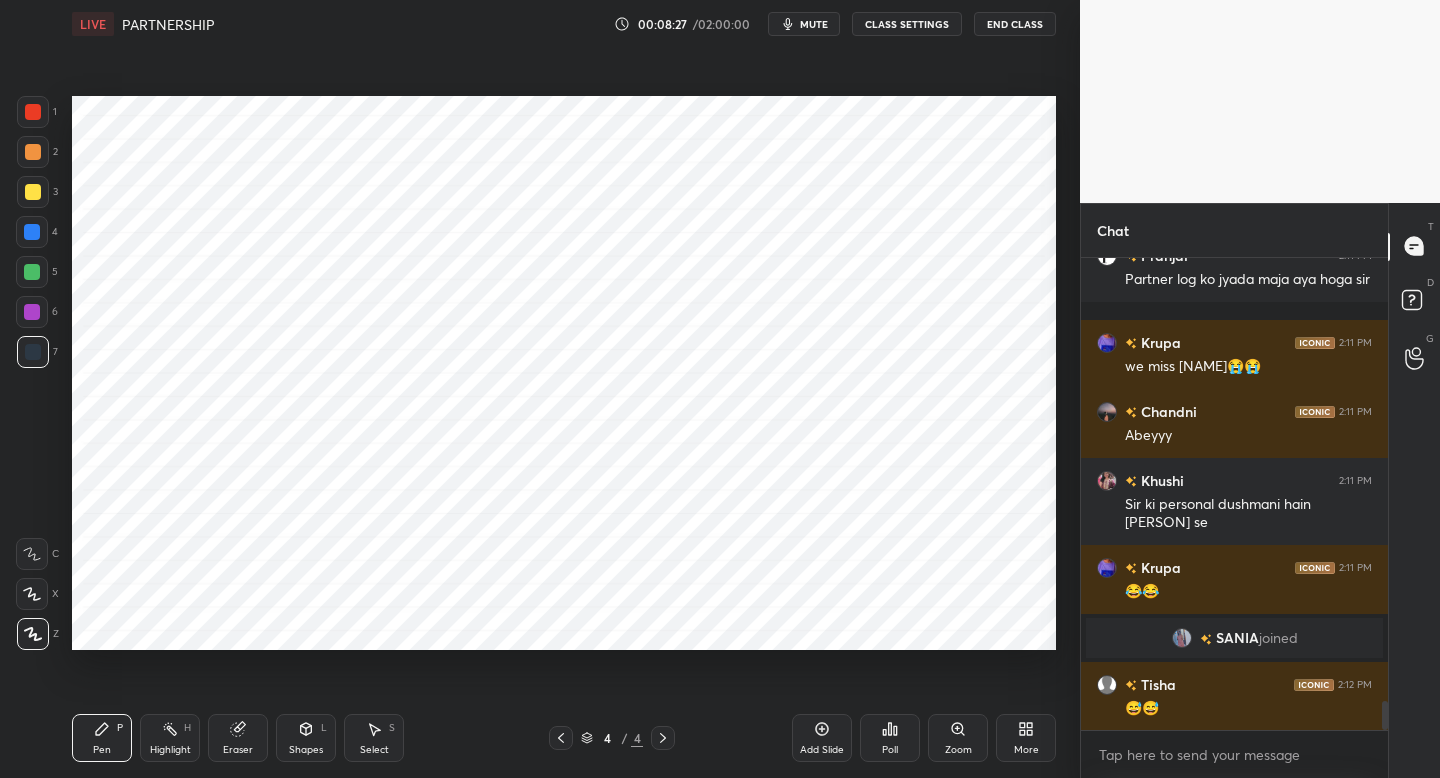 scroll, scrollTop: 7340, scrollLeft: 0, axis: vertical 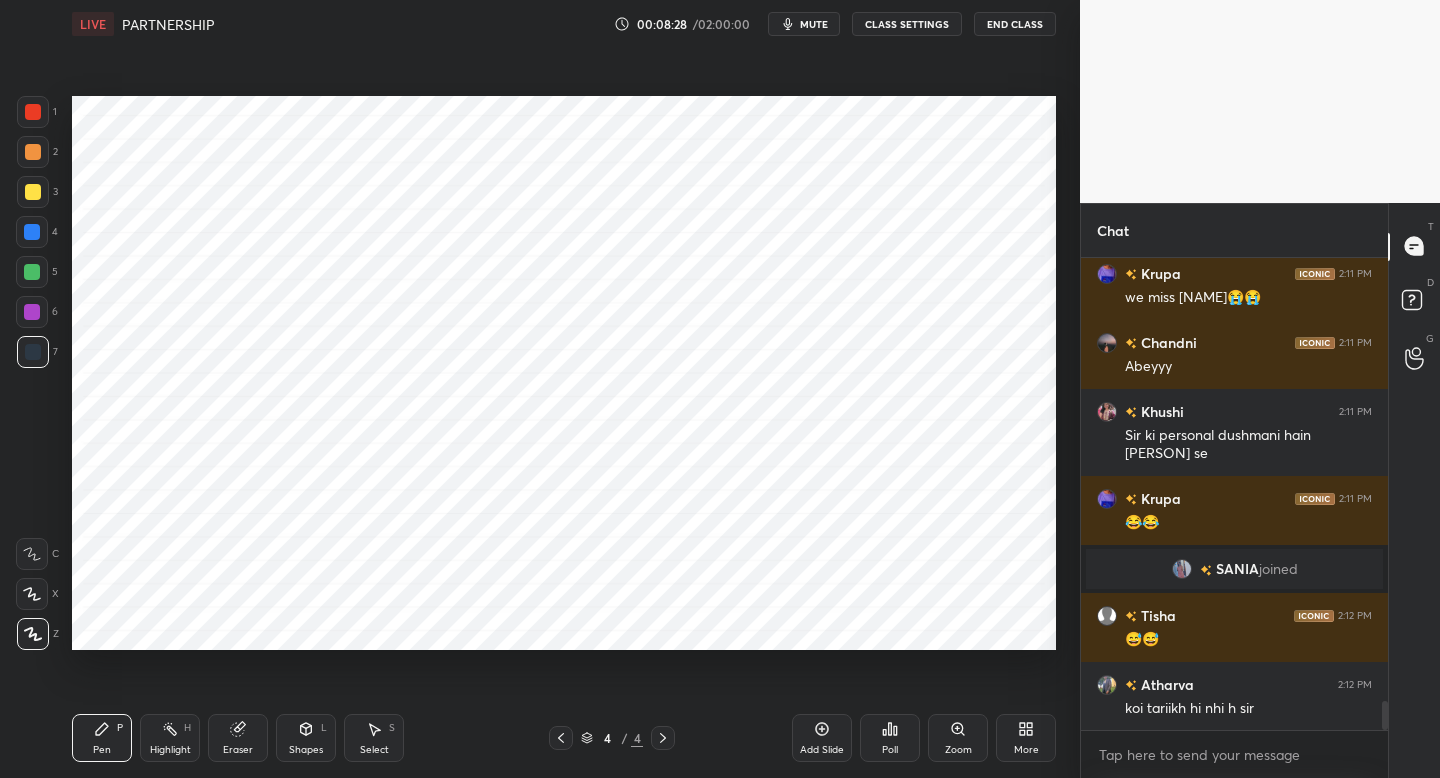 click on "6" at bounding box center [37, 316] 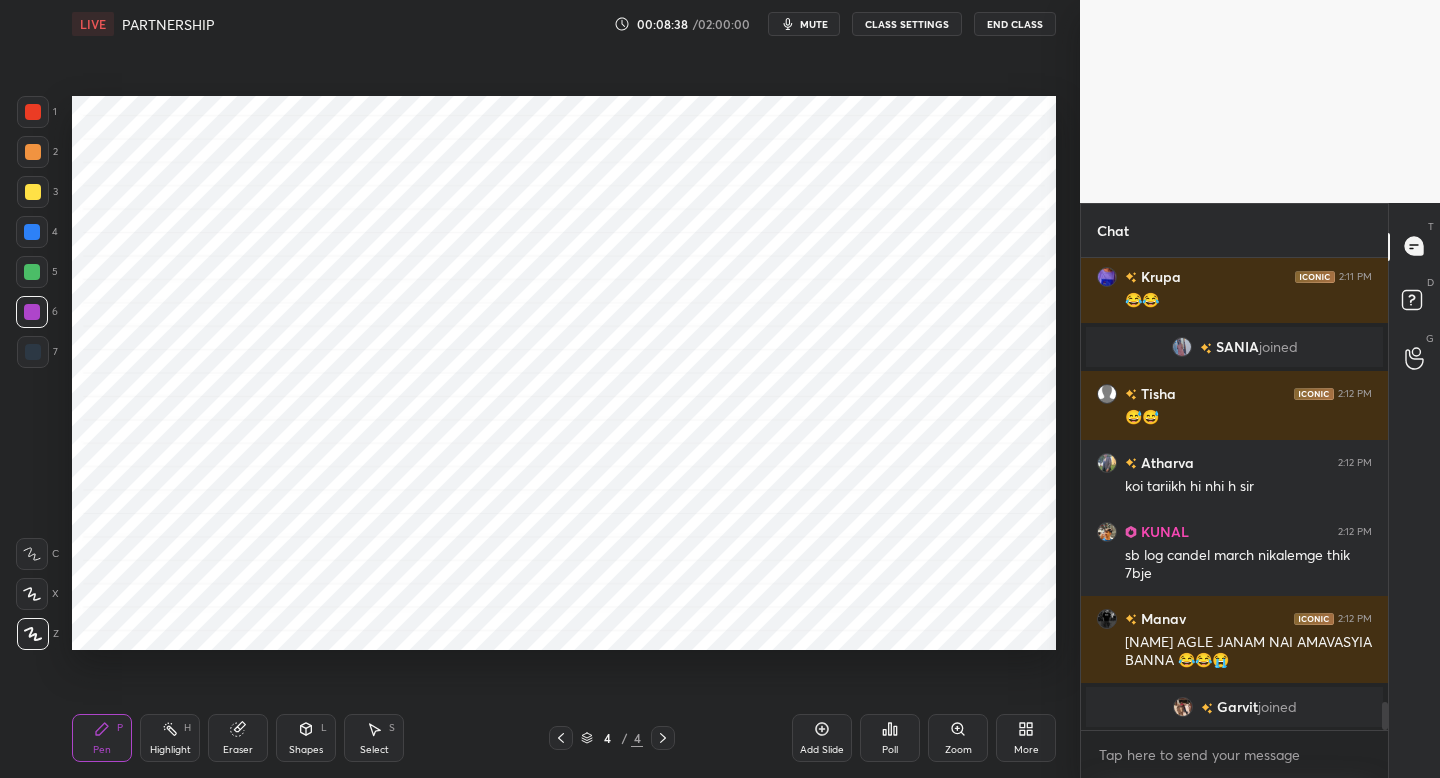 scroll, scrollTop: 7555, scrollLeft: 0, axis: vertical 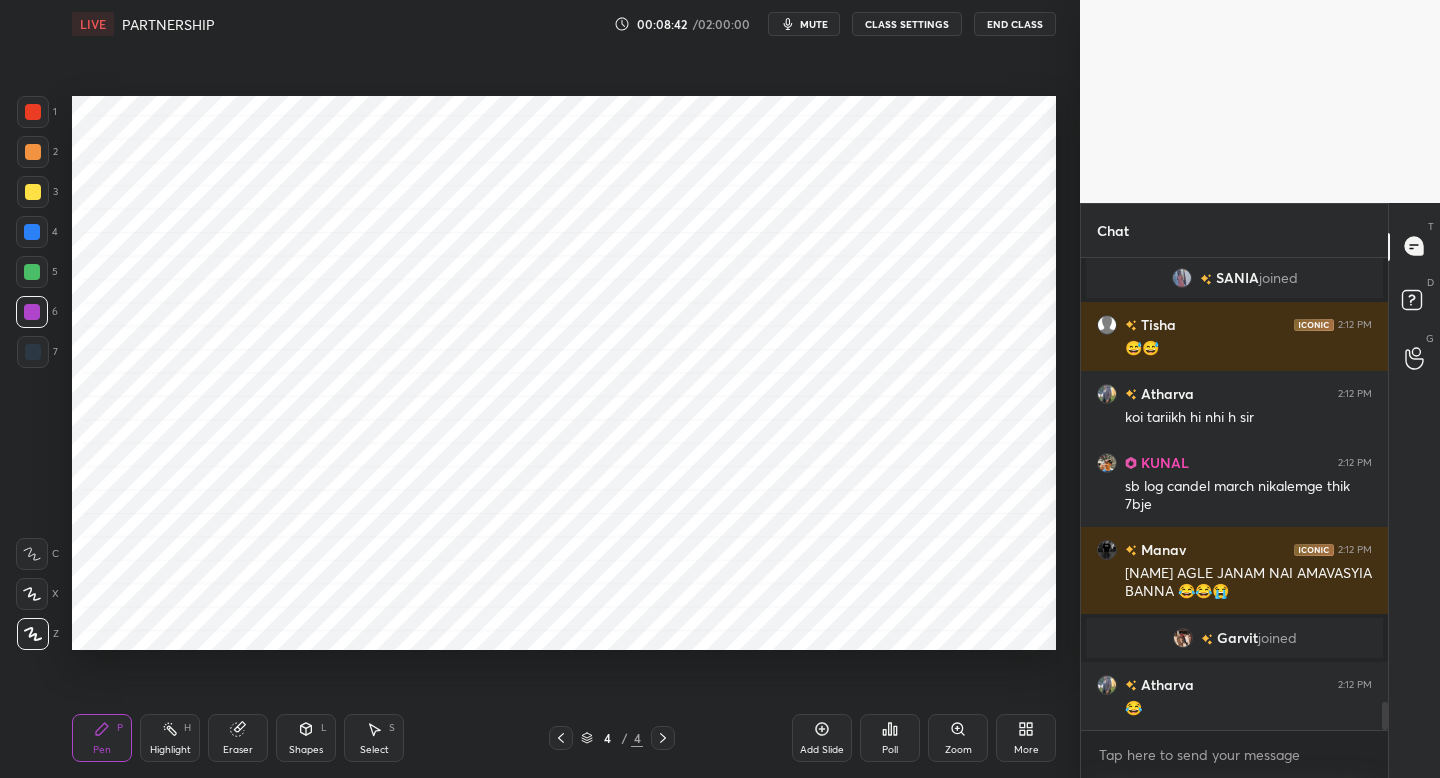 drag, startPoint x: 36, startPoint y: 273, endPoint x: 71, endPoint y: 322, distance: 60.216278 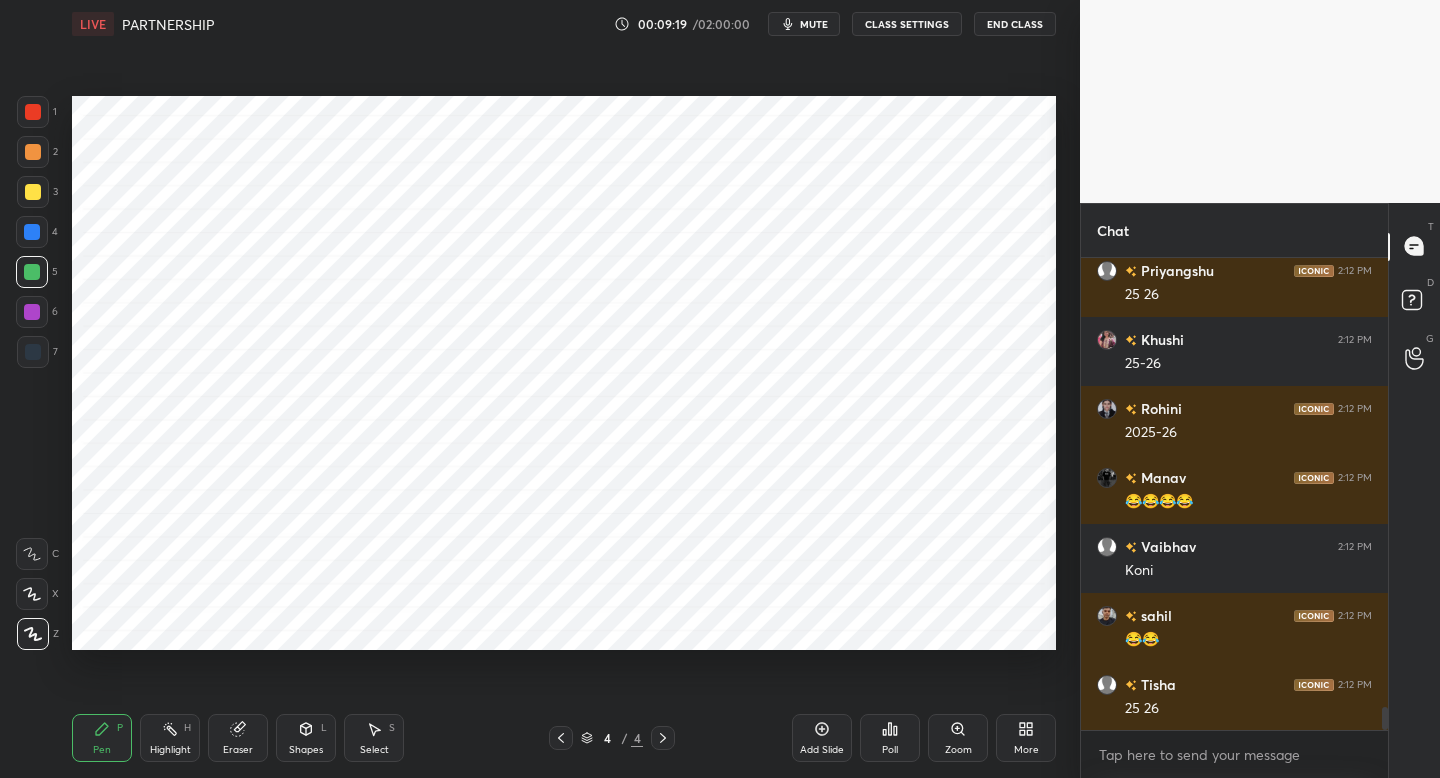 scroll, scrollTop: 9497, scrollLeft: 0, axis: vertical 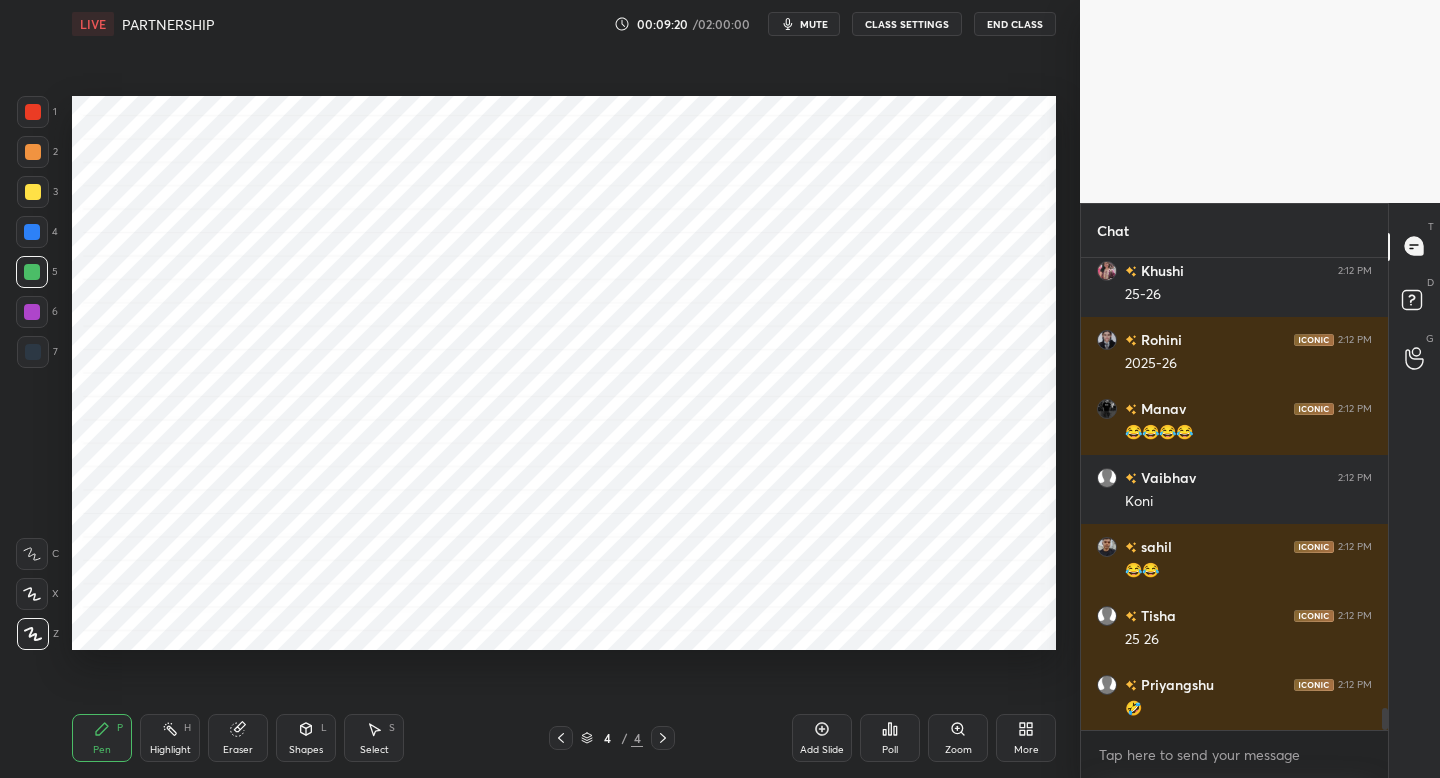drag, startPoint x: 37, startPoint y: 356, endPoint x: 65, endPoint y: 351, distance: 28.442924 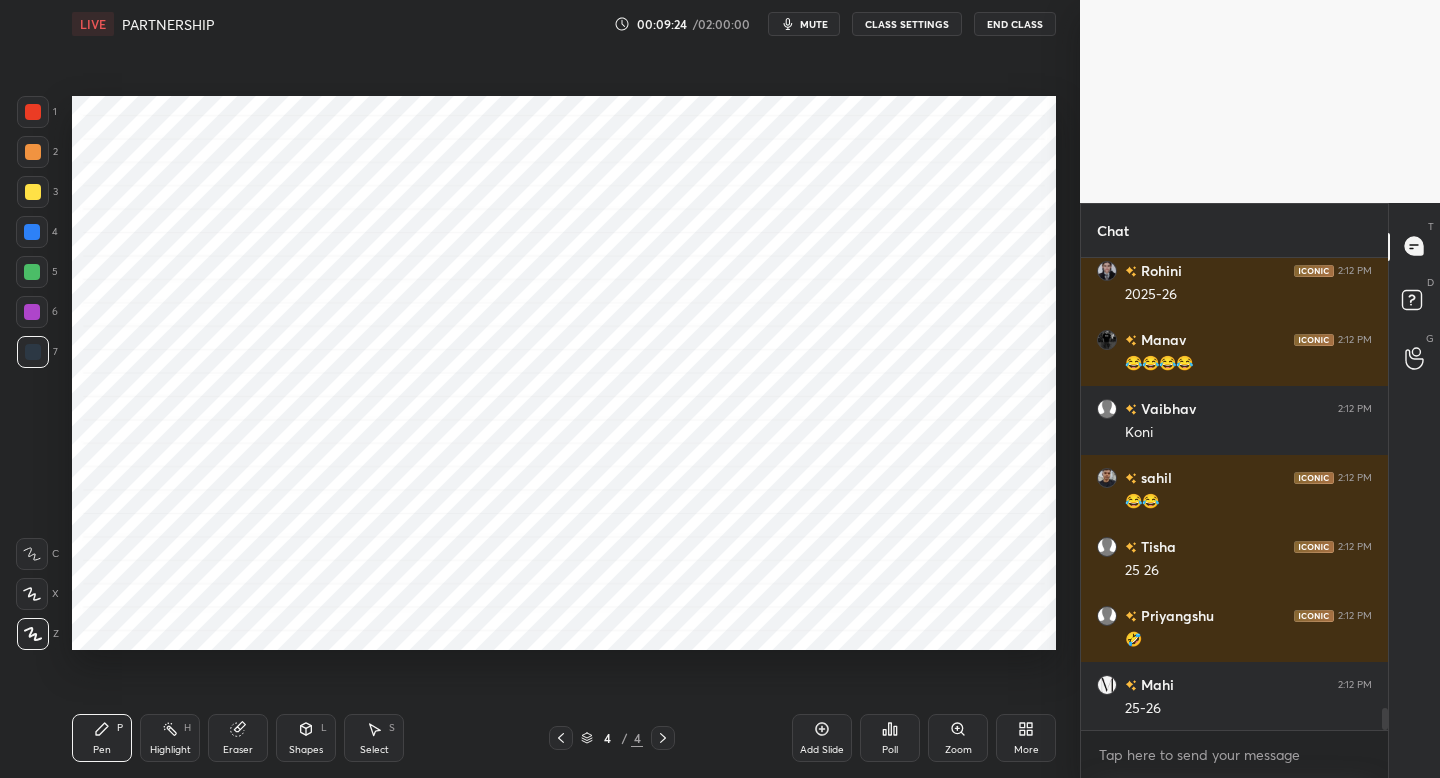 drag, startPoint x: 32, startPoint y: 321, endPoint x: 62, endPoint y: 337, distance: 34 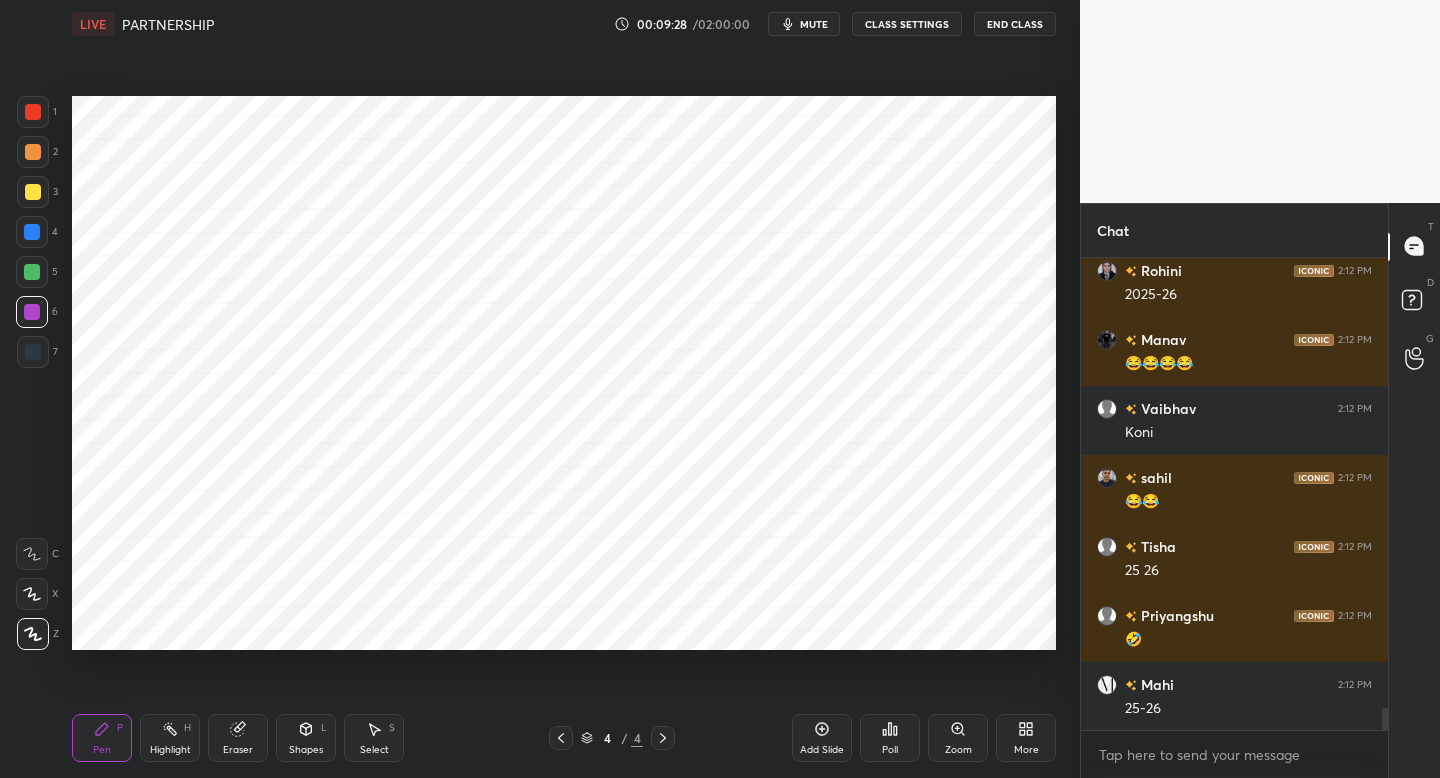 scroll, scrollTop: 9635, scrollLeft: 0, axis: vertical 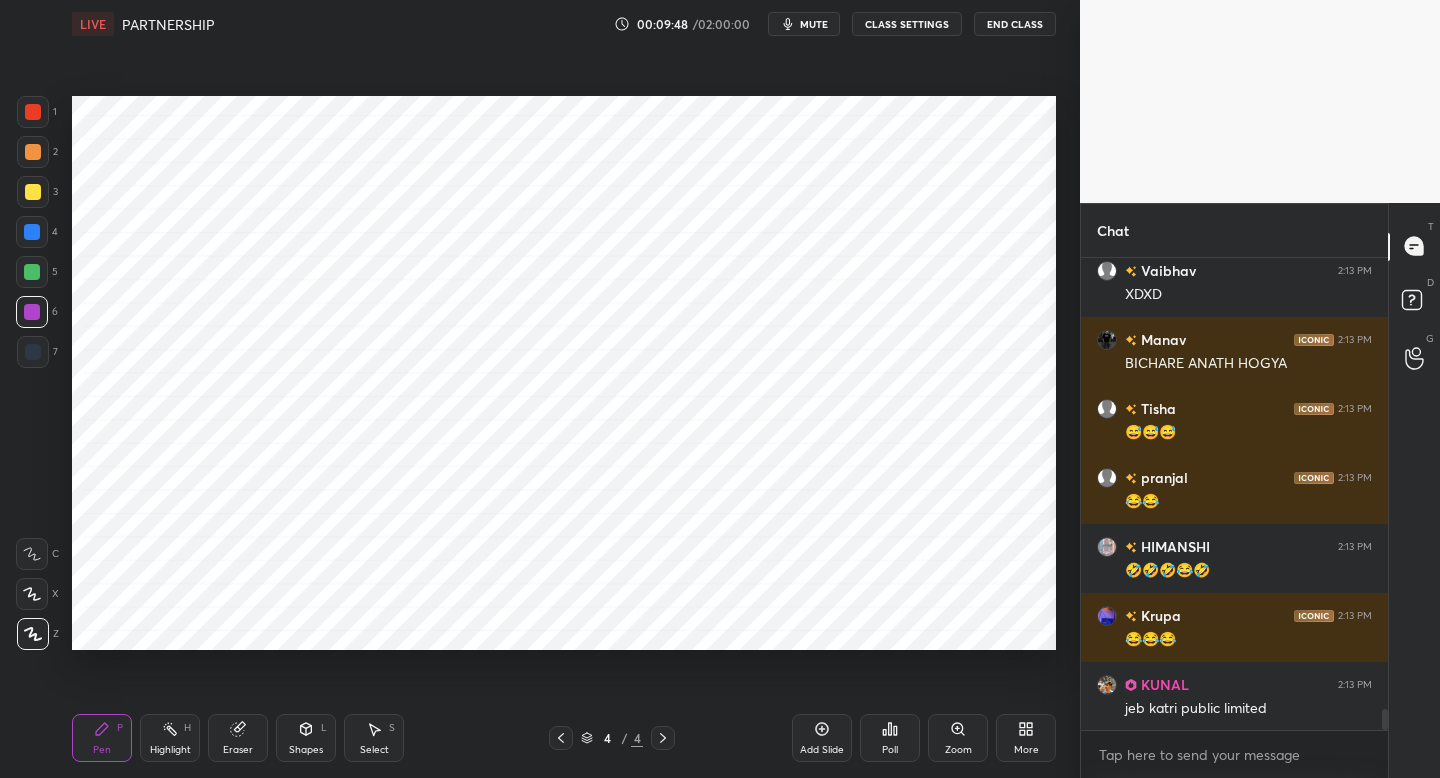 click on "7" at bounding box center [37, 352] 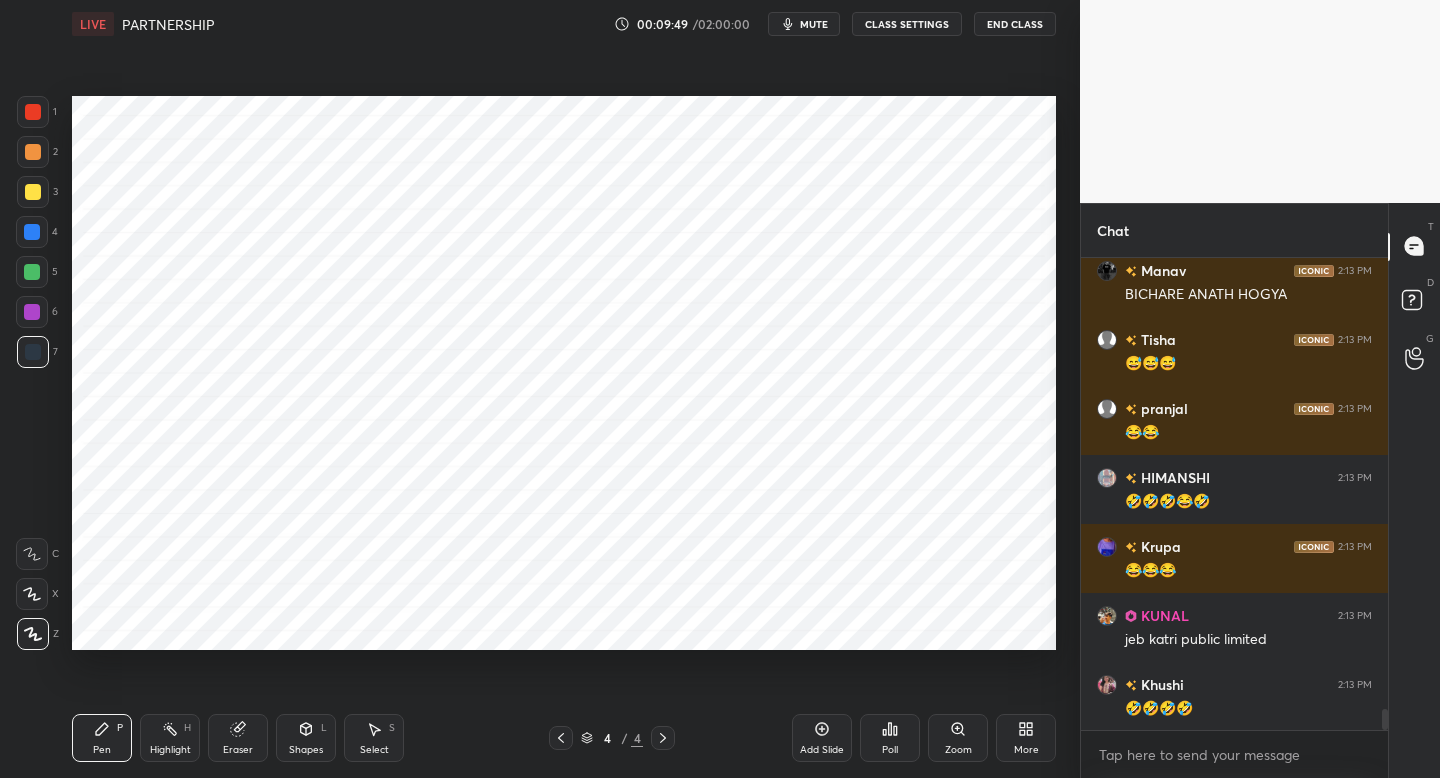 click at bounding box center (32, 232) 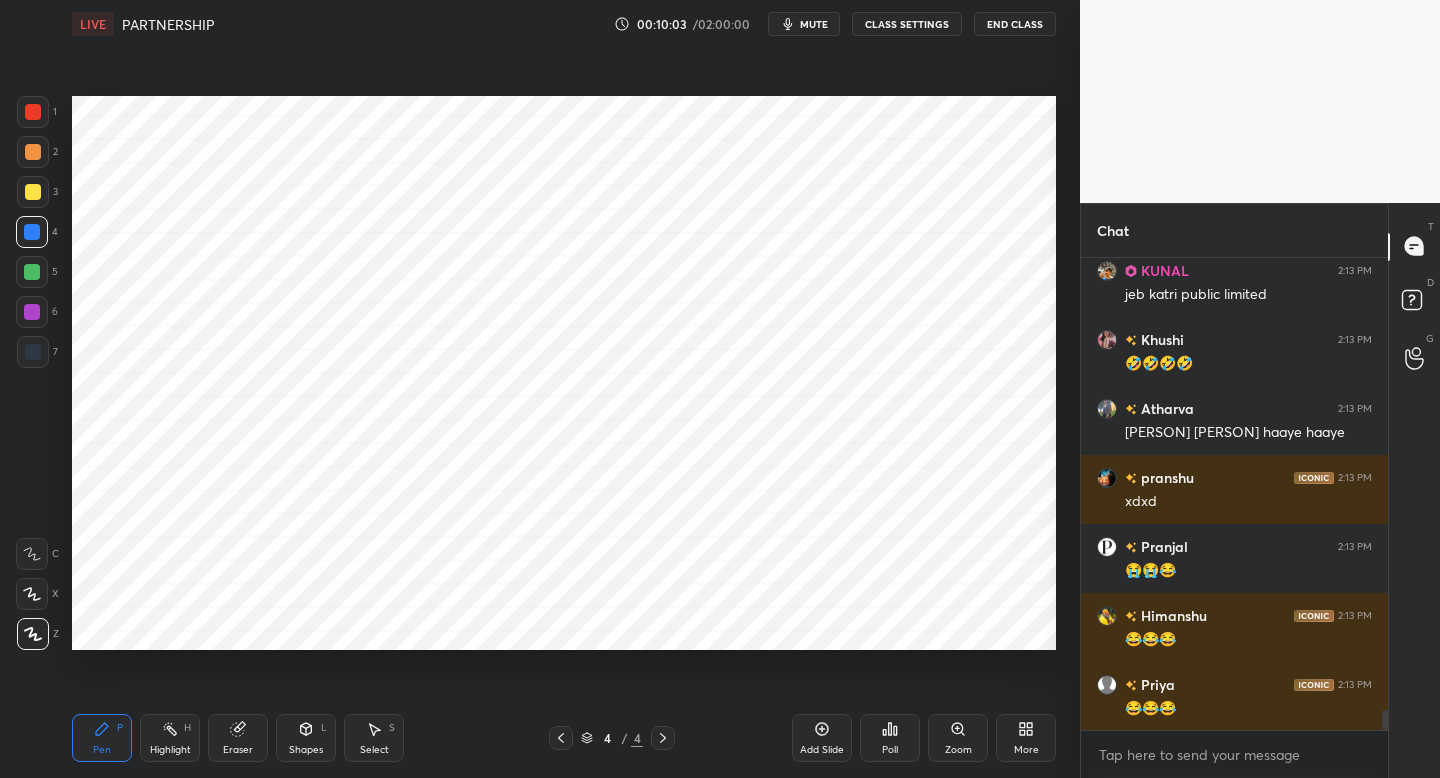 scroll, scrollTop: 10808, scrollLeft: 0, axis: vertical 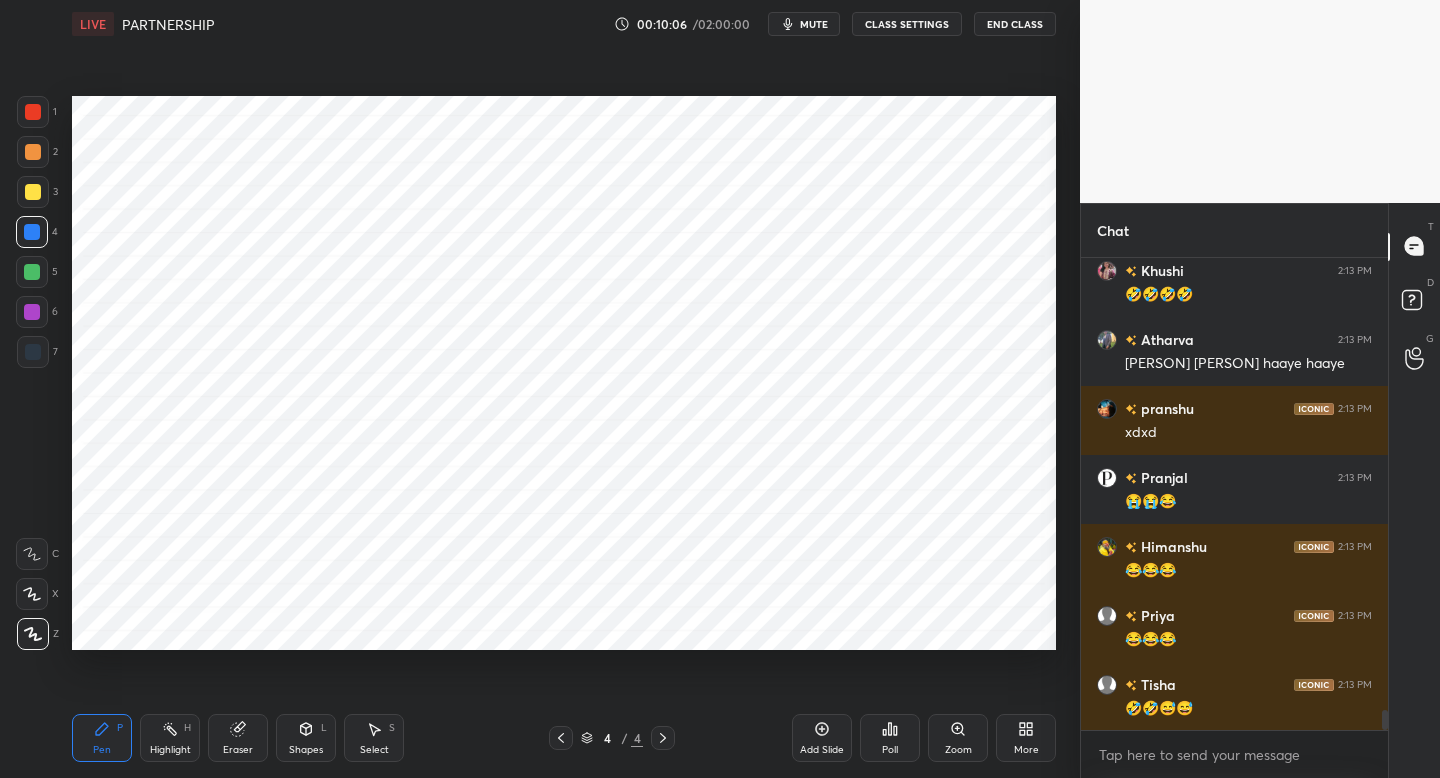 click on "Setting up your live class Poll for   secs No correct answer Start poll" at bounding box center [564, 373] 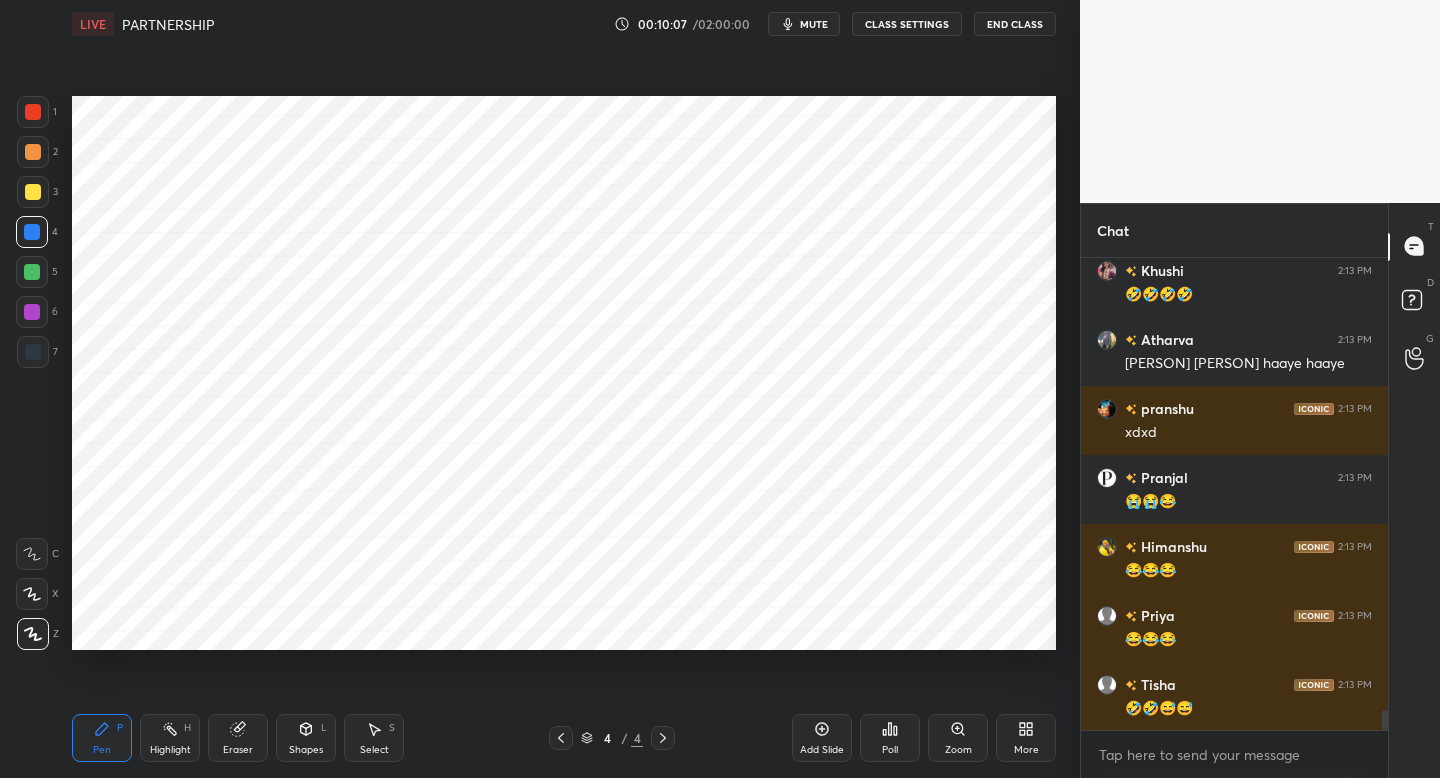 scroll, scrollTop: 10877, scrollLeft: 0, axis: vertical 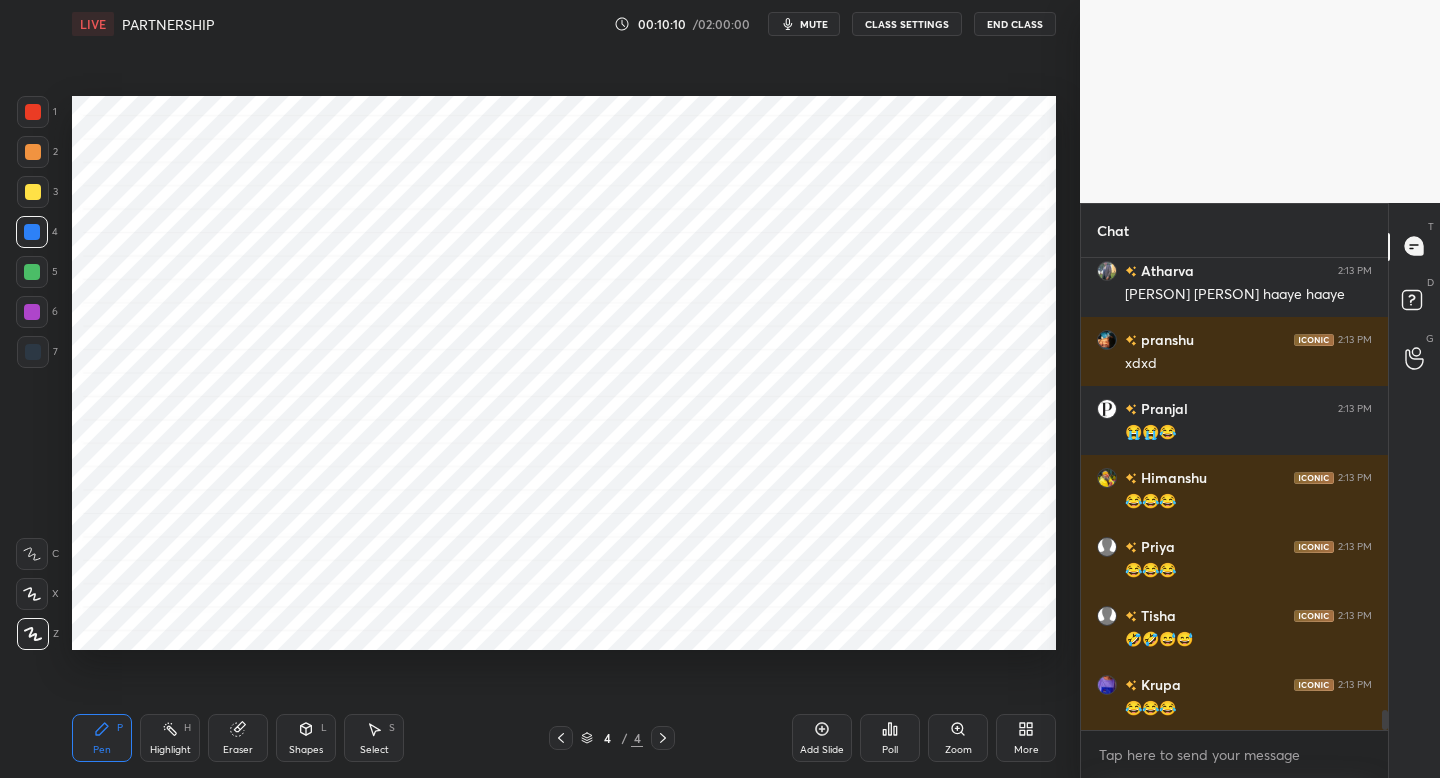 drag, startPoint x: 817, startPoint y: 740, endPoint x: 774, endPoint y: 673, distance: 79.61156 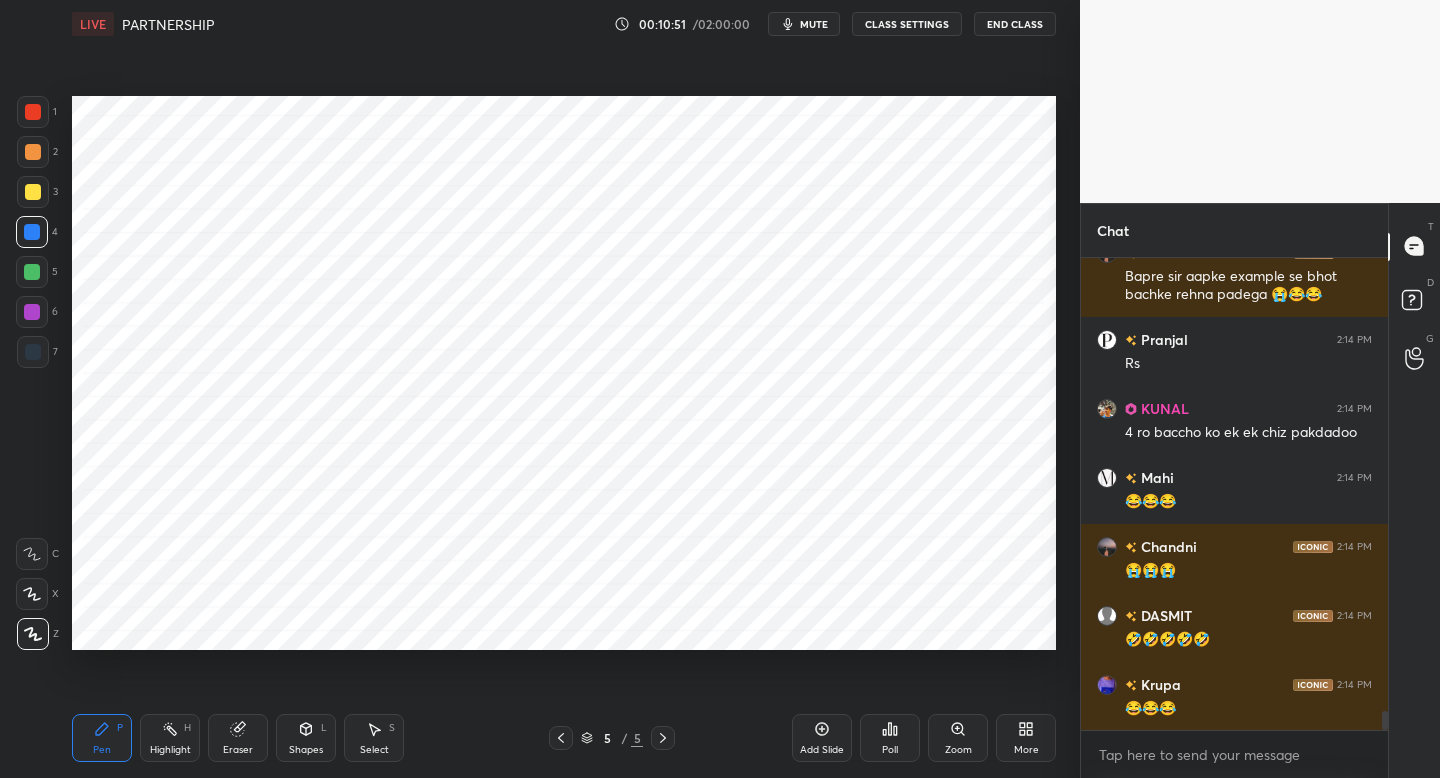 scroll, scrollTop: 11516, scrollLeft: 0, axis: vertical 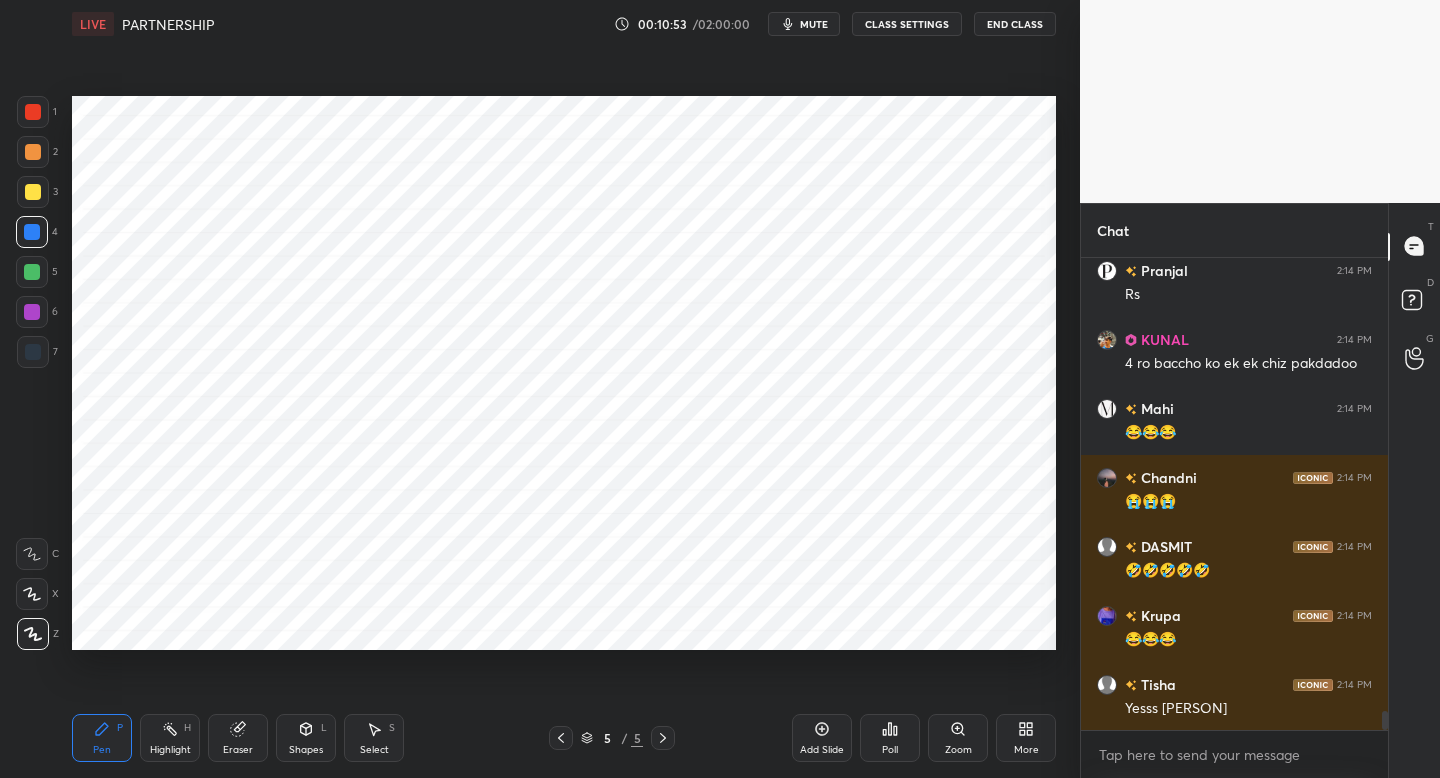 click 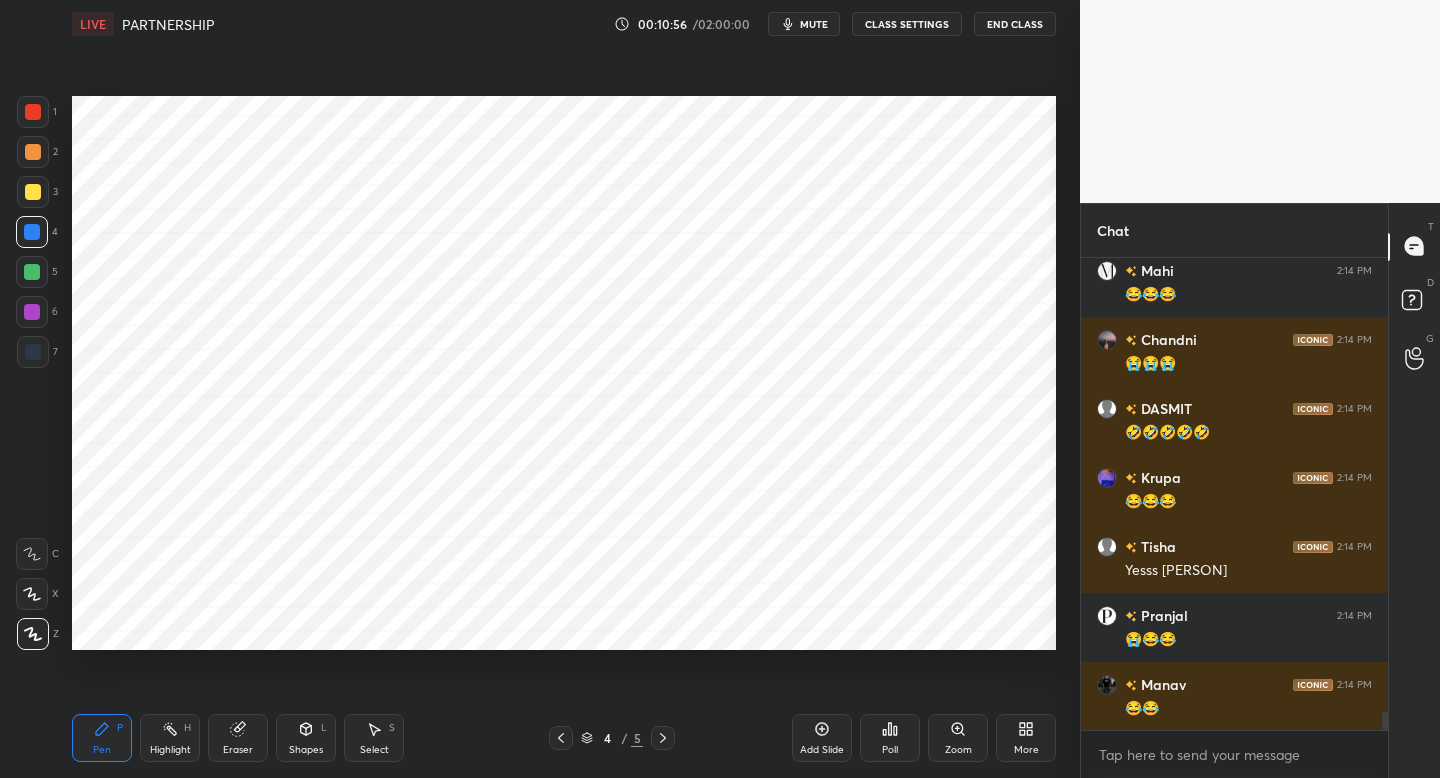 scroll, scrollTop: 11723, scrollLeft: 0, axis: vertical 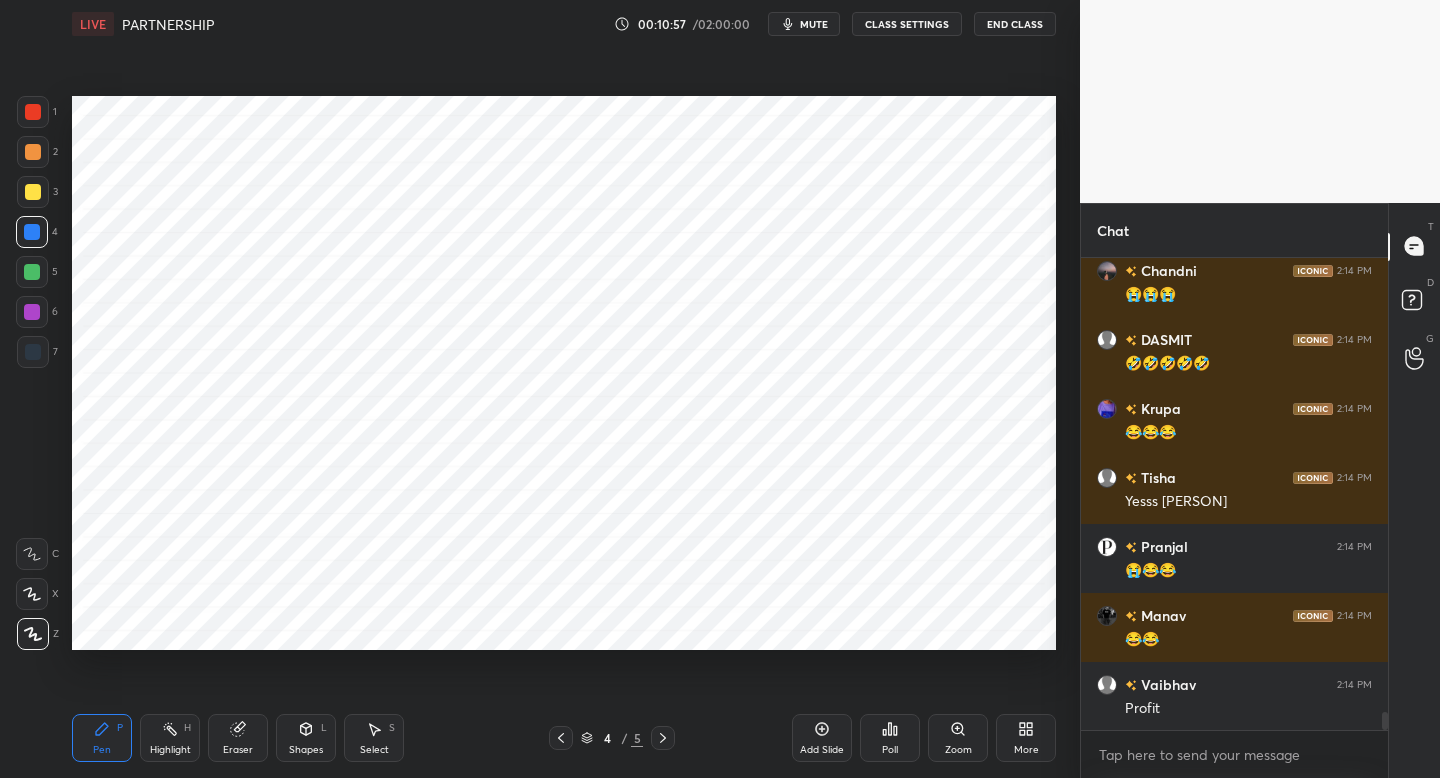click 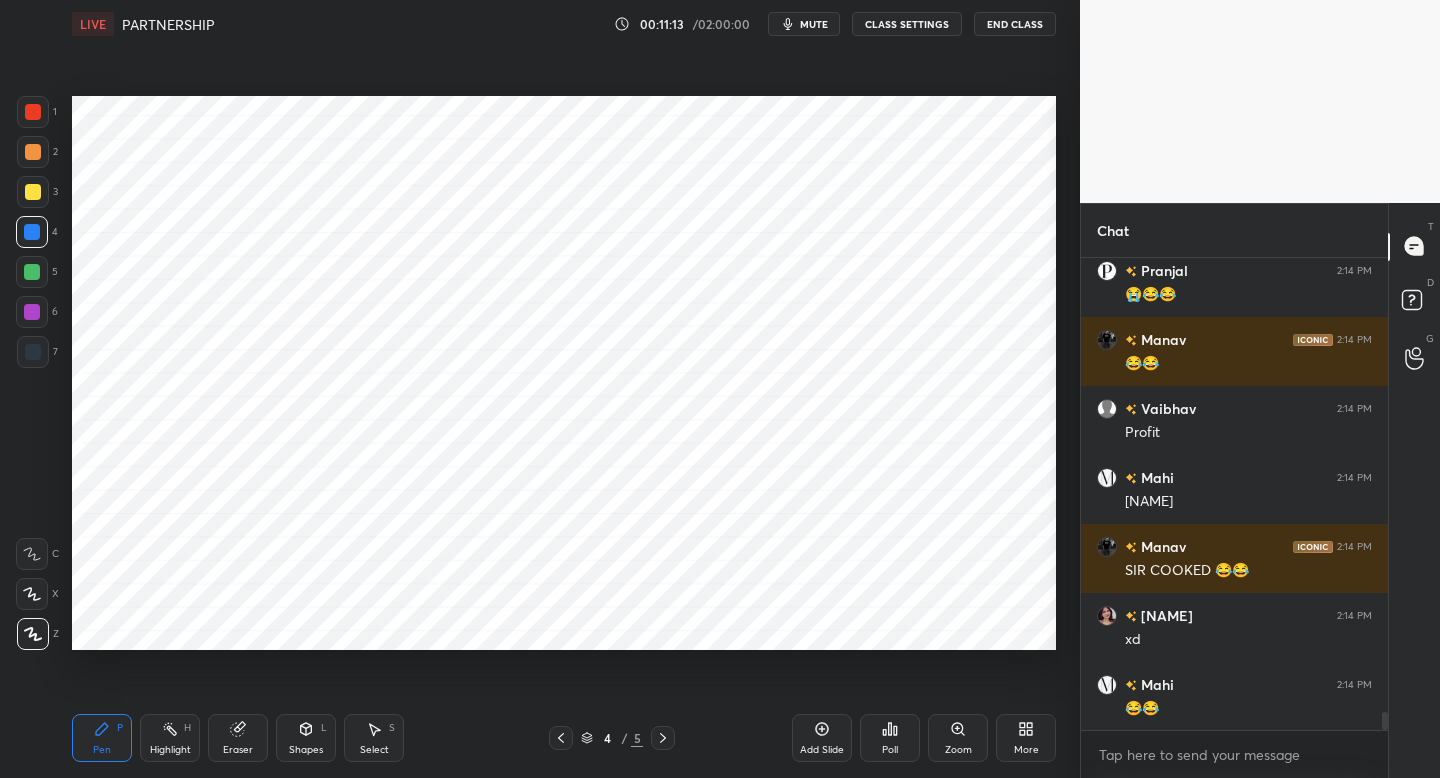 scroll, scrollTop: 12068, scrollLeft: 0, axis: vertical 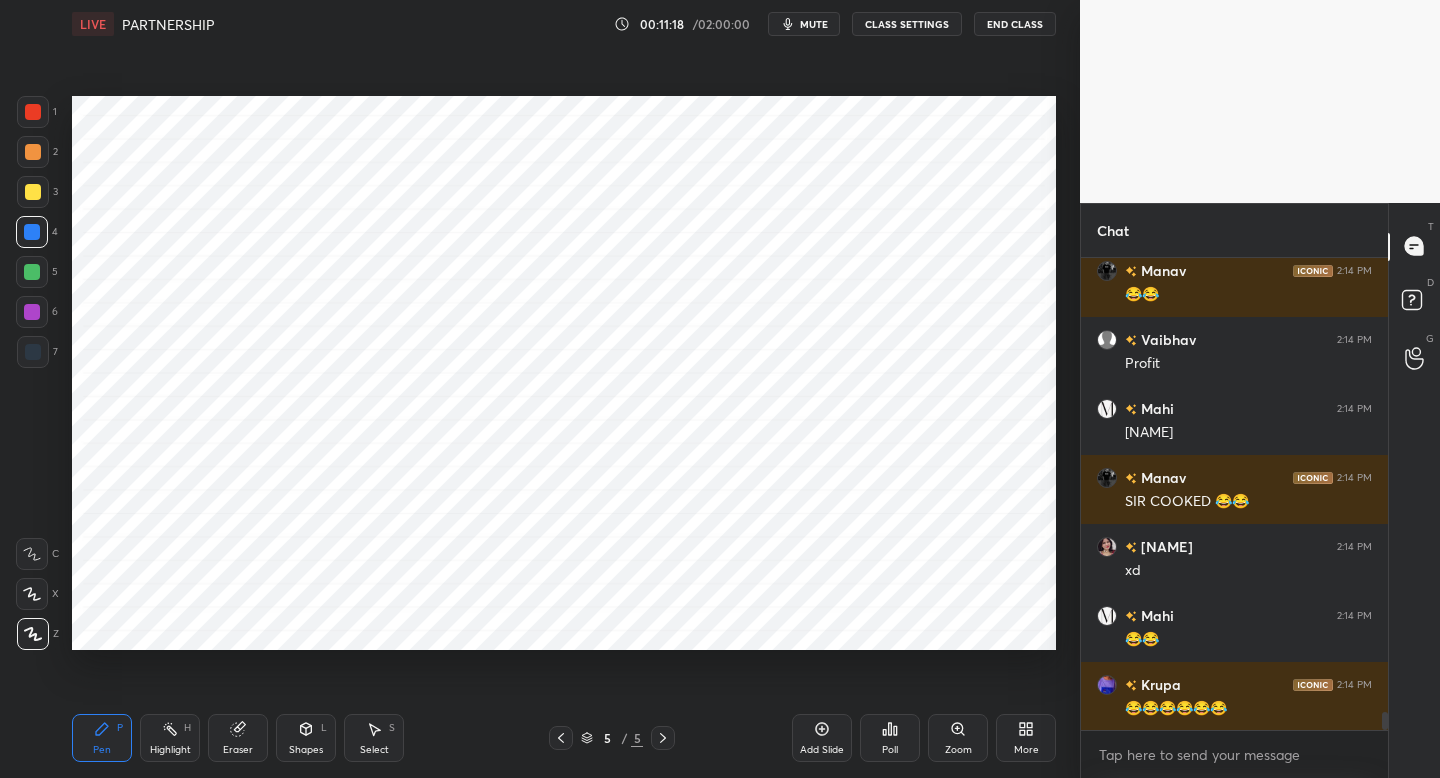 drag, startPoint x: 34, startPoint y: 359, endPoint x: 61, endPoint y: 346, distance: 29.966648 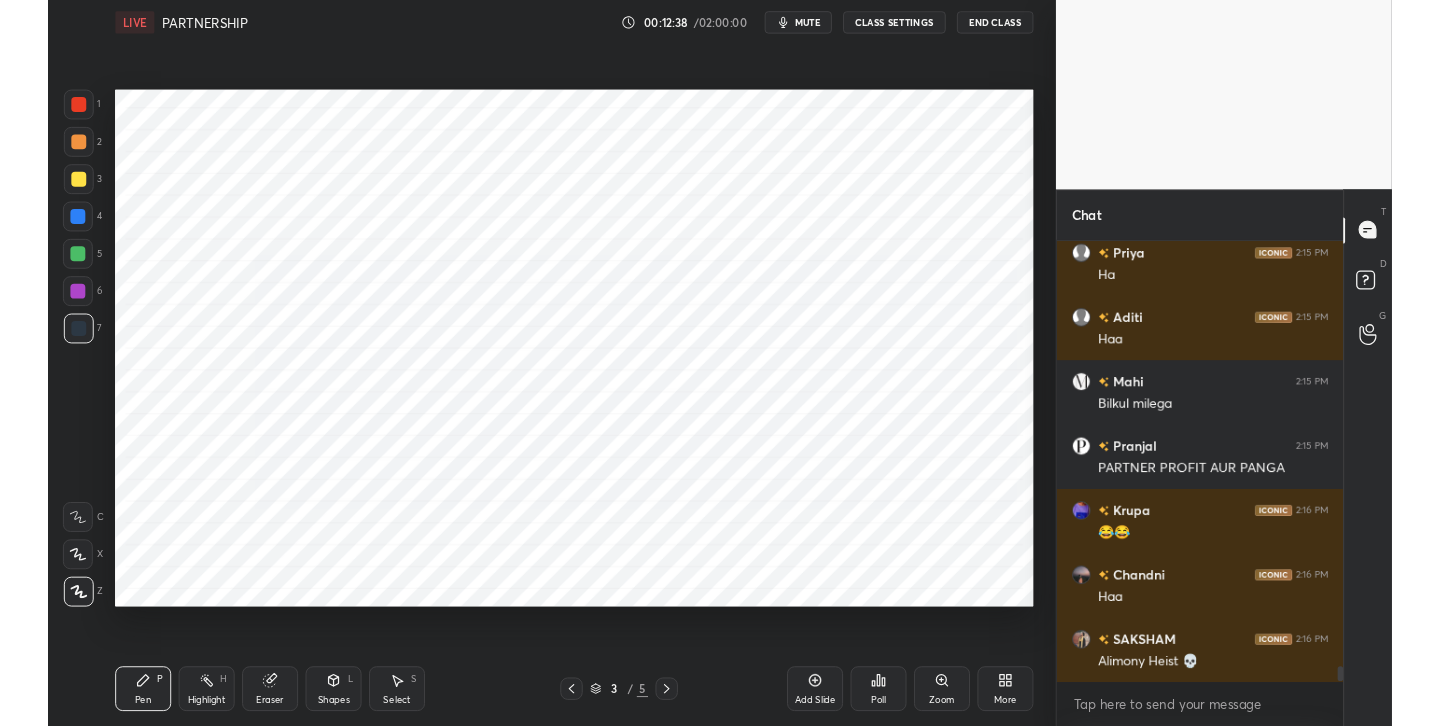 scroll, scrollTop: 13793, scrollLeft: 0, axis: vertical 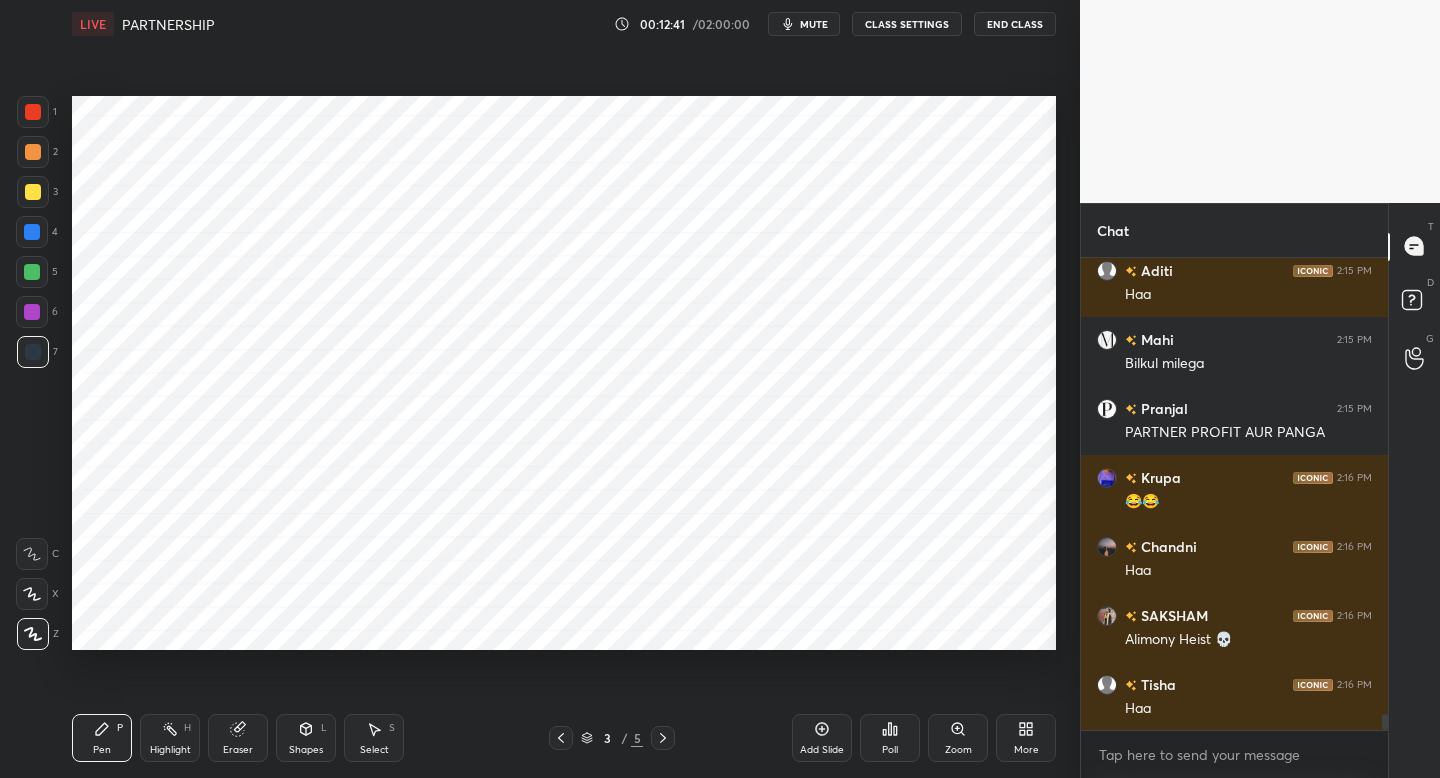 click on "More" at bounding box center (1026, 738) 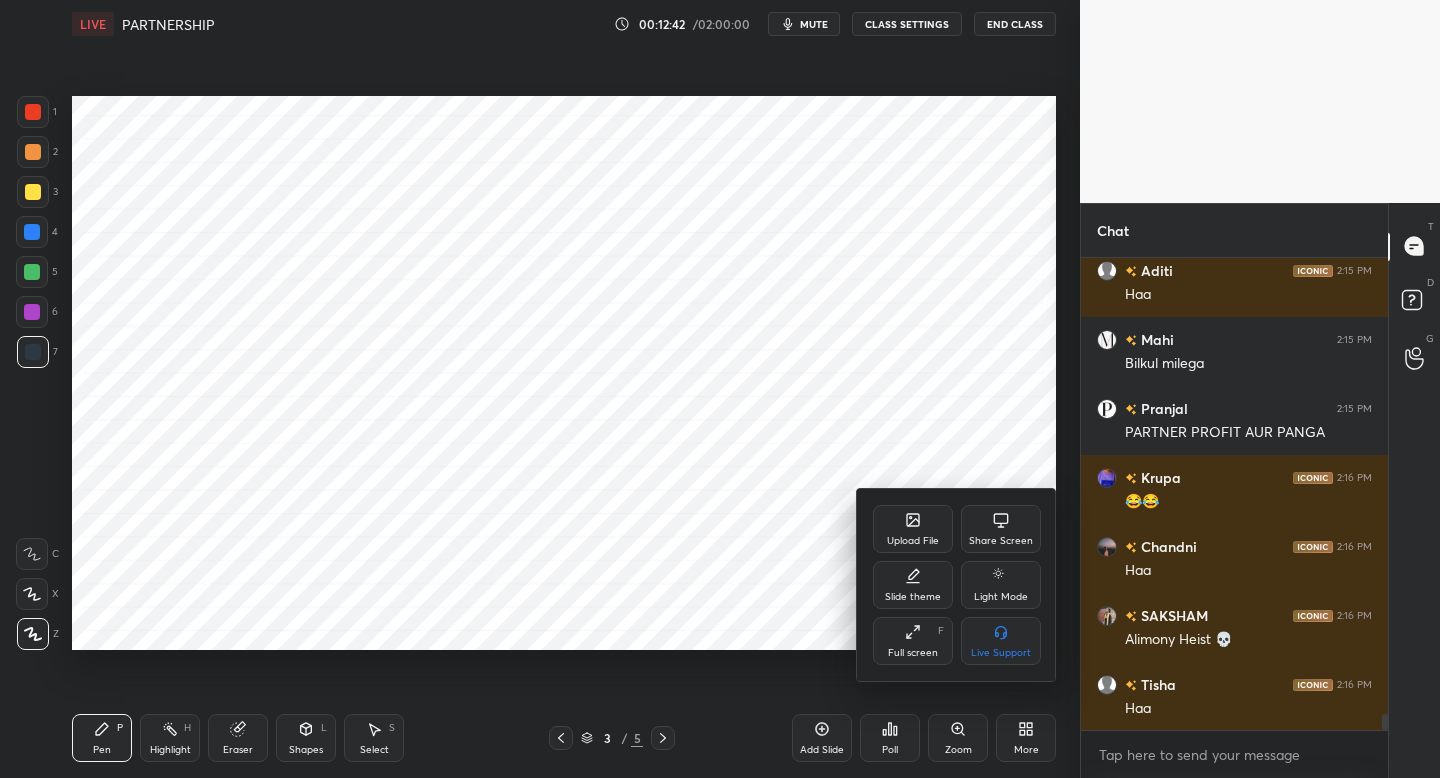 click 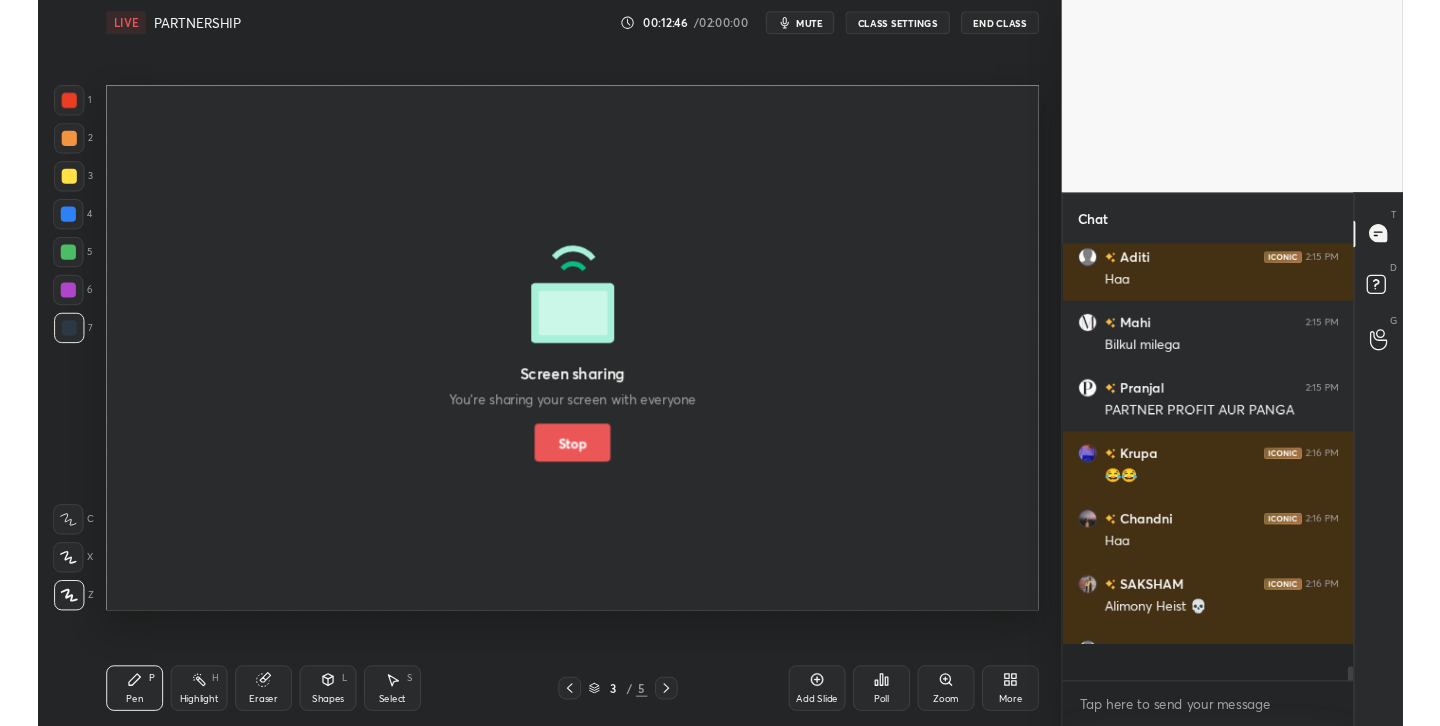 scroll, scrollTop: 598, scrollLeft: 1000, axis: both 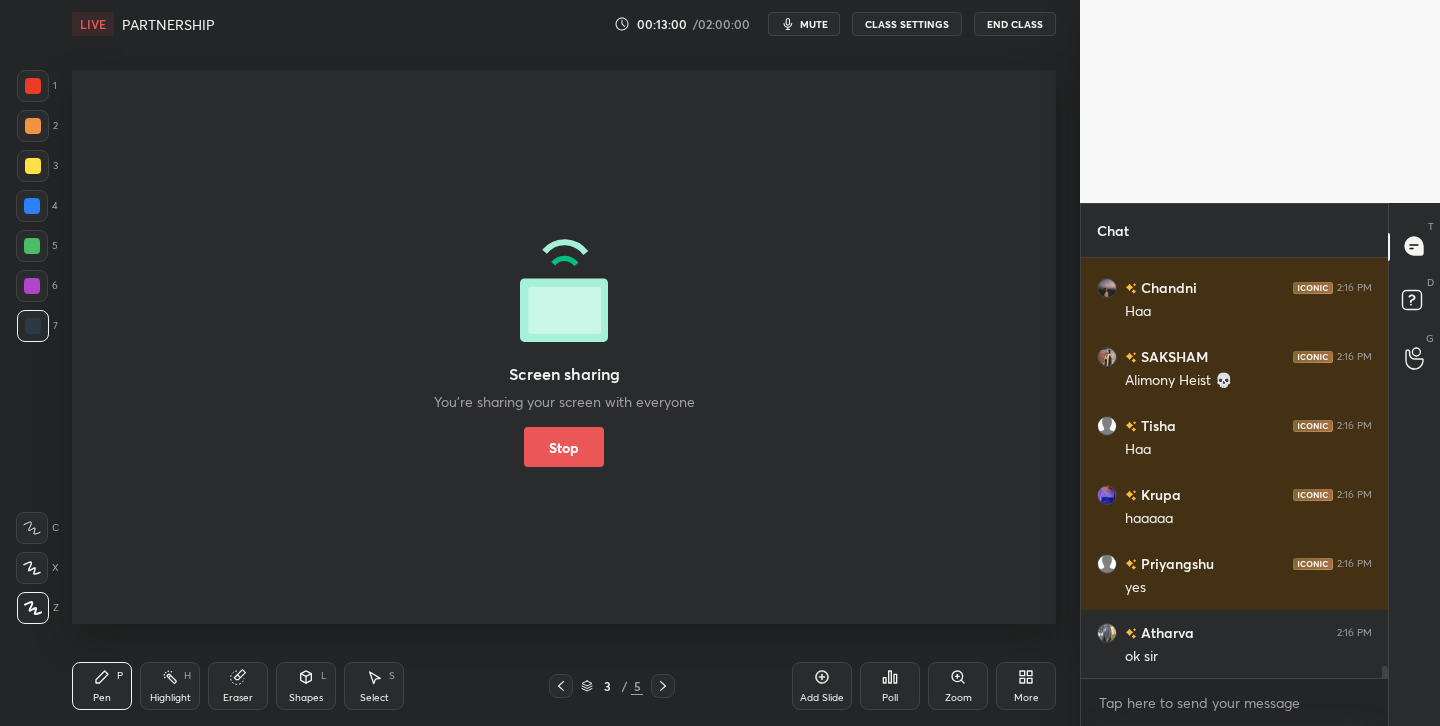 click on "Stop" at bounding box center (564, 447) 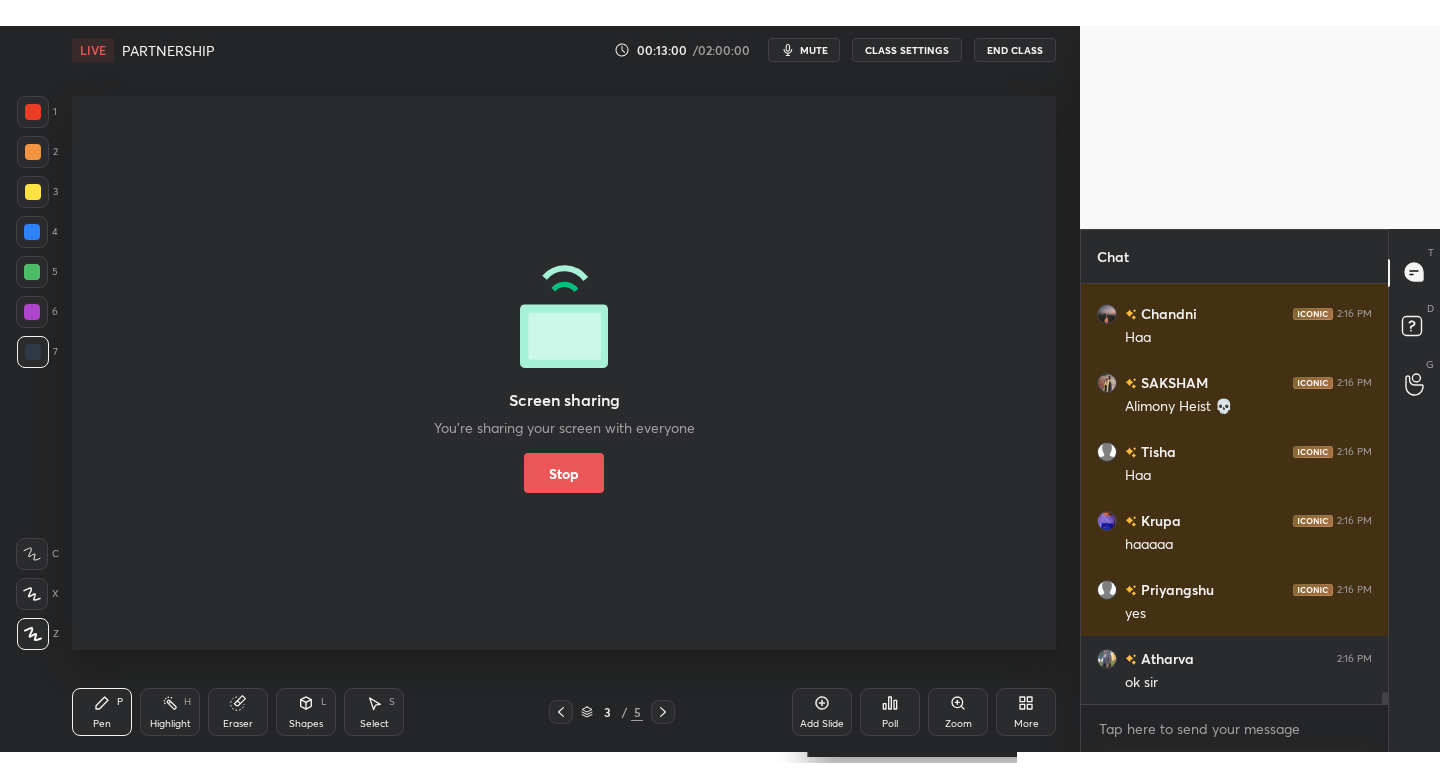 scroll, scrollTop: 99350, scrollLeft: 99000, axis: both 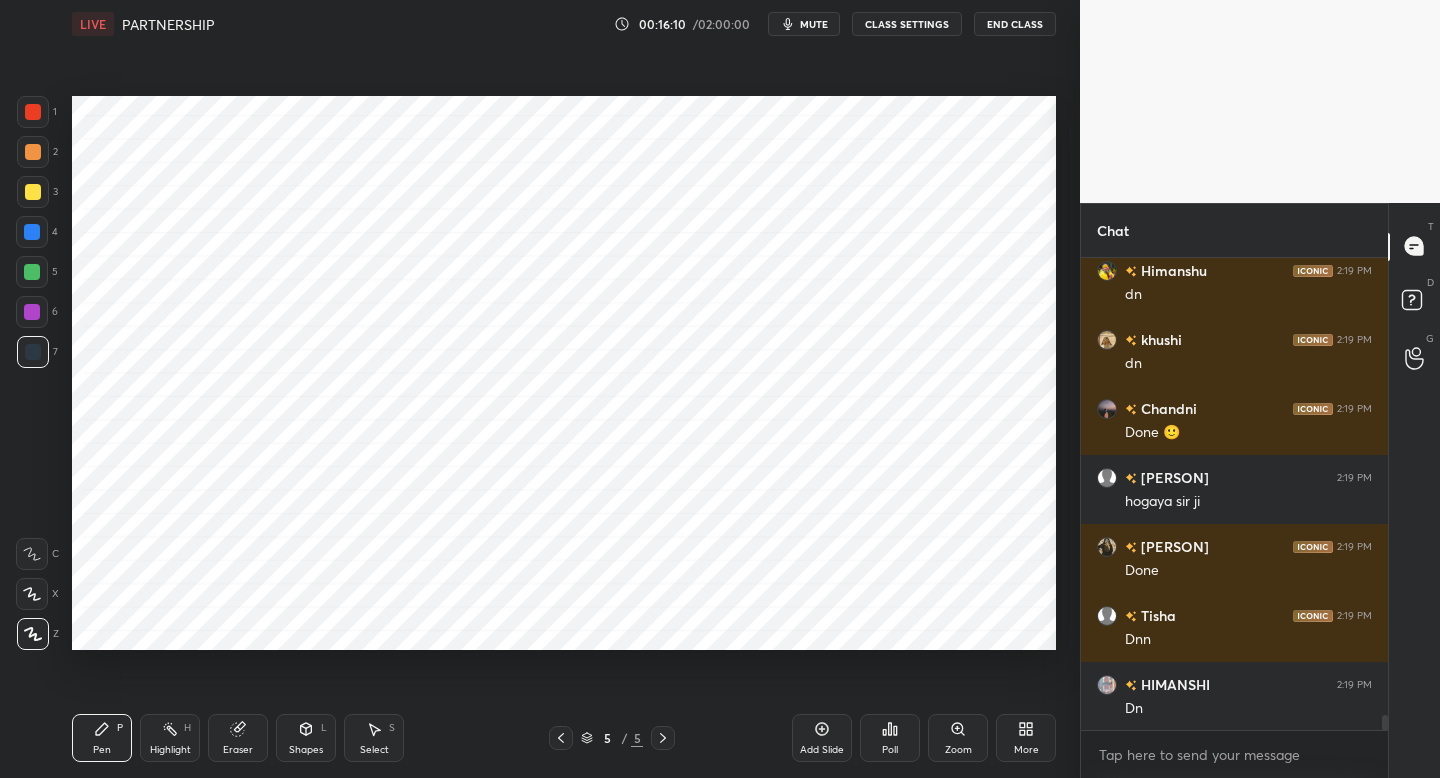 drag, startPoint x: 257, startPoint y: 740, endPoint x: 298, endPoint y: 709, distance: 51.40039 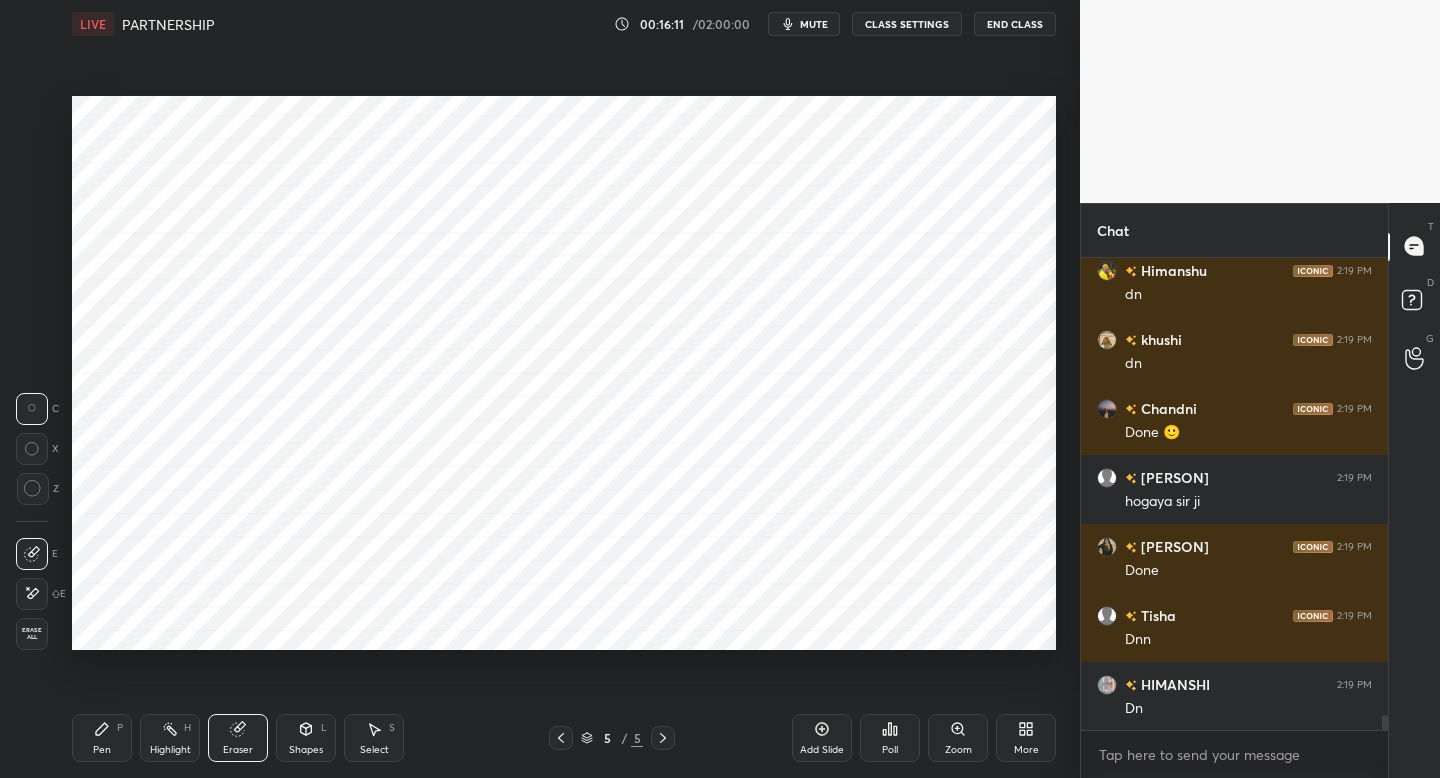 scroll, scrollTop: 14775, scrollLeft: 0, axis: vertical 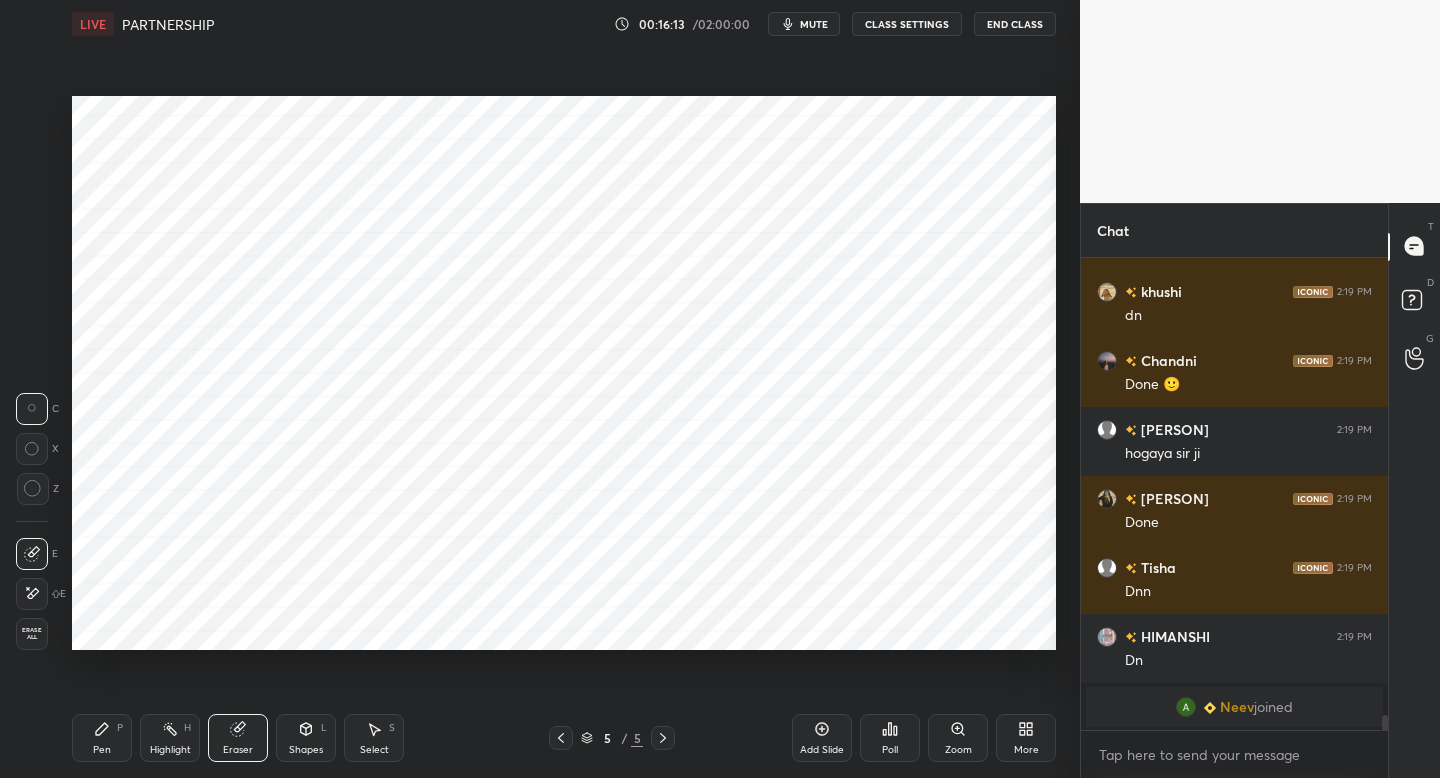 click on "Pen P" at bounding box center (102, 738) 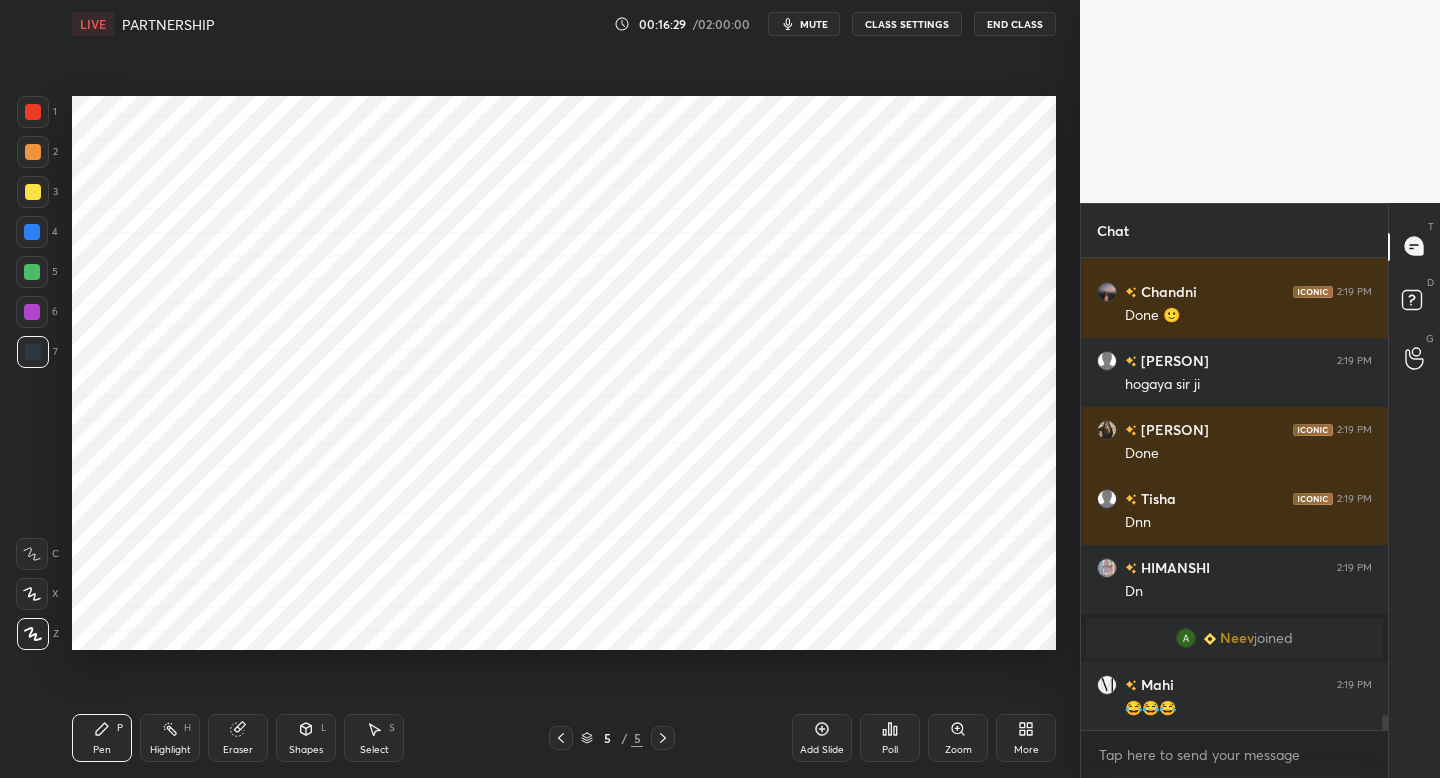 scroll, scrollTop: 14534, scrollLeft: 0, axis: vertical 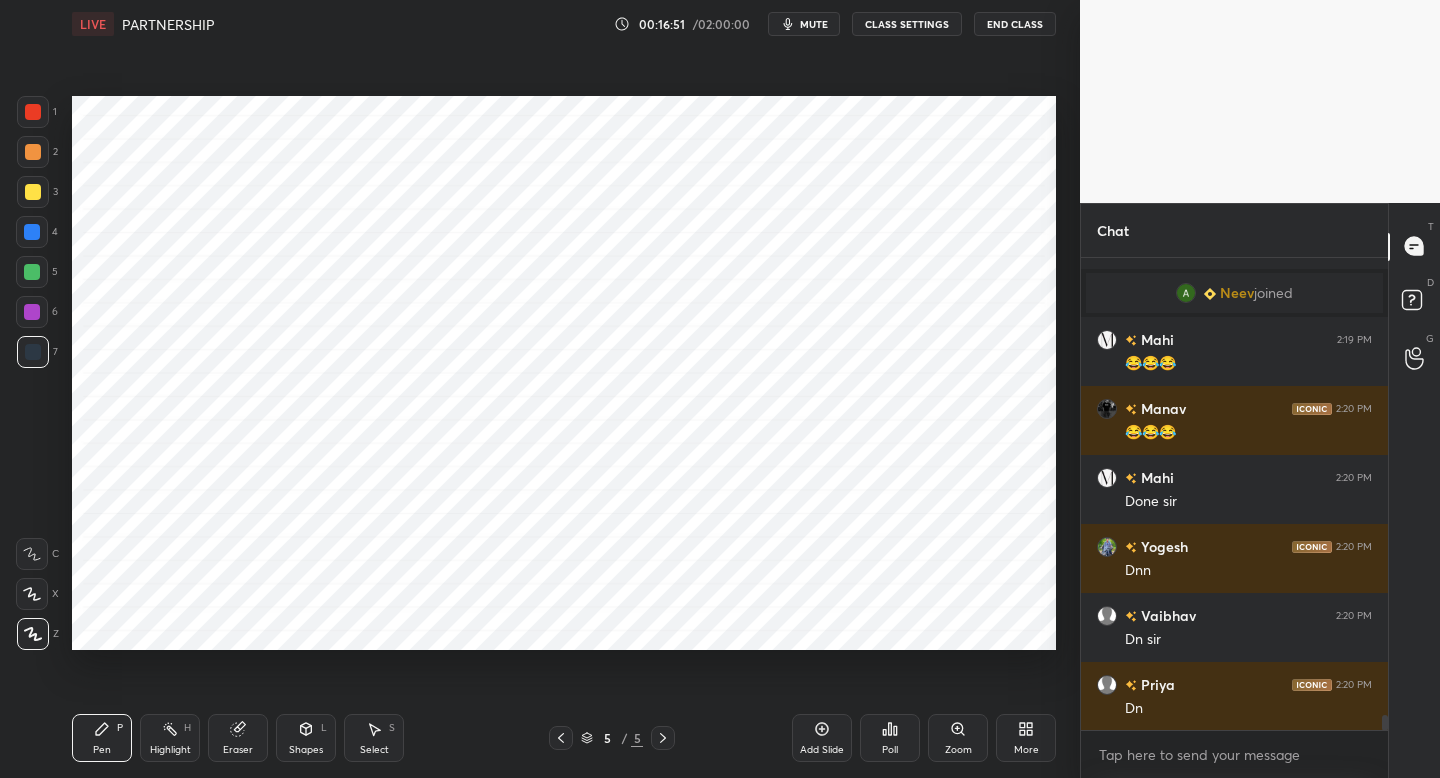 click on "mute" at bounding box center [814, 24] 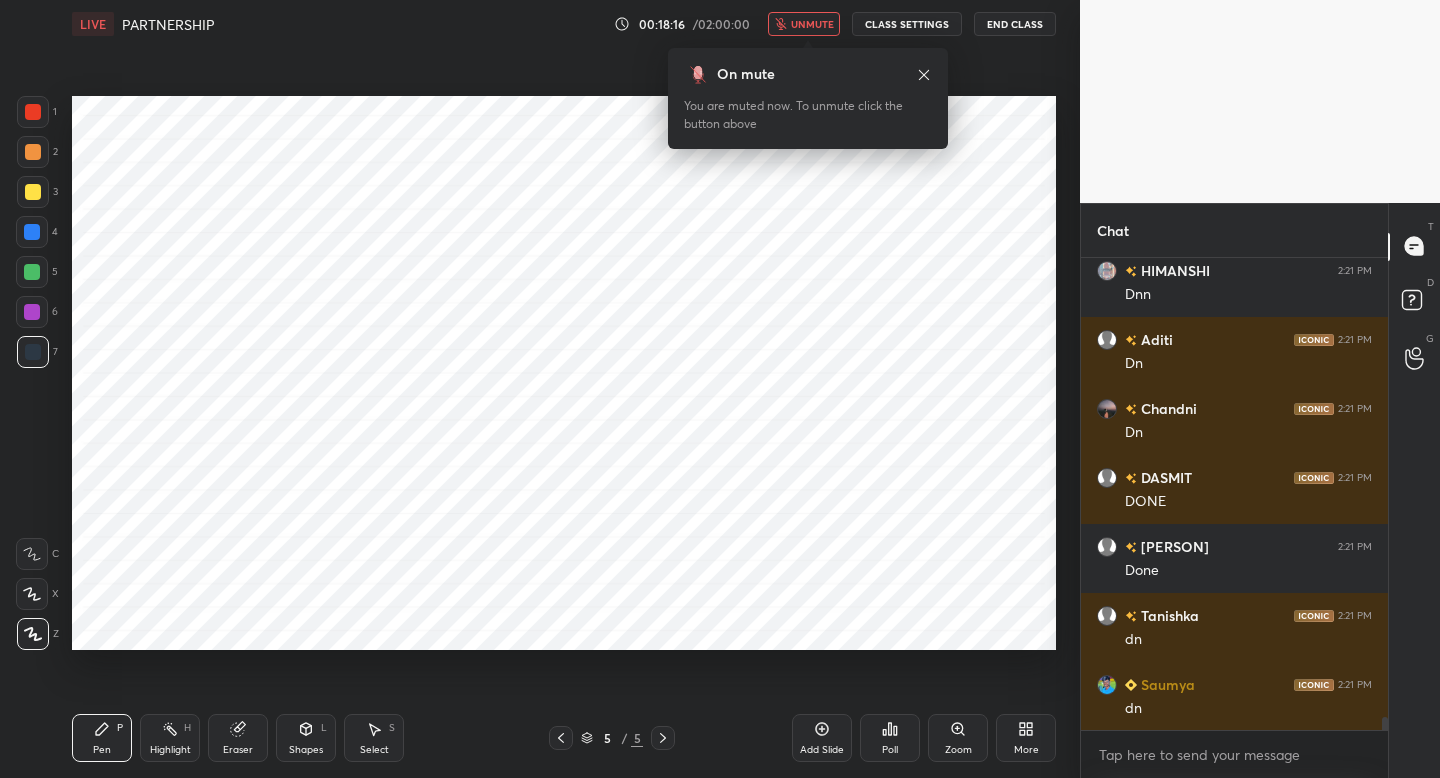 scroll, scrollTop: 16280, scrollLeft: 0, axis: vertical 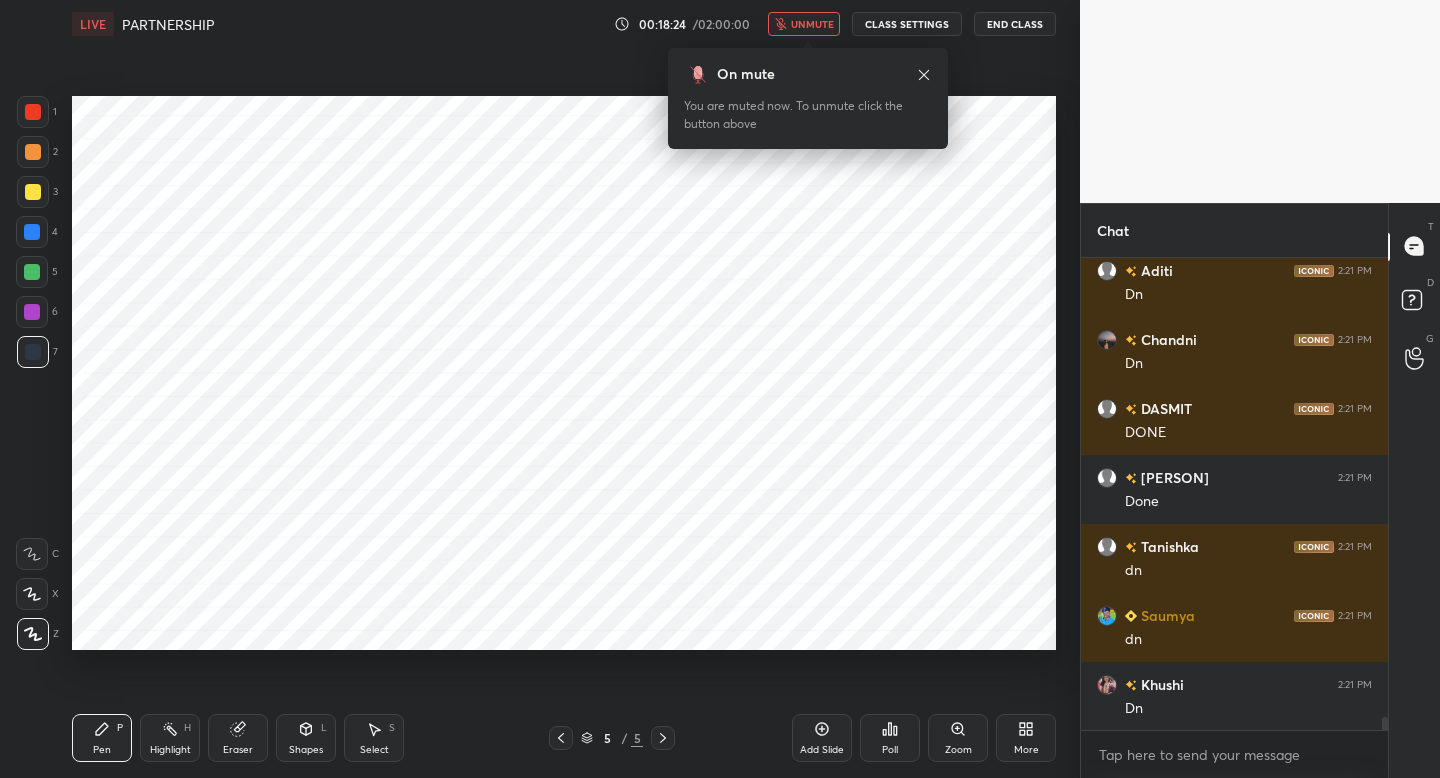 drag, startPoint x: 780, startPoint y: 20, endPoint x: 762, endPoint y: 61, distance: 44.777225 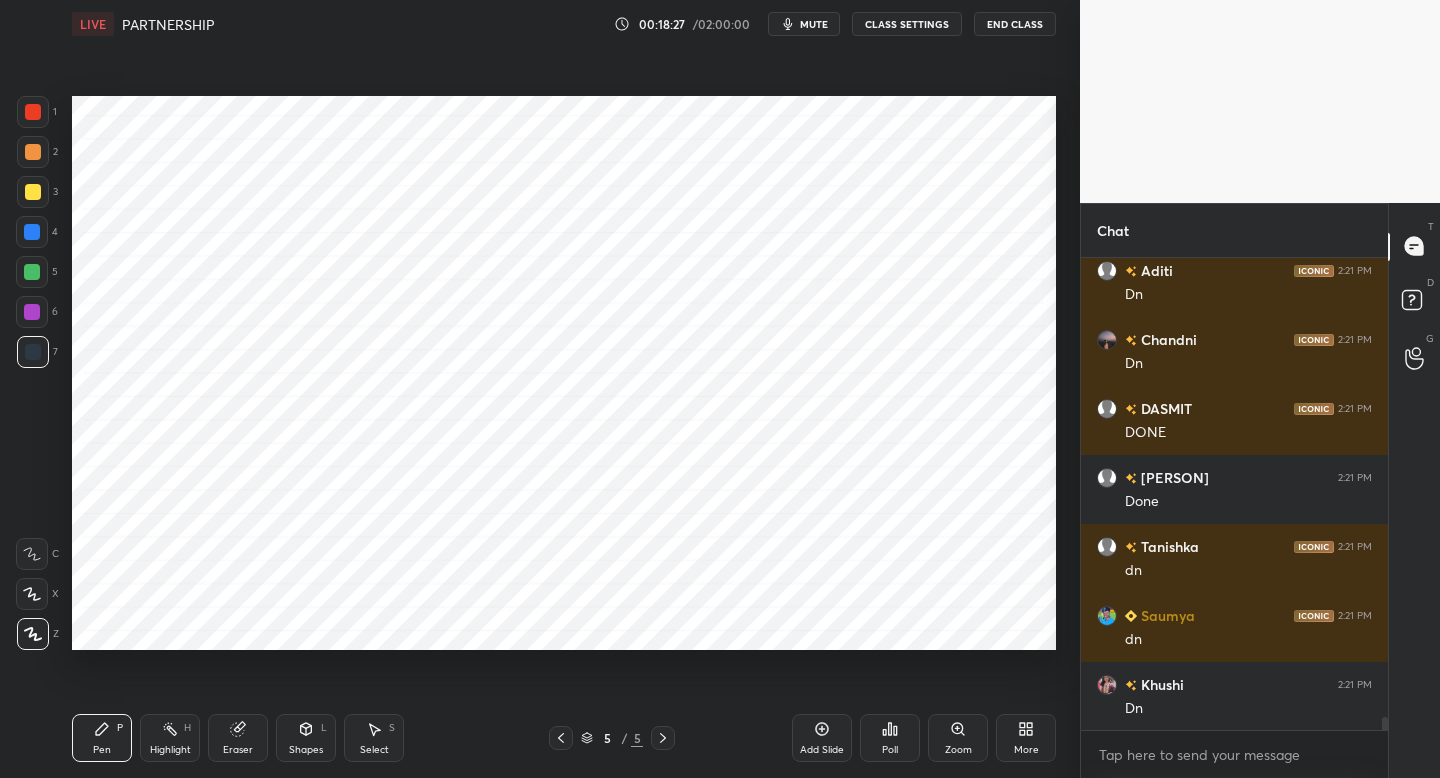 drag, startPoint x: 819, startPoint y: 737, endPoint x: 794, endPoint y: 725, distance: 27.730848 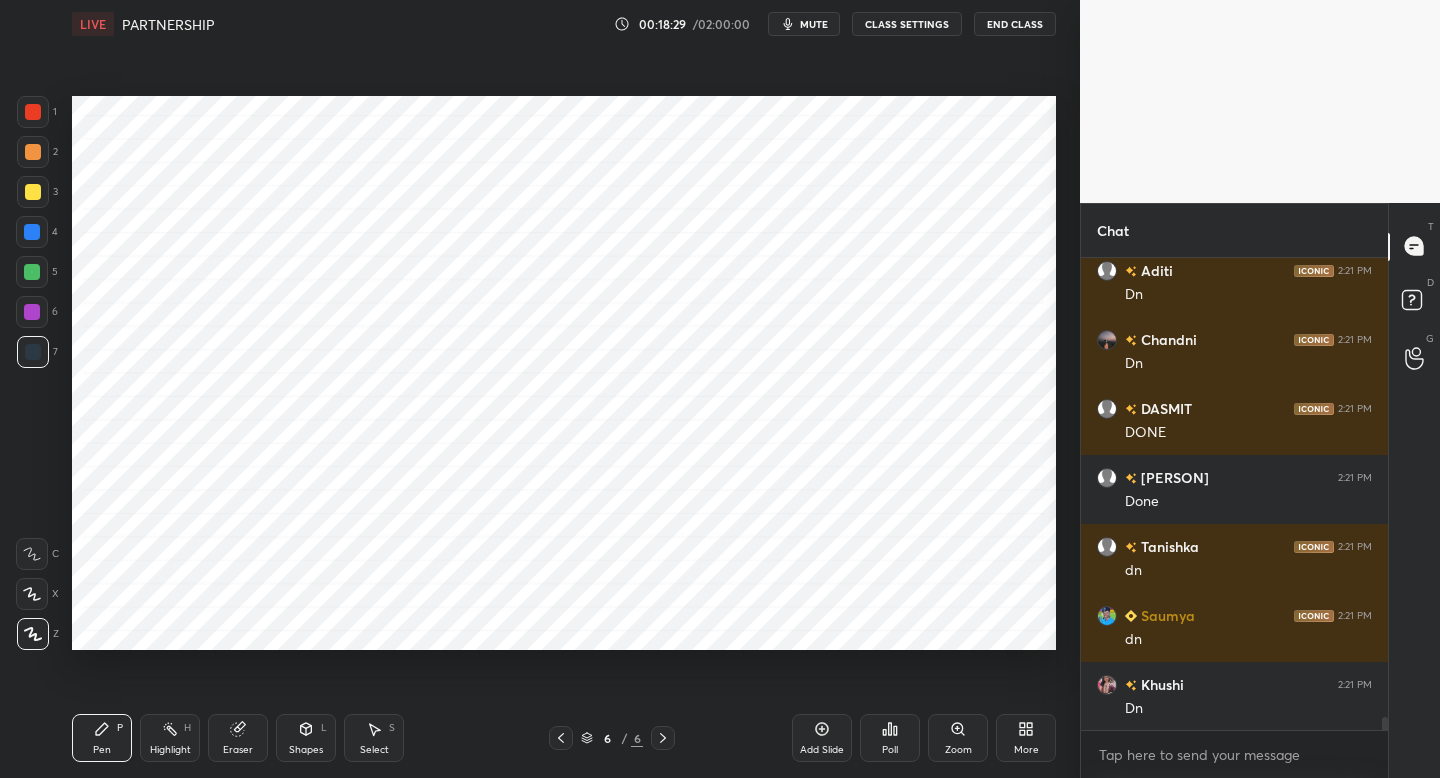 scroll, scrollTop: 16328, scrollLeft: 0, axis: vertical 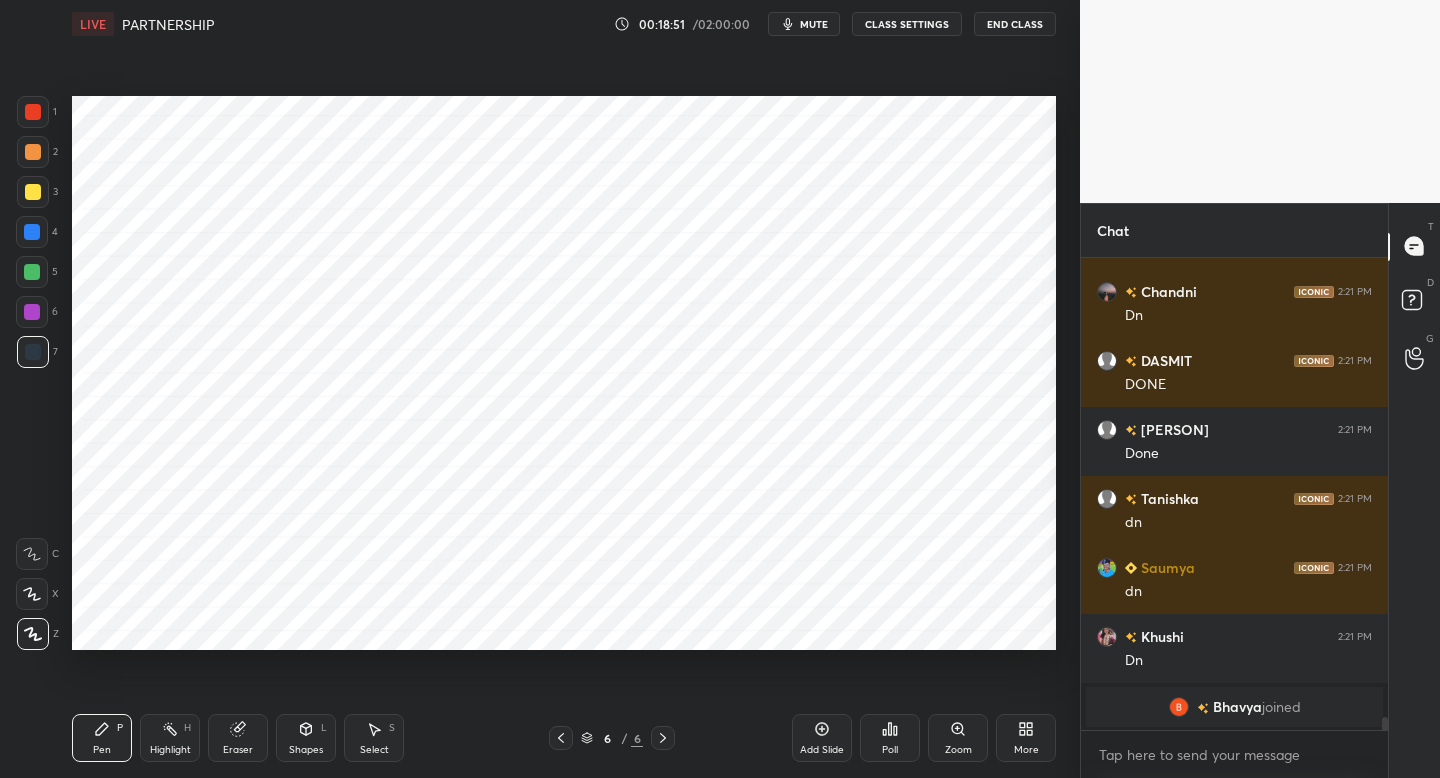 click on "Shapes L" at bounding box center [306, 738] 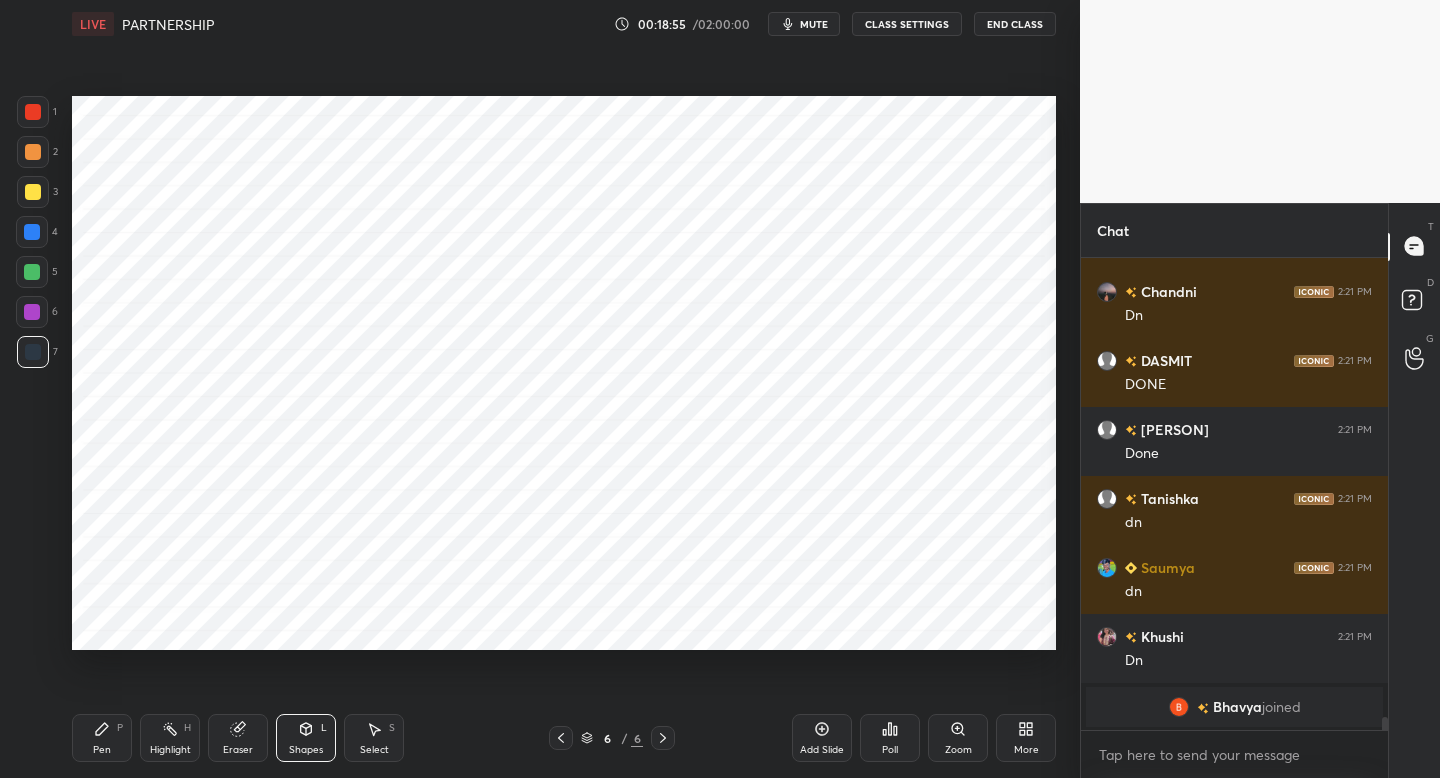 drag, startPoint x: 43, startPoint y: 113, endPoint x: 42, endPoint y: 143, distance: 30.016663 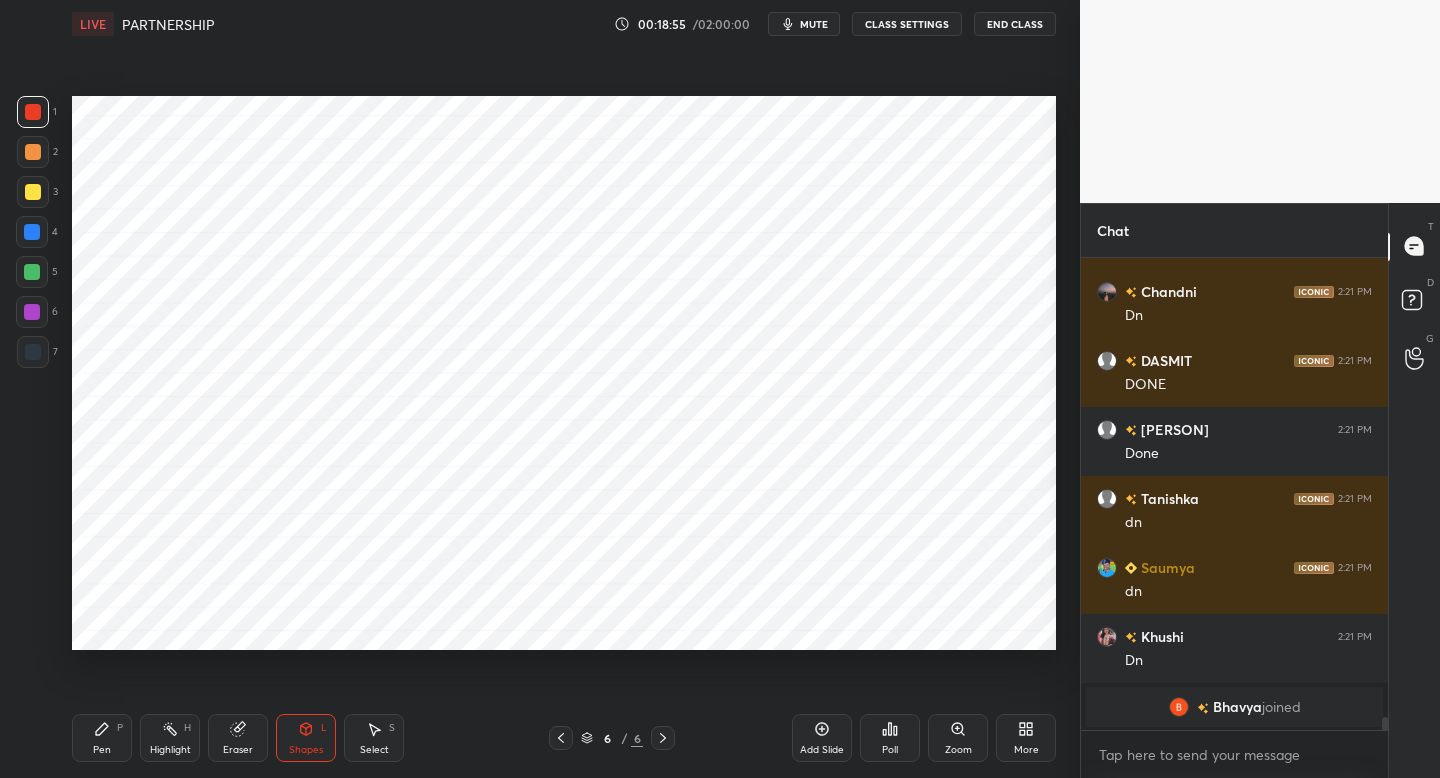 click on "Pen P" at bounding box center [102, 738] 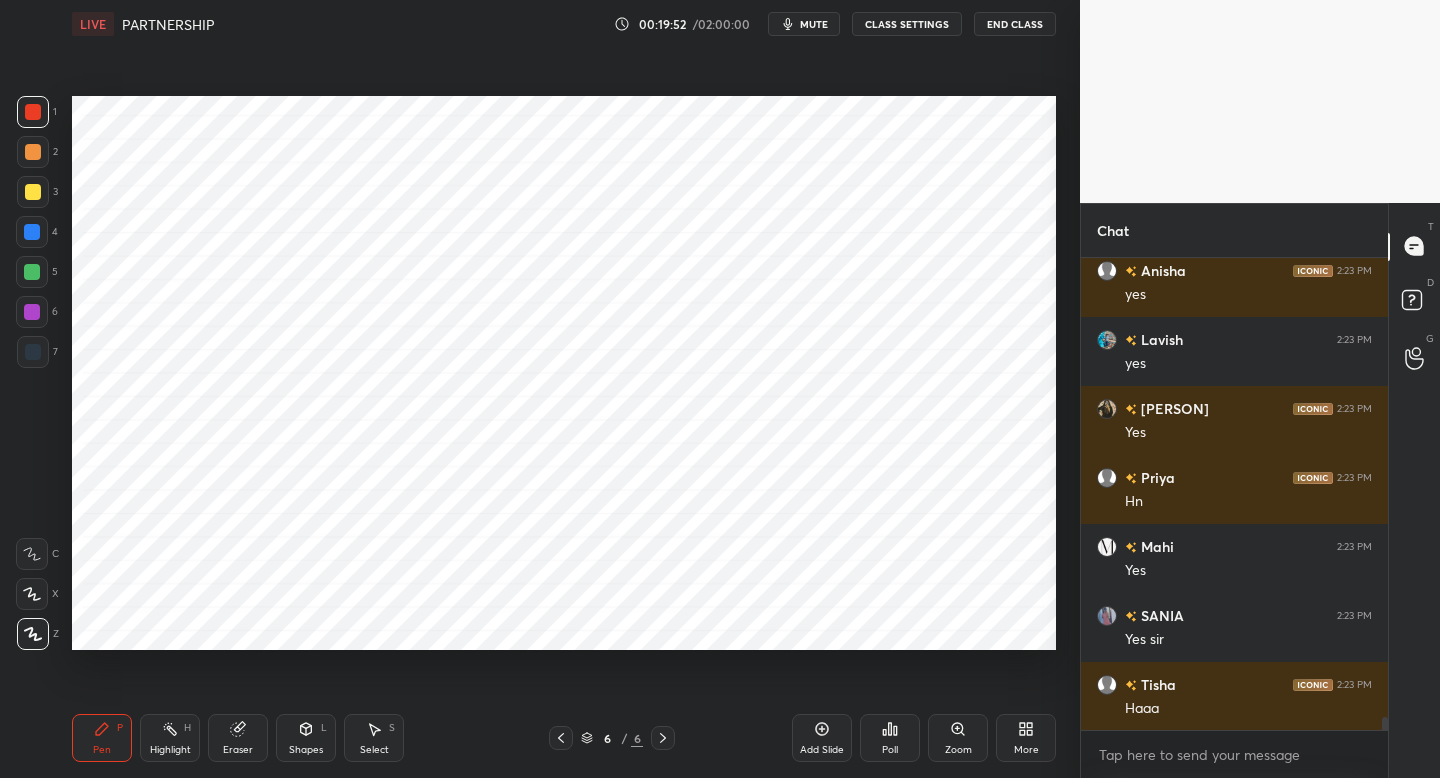 scroll, scrollTop: 16664, scrollLeft: 0, axis: vertical 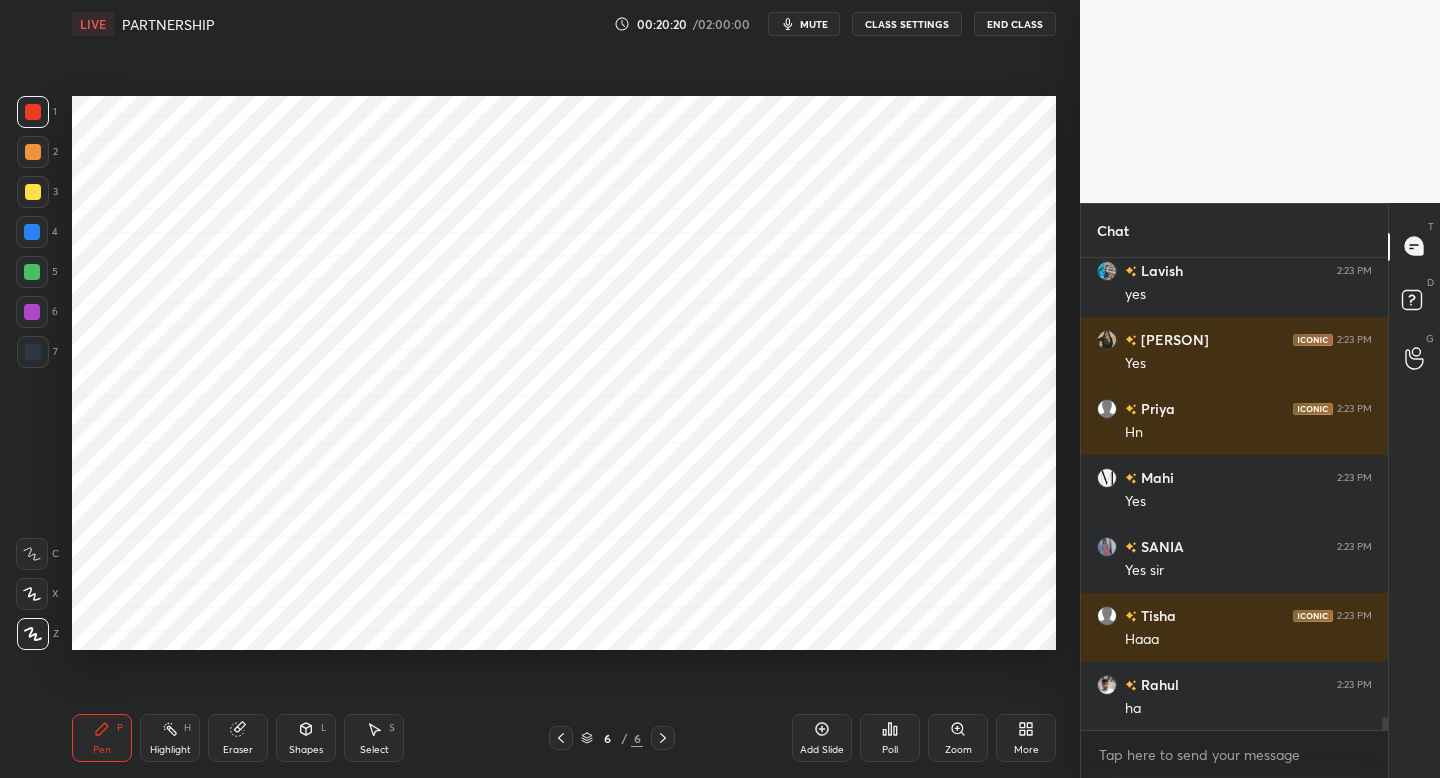 click 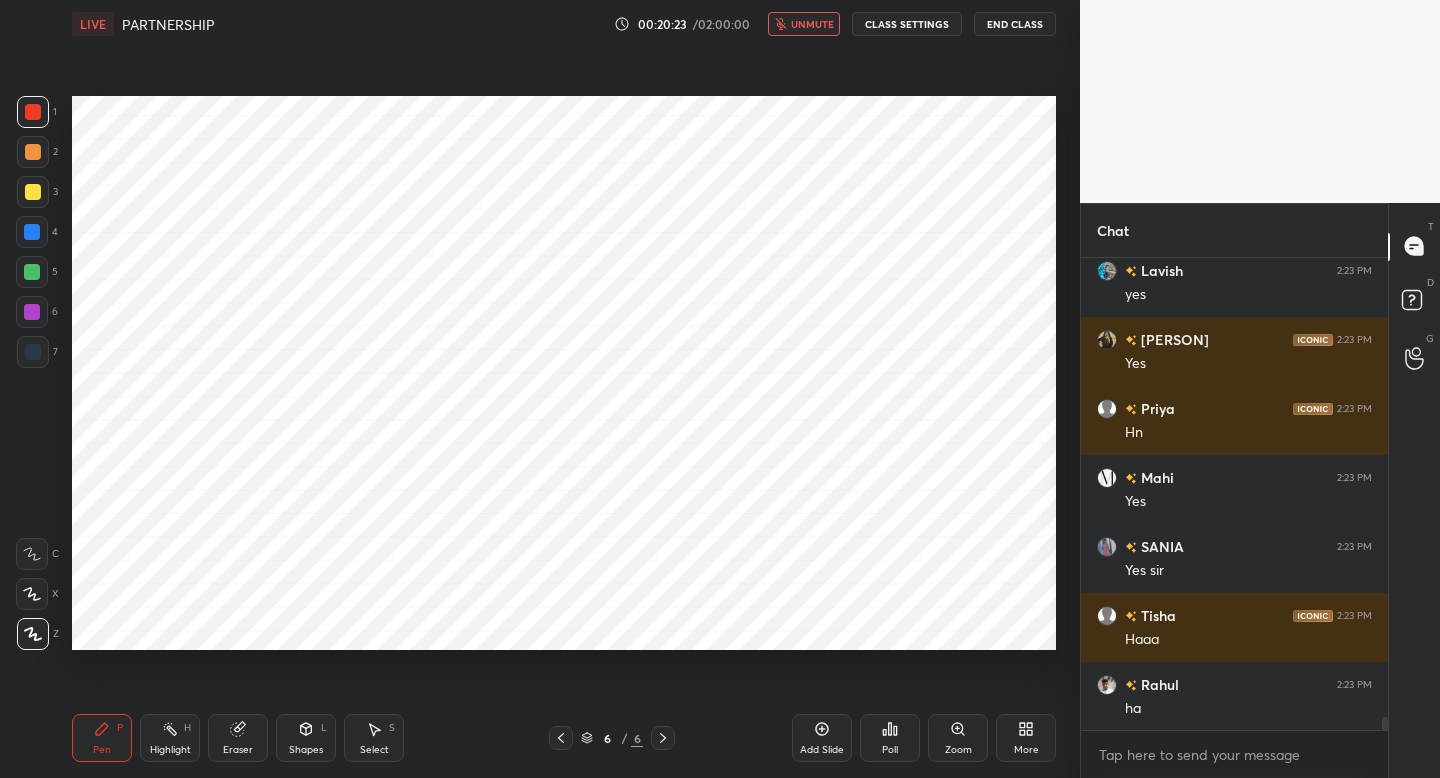 scroll, scrollTop: 16733, scrollLeft: 0, axis: vertical 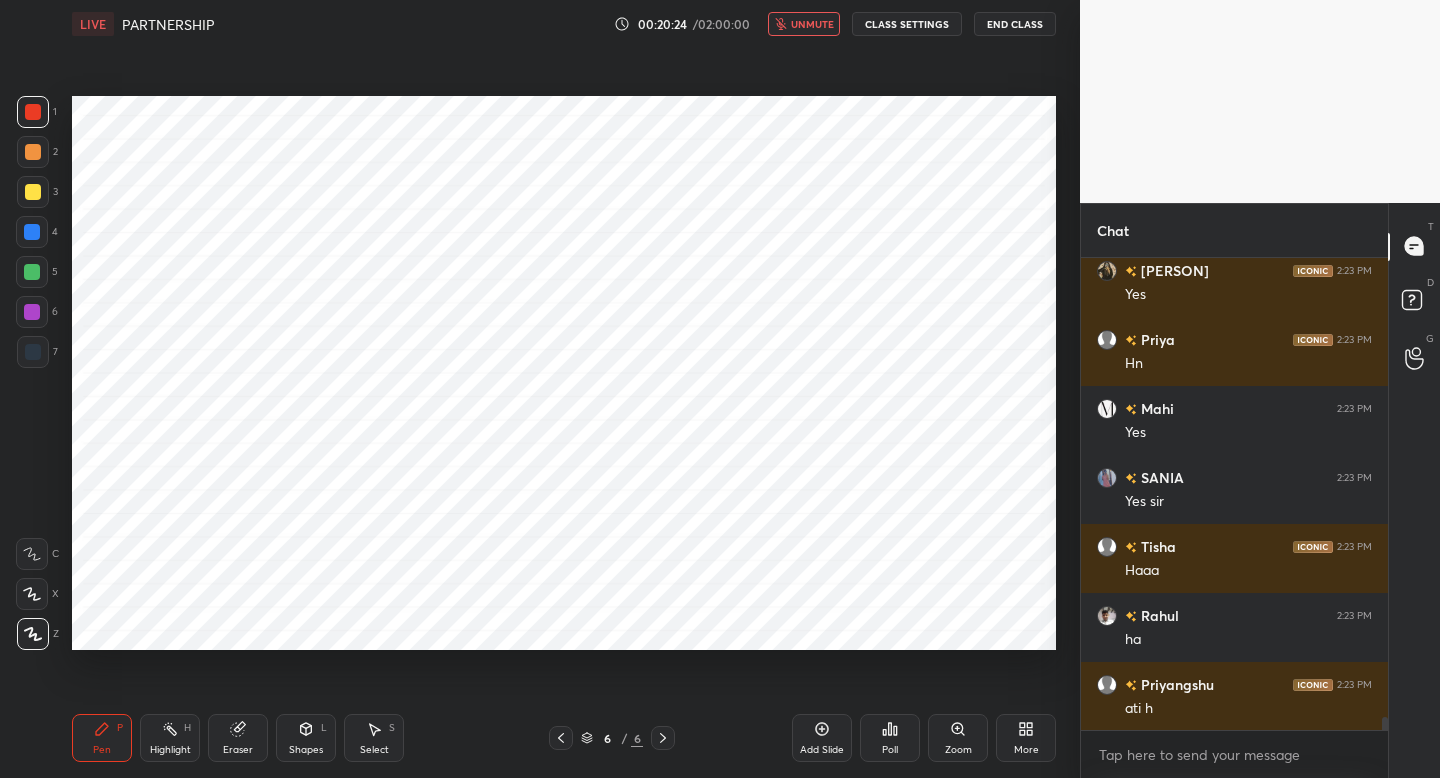 click on "unmute" at bounding box center (812, 24) 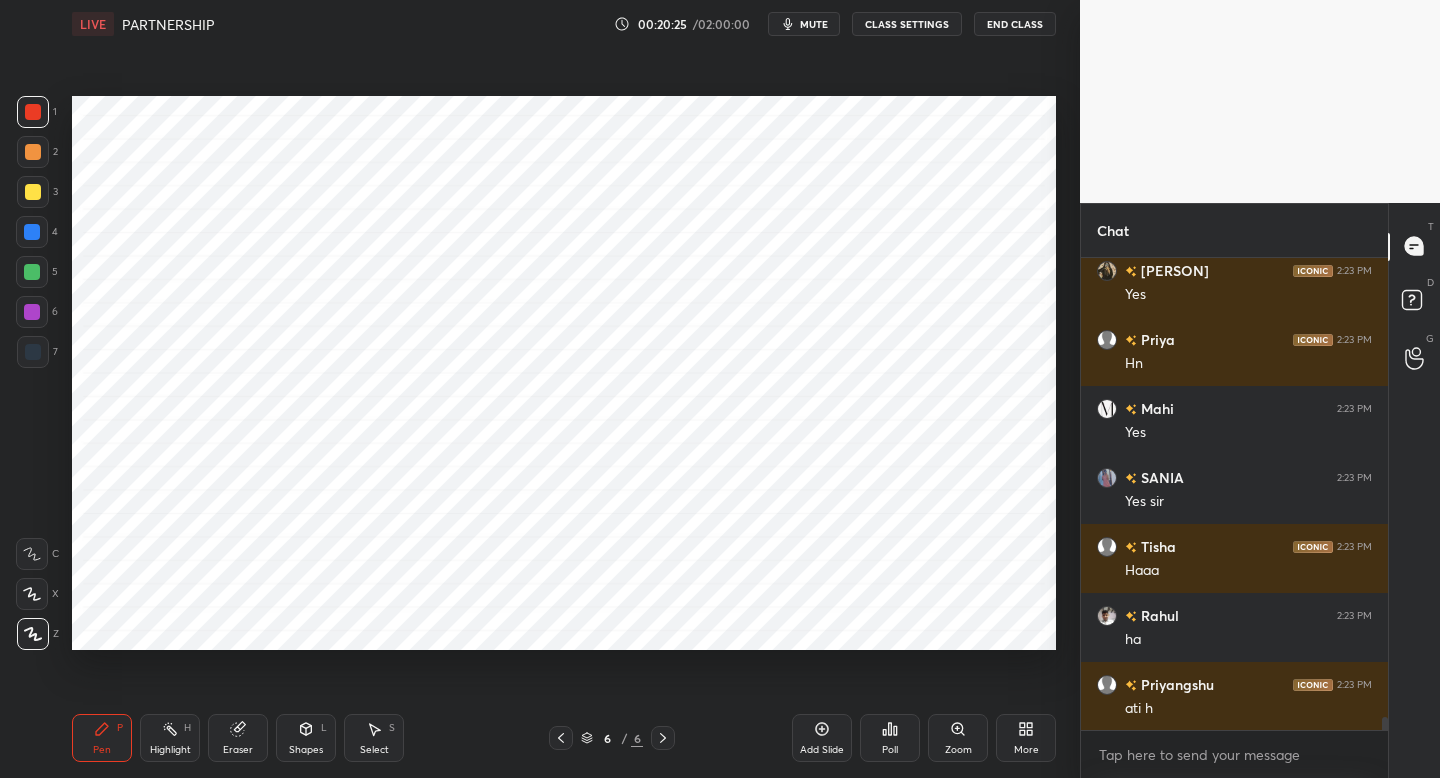 scroll, scrollTop: 16802, scrollLeft: 0, axis: vertical 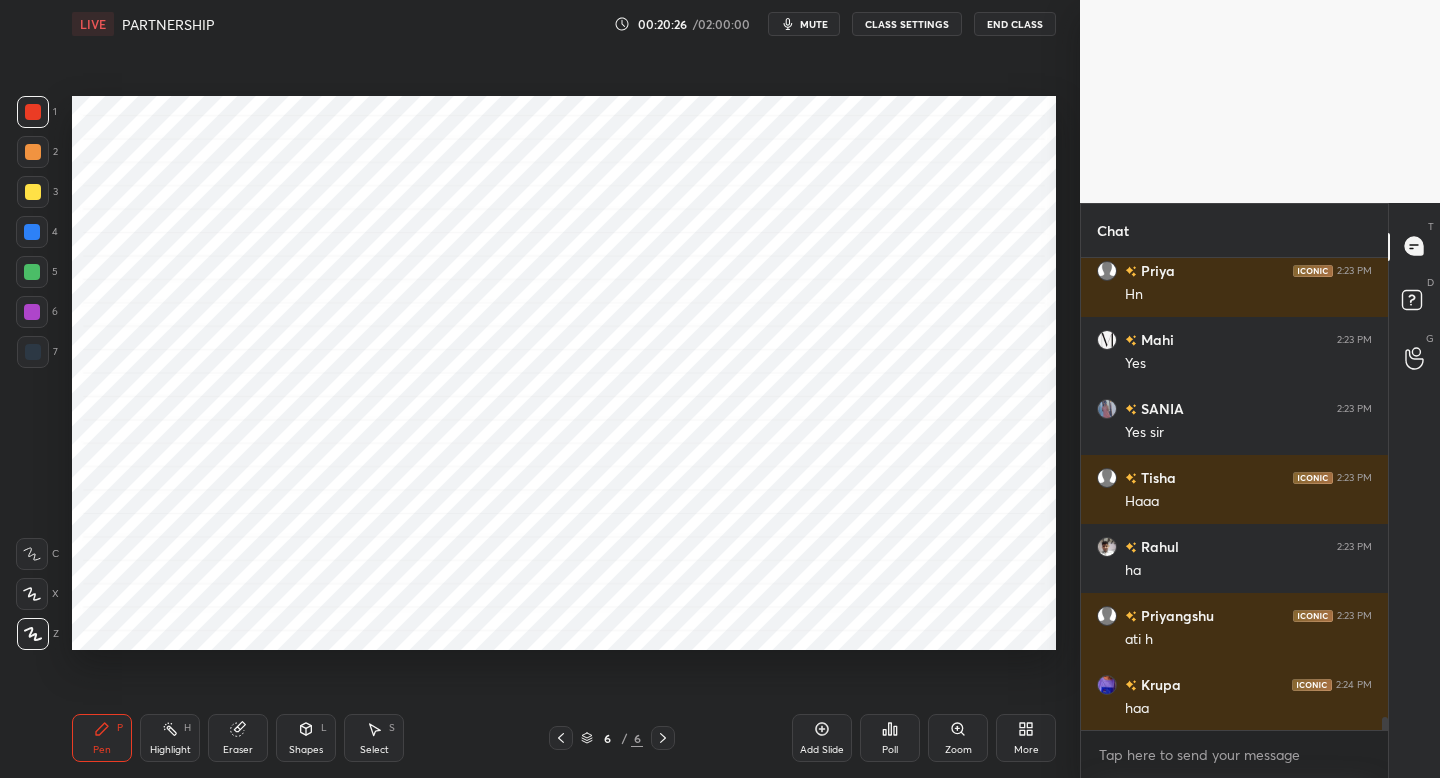 drag, startPoint x: 29, startPoint y: 359, endPoint x: 69, endPoint y: 354, distance: 40.311287 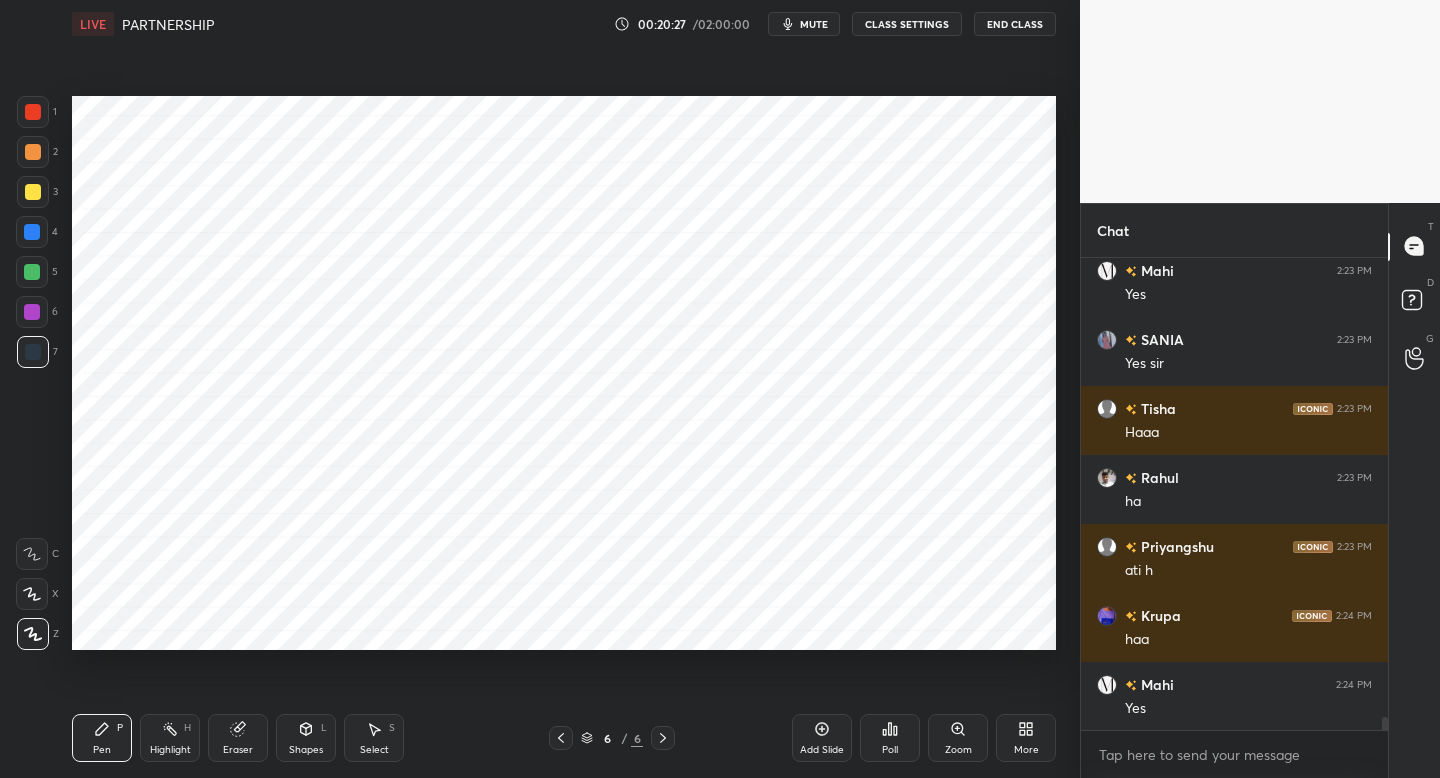 scroll, scrollTop: 16940, scrollLeft: 0, axis: vertical 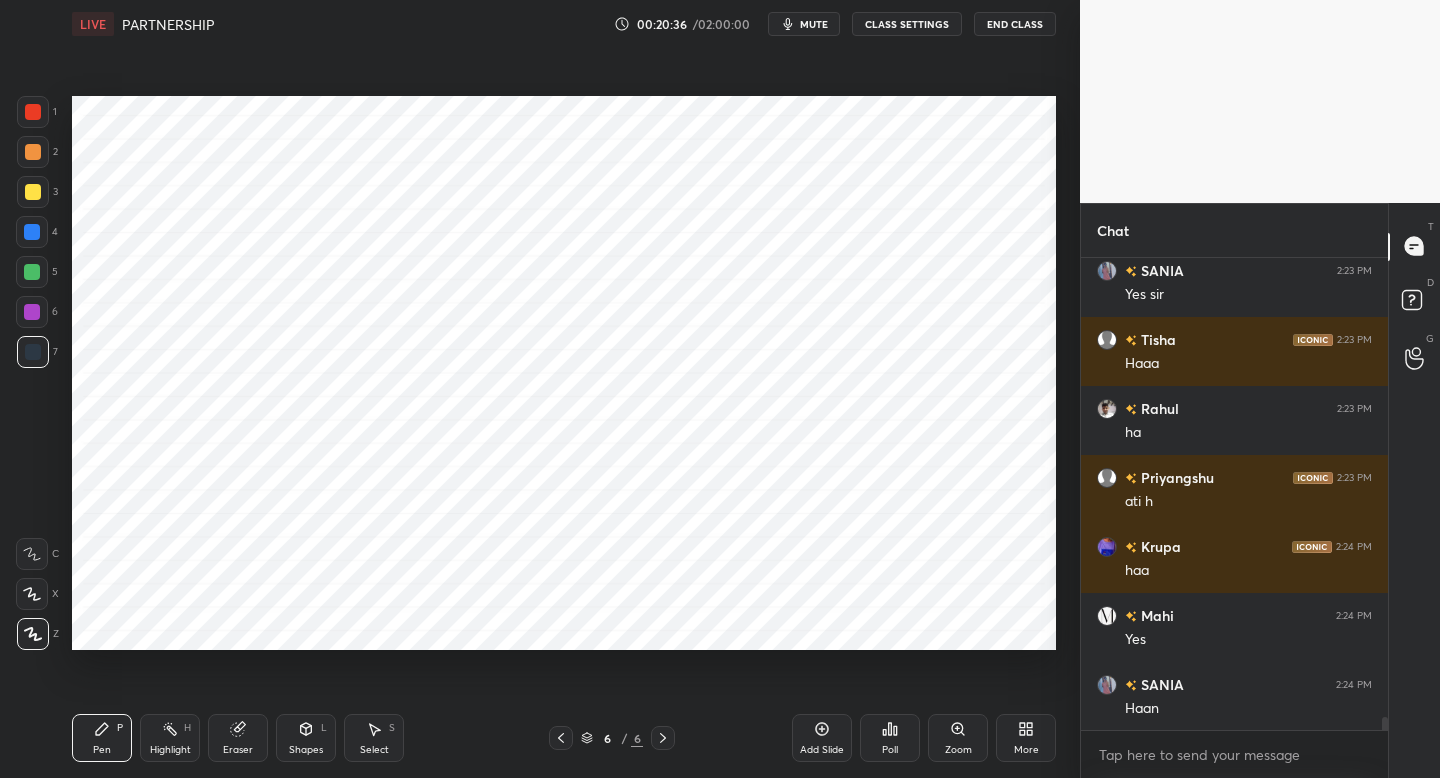 drag, startPoint x: 310, startPoint y: 733, endPoint x: 313, endPoint y: 717, distance: 16.27882 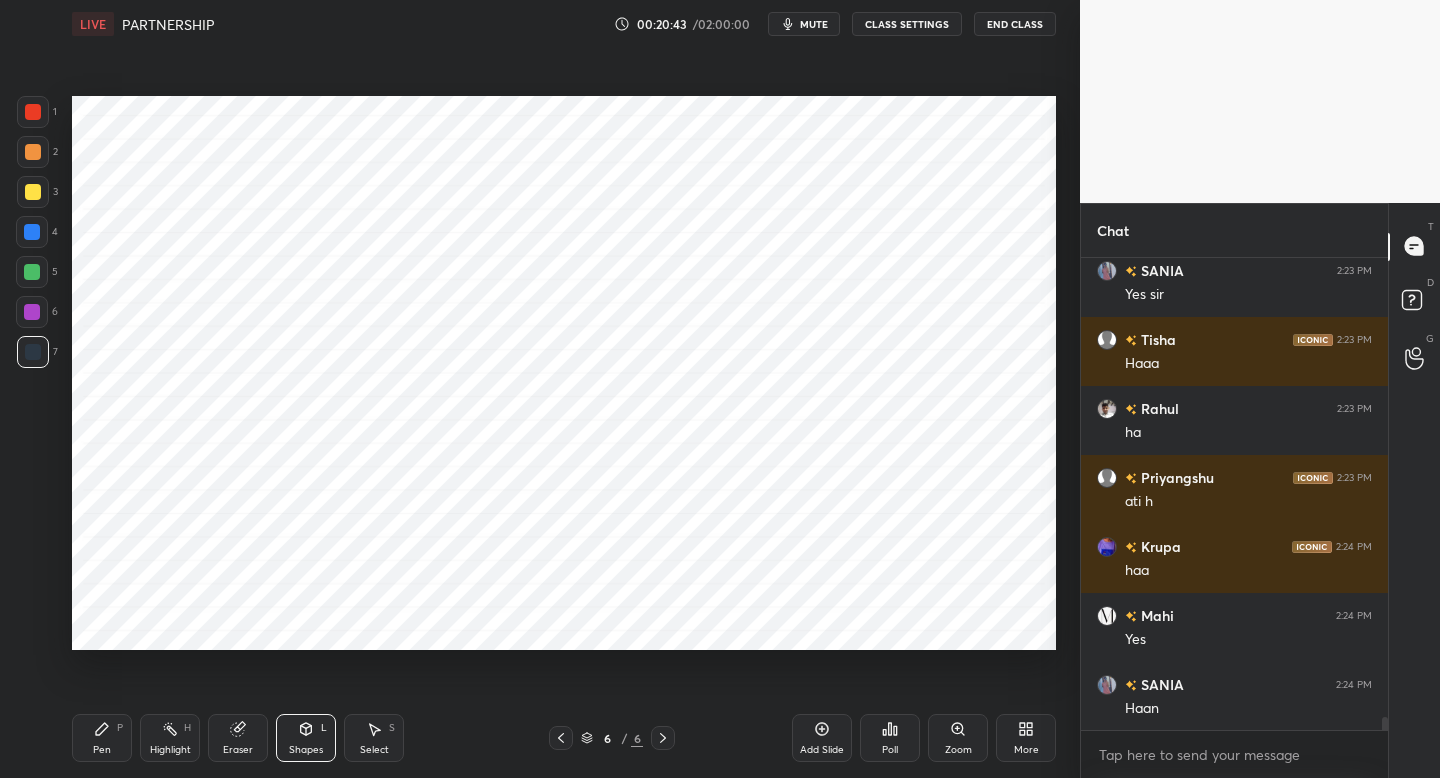 click 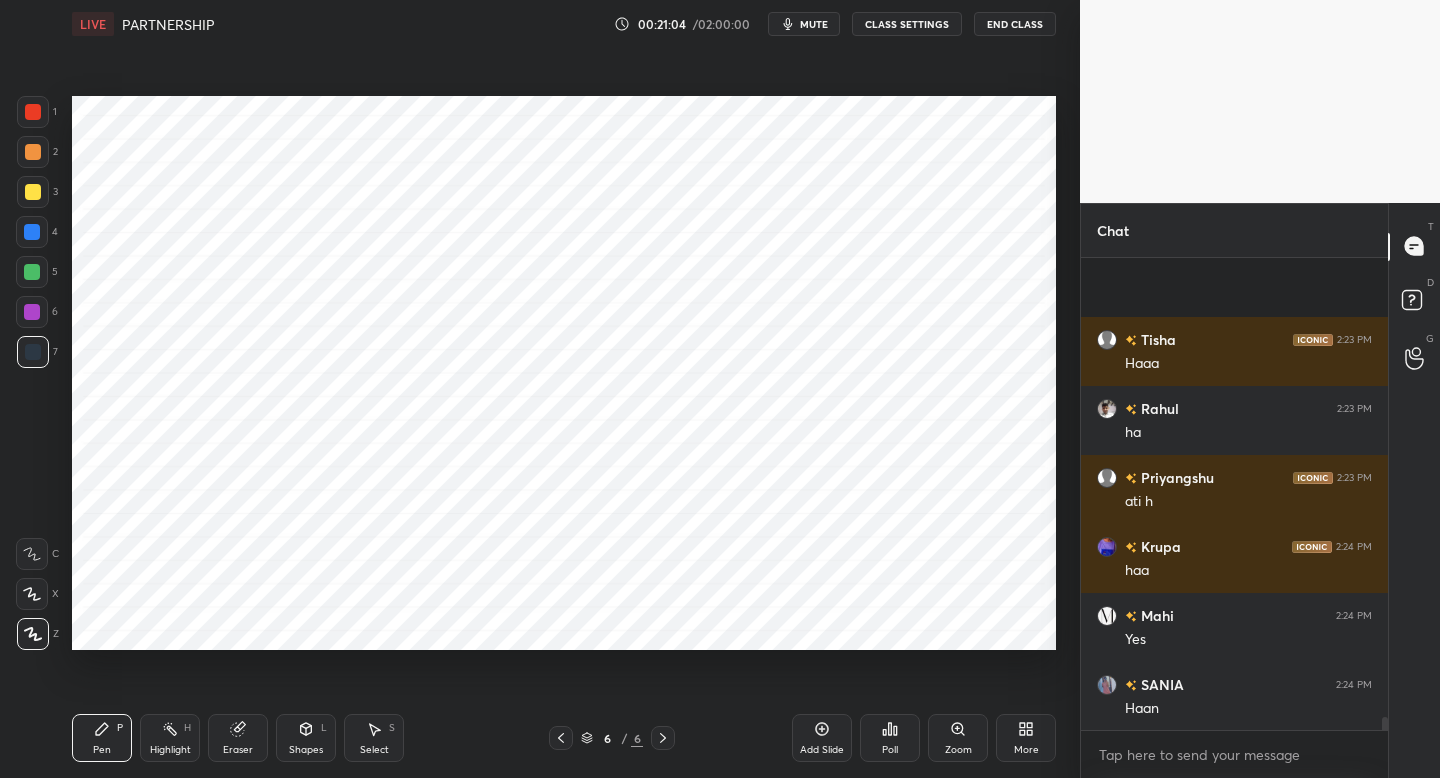 scroll, scrollTop: 17147, scrollLeft: 0, axis: vertical 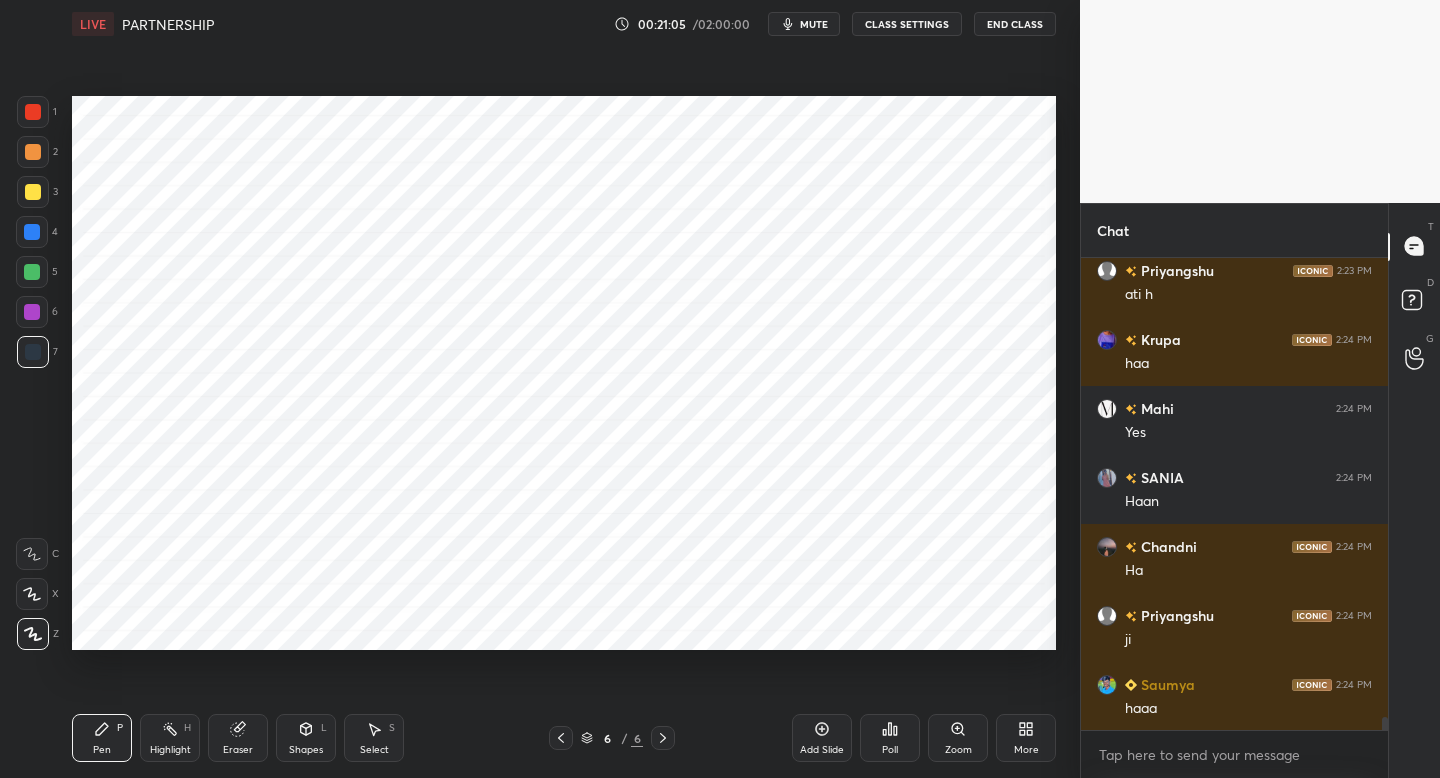 click on "More" at bounding box center (1026, 750) 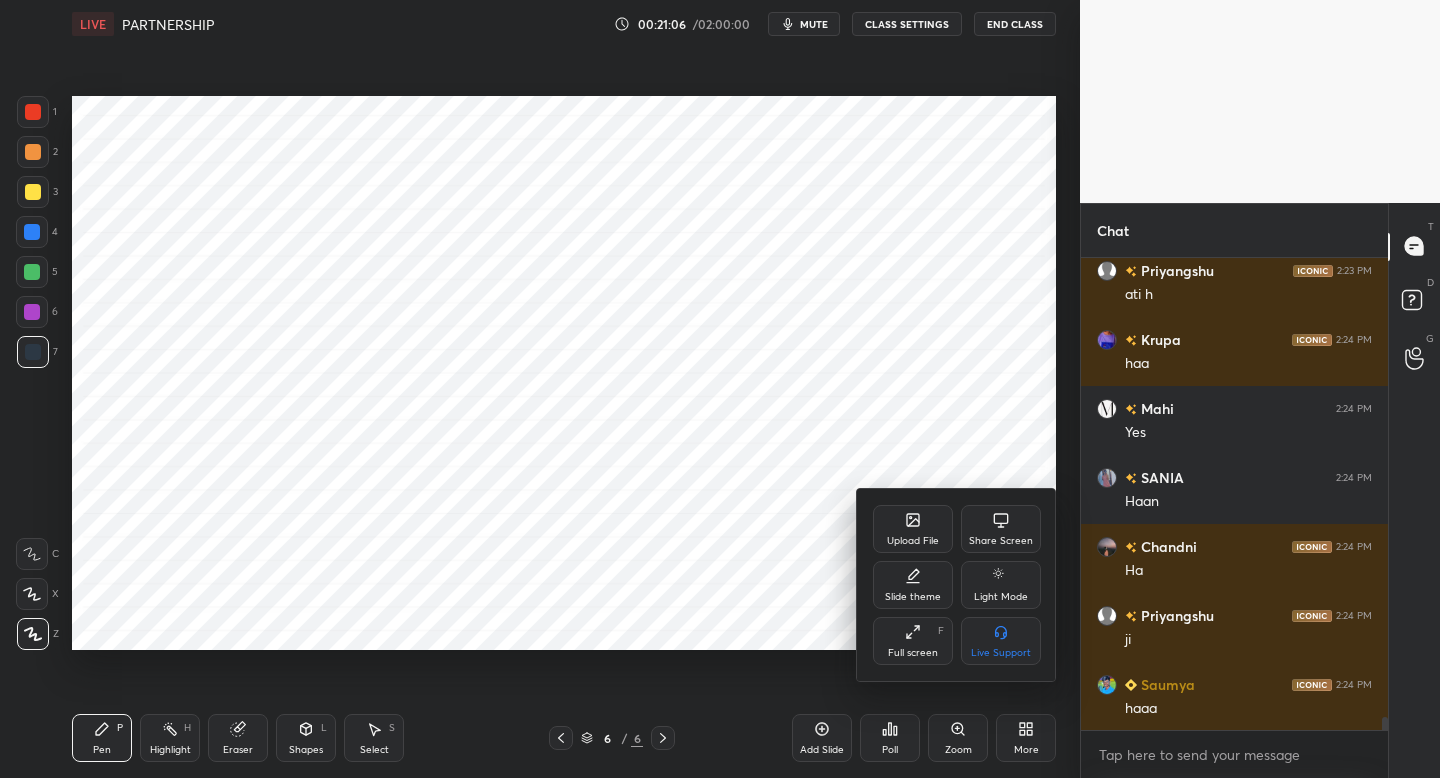 click on "Share Screen" at bounding box center (1001, 541) 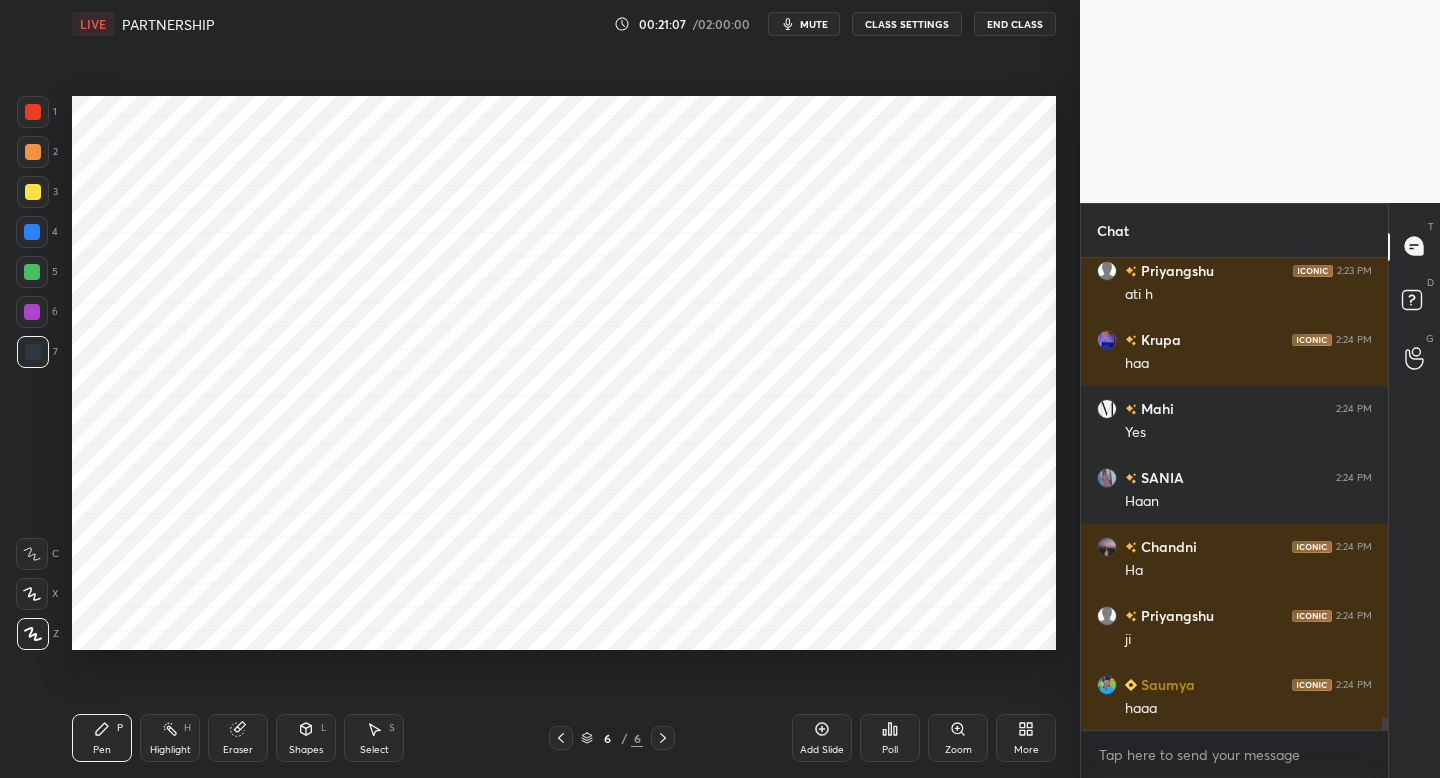 scroll, scrollTop: 17216, scrollLeft: 0, axis: vertical 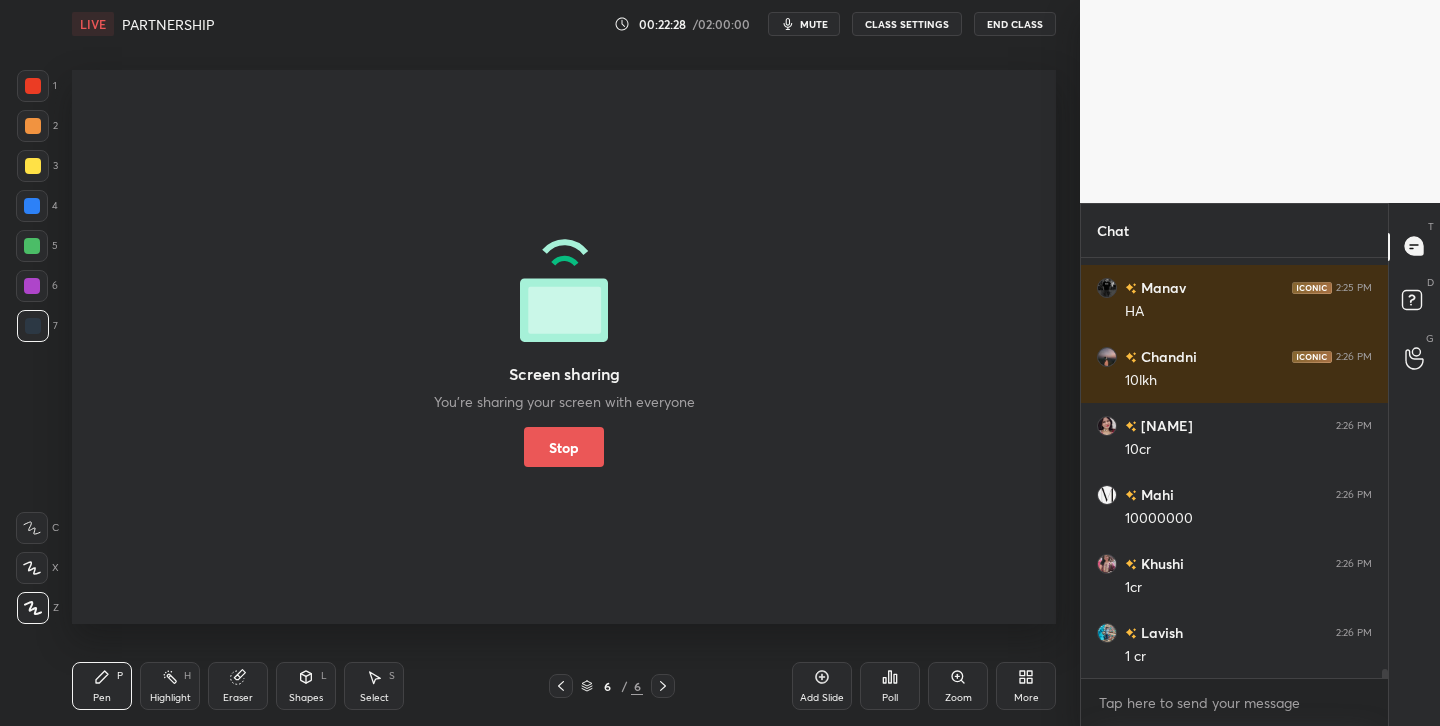 click on "Stop" at bounding box center (564, 447) 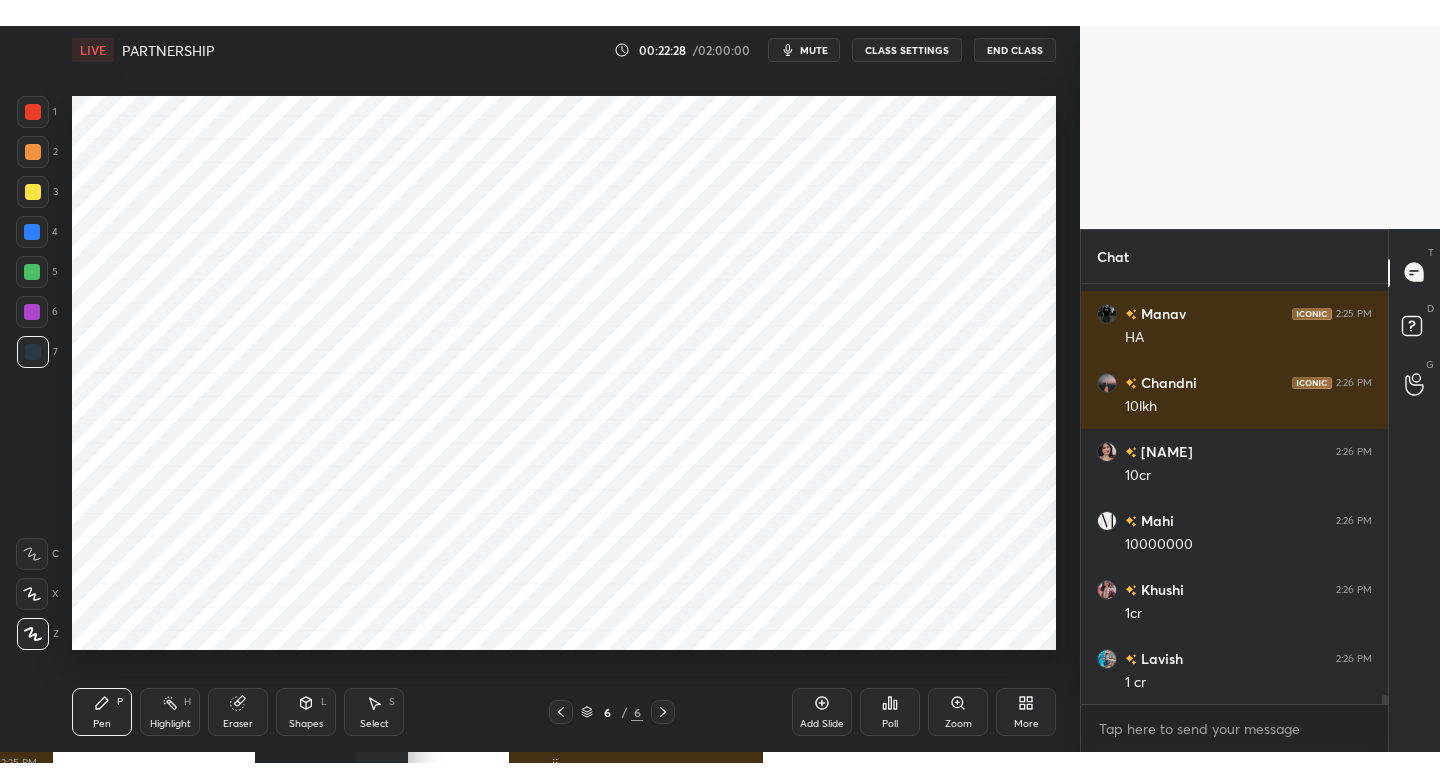 scroll, scrollTop: 99350, scrollLeft: 99000, axis: both 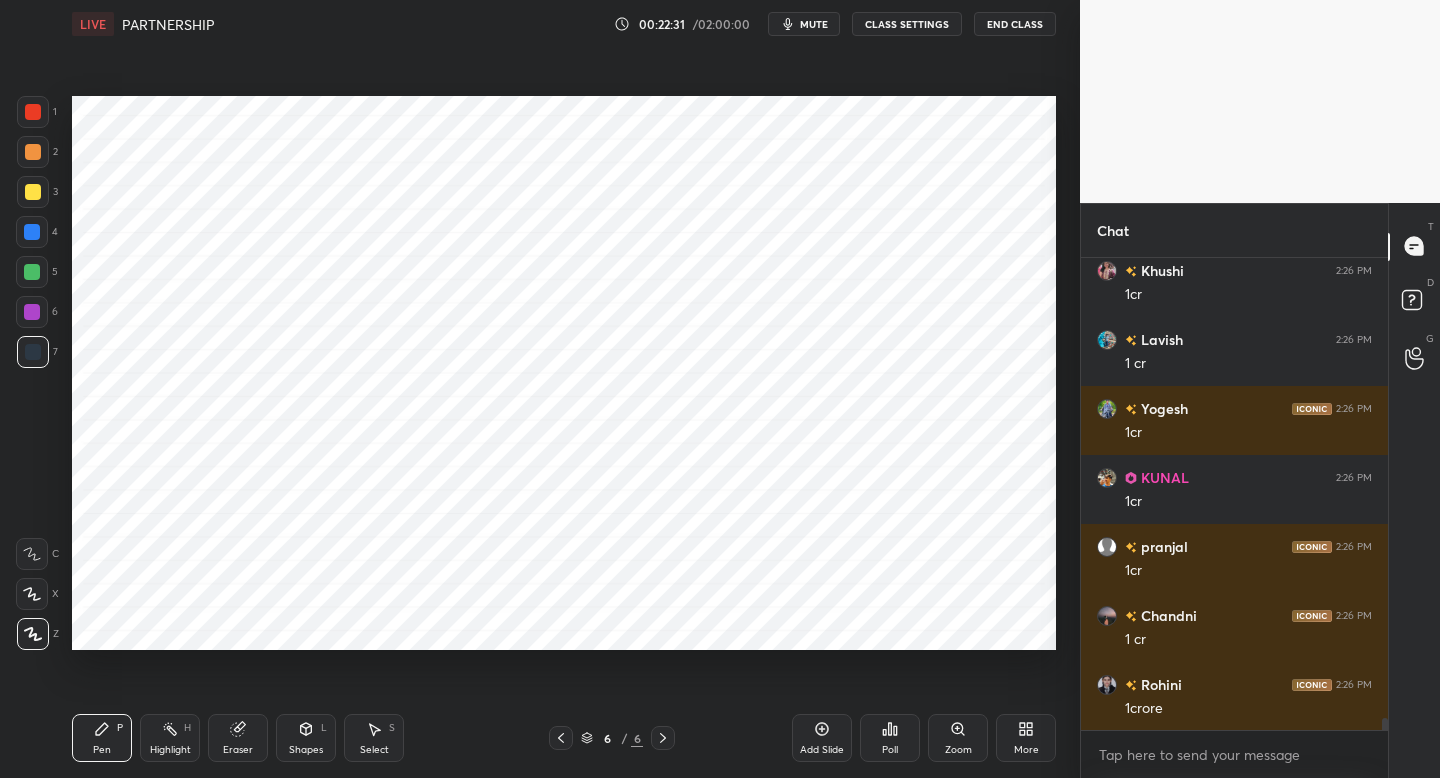 drag, startPoint x: 38, startPoint y: 319, endPoint x: 52, endPoint y: 327, distance: 16.124516 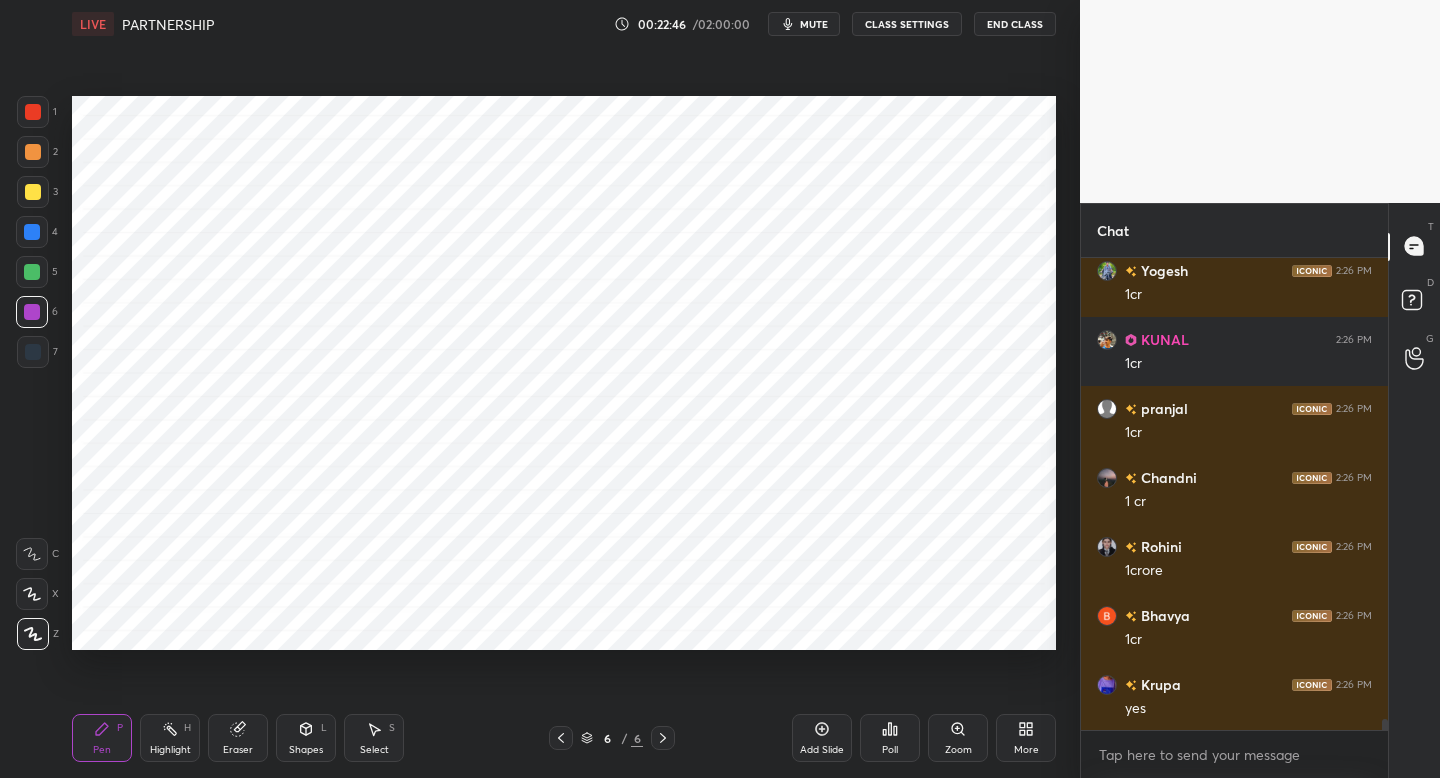scroll, scrollTop: 19079, scrollLeft: 0, axis: vertical 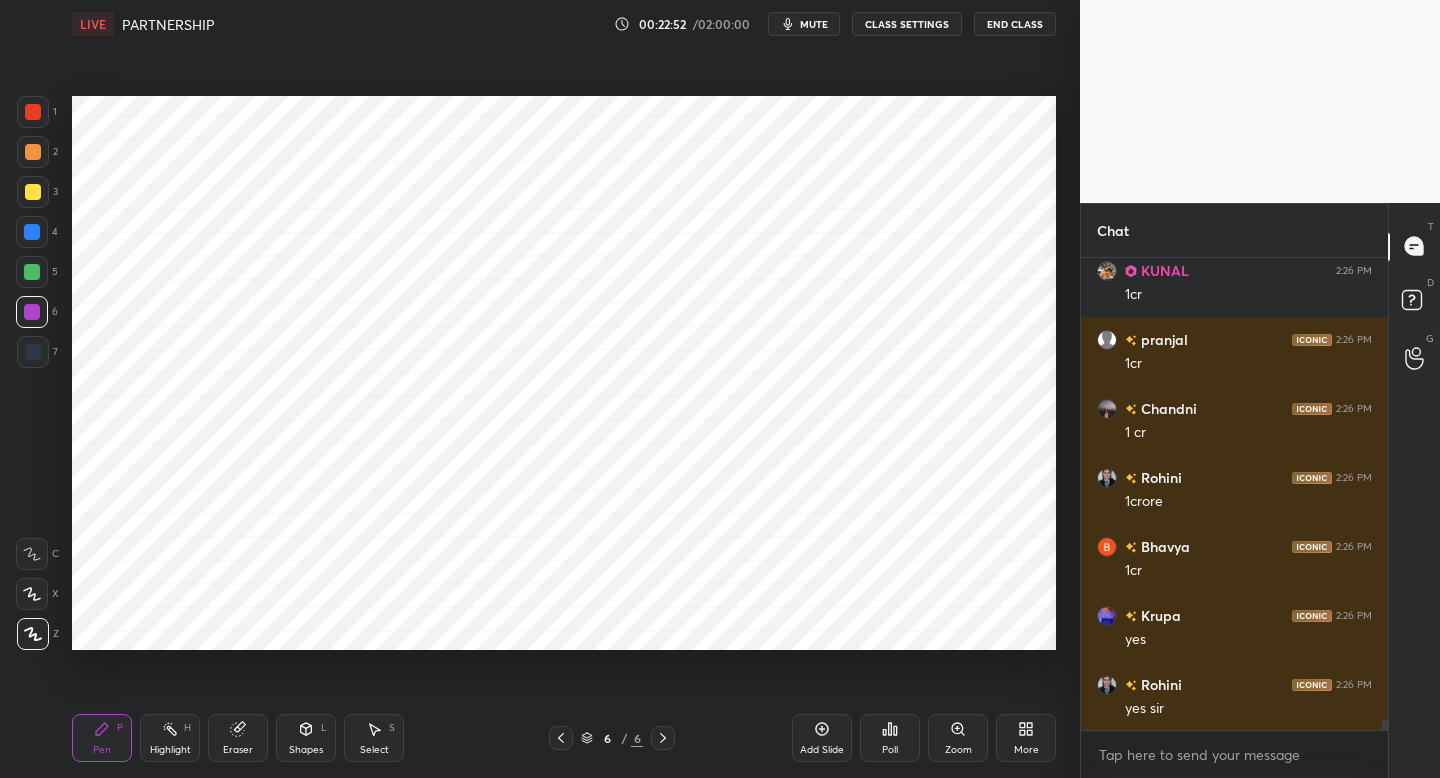 click on "More" at bounding box center (1026, 750) 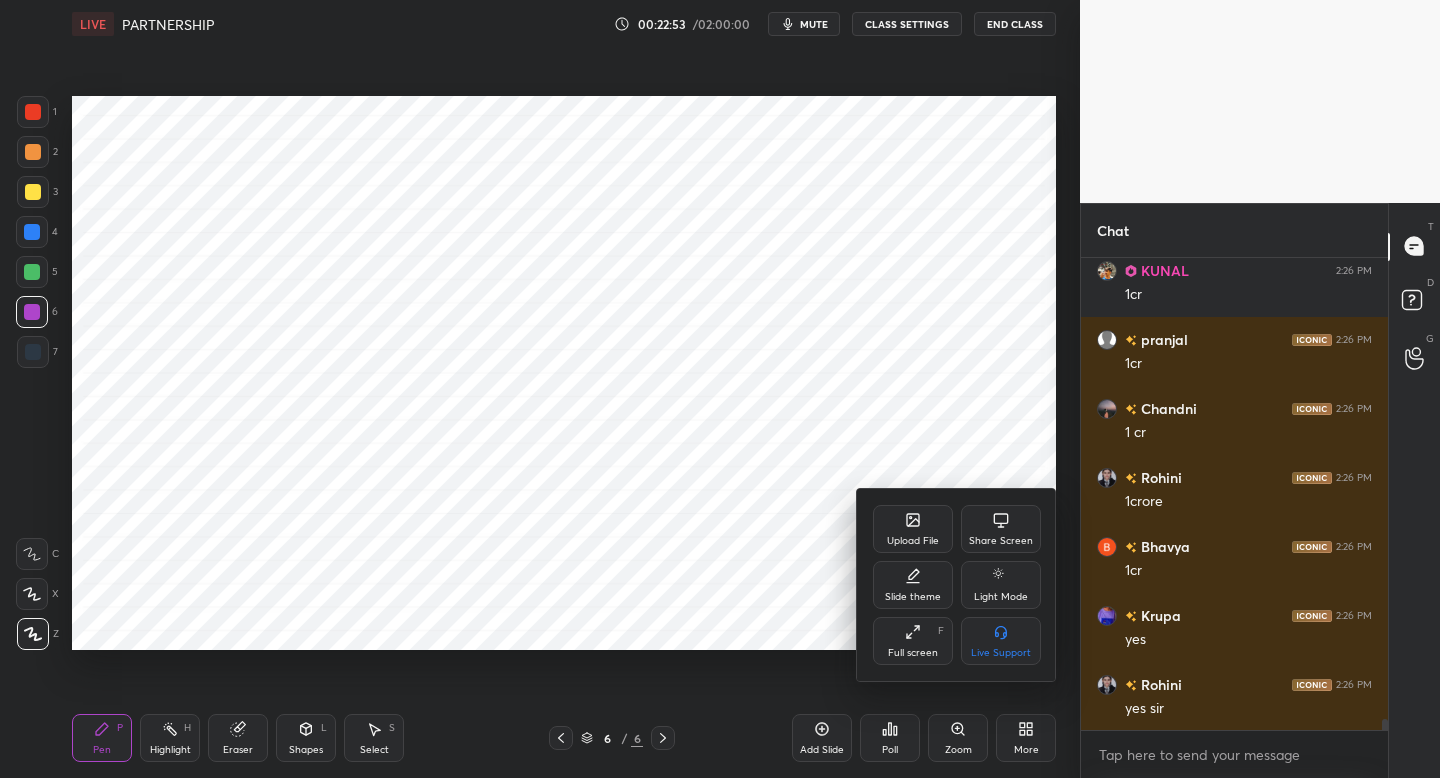 click on "Share Screen" at bounding box center [1001, 541] 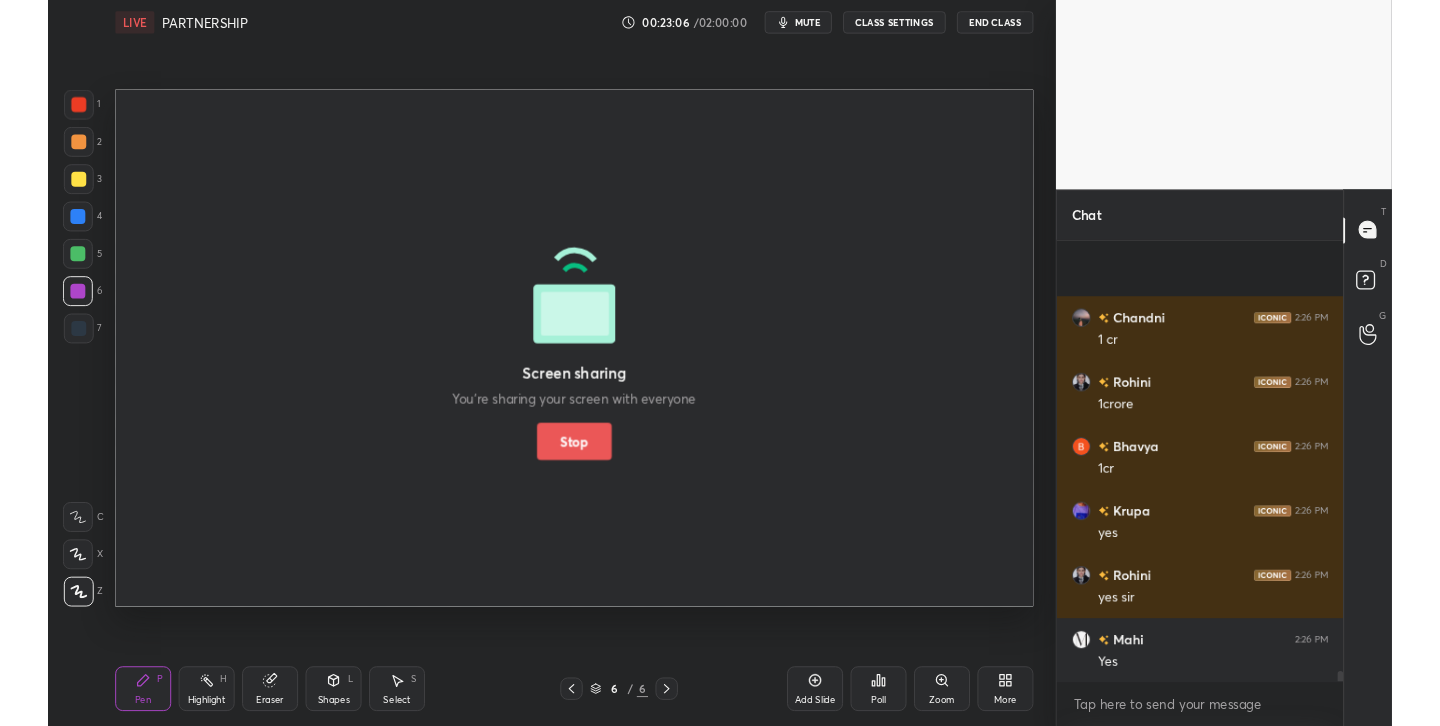 scroll, scrollTop: 19286, scrollLeft: 0, axis: vertical 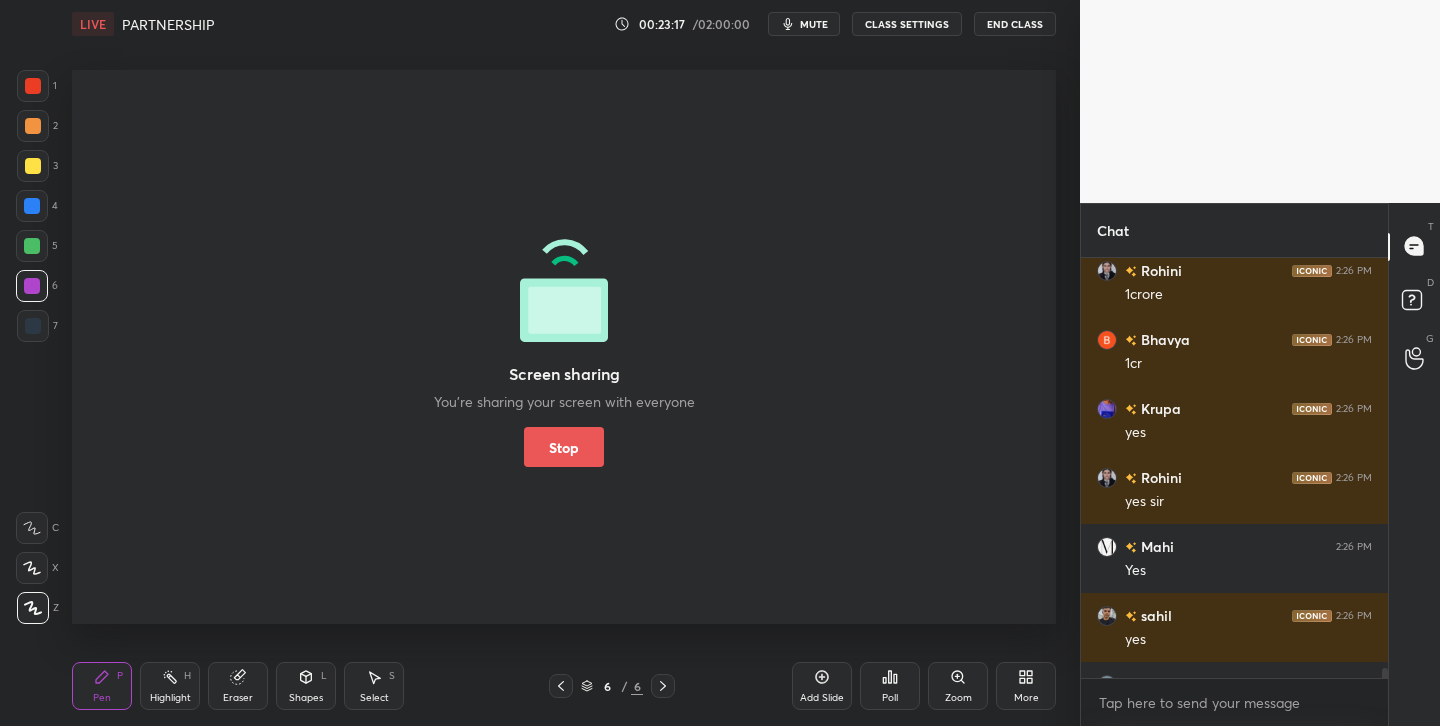 click on "Stop" at bounding box center [564, 447] 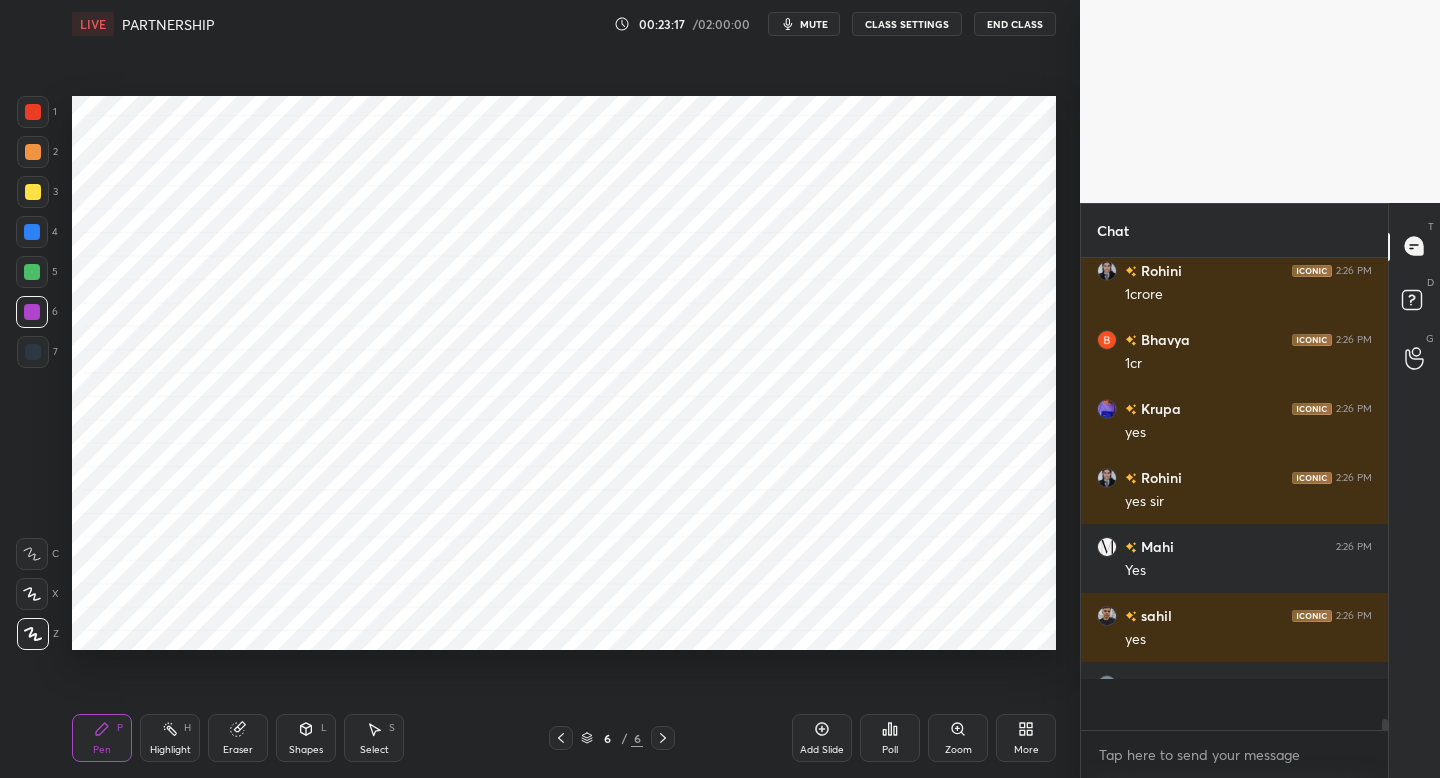 scroll, scrollTop: 99350, scrollLeft: 99000, axis: both 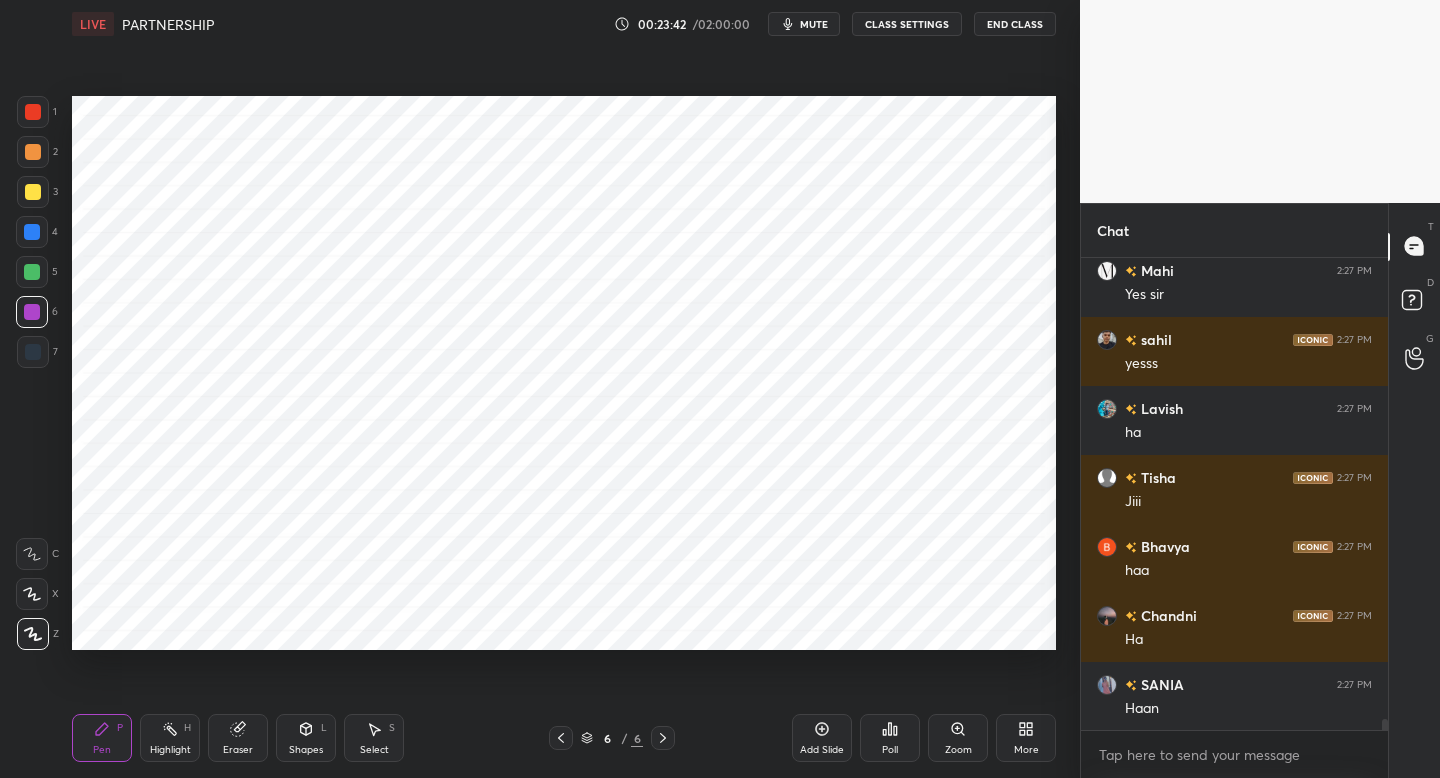 drag, startPoint x: 45, startPoint y: 268, endPoint x: 71, endPoint y: 304, distance: 44.407207 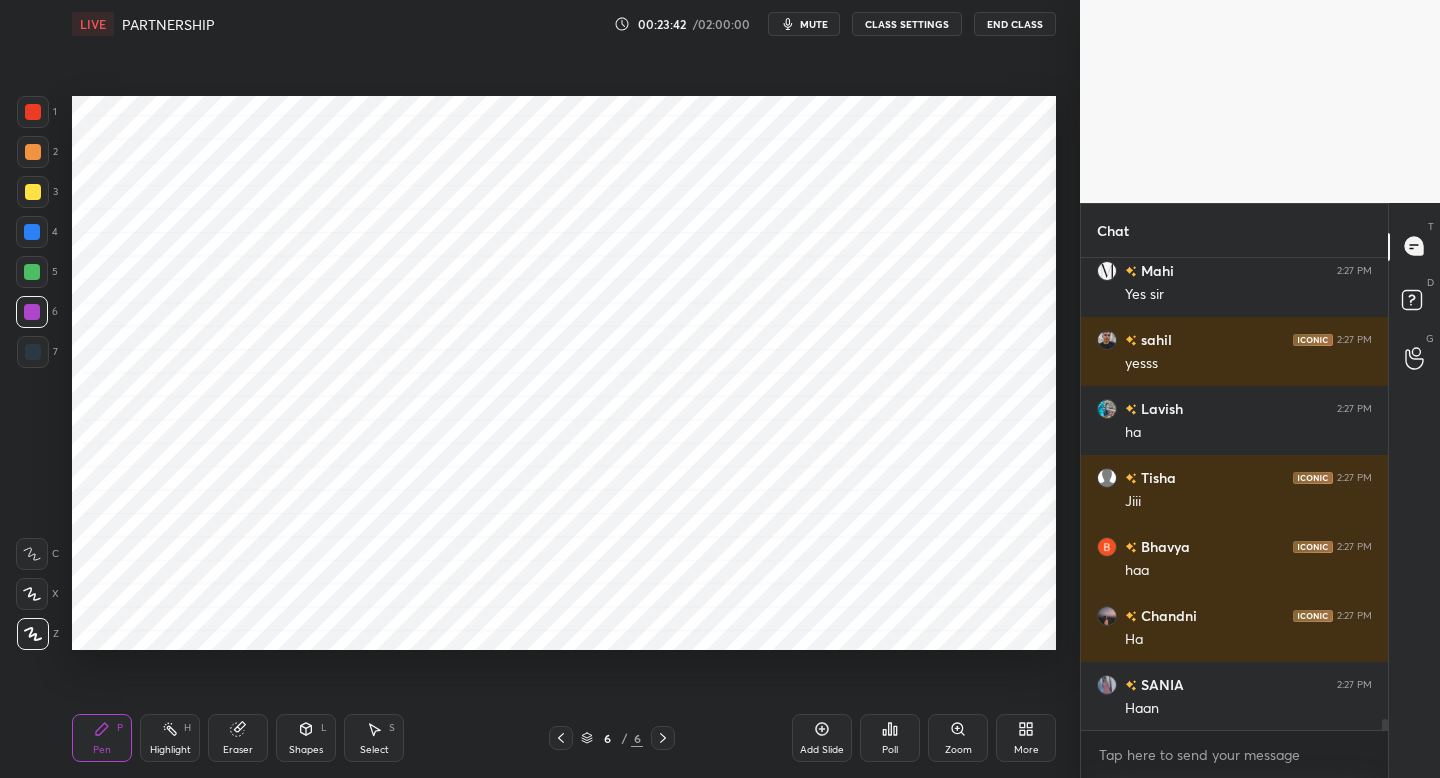 click on "5" at bounding box center (37, 272) 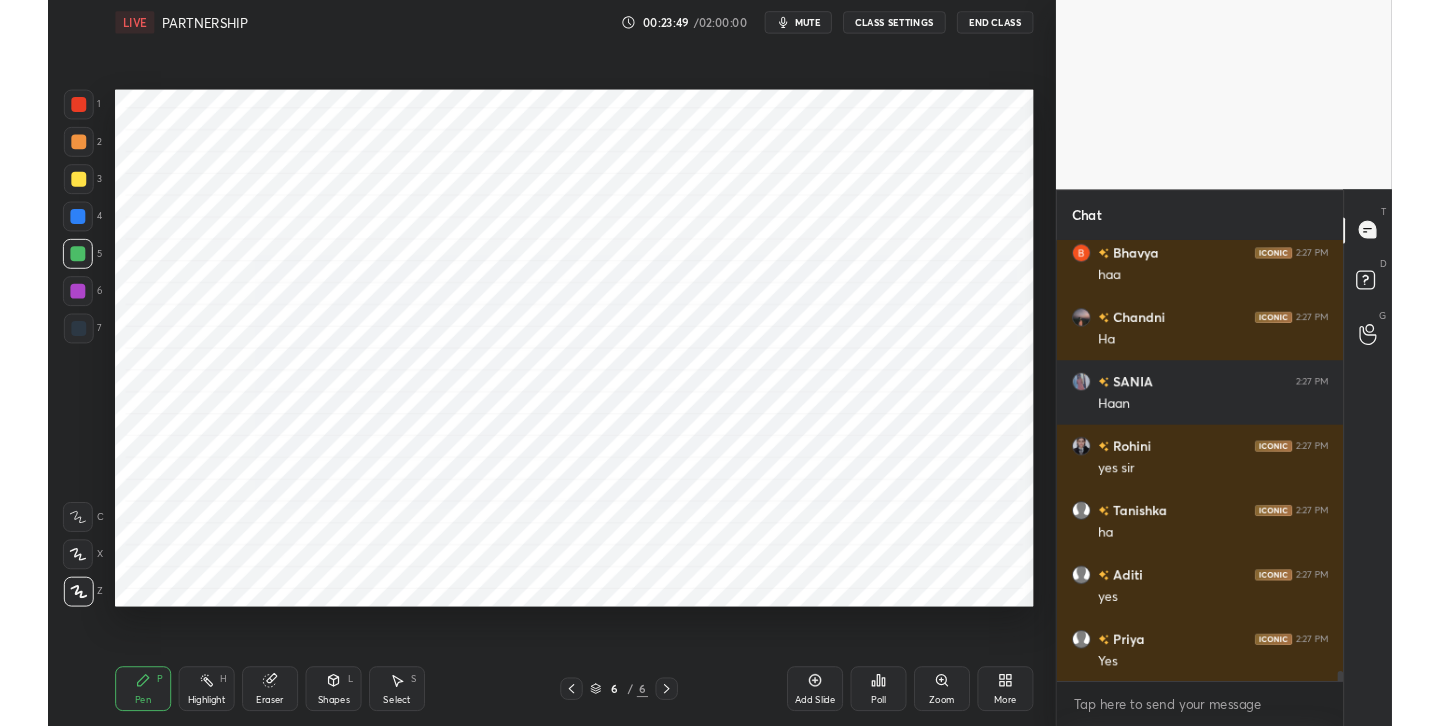 scroll, scrollTop: 20390, scrollLeft: 0, axis: vertical 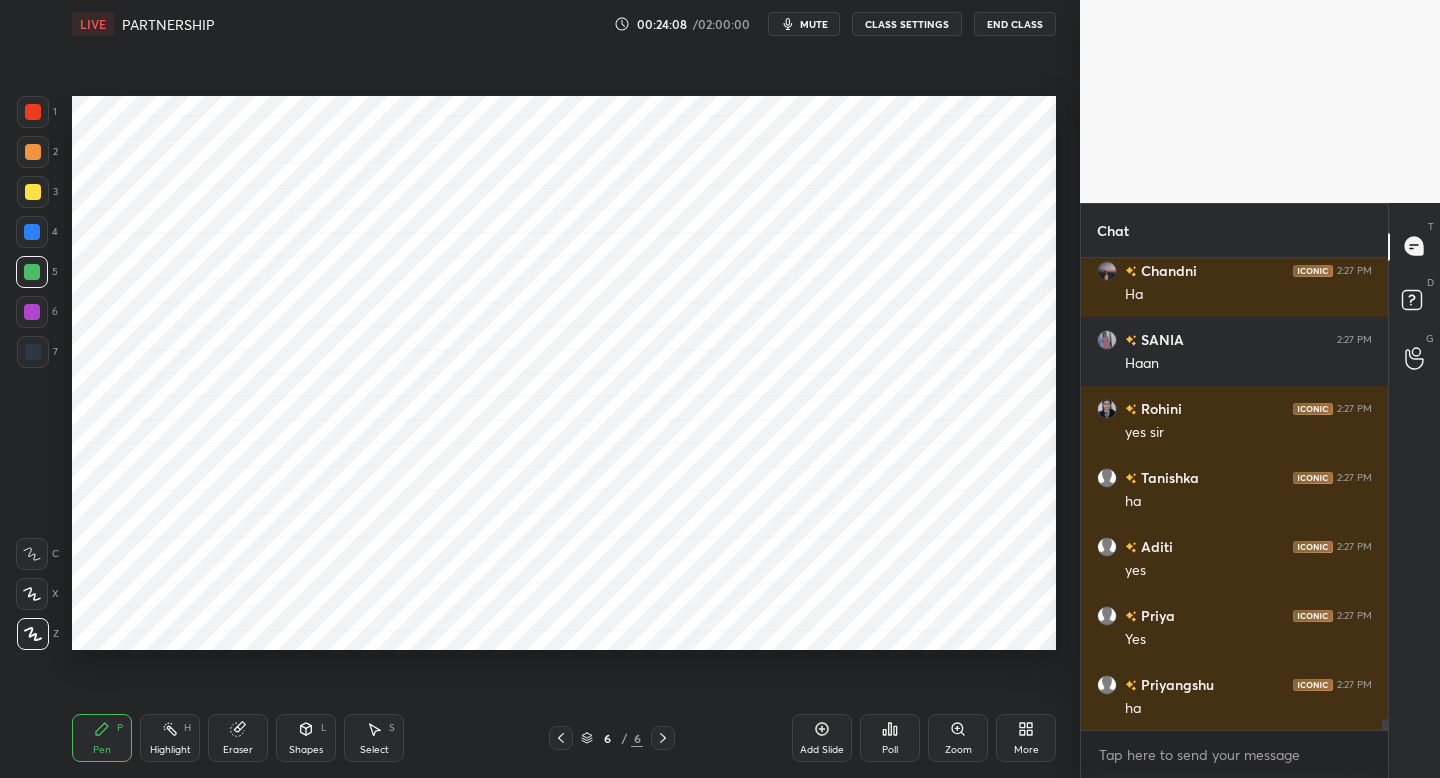 click on "More" at bounding box center (1026, 738) 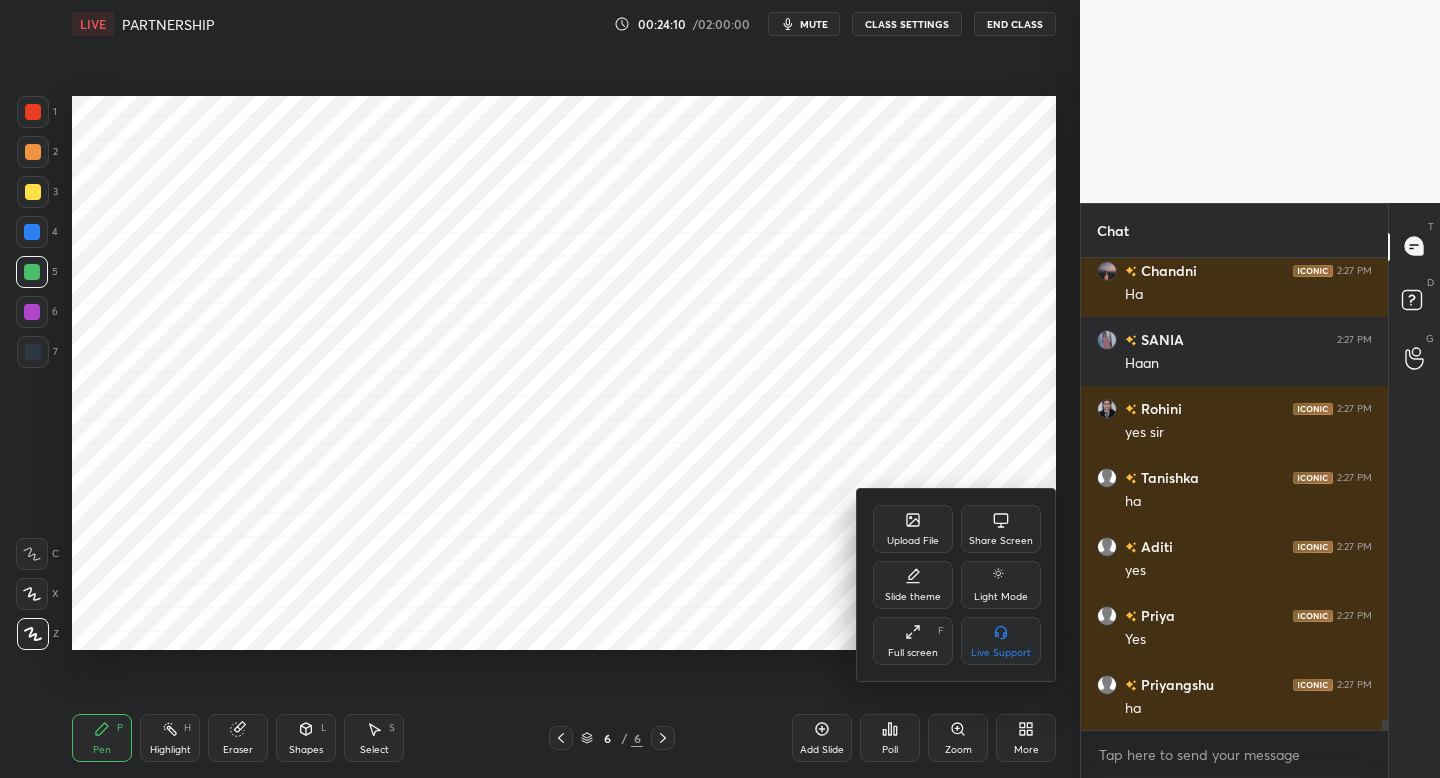 click on "Share Screen" at bounding box center [1001, 541] 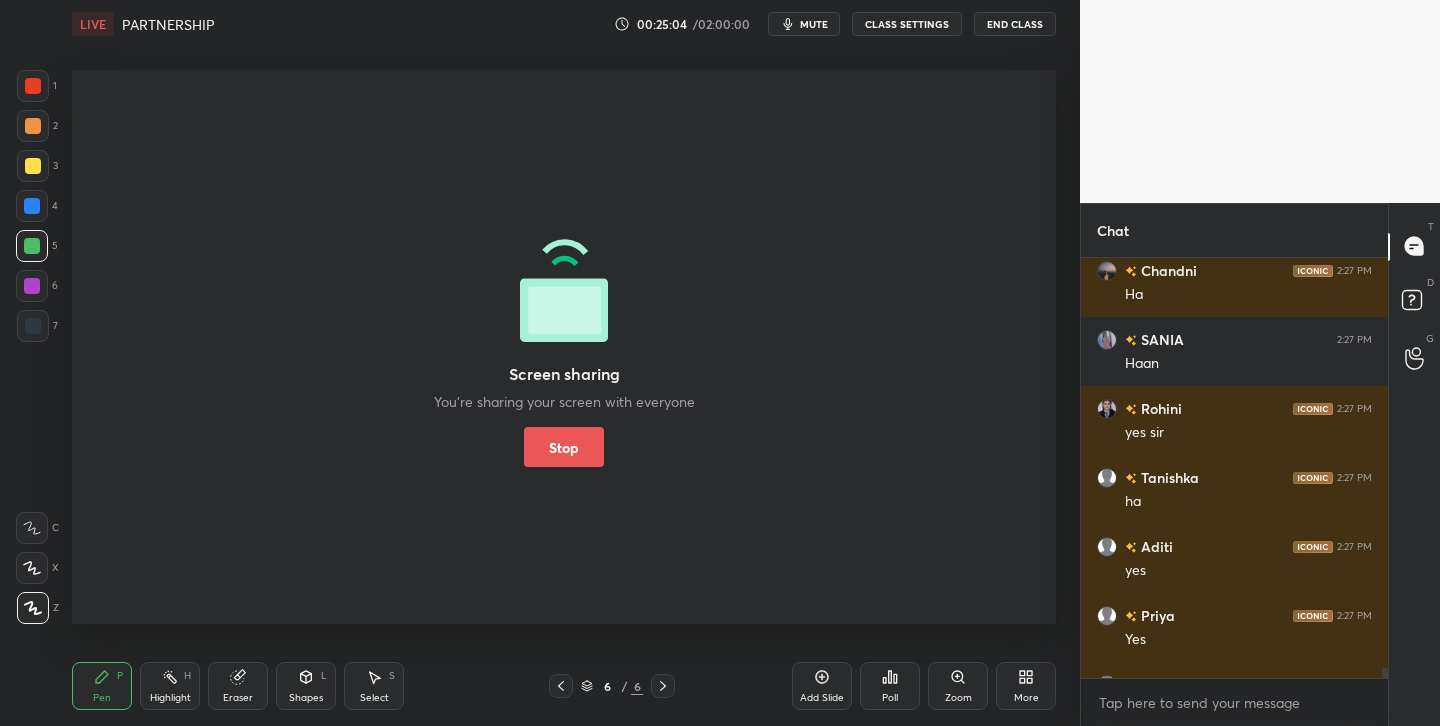 scroll, scrollTop: 598, scrollLeft: 1000, axis: both 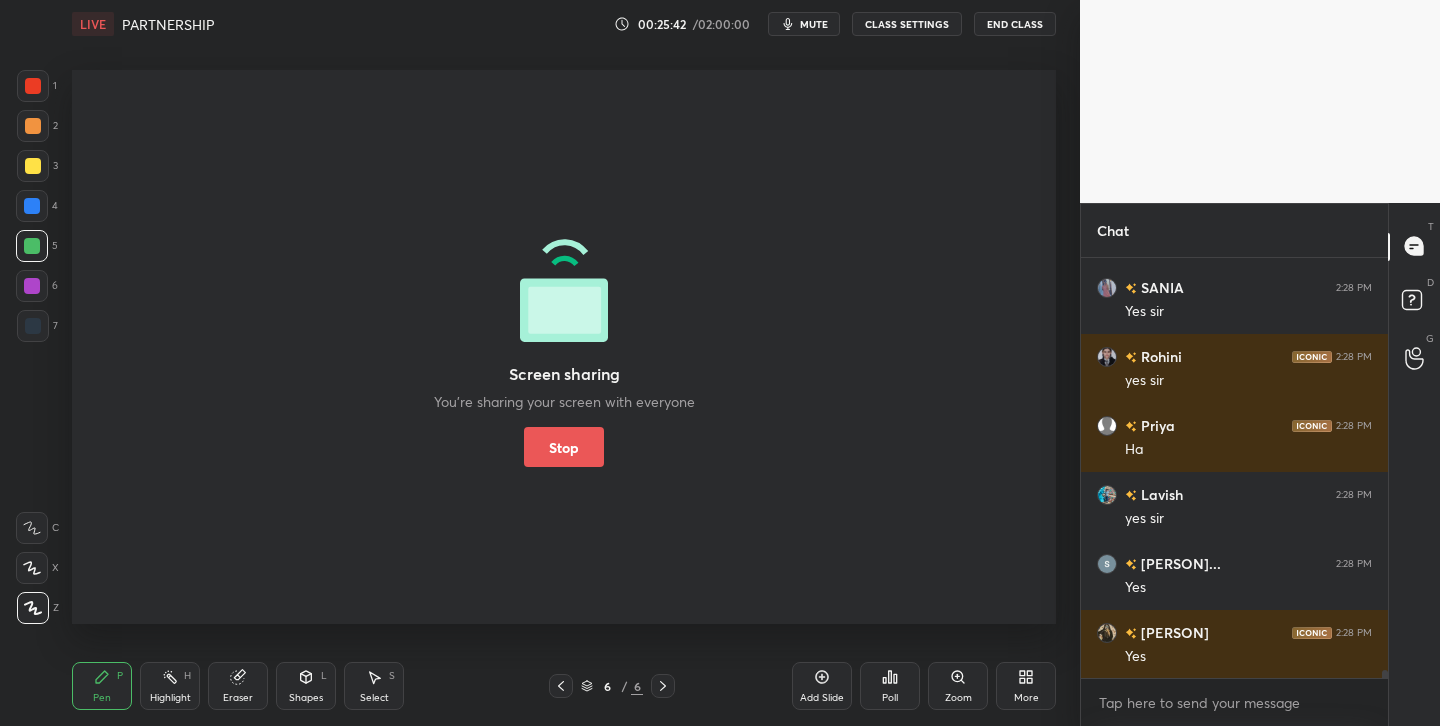 click on "Stop" at bounding box center (564, 447) 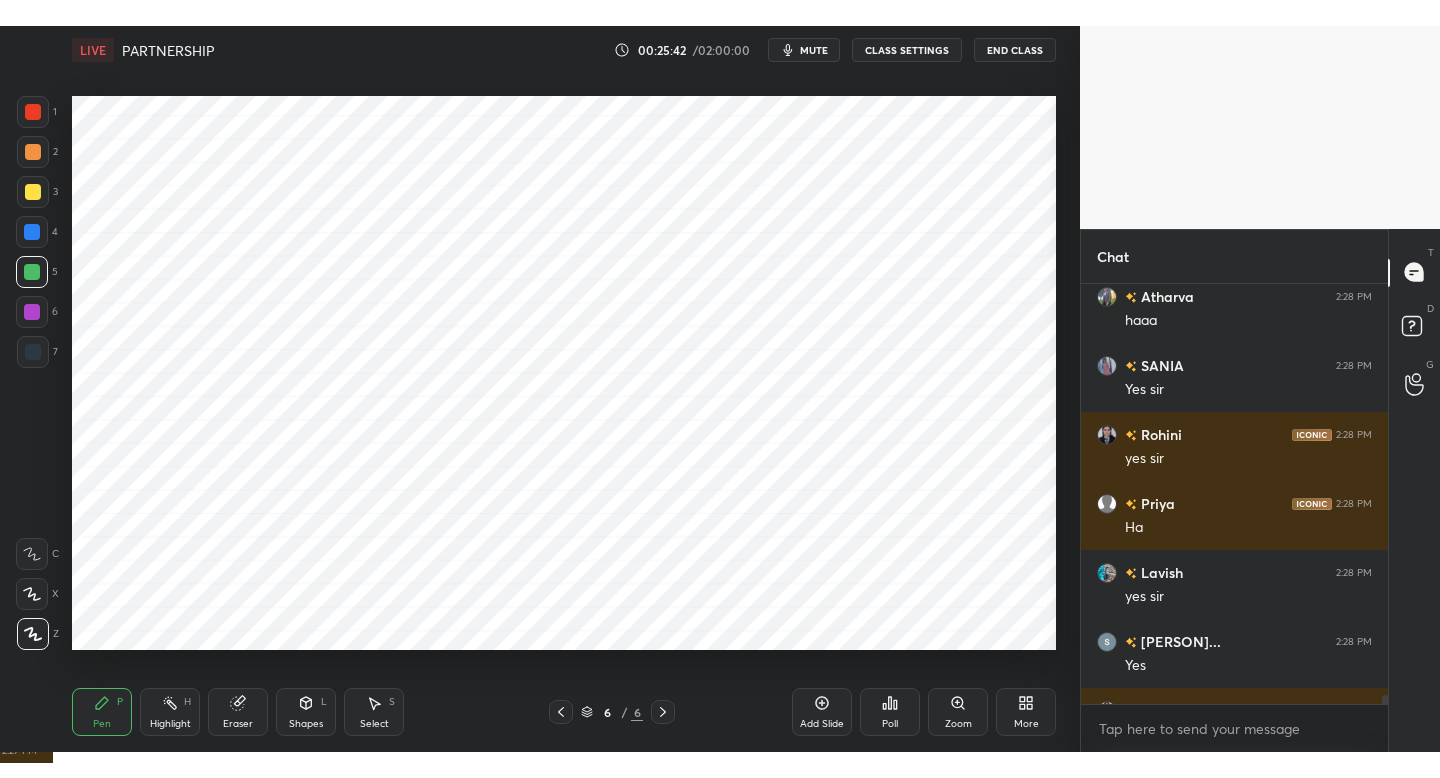 scroll, scrollTop: 99350, scrollLeft: 99000, axis: both 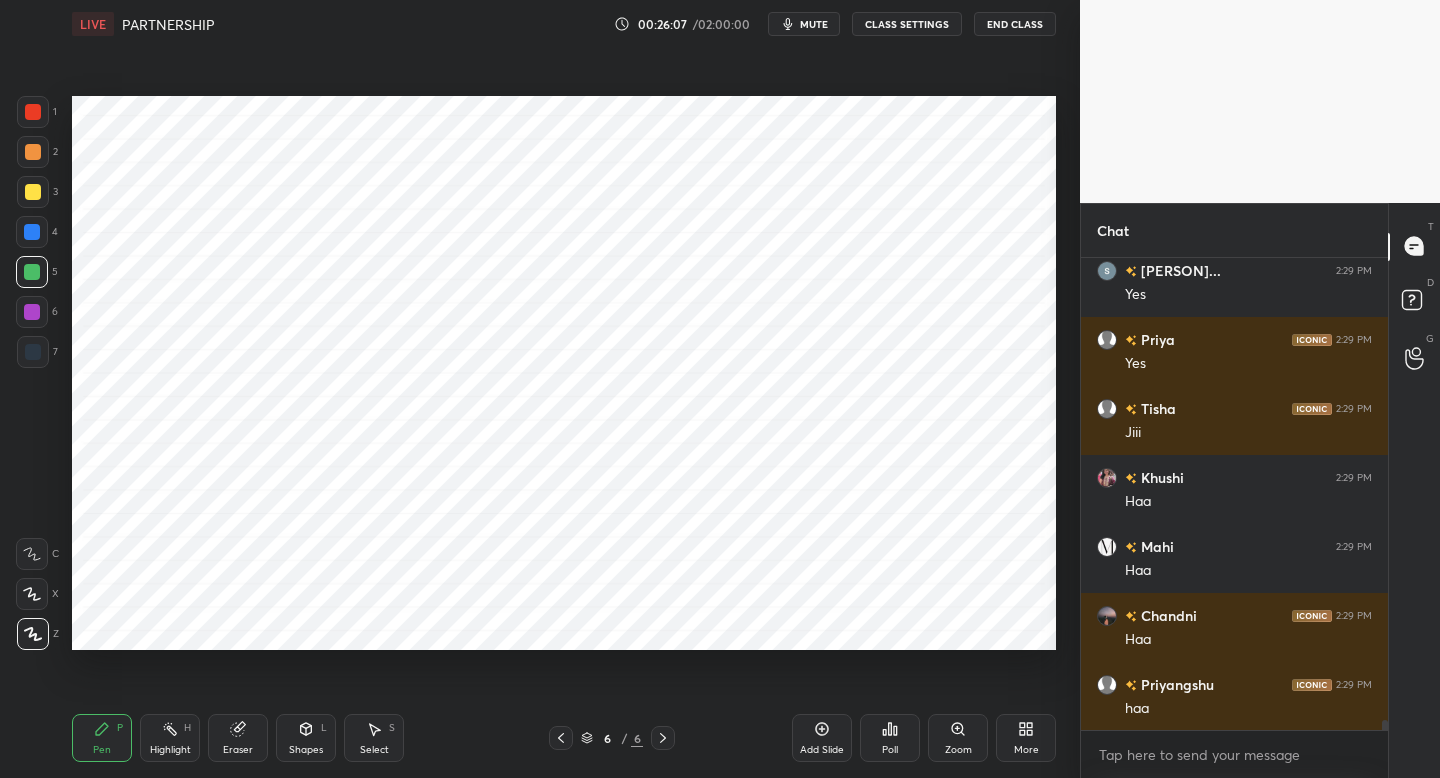 click 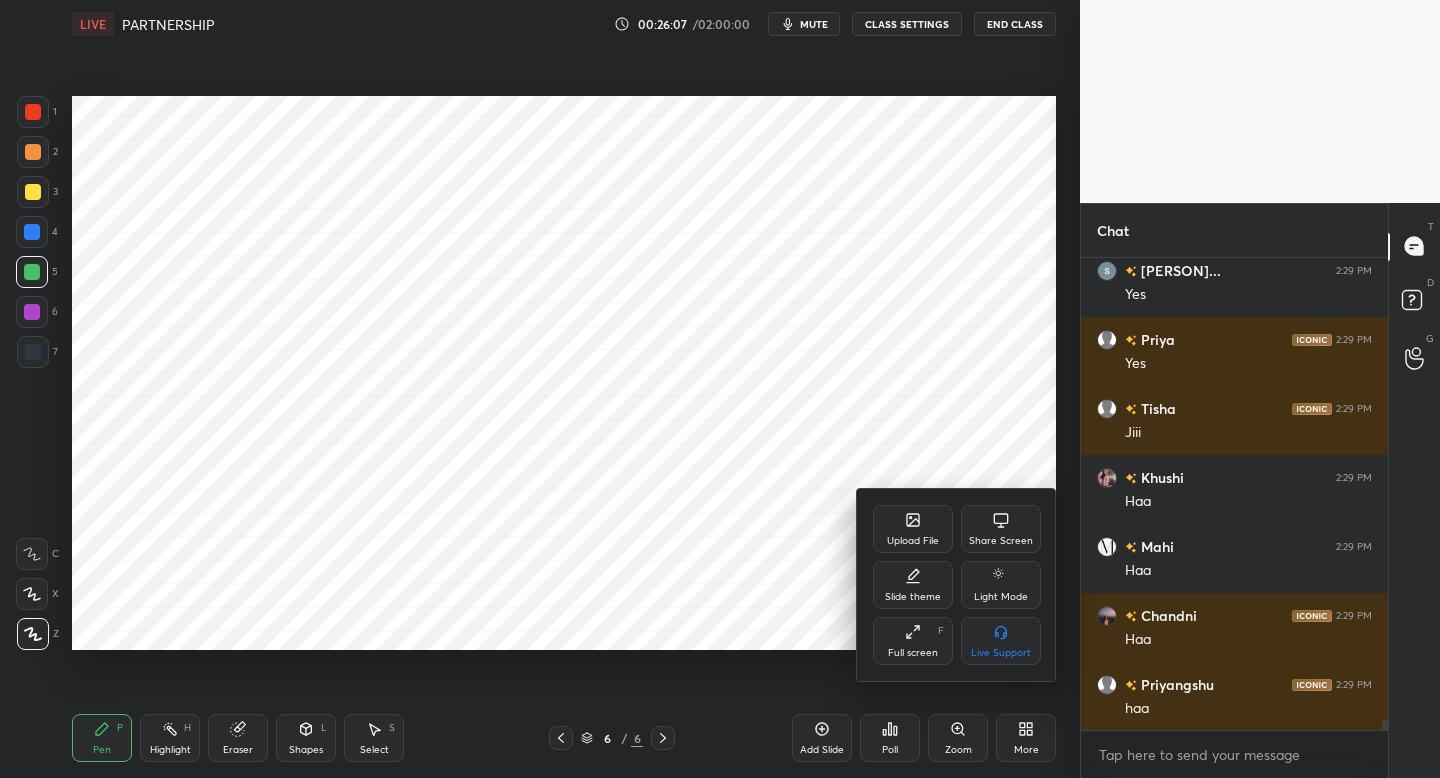 click on "Share Screen" at bounding box center (1001, 529) 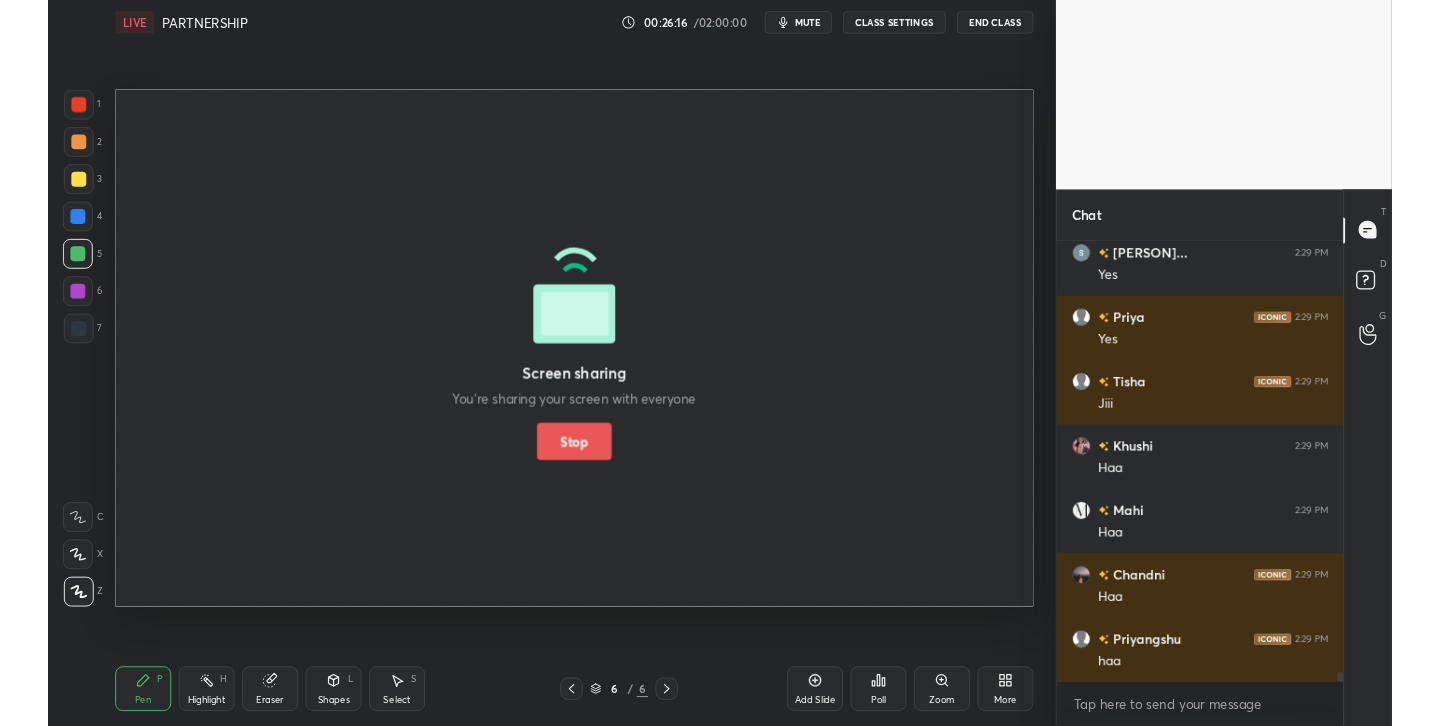 scroll, scrollTop: 598, scrollLeft: 1000, axis: both 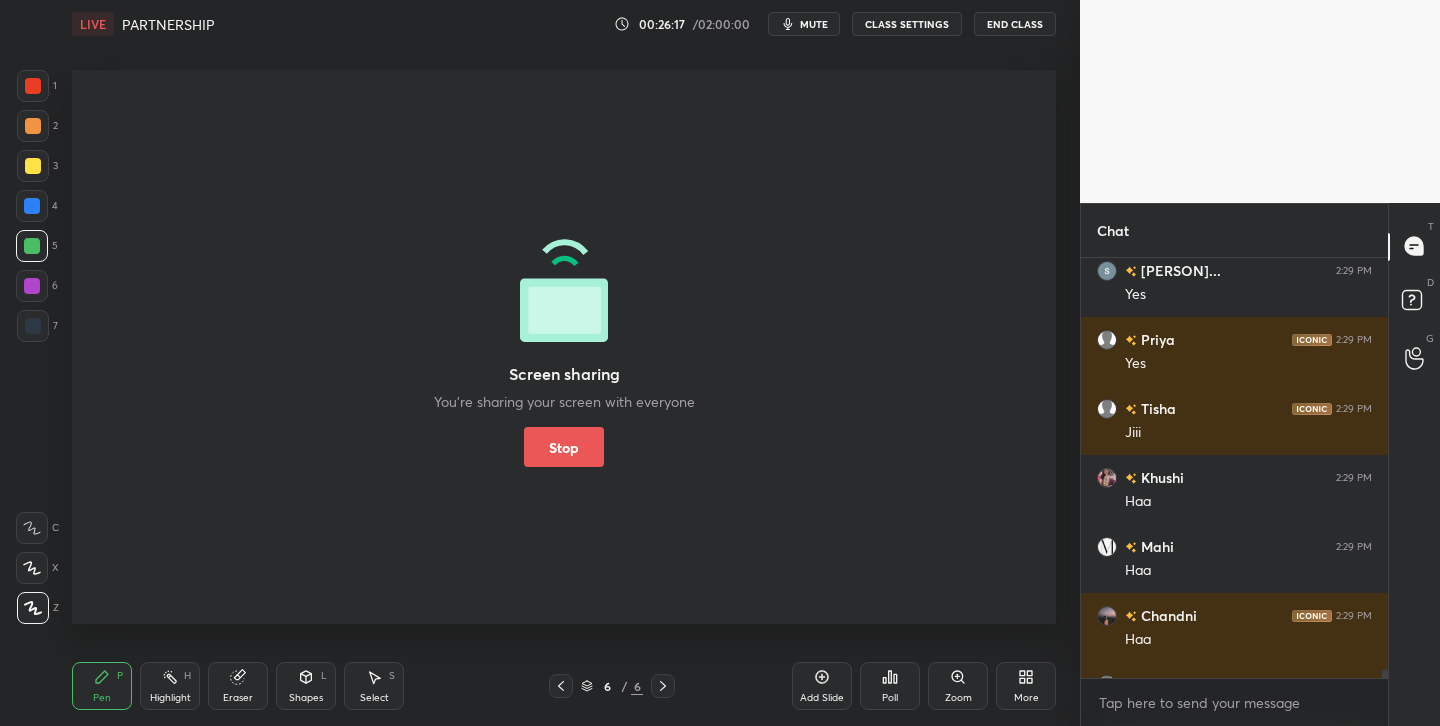 click on "Stop" at bounding box center [564, 447] 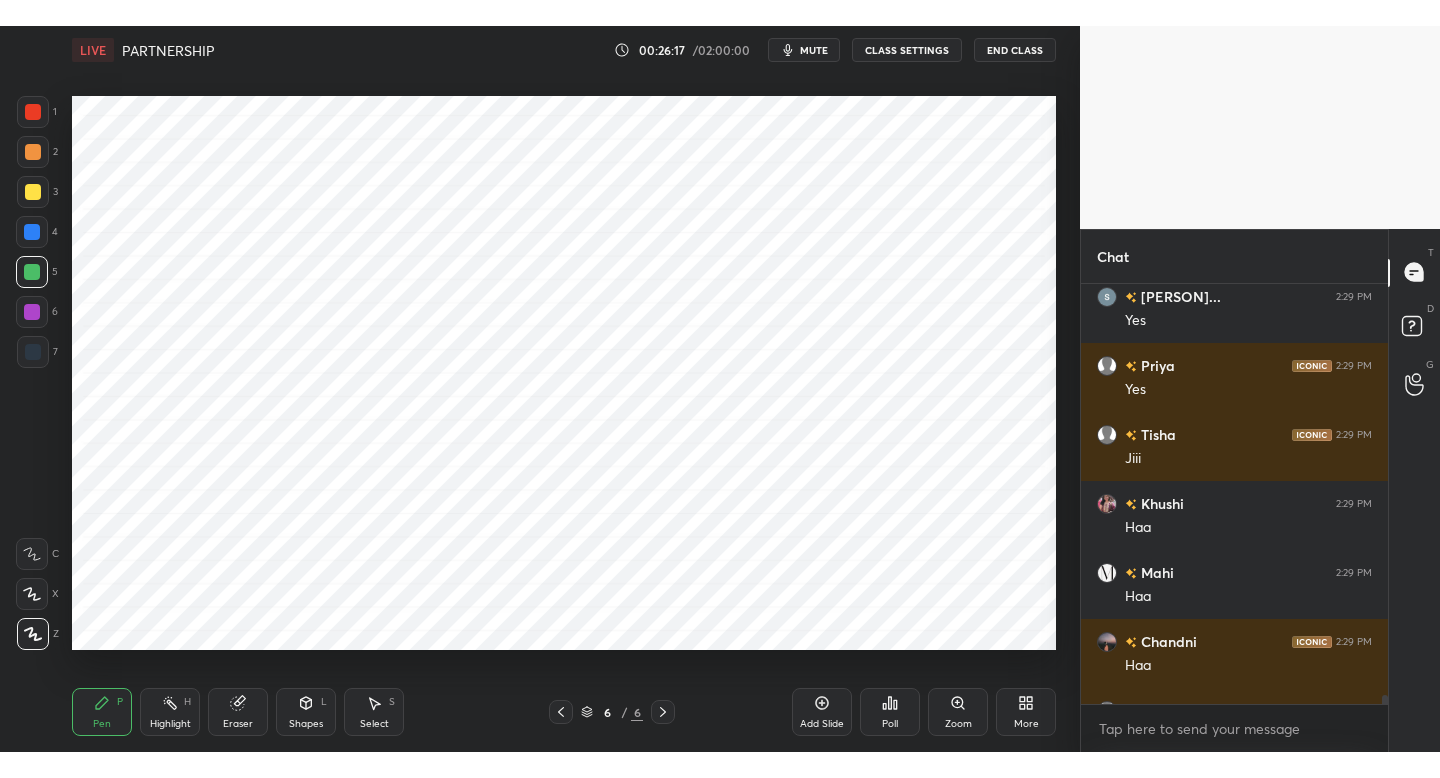 scroll, scrollTop: 99350, scrollLeft: 99000, axis: both 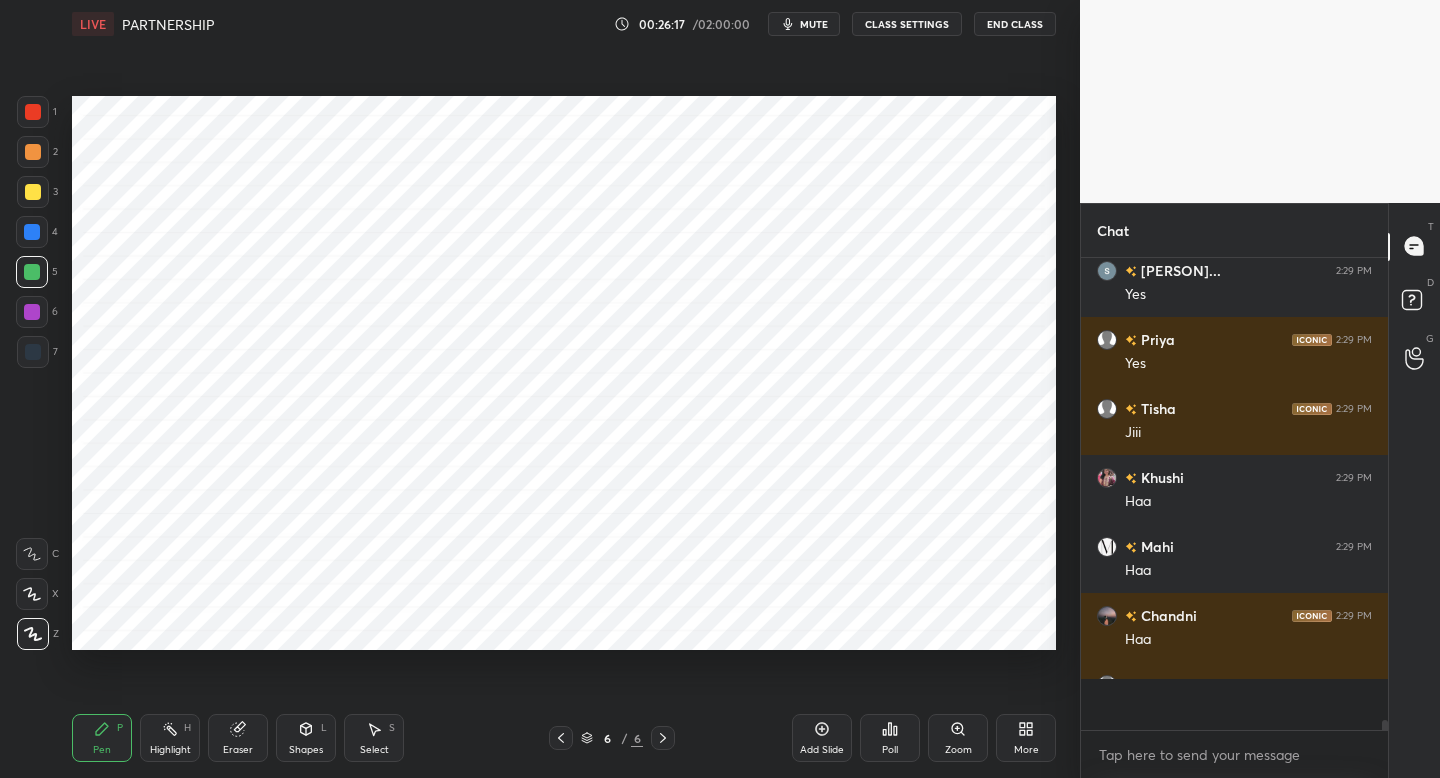 type on "x" 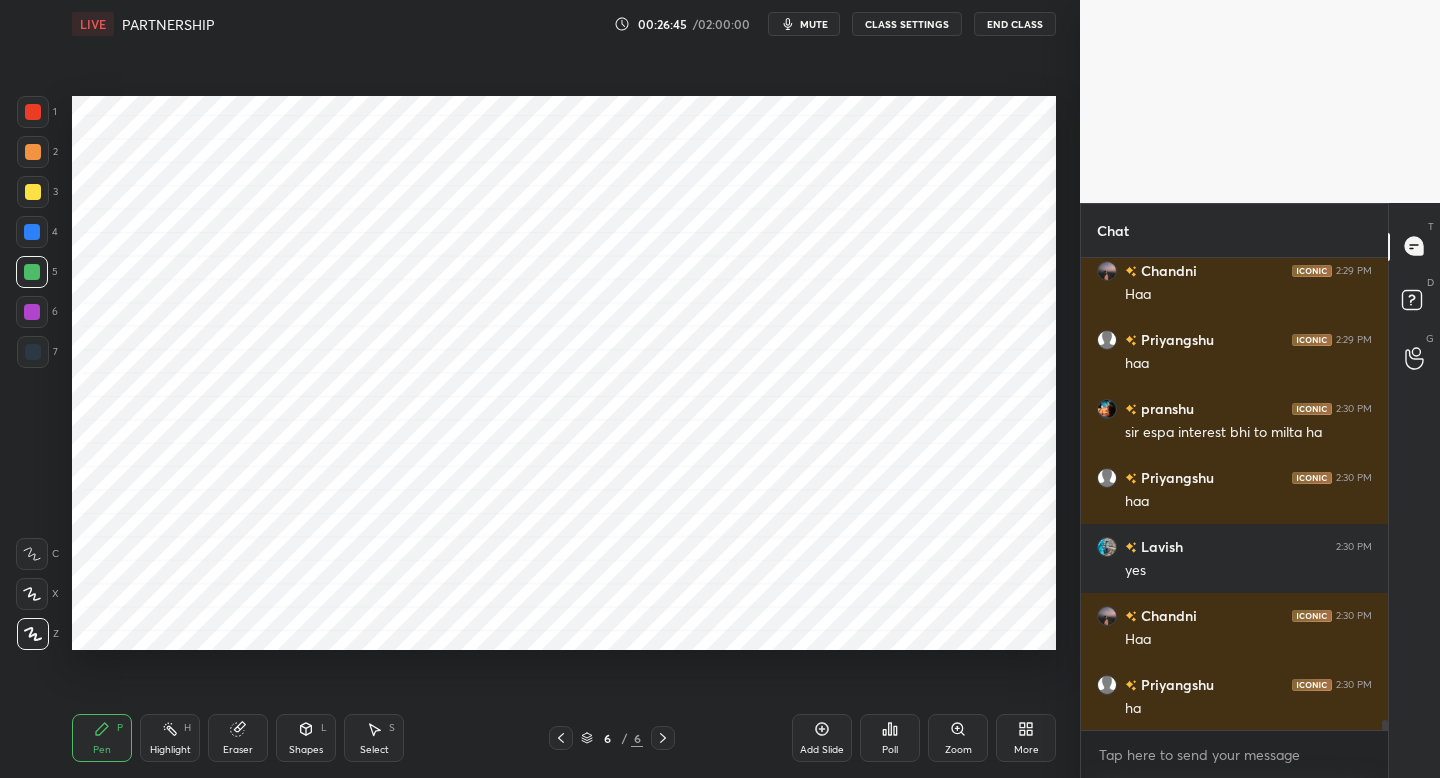 scroll, scrollTop: 22667, scrollLeft: 0, axis: vertical 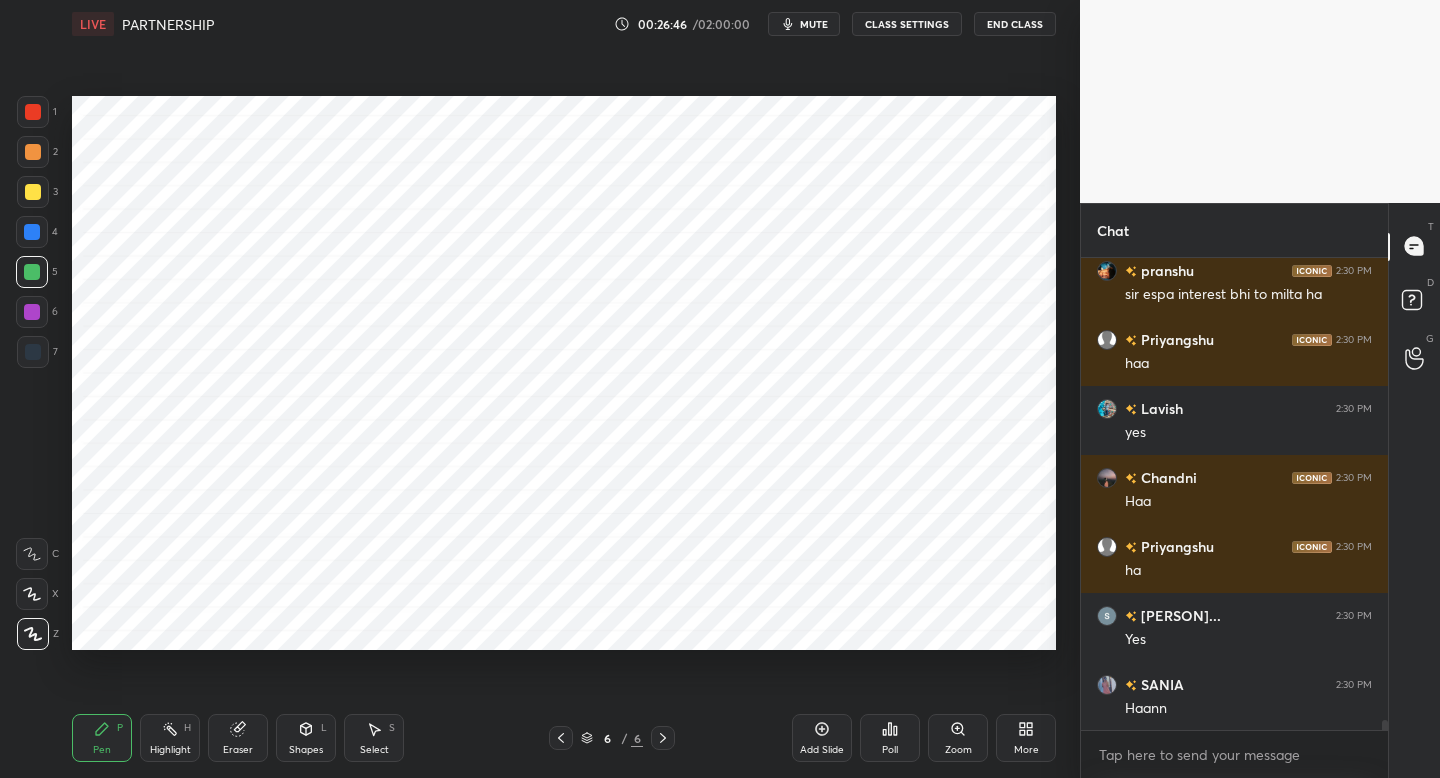 click 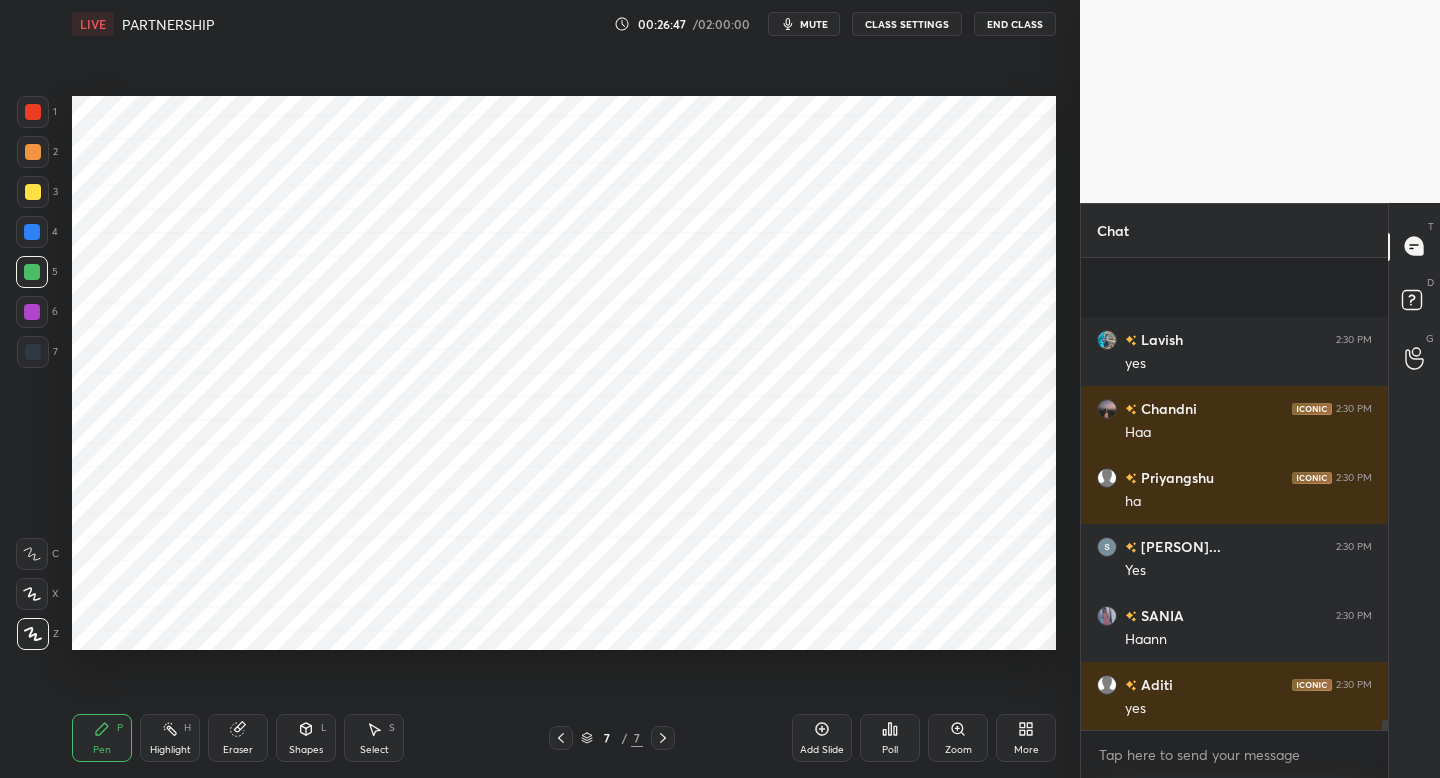 scroll, scrollTop: 22943, scrollLeft: 0, axis: vertical 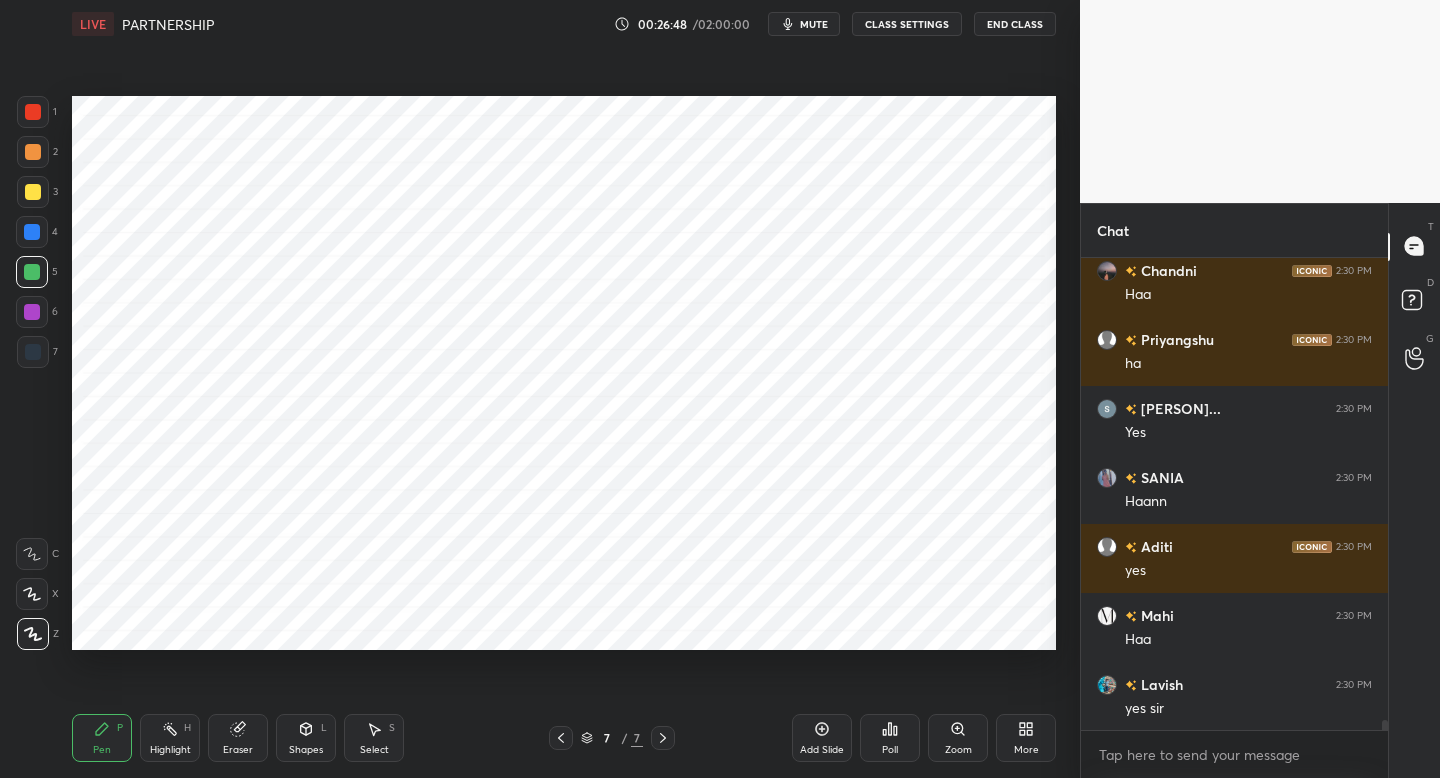 click on "7" at bounding box center [37, 356] 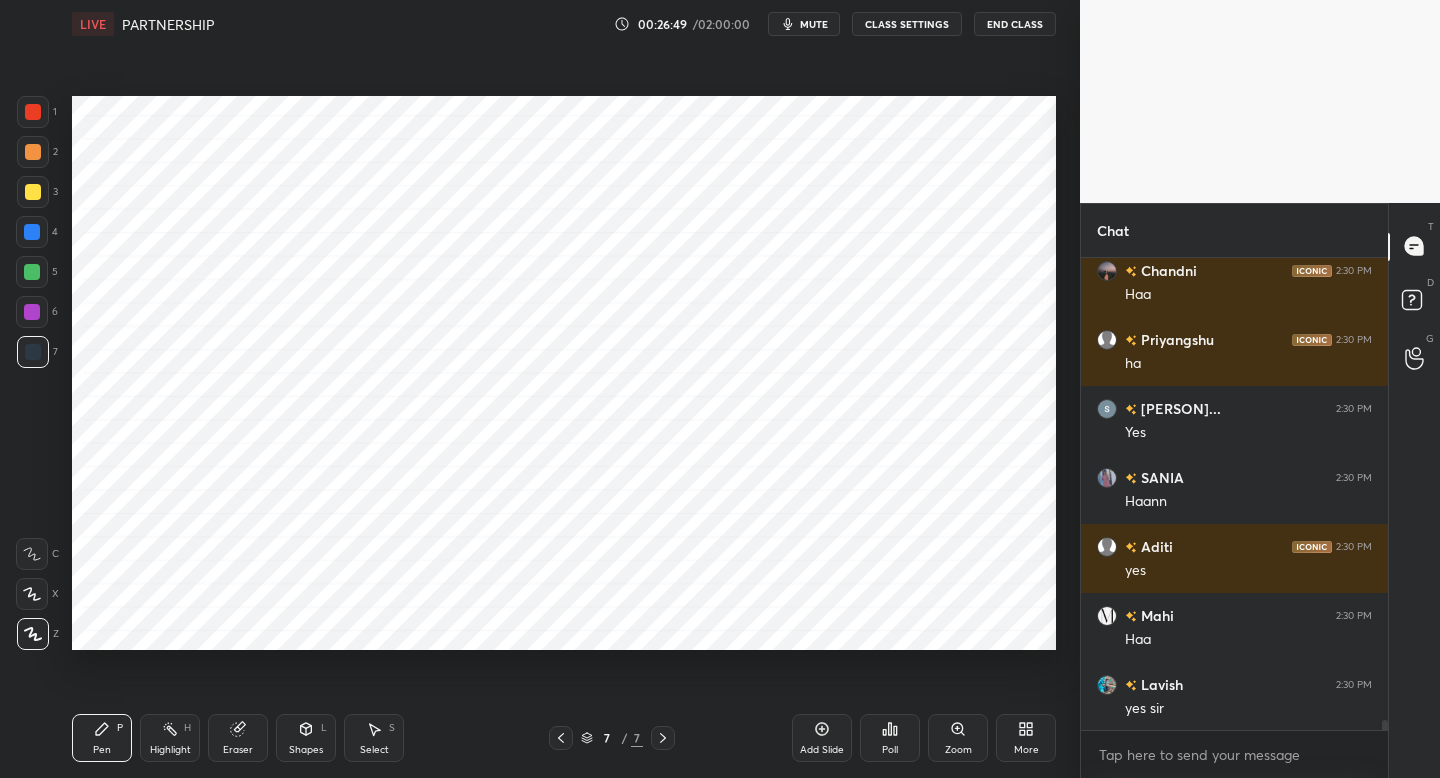 scroll, scrollTop: 23012, scrollLeft: 0, axis: vertical 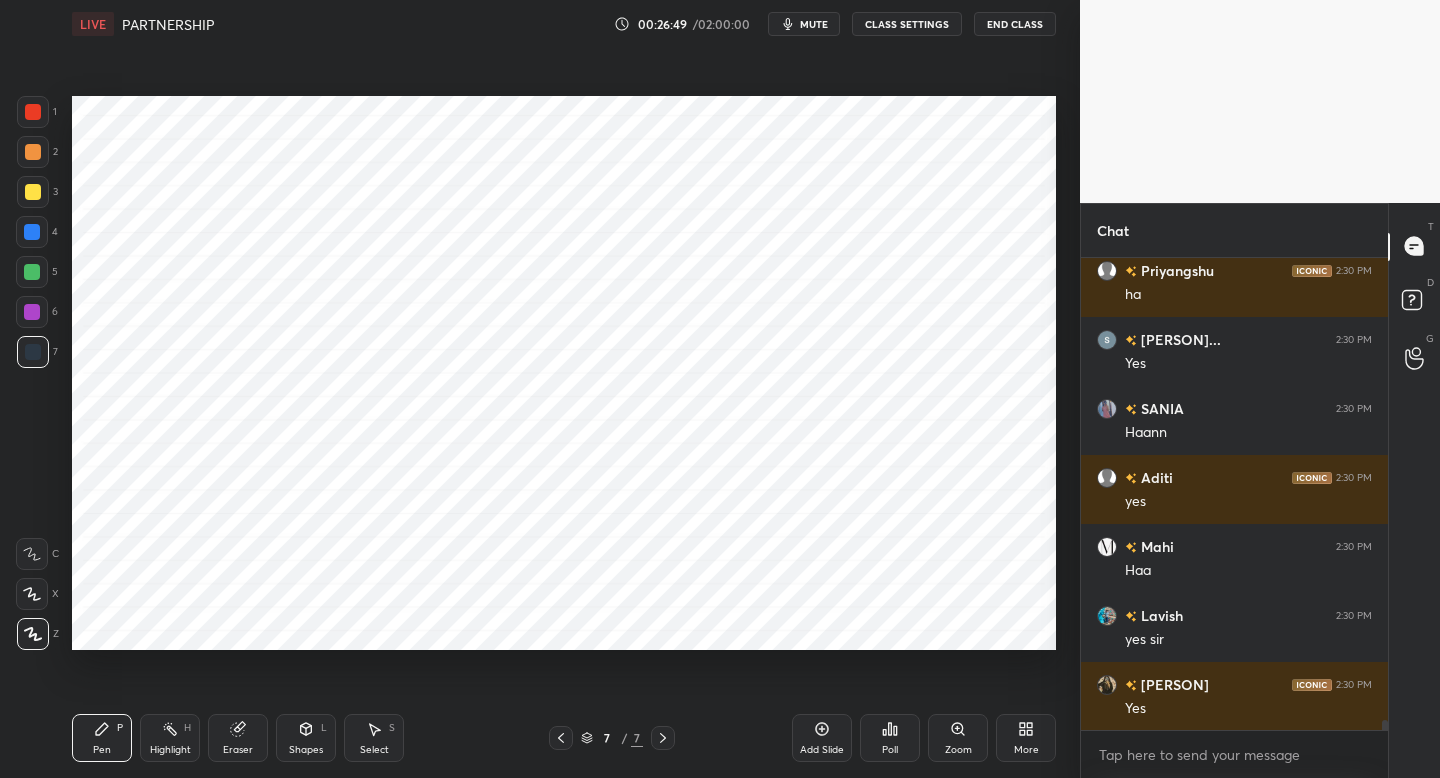 drag, startPoint x: 37, startPoint y: 129, endPoint x: 59, endPoint y: 124, distance: 22.561028 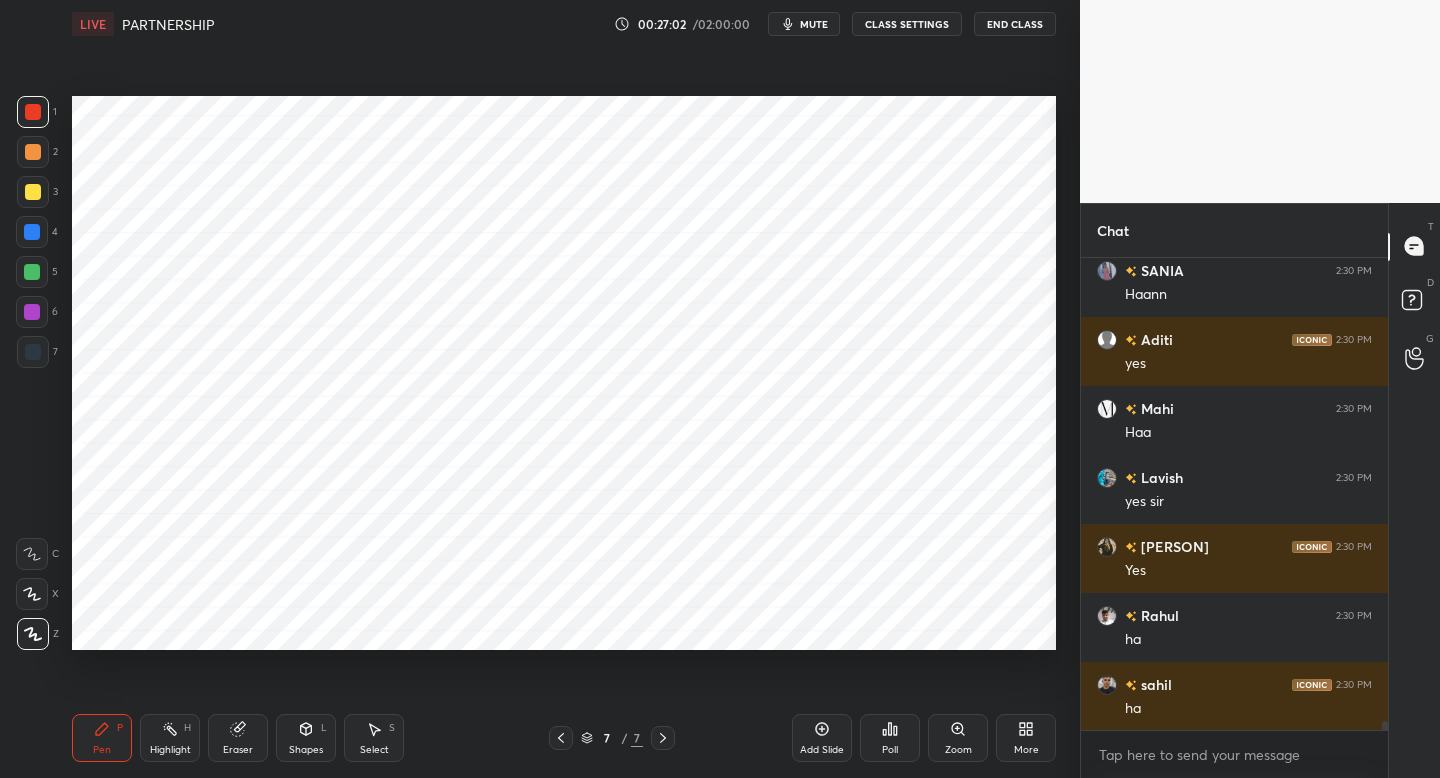 scroll, scrollTop: 23219, scrollLeft: 0, axis: vertical 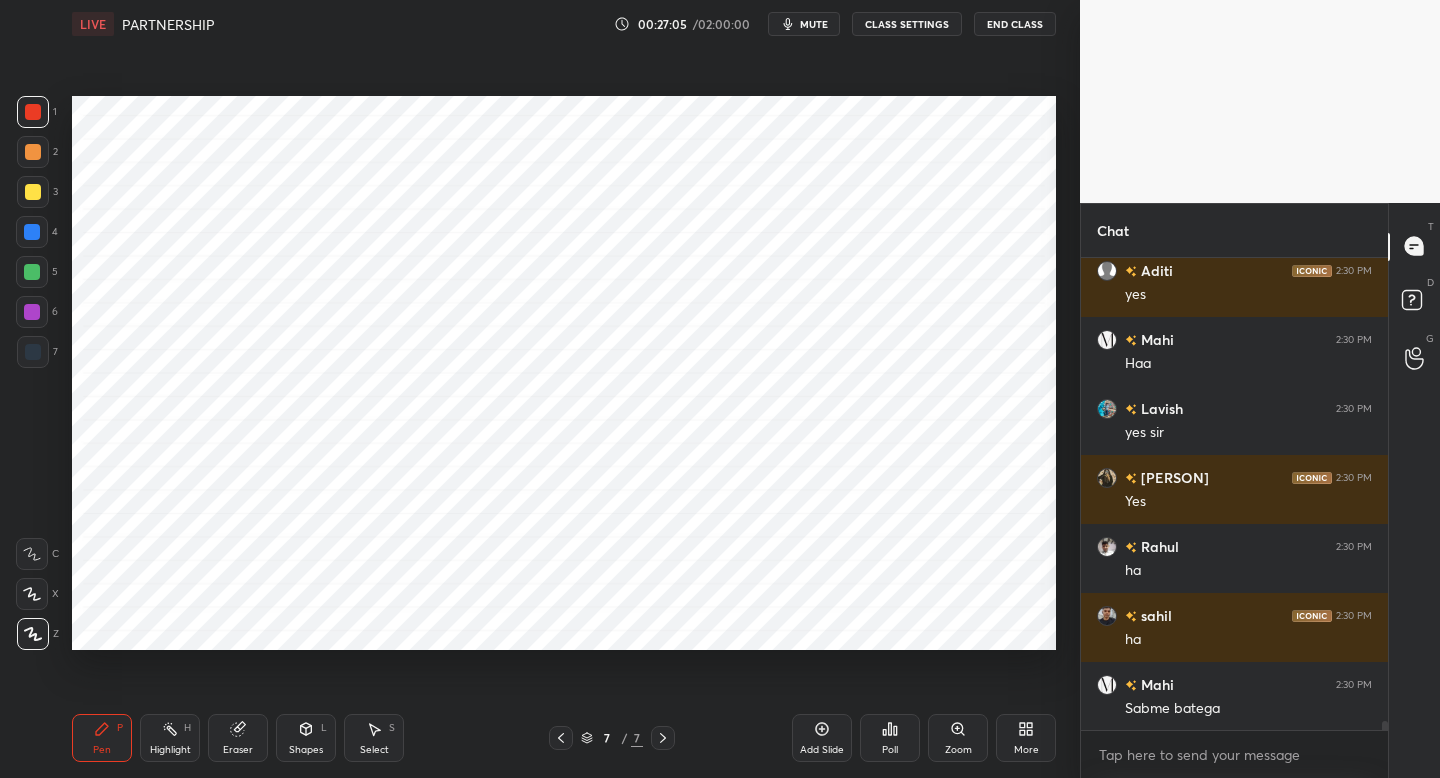 click at bounding box center [32, 232] 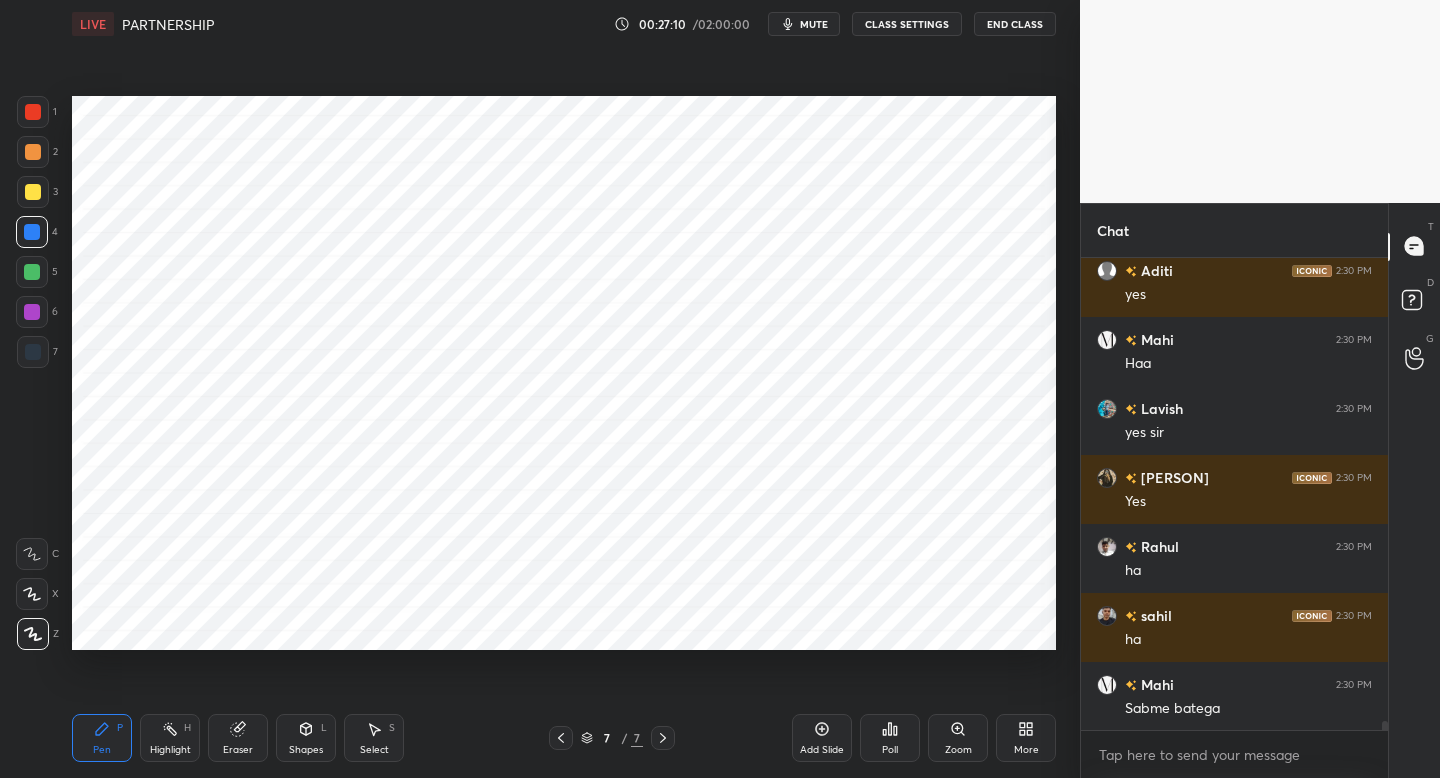 click at bounding box center [33, 352] 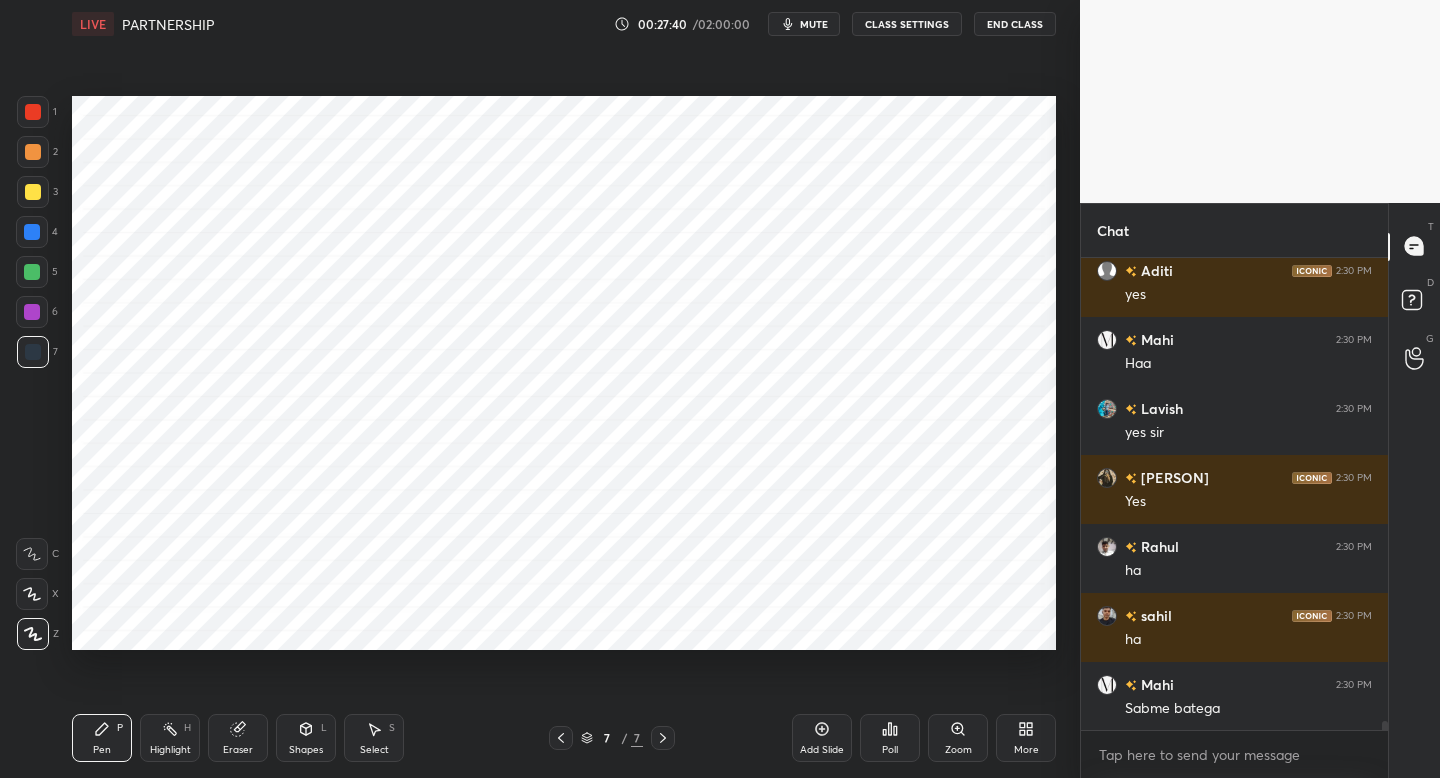 drag, startPoint x: 35, startPoint y: 313, endPoint x: 69, endPoint y: 308, distance: 34.36568 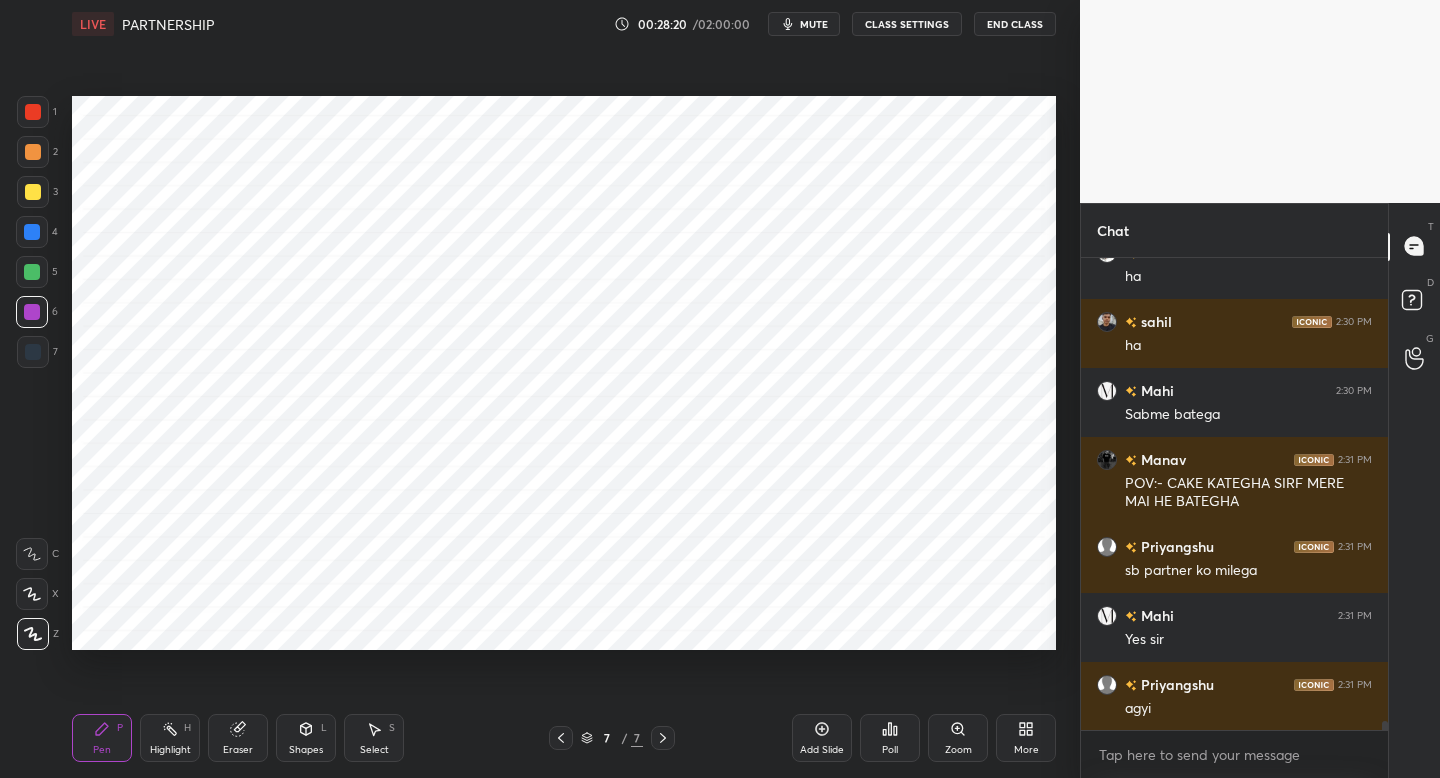 scroll, scrollTop: 23582, scrollLeft: 0, axis: vertical 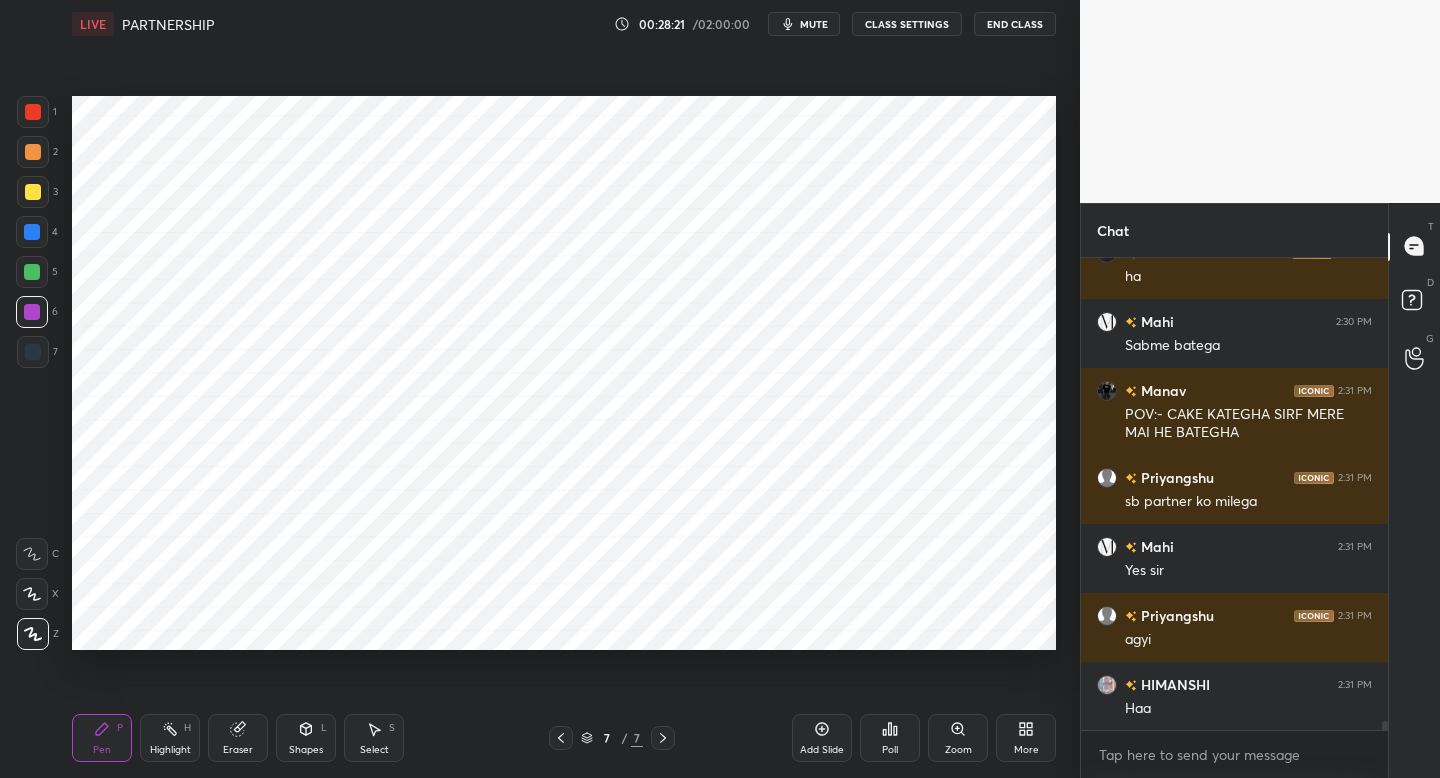 click on "Add Slide" at bounding box center [822, 738] 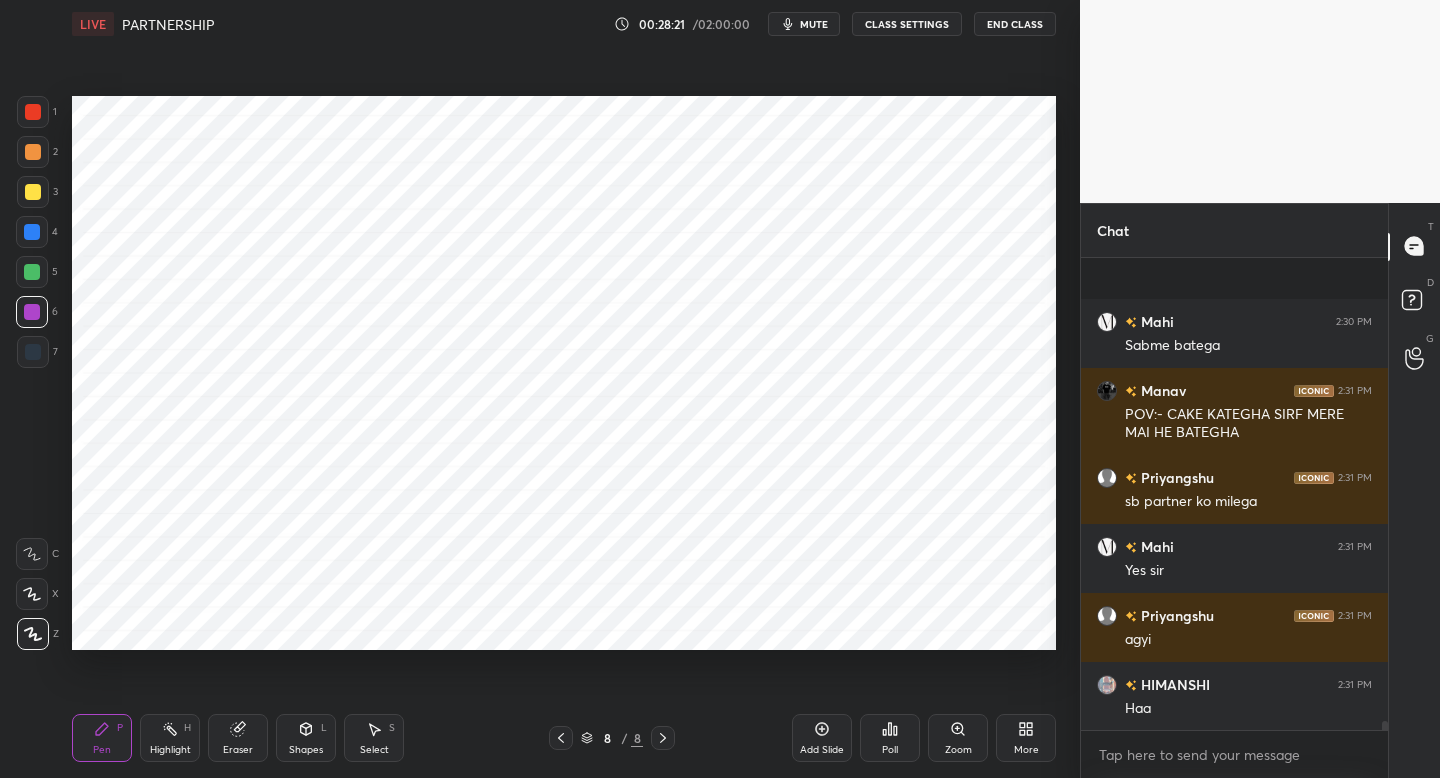 scroll, scrollTop: 23720, scrollLeft: 0, axis: vertical 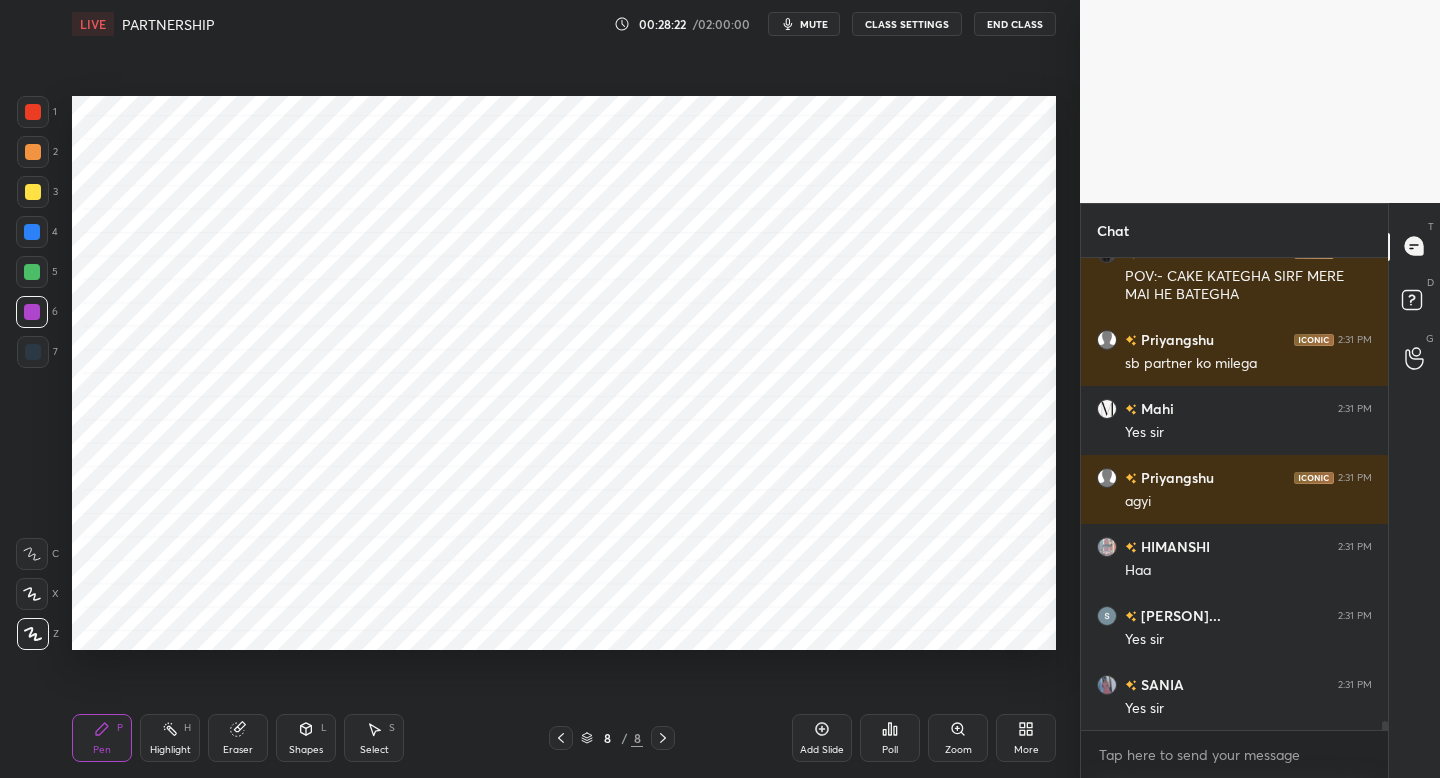 drag, startPoint x: 29, startPoint y: 354, endPoint x: 69, endPoint y: 340, distance: 42.379242 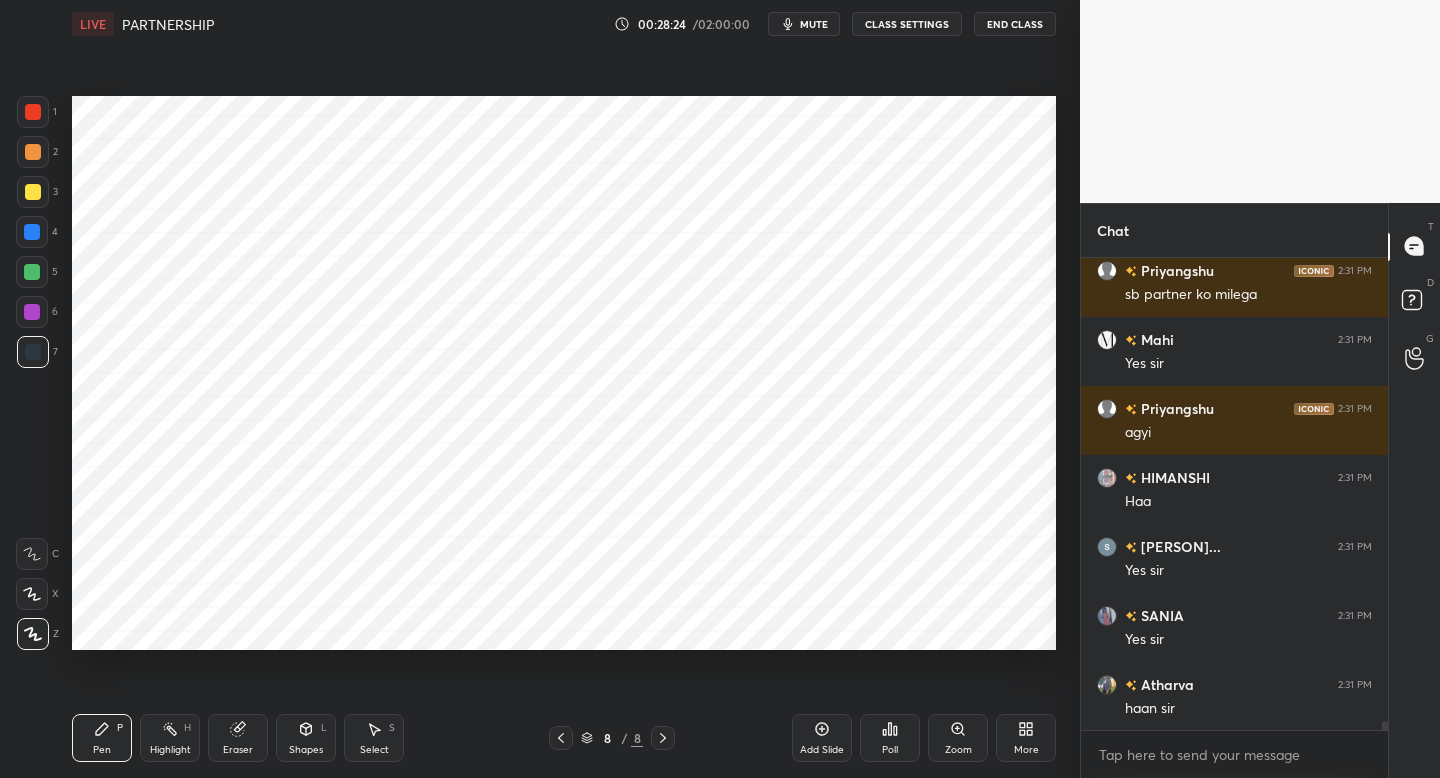 scroll, scrollTop: 23858, scrollLeft: 0, axis: vertical 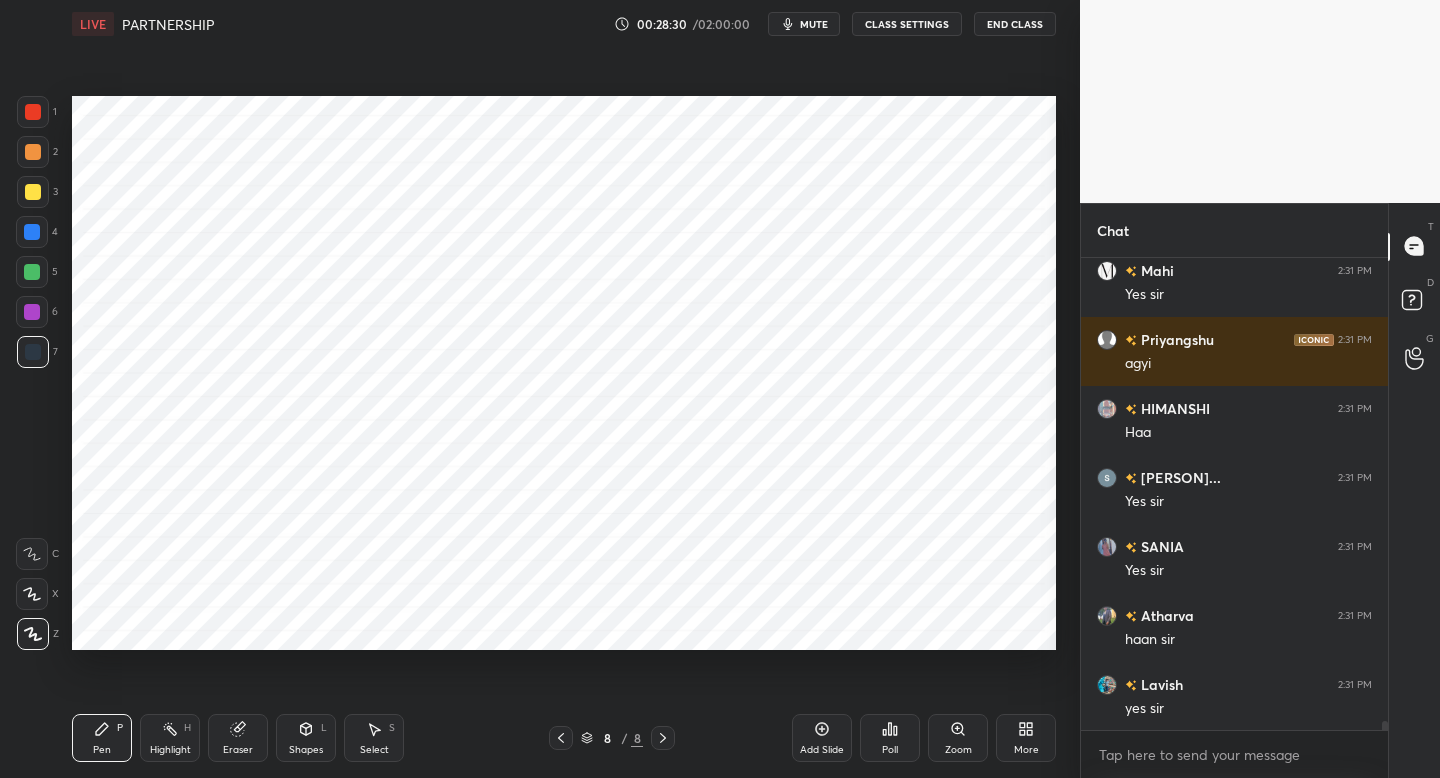 drag, startPoint x: 39, startPoint y: 302, endPoint x: 69, endPoint y: 304, distance: 30.066593 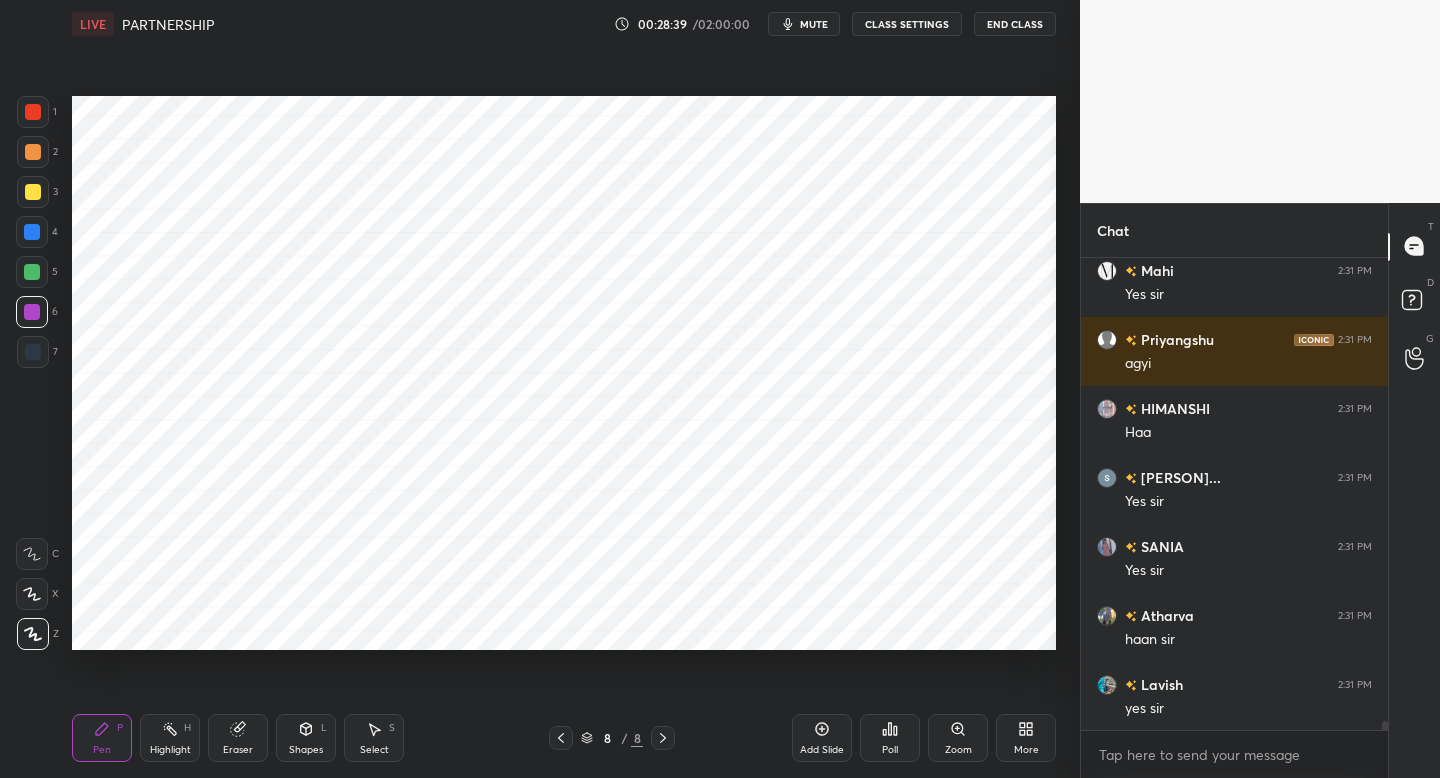 scroll, scrollTop: 23927, scrollLeft: 0, axis: vertical 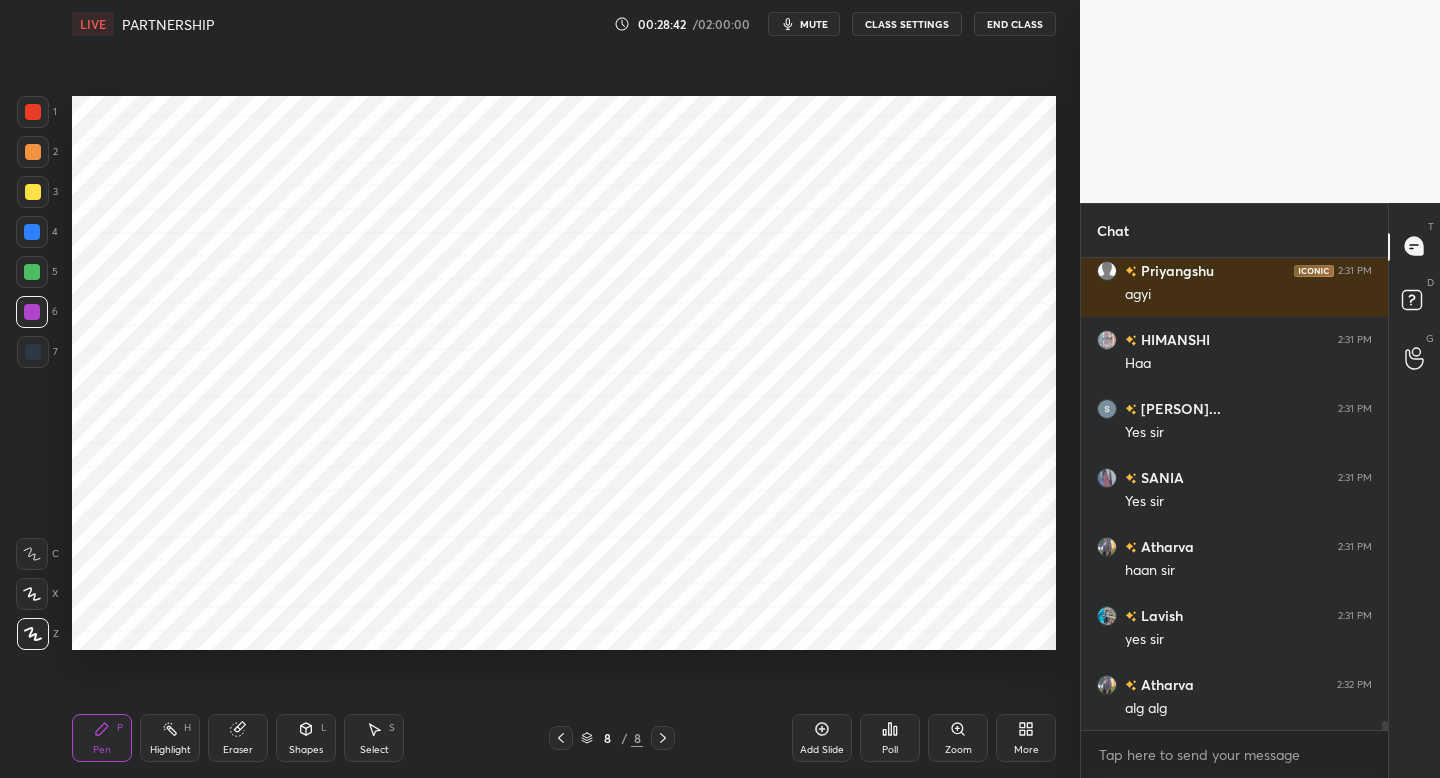 drag, startPoint x: 45, startPoint y: 114, endPoint x: 63, endPoint y: 117, distance: 18.248287 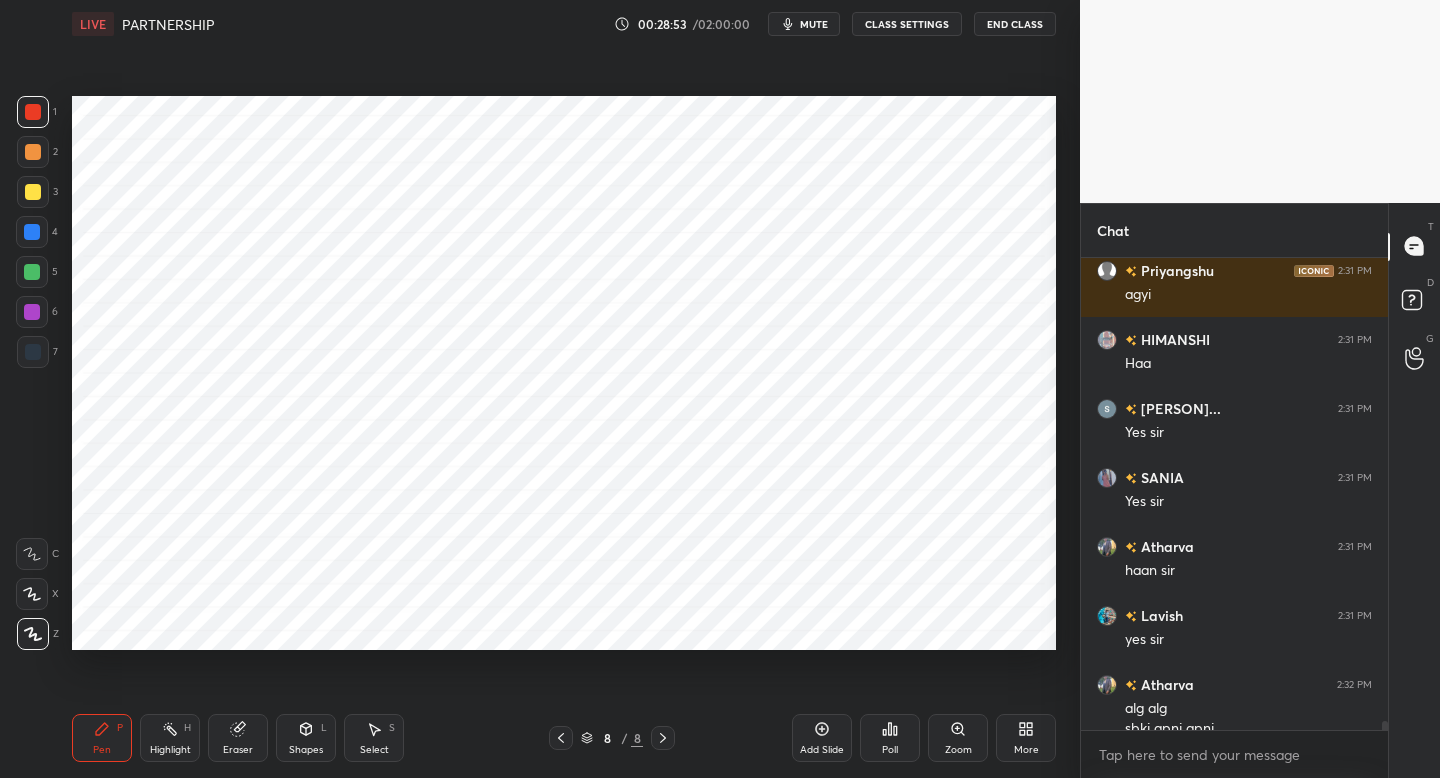 scroll, scrollTop: 23947, scrollLeft: 0, axis: vertical 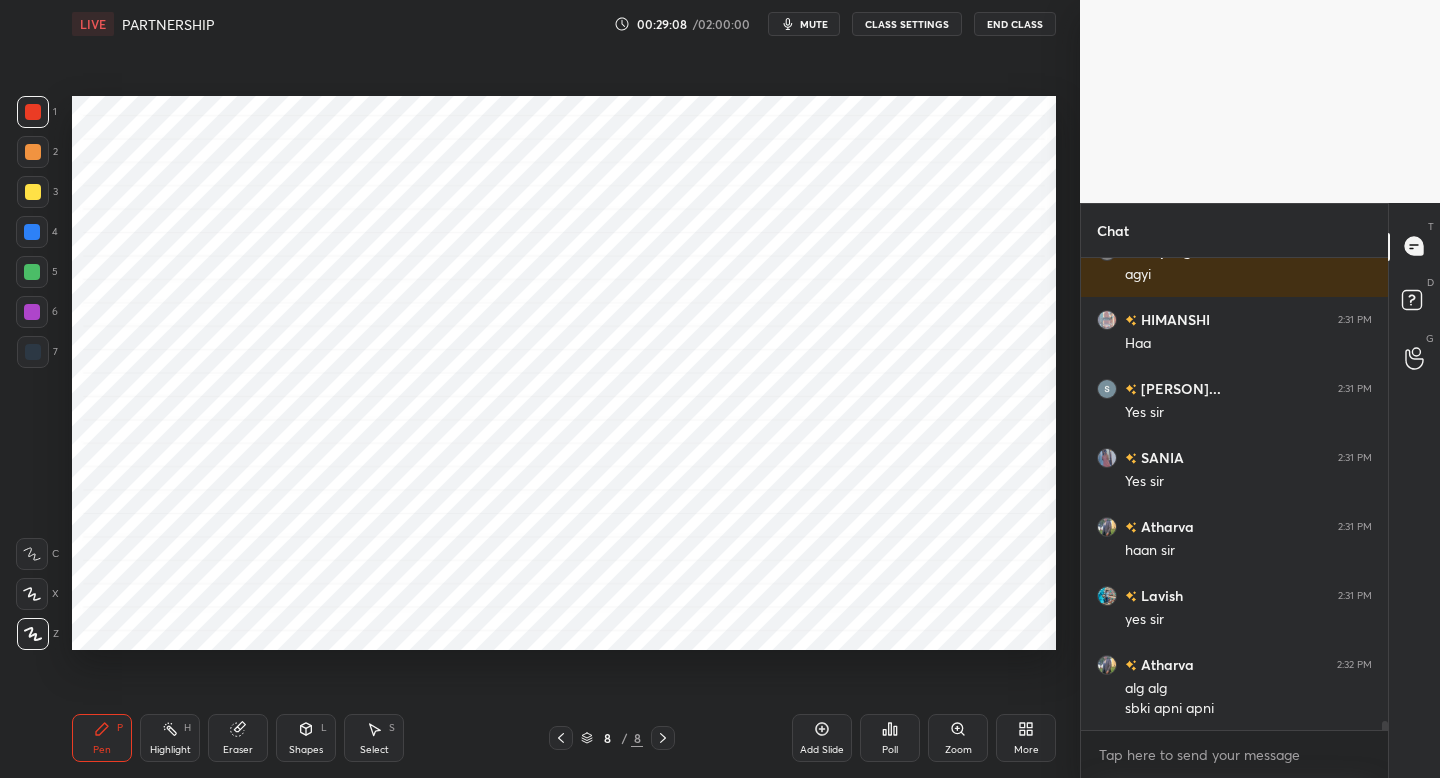 drag, startPoint x: 35, startPoint y: 317, endPoint x: 56, endPoint y: 324, distance: 22.135944 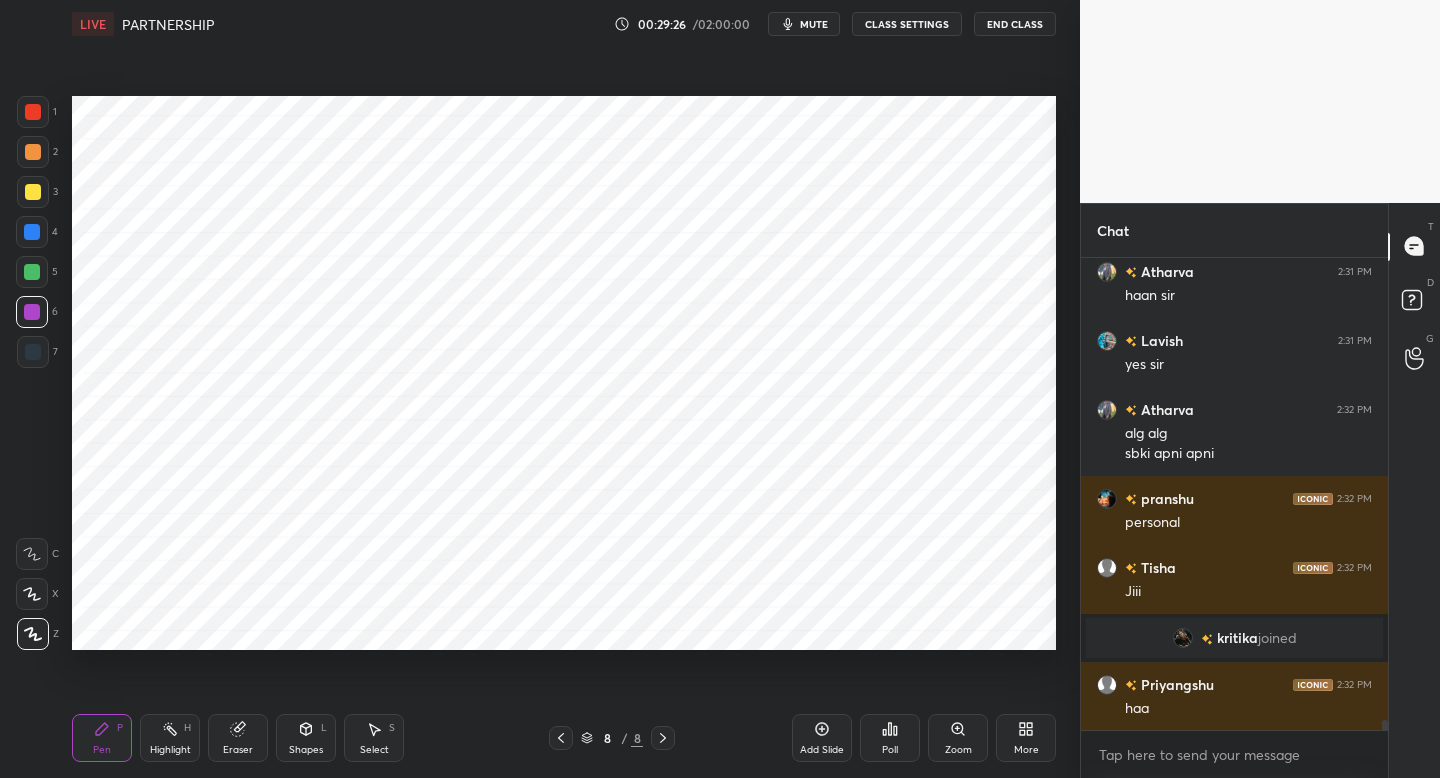 scroll, scrollTop: 21993, scrollLeft: 0, axis: vertical 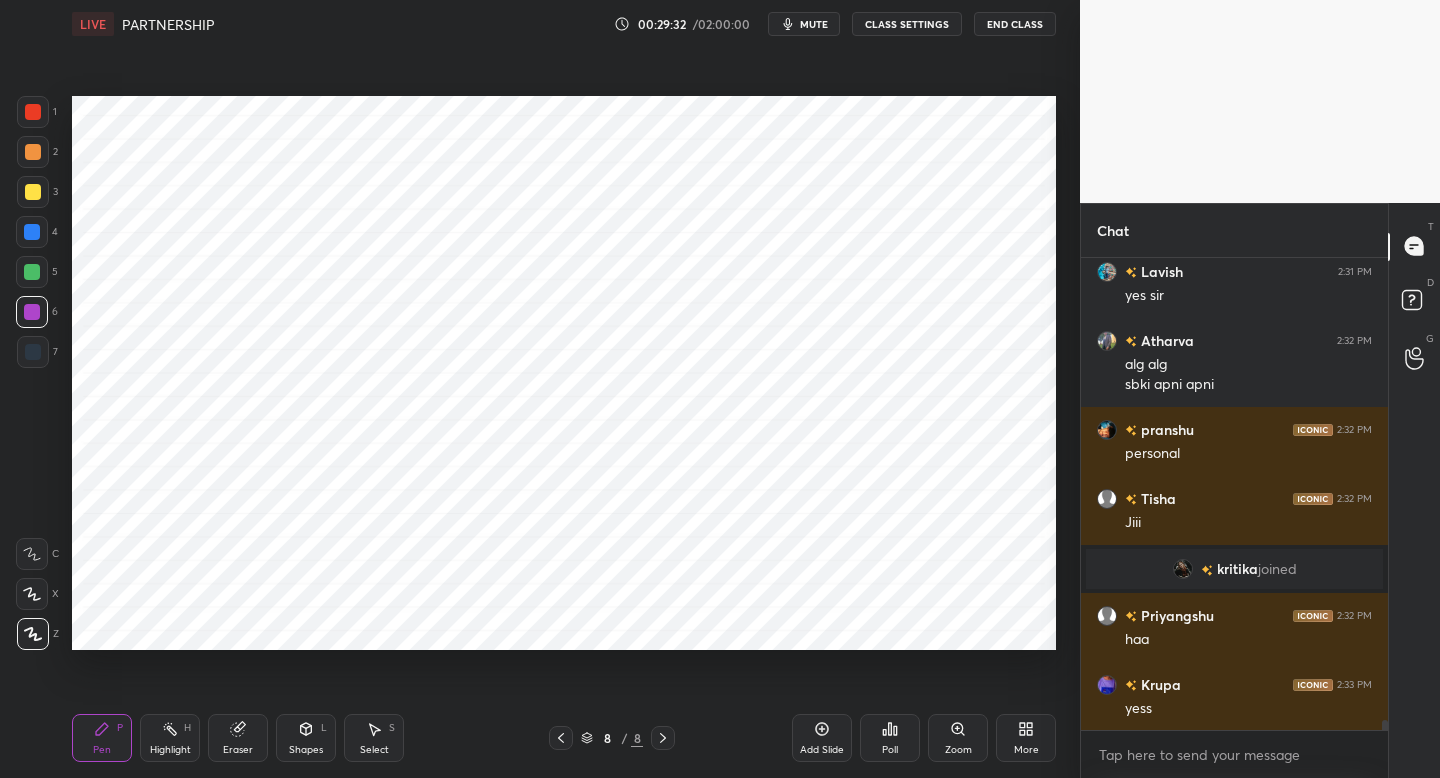 drag, startPoint x: 35, startPoint y: 273, endPoint x: 62, endPoint y: 276, distance: 27.166155 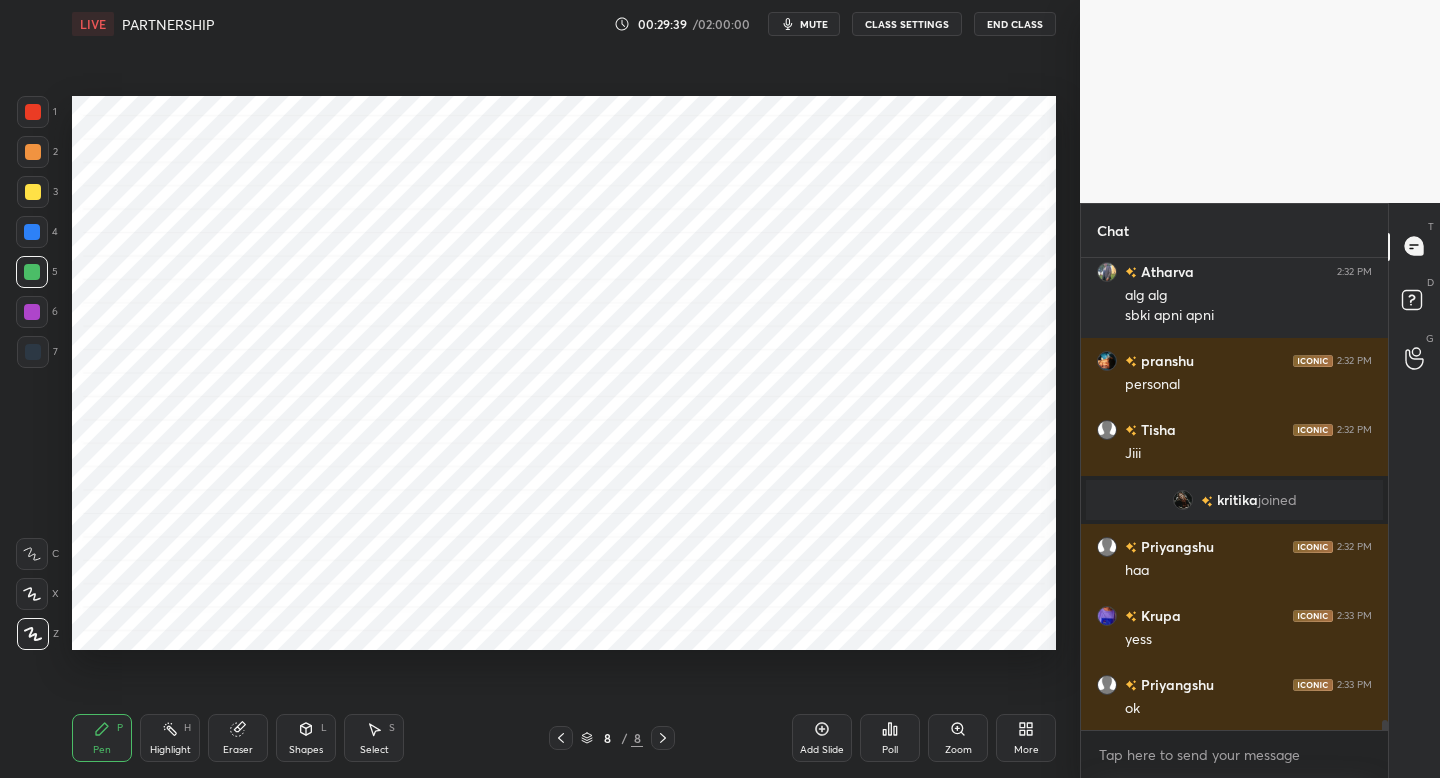scroll, scrollTop: 22131, scrollLeft: 0, axis: vertical 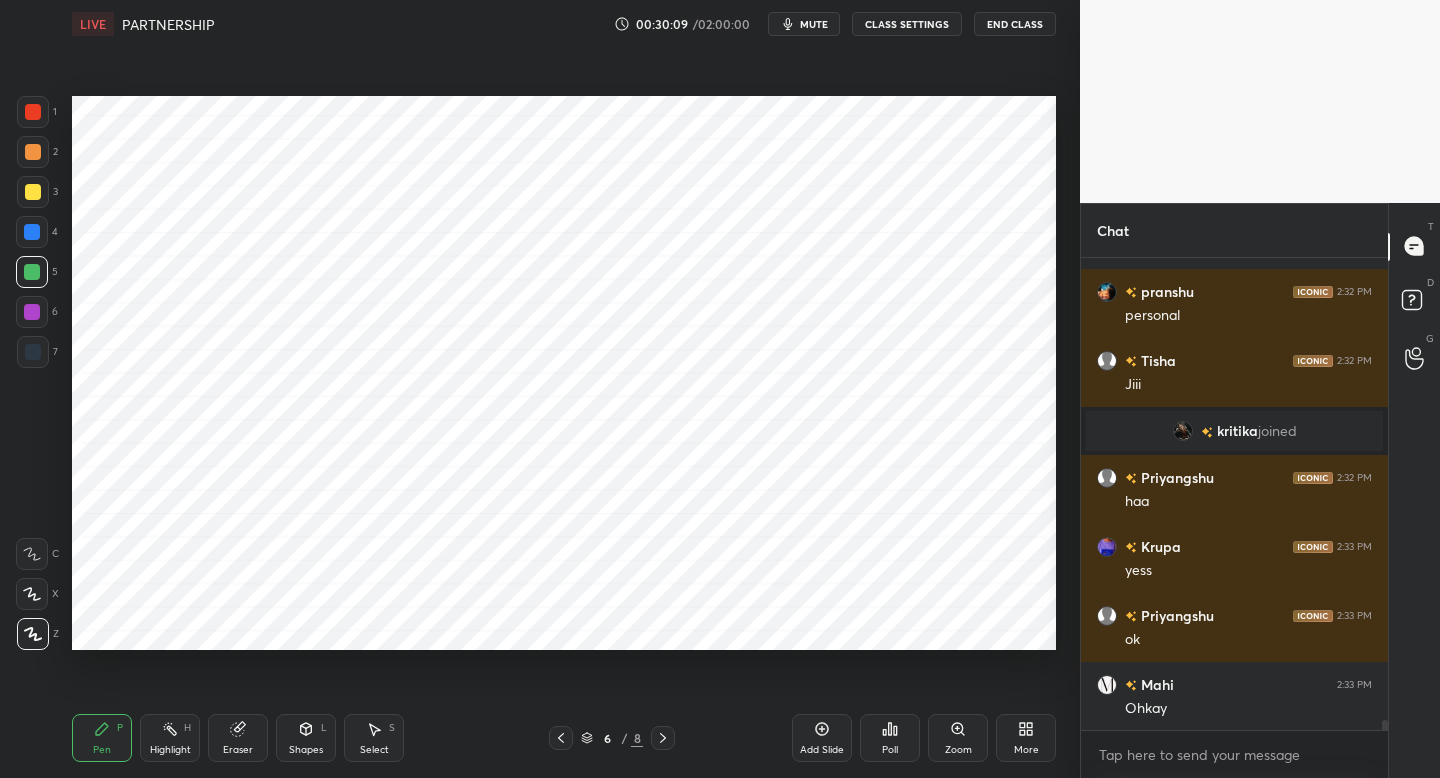 click on "mute" at bounding box center [814, 24] 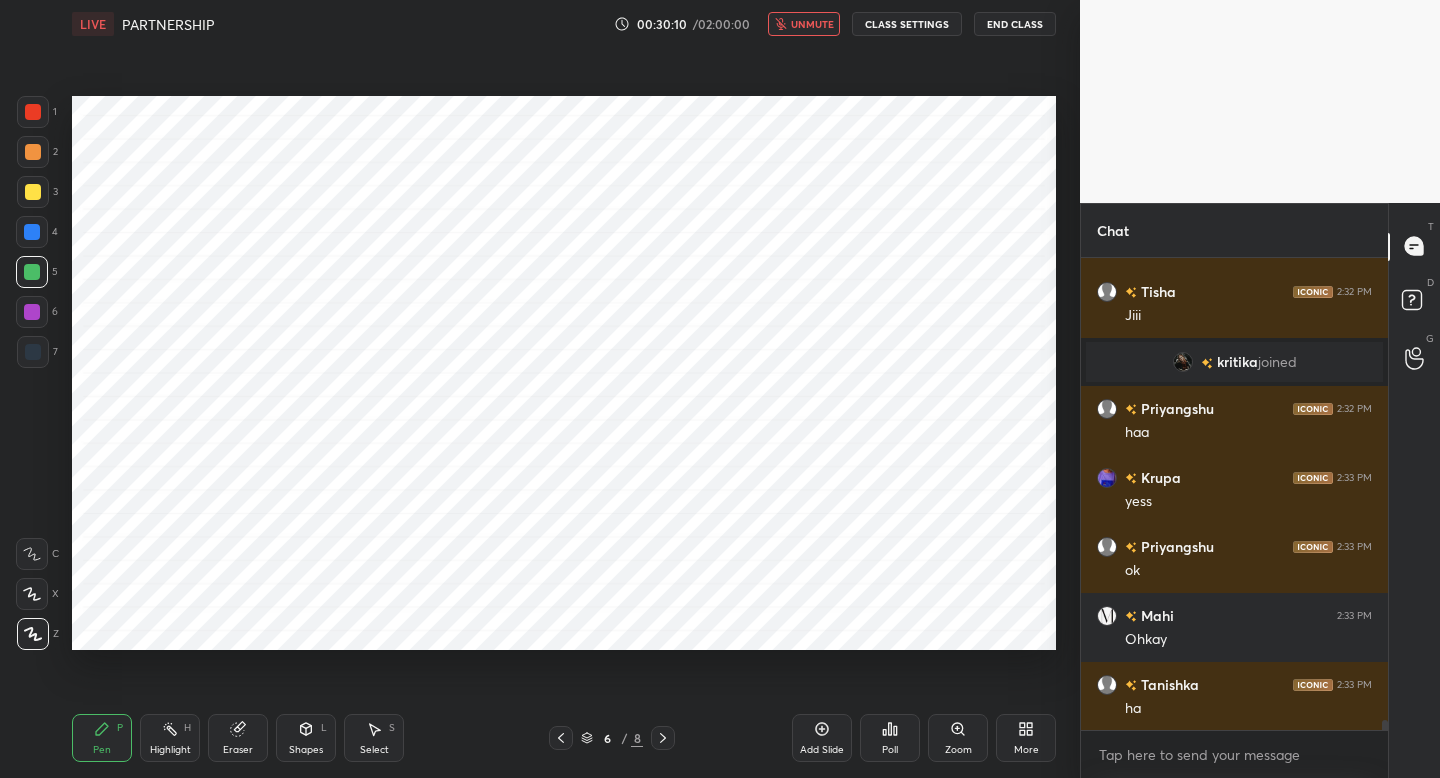 scroll, scrollTop: 22269, scrollLeft: 0, axis: vertical 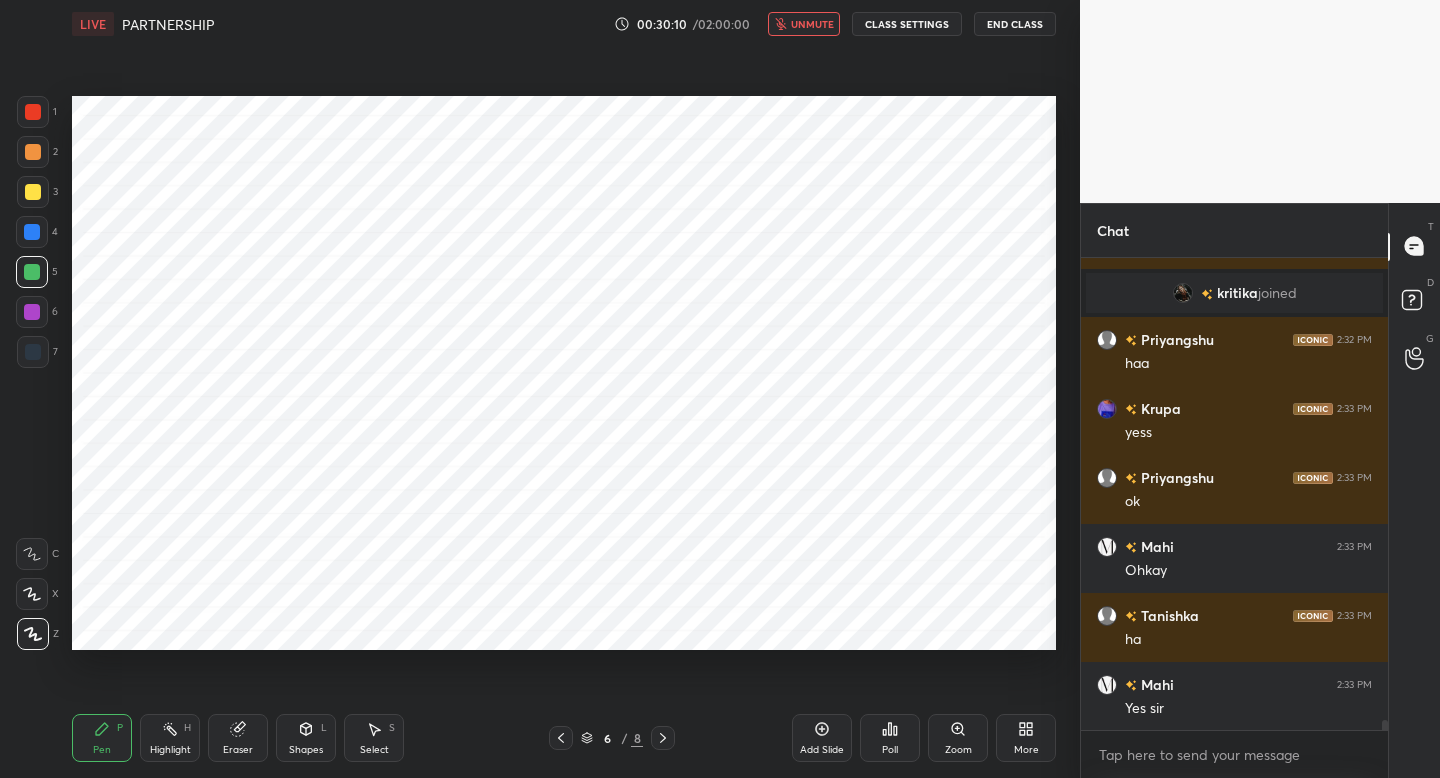 click on "unmute" at bounding box center (812, 24) 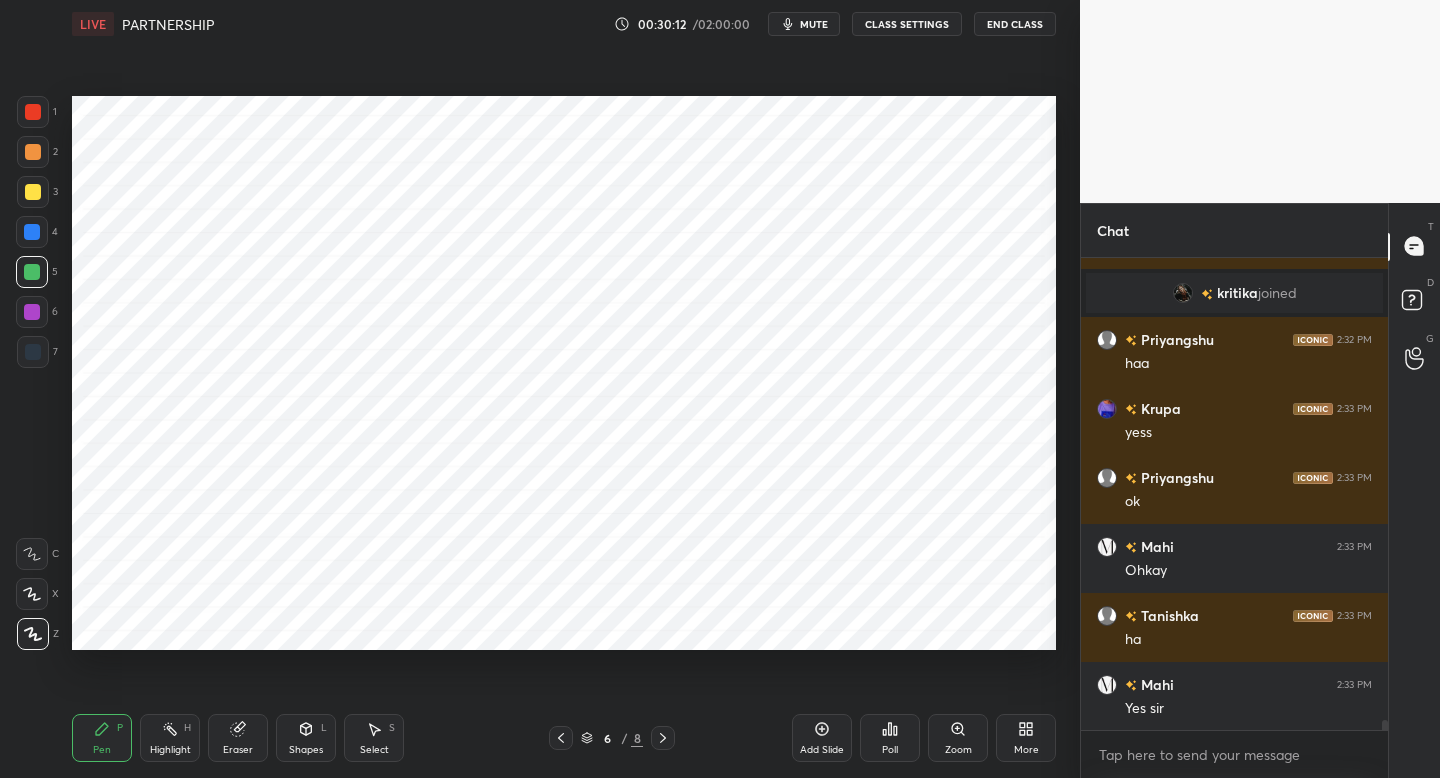click on "mute" at bounding box center (814, 24) 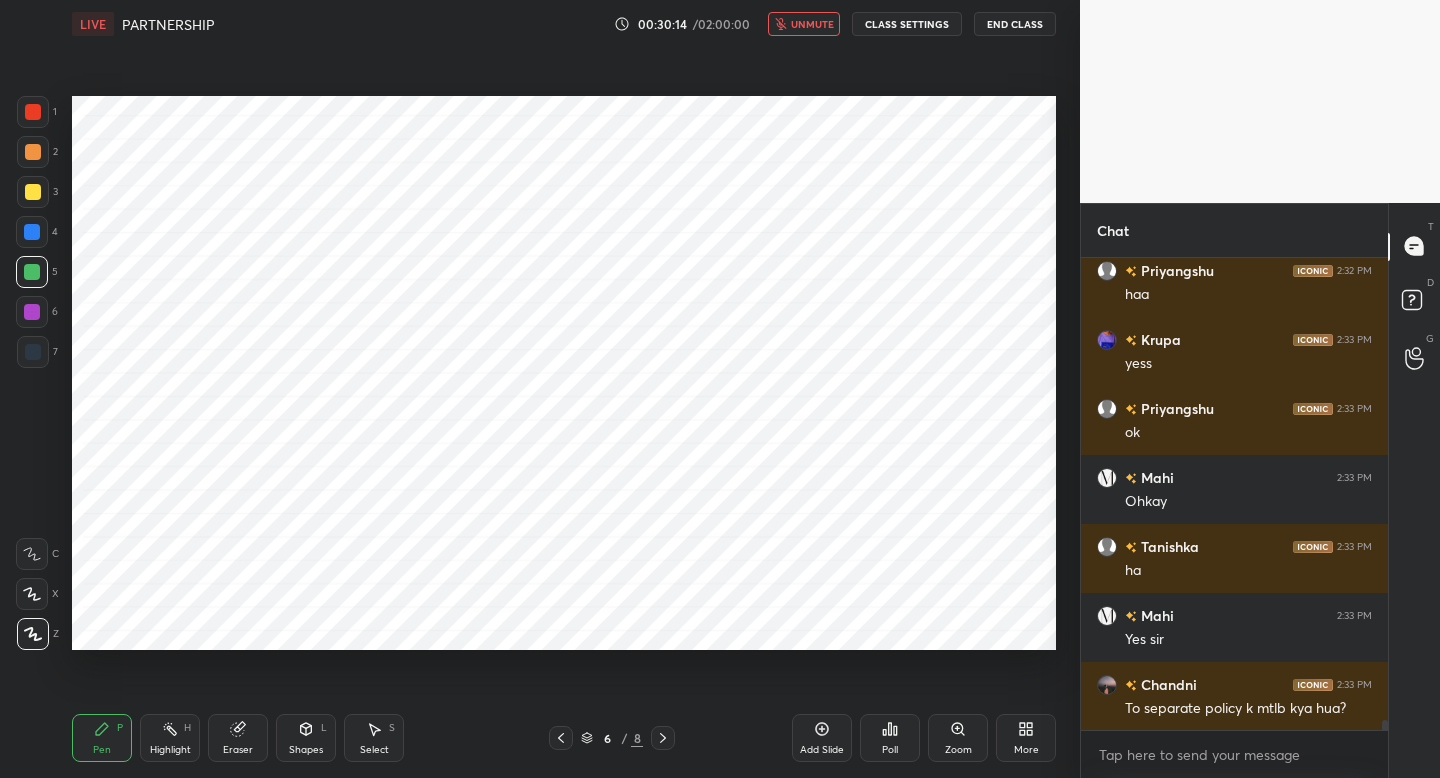 scroll, scrollTop: 22443, scrollLeft: 0, axis: vertical 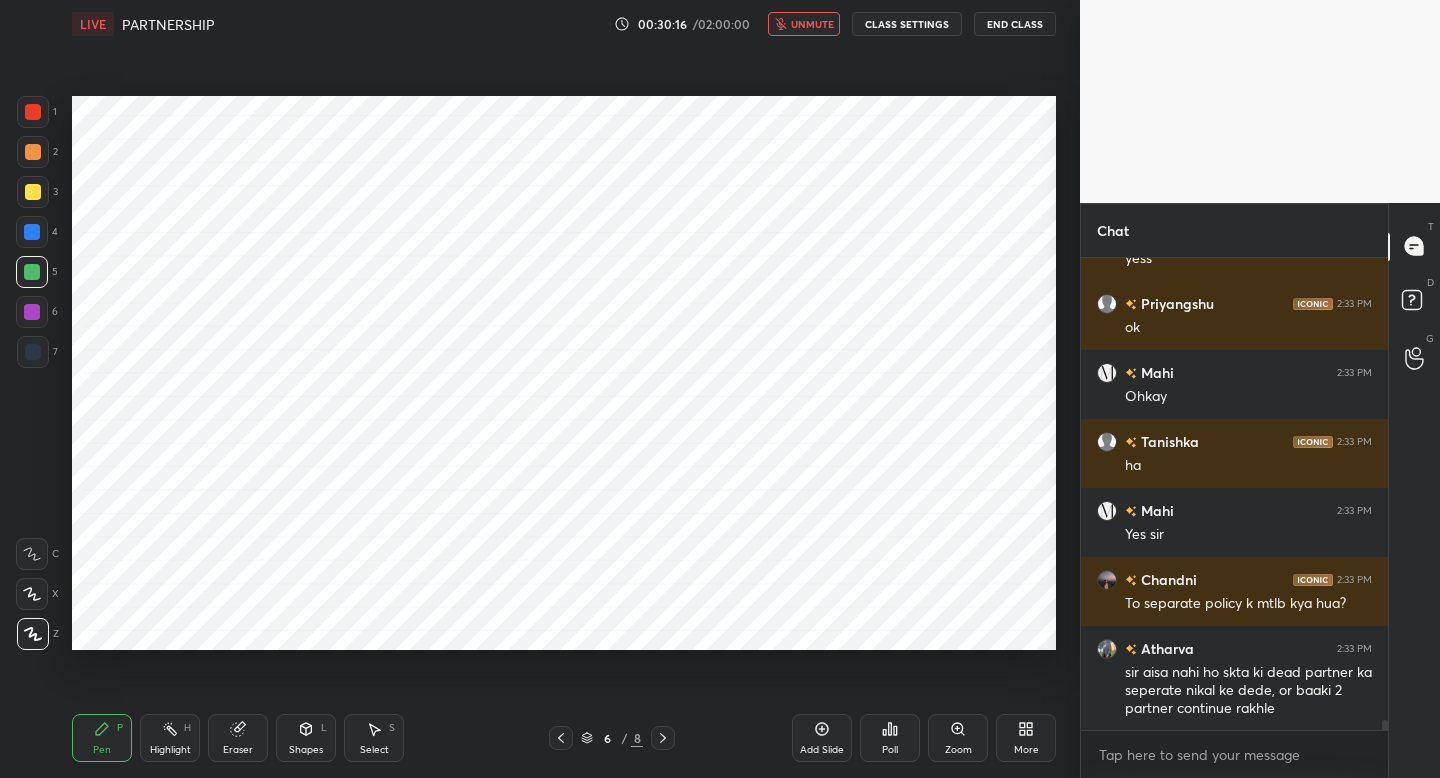 click on "unmute" at bounding box center (812, 24) 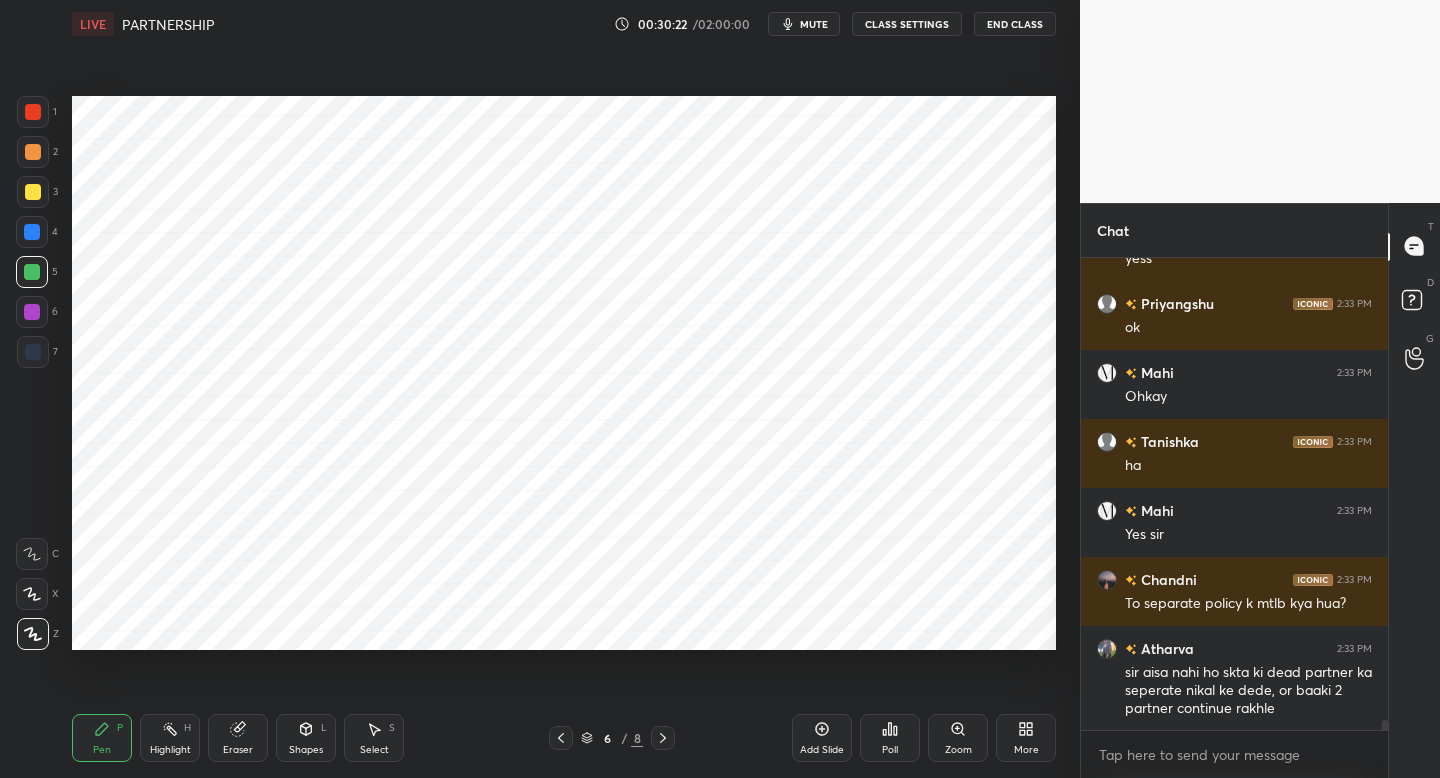 scroll, scrollTop: 22512, scrollLeft: 0, axis: vertical 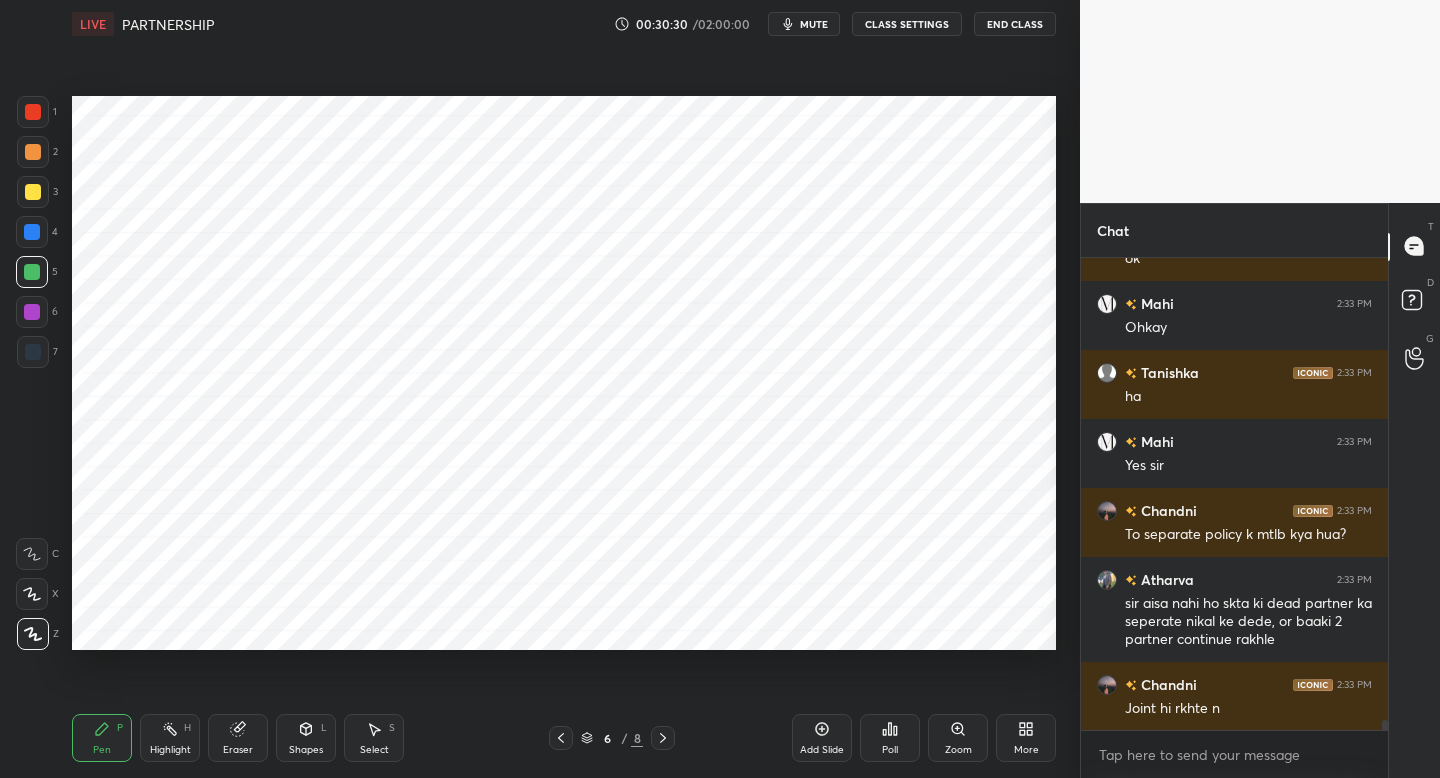 click on "mute" at bounding box center [814, 24] 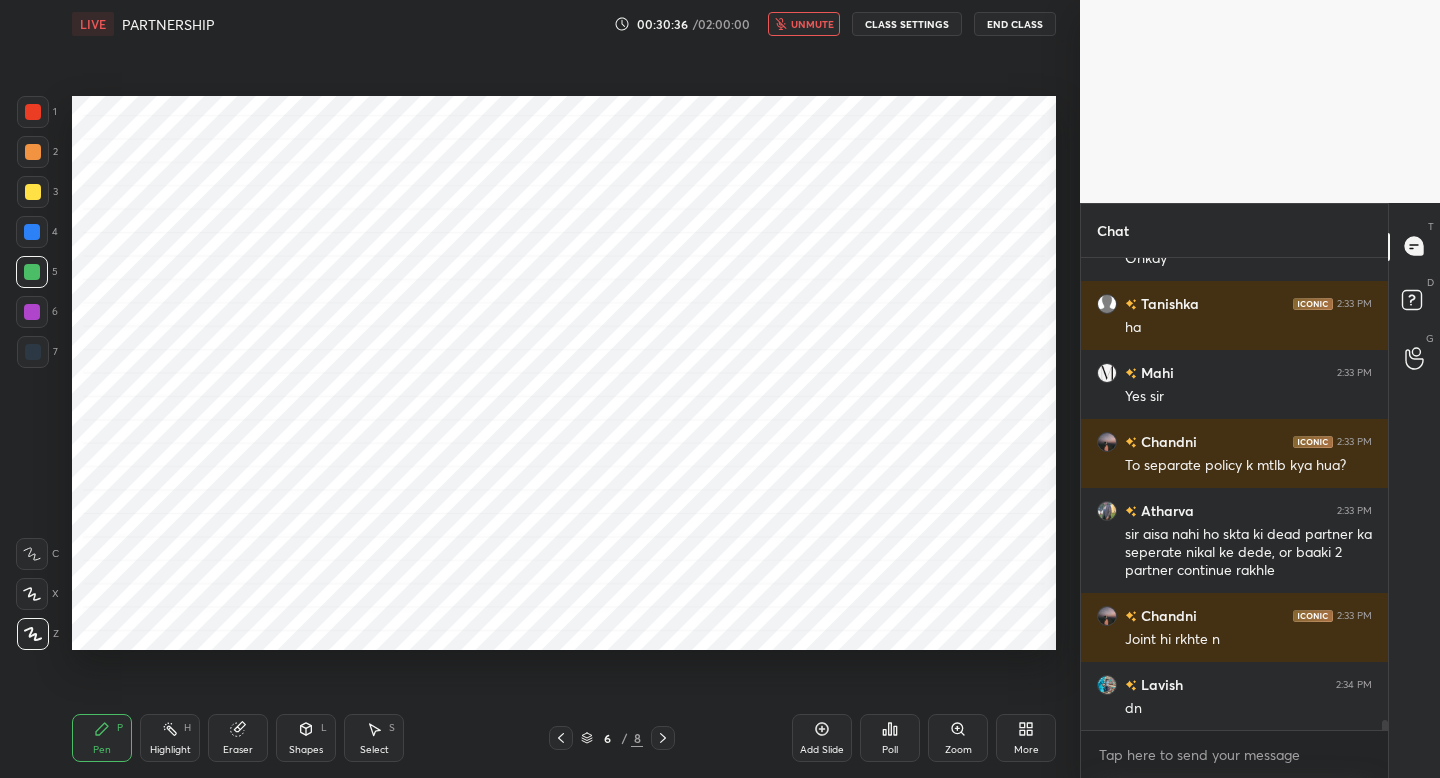 scroll, scrollTop: 22686, scrollLeft: 0, axis: vertical 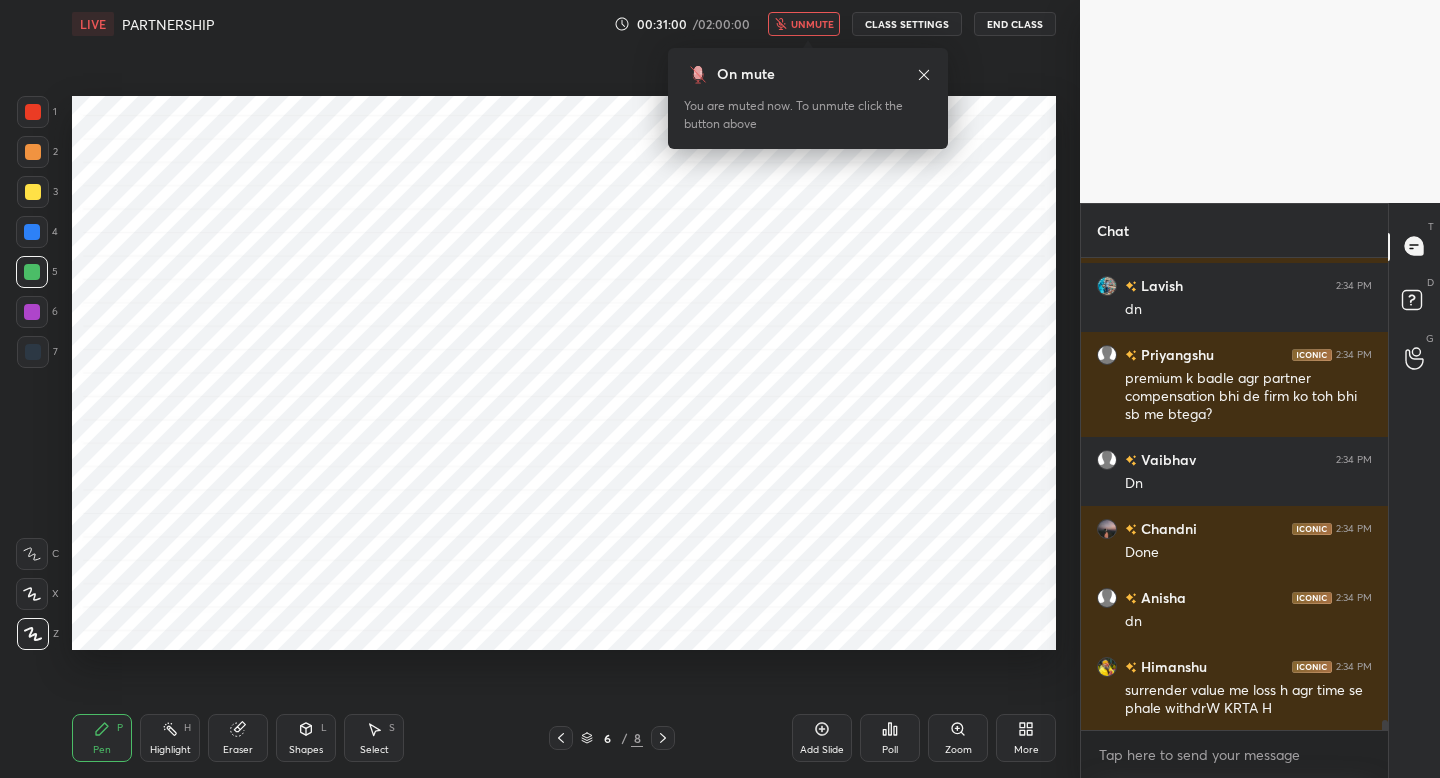 click on "unmute" at bounding box center (812, 24) 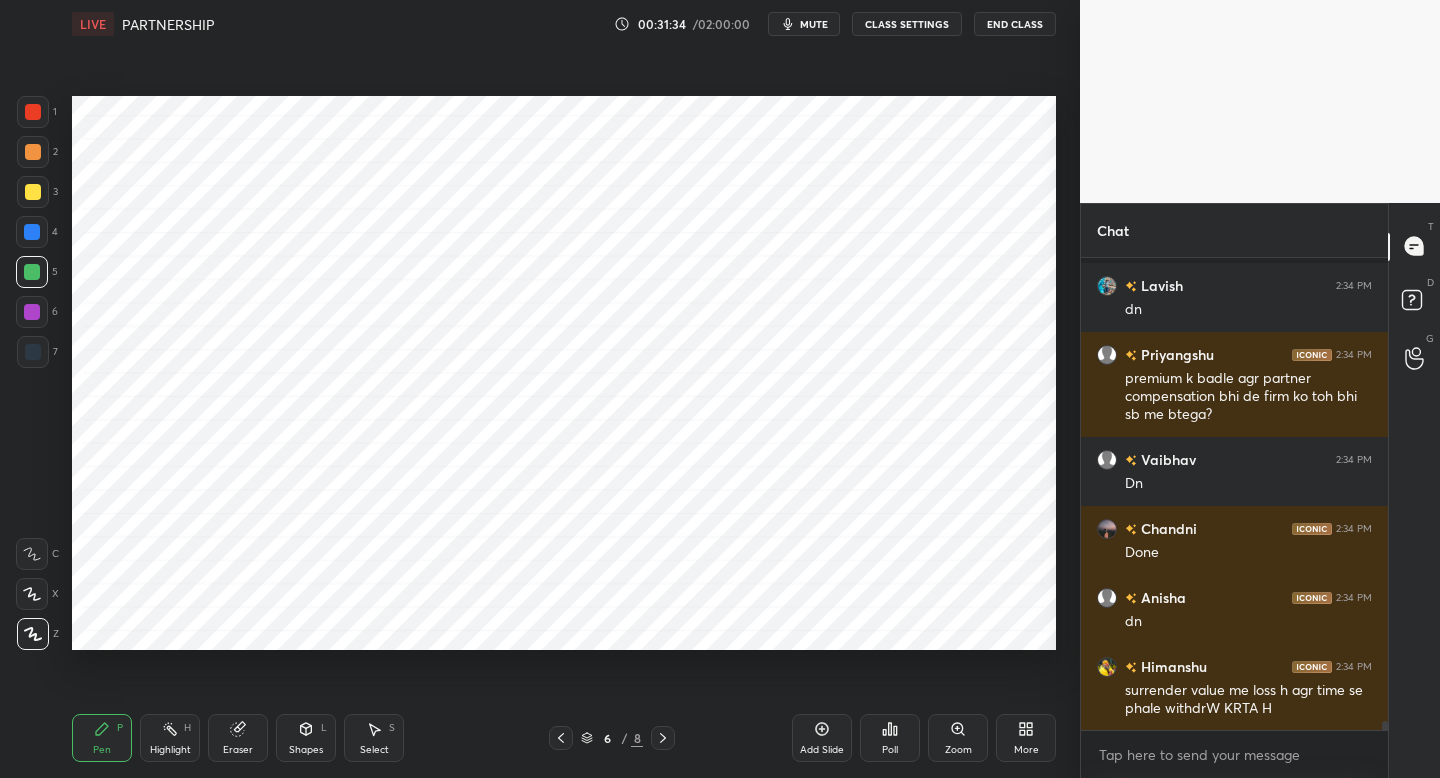 scroll, scrollTop: 23085, scrollLeft: 0, axis: vertical 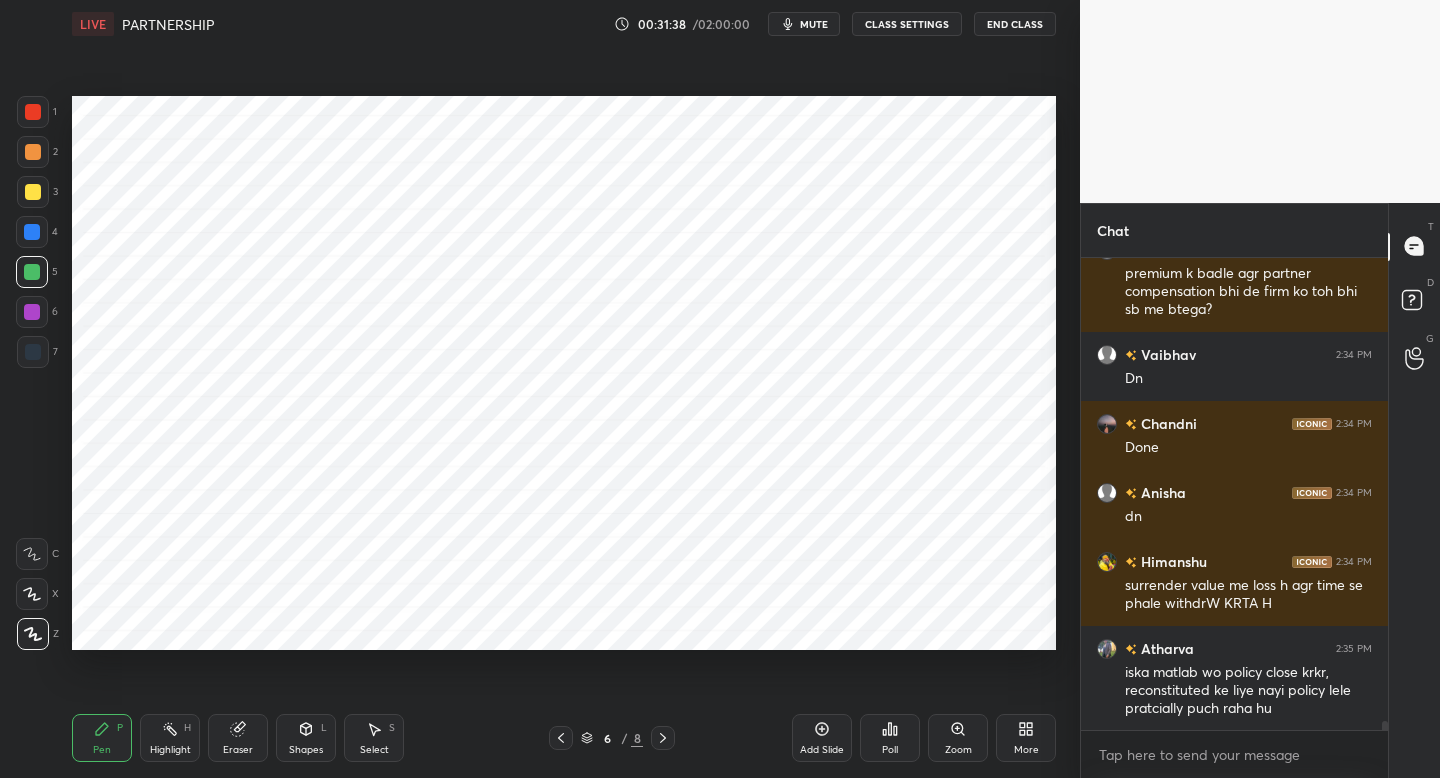 click on "mute" at bounding box center (804, 24) 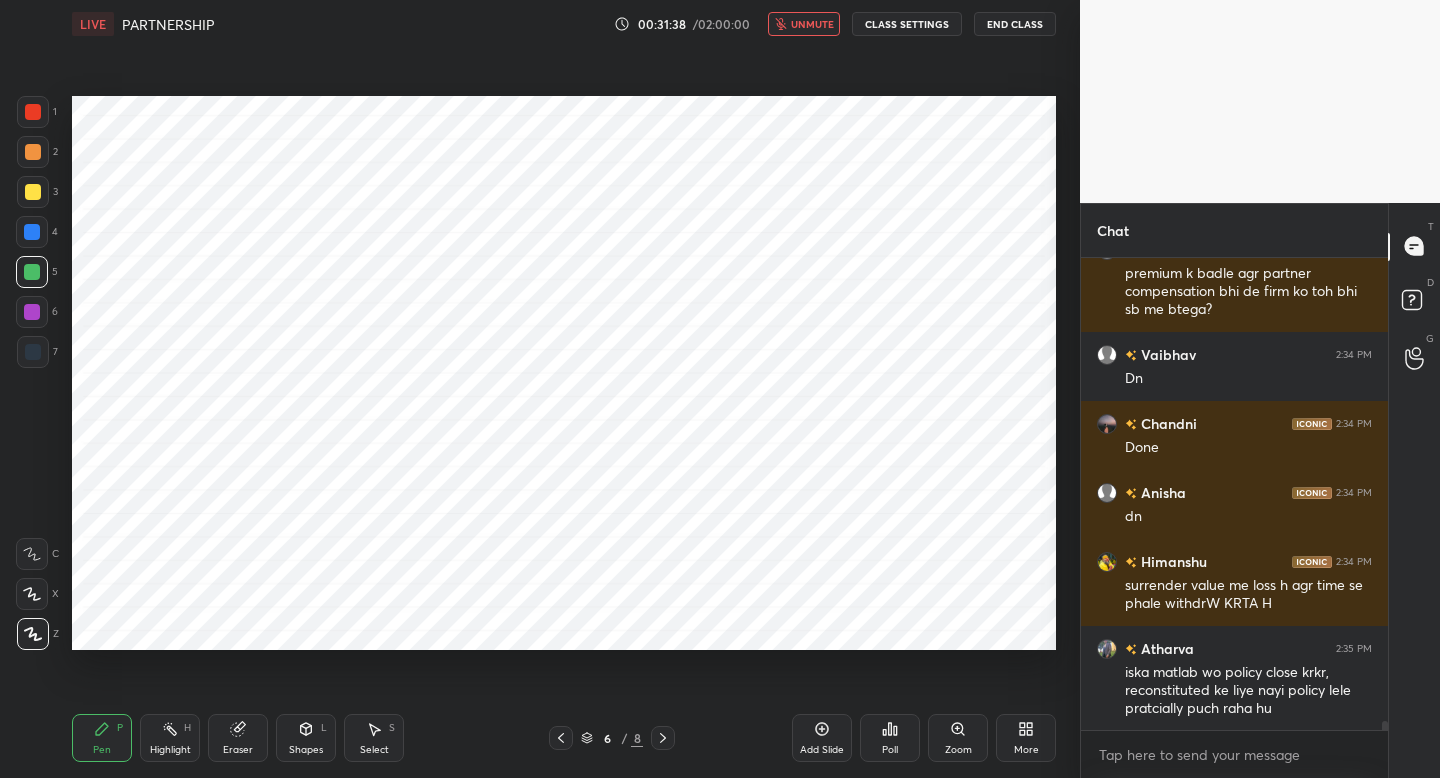 click on "unmute" at bounding box center [804, 24] 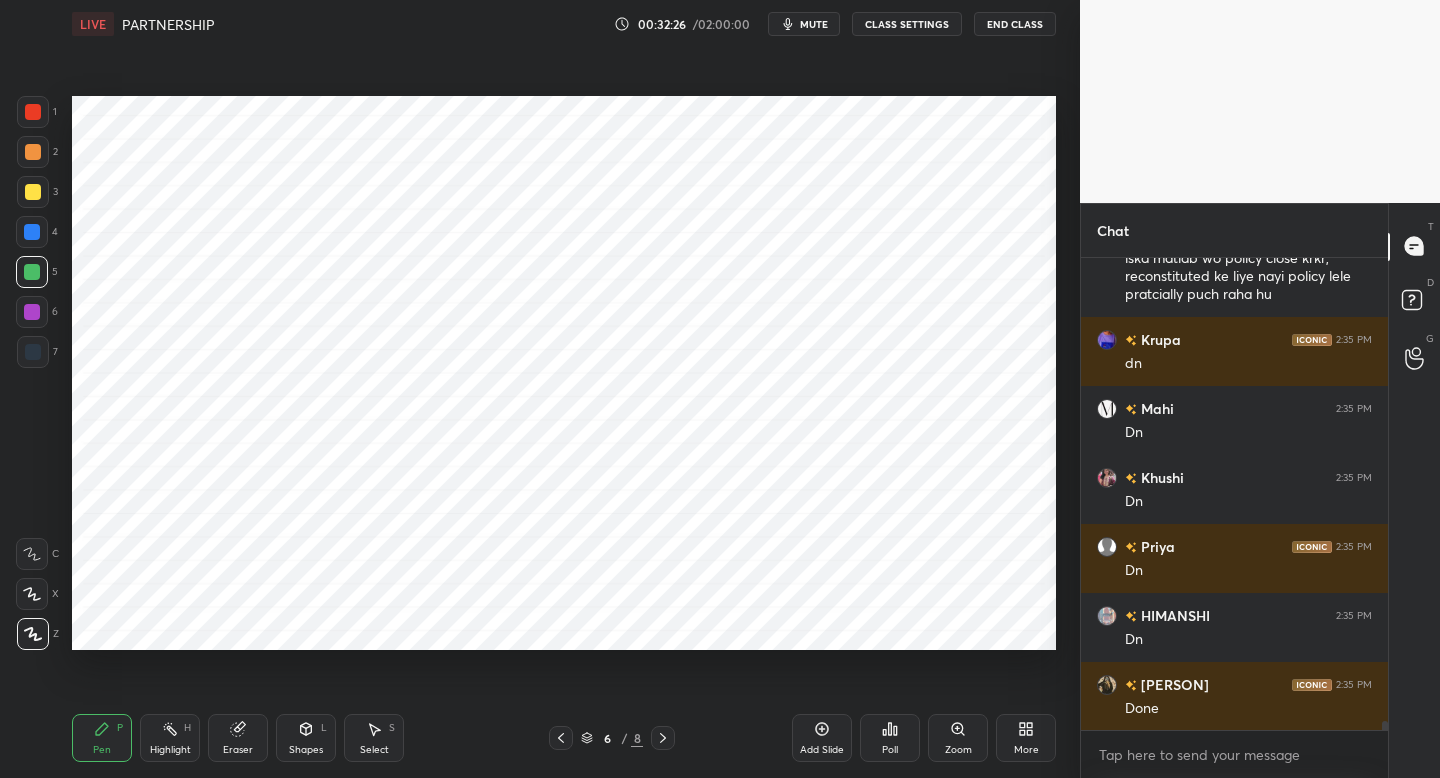scroll, scrollTop: 23568, scrollLeft: 0, axis: vertical 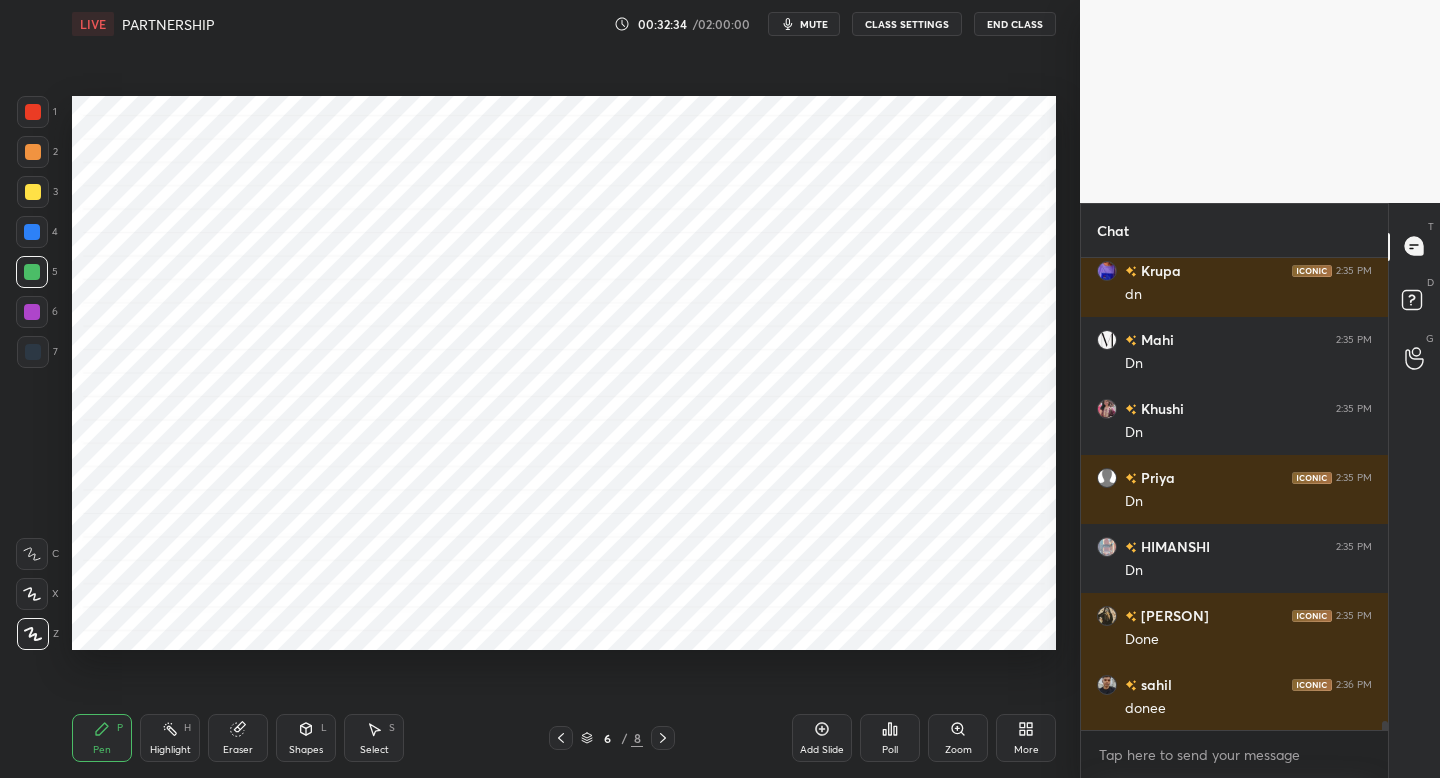 type 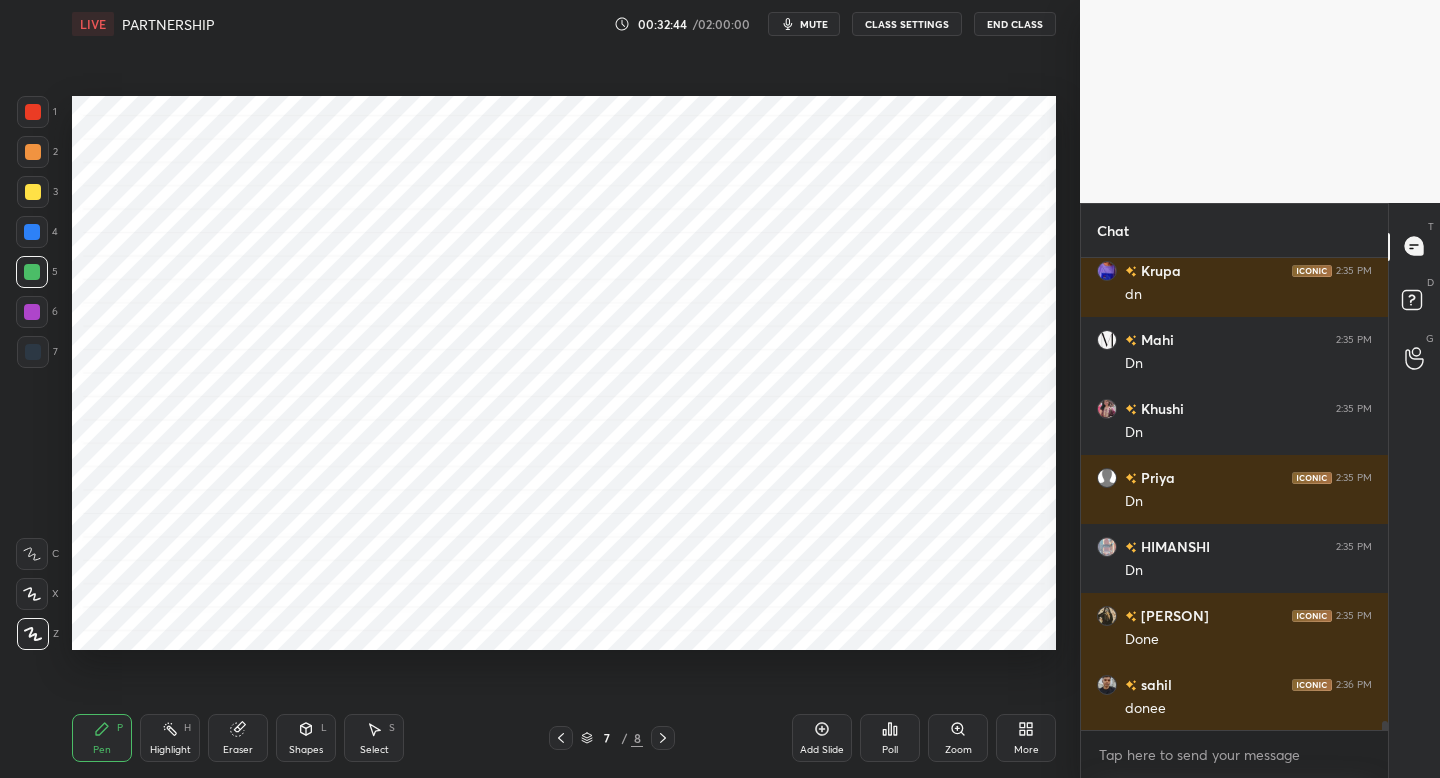 scroll, scrollTop: 23637, scrollLeft: 0, axis: vertical 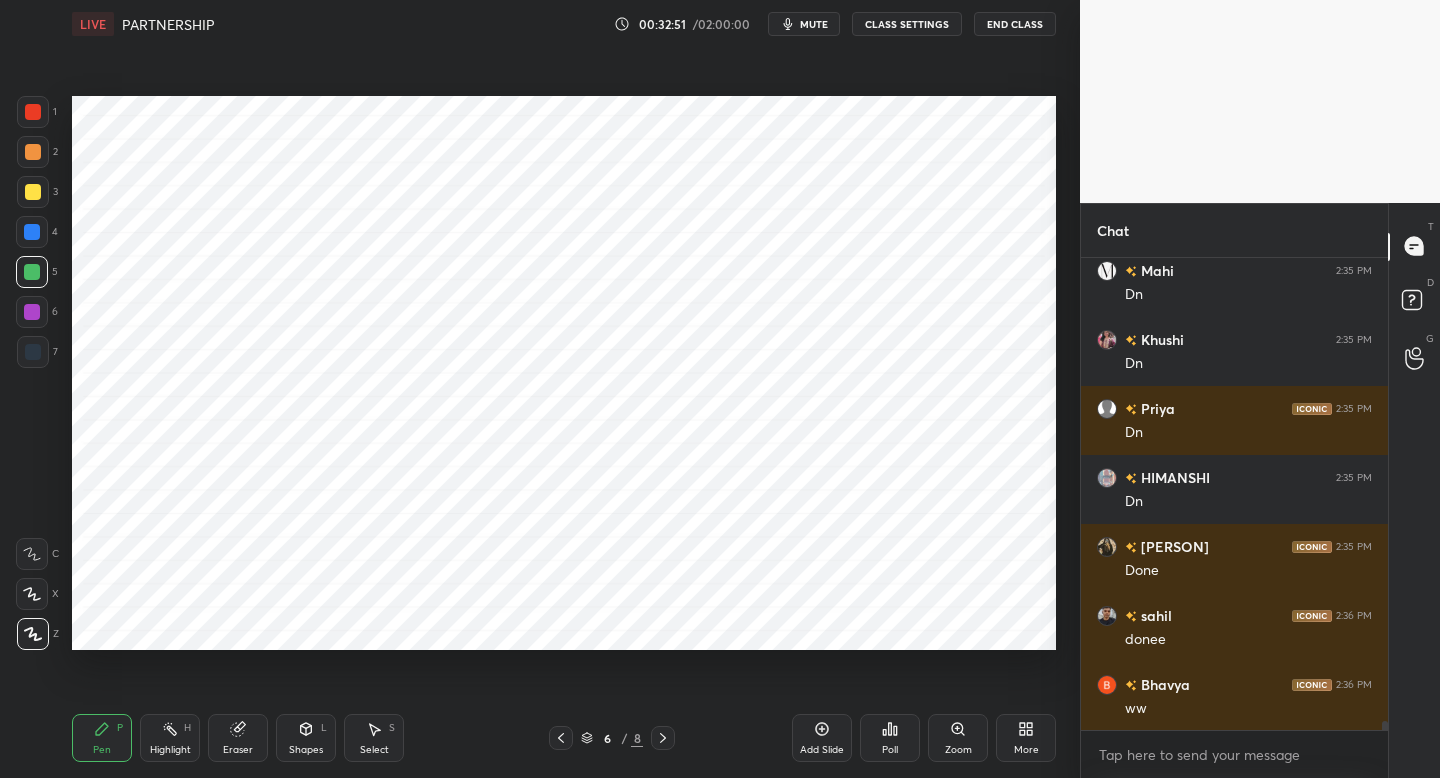 click on "mute" at bounding box center (804, 24) 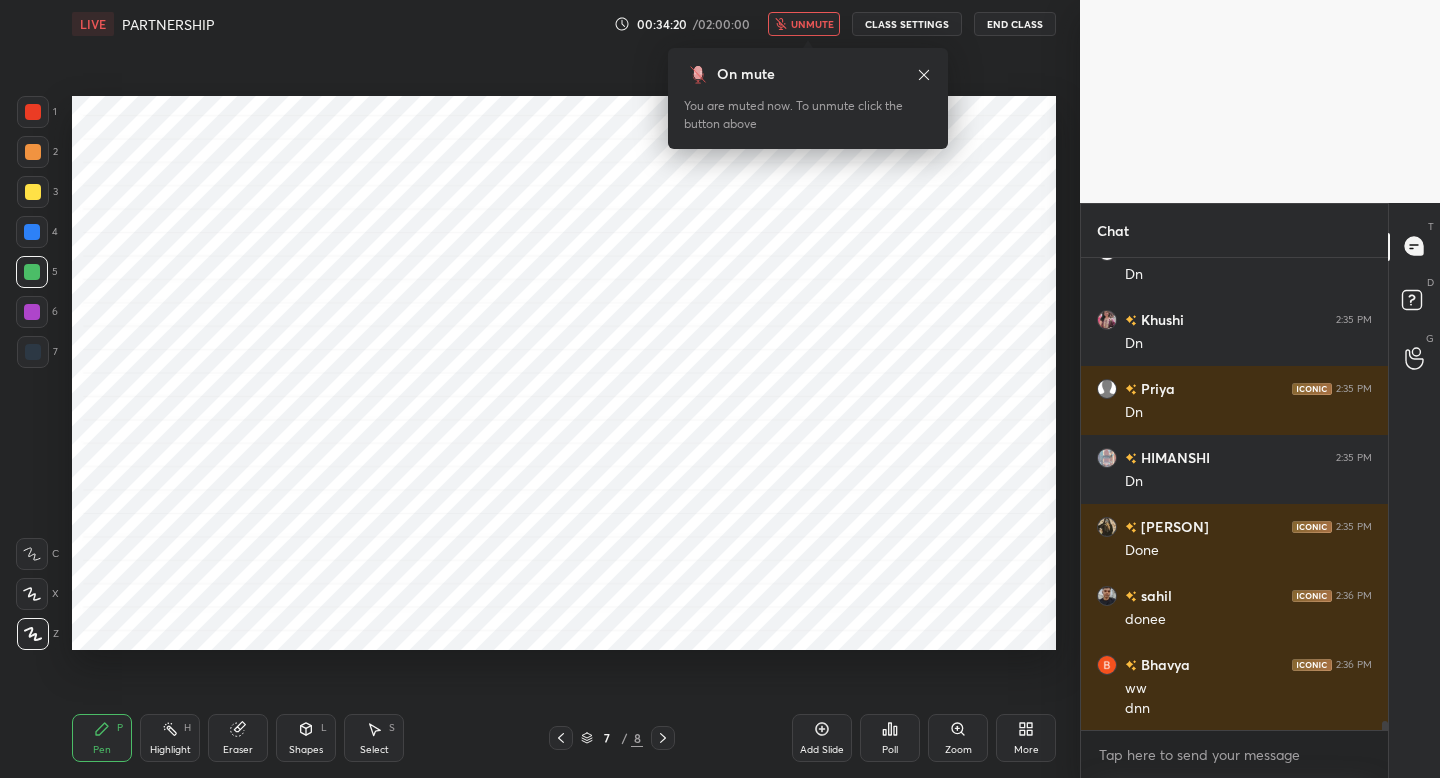 scroll, scrollTop: 23726, scrollLeft: 0, axis: vertical 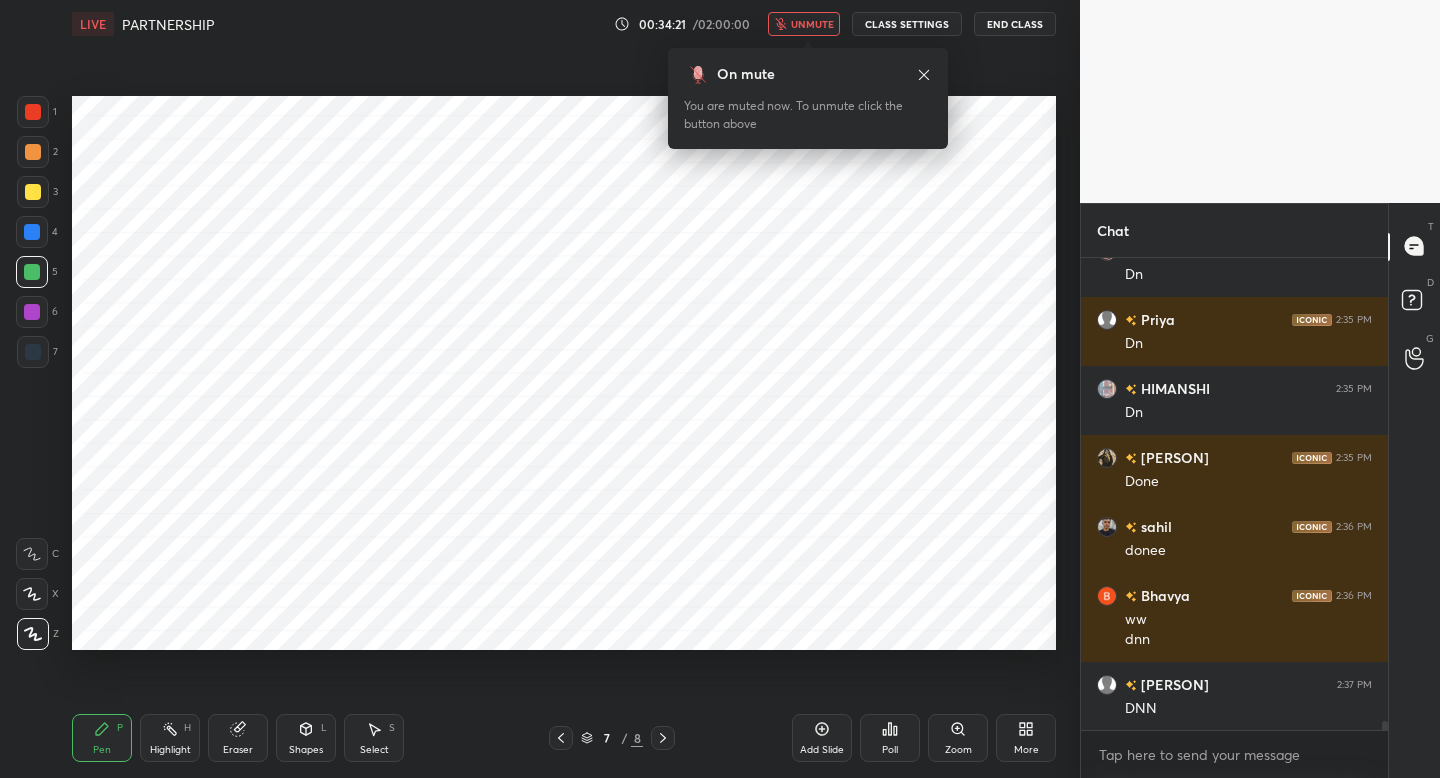 click on "unmute" at bounding box center (804, 24) 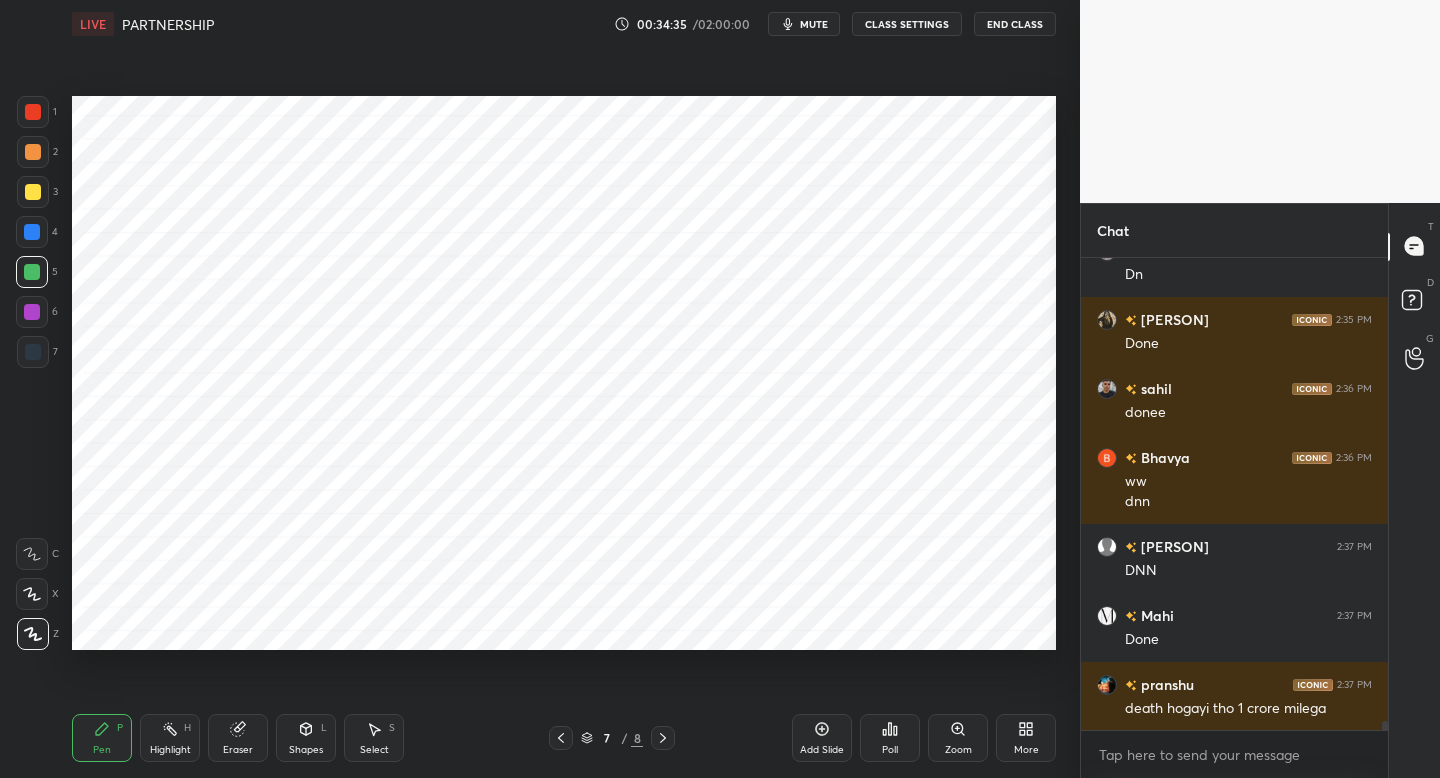 scroll, scrollTop: 23933, scrollLeft: 0, axis: vertical 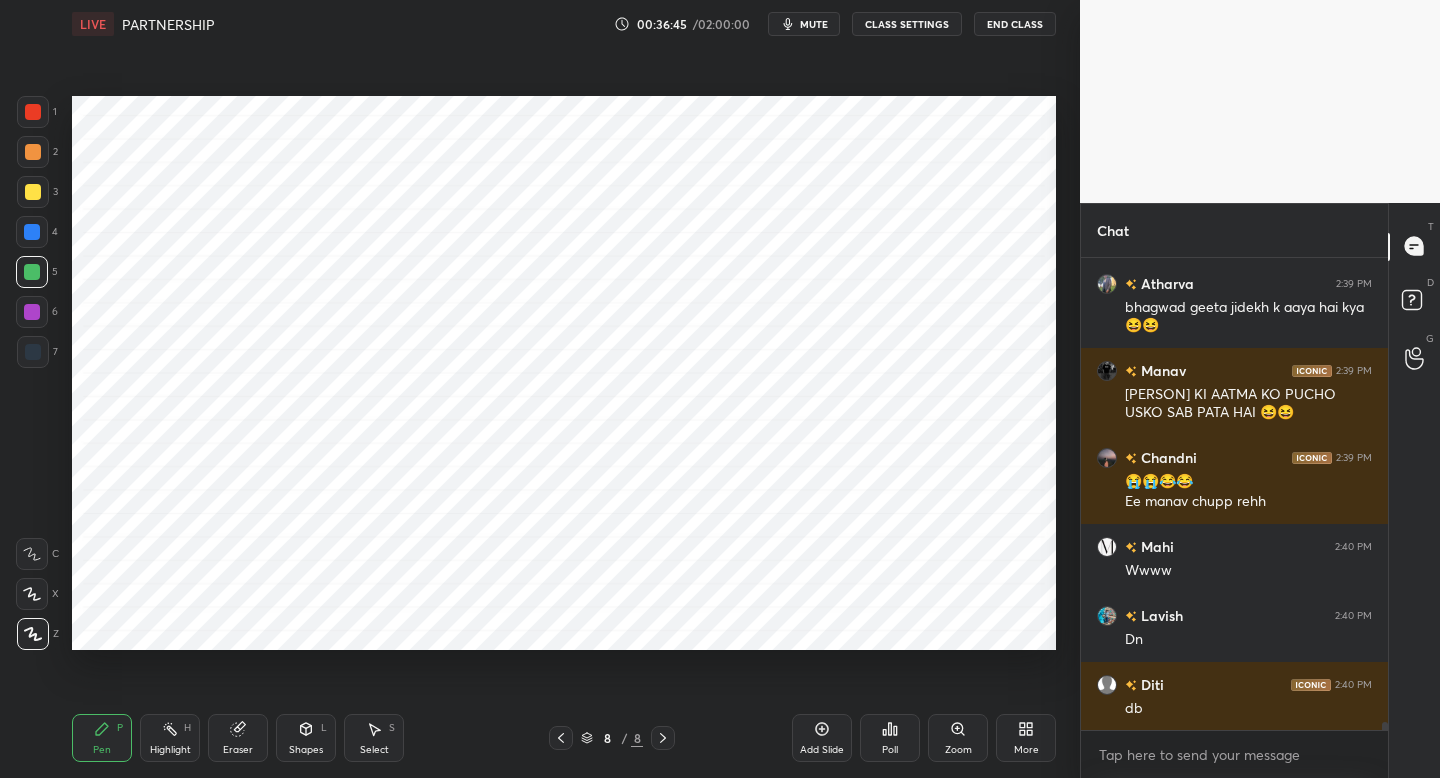 click 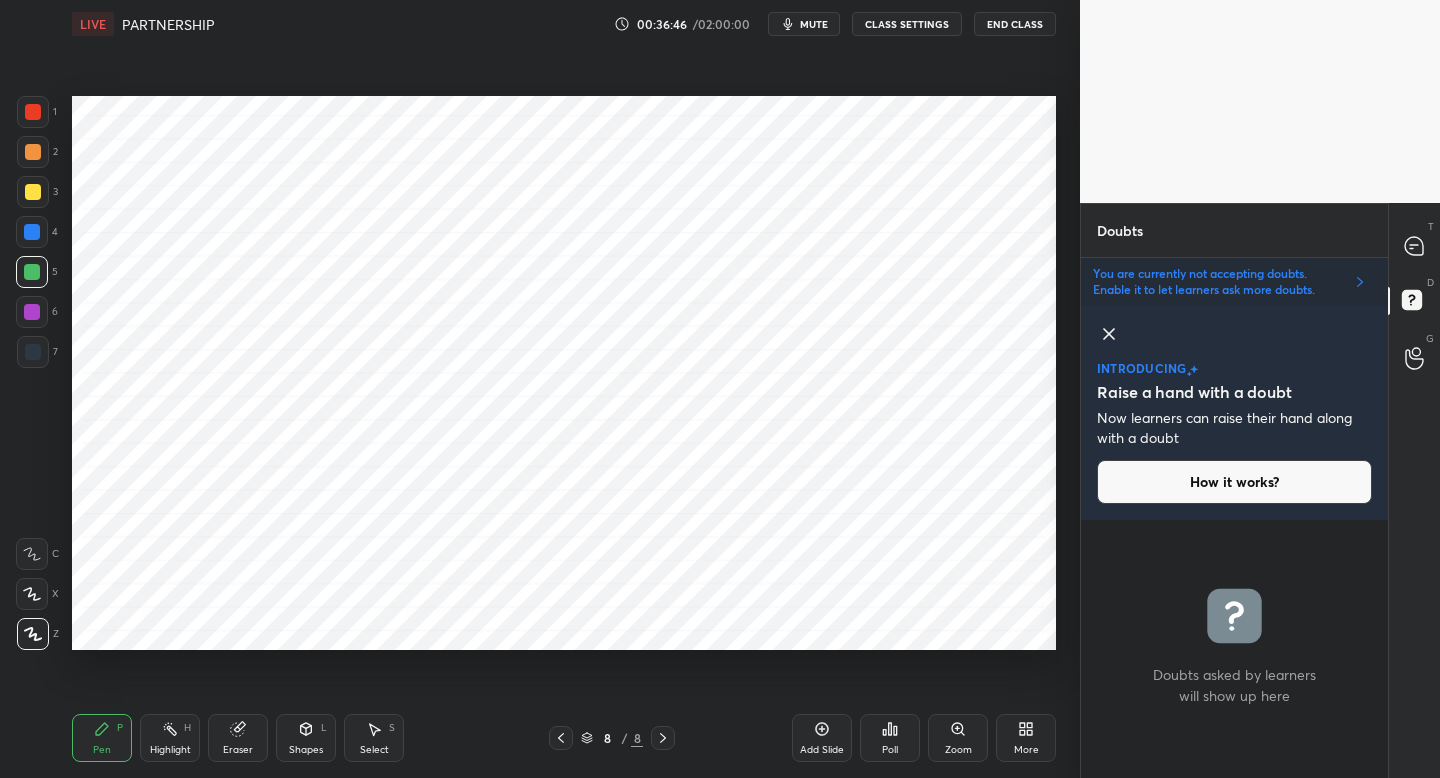 scroll, scrollTop: 251, scrollLeft: 301, axis: both 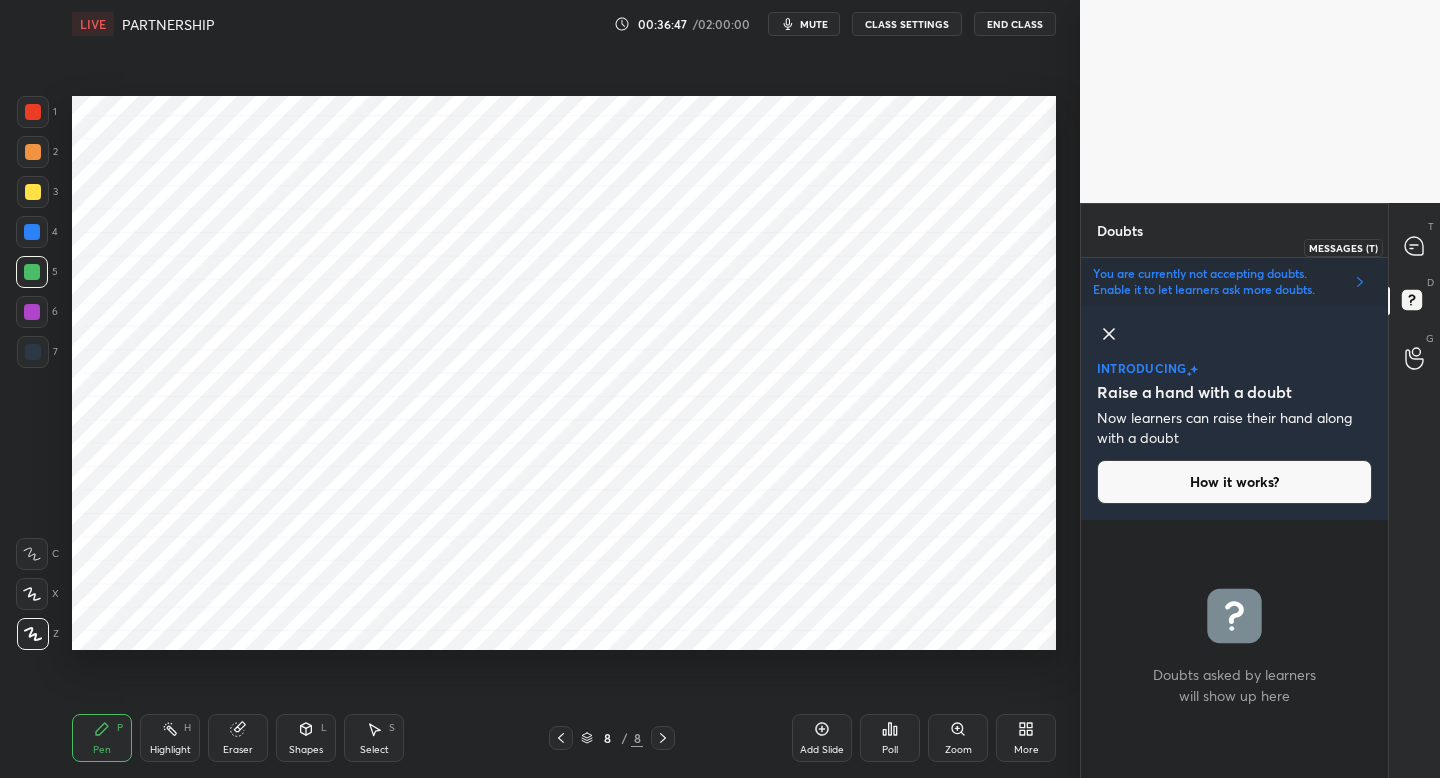 click 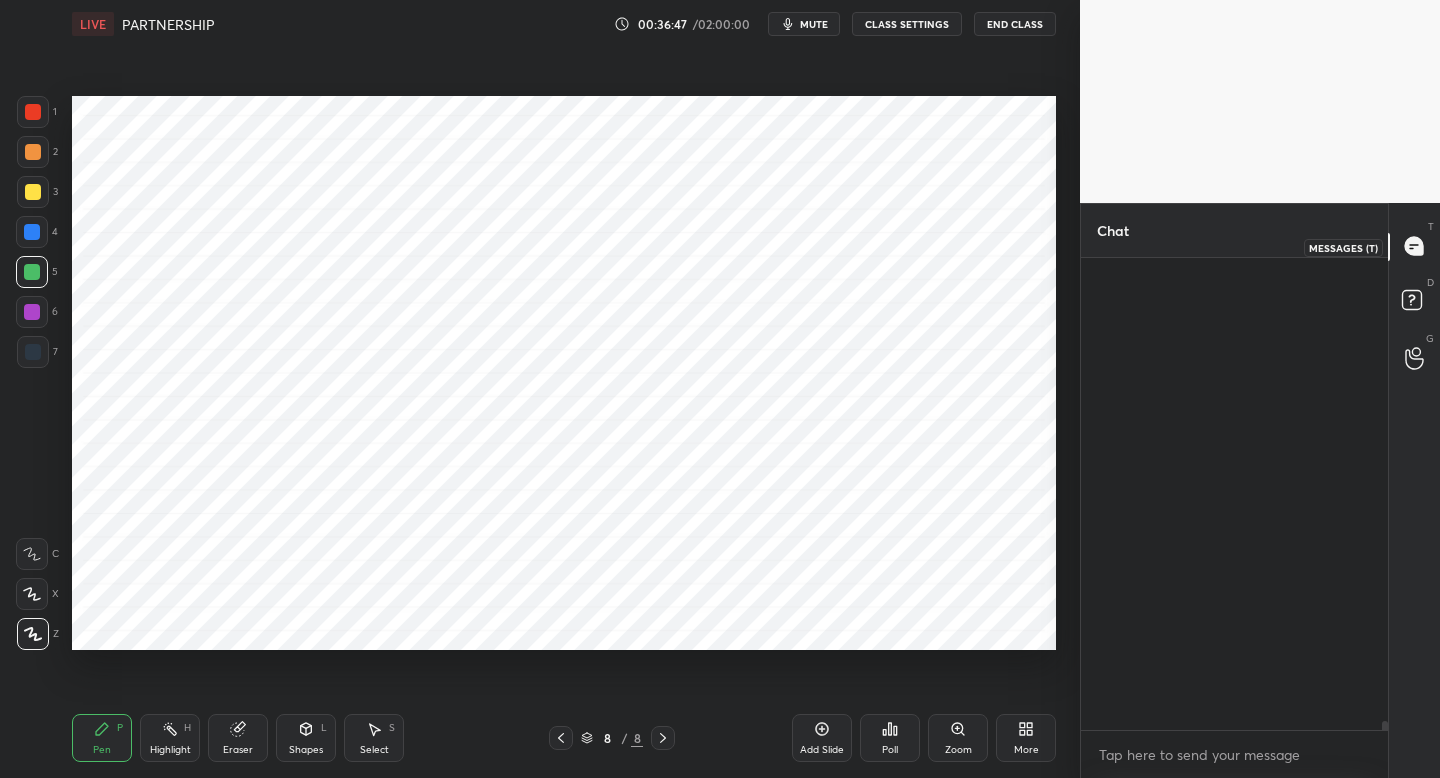 scroll, scrollTop: 7, scrollLeft: 7, axis: both 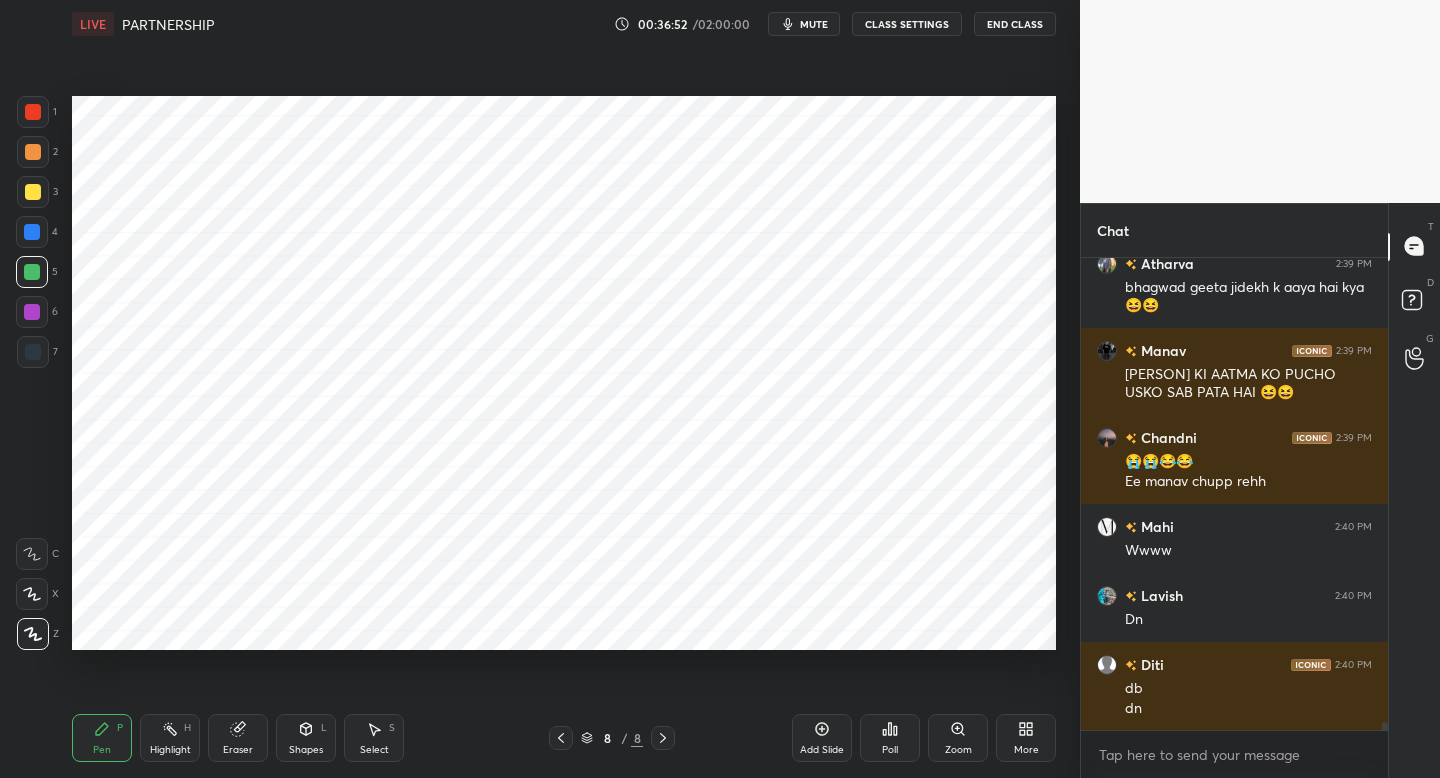 click 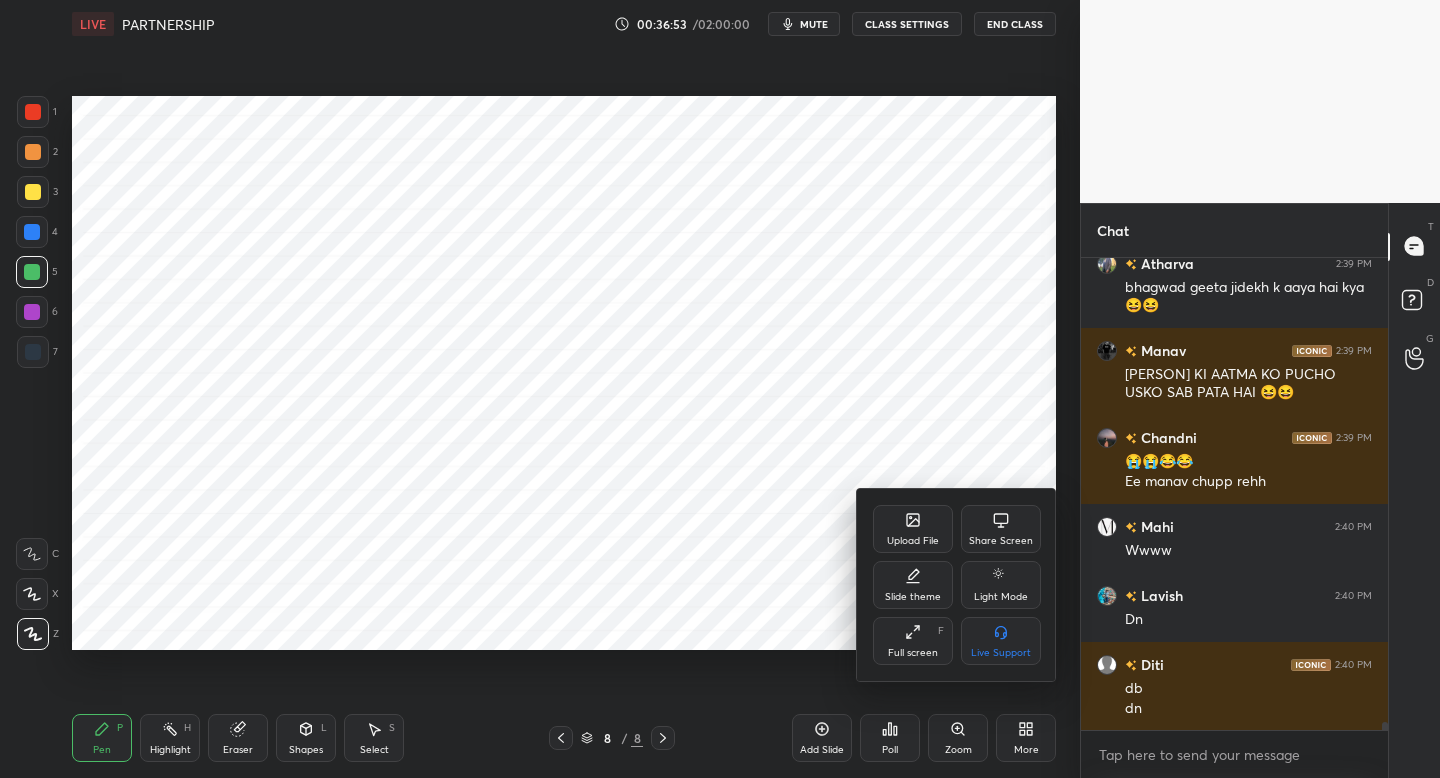 click on "Share Screen" at bounding box center (1001, 541) 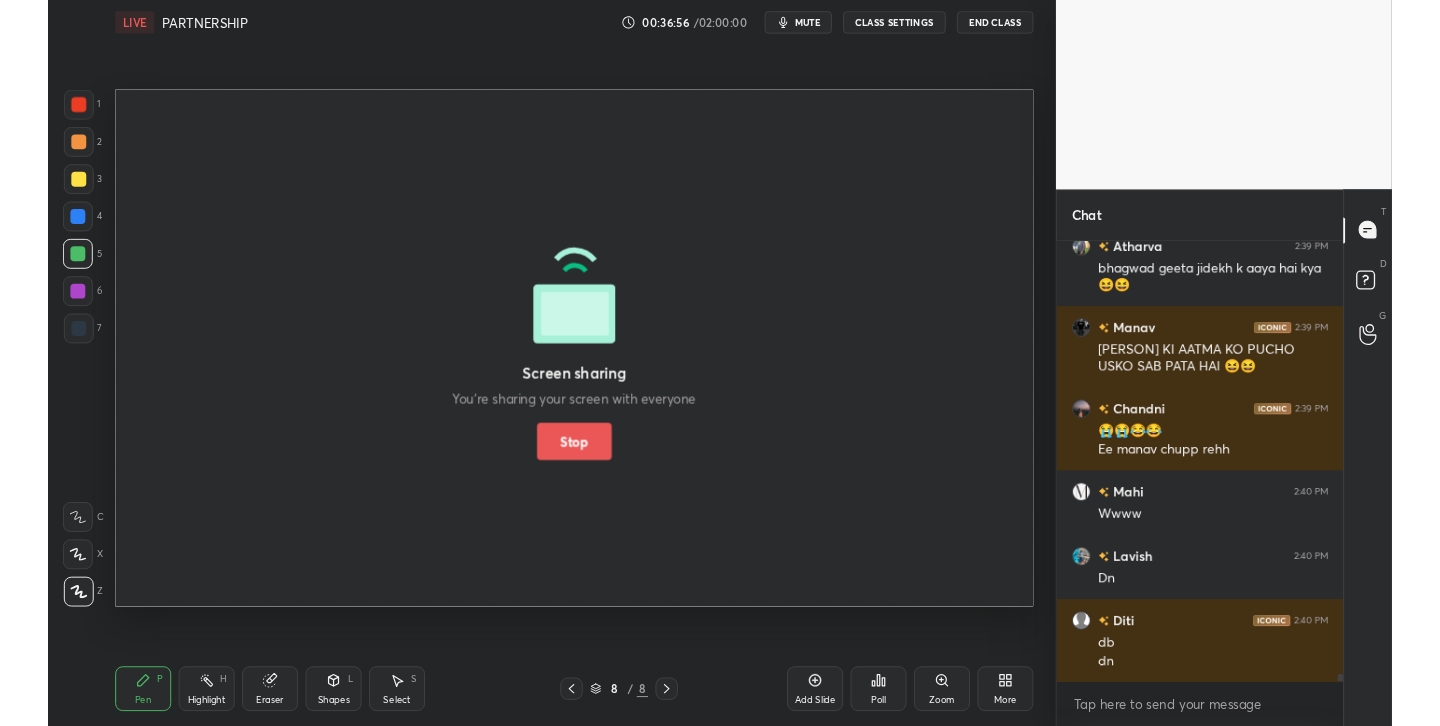 scroll, scrollTop: 26540, scrollLeft: 0, axis: vertical 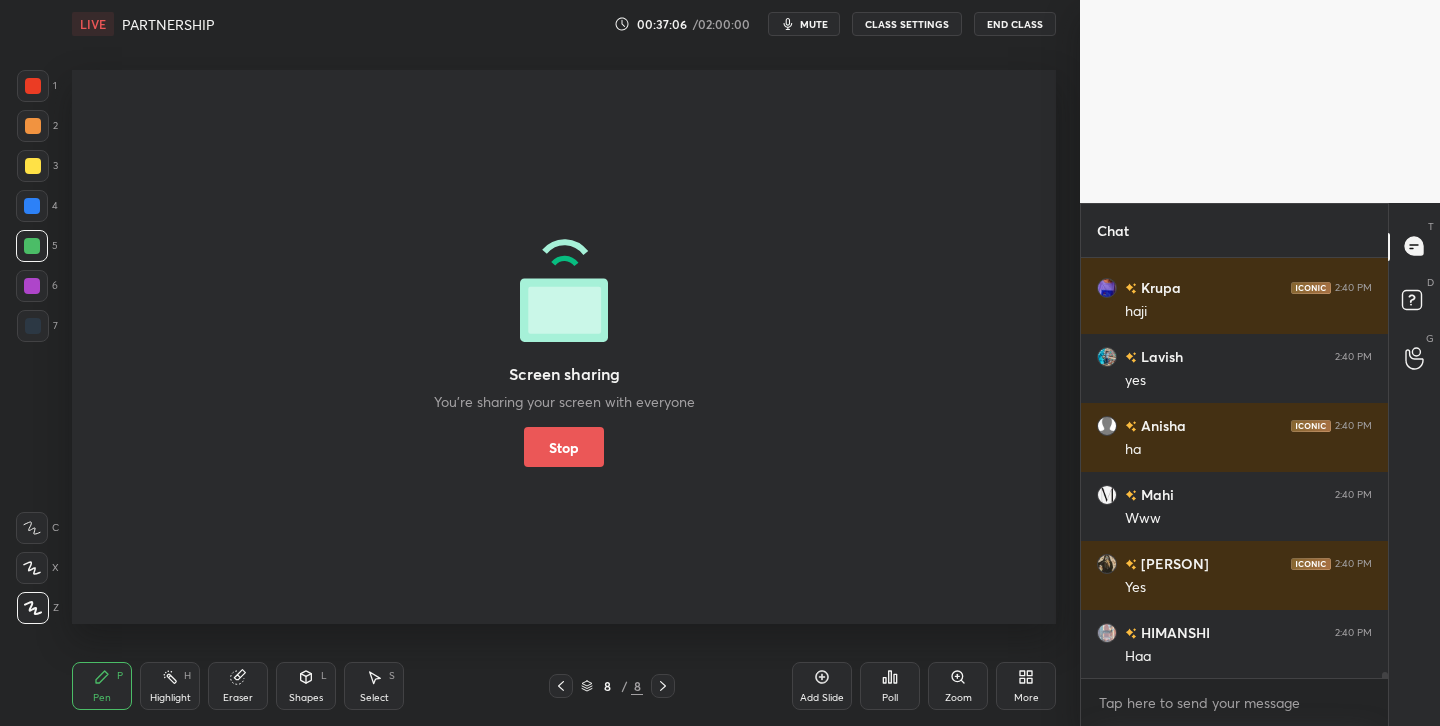 click on "Stop" at bounding box center (564, 447) 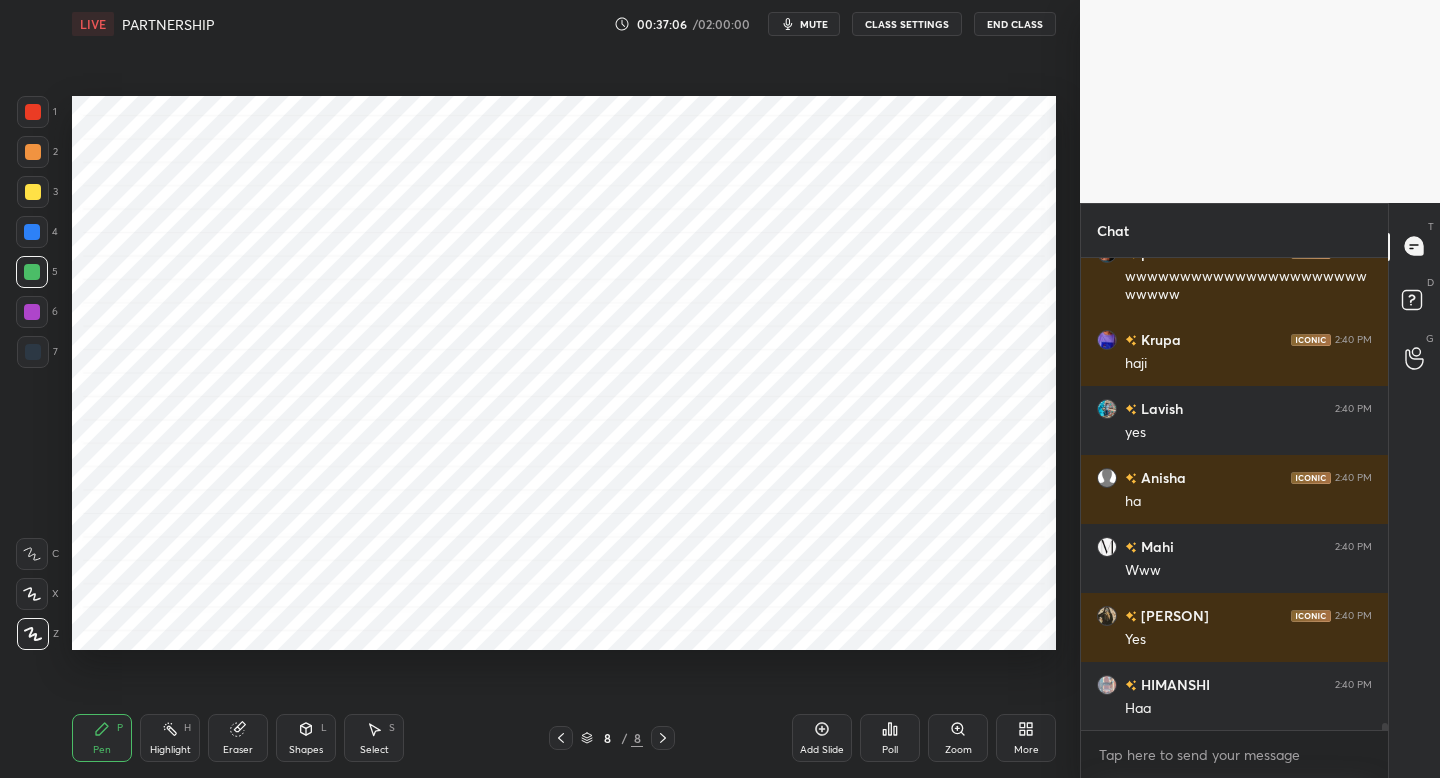 scroll, scrollTop: 99350, scrollLeft: 99000, axis: both 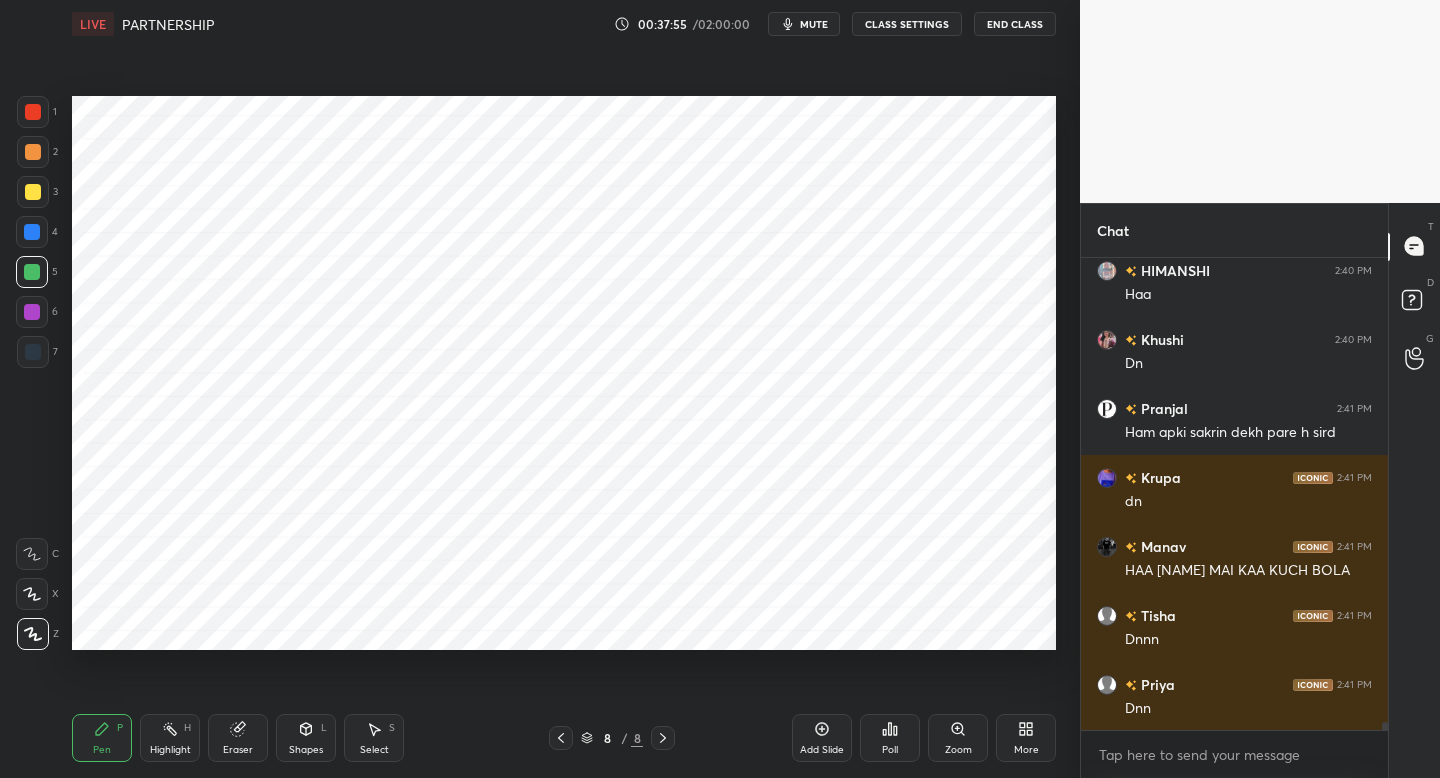 click on "More" at bounding box center (1026, 738) 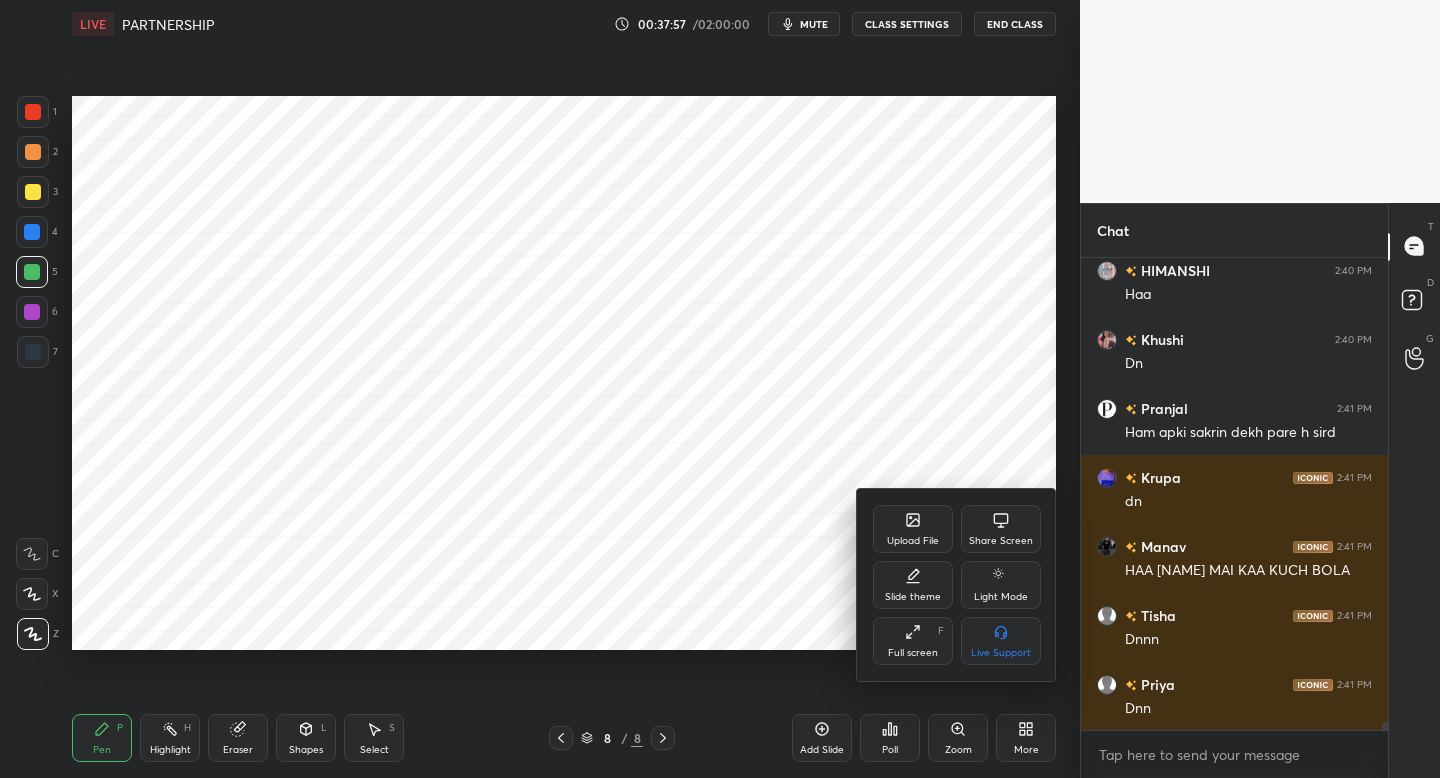 click on "Share Screen" at bounding box center (1001, 529) 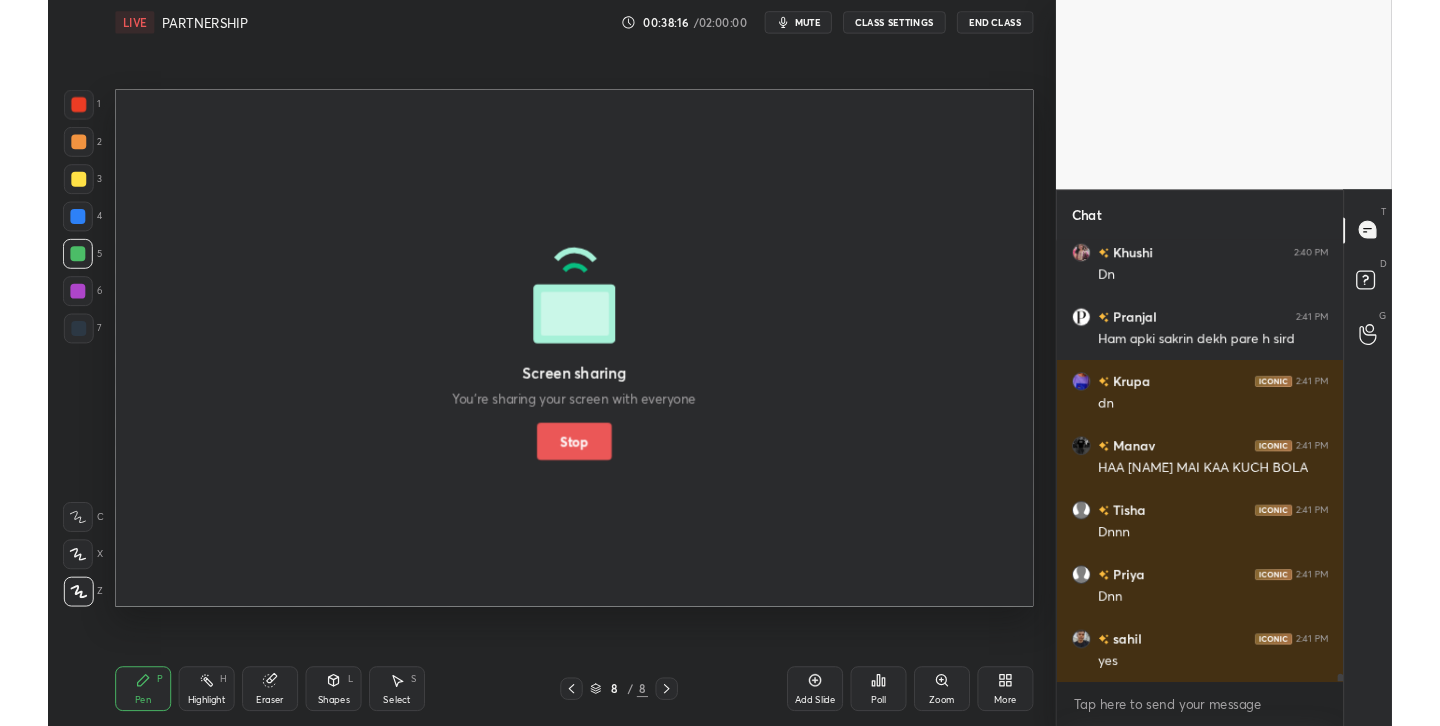 scroll, scrollTop: 28025, scrollLeft: 0, axis: vertical 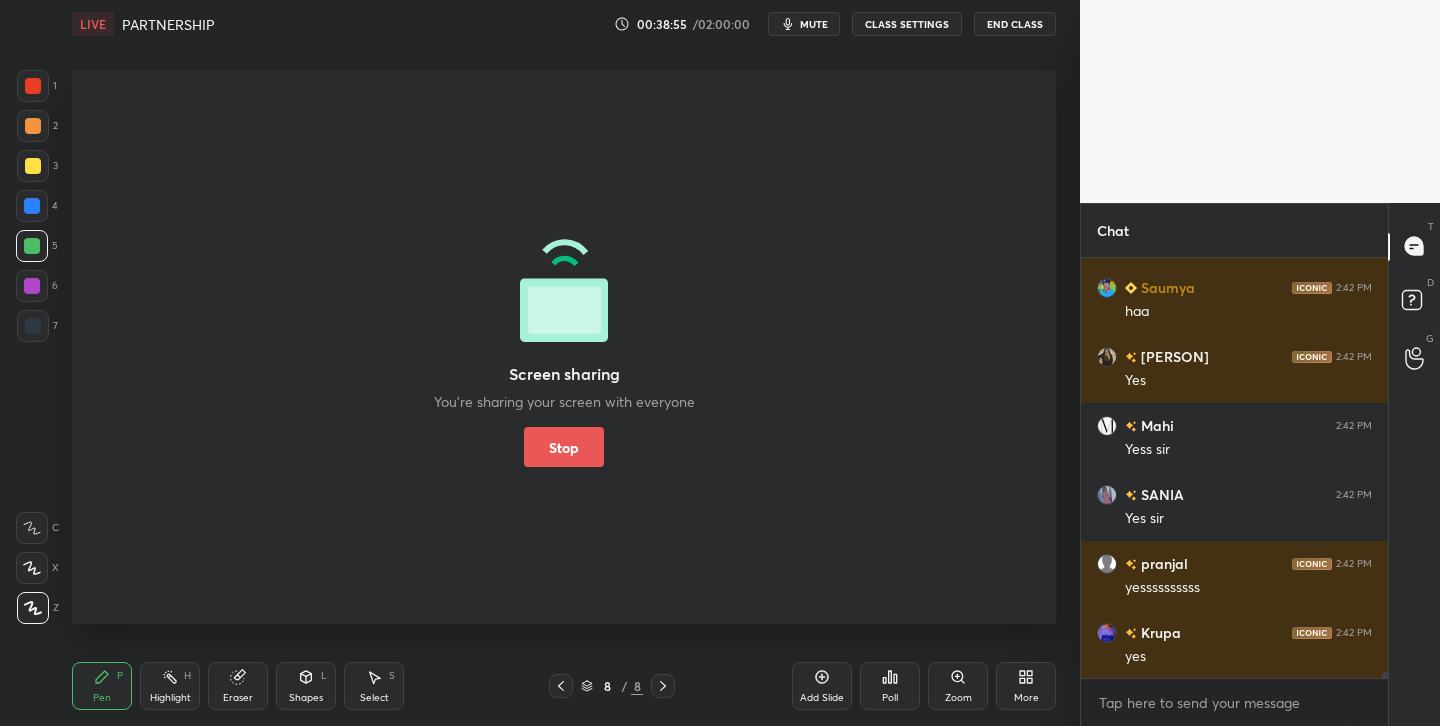 click on "Stop" at bounding box center [564, 447] 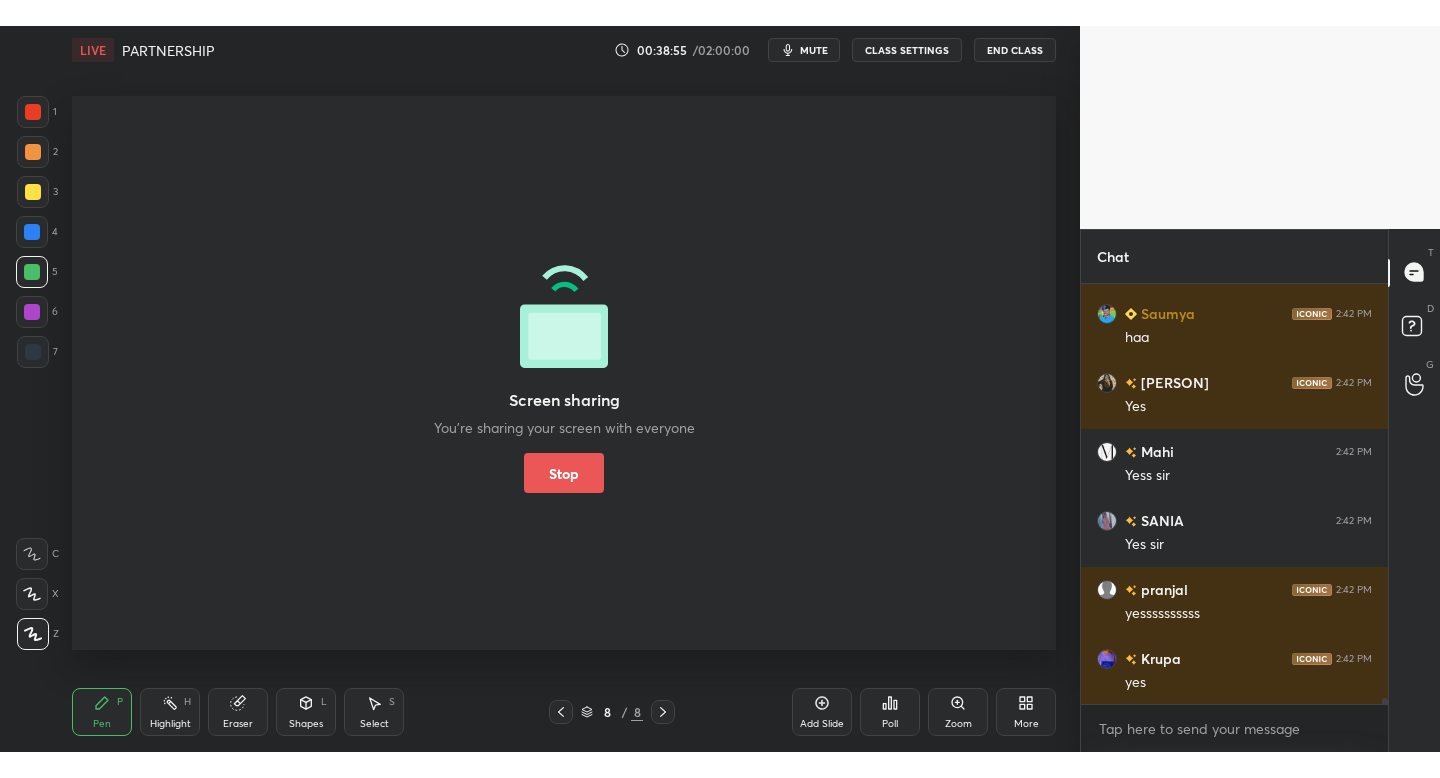 scroll, scrollTop: 99350, scrollLeft: 99000, axis: both 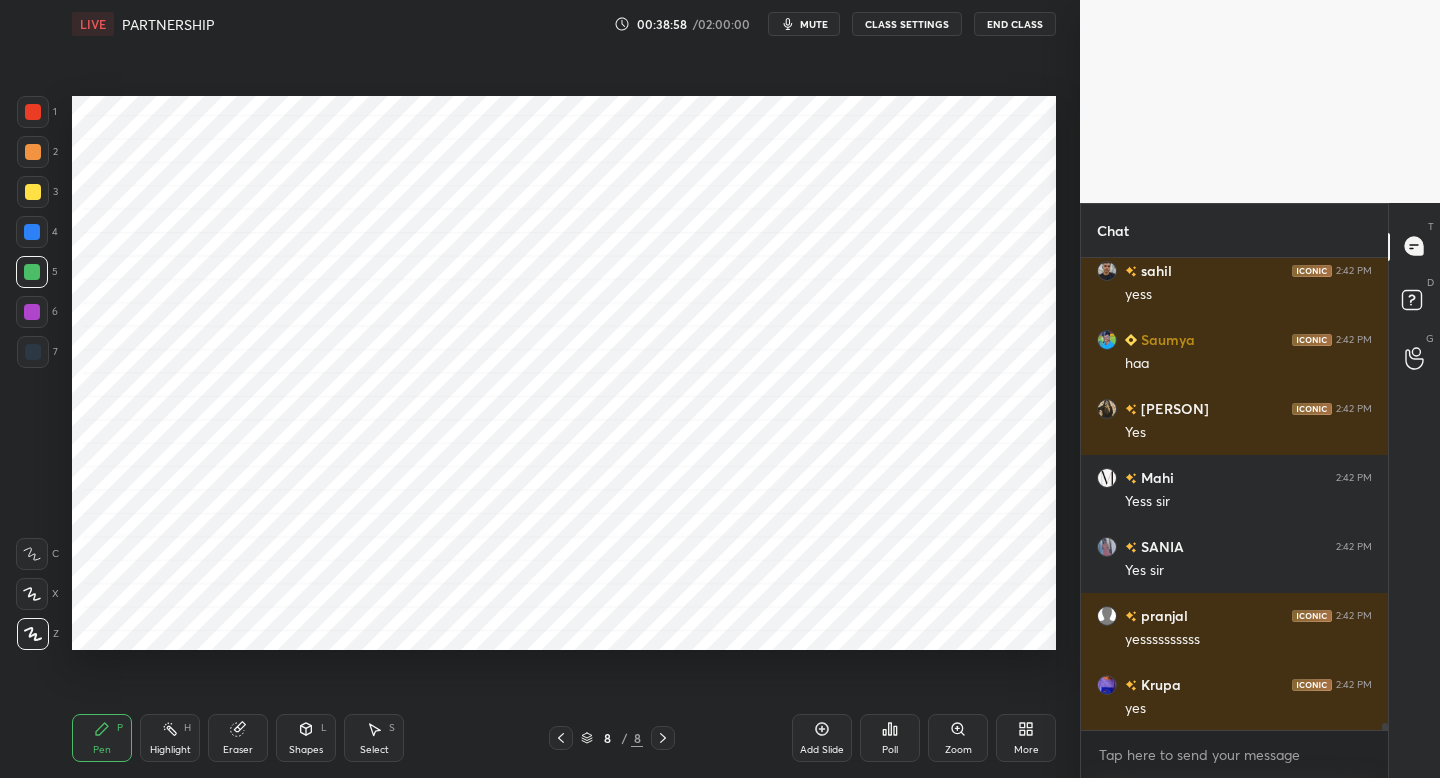 click 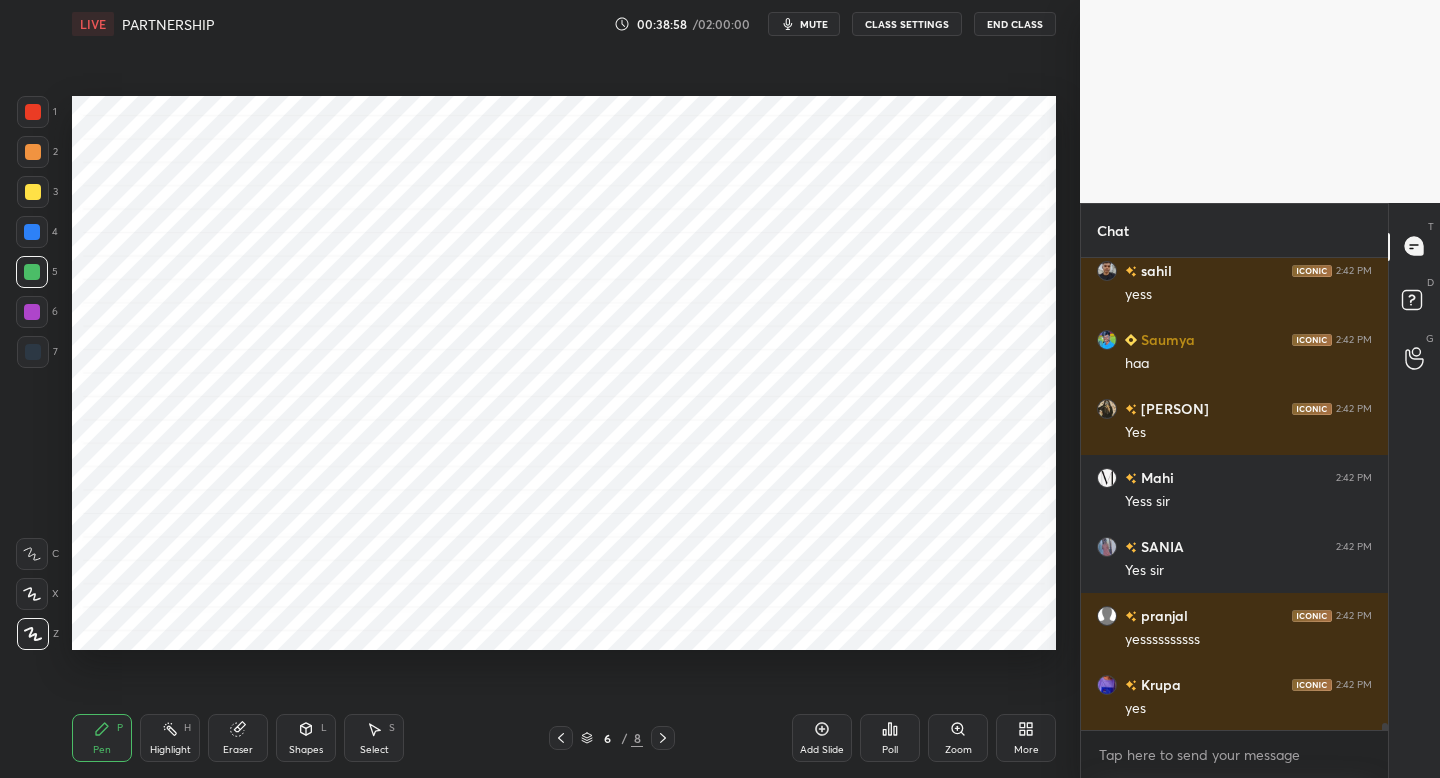 click 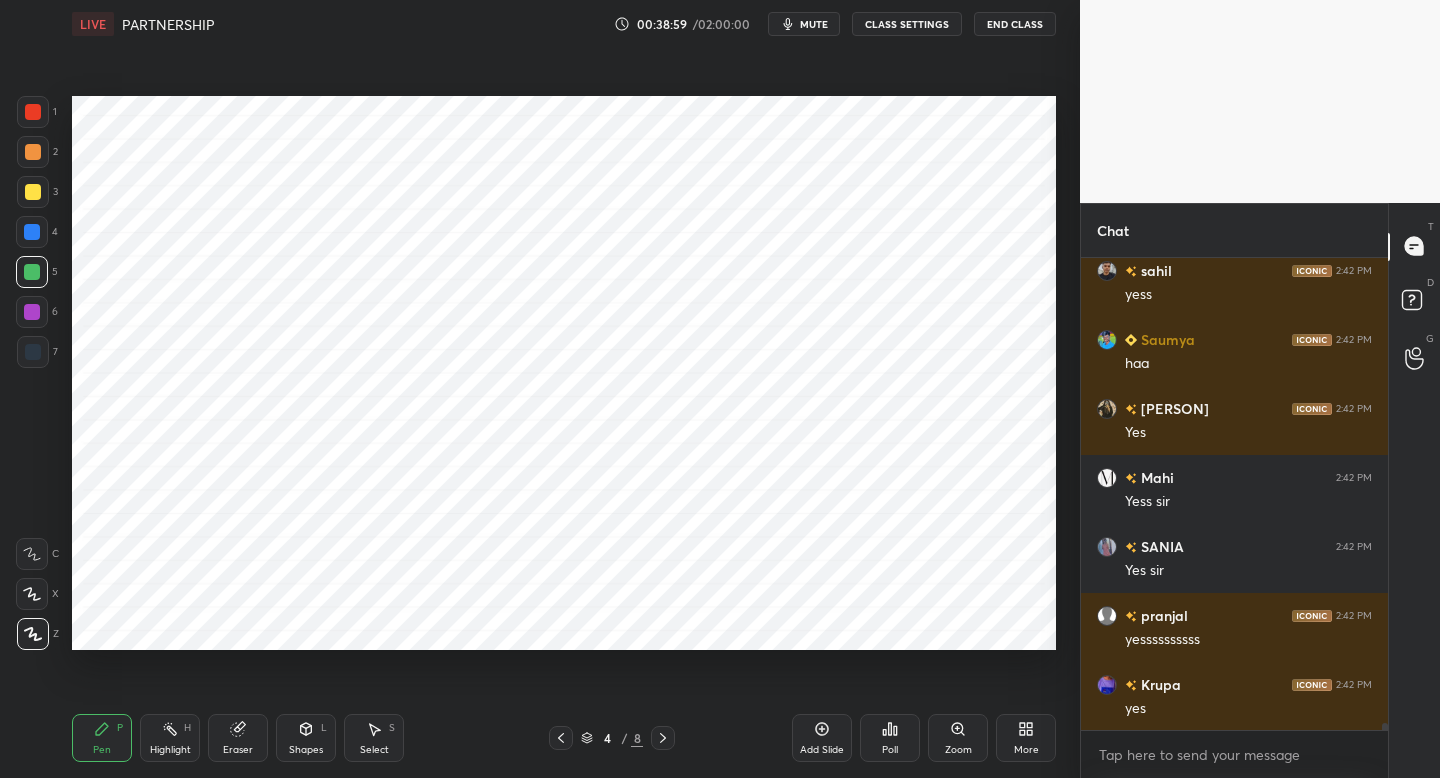 click at bounding box center [561, 738] 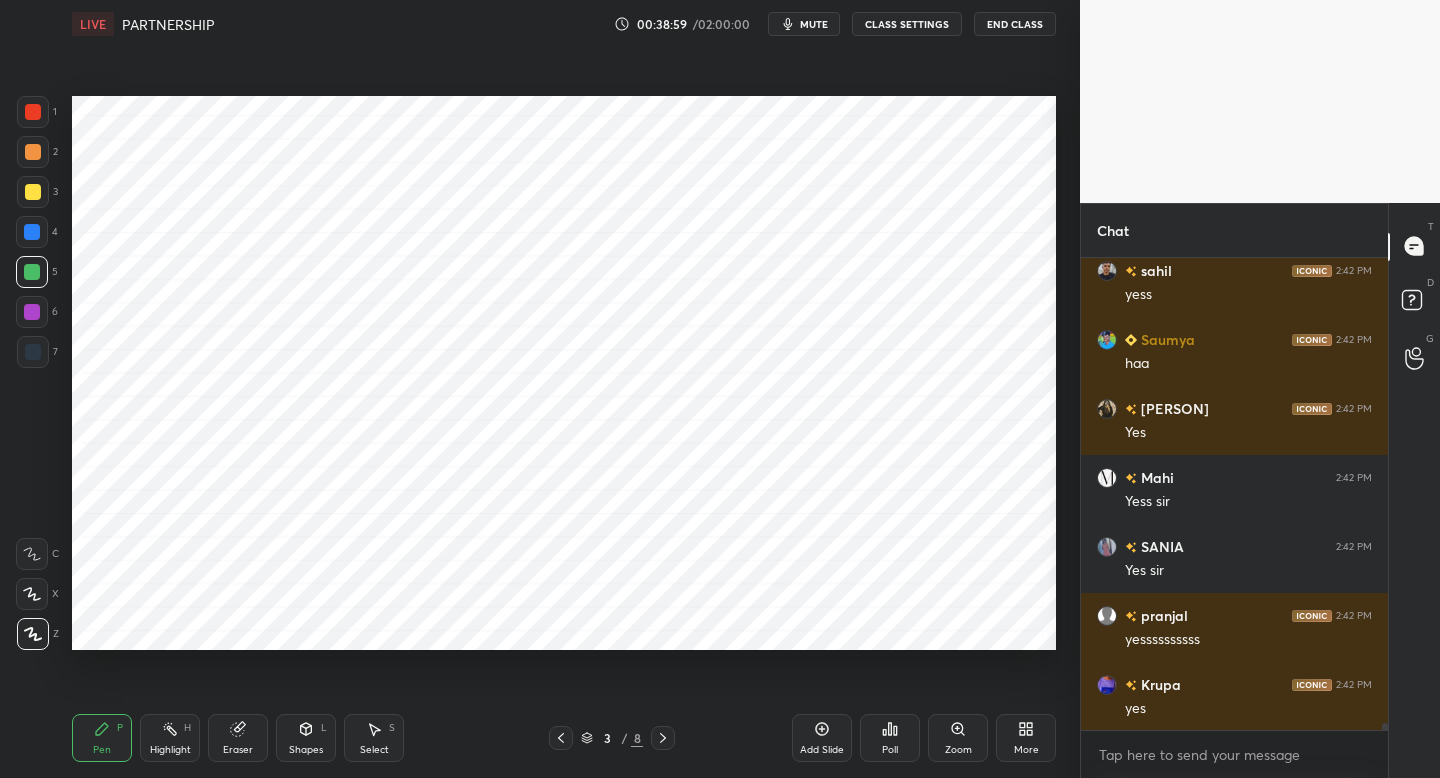 click at bounding box center (561, 738) 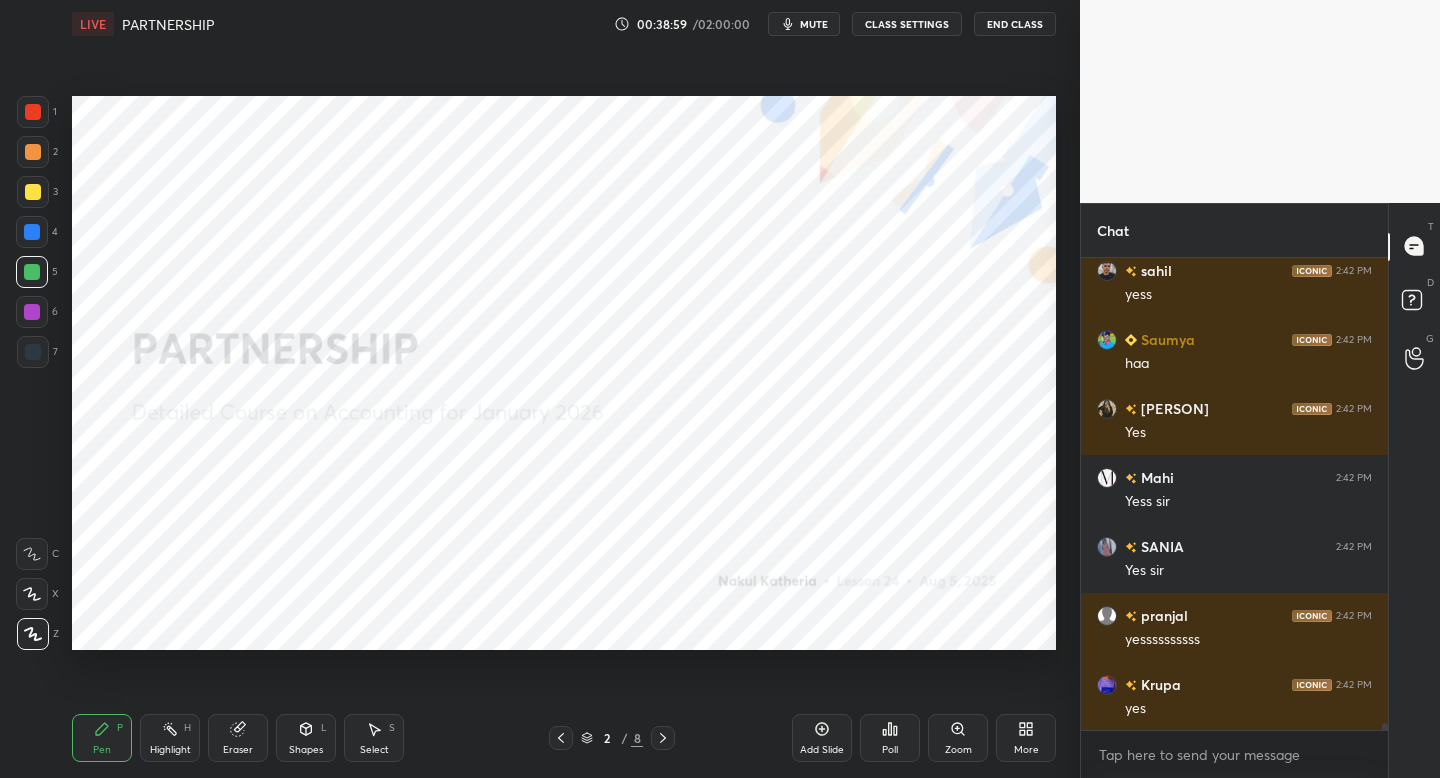 click at bounding box center (561, 738) 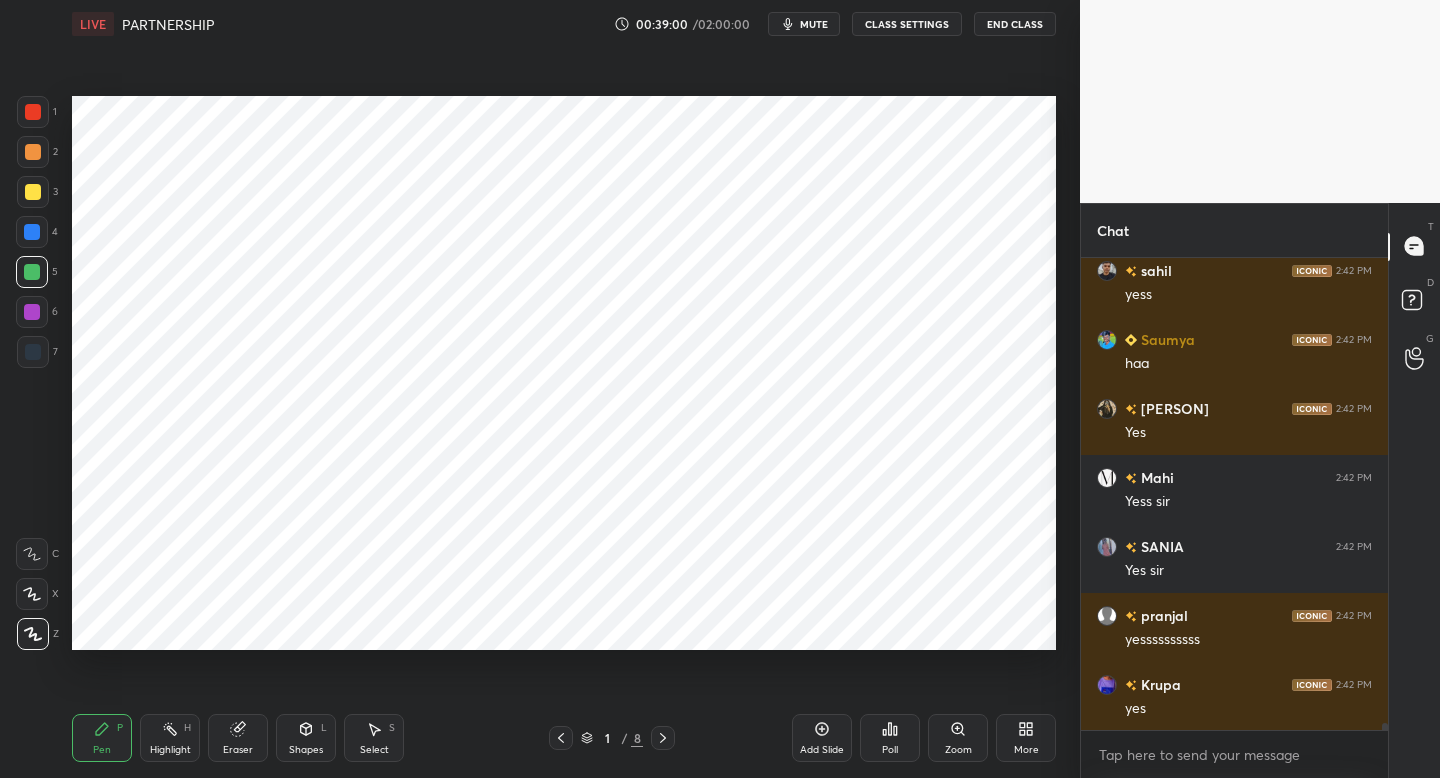 click 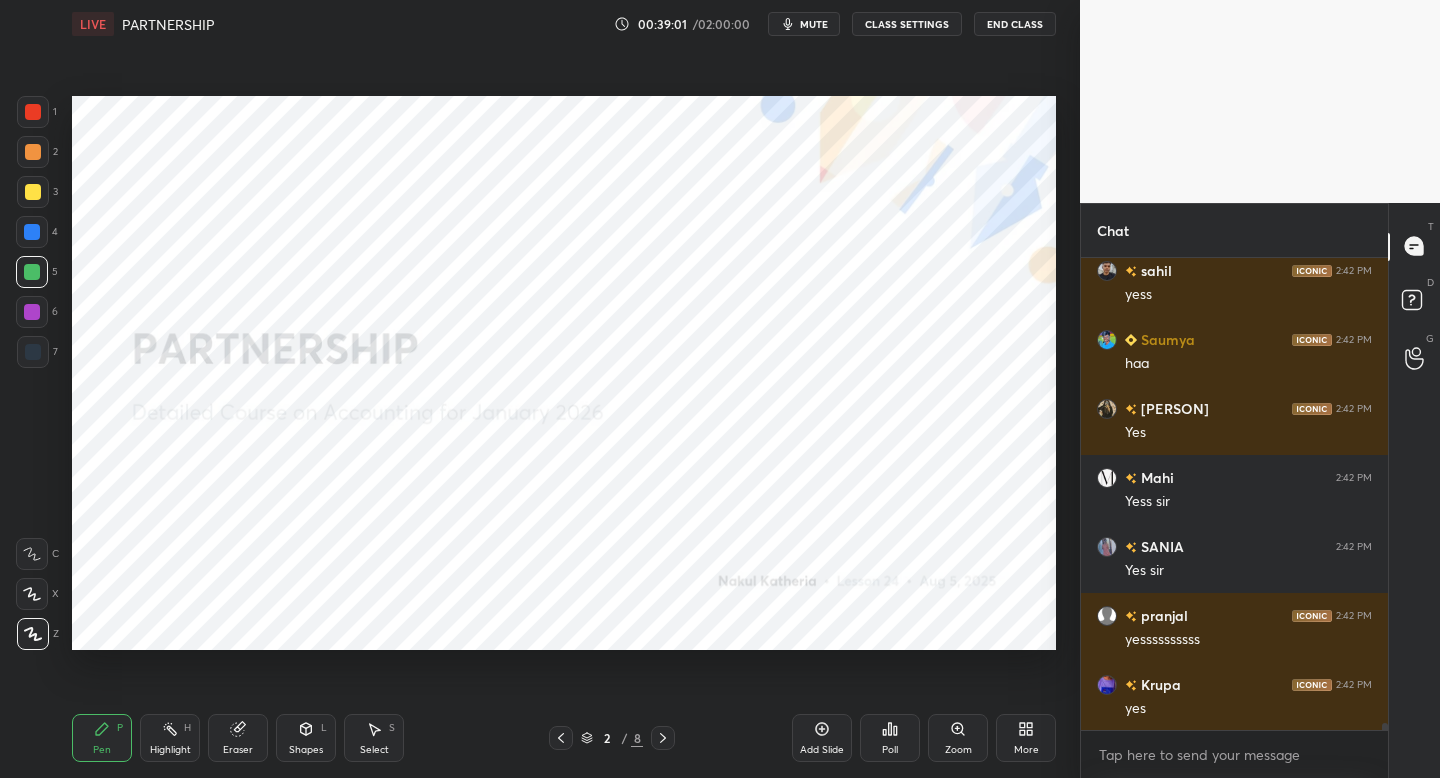 drag, startPoint x: 35, startPoint y: 121, endPoint x: 50, endPoint y: 120, distance: 15.033297 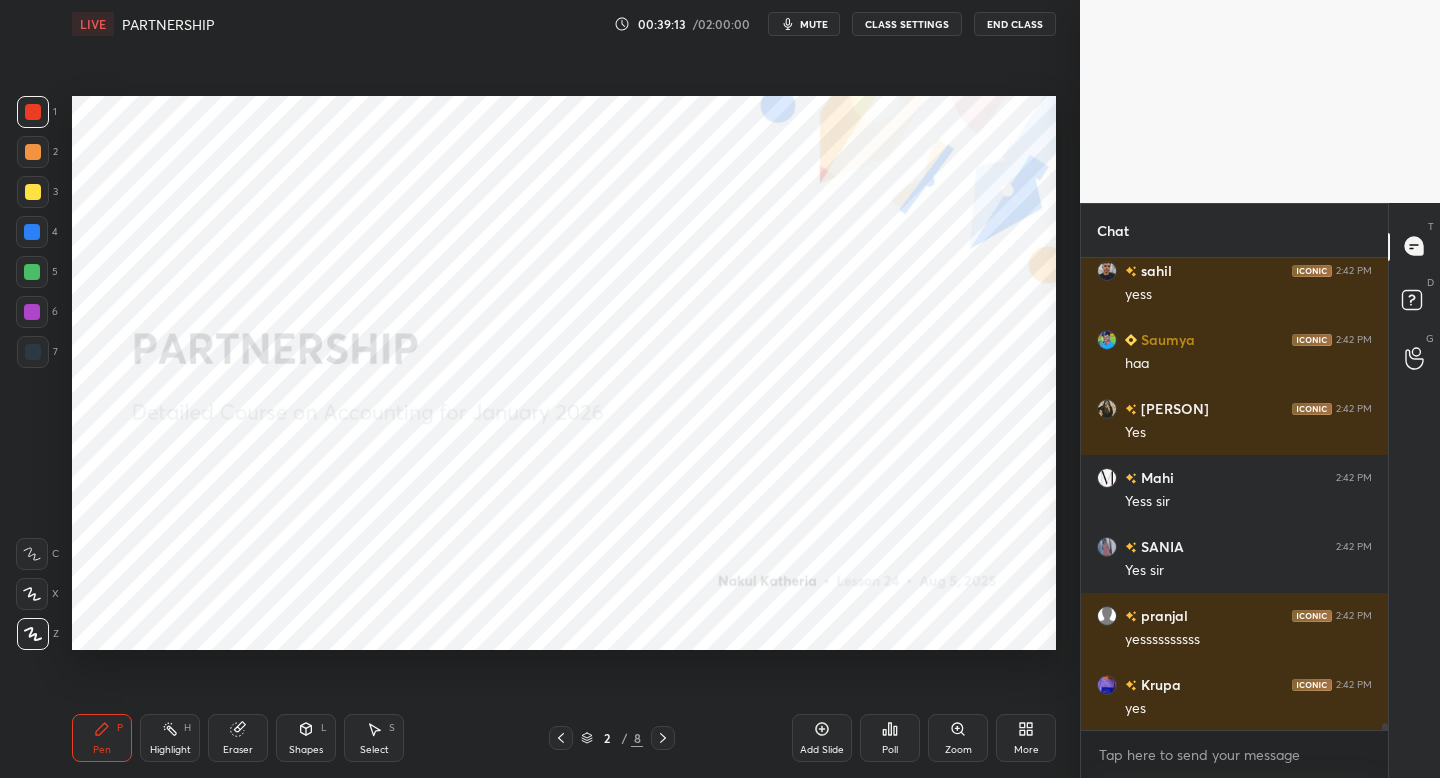 click on "More" at bounding box center [1026, 738] 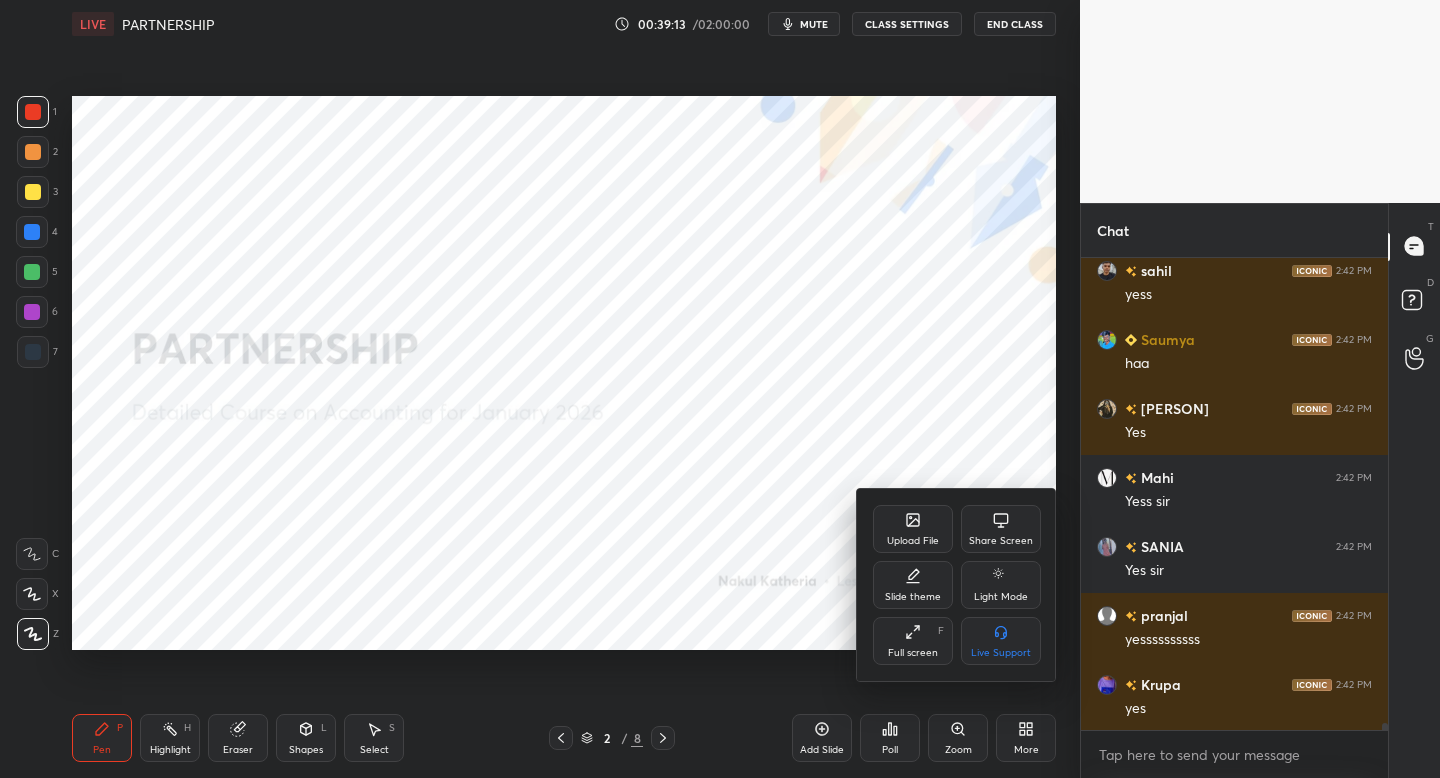 drag, startPoint x: 995, startPoint y: 515, endPoint x: 993, endPoint y: 525, distance: 10.198039 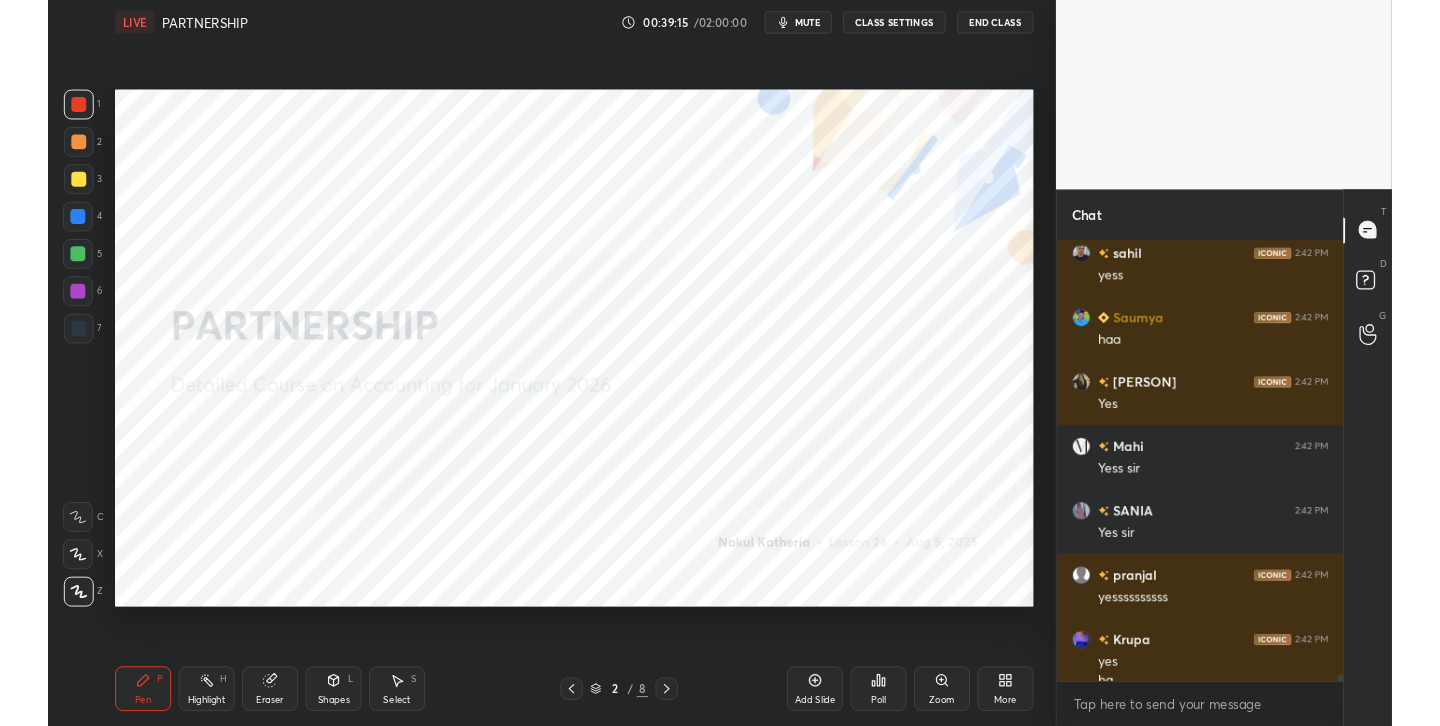 scroll, scrollTop: 29374, scrollLeft: 0, axis: vertical 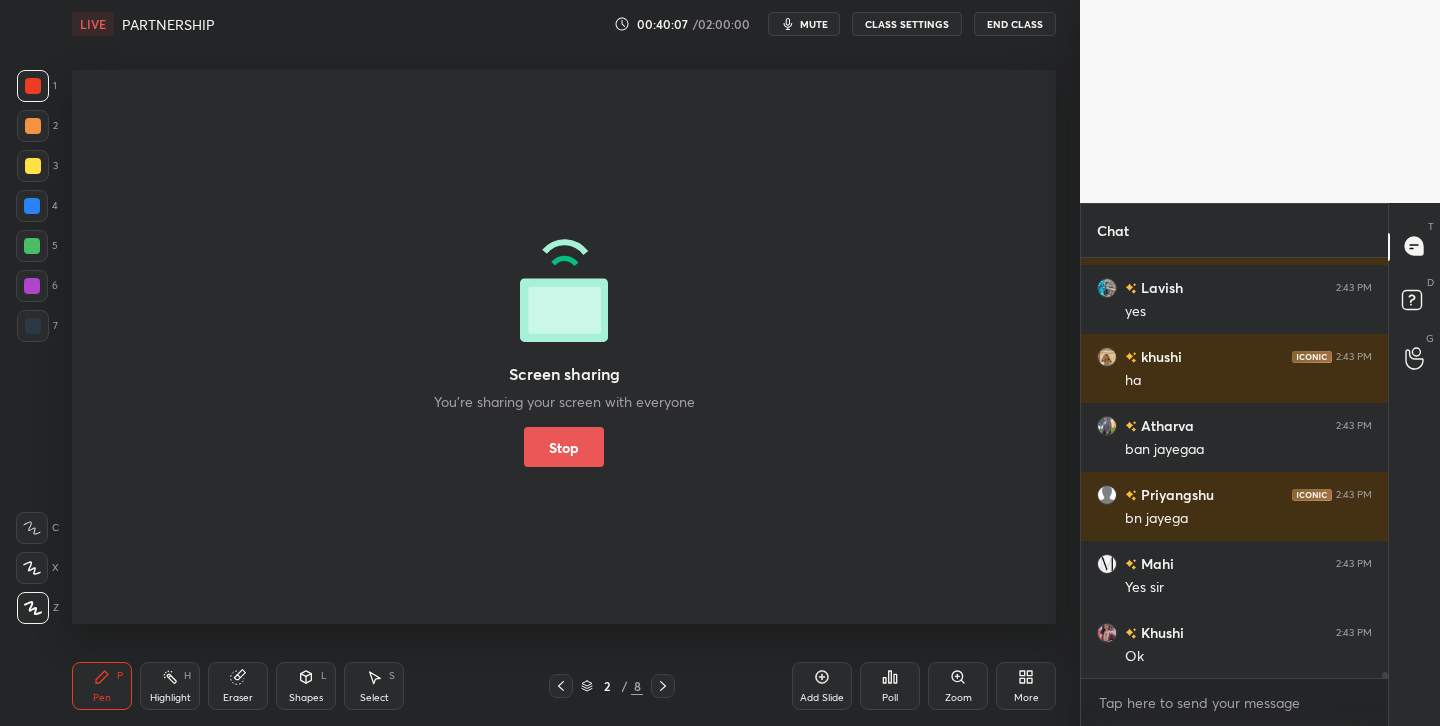 click on "Stop" at bounding box center (564, 447) 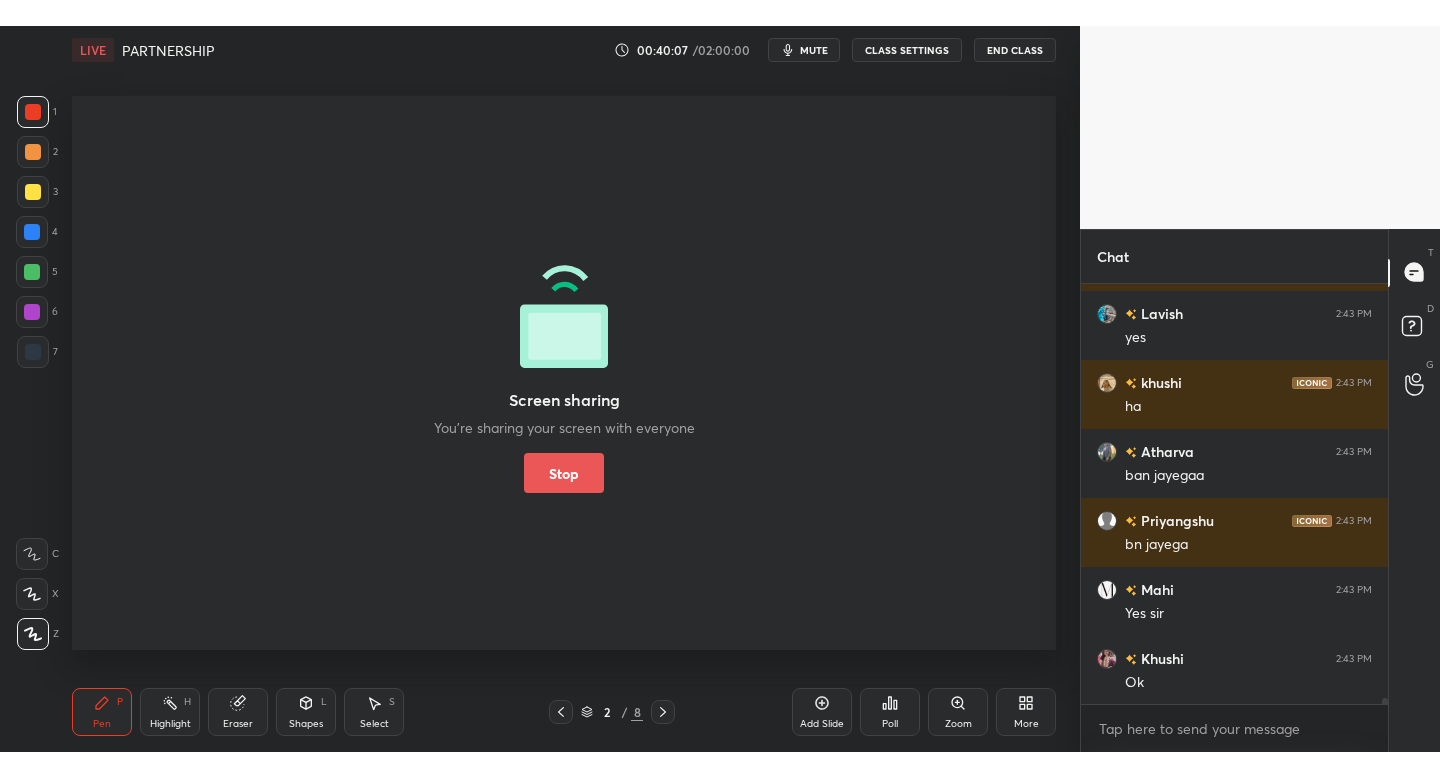 scroll, scrollTop: 99350, scrollLeft: 99000, axis: both 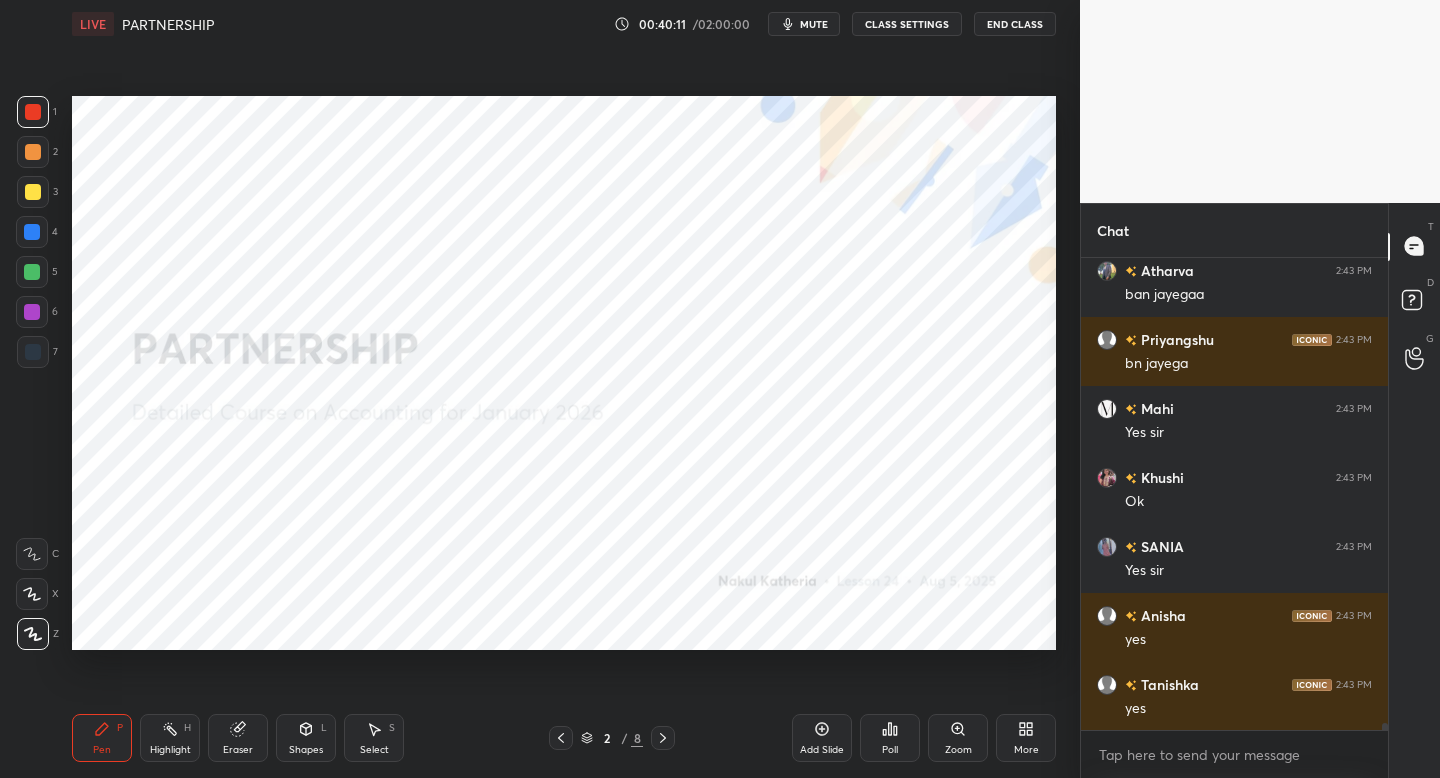 click on "More" at bounding box center [1026, 750] 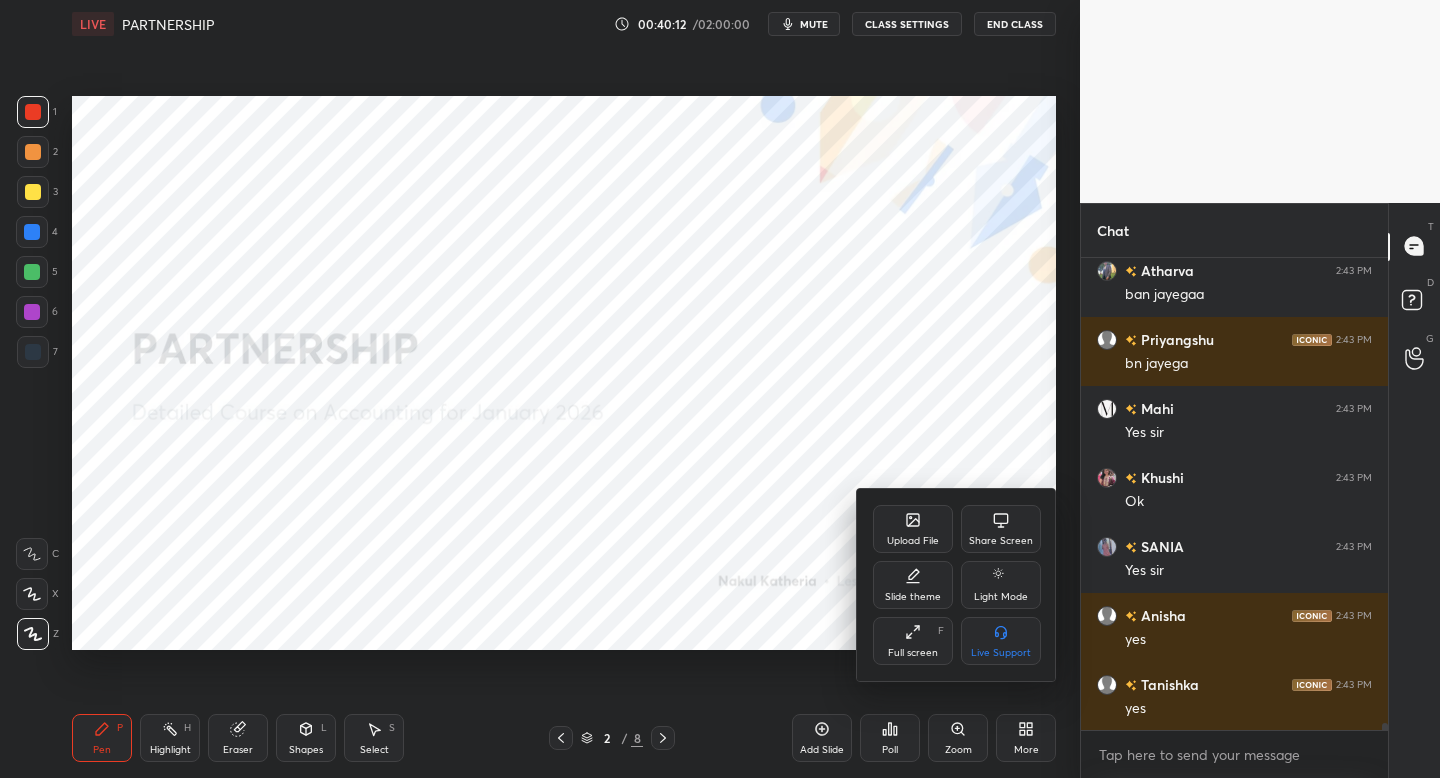 click on "Share Screen" at bounding box center [1001, 541] 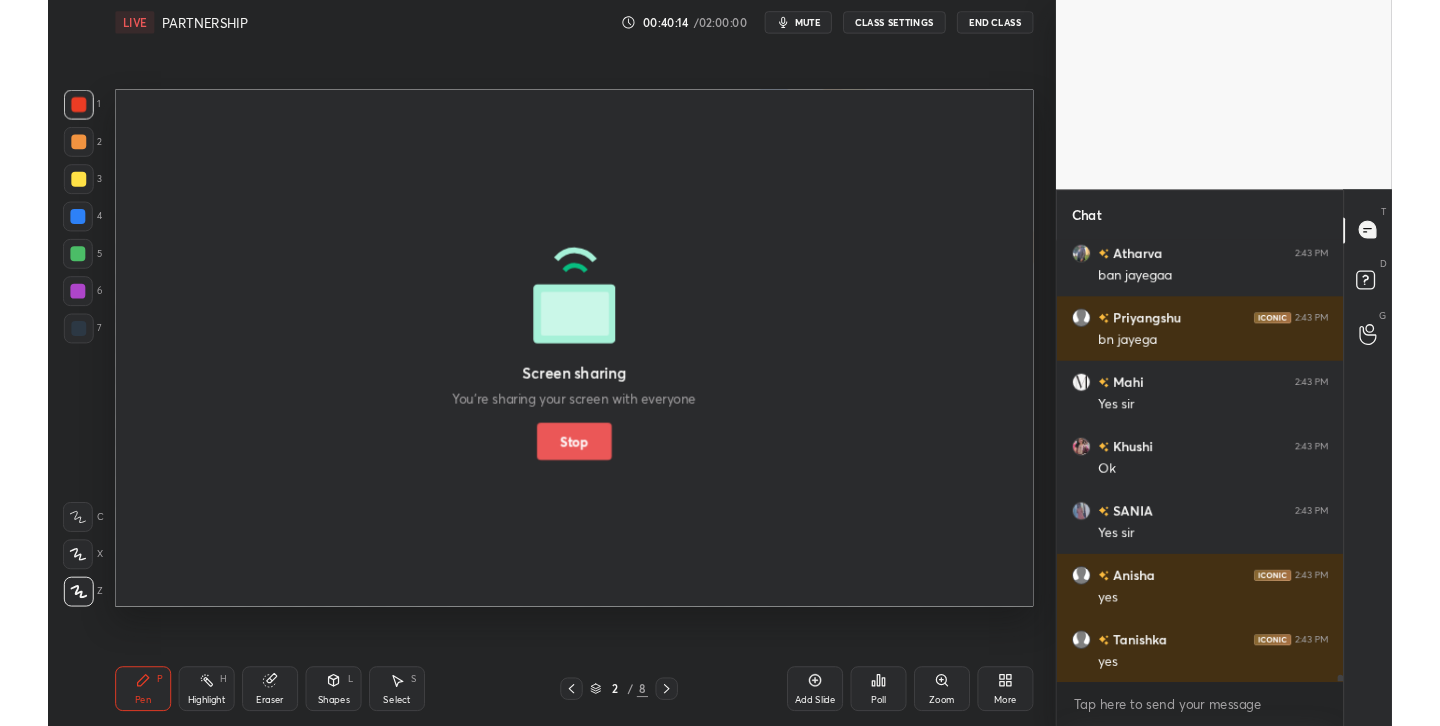 scroll, scrollTop: 30961, scrollLeft: 0, axis: vertical 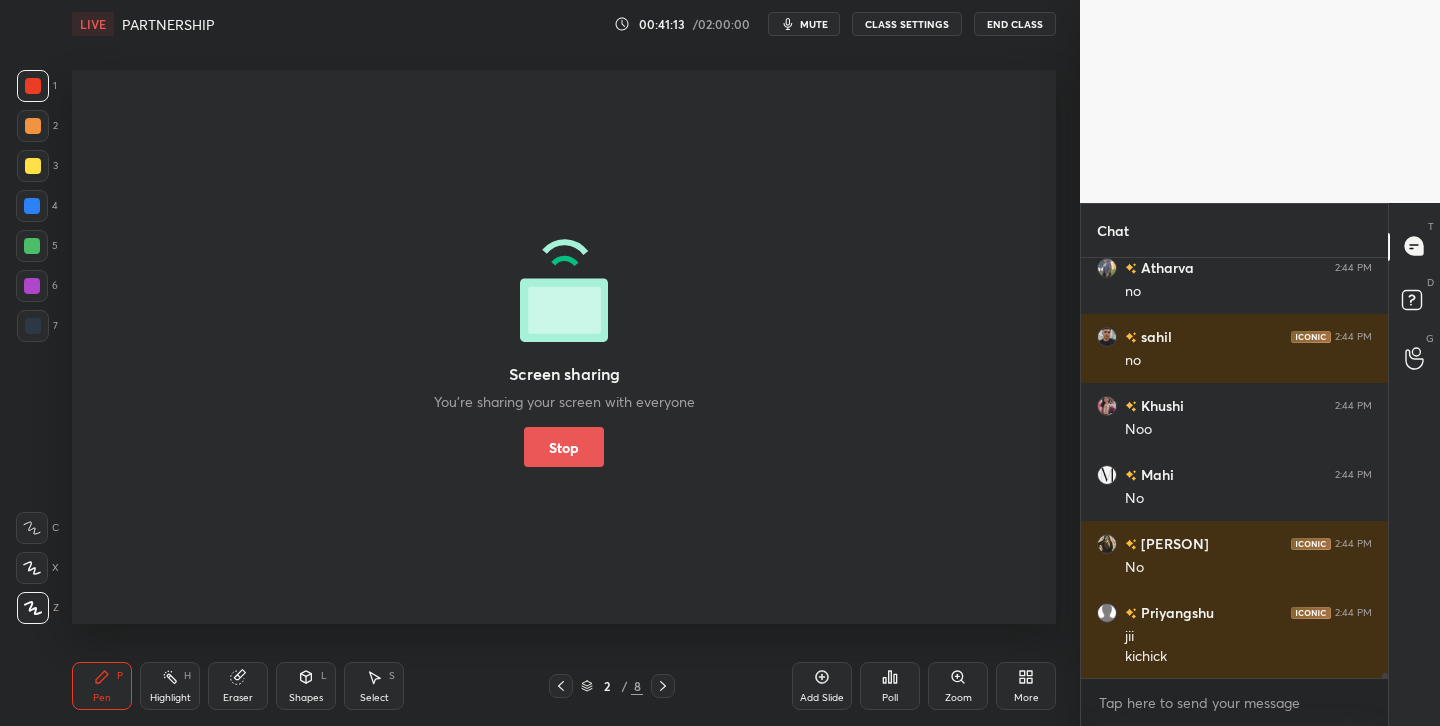 click on "Stop" at bounding box center [564, 447] 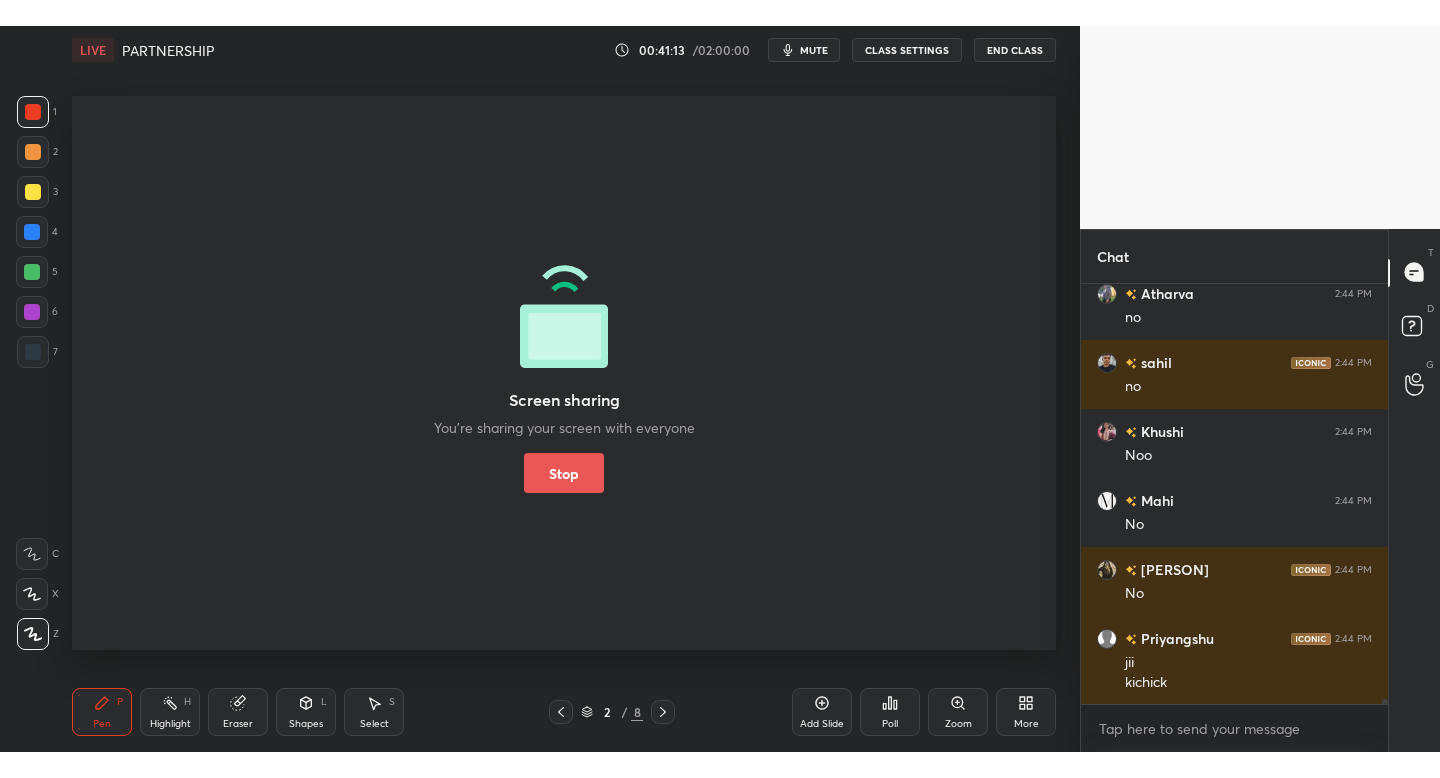 scroll, scrollTop: 99350, scrollLeft: 99000, axis: both 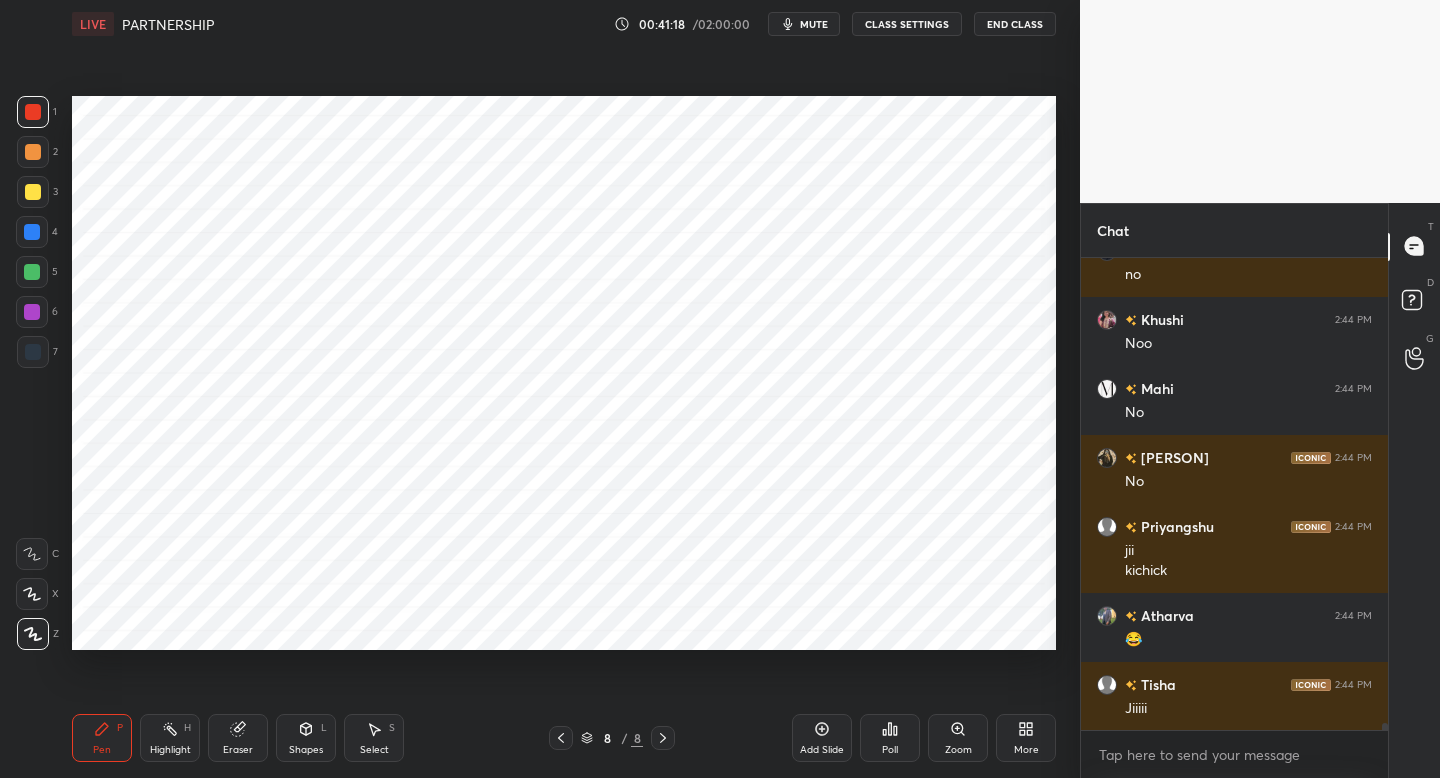 click 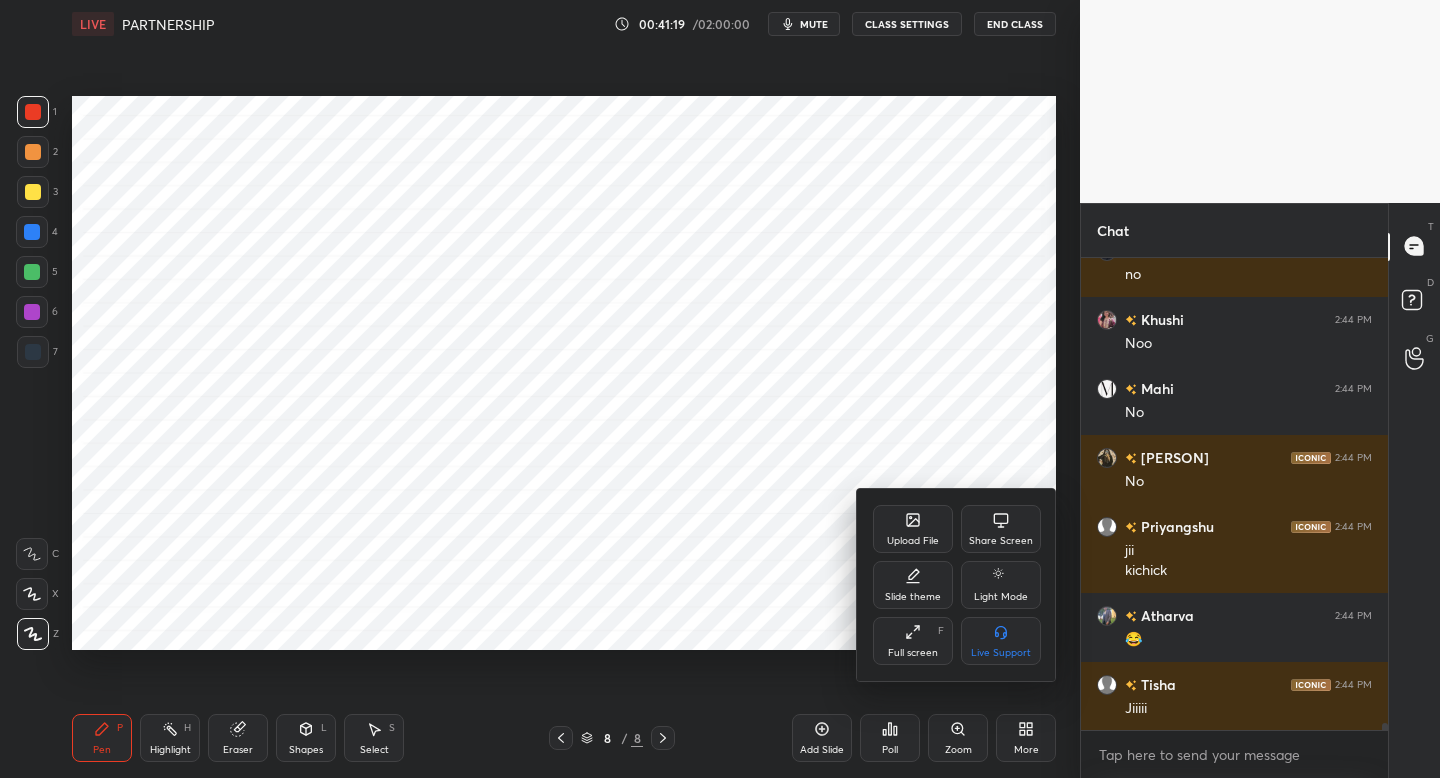 click on "Upload File" at bounding box center (913, 541) 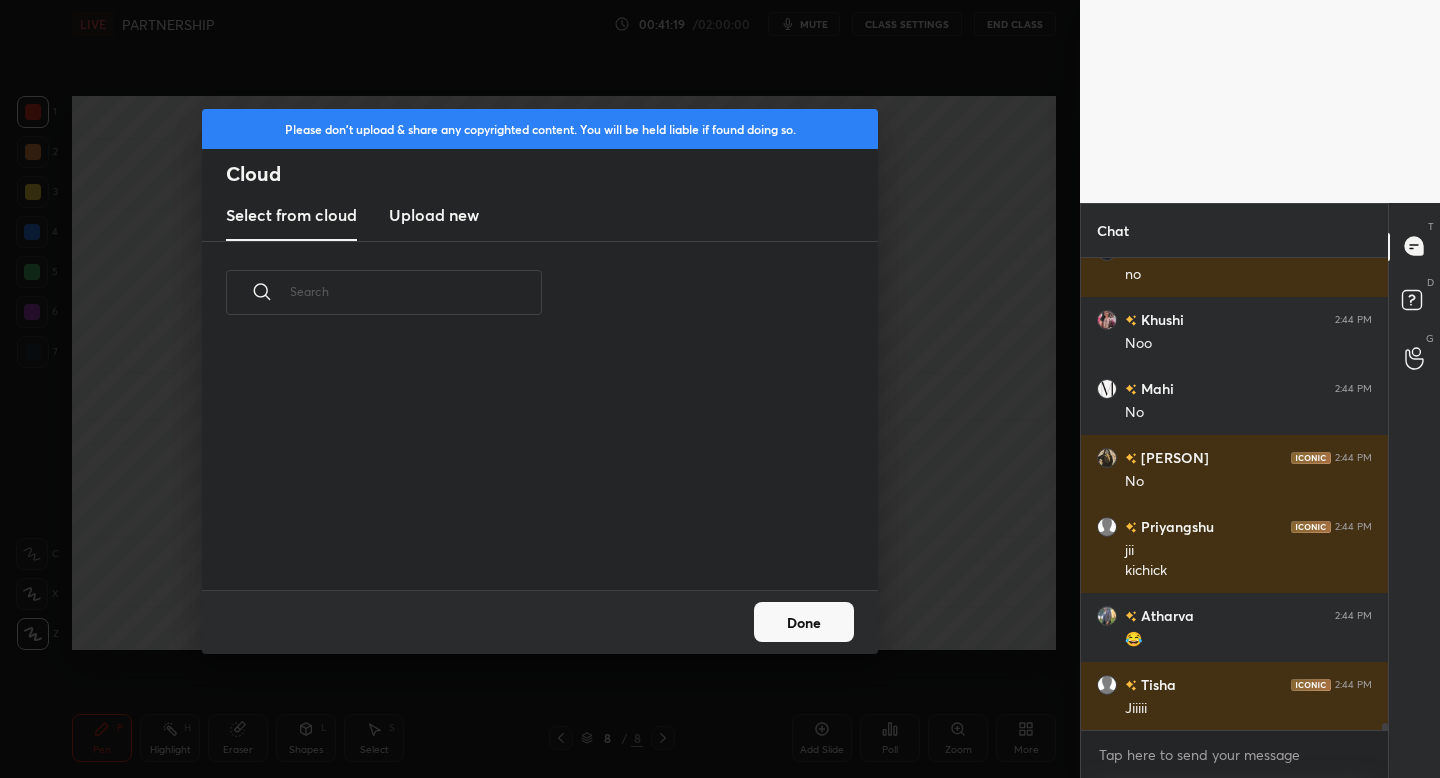 scroll, scrollTop: 7, scrollLeft: 11, axis: both 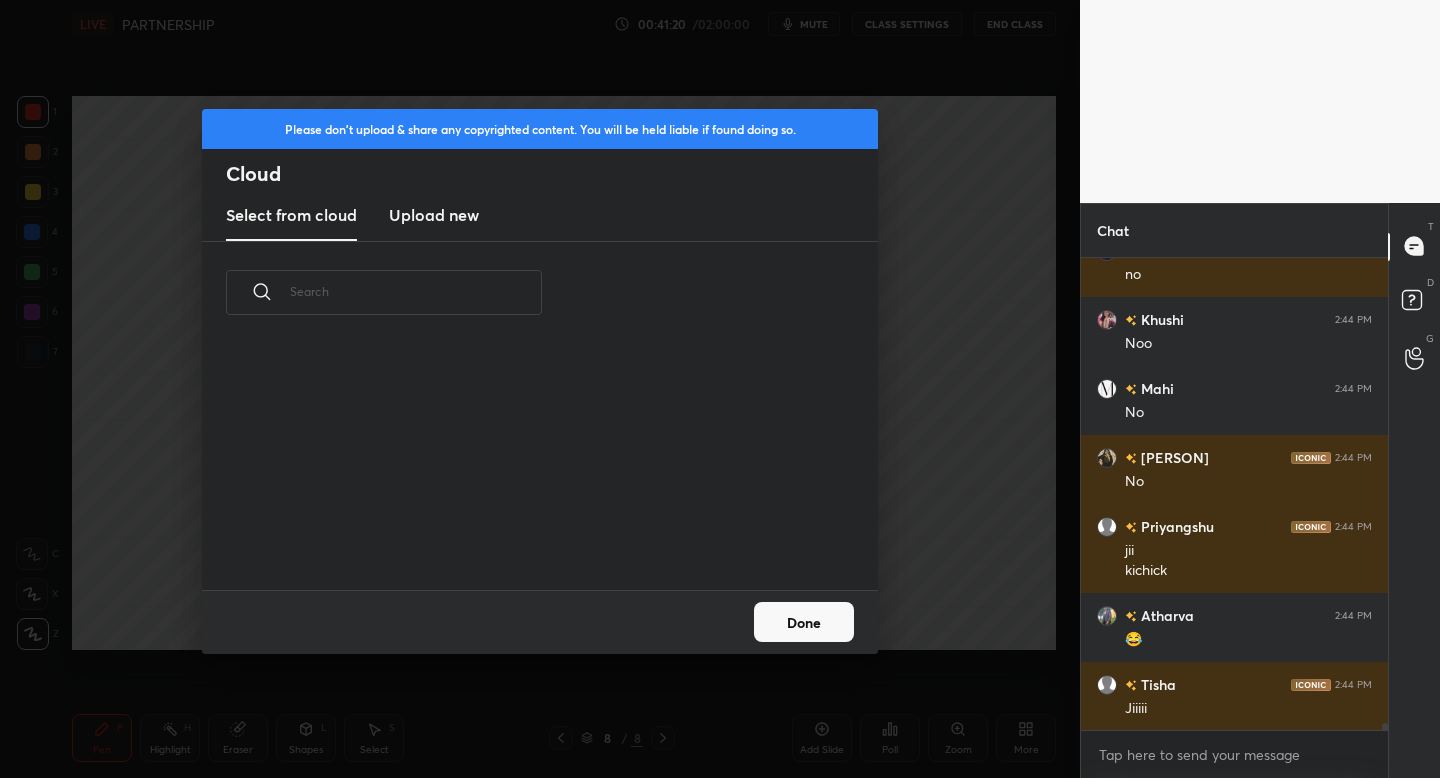 click on "Upload new" at bounding box center (434, 215) 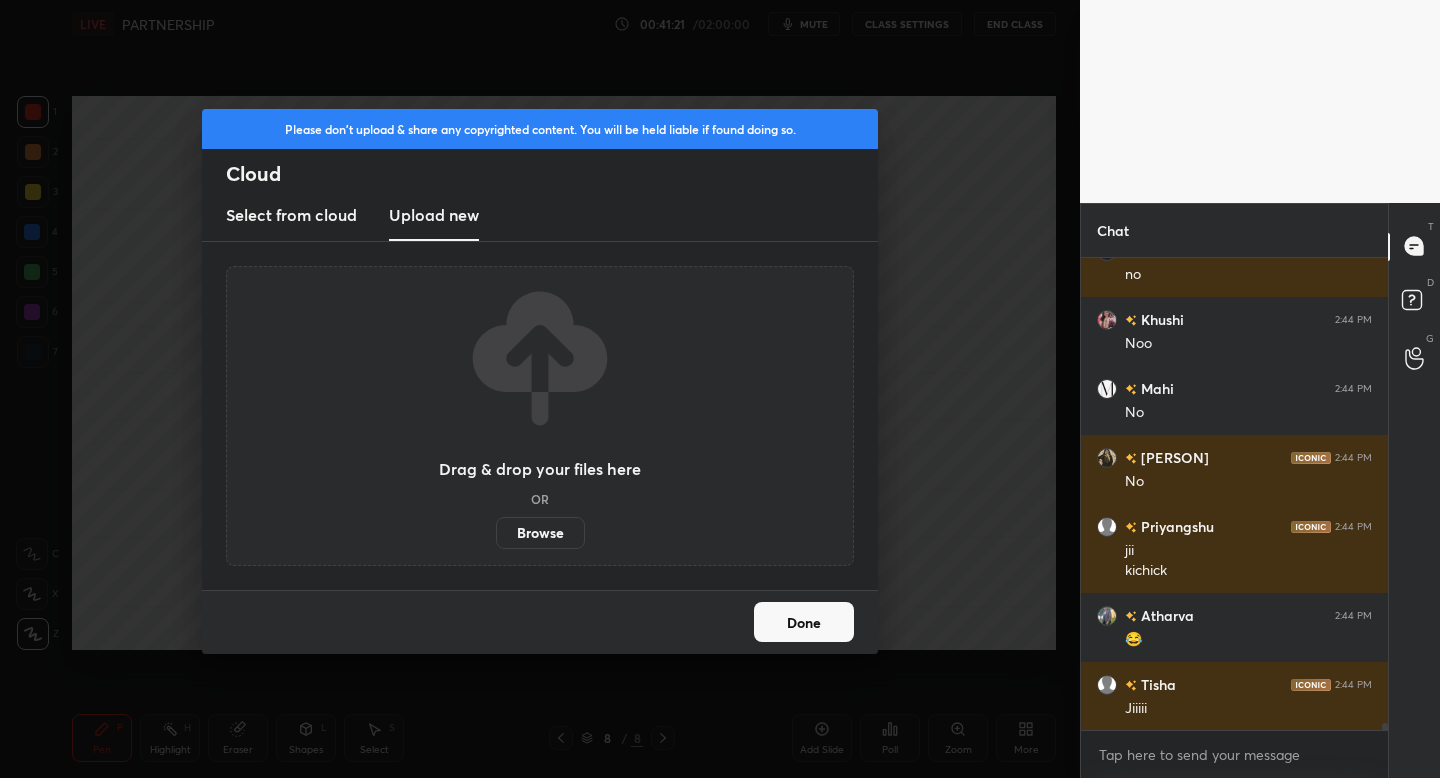 click on "Browse" at bounding box center (540, 533) 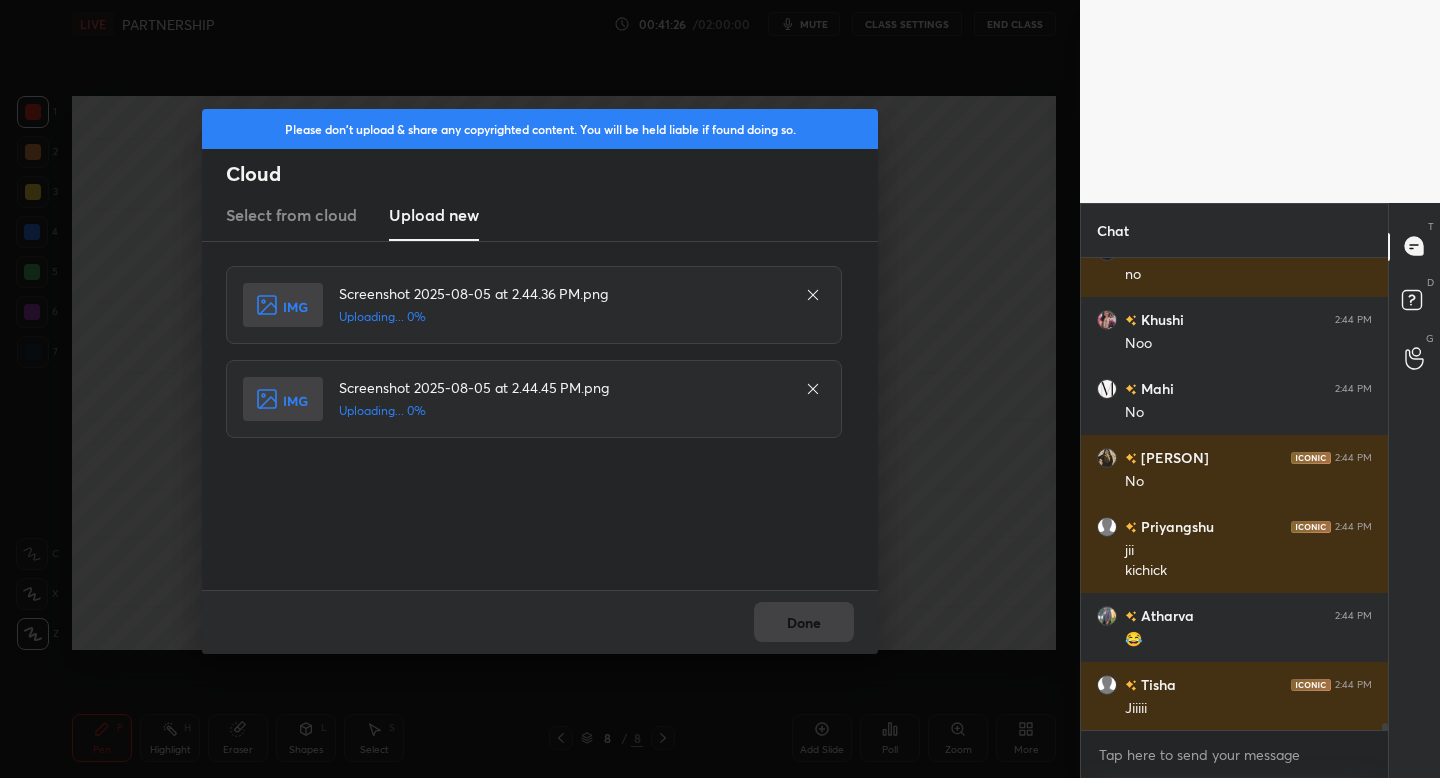 scroll, scrollTop: 32961, scrollLeft: 0, axis: vertical 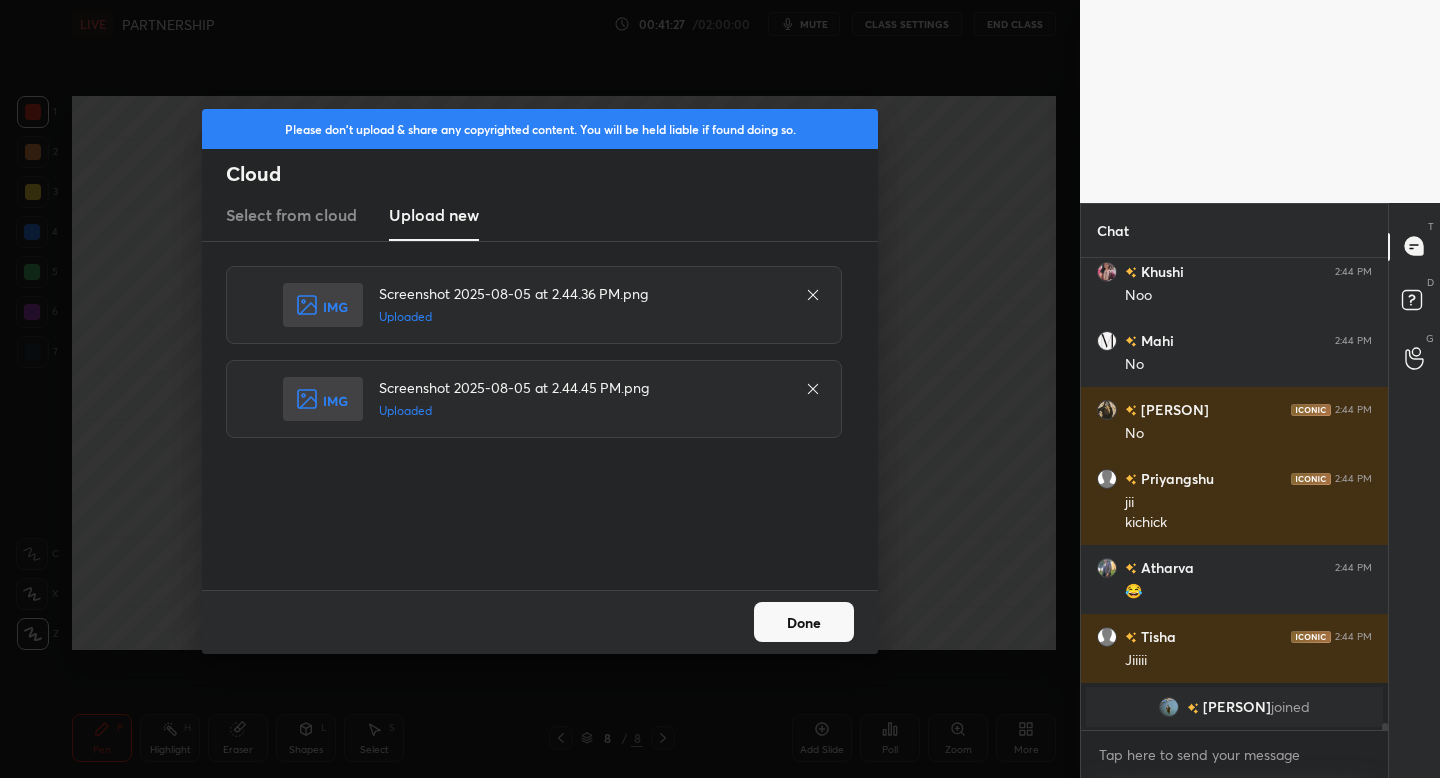 click on "Done" at bounding box center (804, 622) 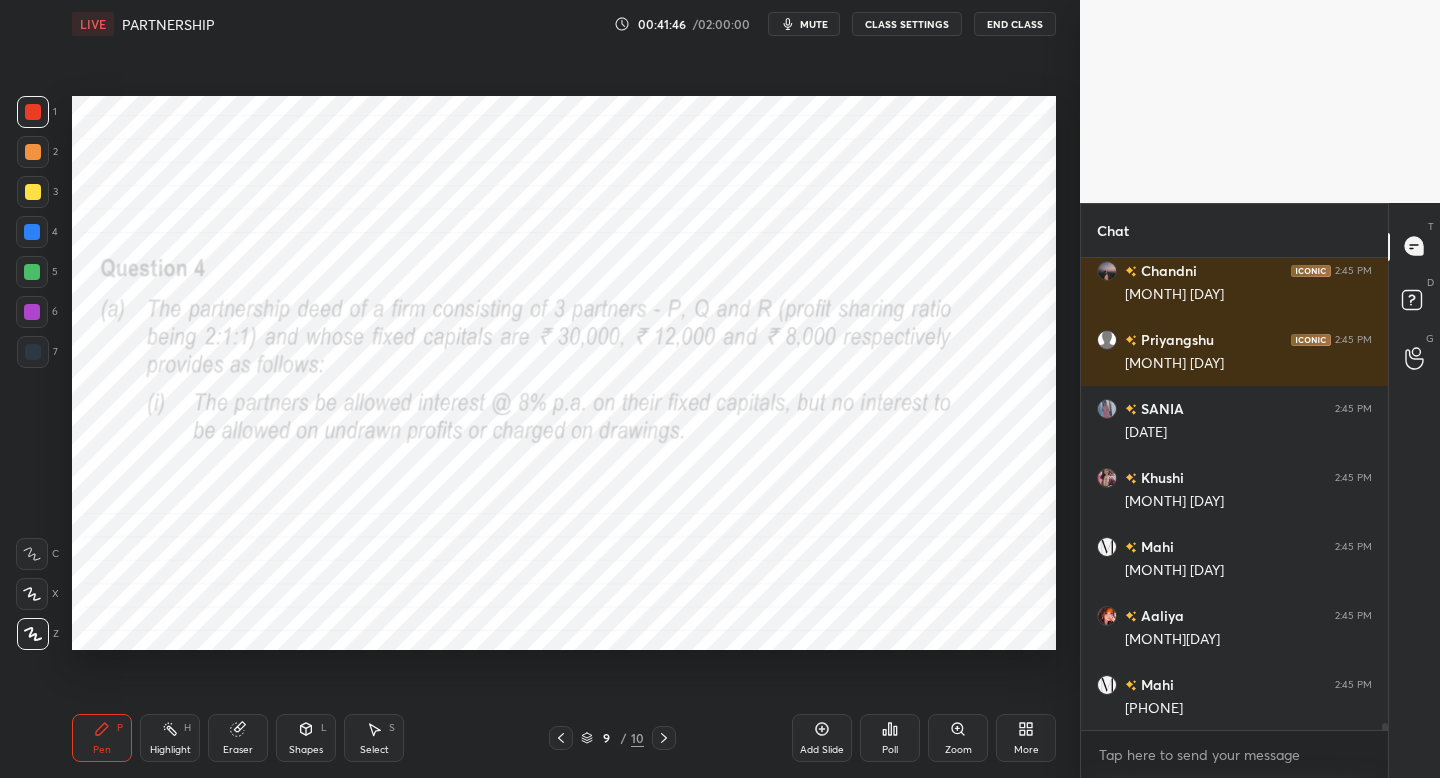 scroll, scrollTop: 30096, scrollLeft: 0, axis: vertical 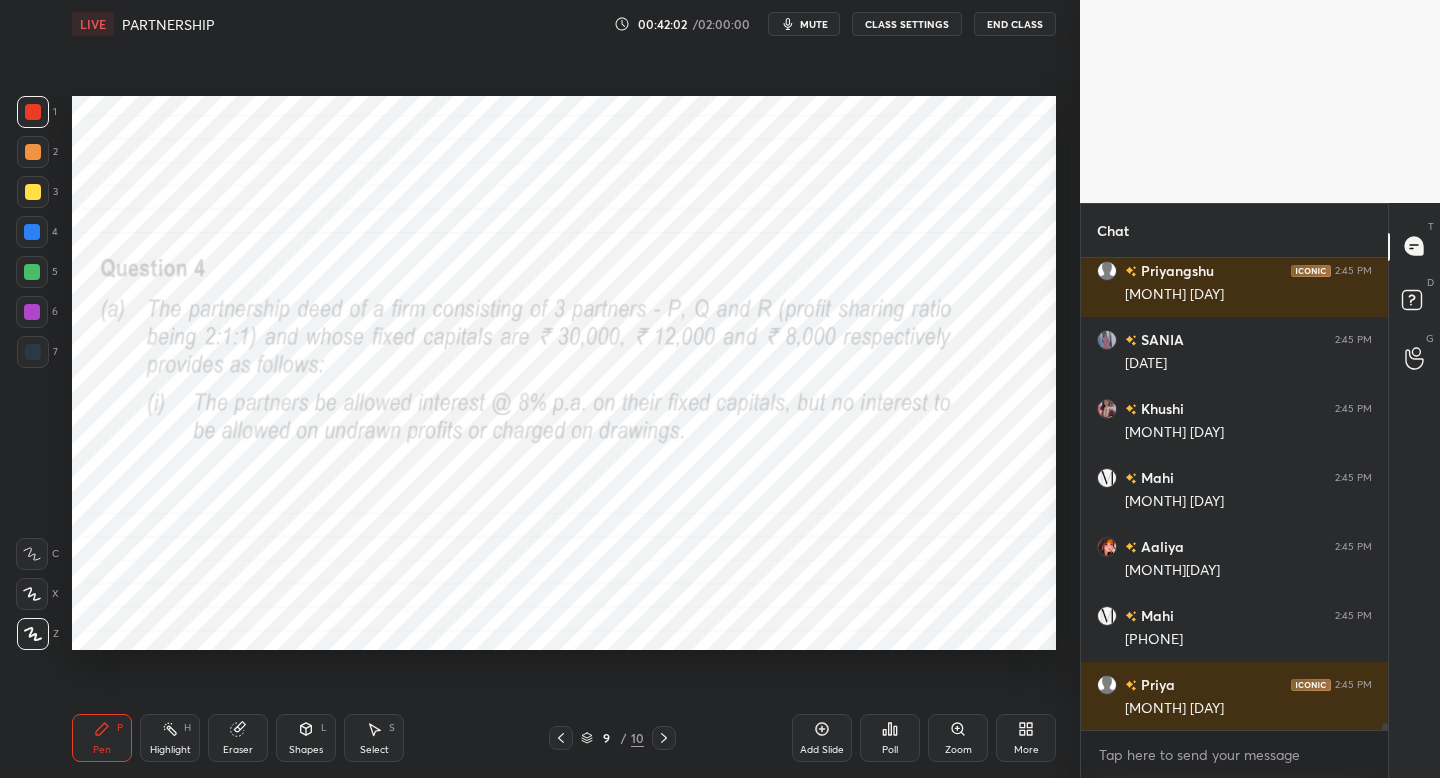 click on "9 / 10" at bounding box center (612, 738) 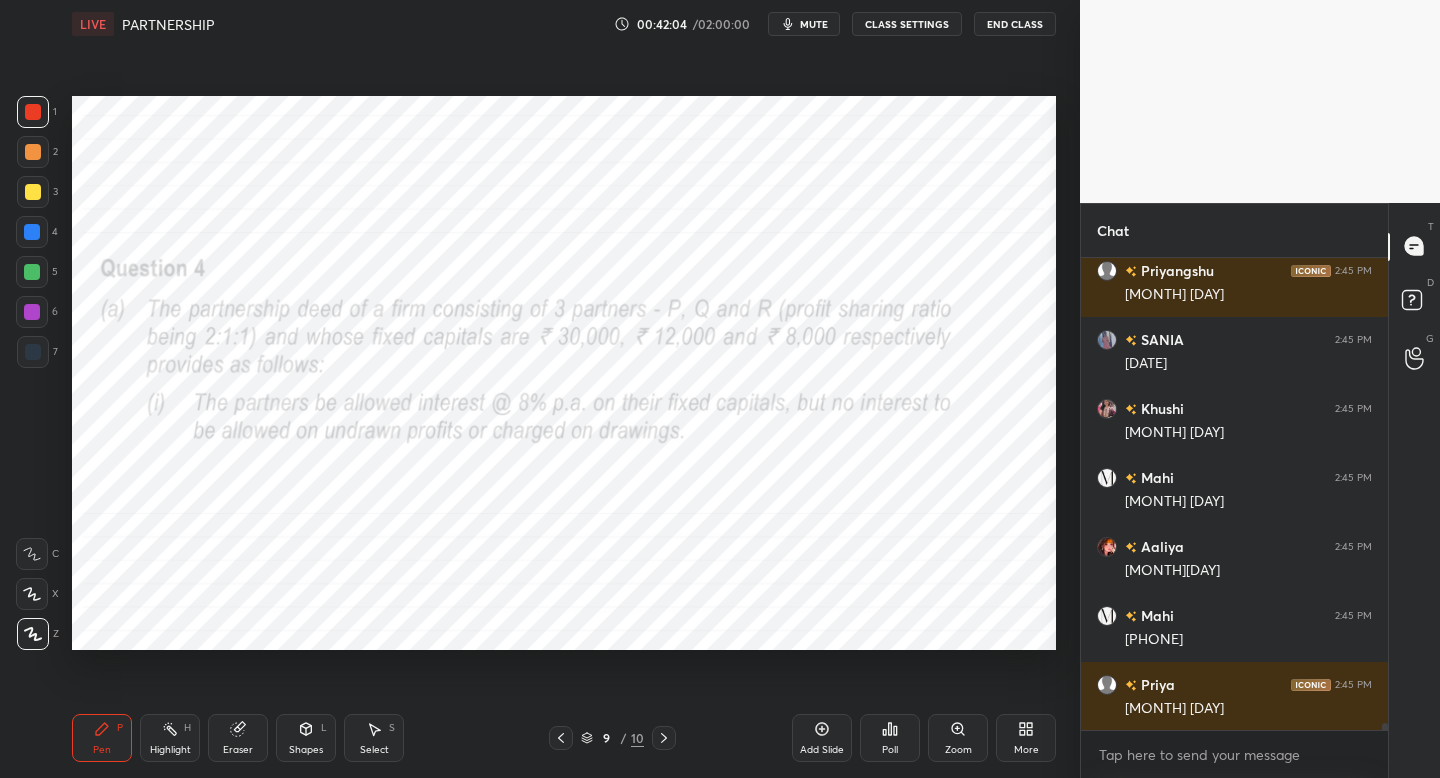 drag, startPoint x: 669, startPoint y: 733, endPoint x: 640, endPoint y: 692, distance: 50.219517 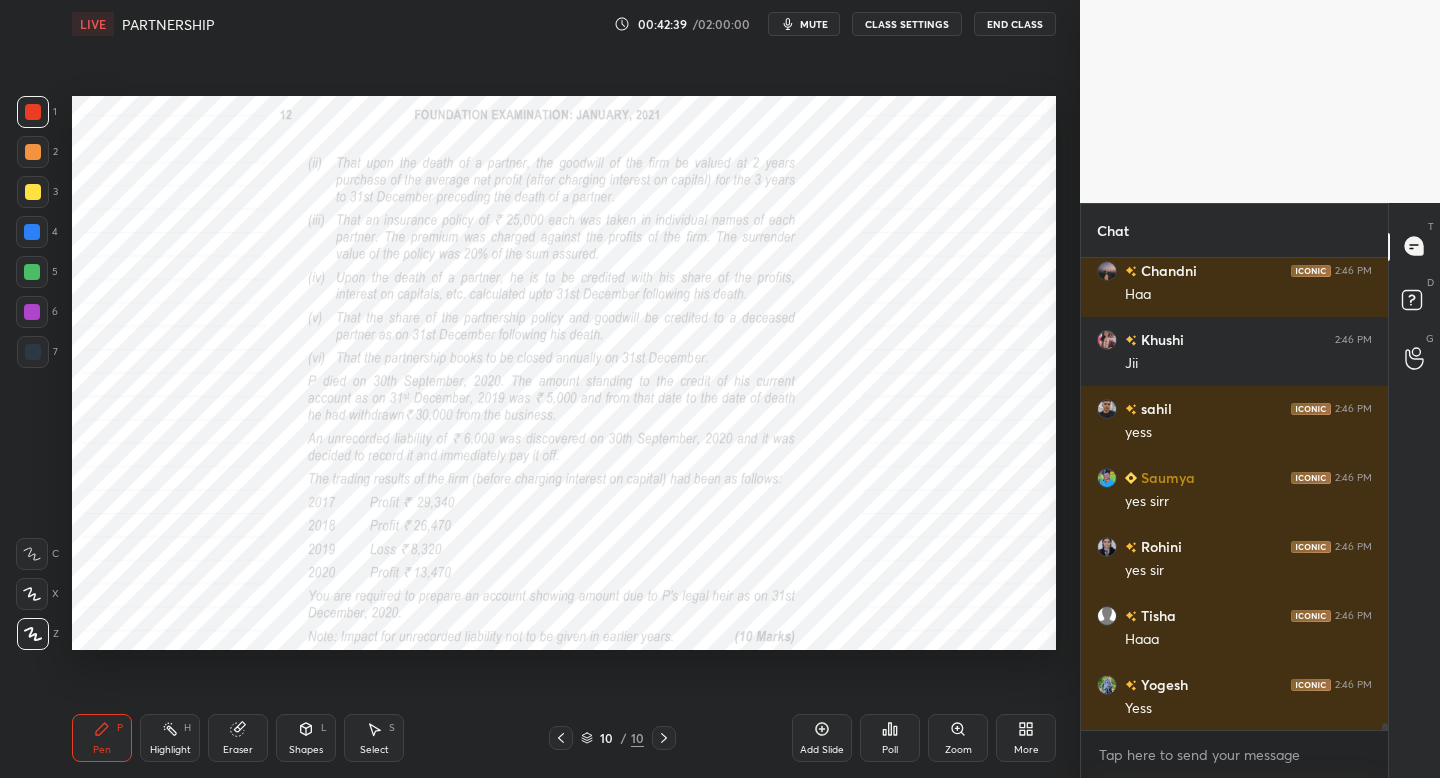 scroll, scrollTop: 30786, scrollLeft: 0, axis: vertical 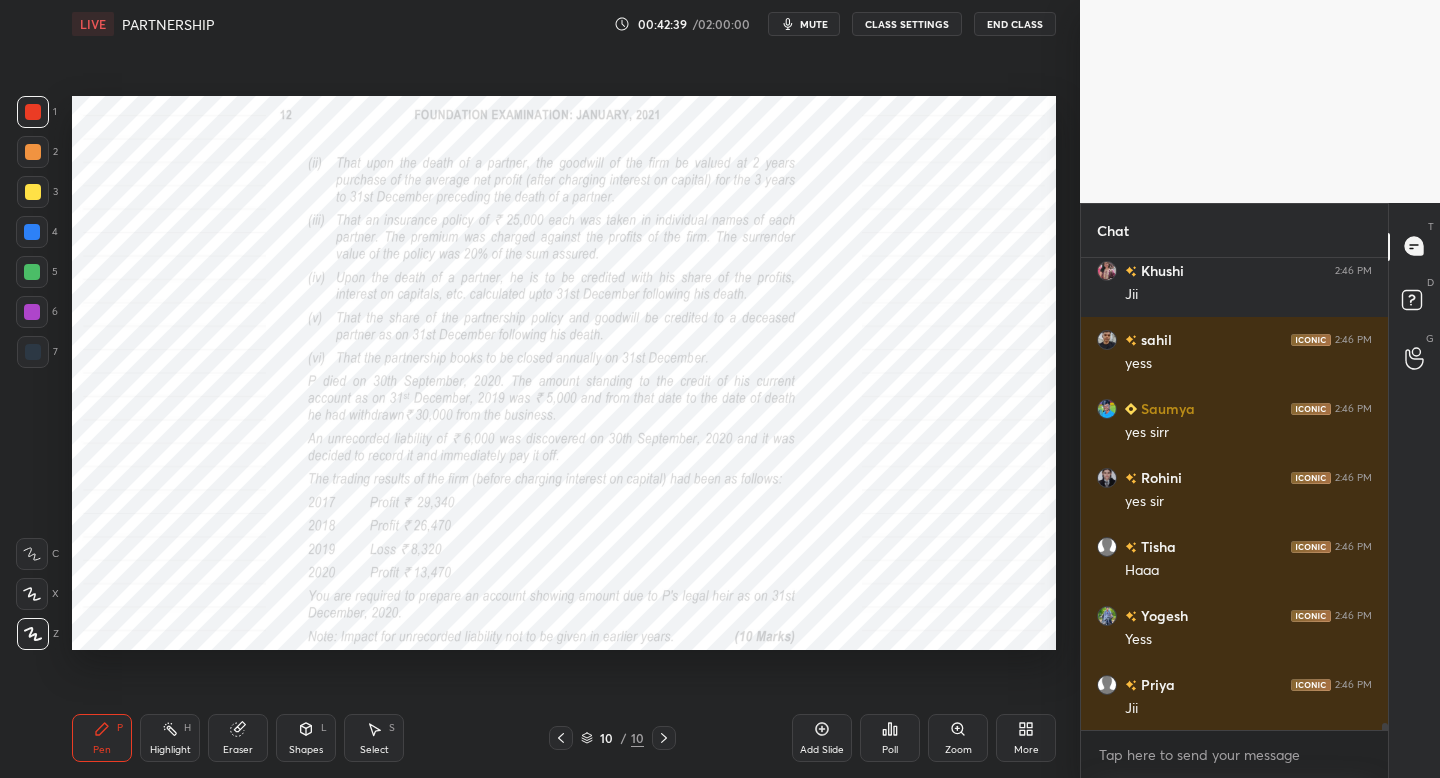 drag, startPoint x: 560, startPoint y: 735, endPoint x: 574, endPoint y: 733, distance: 14.142136 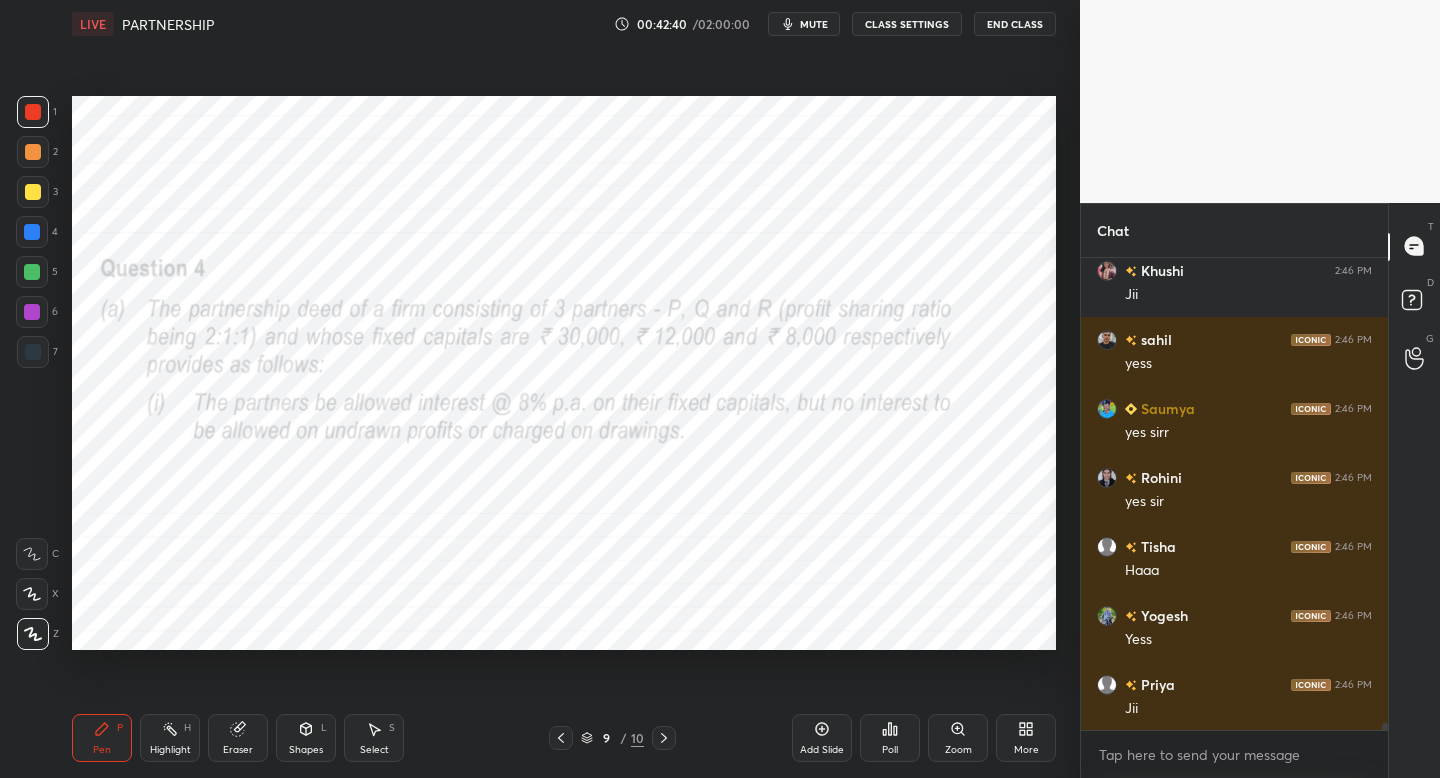 click on "Add Slide" at bounding box center (822, 738) 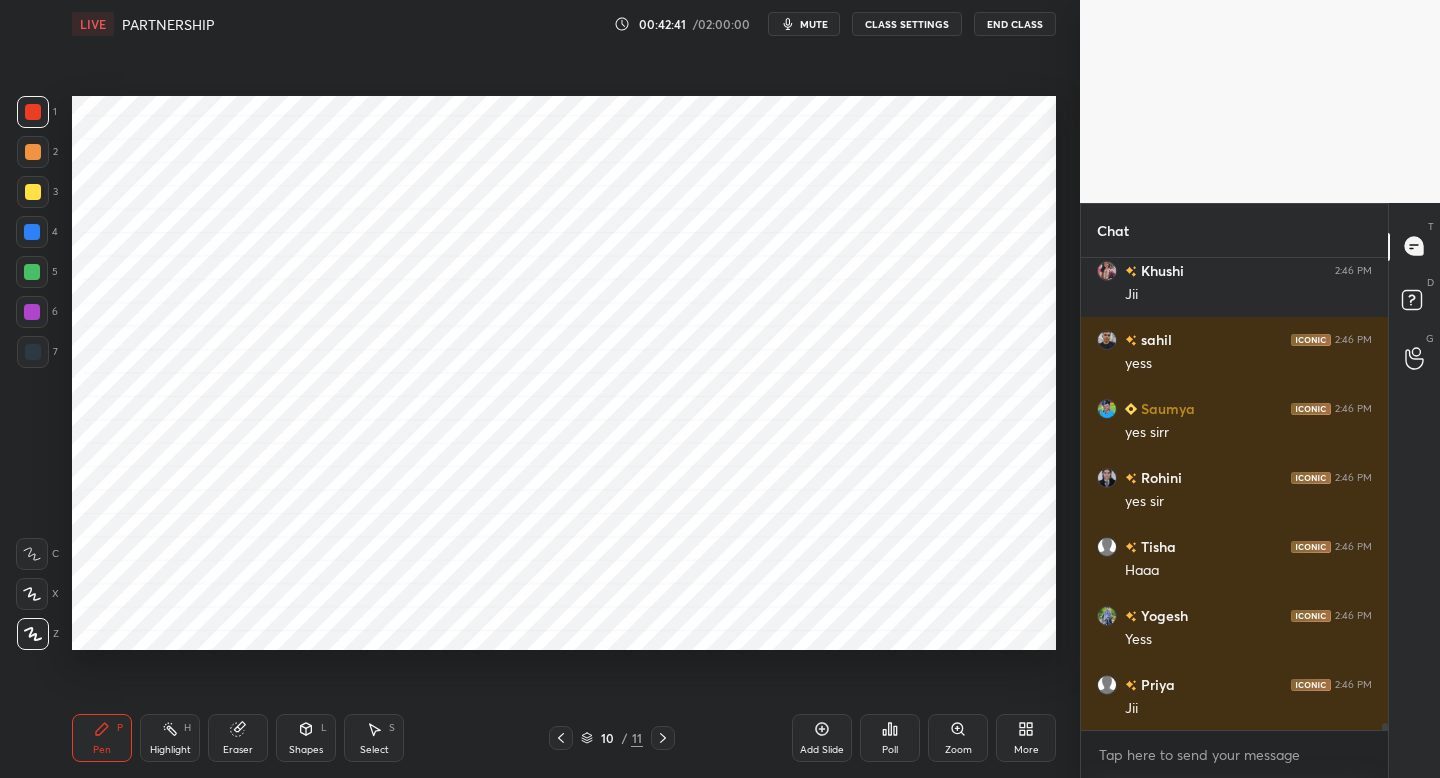 drag, startPoint x: 38, startPoint y: 361, endPoint x: 54, endPoint y: 331, distance: 34 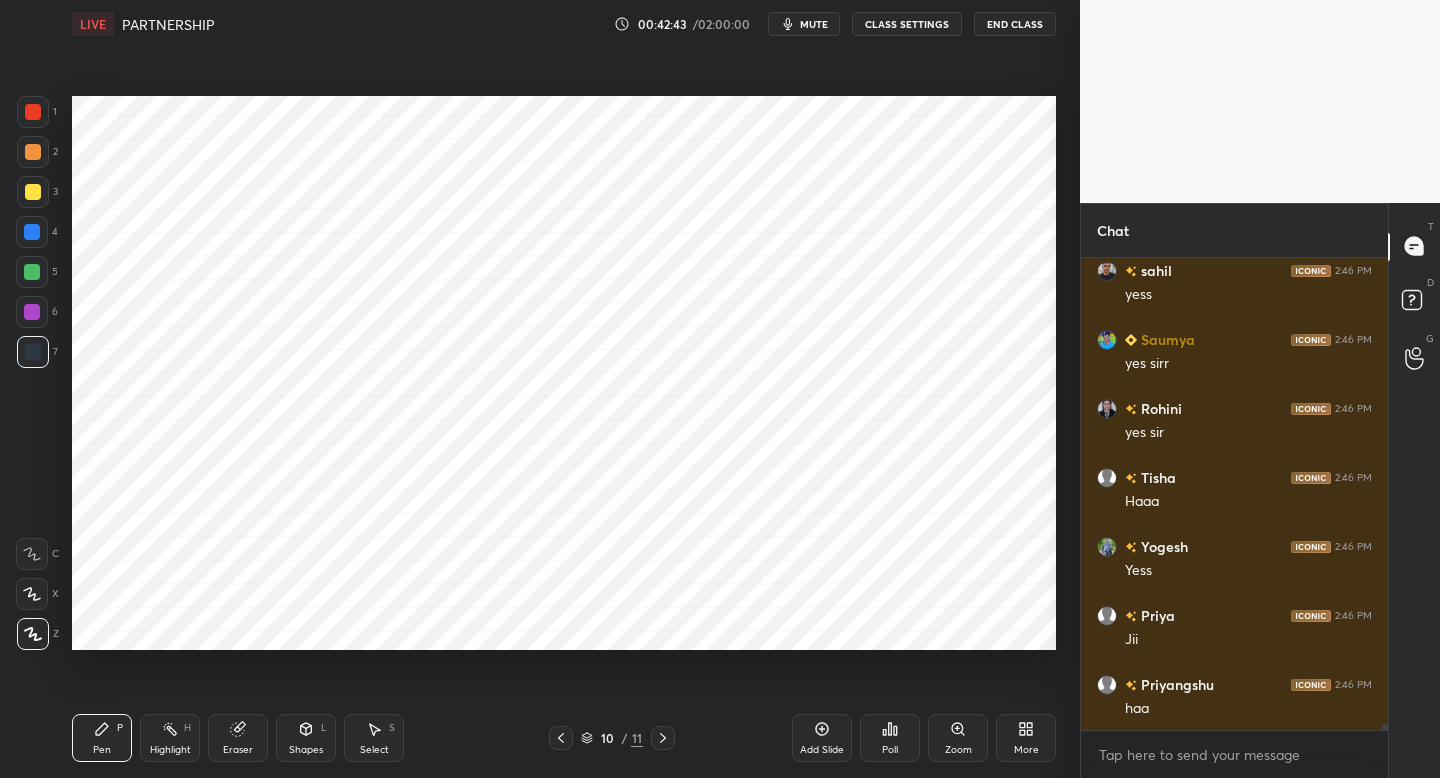 scroll, scrollTop: 30924, scrollLeft: 0, axis: vertical 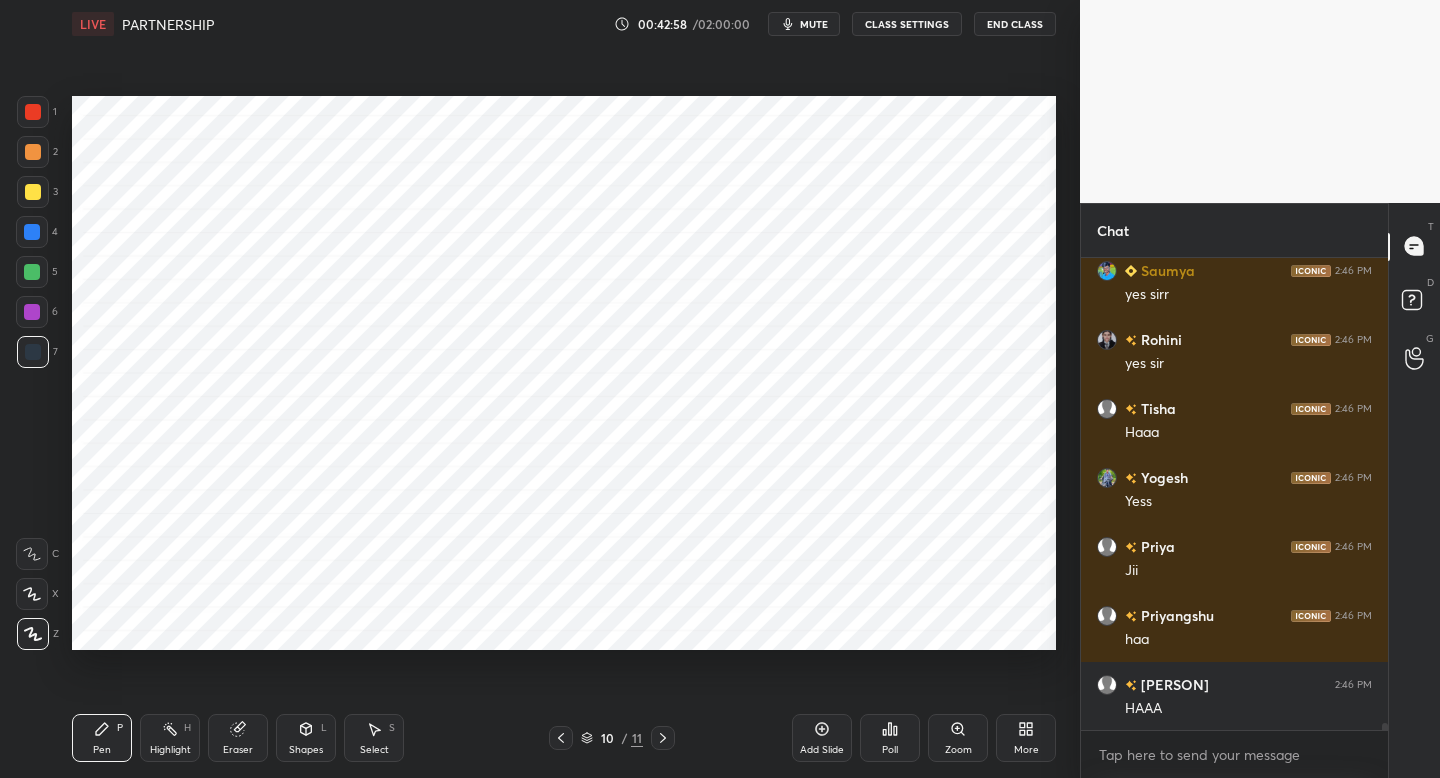 drag, startPoint x: 312, startPoint y: 753, endPoint x: 323, endPoint y: 716, distance: 38.600517 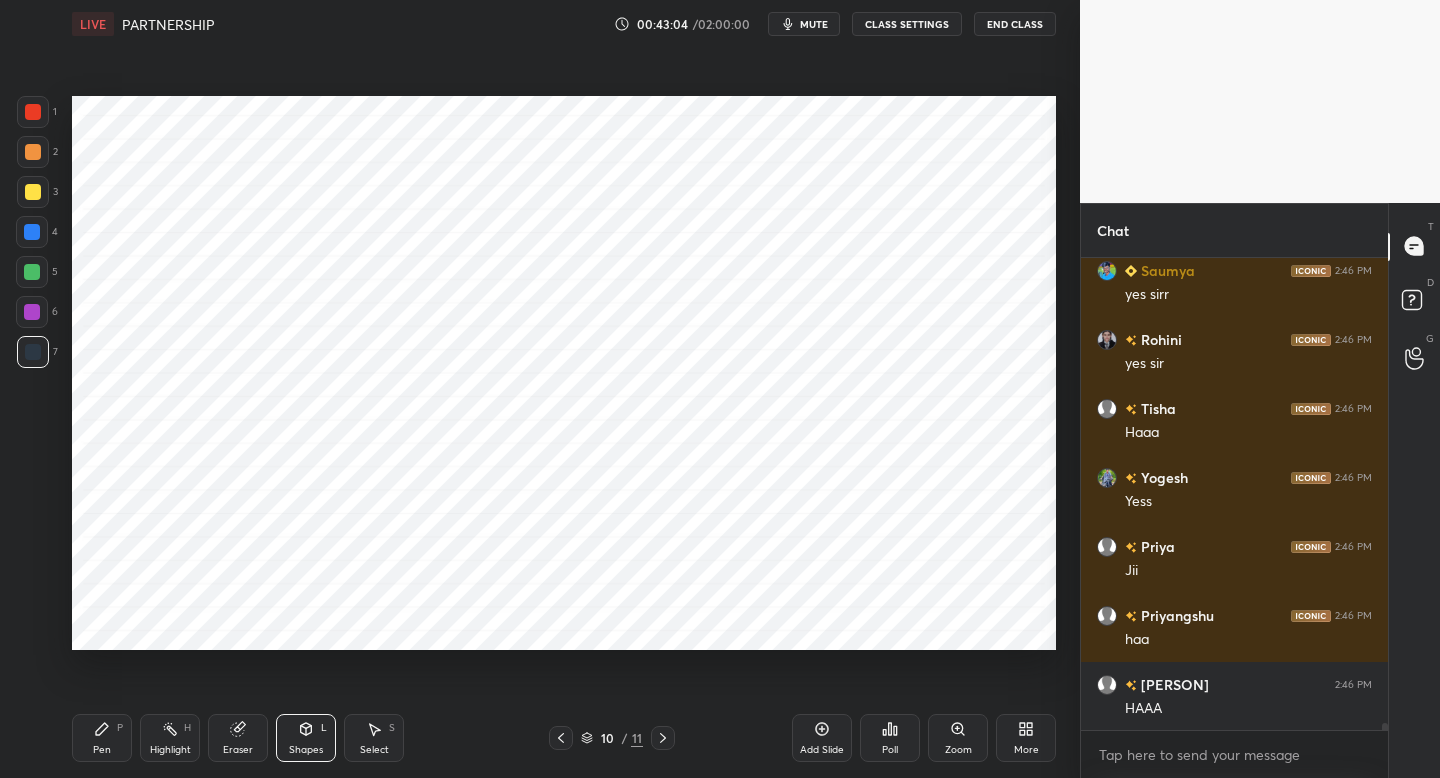 drag, startPoint x: 104, startPoint y: 744, endPoint x: 150, endPoint y: 655, distance: 100.18483 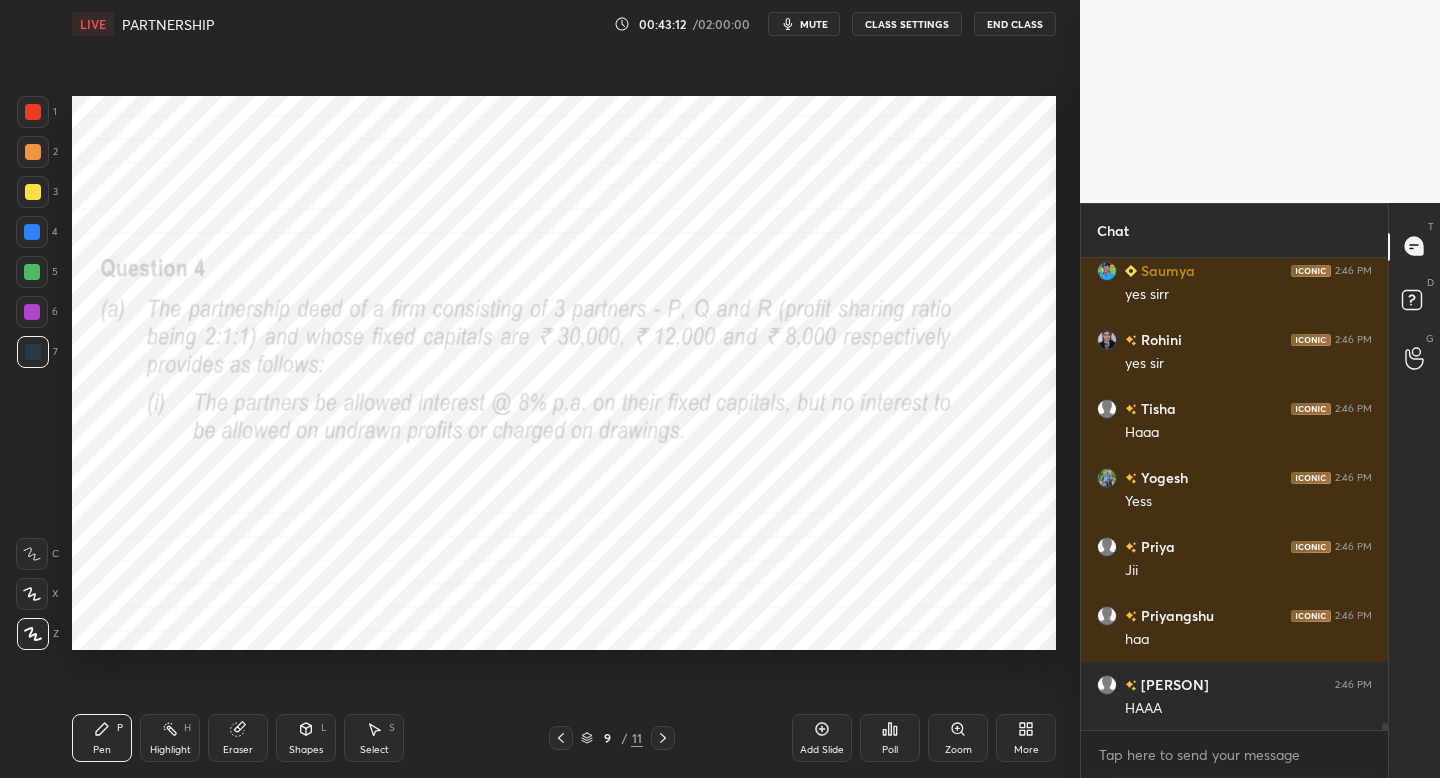 drag, startPoint x: 650, startPoint y: 748, endPoint x: 648, endPoint y: 726, distance: 22.090721 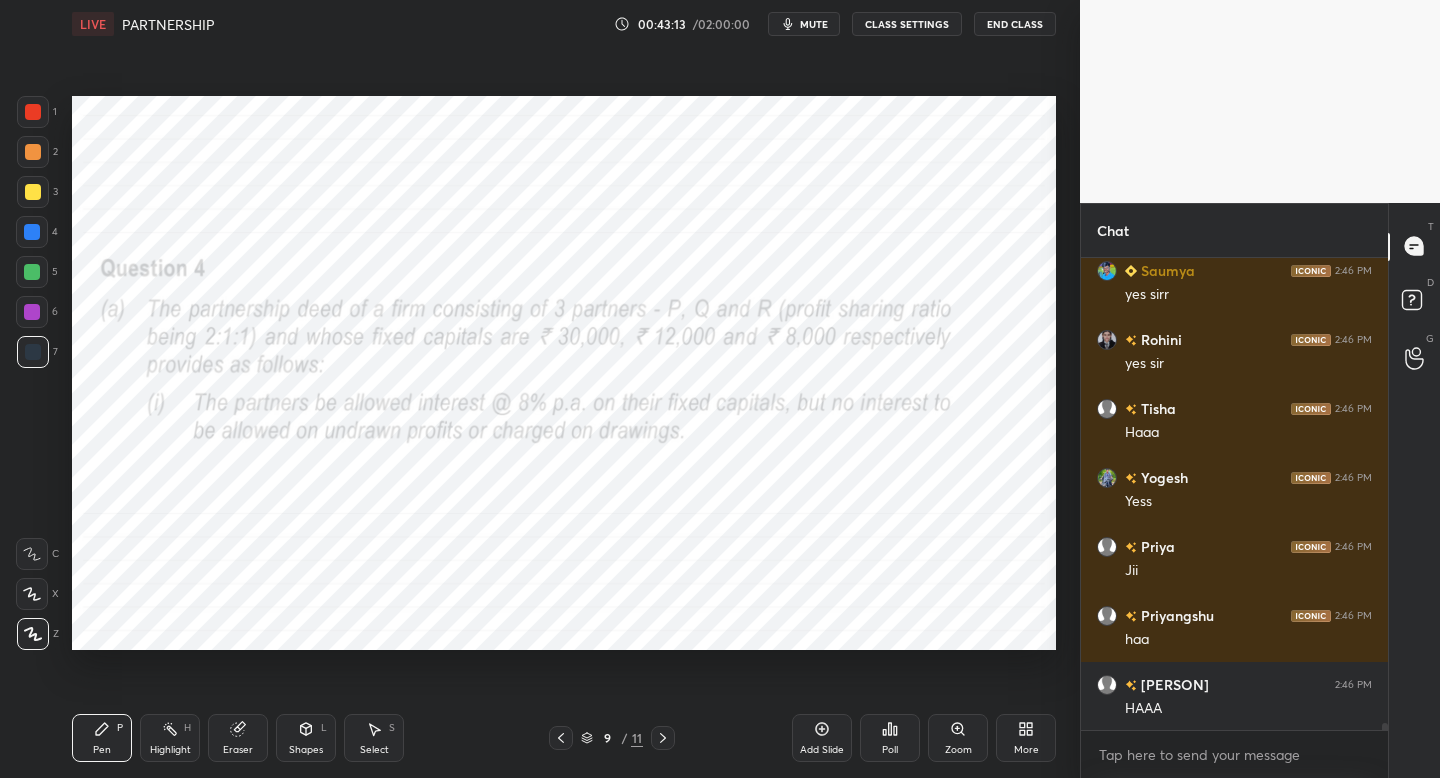 drag, startPoint x: 661, startPoint y: 741, endPoint x: 660, endPoint y: 727, distance: 14.035668 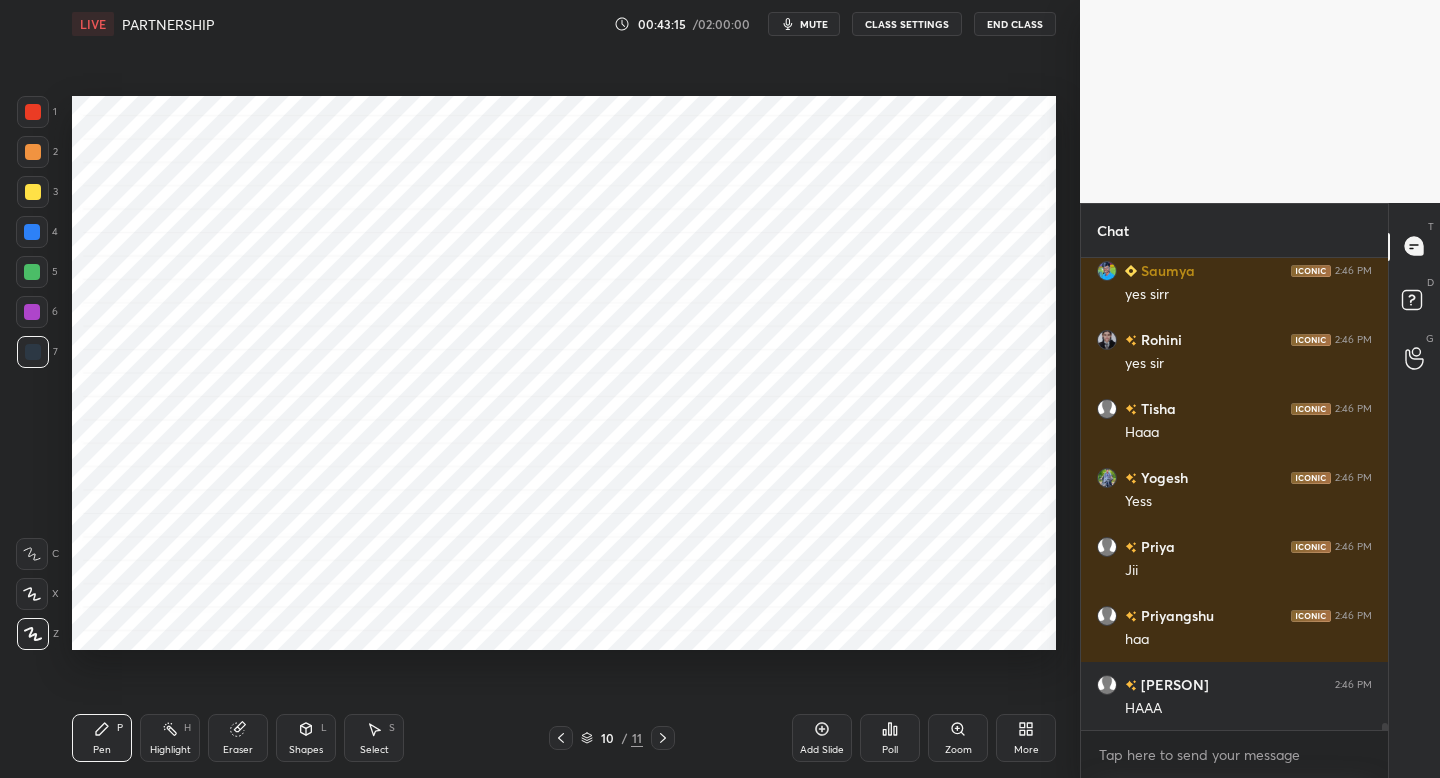 drag, startPoint x: 660, startPoint y: 739, endPoint x: 620, endPoint y: 672, distance: 78.03204 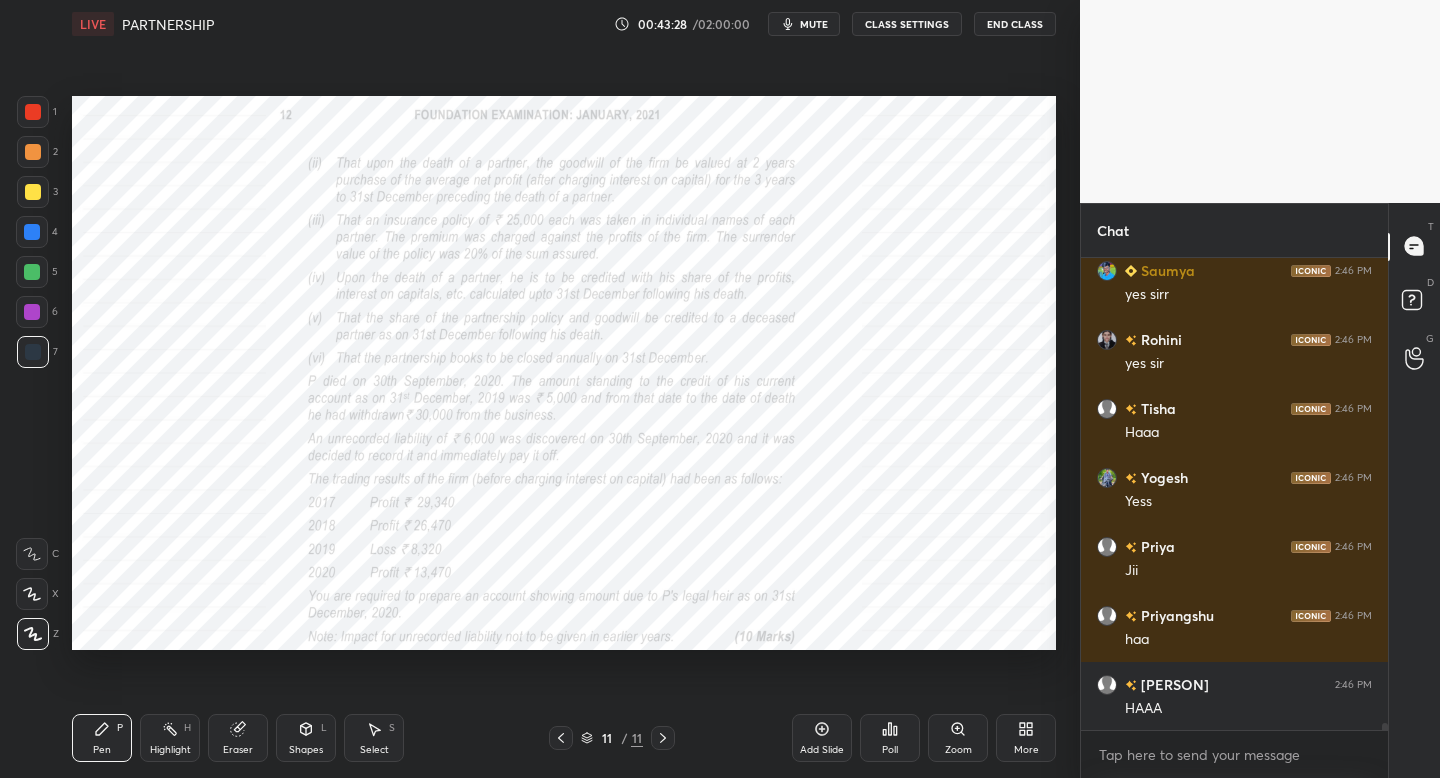 click at bounding box center (561, 738) 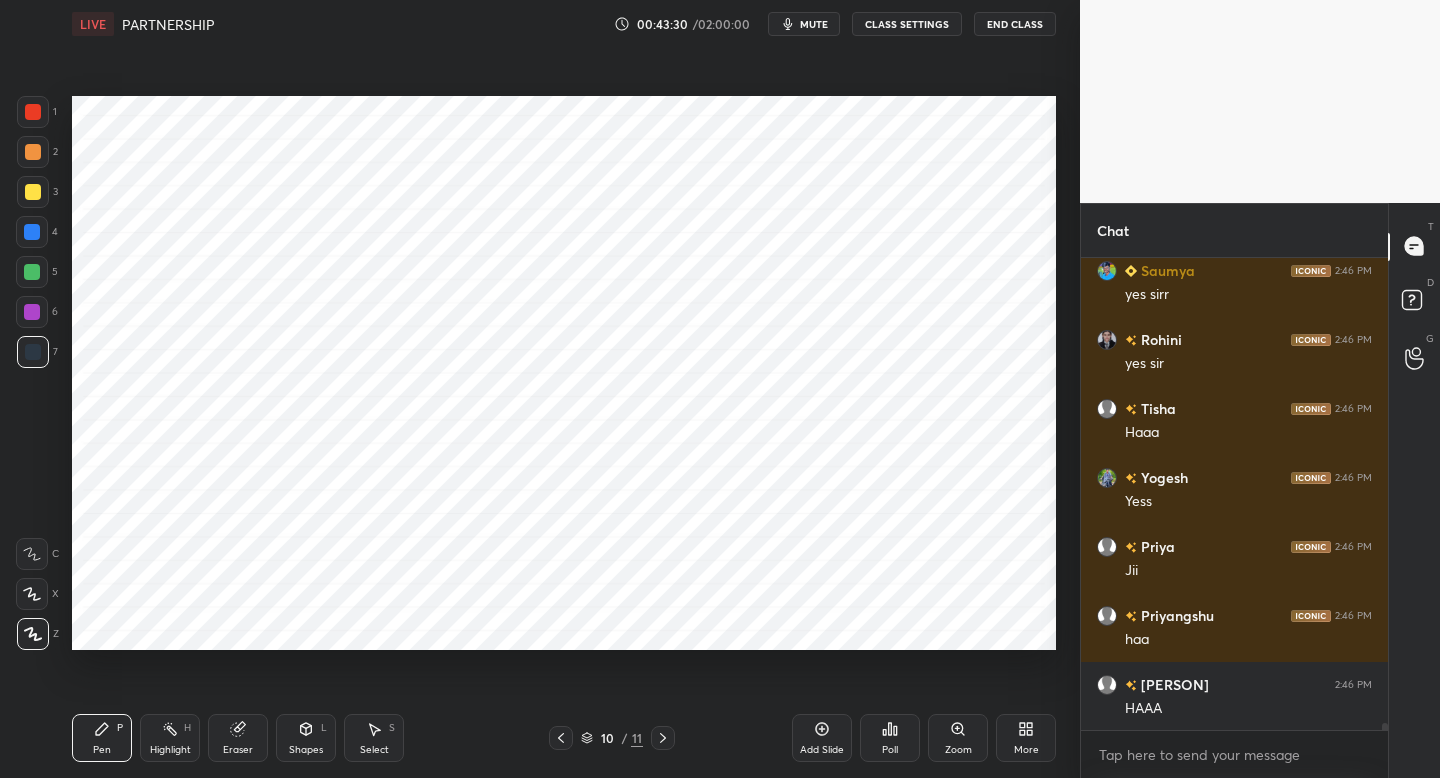 drag, startPoint x: 562, startPoint y: 747, endPoint x: 563, endPoint y: 729, distance: 18.027756 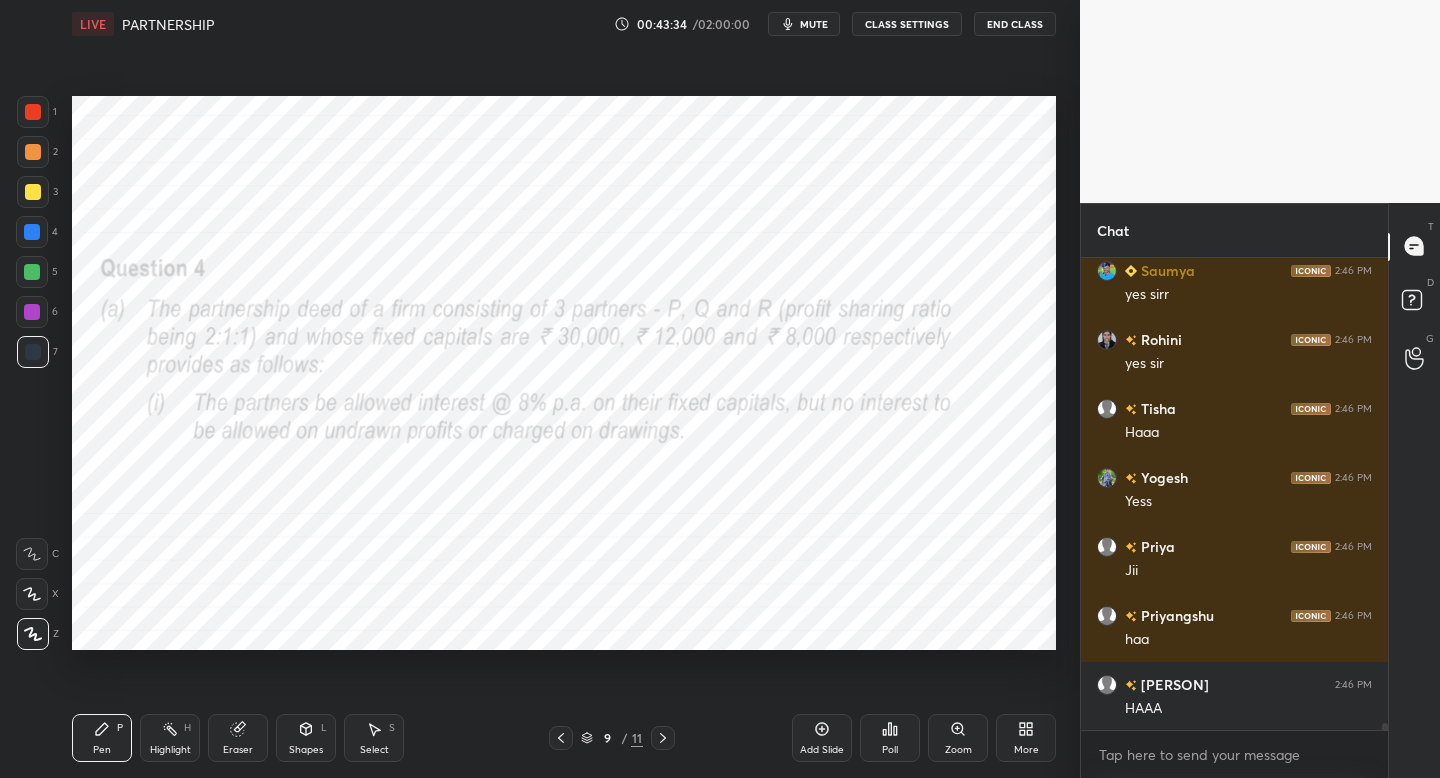 click 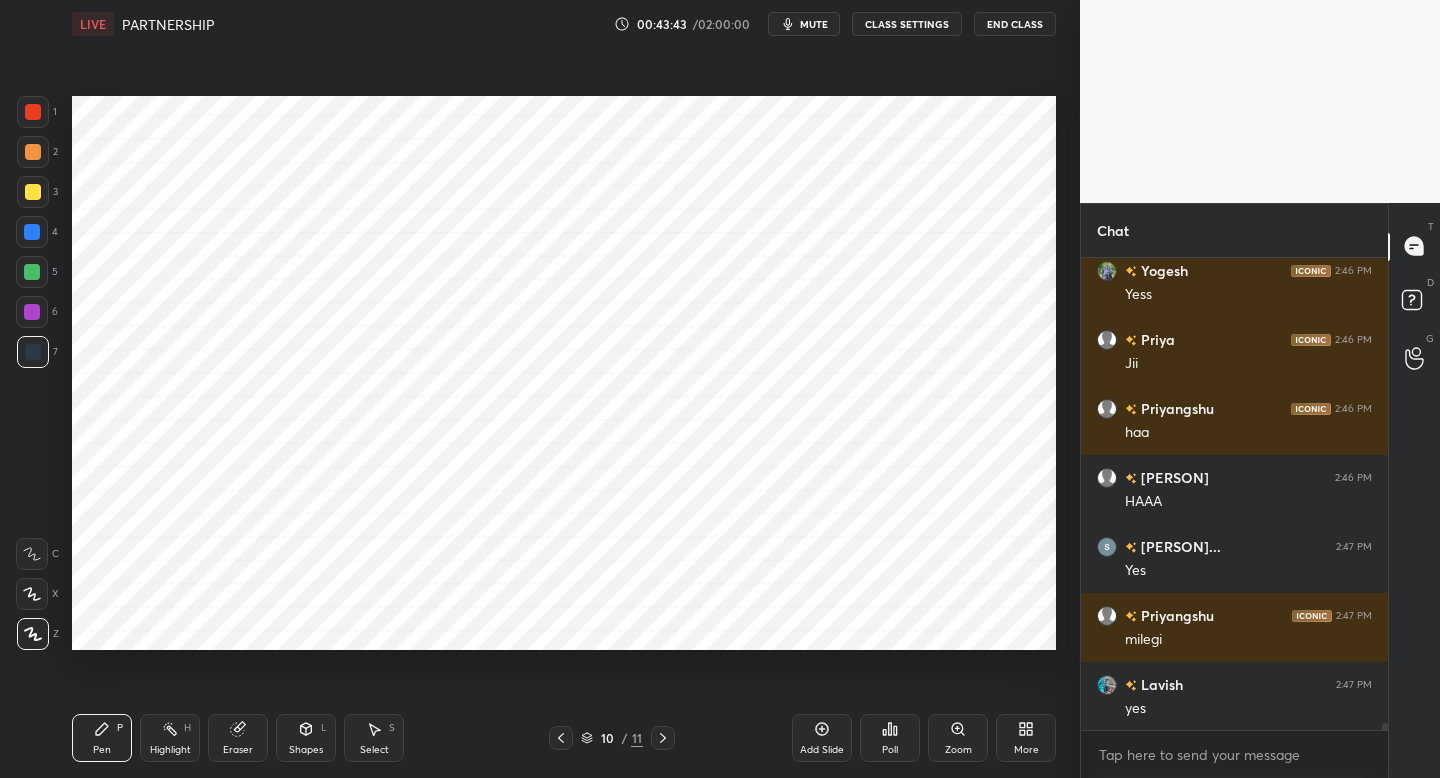 scroll, scrollTop: 31200, scrollLeft: 0, axis: vertical 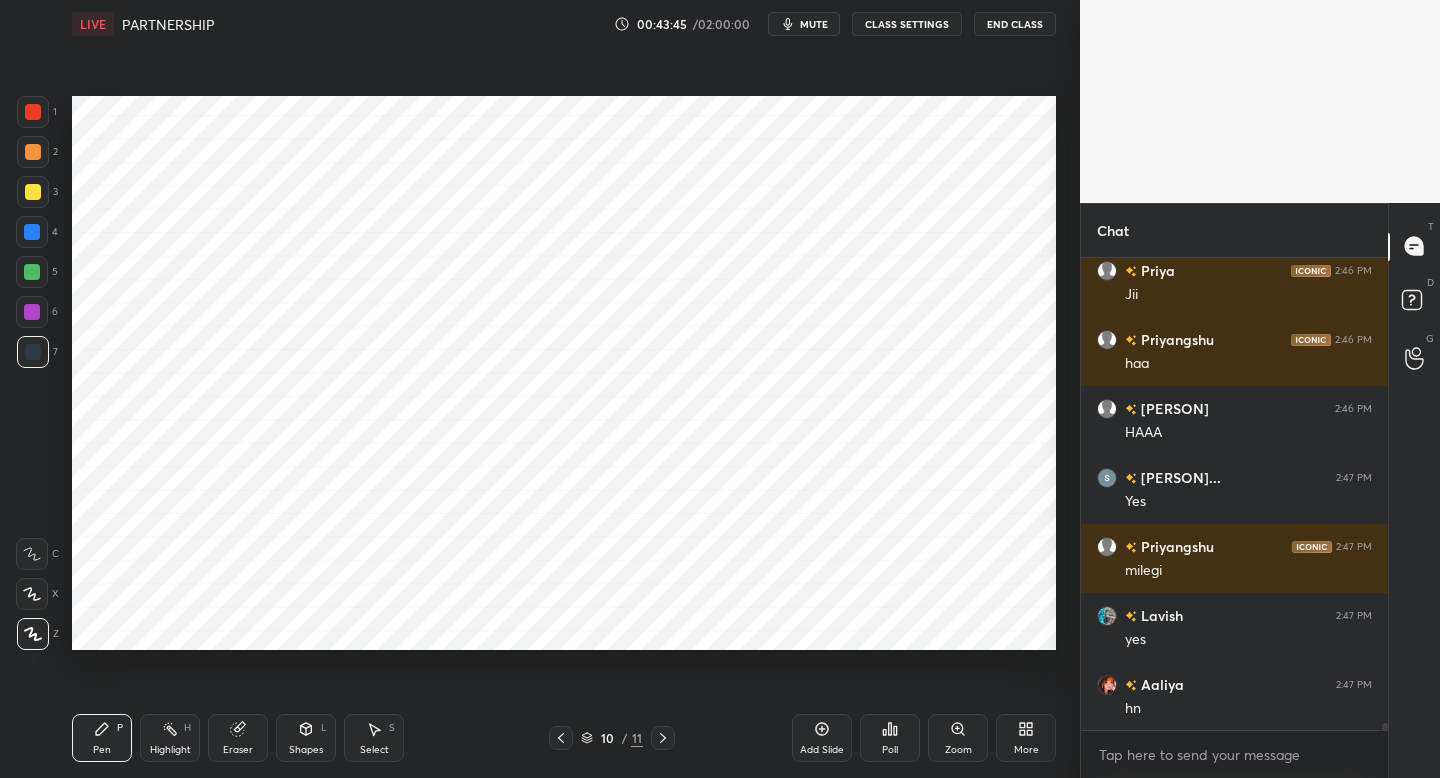 click at bounding box center (561, 738) 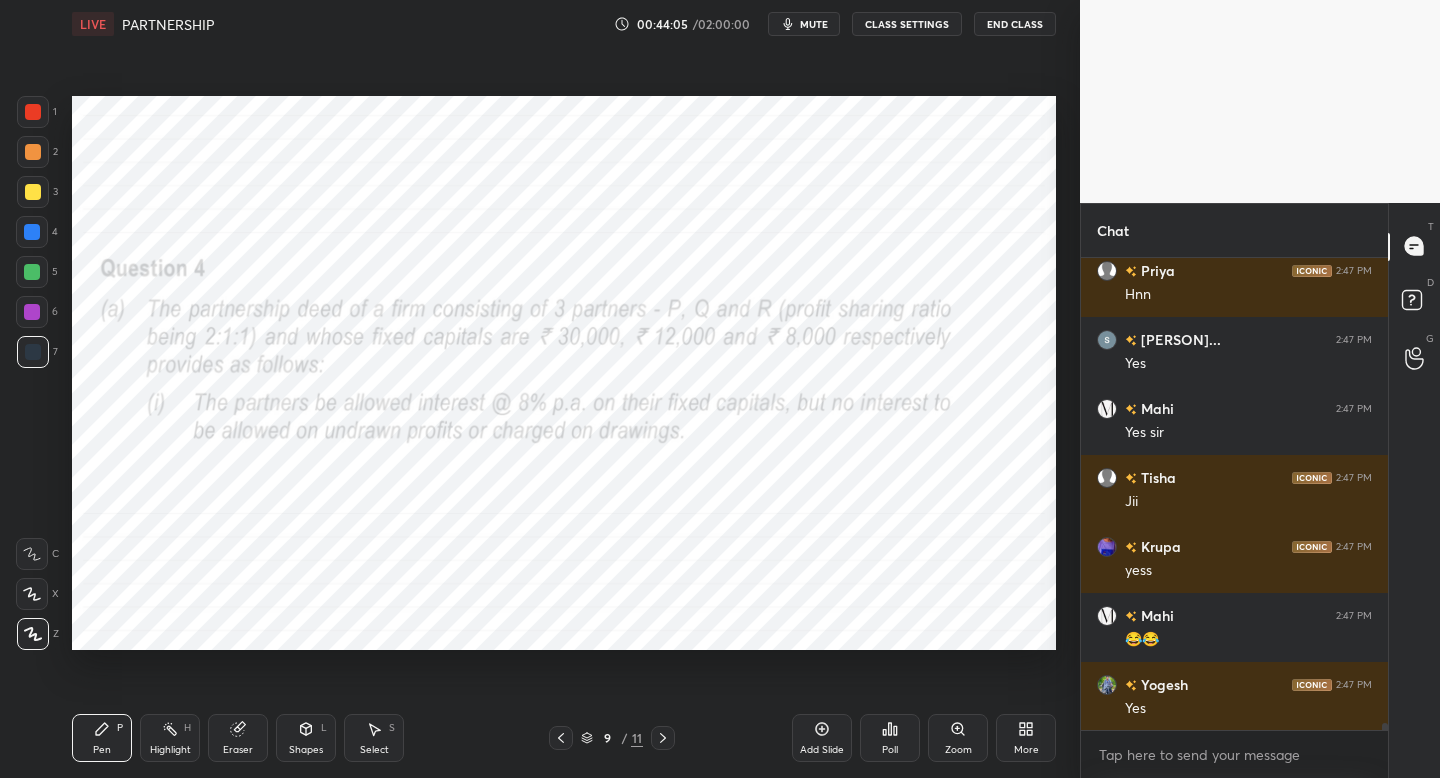 scroll, scrollTop: 31821, scrollLeft: 0, axis: vertical 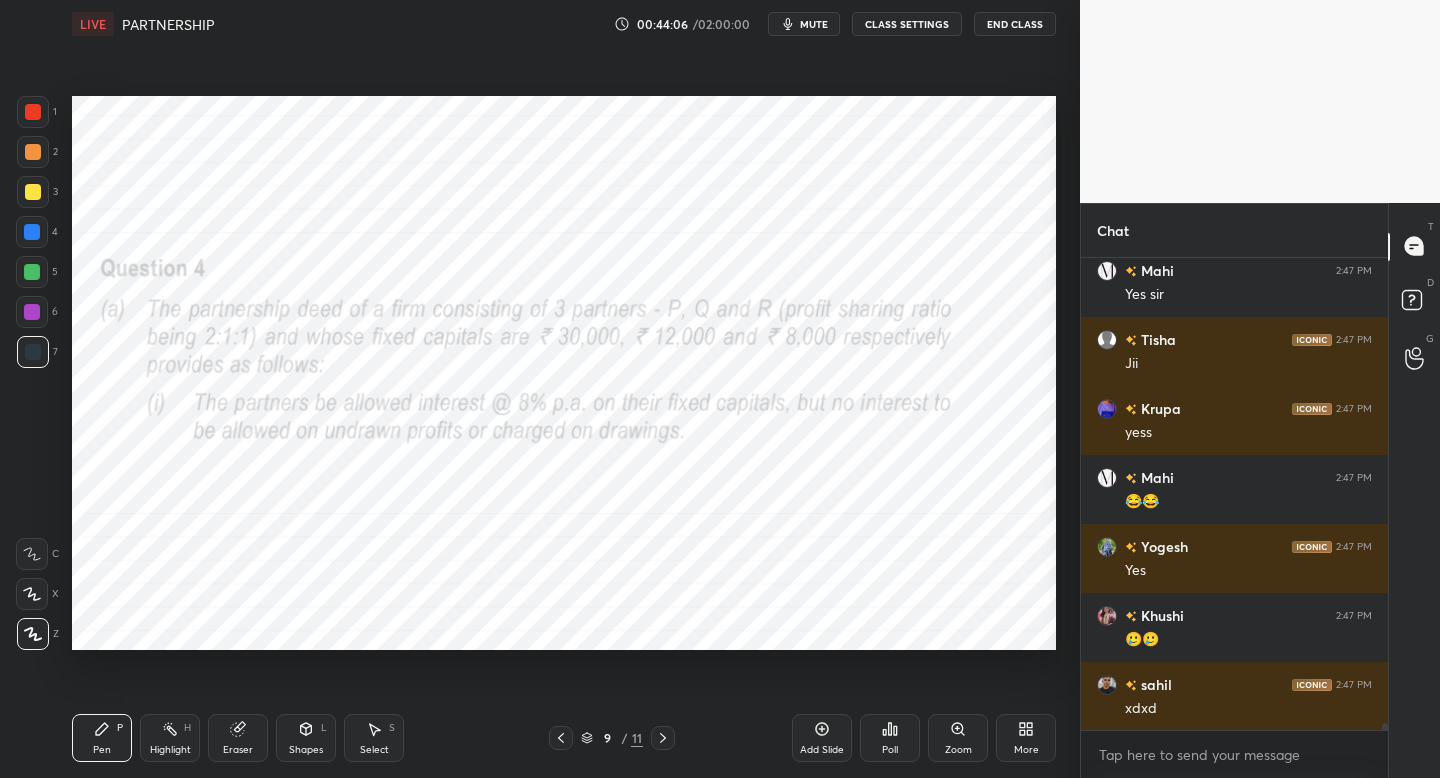 click 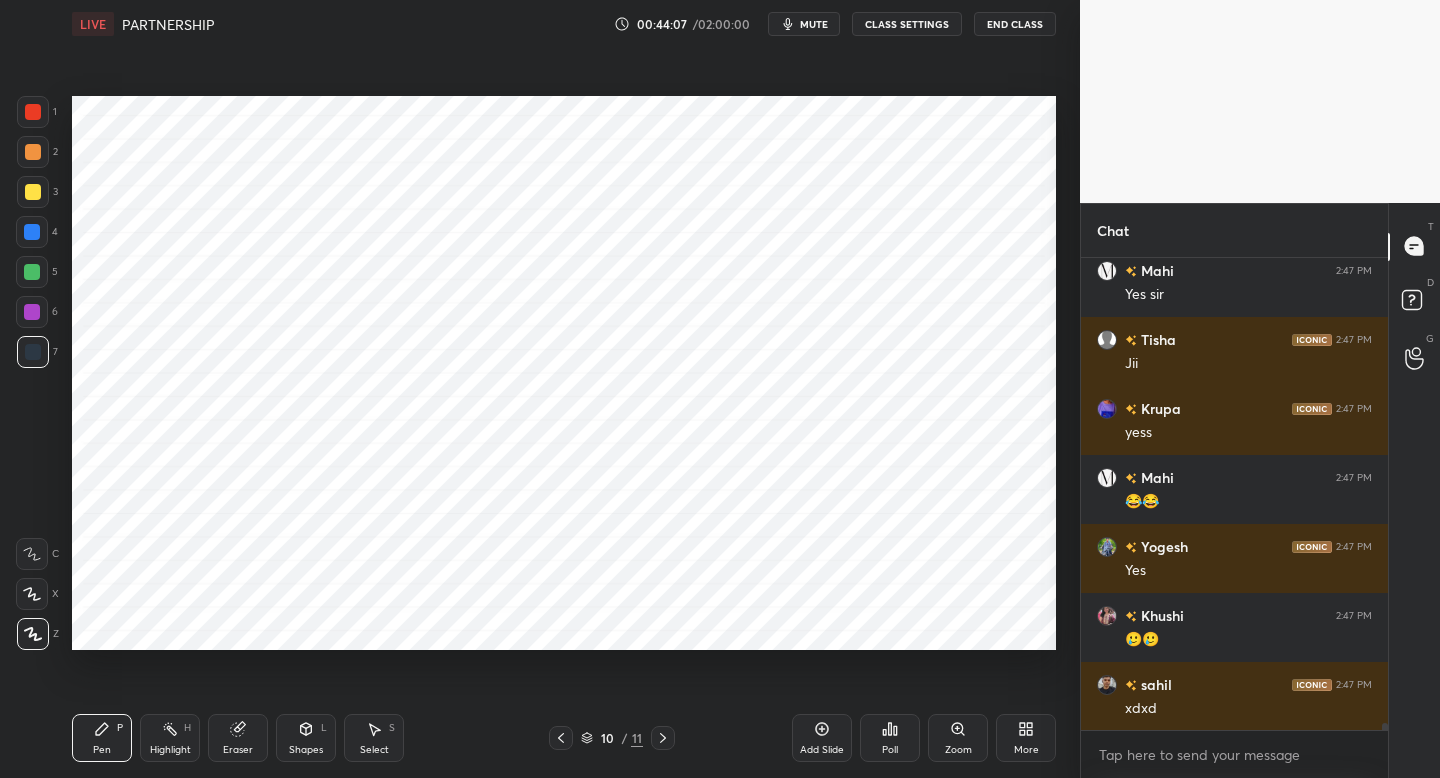 click 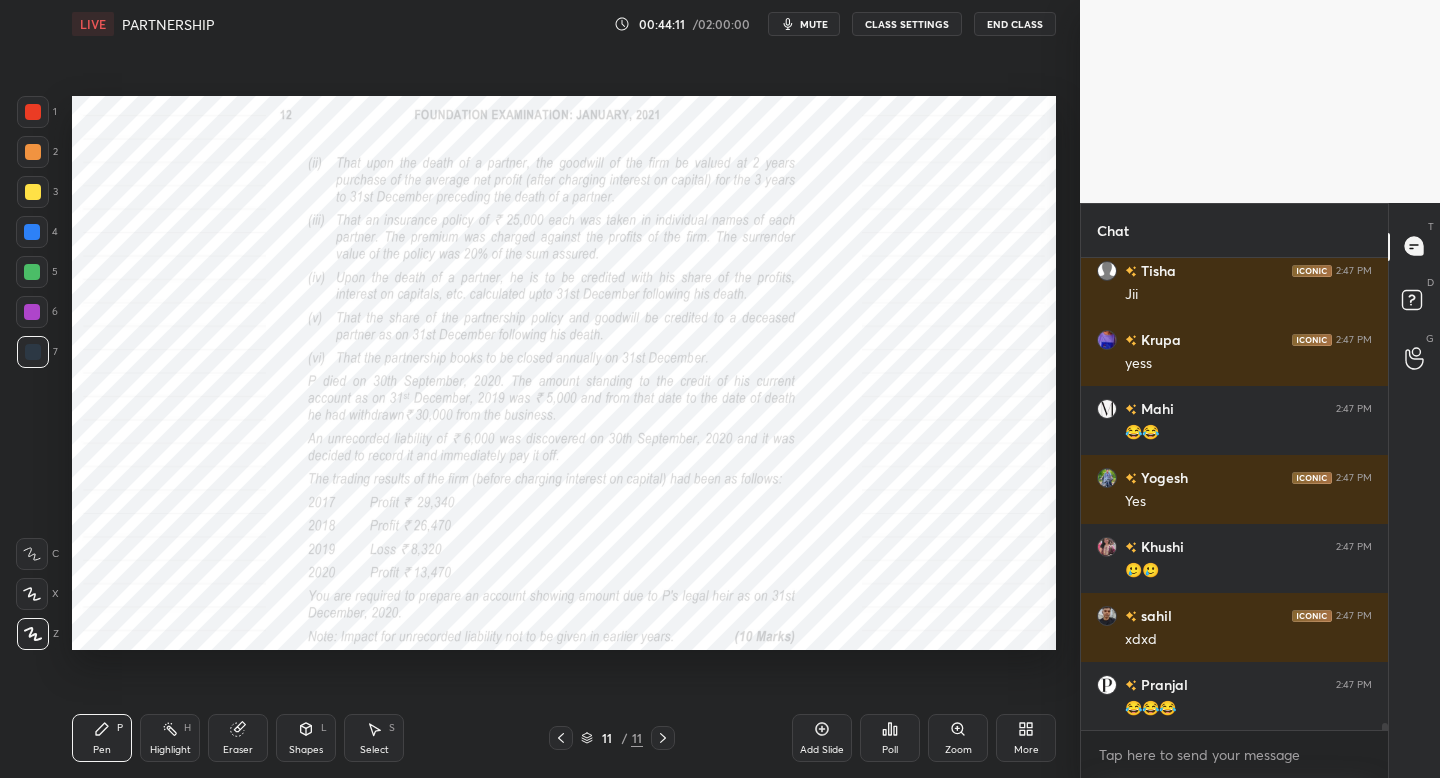 scroll, scrollTop: 31959, scrollLeft: 0, axis: vertical 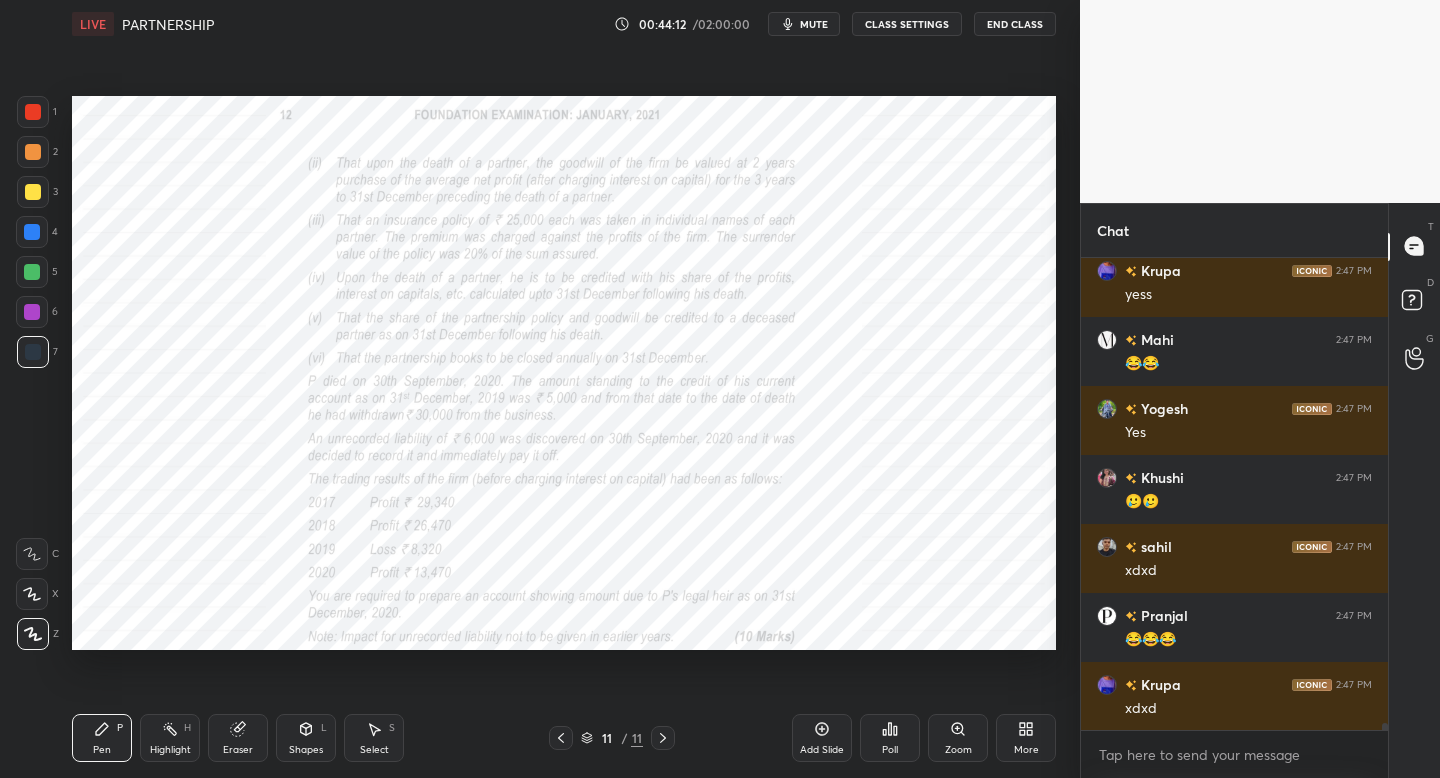 drag, startPoint x: 816, startPoint y: 732, endPoint x: 799, endPoint y: 709, distance: 28.600698 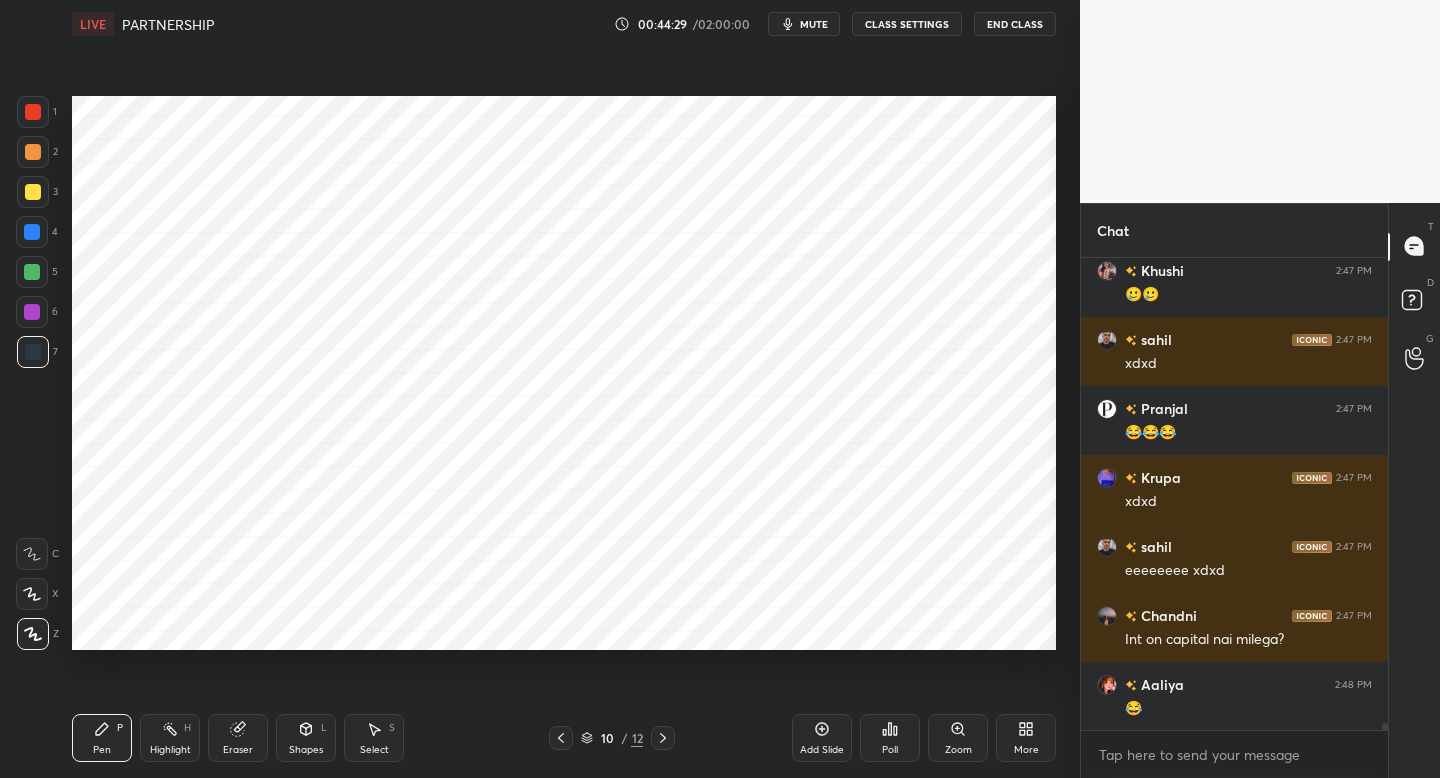 scroll, scrollTop: 32235, scrollLeft: 0, axis: vertical 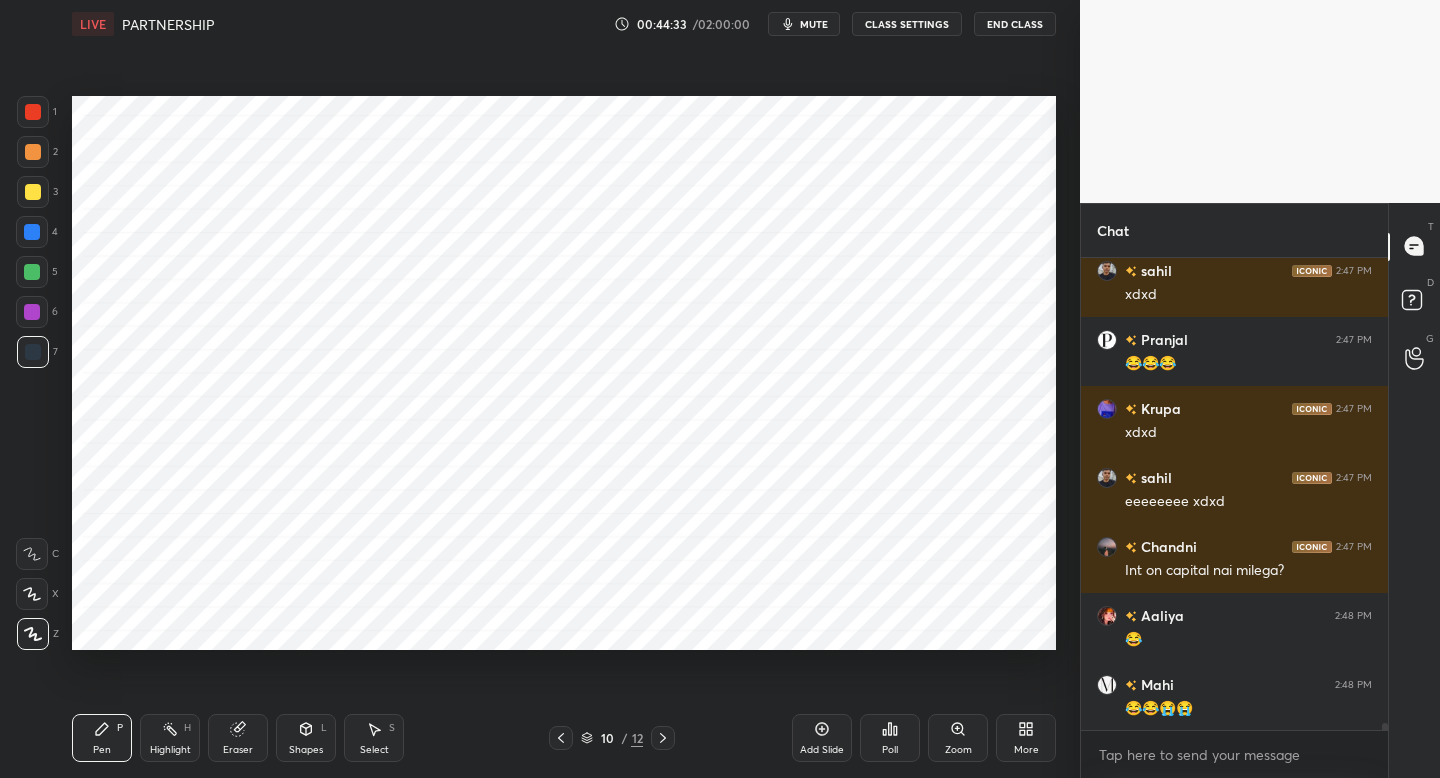 click at bounding box center (561, 738) 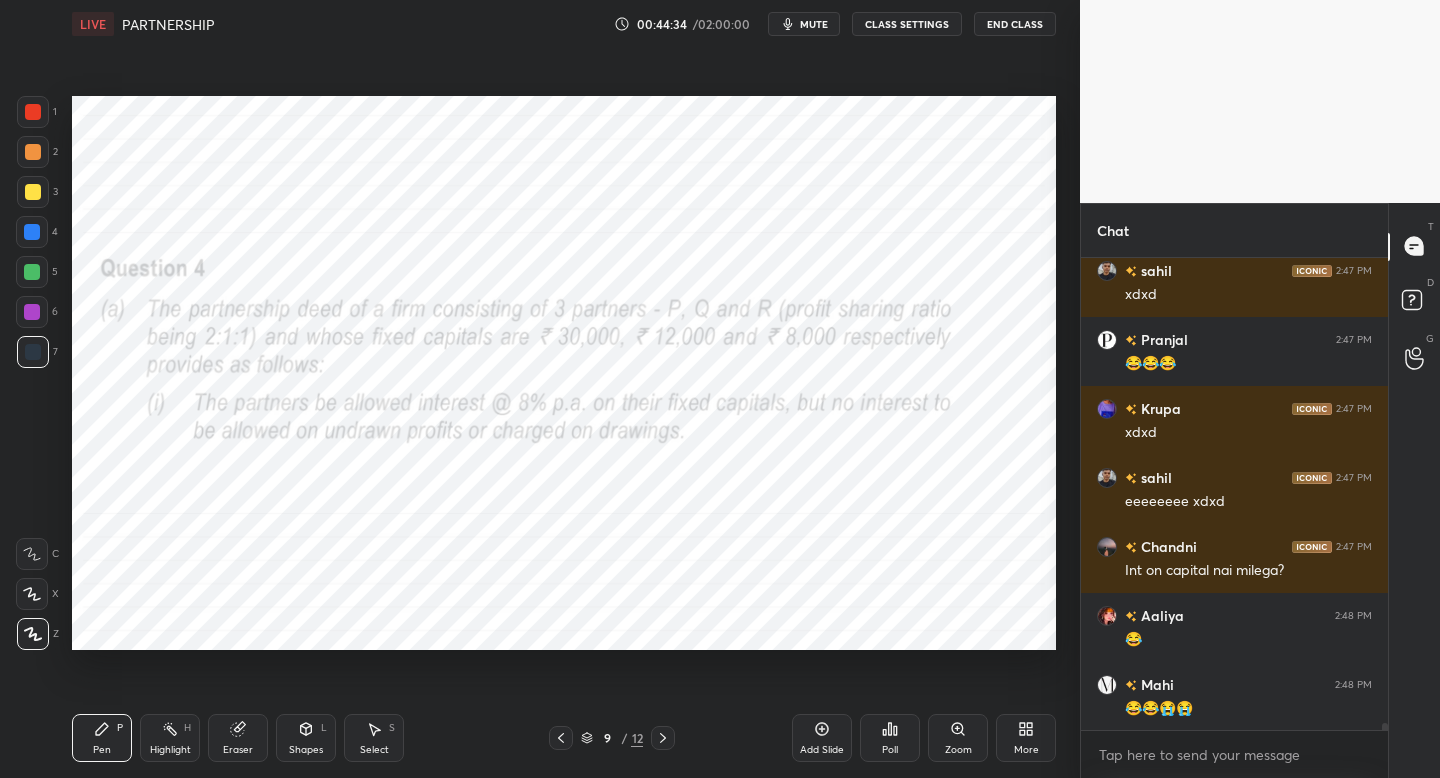 drag, startPoint x: 39, startPoint y: 113, endPoint x: 63, endPoint y: 167, distance: 59.093147 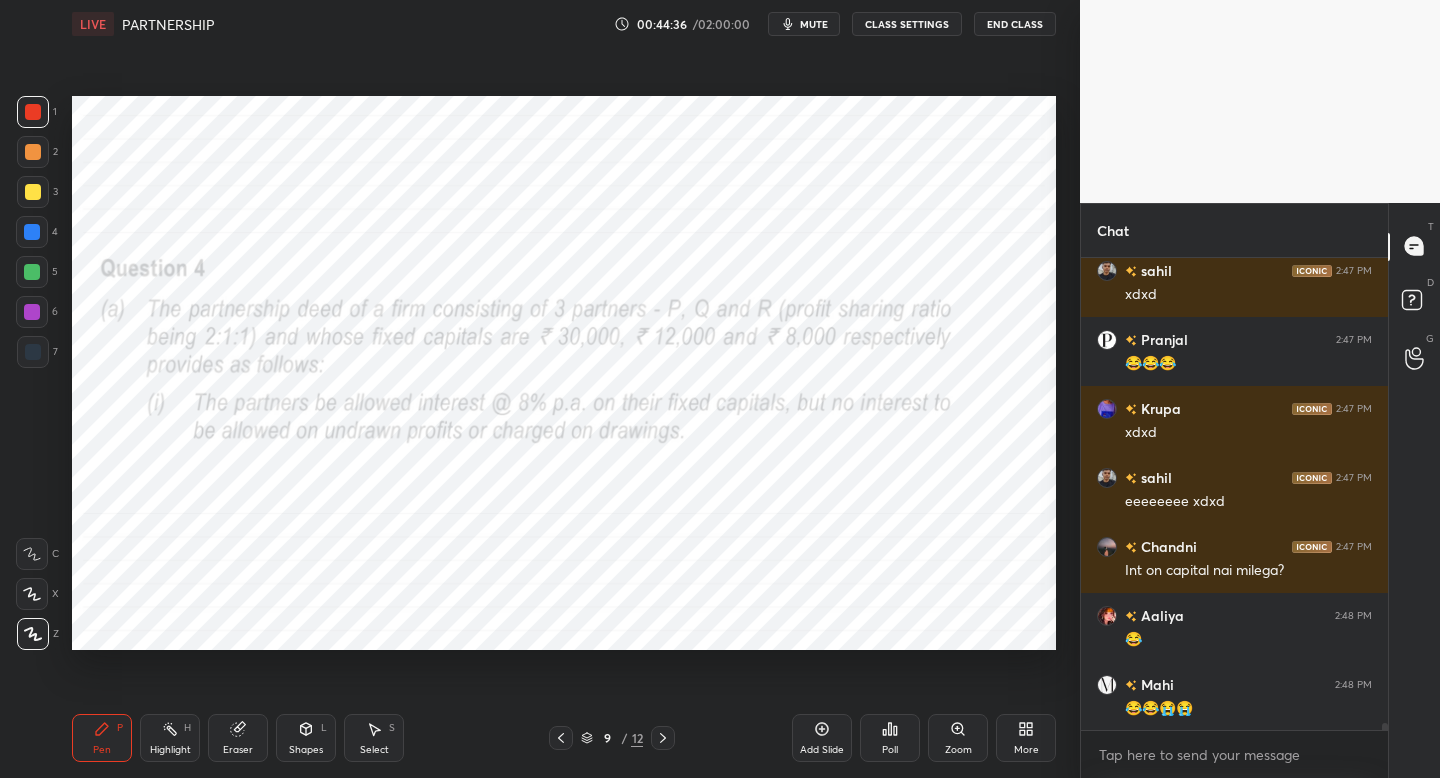 click 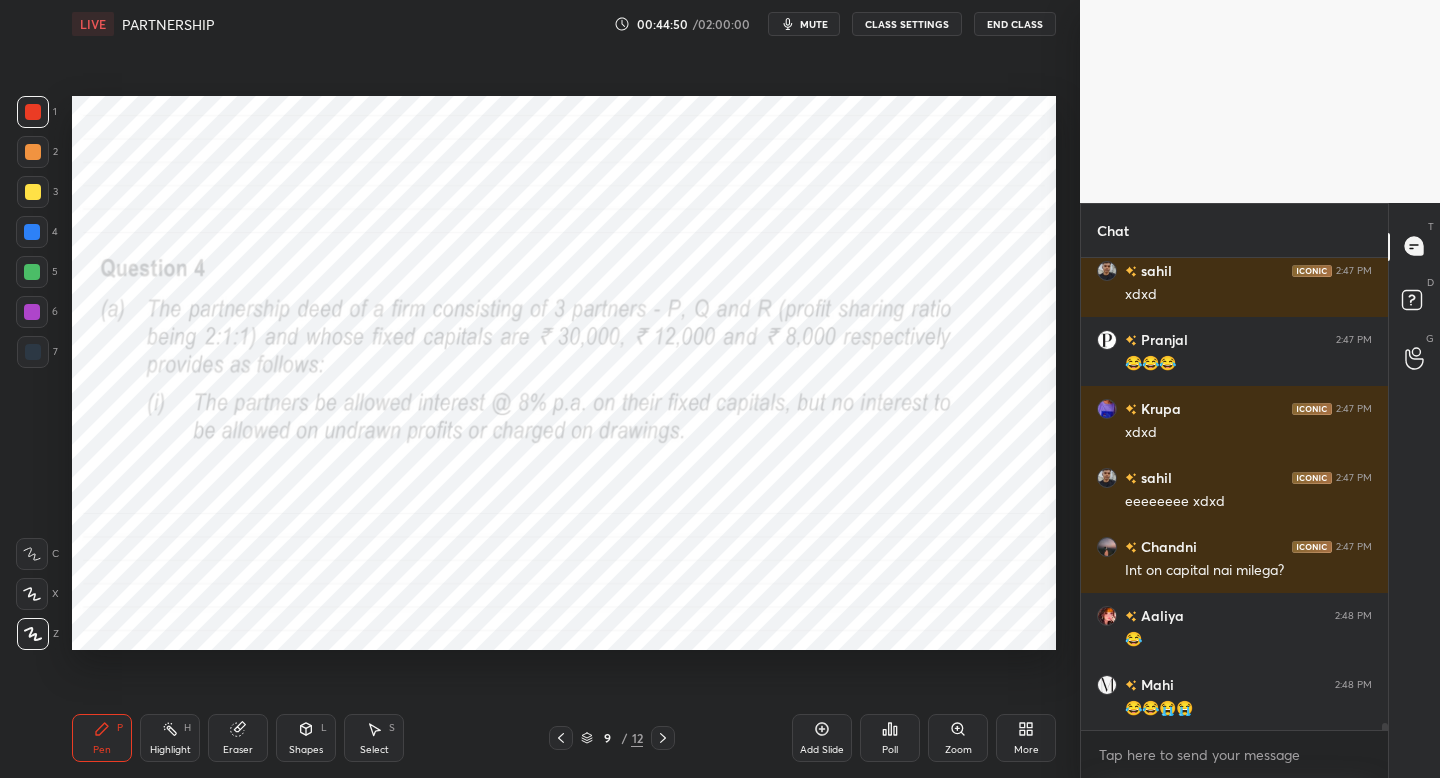 drag, startPoint x: 669, startPoint y: 739, endPoint x: 676, endPoint y: 729, distance: 12.206555 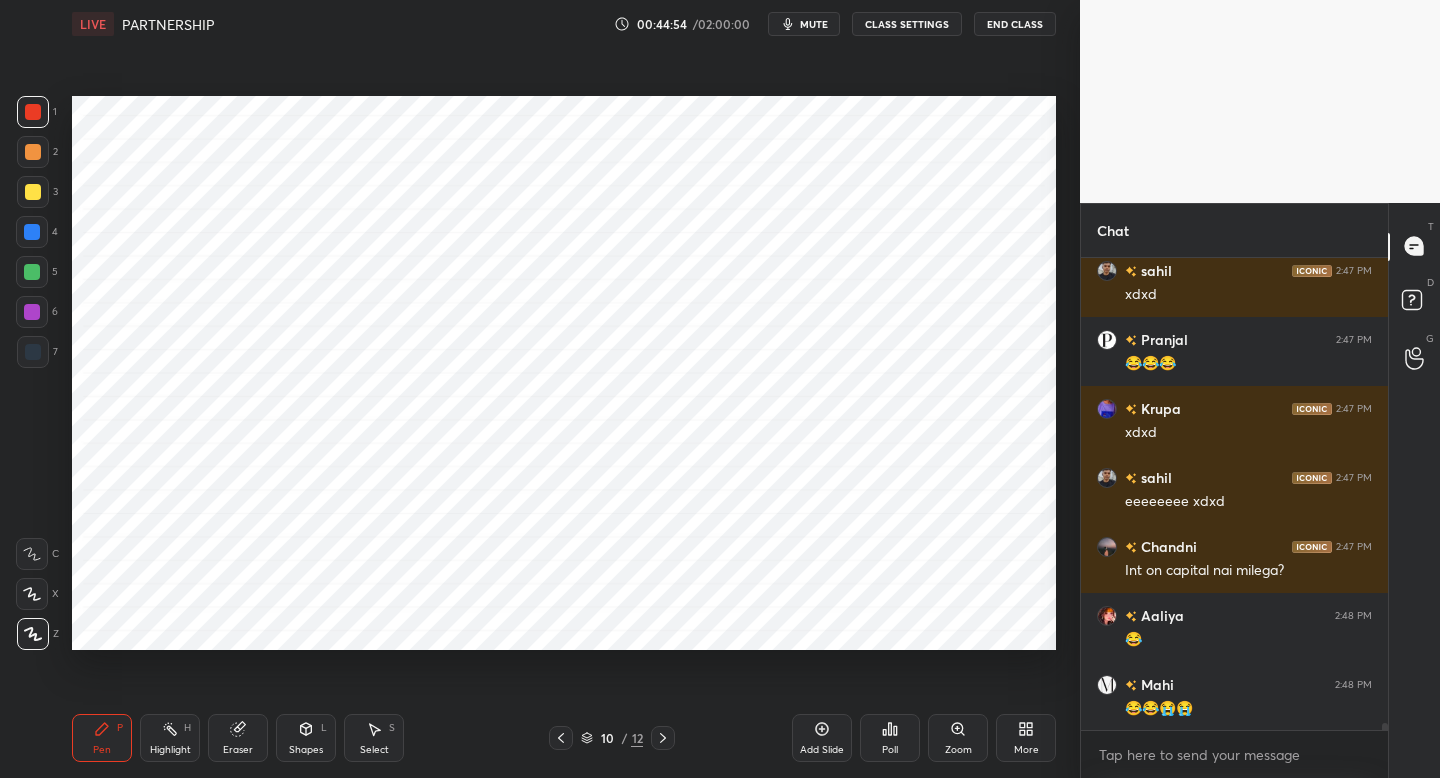 scroll, scrollTop: 32304, scrollLeft: 0, axis: vertical 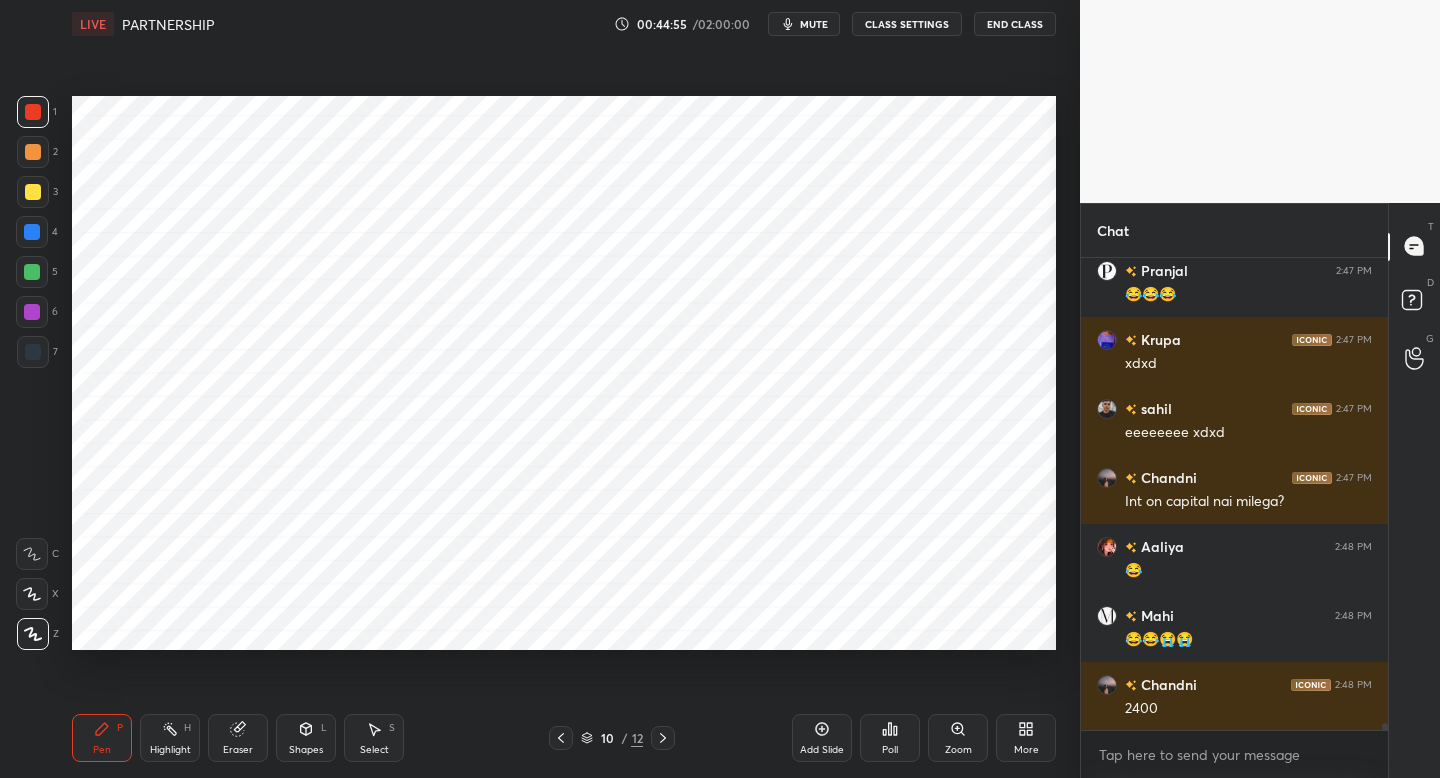 click 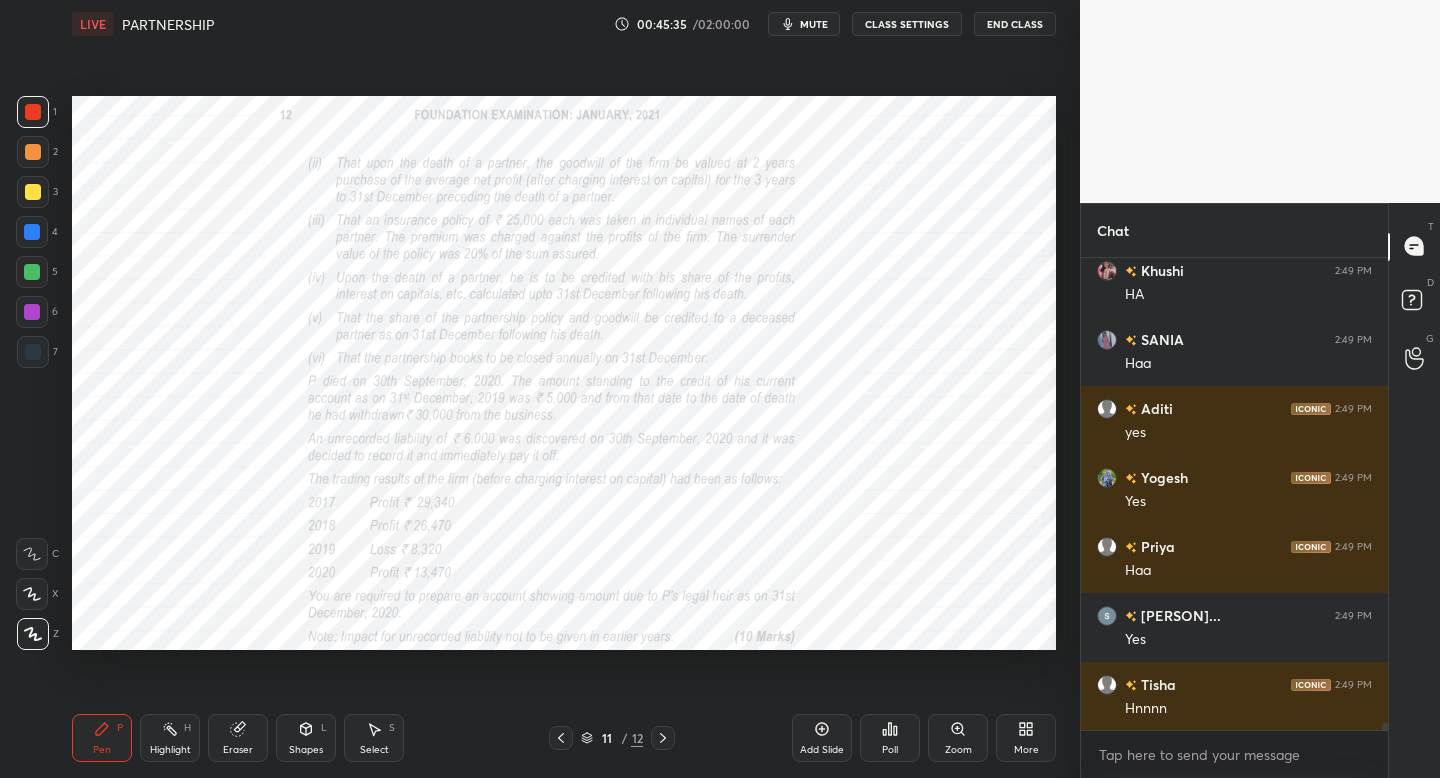 scroll, scrollTop: 33408, scrollLeft: 0, axis: vertical 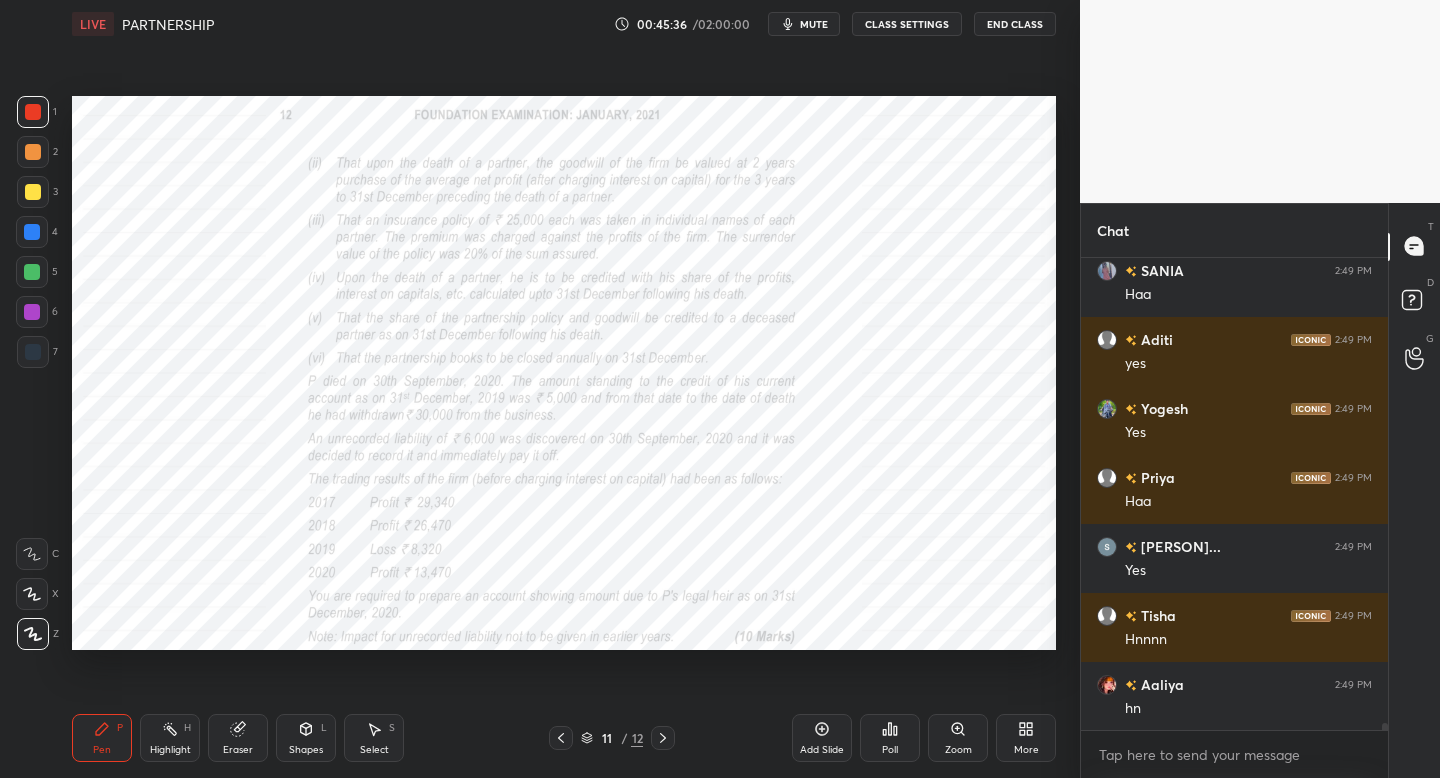 drag, startPoint x: 31, startPoint y: 286, endPoint x: 60, endPoint y: 282, distance: 29.274563 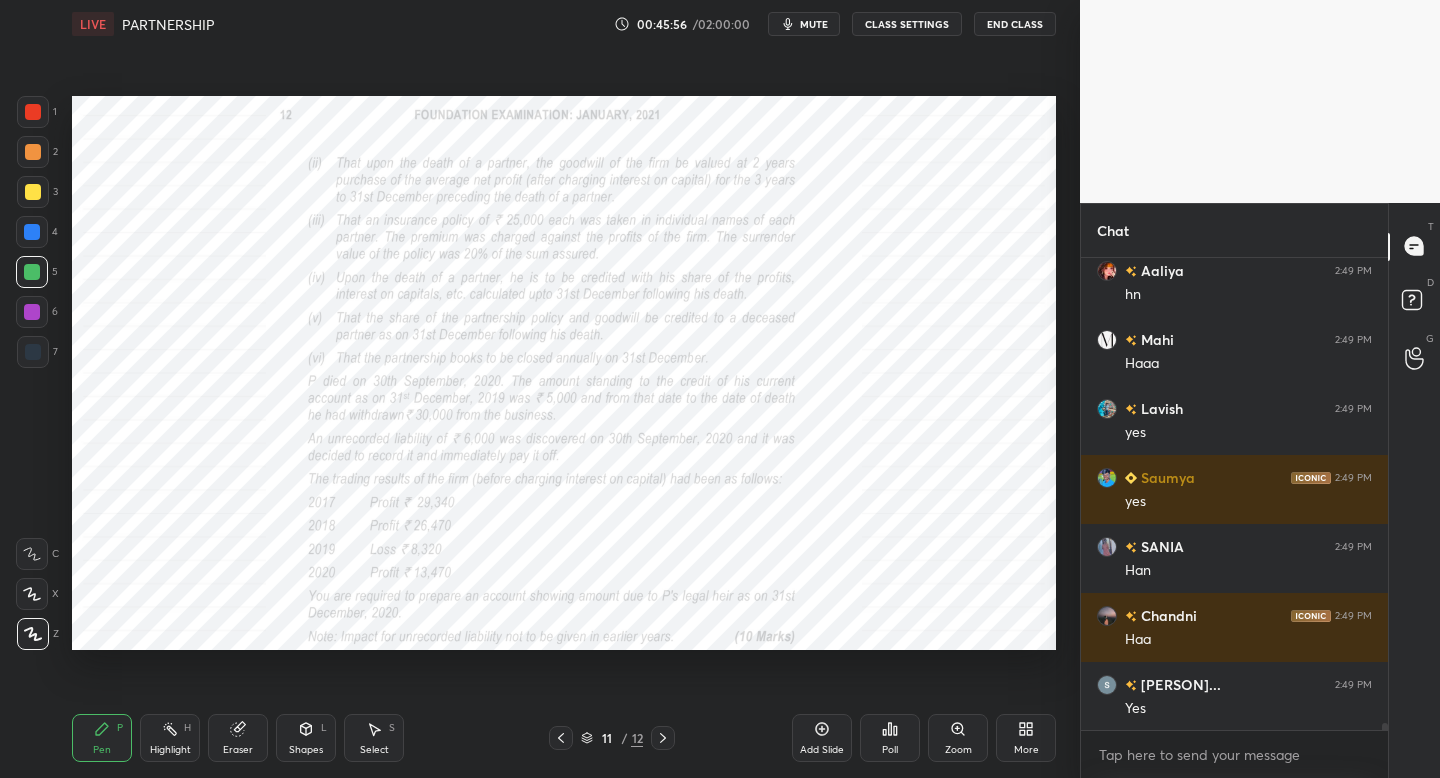 scroll, scrollTop: 33891, scrollLeft: 0, axis: vertical 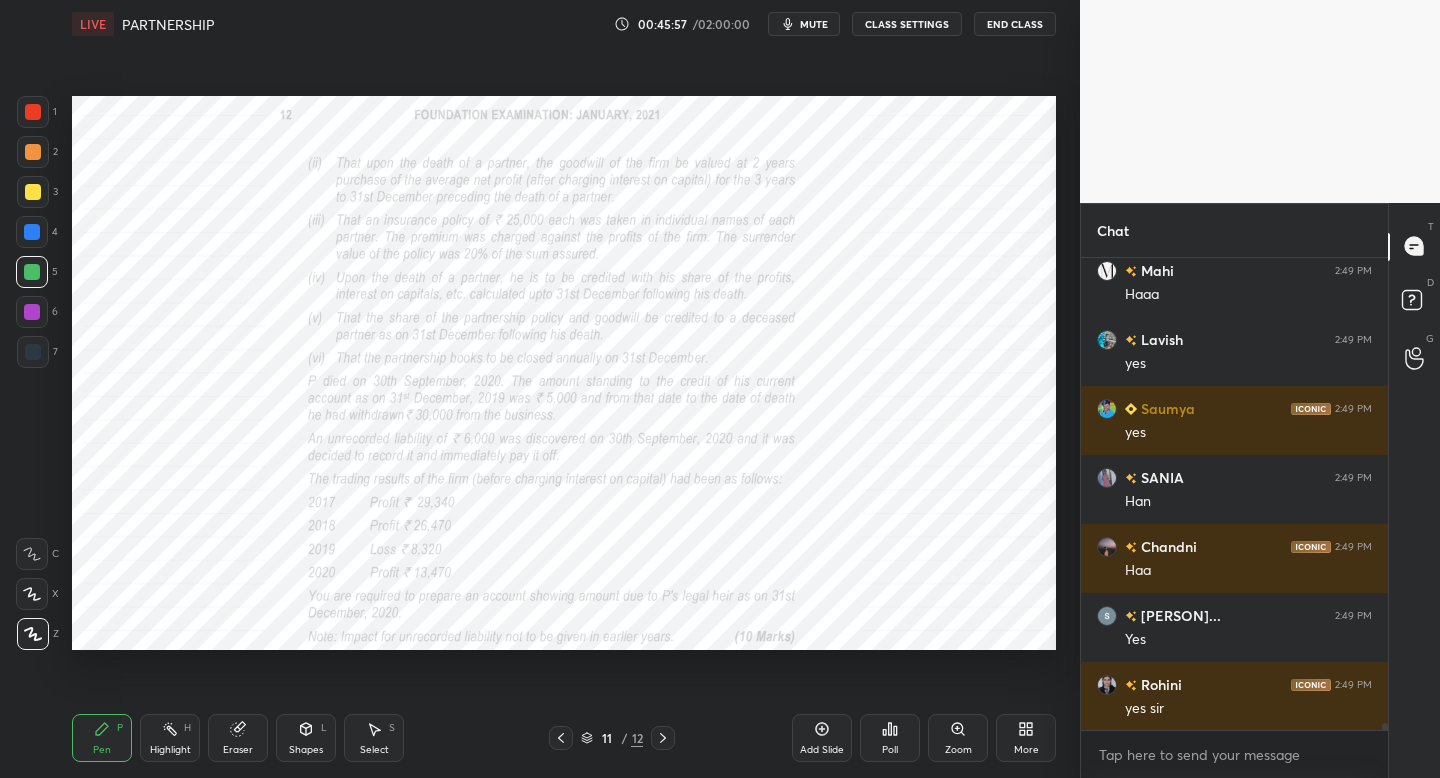 click 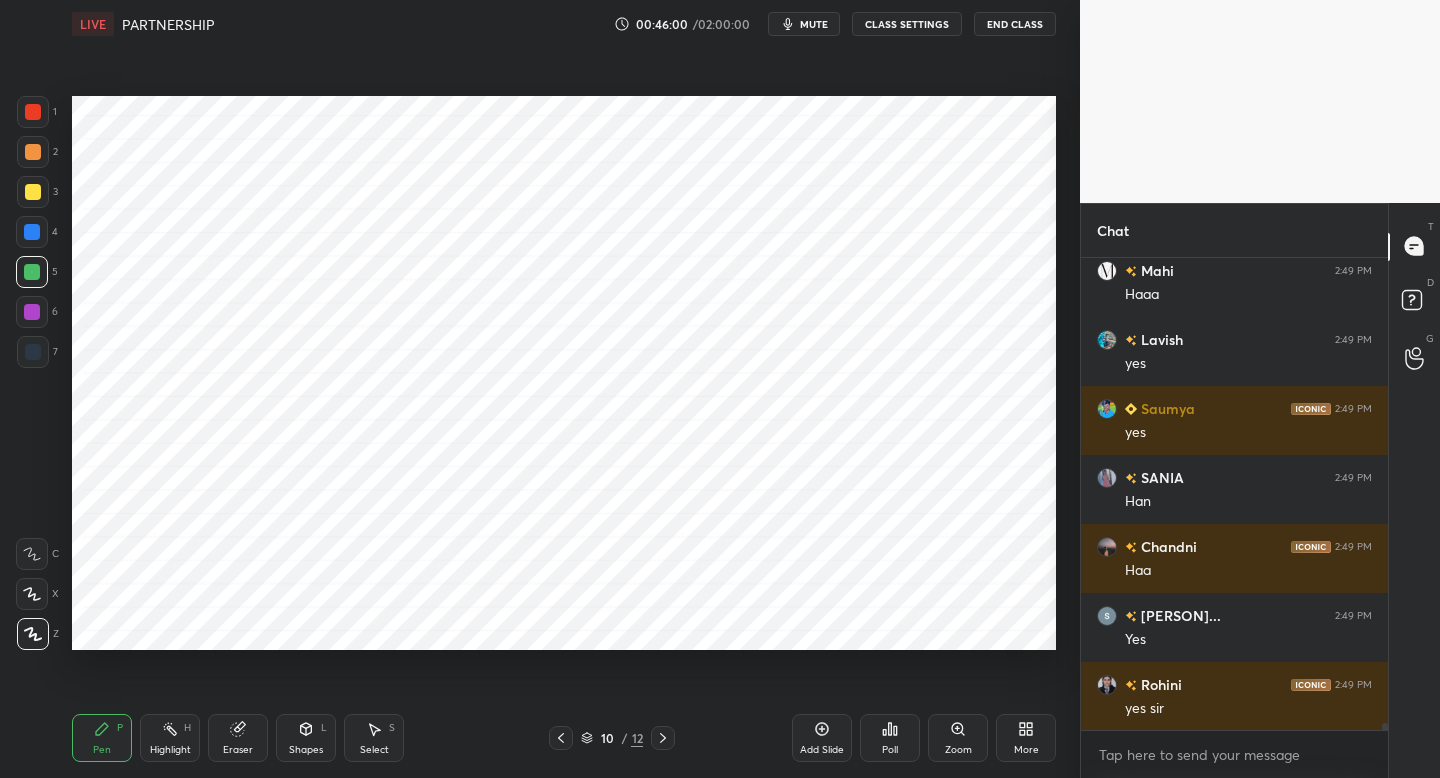 drag, startPoint x: 40, startPoint y: 102, endPoint x: 61, endPoint y: 116, distance: 25.23886 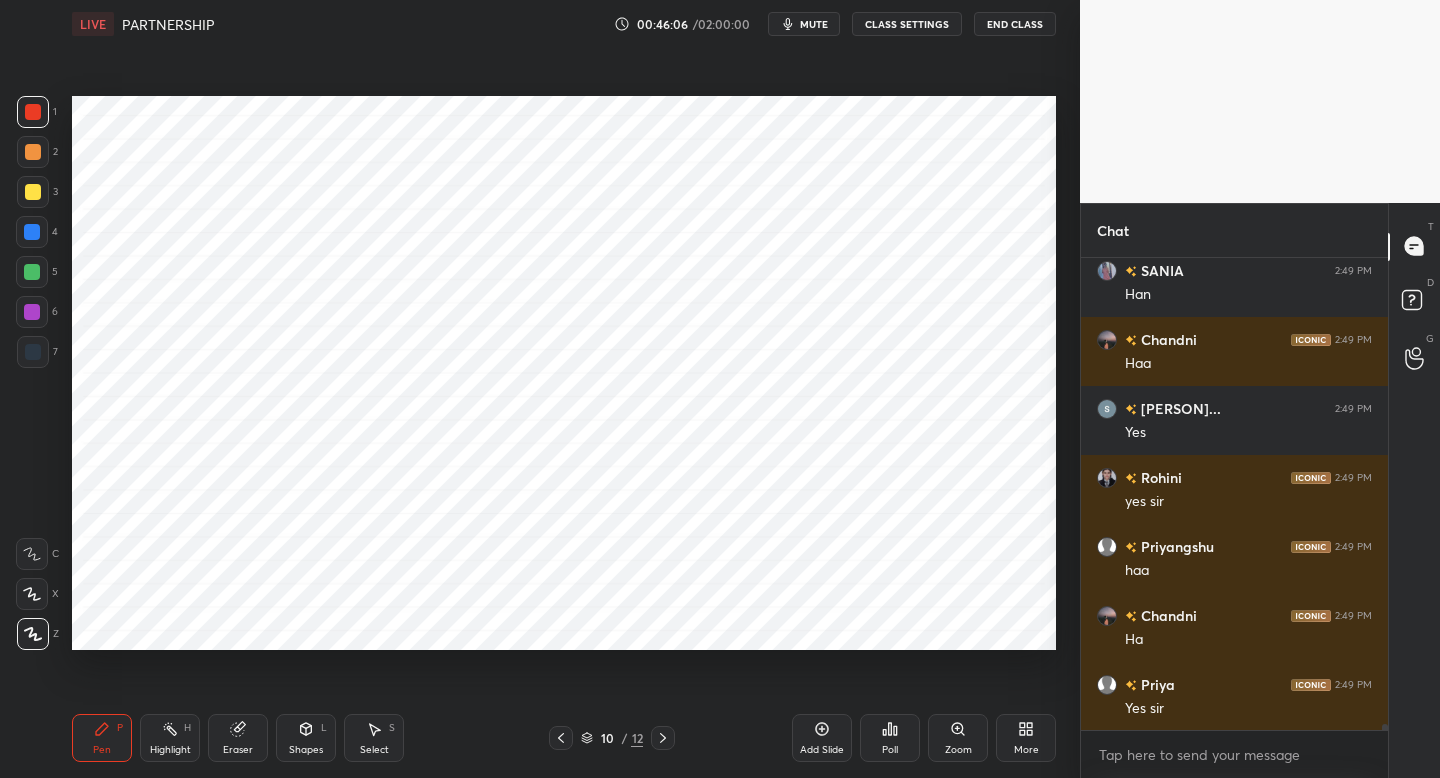 scroll, scrollTop: 34167, scrollLeft: 0, axis: vertical 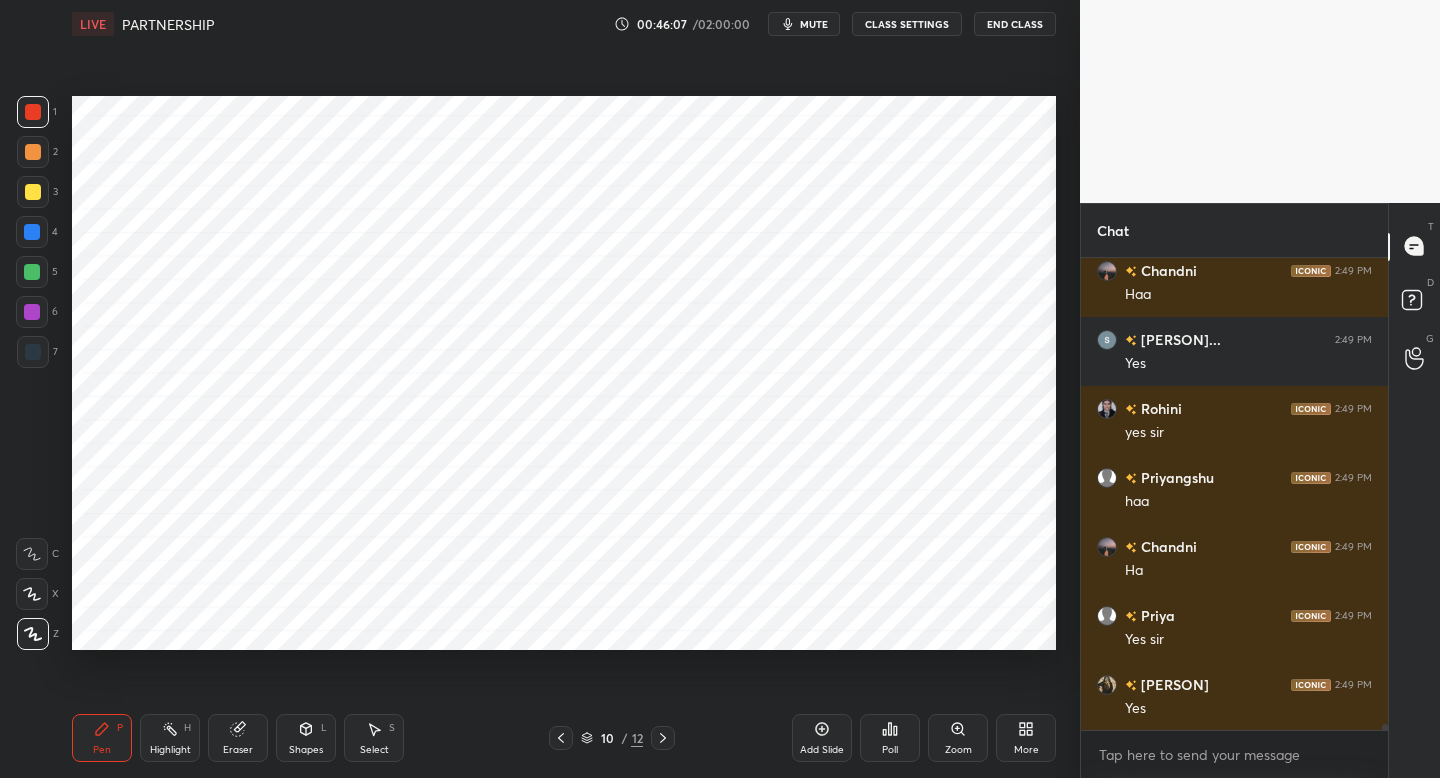 click at bounding box center [663, 738] 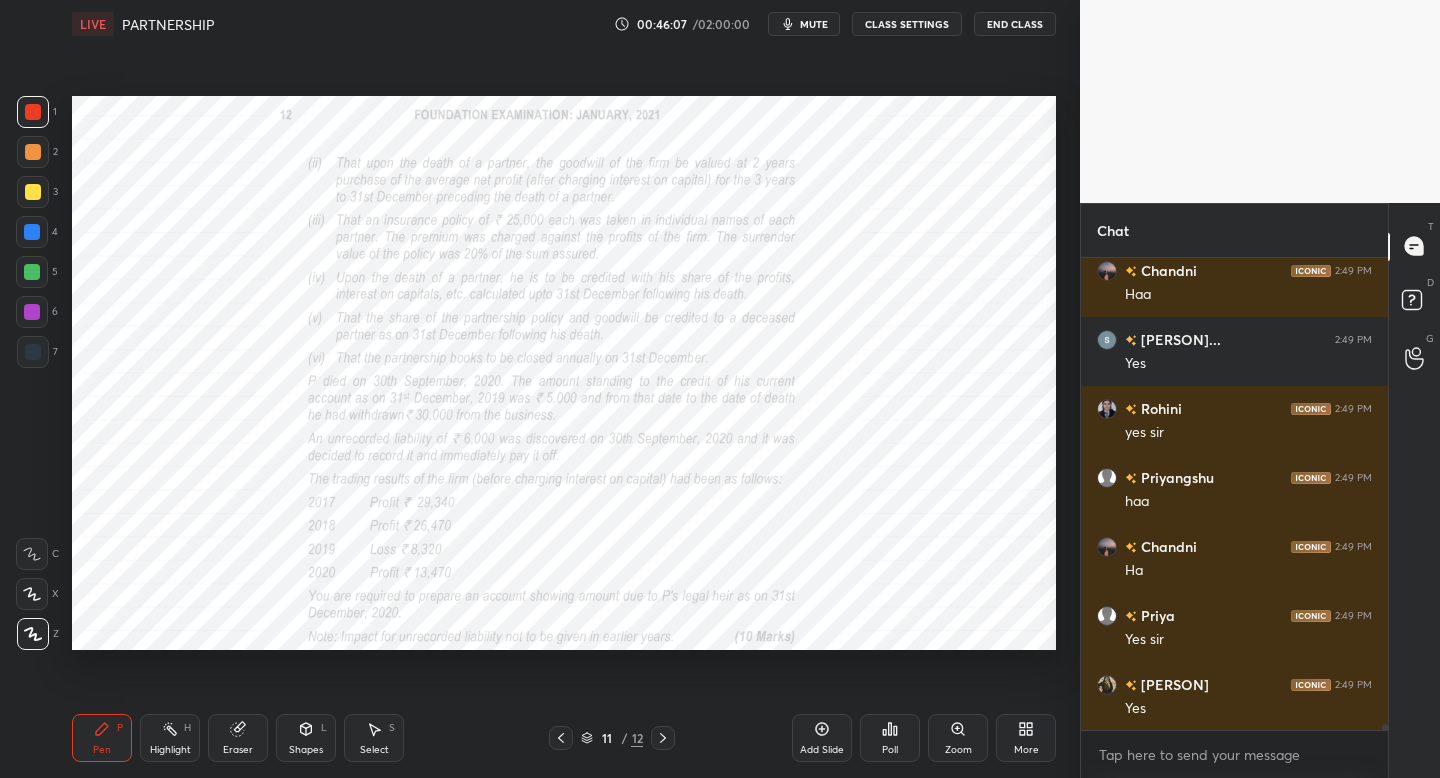scroll, scrollTop: 34236, scrollLeft: 0, axis: vertical 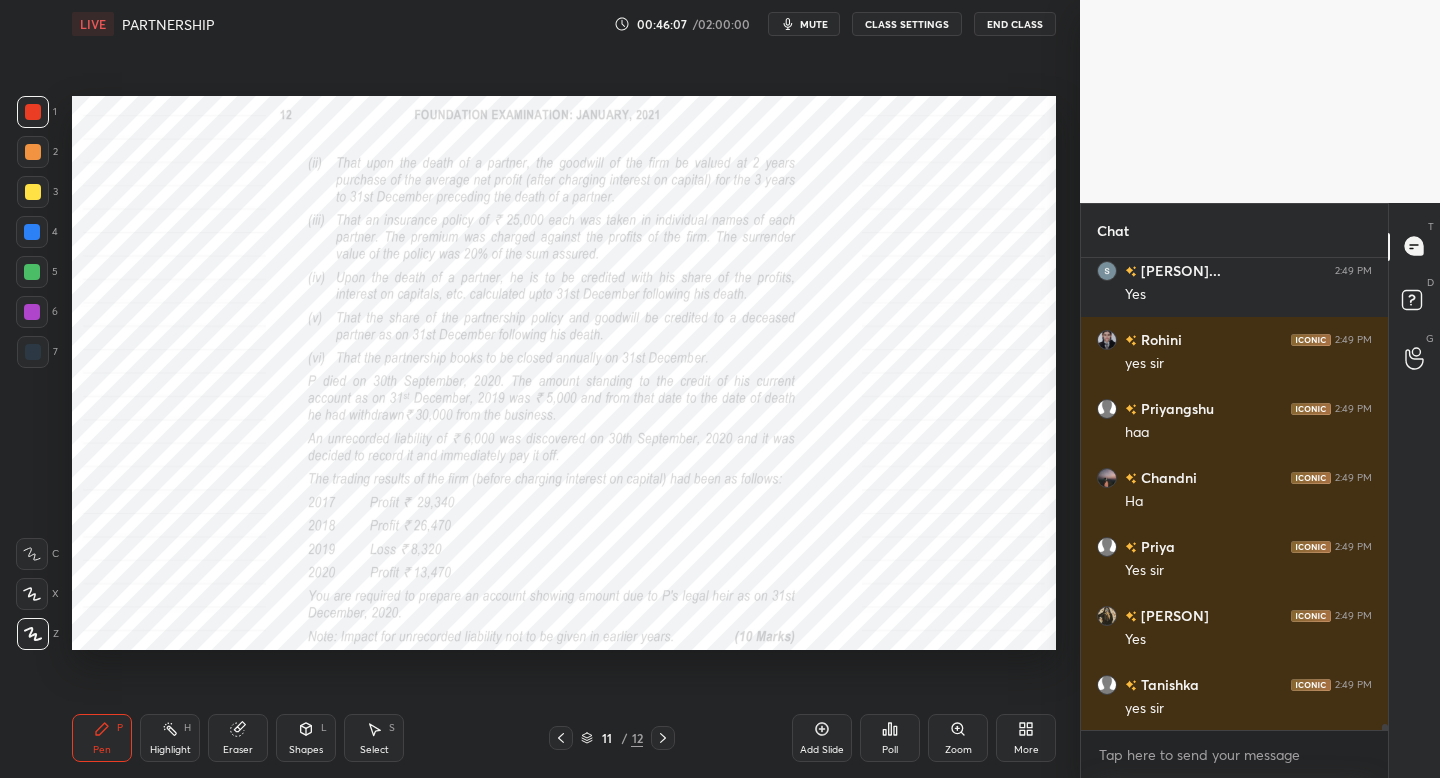 click 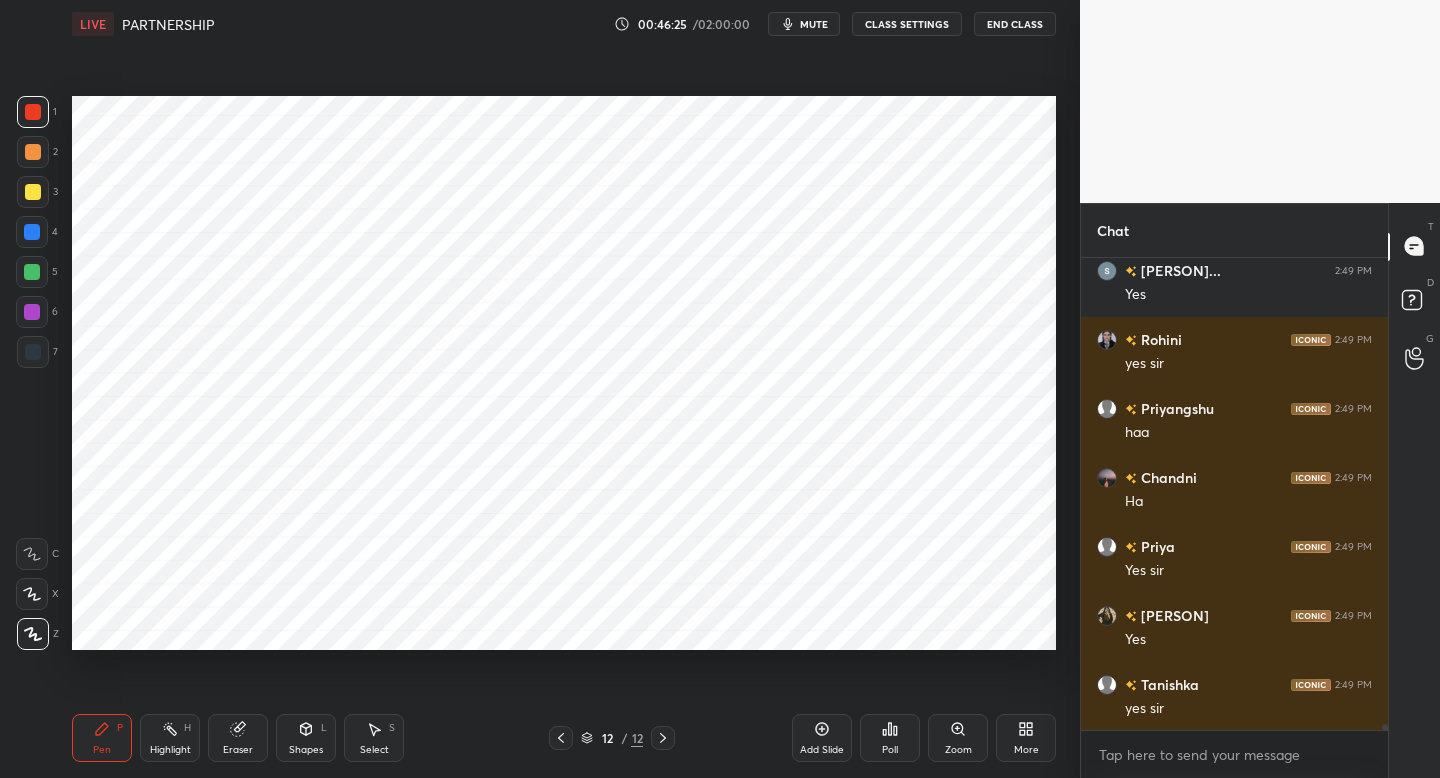 drag, startPoint x: 560, startPoint y: 732, endPoint x: 568, endPoint y: 692, distance: 40.792156 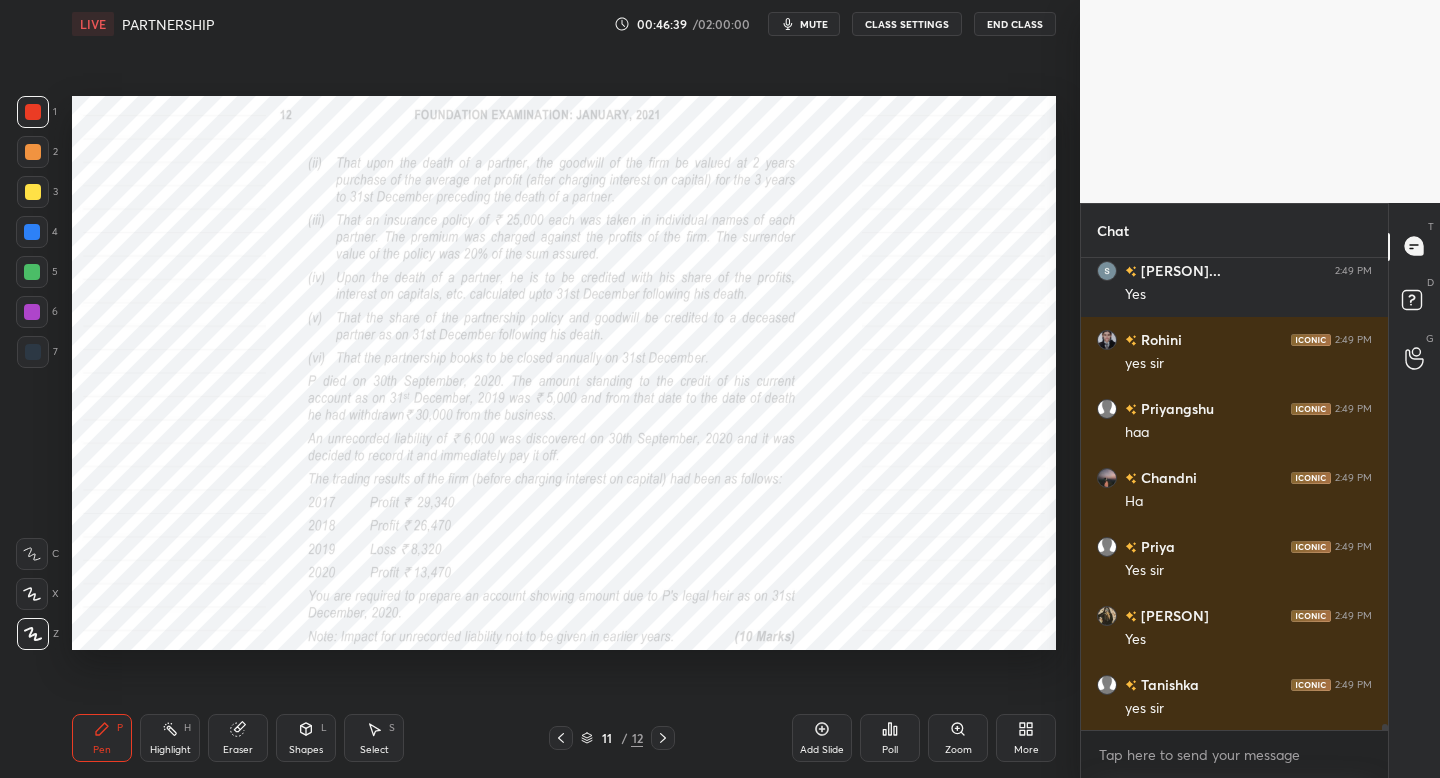 drag, startPoint x: 664, startPoint y: 743, endPoint x: 666, endPoint y: 723, distance: 20.09975 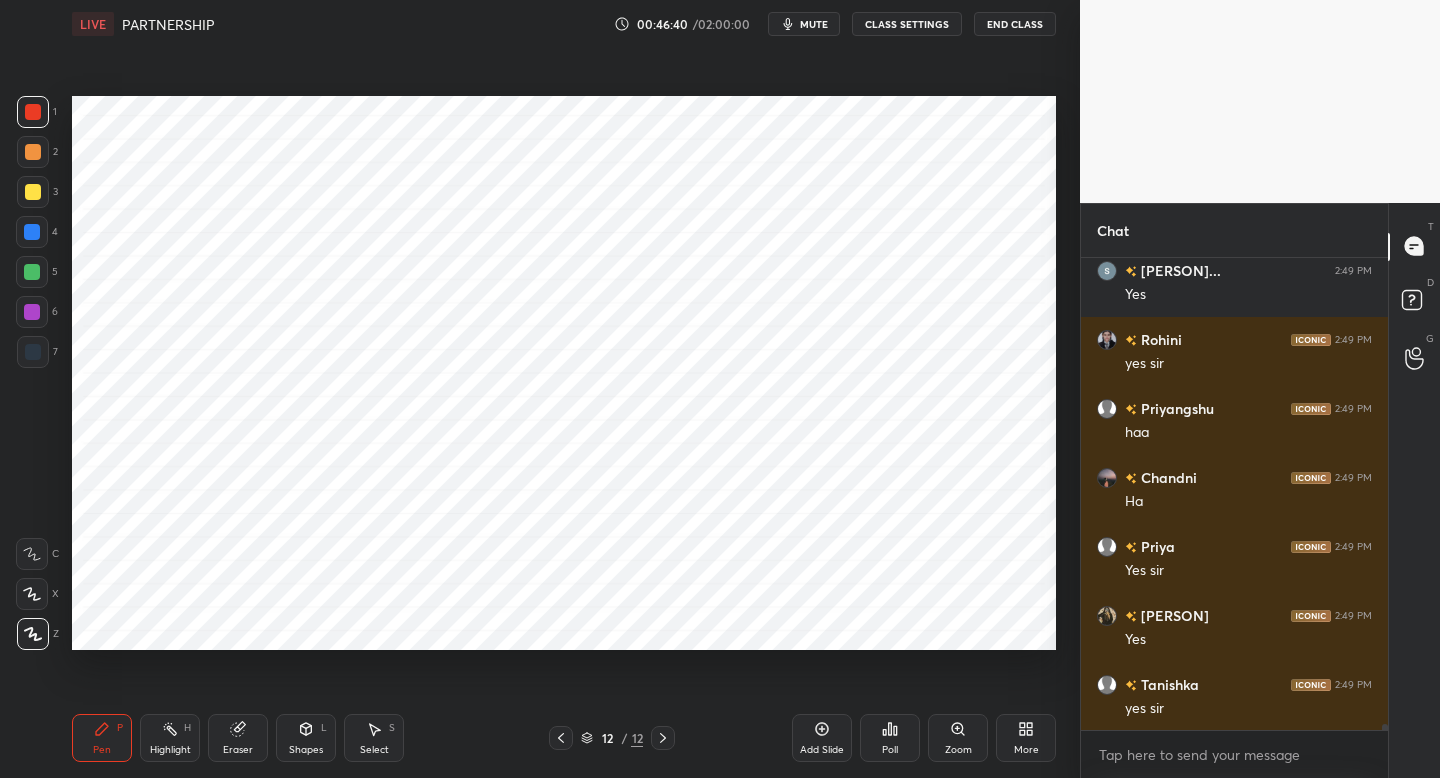 drag, startPoint x: 37, startPoint y: 159, endPoint x: 64, endPoint y: 174, distance: 30.88689 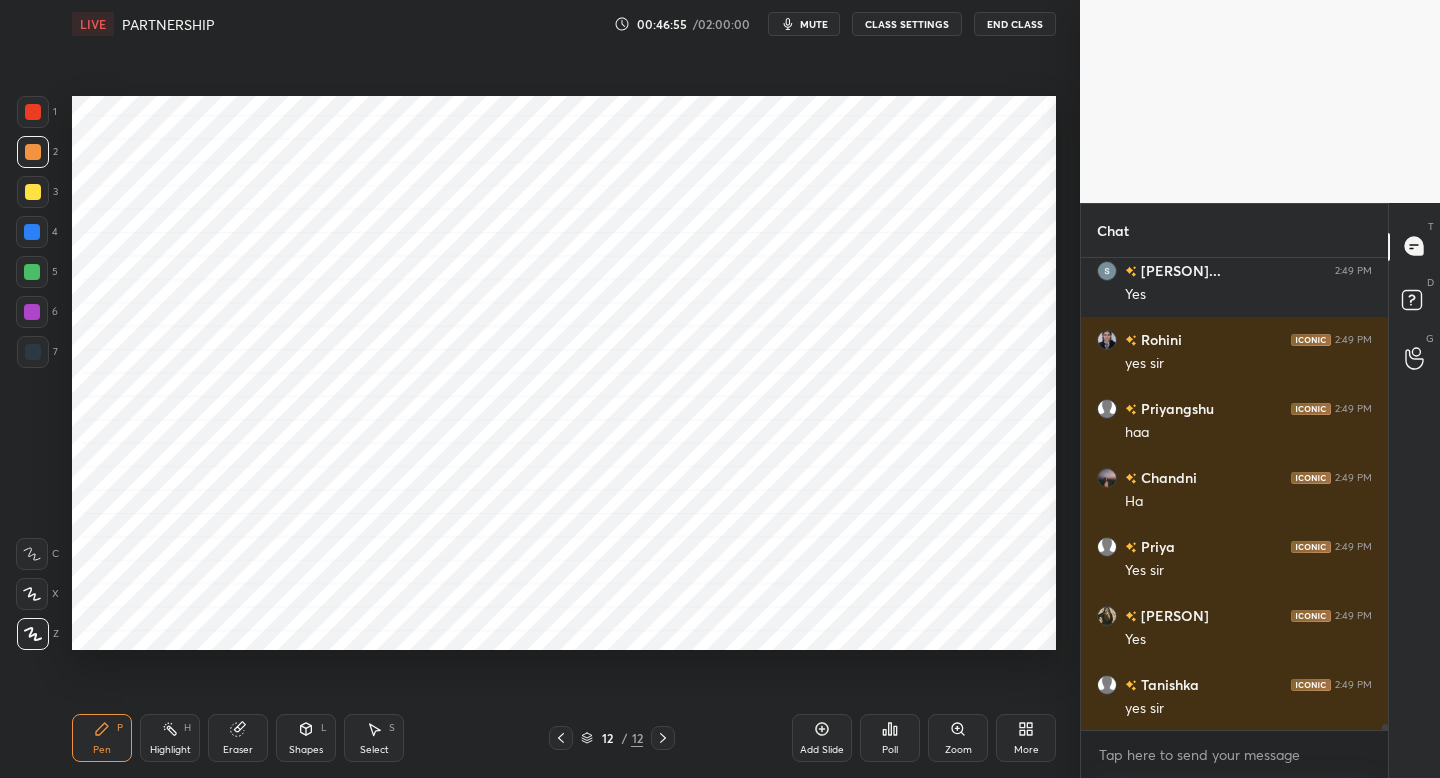 drag, startPoint x: 20, startPoint y: 346, endPoint x: 54, endPoint y: 336, distance: 35.44009 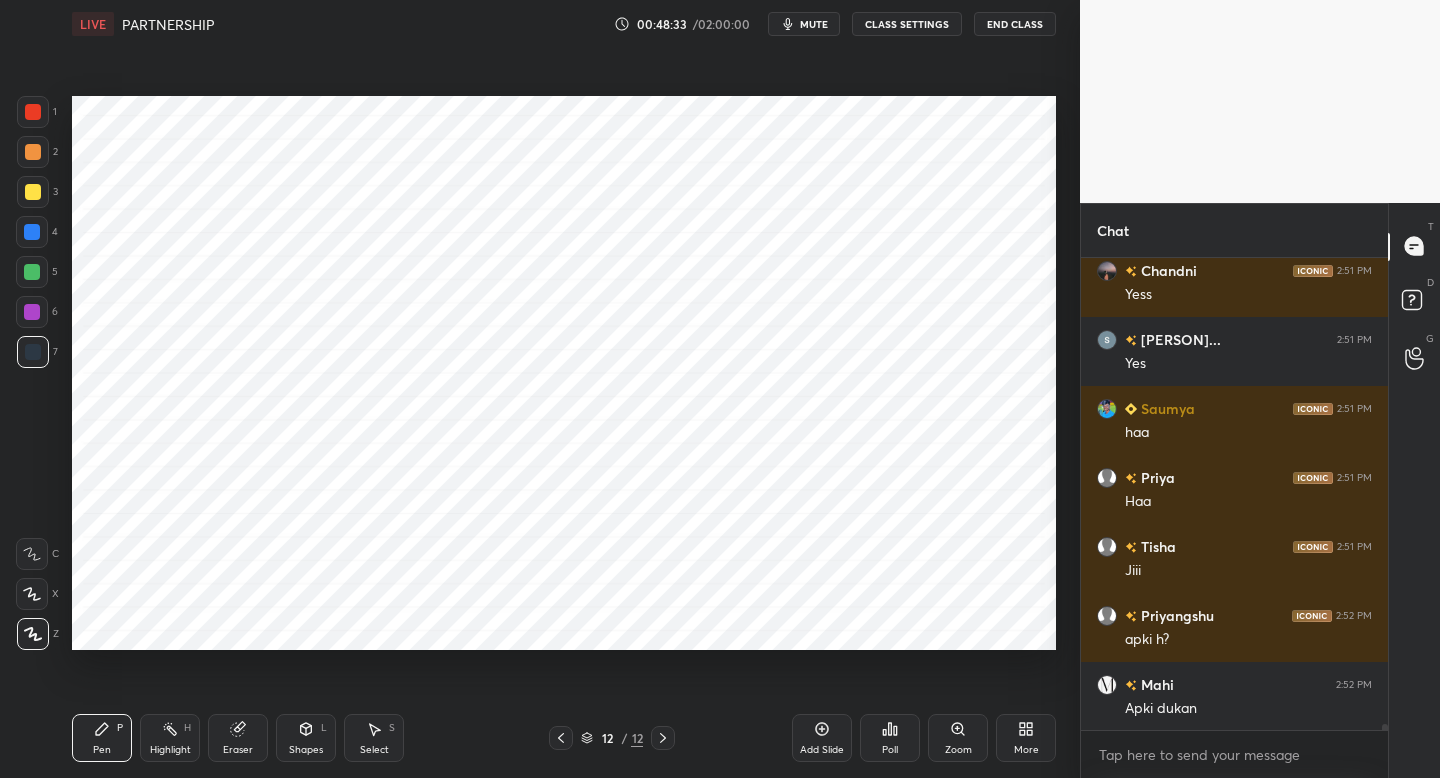 scroll, scrollTop: 35892, scrollLeft: 0, axis: vertical 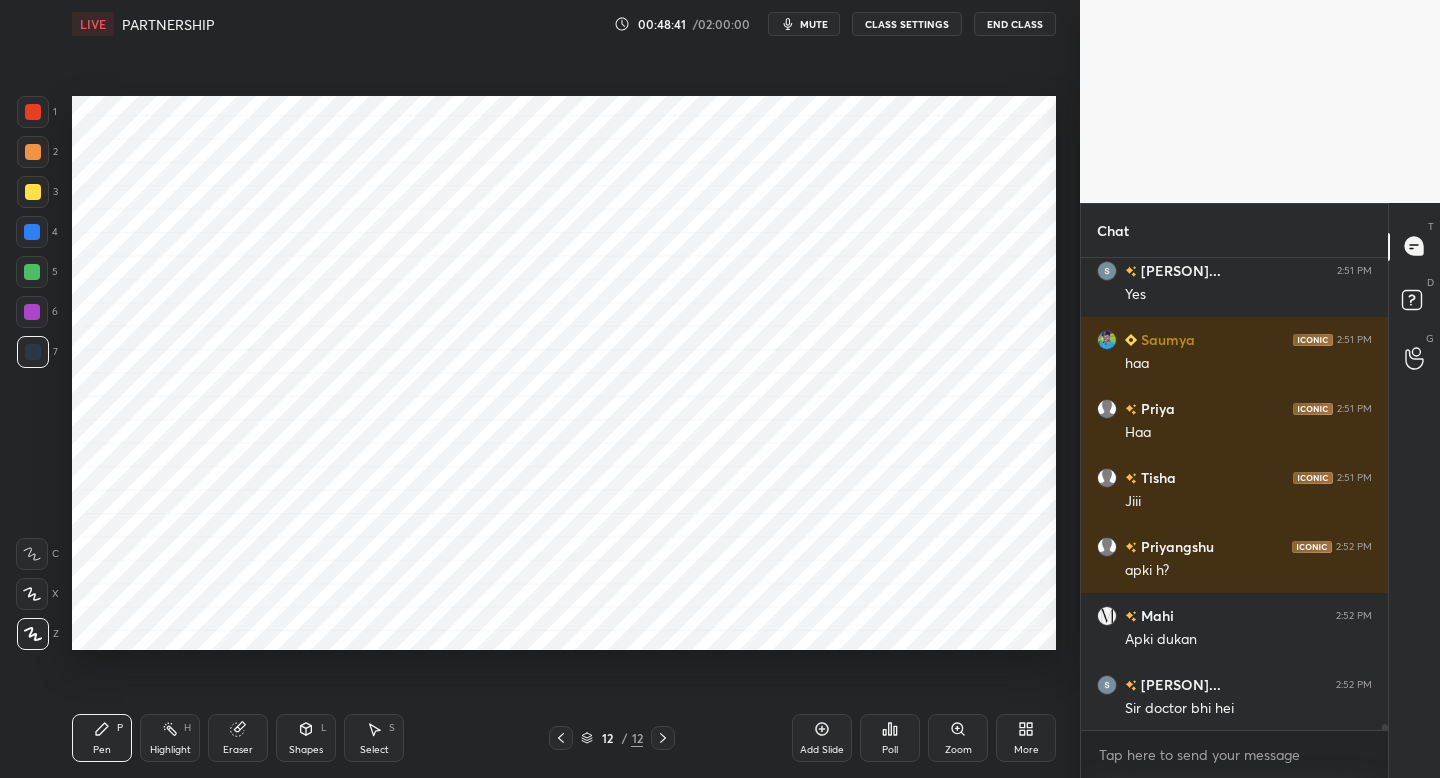 click 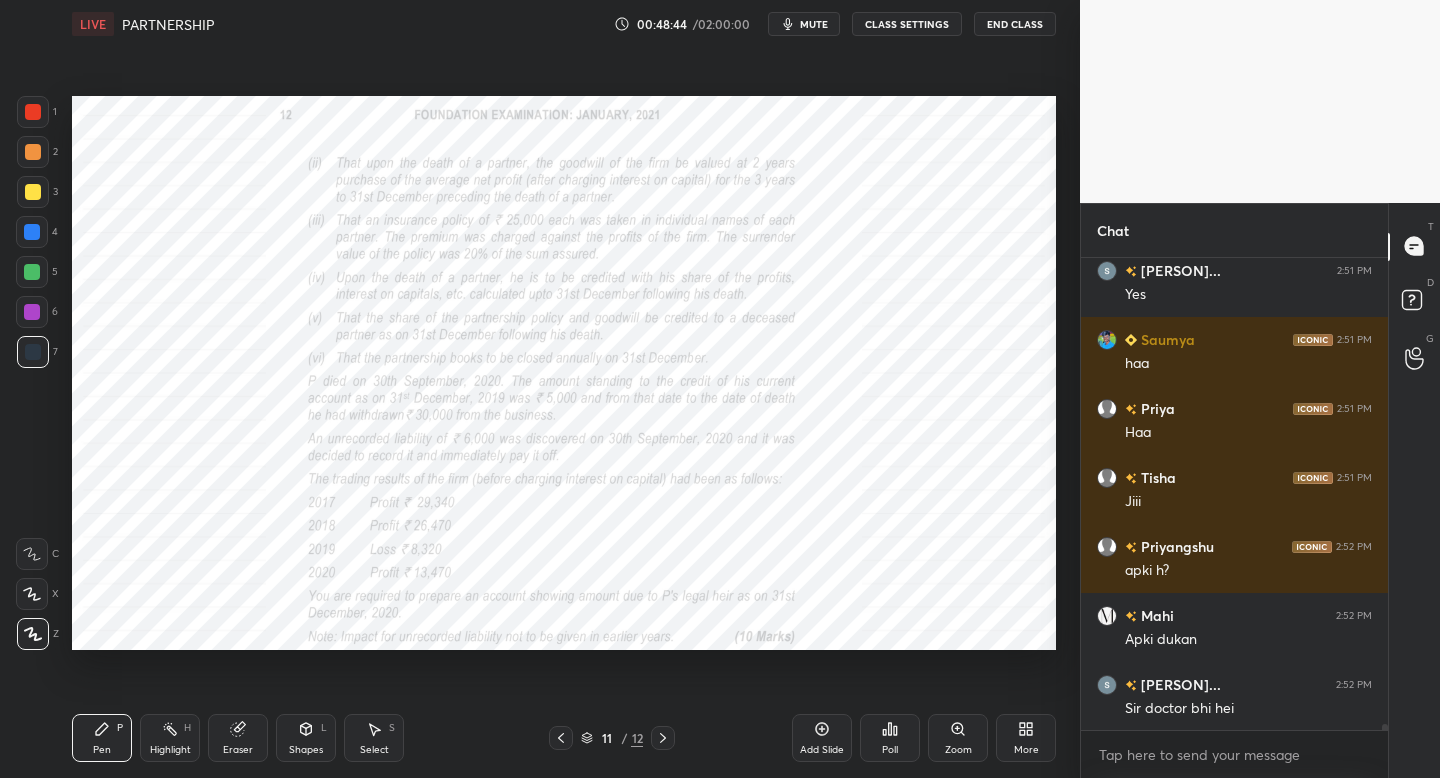 drag, startPoint x: 664, startPoint y: 743, endPoint x: 632, endPoint y: 711, distance: 45.254833 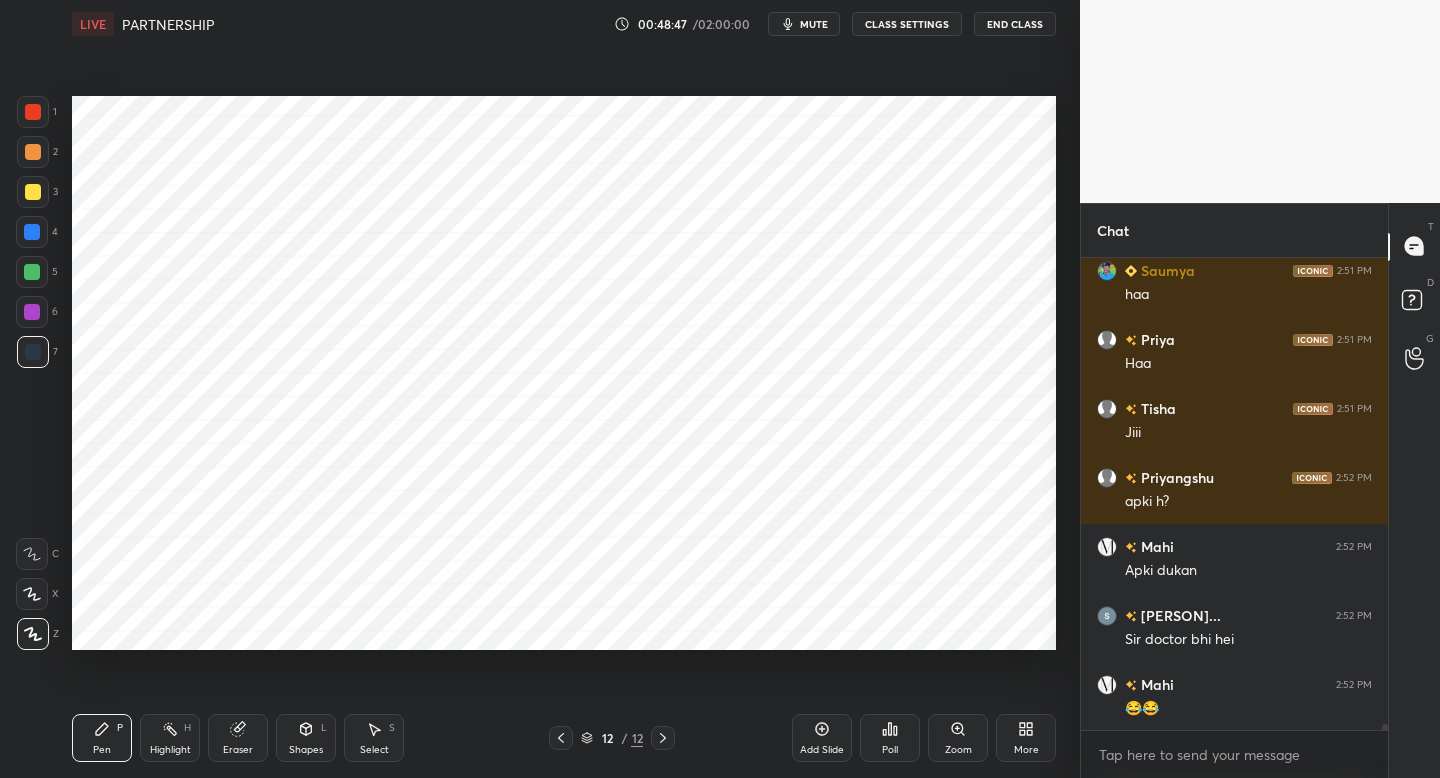 scroll, scrollTop: 36030, scrollLeft: 0, axis: vertical 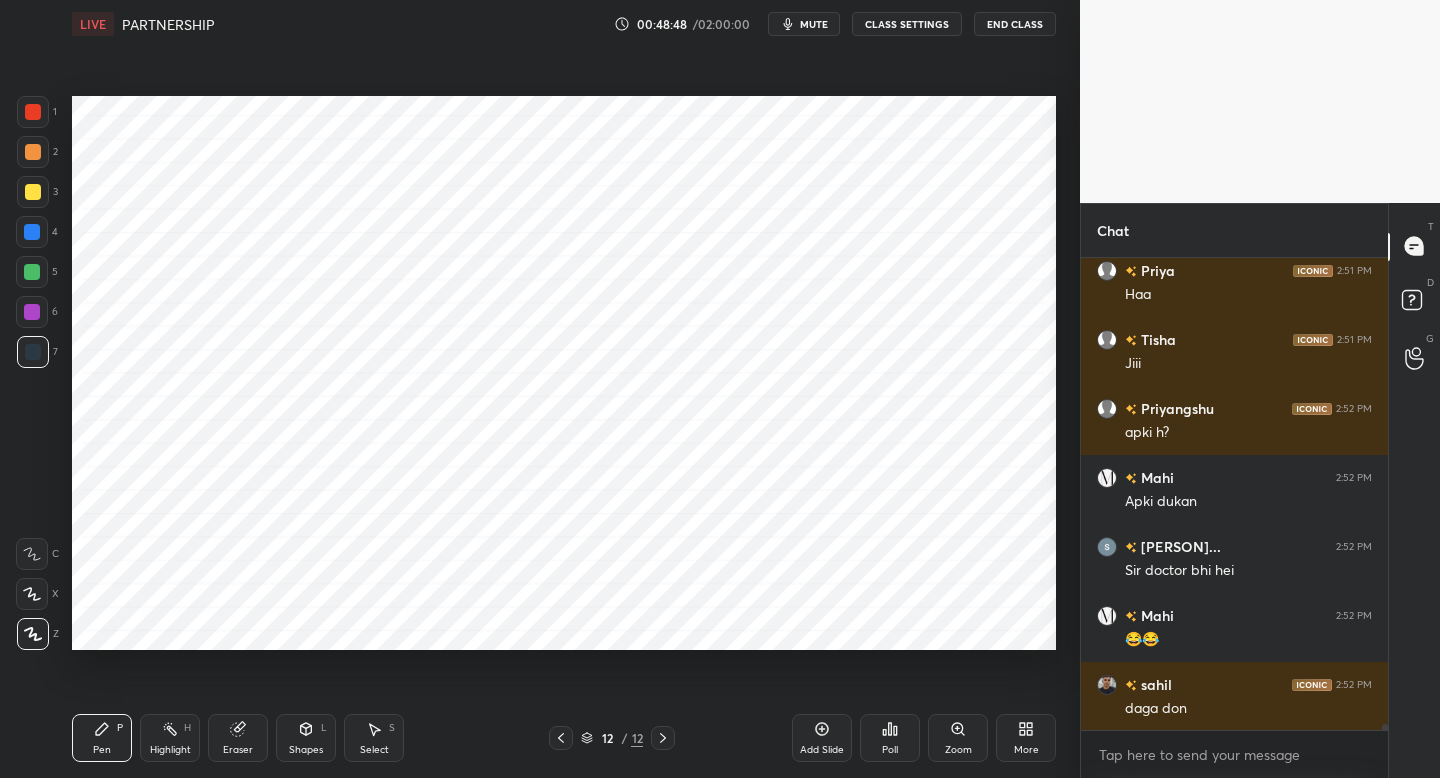 click 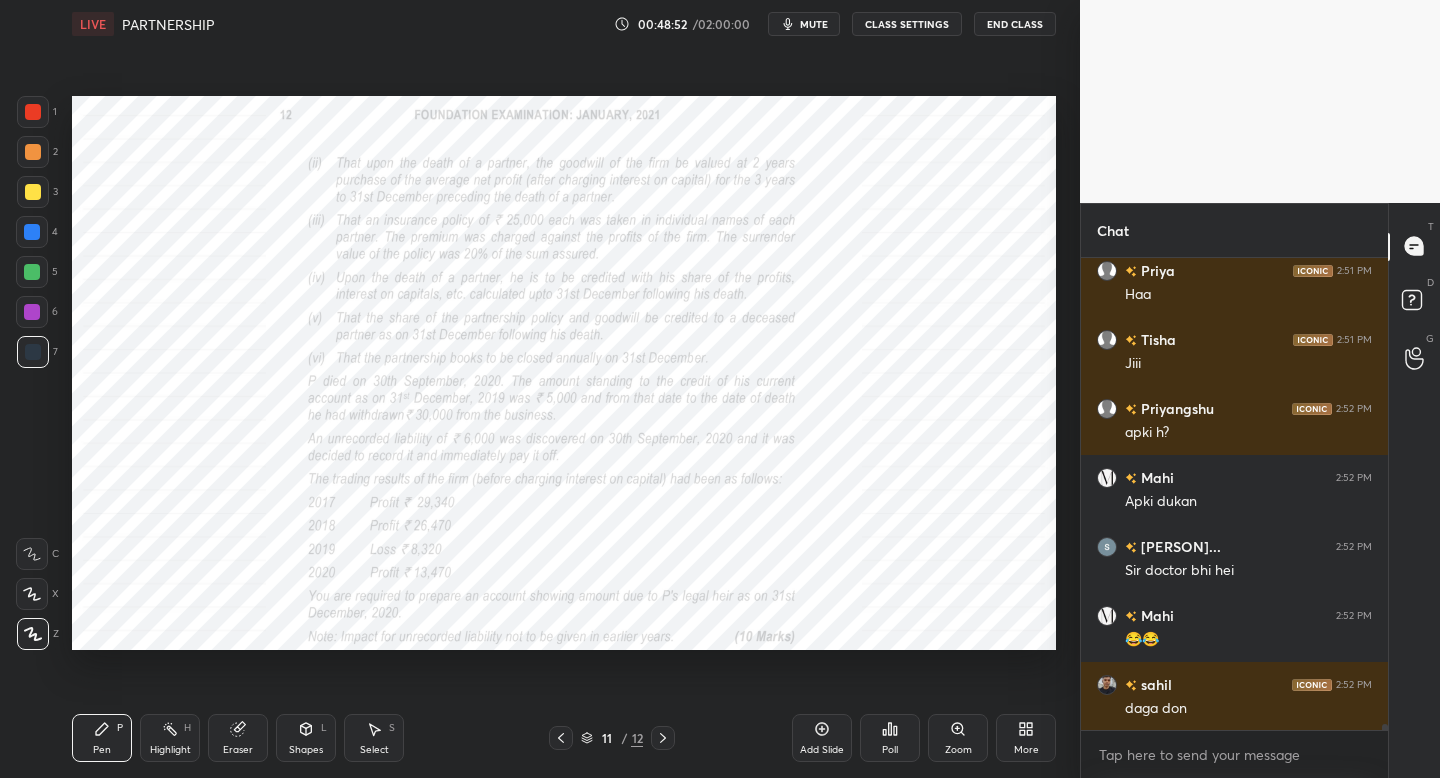 click 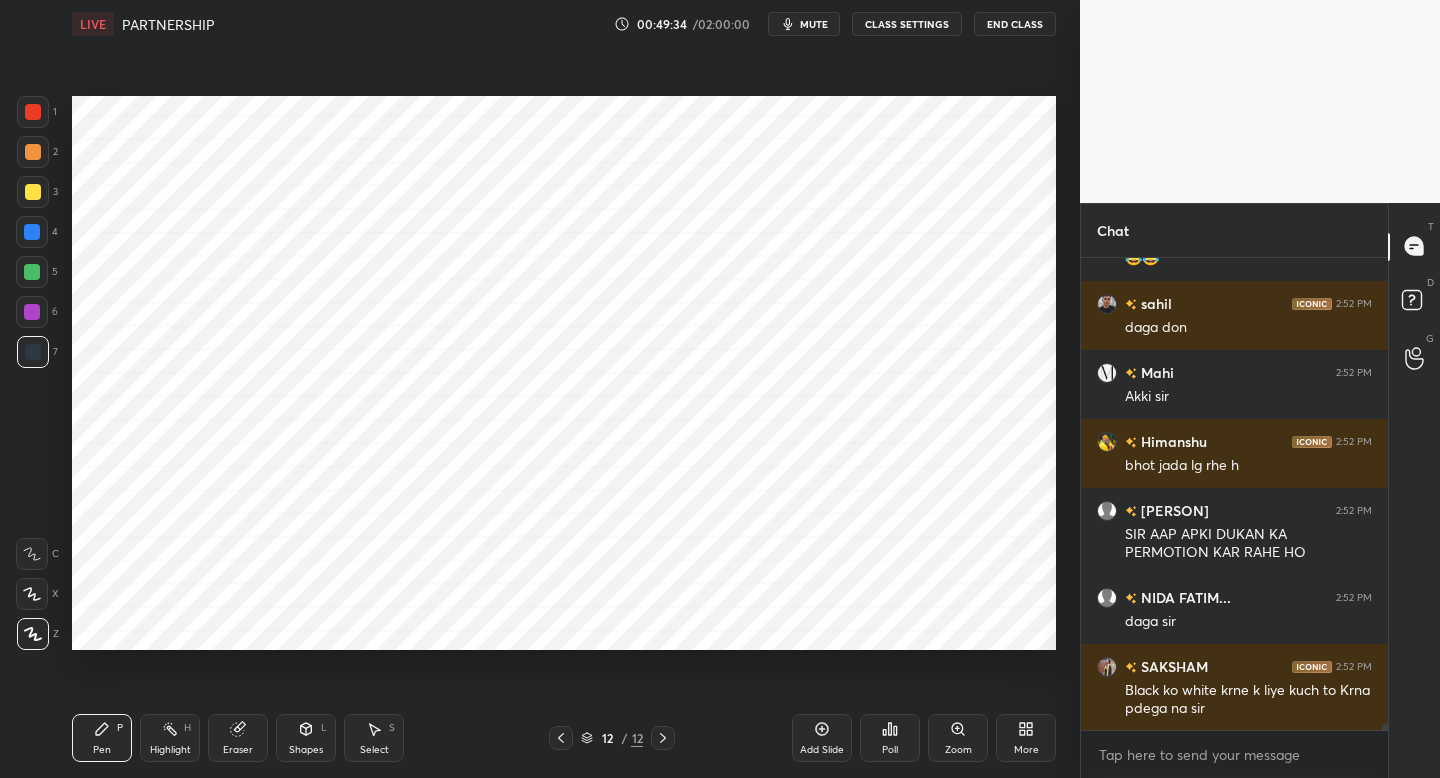 scroll, scrollTop: 36480, scrollLeft: 0, axis: vertical 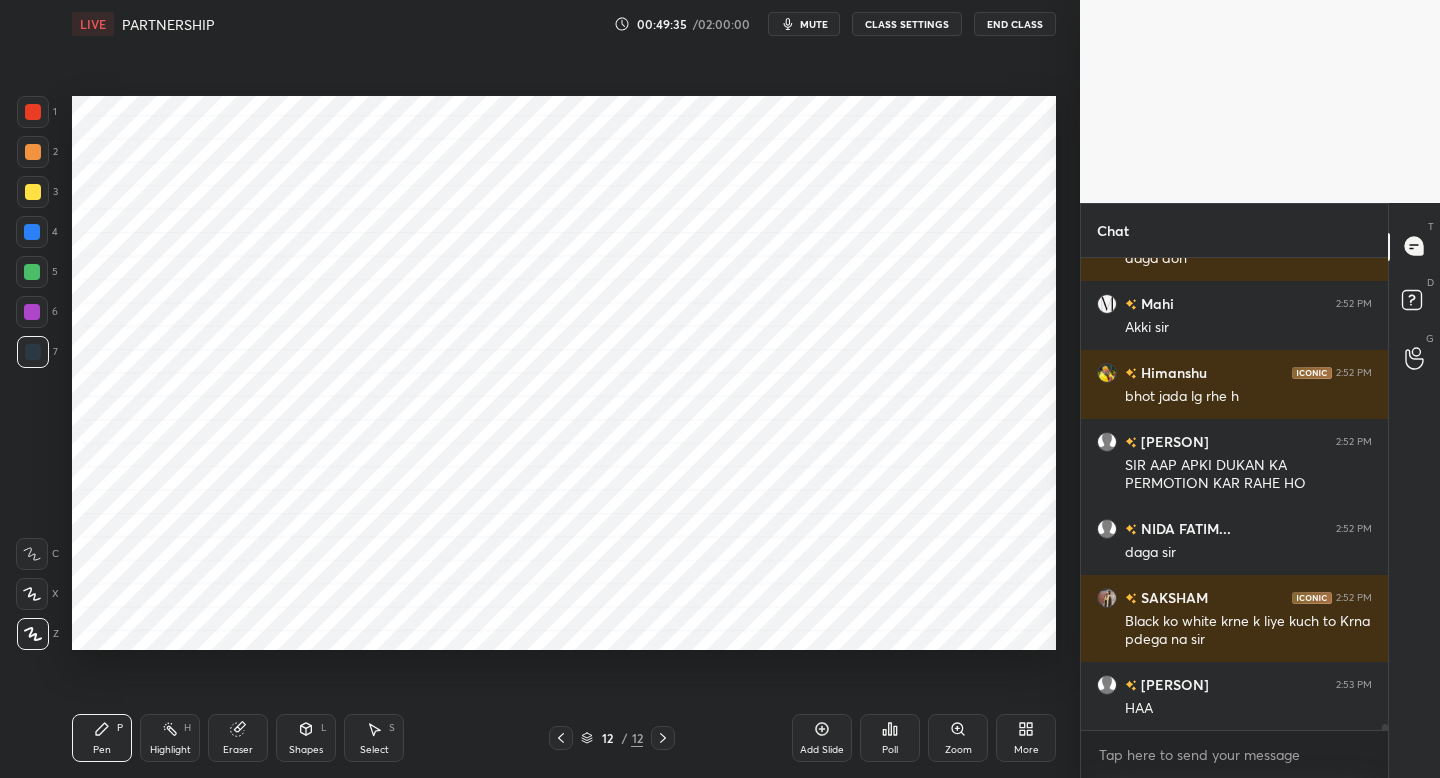 drag, startPoint x: 39, startPoint y: 308, endPoint x: 60, endPoint y: 323, distance: 25.806976 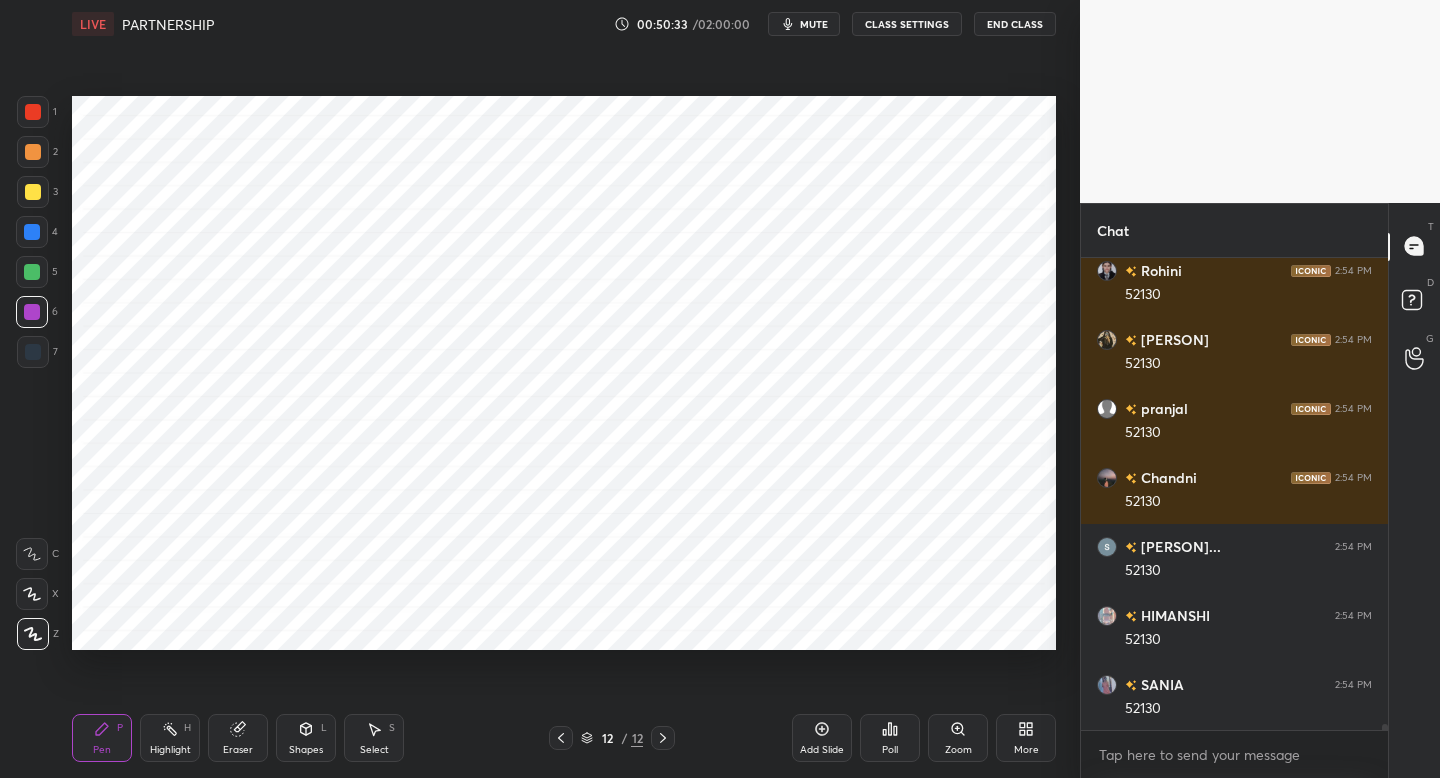 scroll, scrollTop: 37929, scrollLeft: 0, axis: vertical 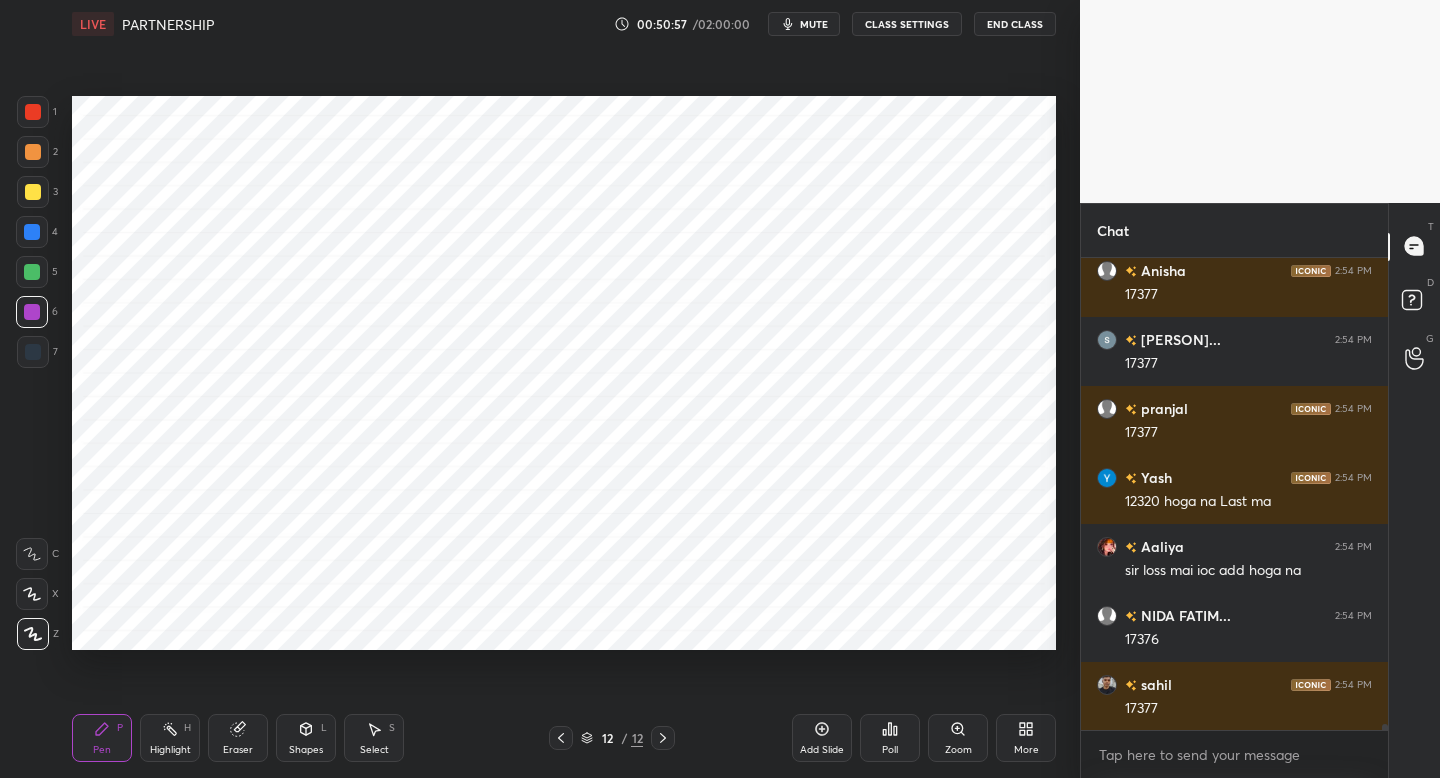 click on "Eraser" at bounding box center (238, 738) 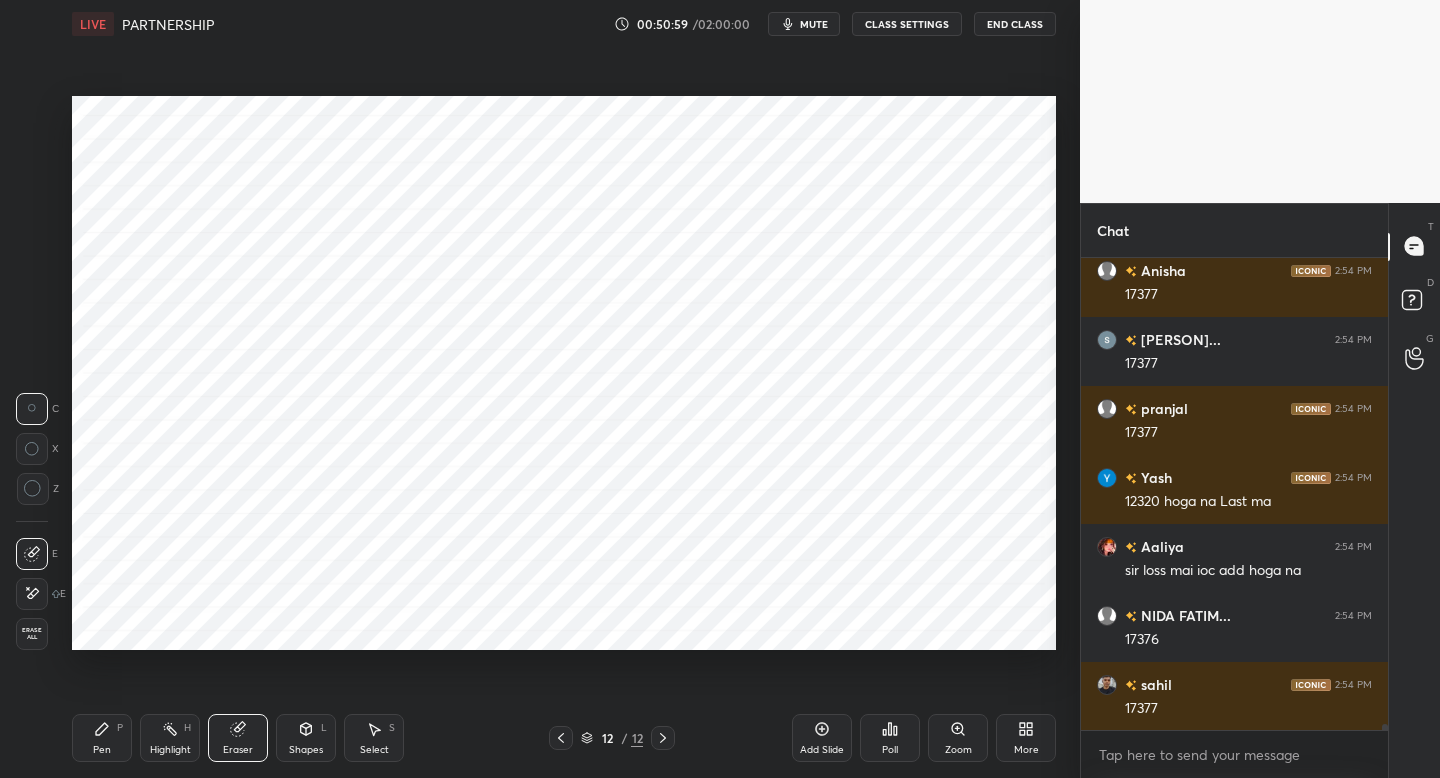 scroll, scrollTop: 38964, scrollLeft: 0, axis: vertical 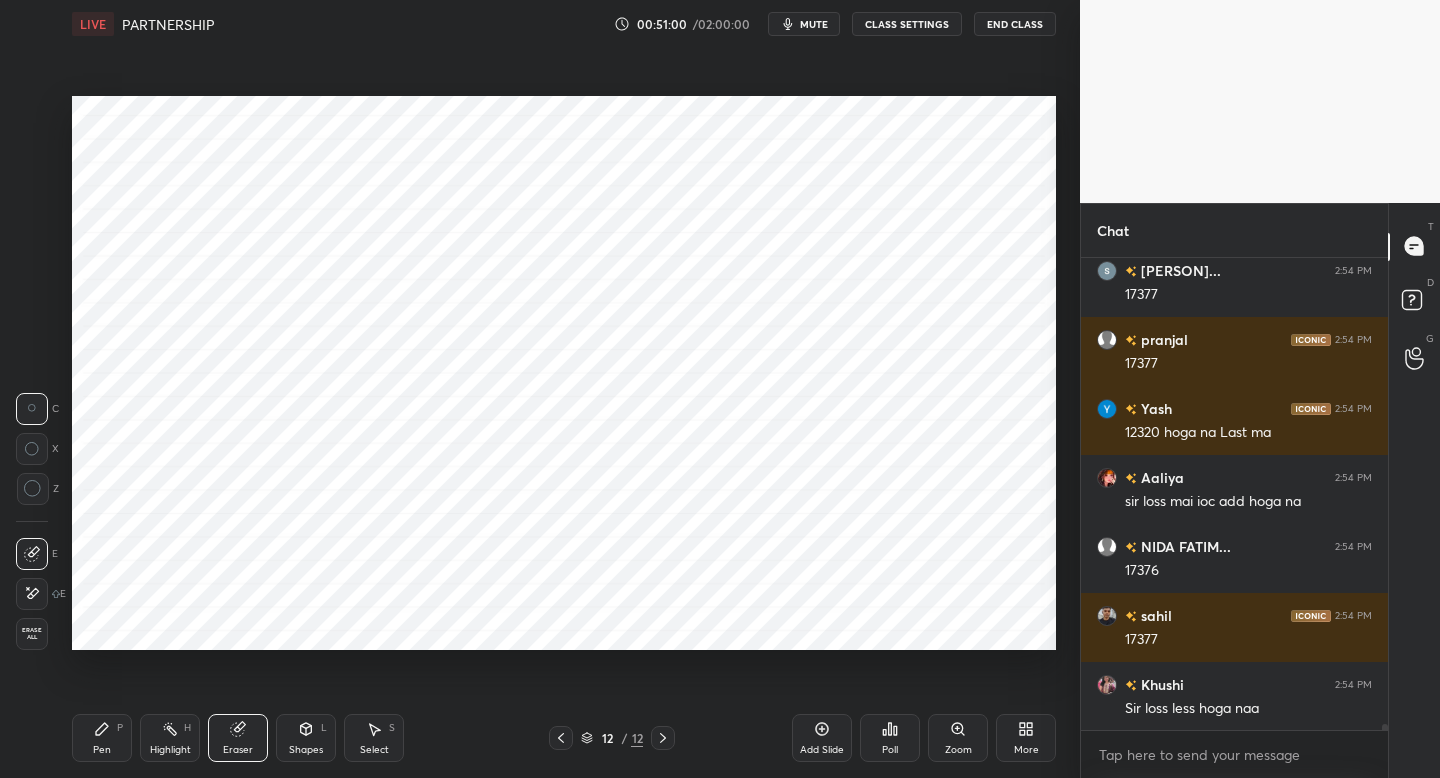 drag, startPoint x: 97, startPoint y: 740, endPoint x: 131, endPoint y: 724, distance: 37.576588 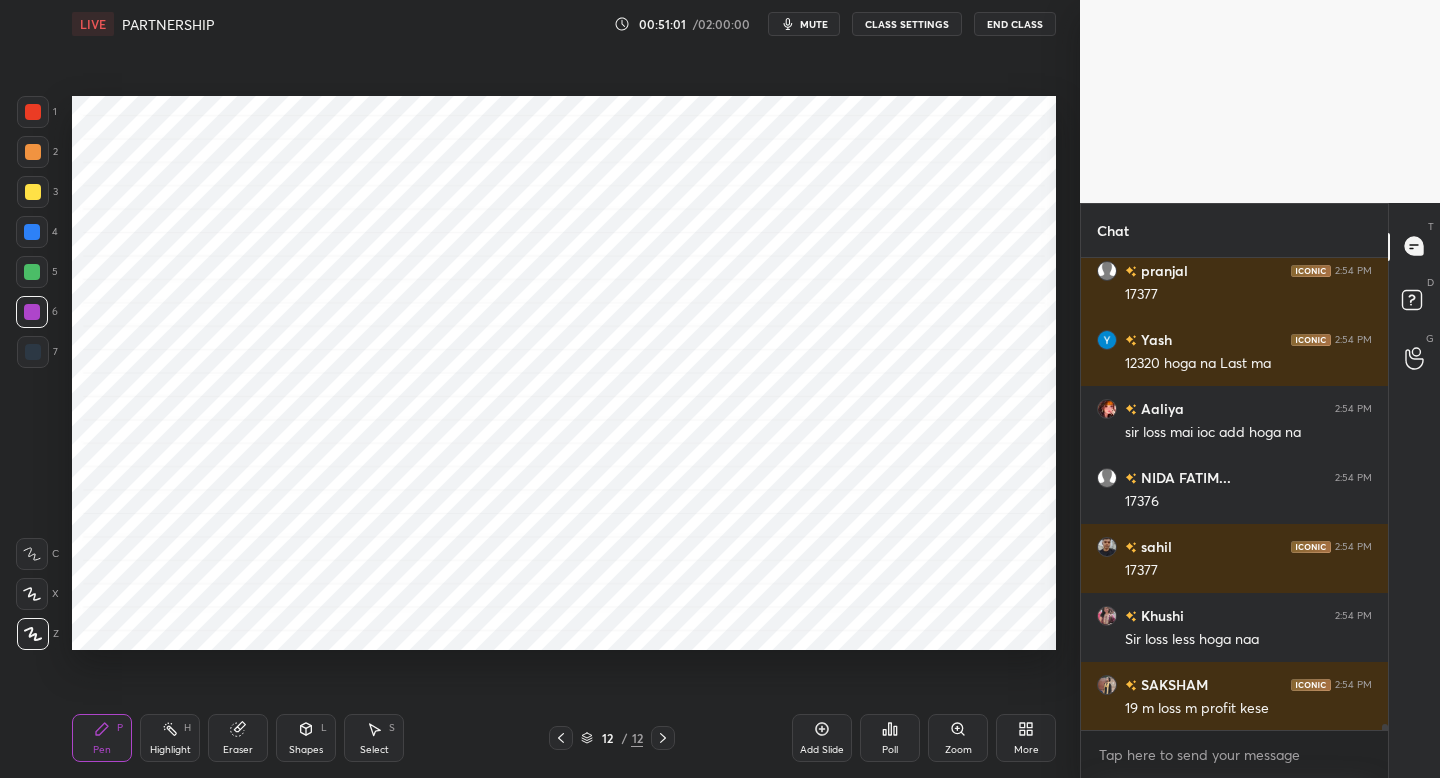 scroll, scrollTop: 39102, scrollLeft: 0, axis: vertical 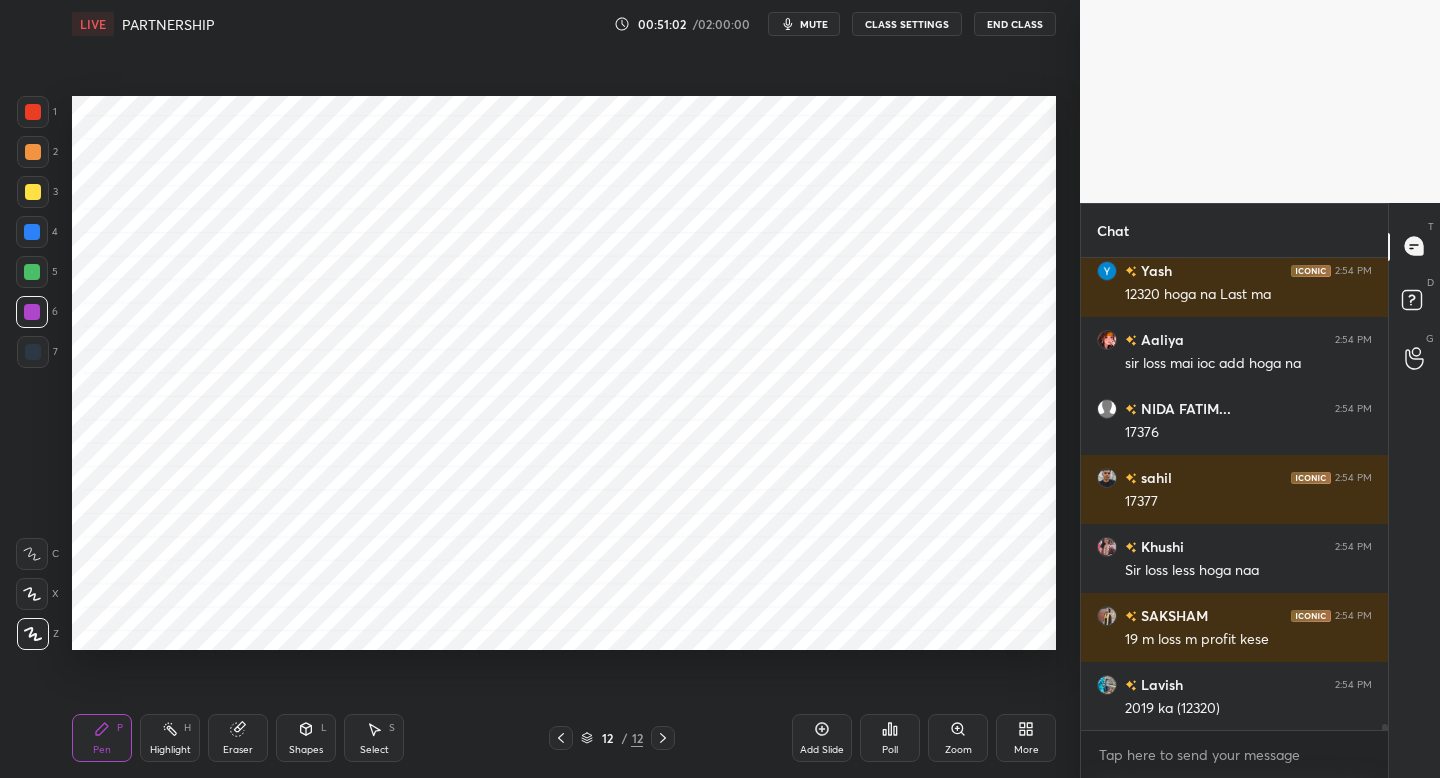 drag, startPoint x: 252, startPoint y: 734, endPoint x: 394, endPoint y: 655, distance: 162.49615 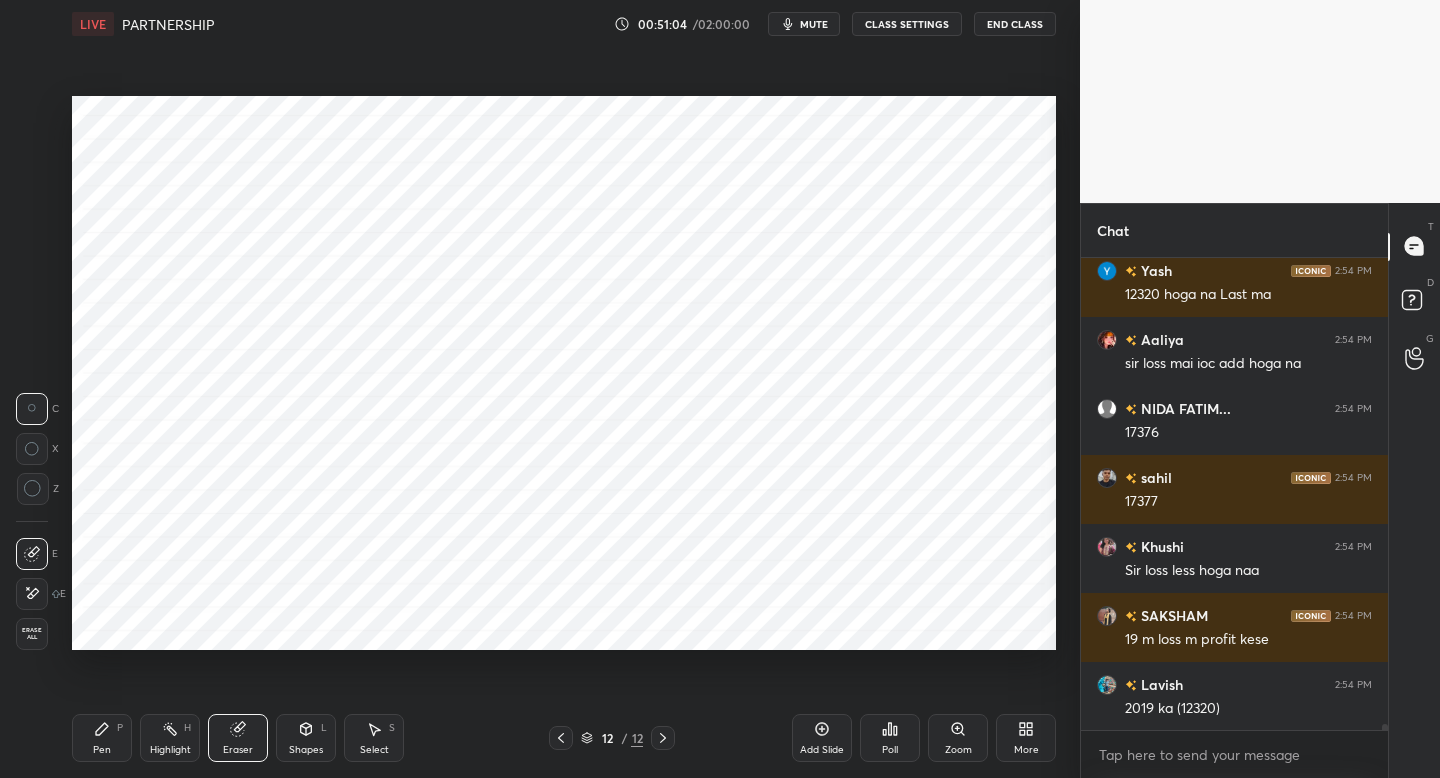 drag, startPoint x: 108, startPoint y: 733, endPoint x: 183, endPoint y: 695, distance: 84.07735 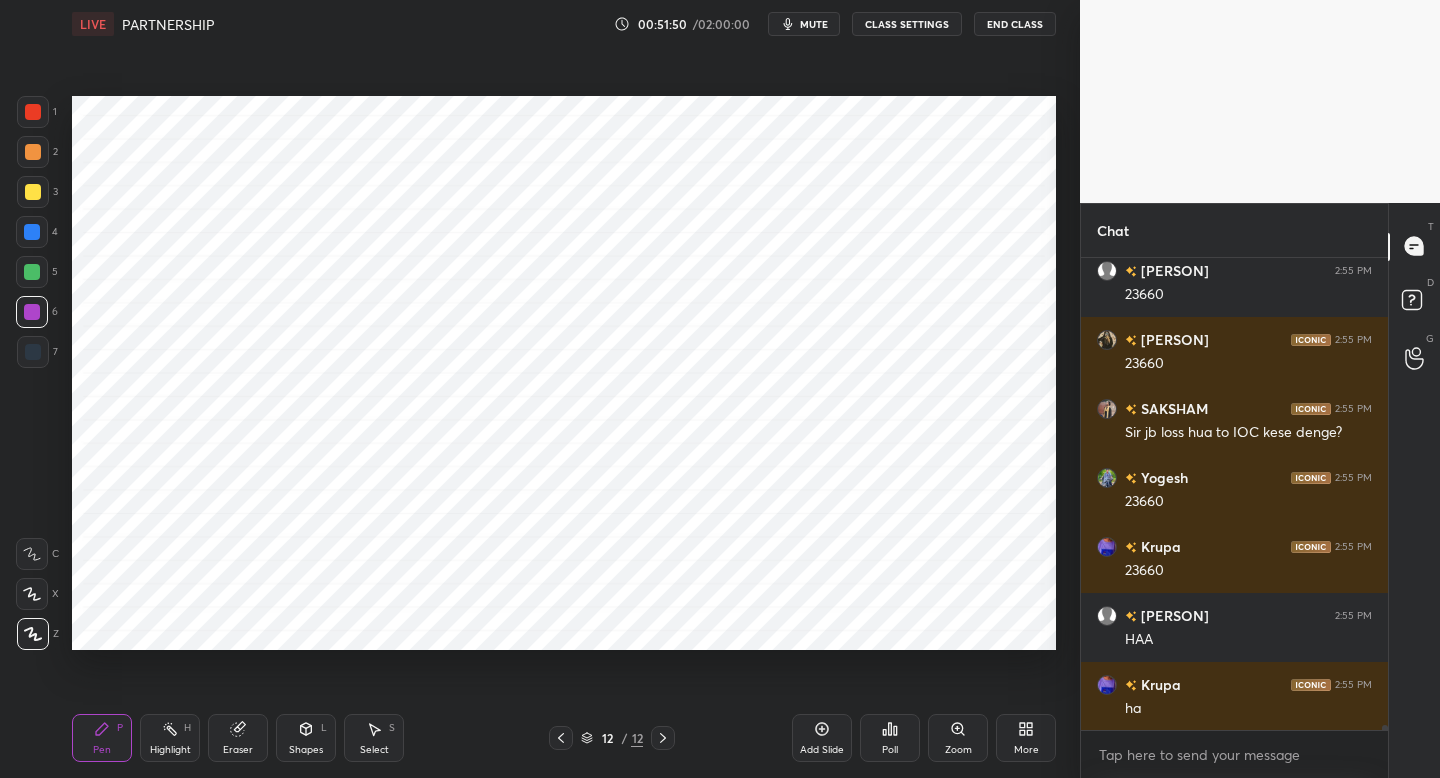 scroll, scrollTop: 41034, scrollLeft: 0, axis: vertical 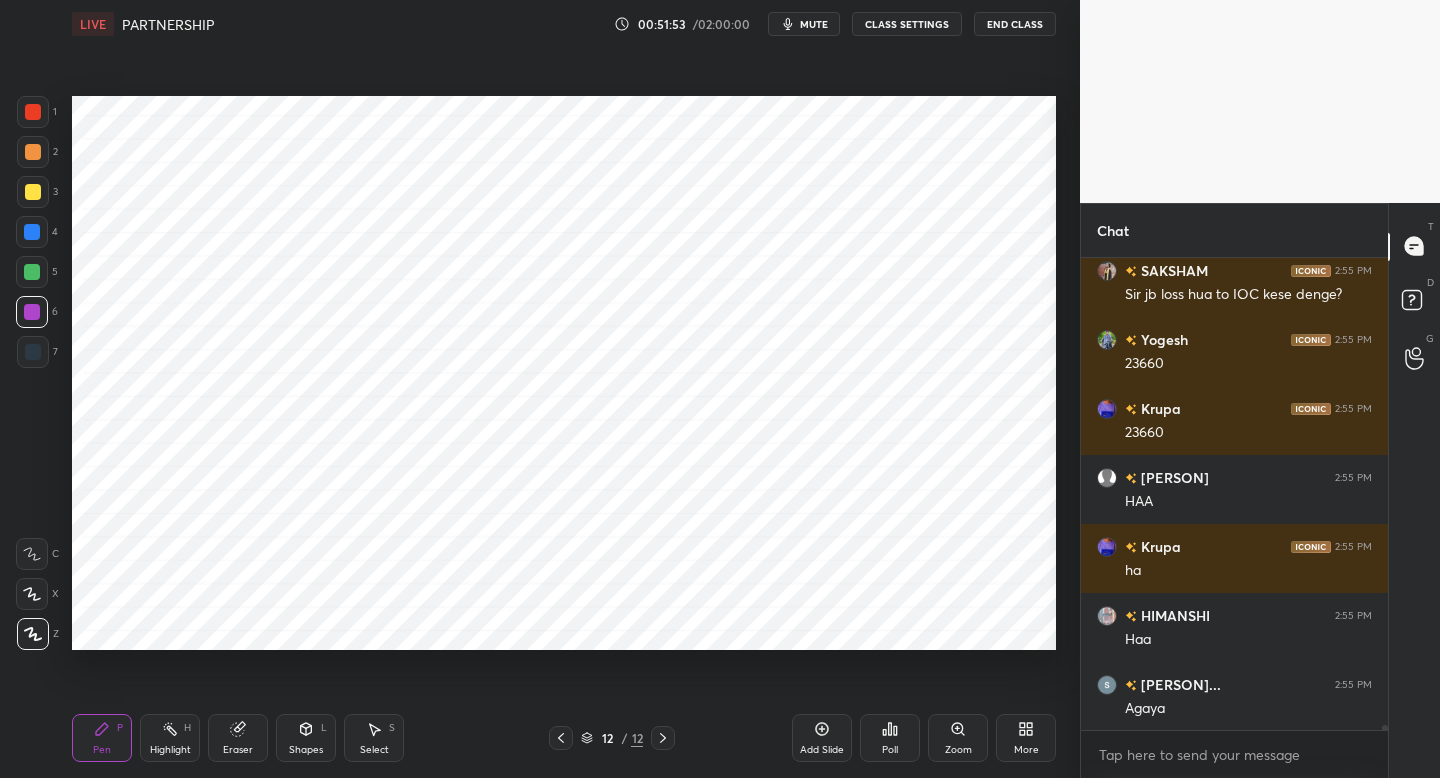 click on "Add Slide" at bounding box center [822, 738] 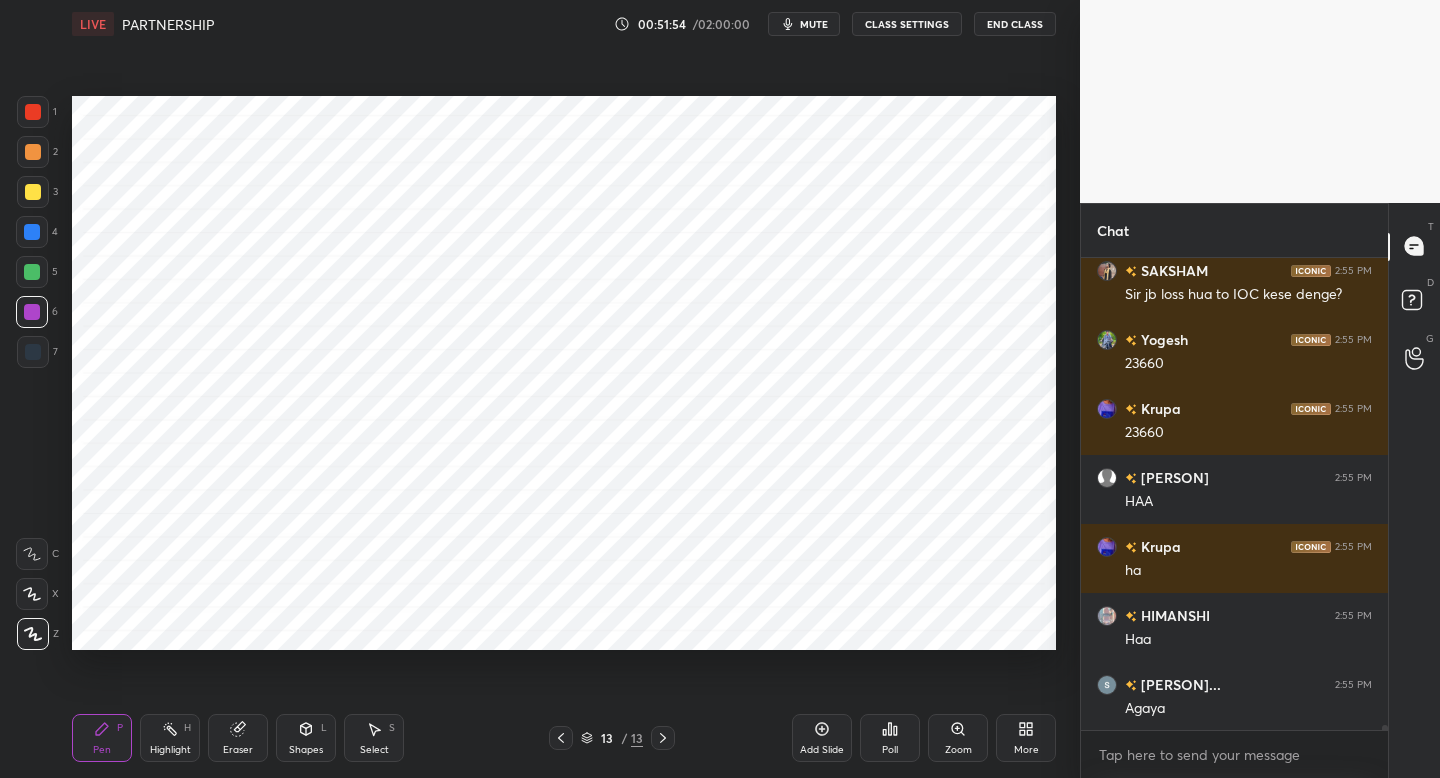 drag, startPoint x: 37, startPoint y: 356, endPoint x: 59, endPoint y: 335, distance: 30.413813 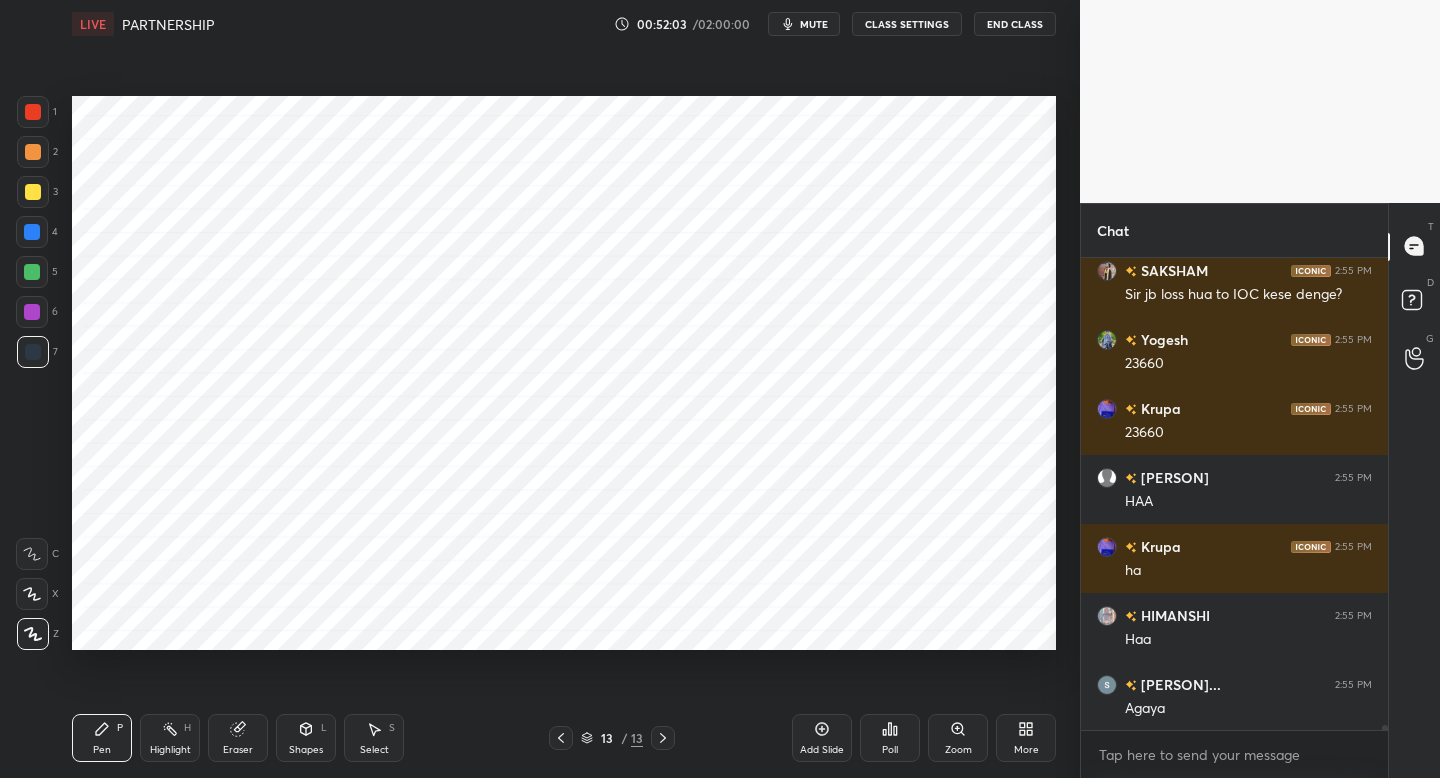 click at bounding box center [33, 112] 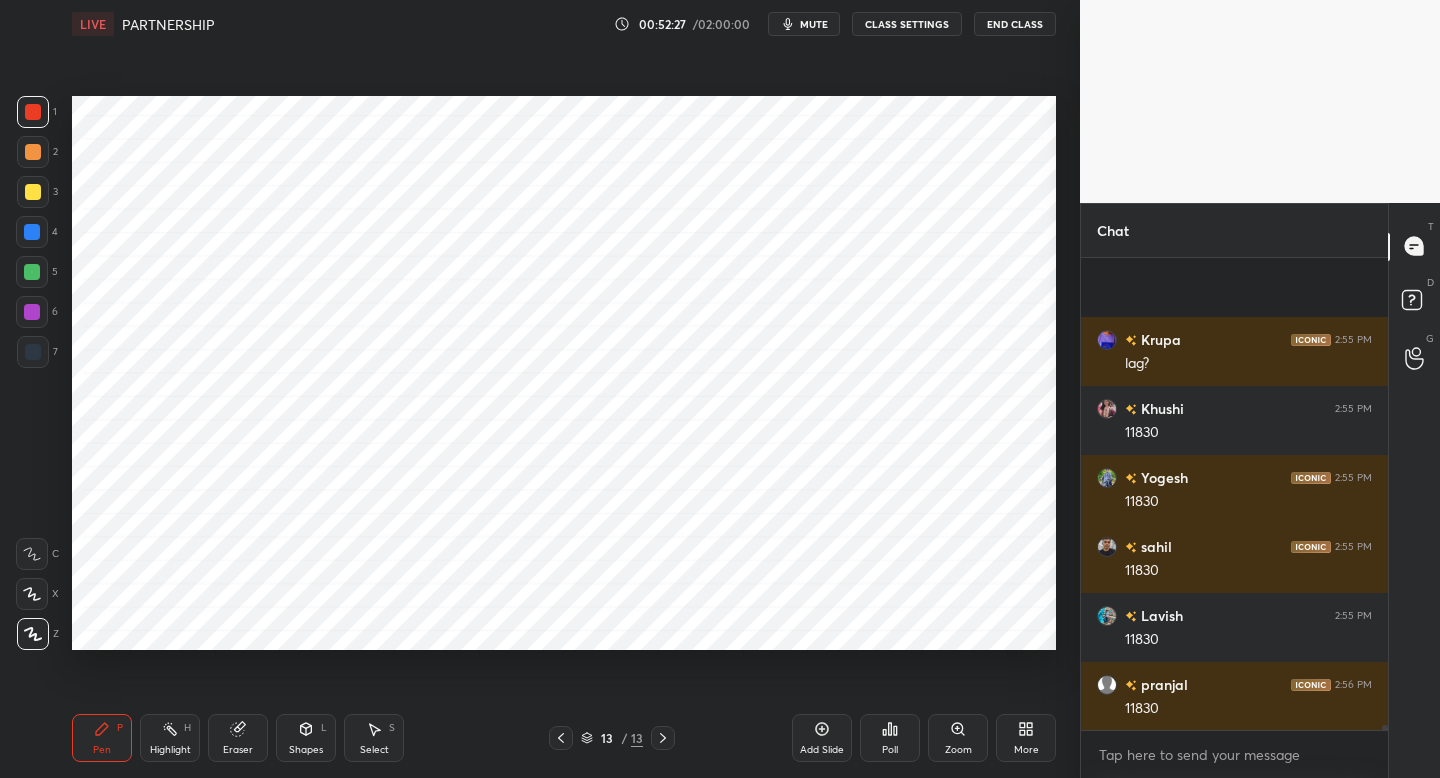 scroll, scrollTop: 41655, scrollLeft: 0, axis: vertical 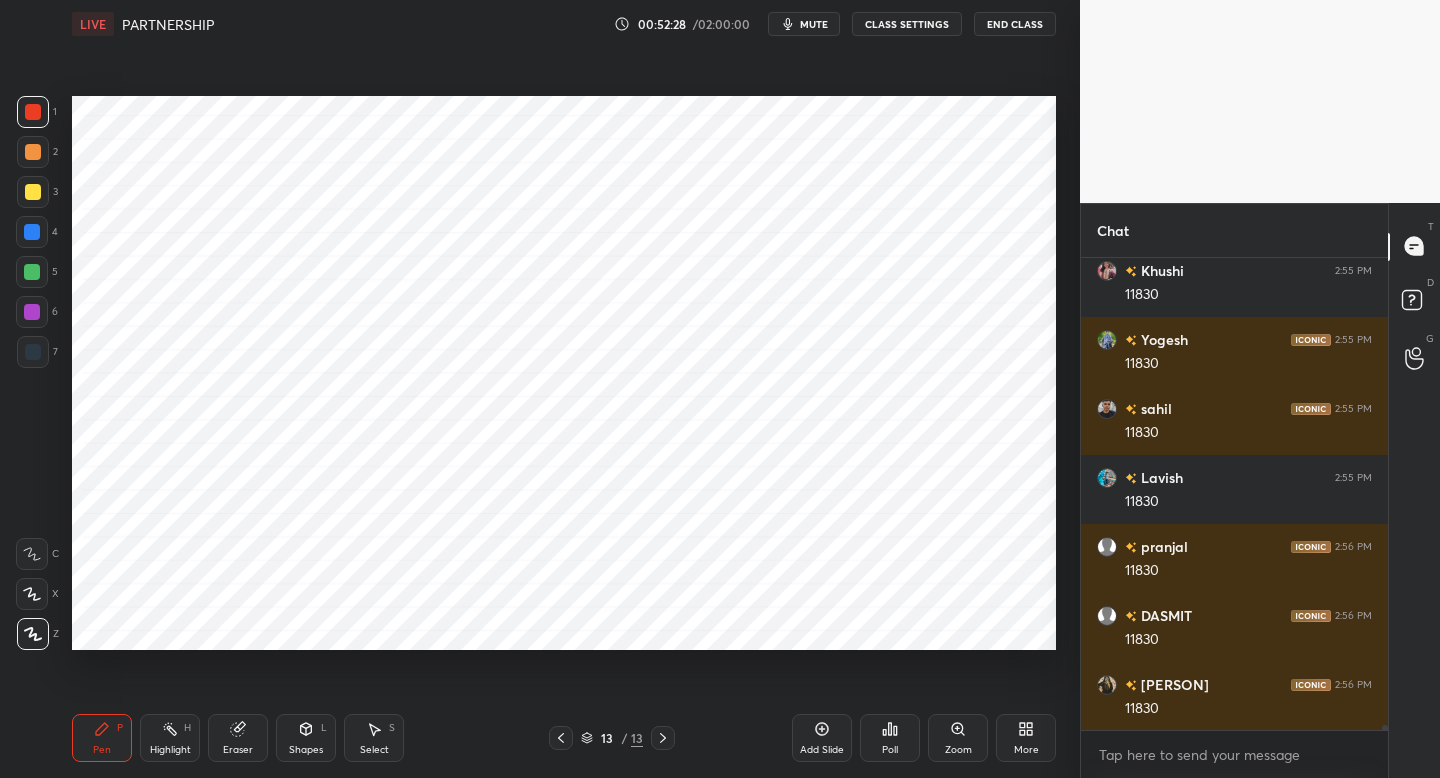 click 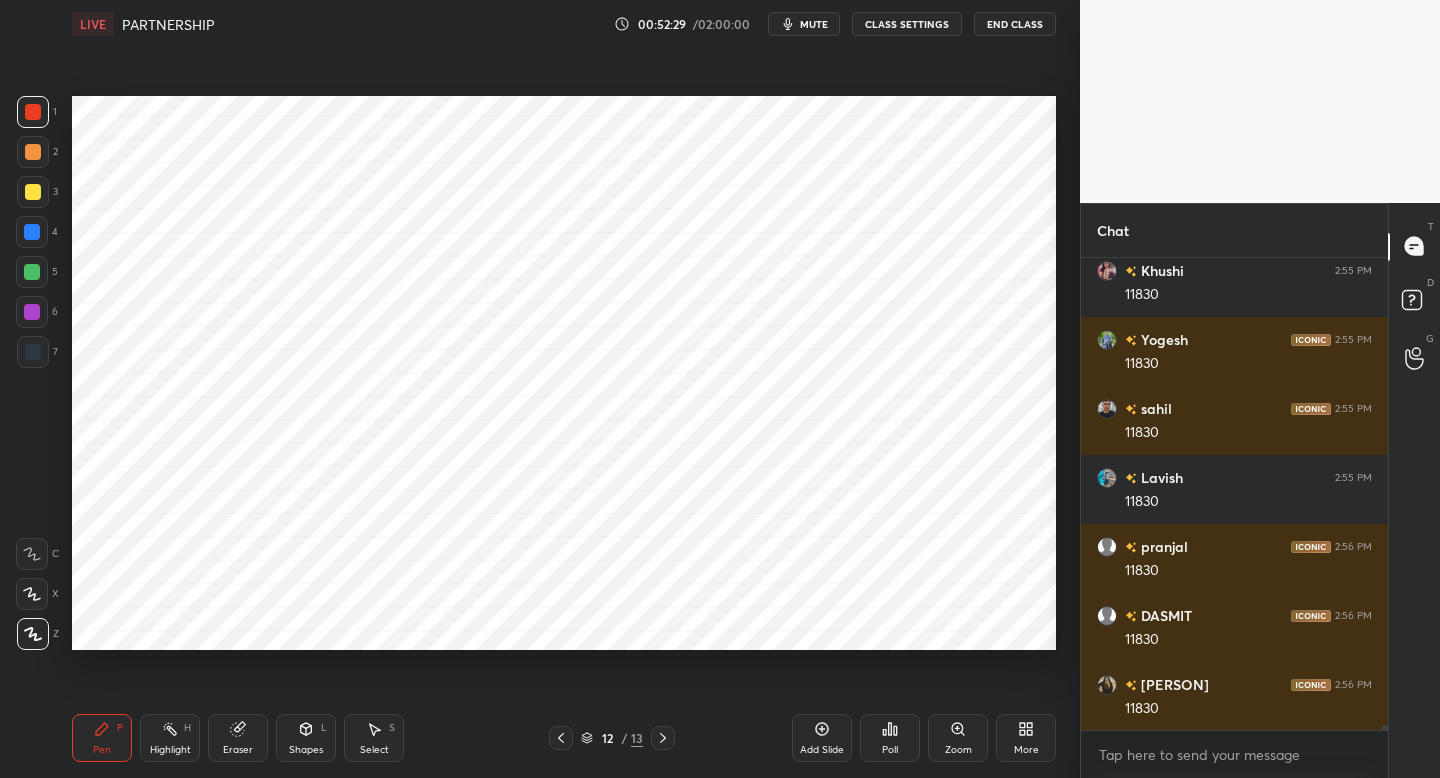 drag, startPoint x: 557, startPoint y: 736, endPoint x: 576, endPoint y: 698, distance: 42.48529 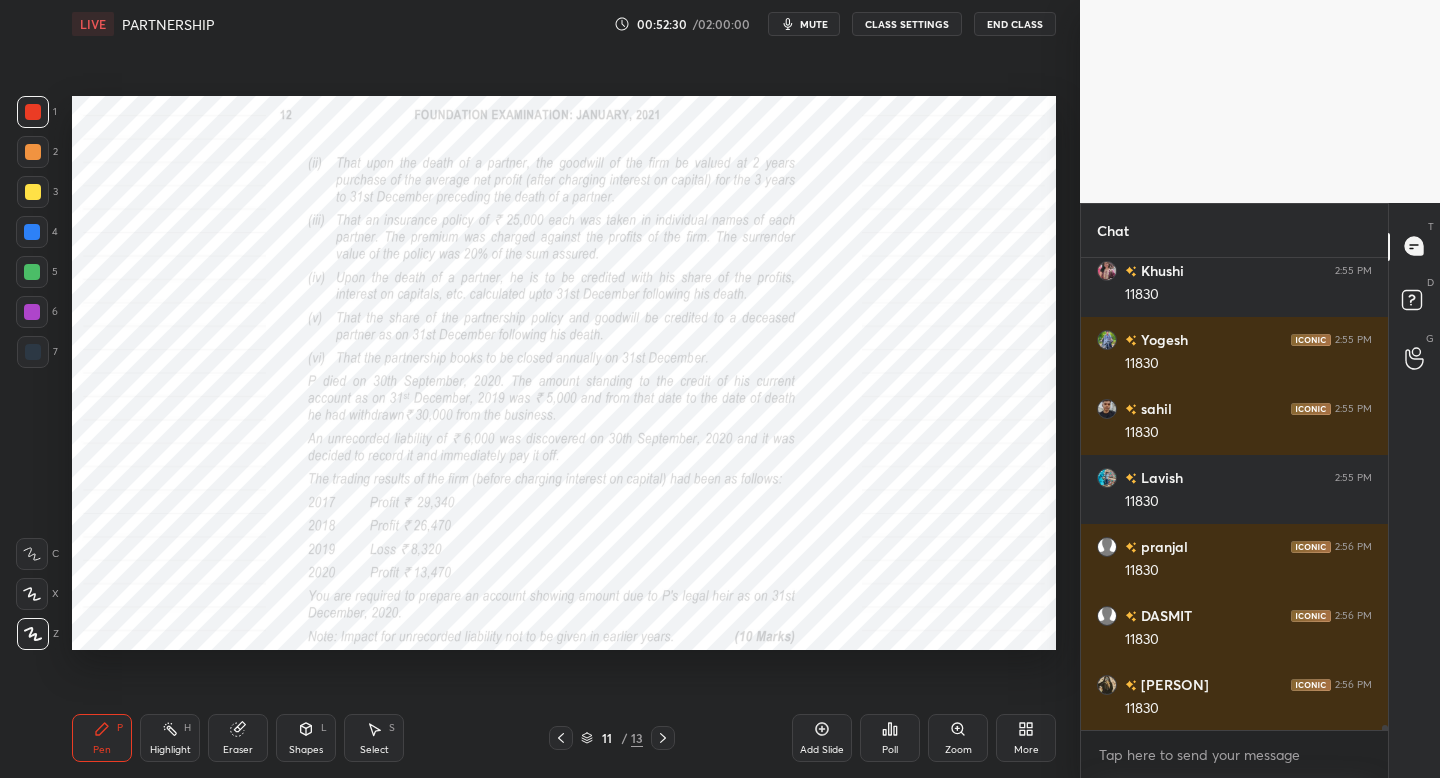 click 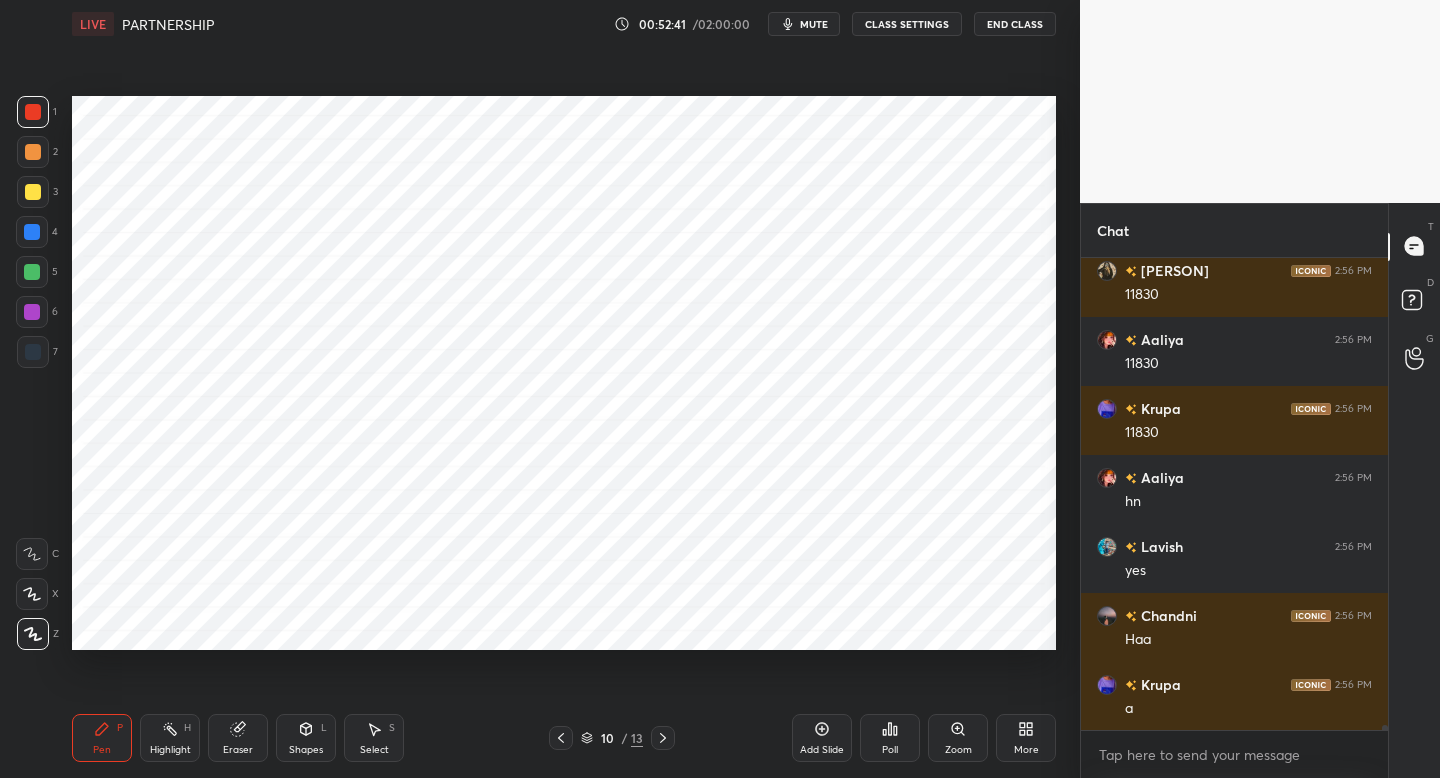 scroll, scrollTop: 42138, scrollLeft: 0, axis: vertical 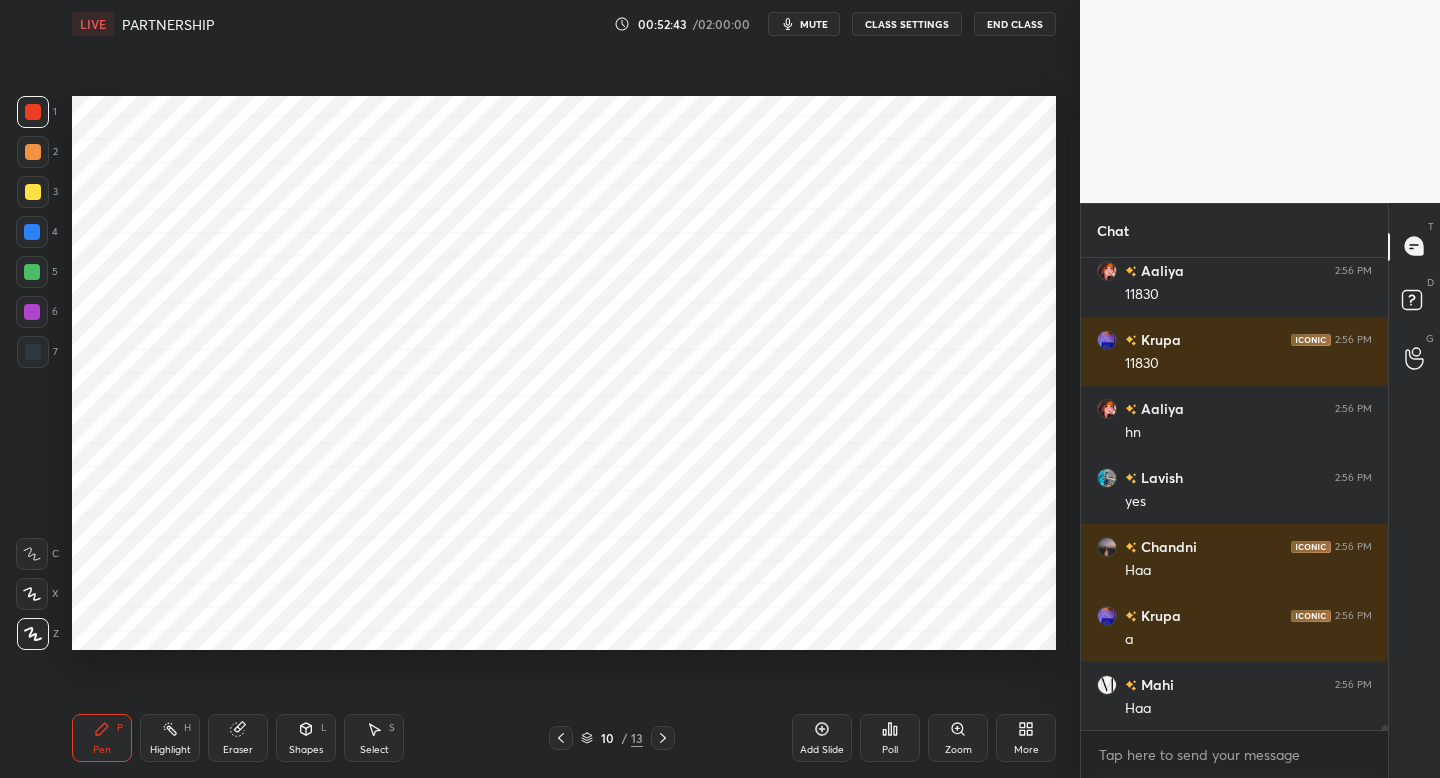 click at bounding box center (663, 738) 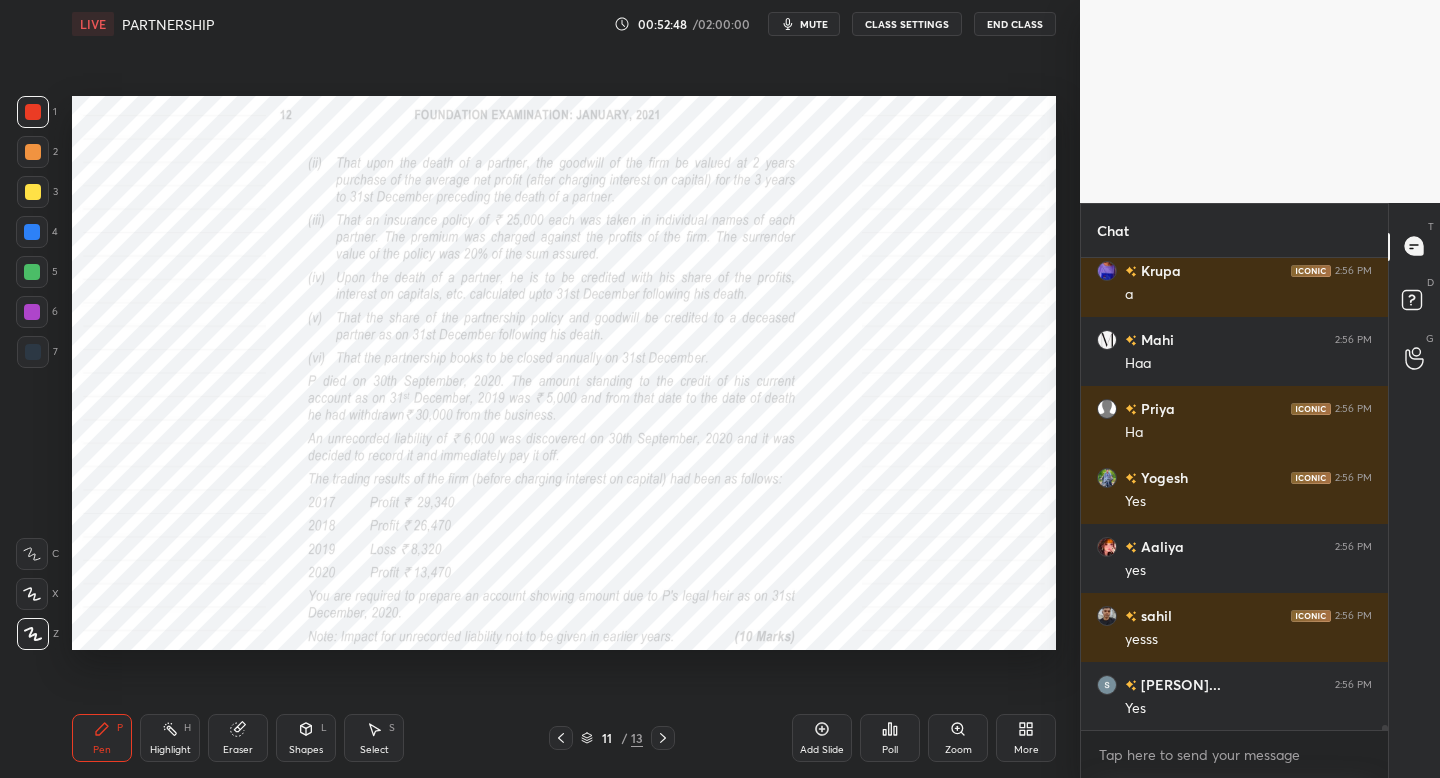 scroll, scrollTop: 42552, scrollLeft: 0, axis: vertical 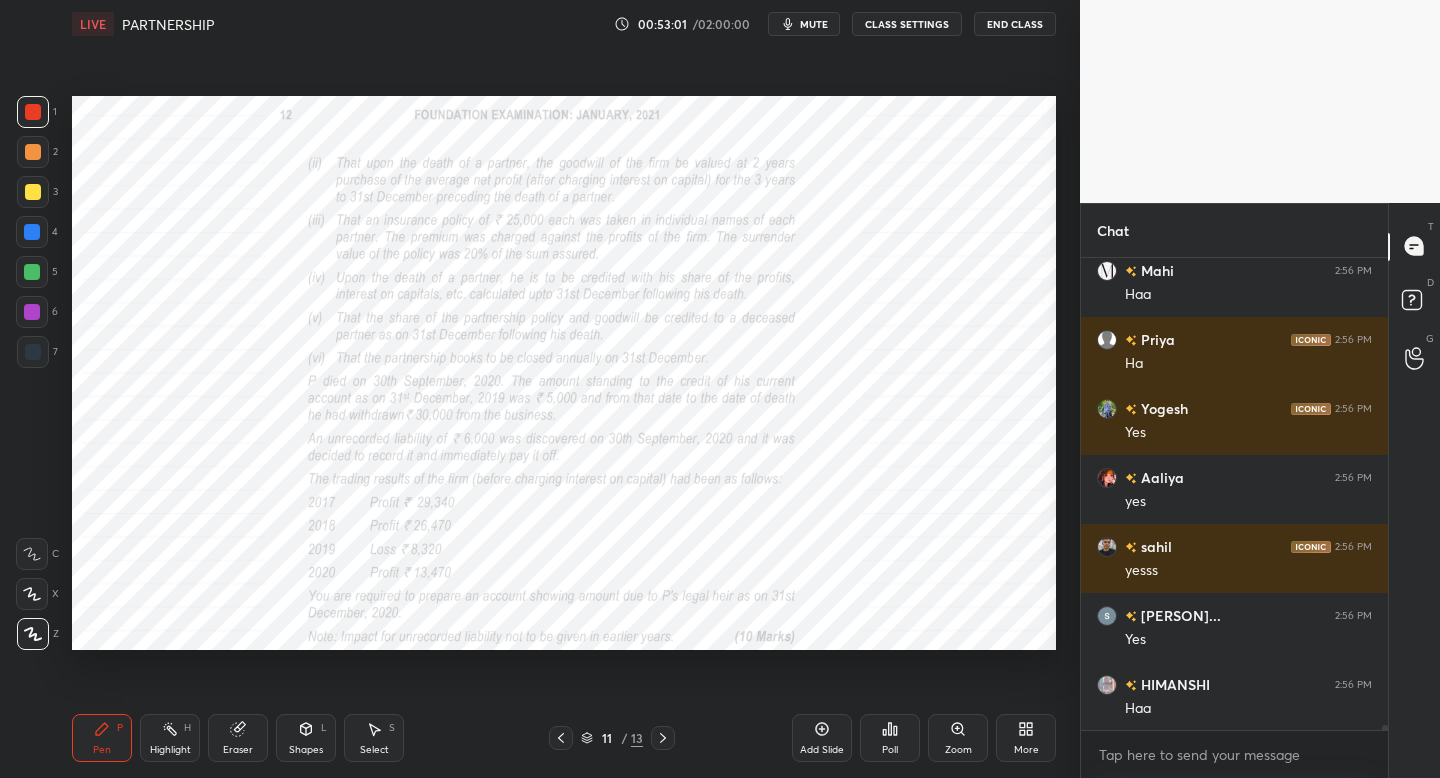 click 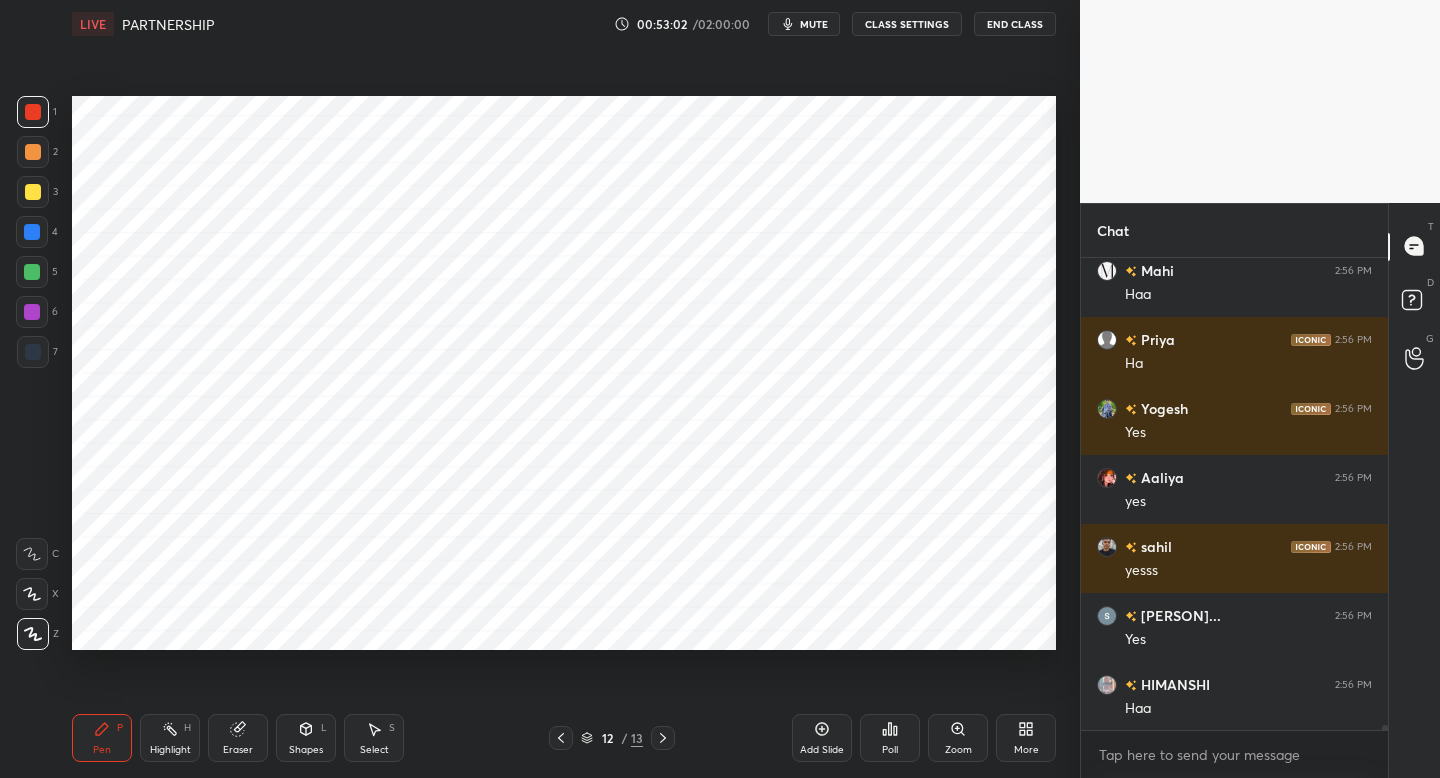 click on "12 / 13" at bounding box center [612, 738] 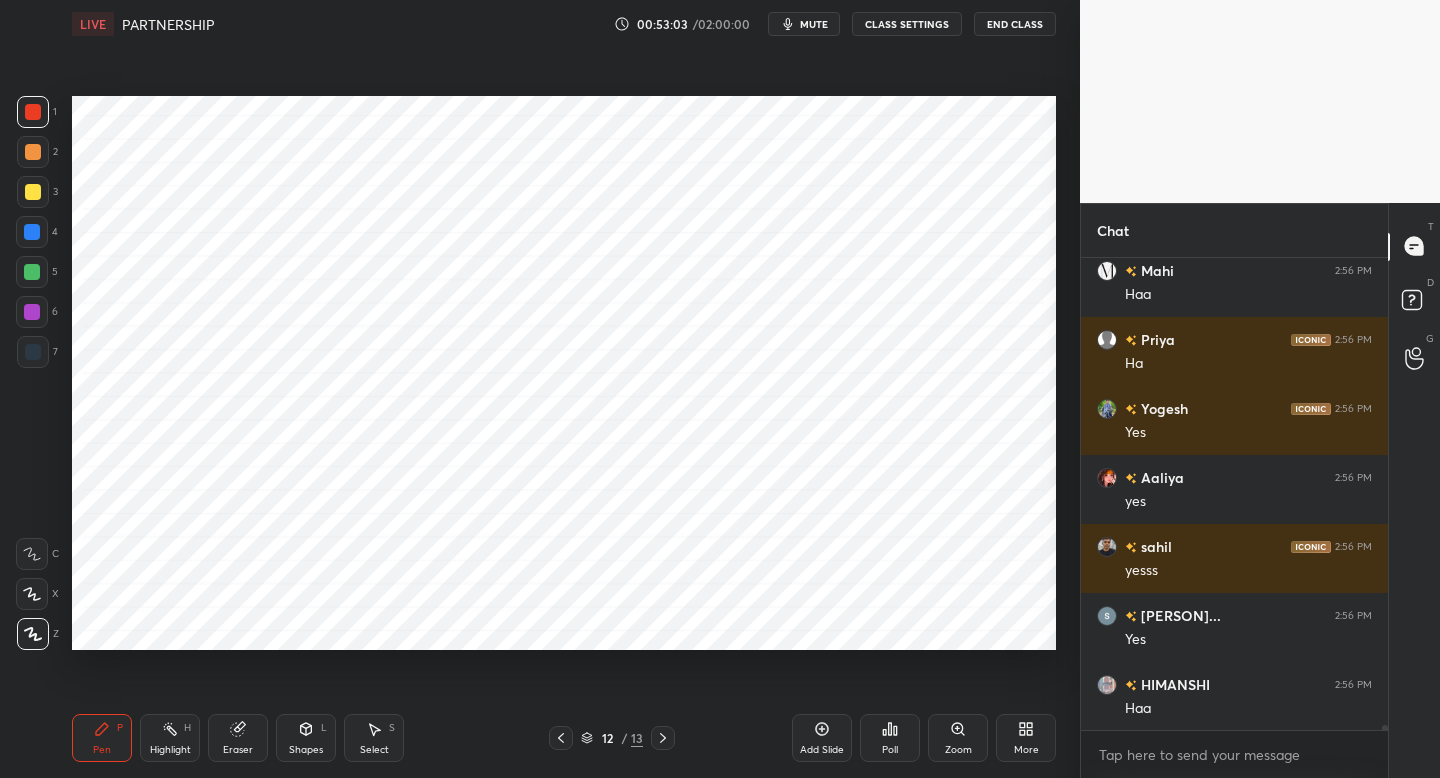 click at bounding box center (663, 738) 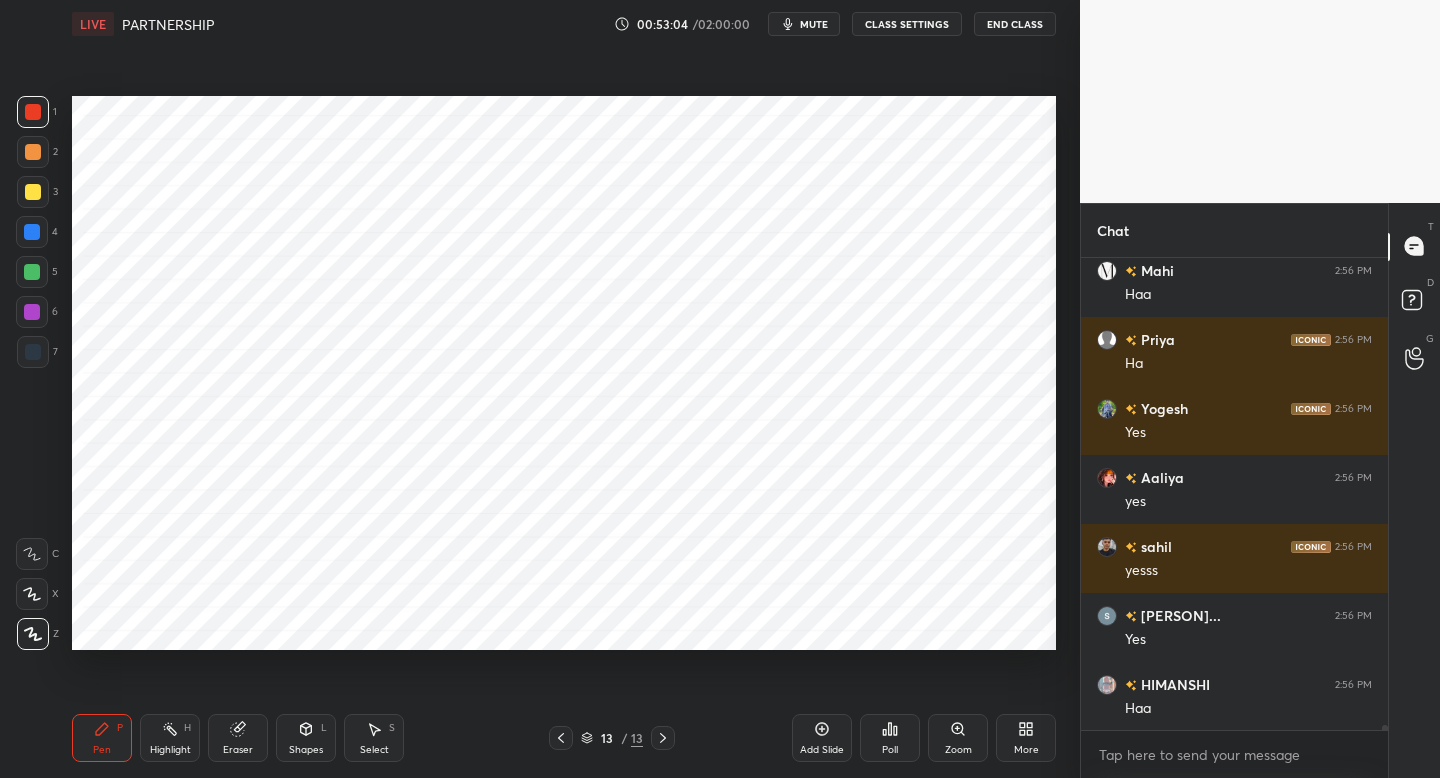 click at bounding box center (33, 352) 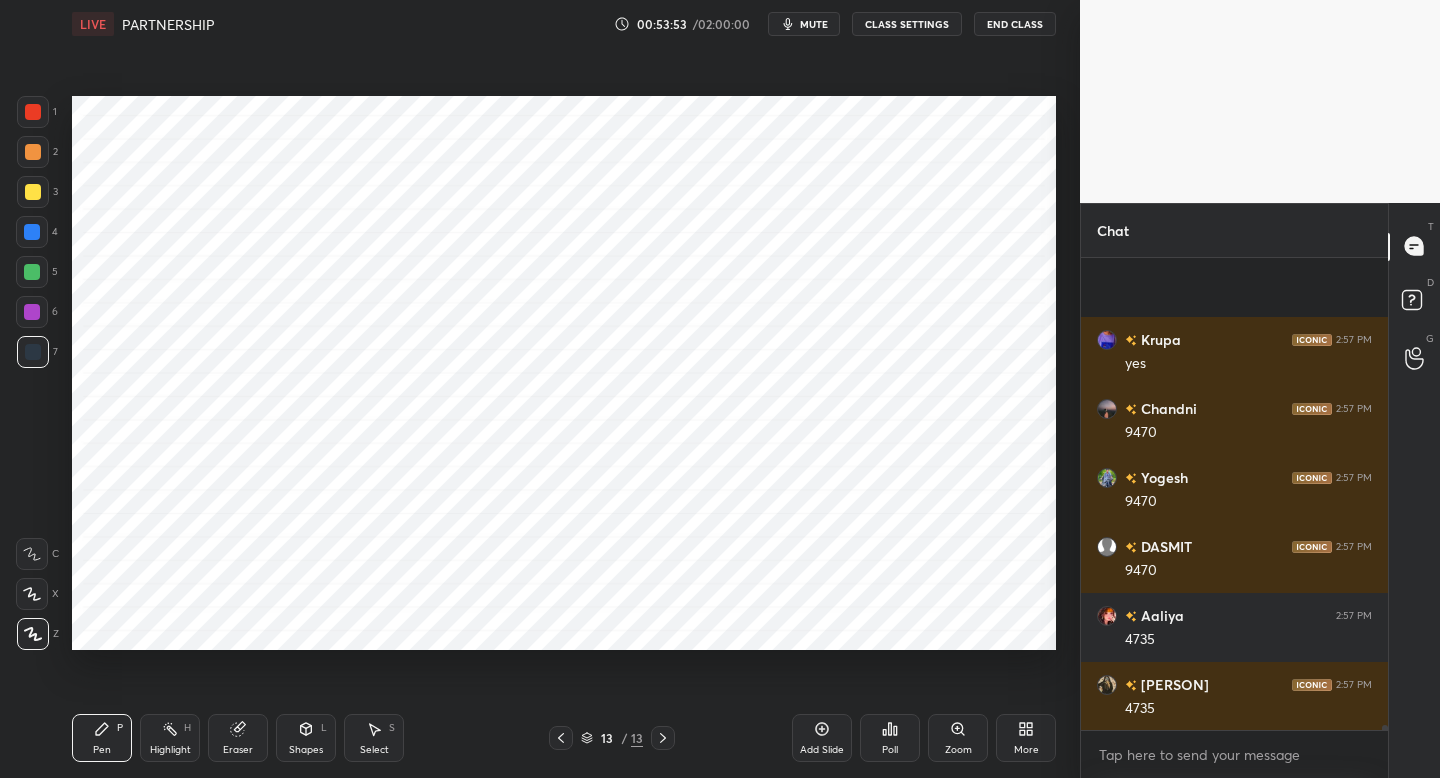 scroll, scrollTop: 43311, scrollLeft: 0, axis: vertical 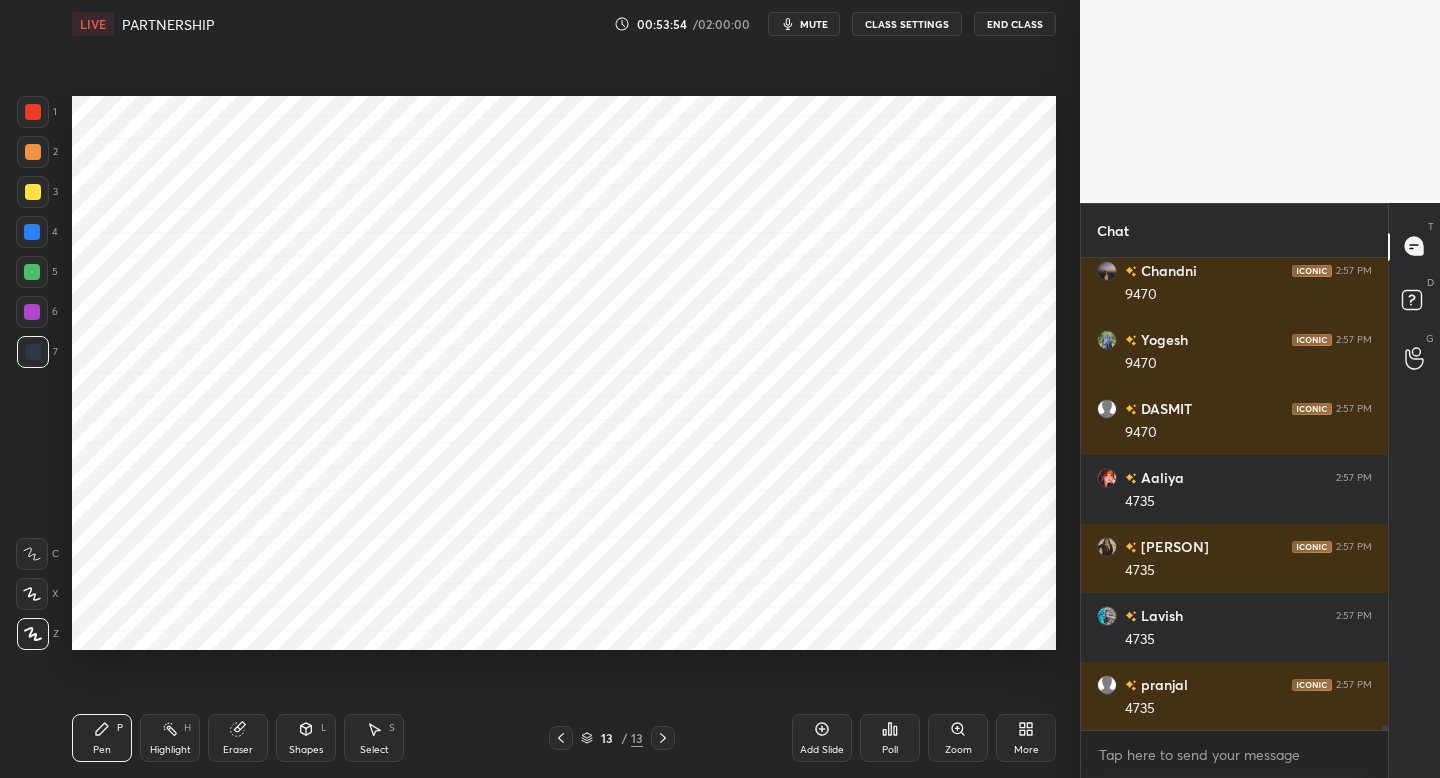 click 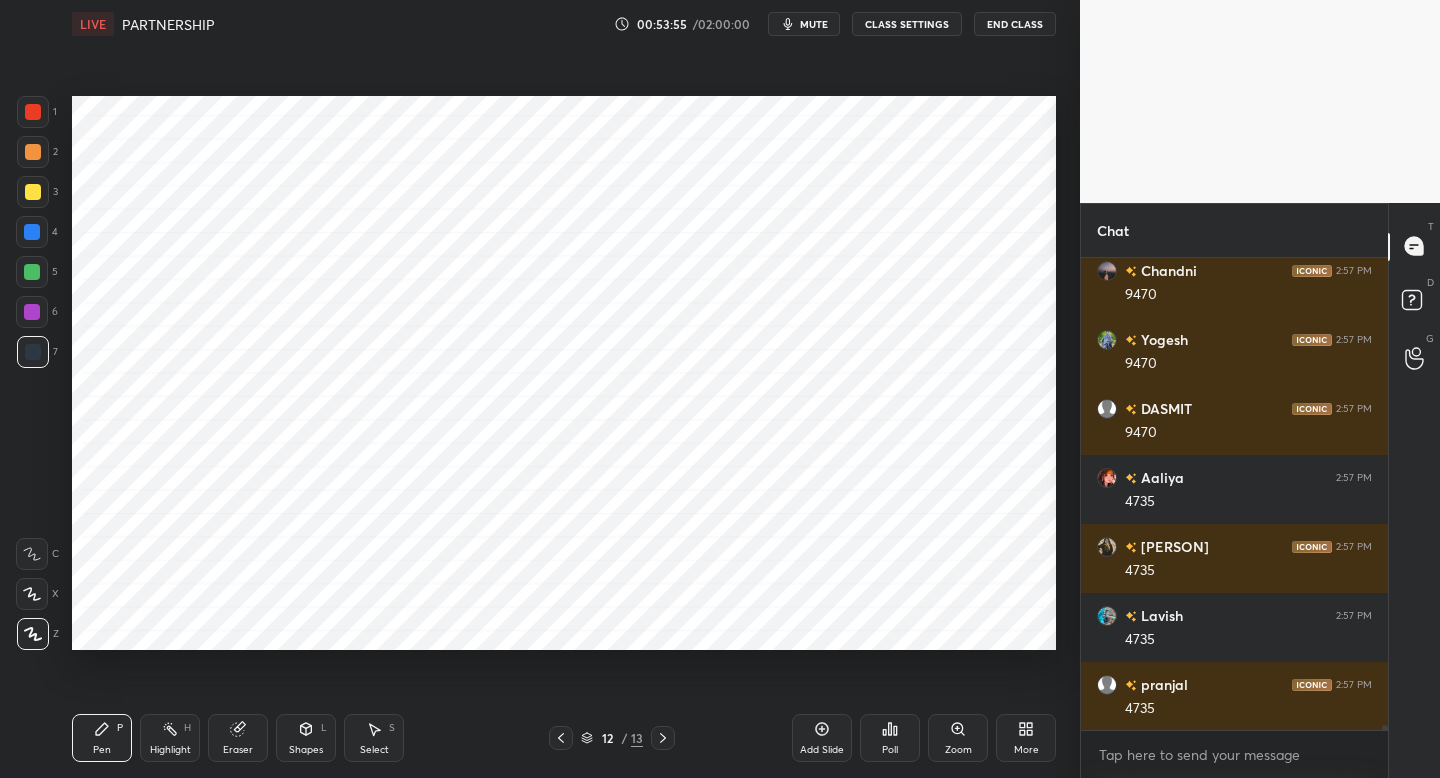 scroll, scrollTop: 43380, scrollLeft: 0, axis: vertical 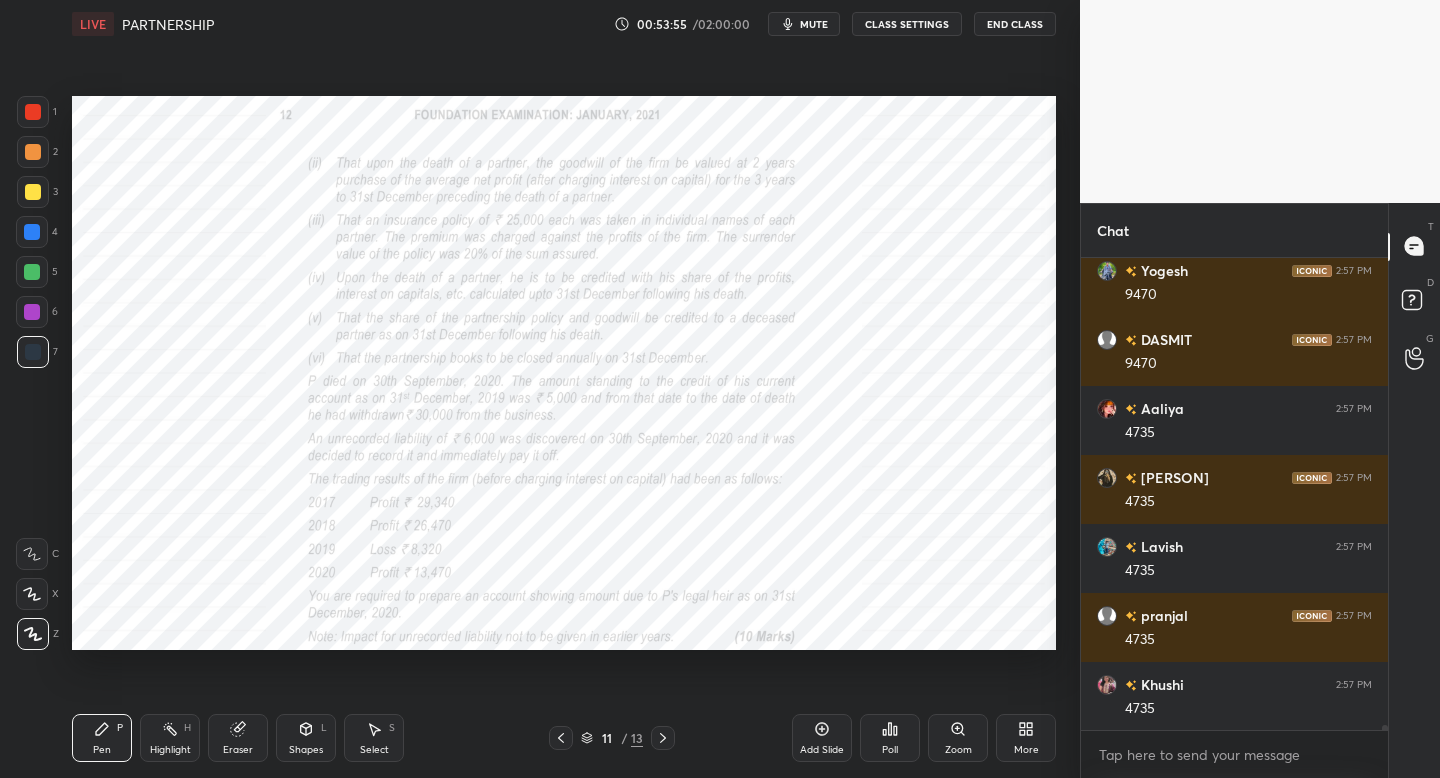click at bounding box center [561, 738] 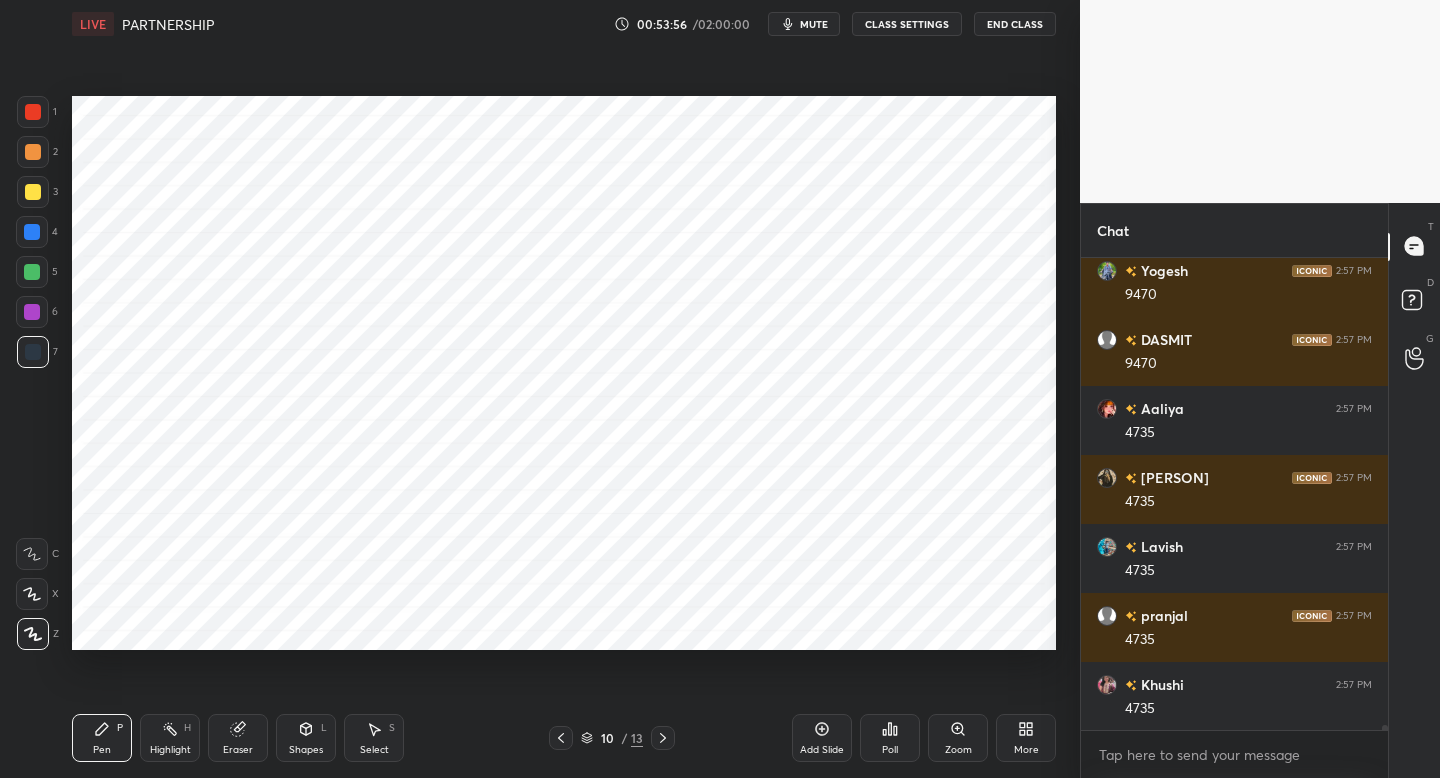 scroll, scrollTop: 43449, scrollLeft: 0, axis: vertical 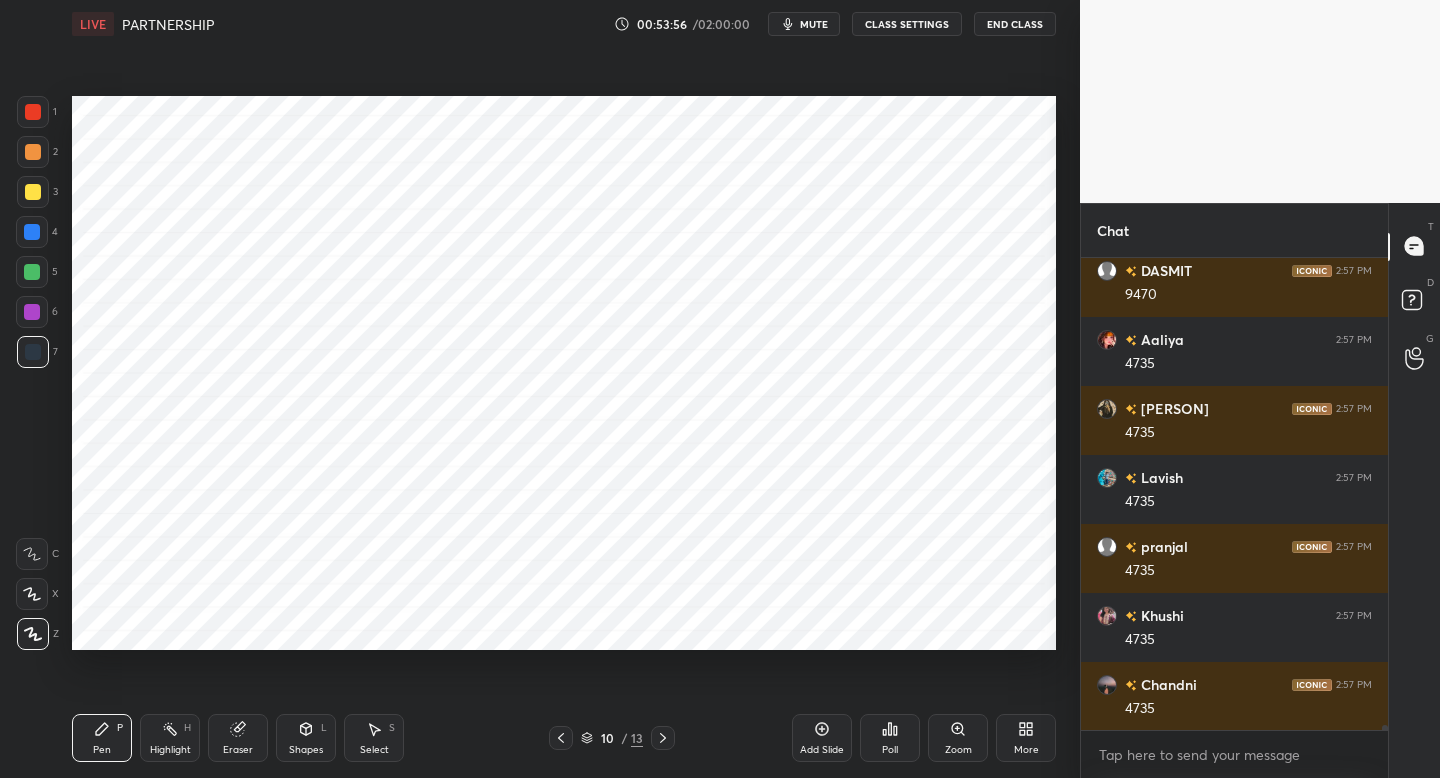 drag, startPoint x: 49, startPoint y: 278, endPoint x: 67, endPoint y: 284, distance: 18.973665 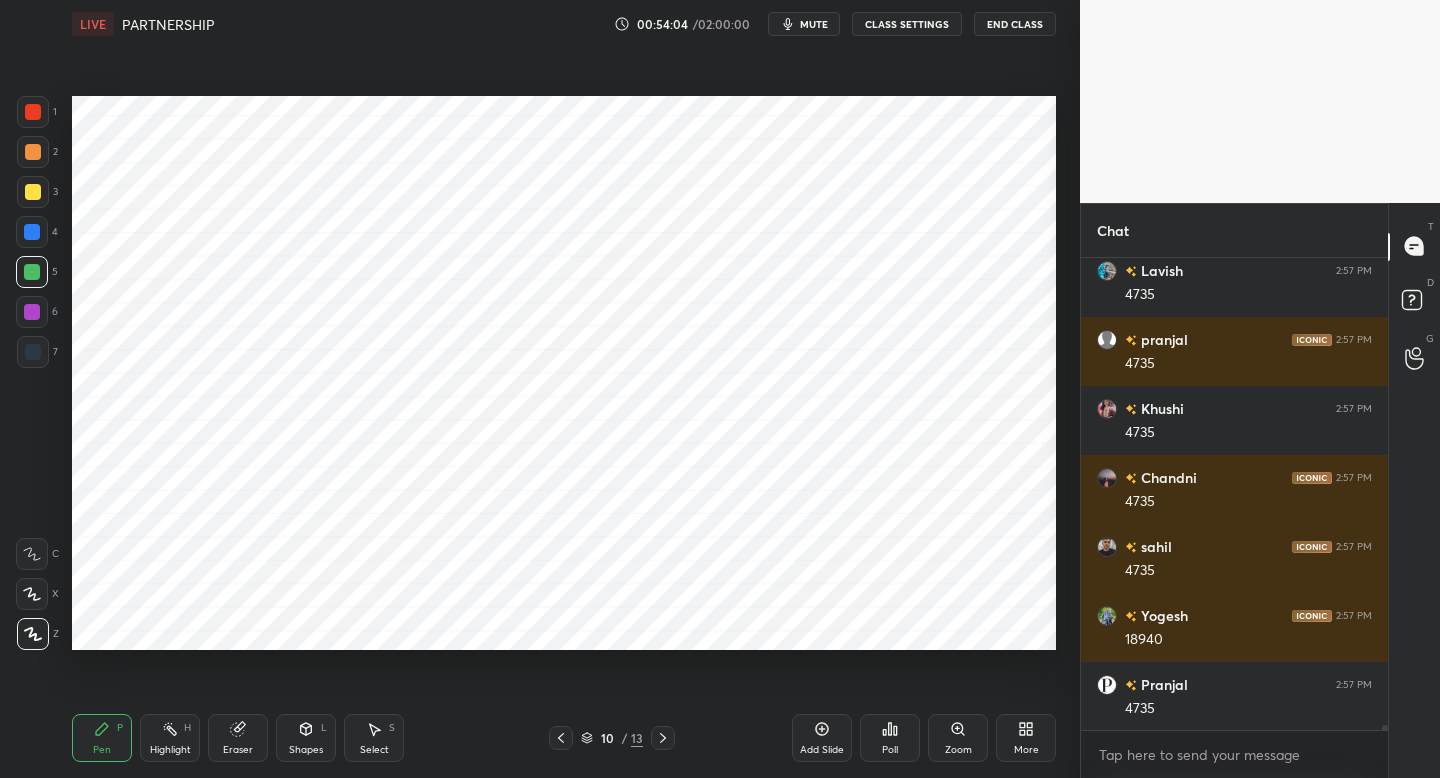 scroll, scrollTop: 43725, scrollLeft: 0, axis: vertical 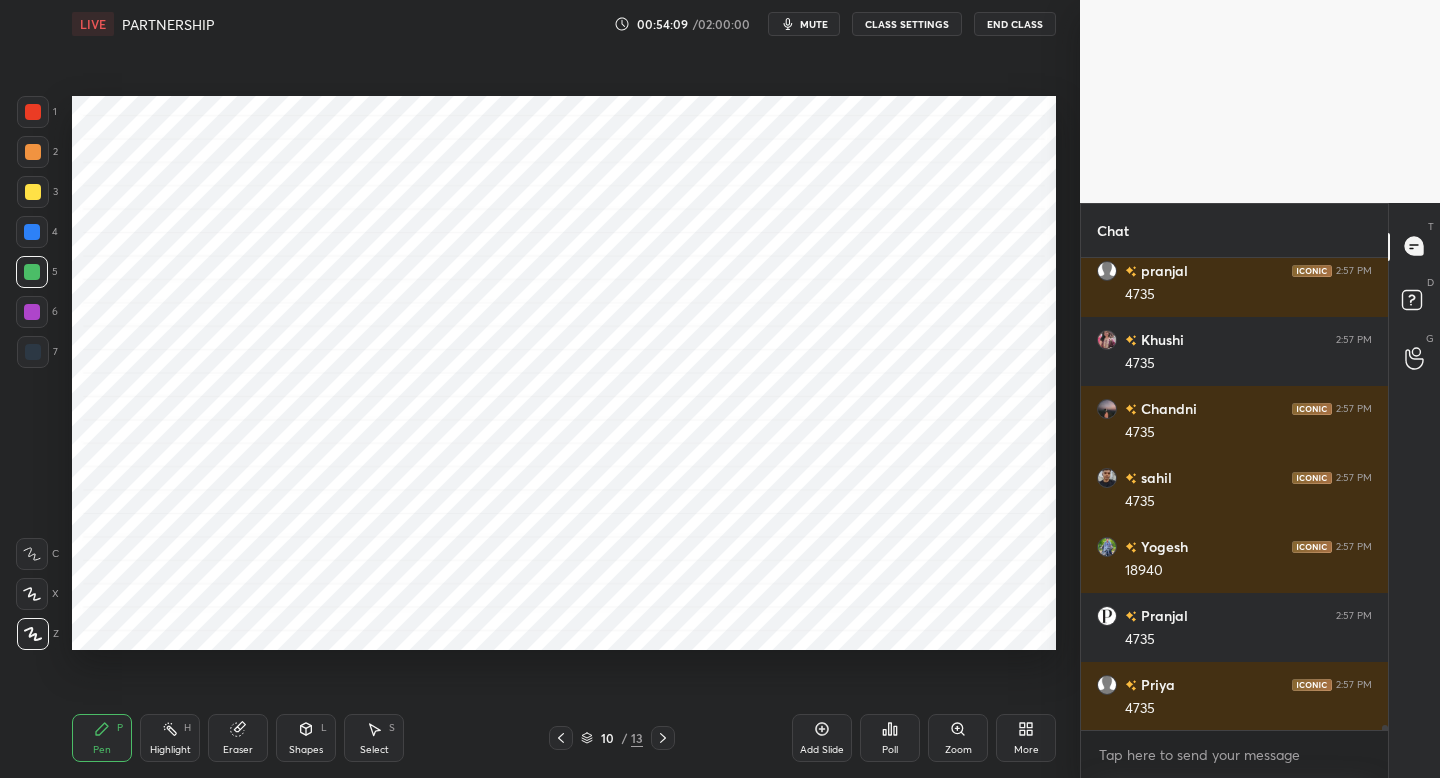 click 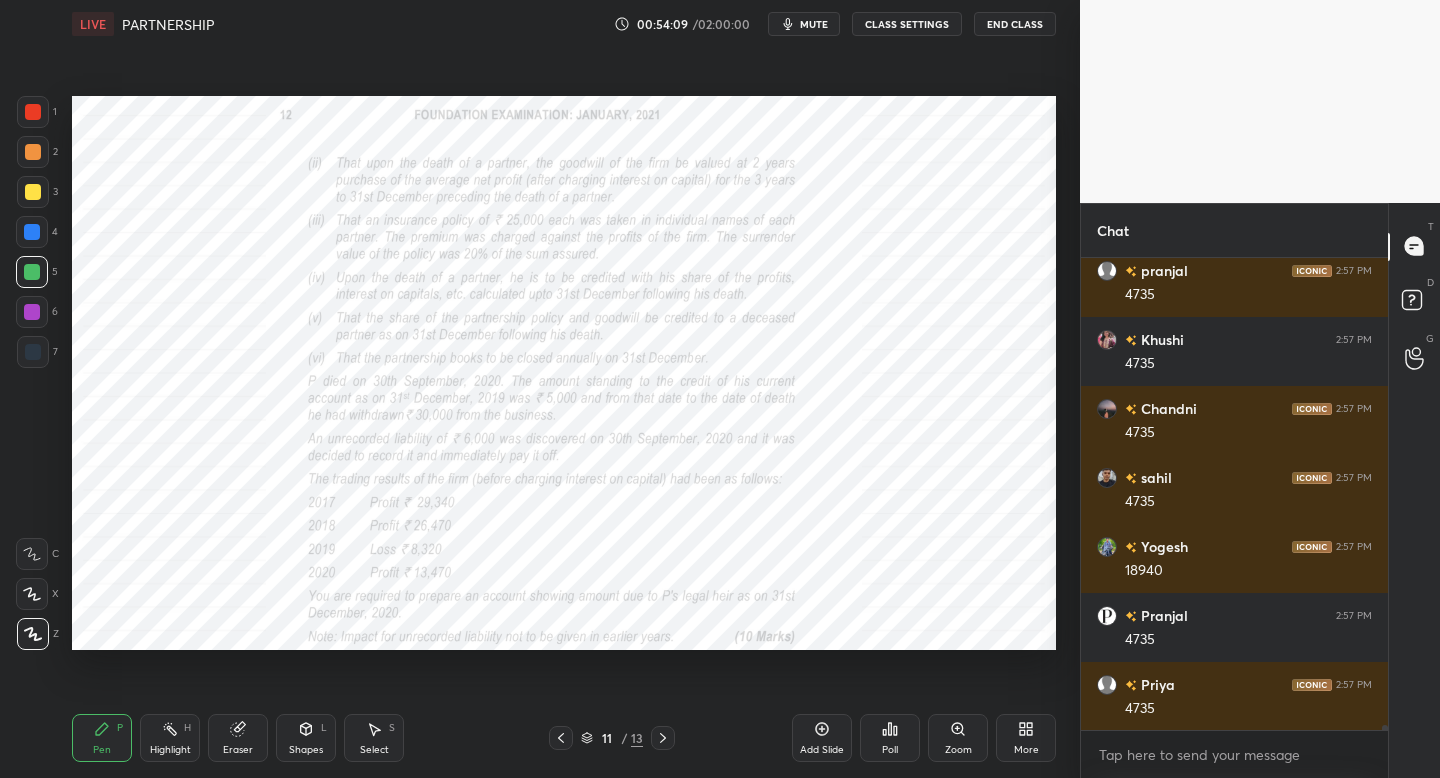 click 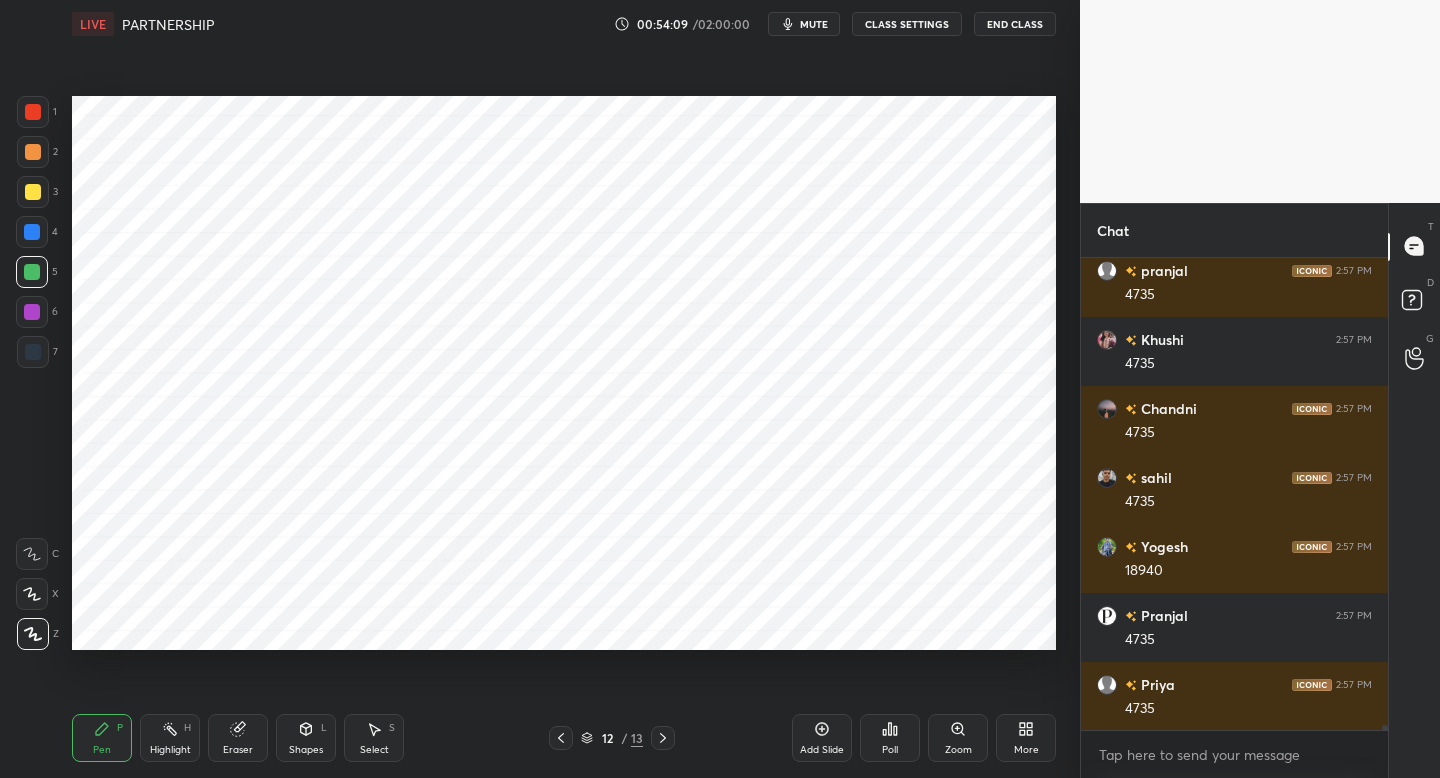click 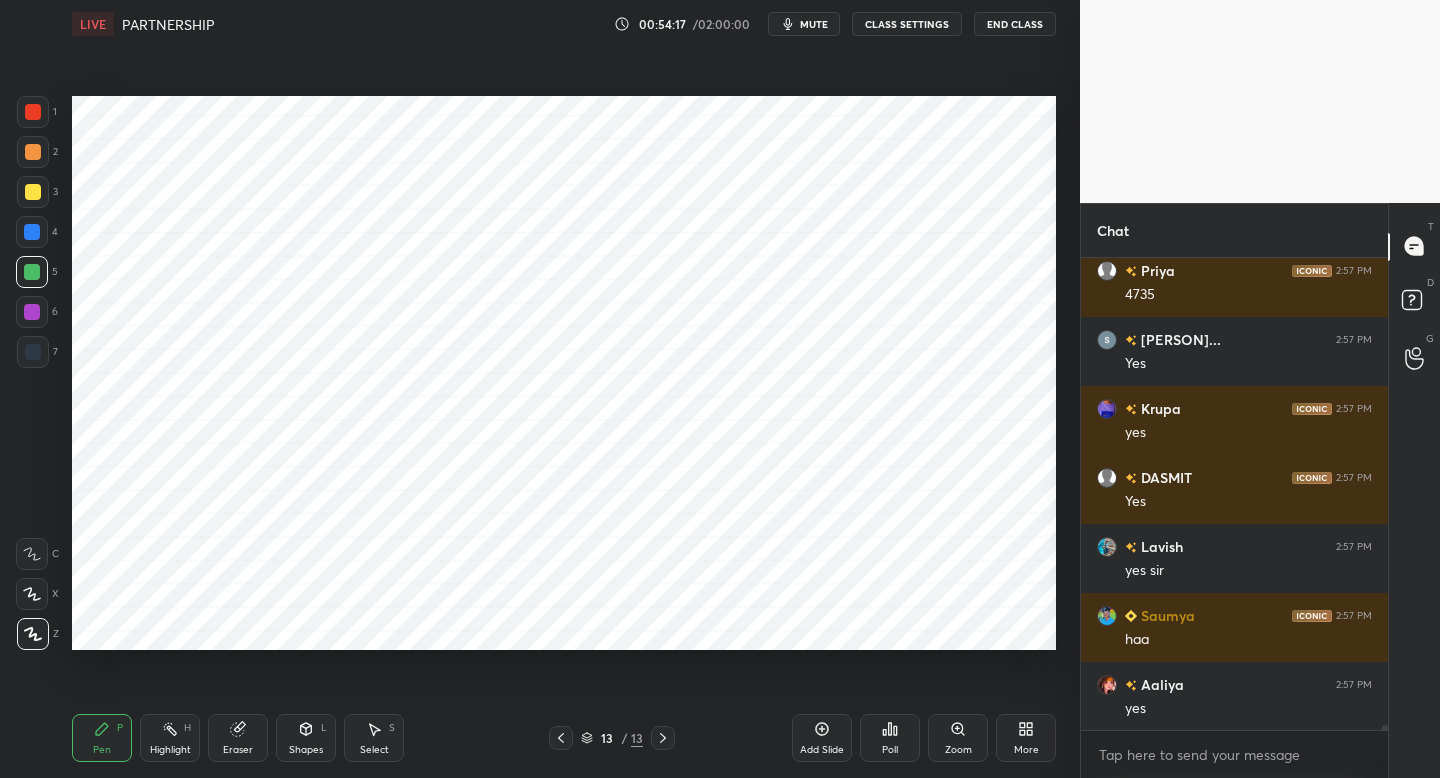 scroll, scrollTop: 44208, scrollLeft: 0, axis: vertical 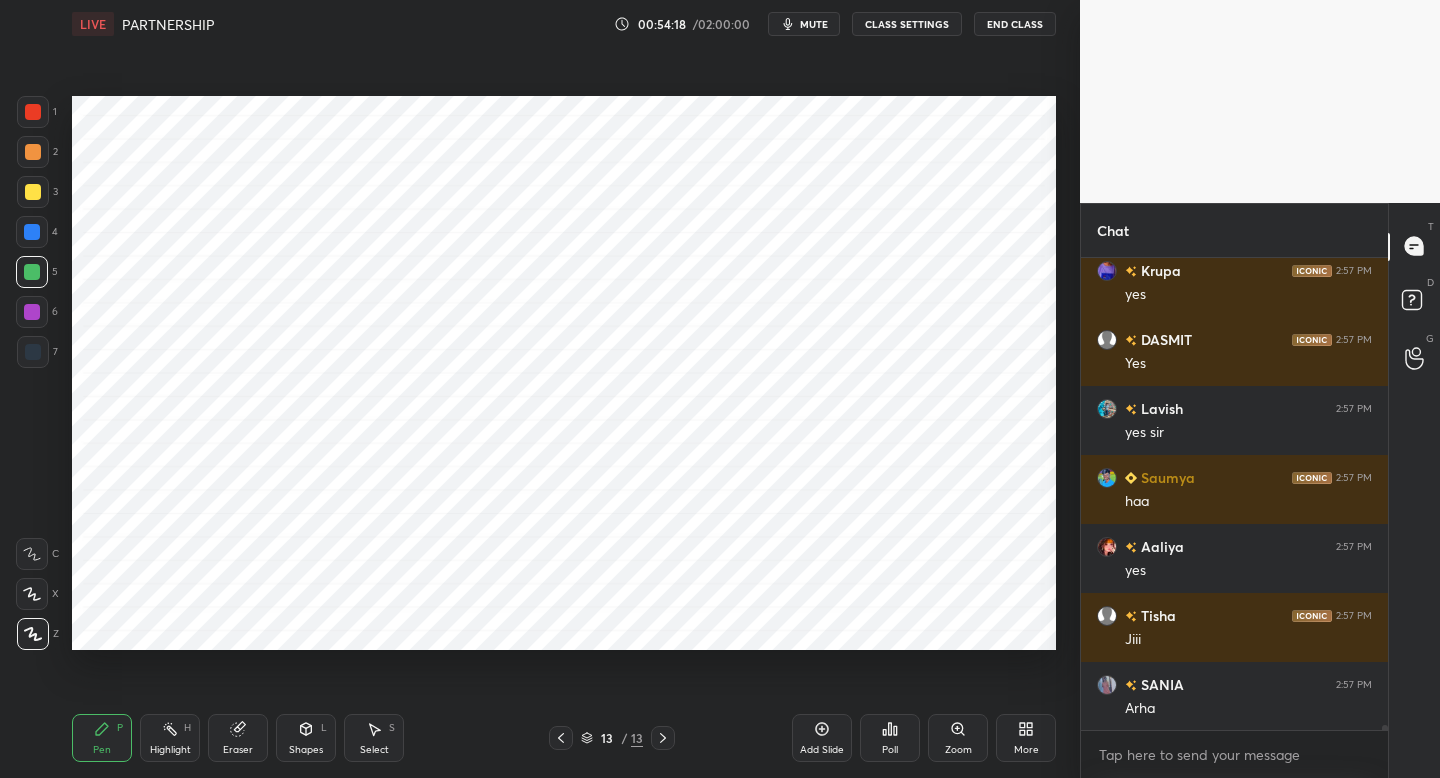 click 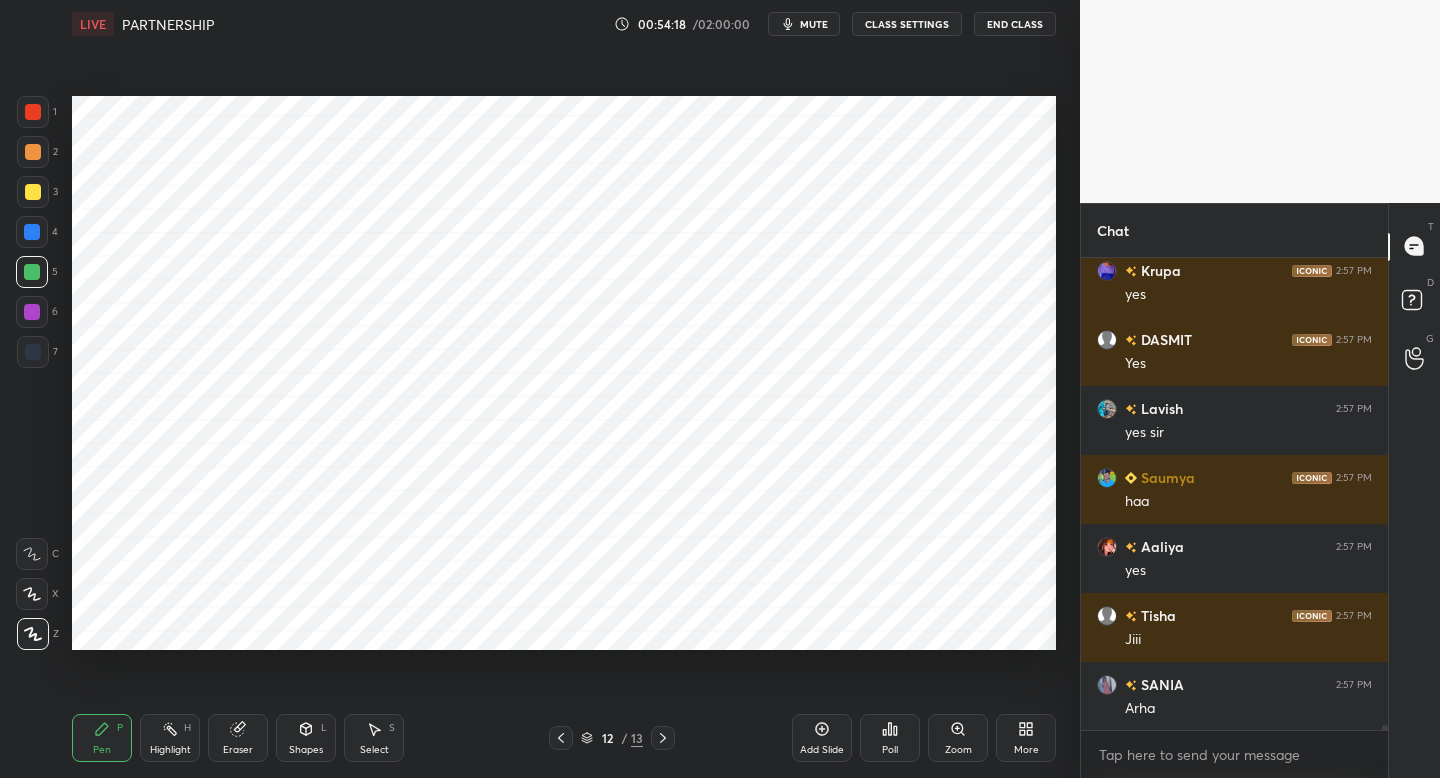 click at bounding box center [561, 738] 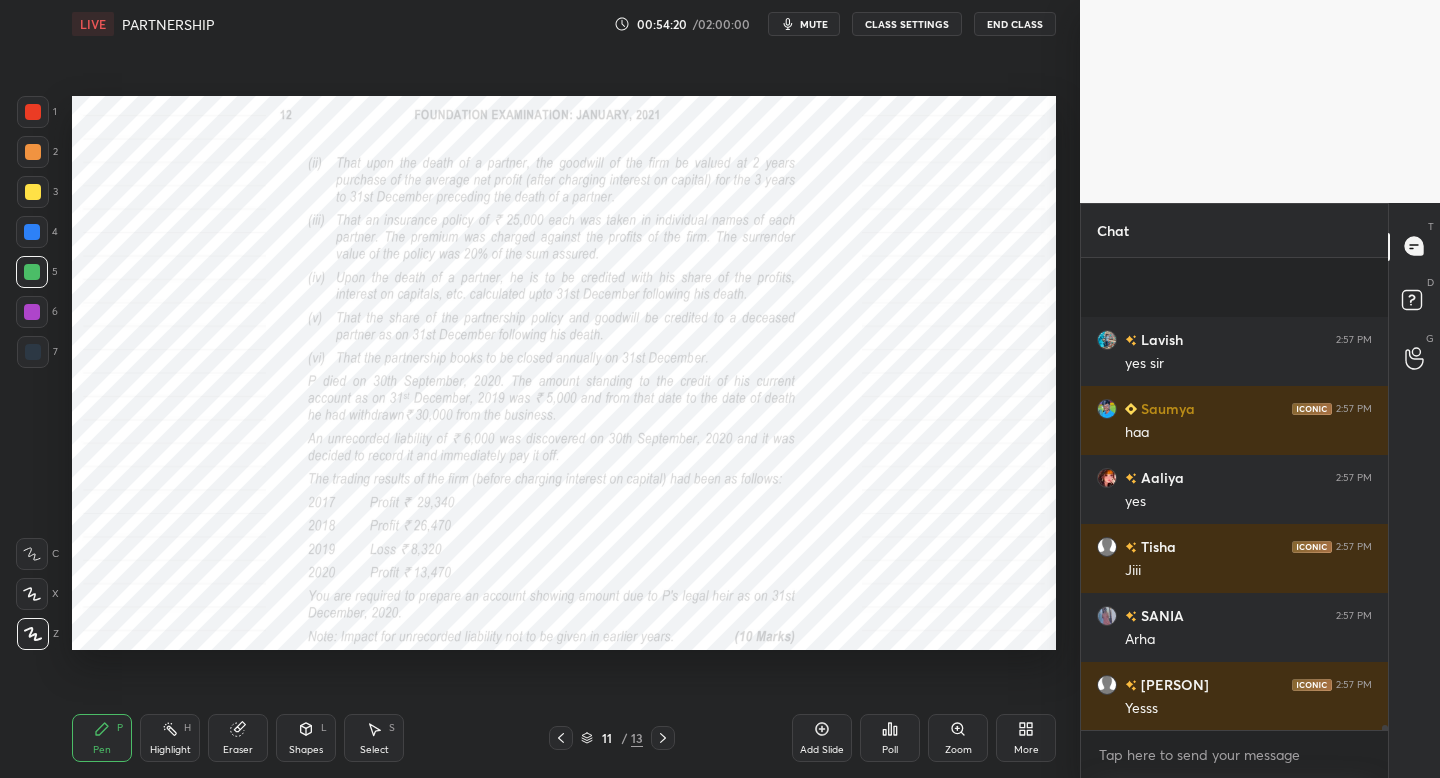 scroll, scrollTop: 44484, scrollLeft: 0, axis: vertical 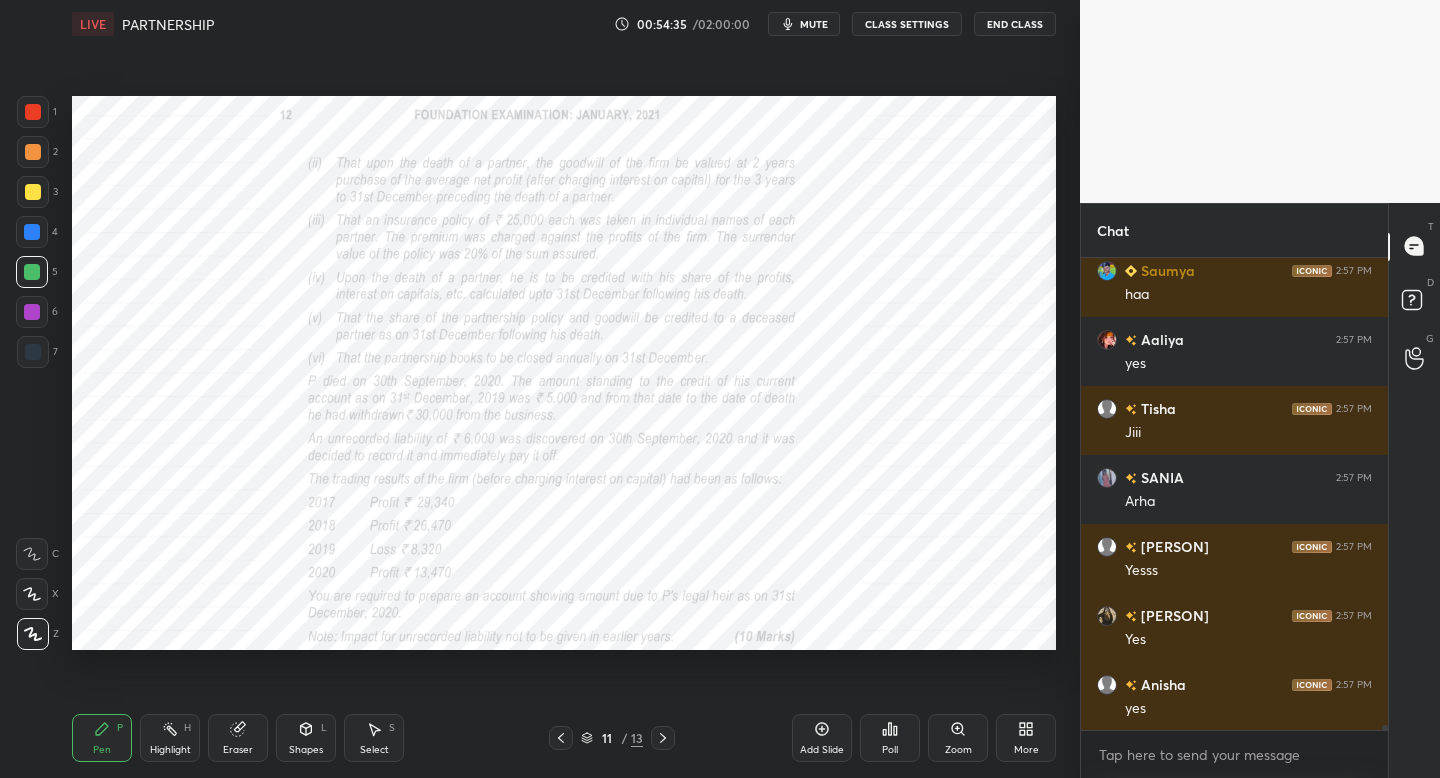 click 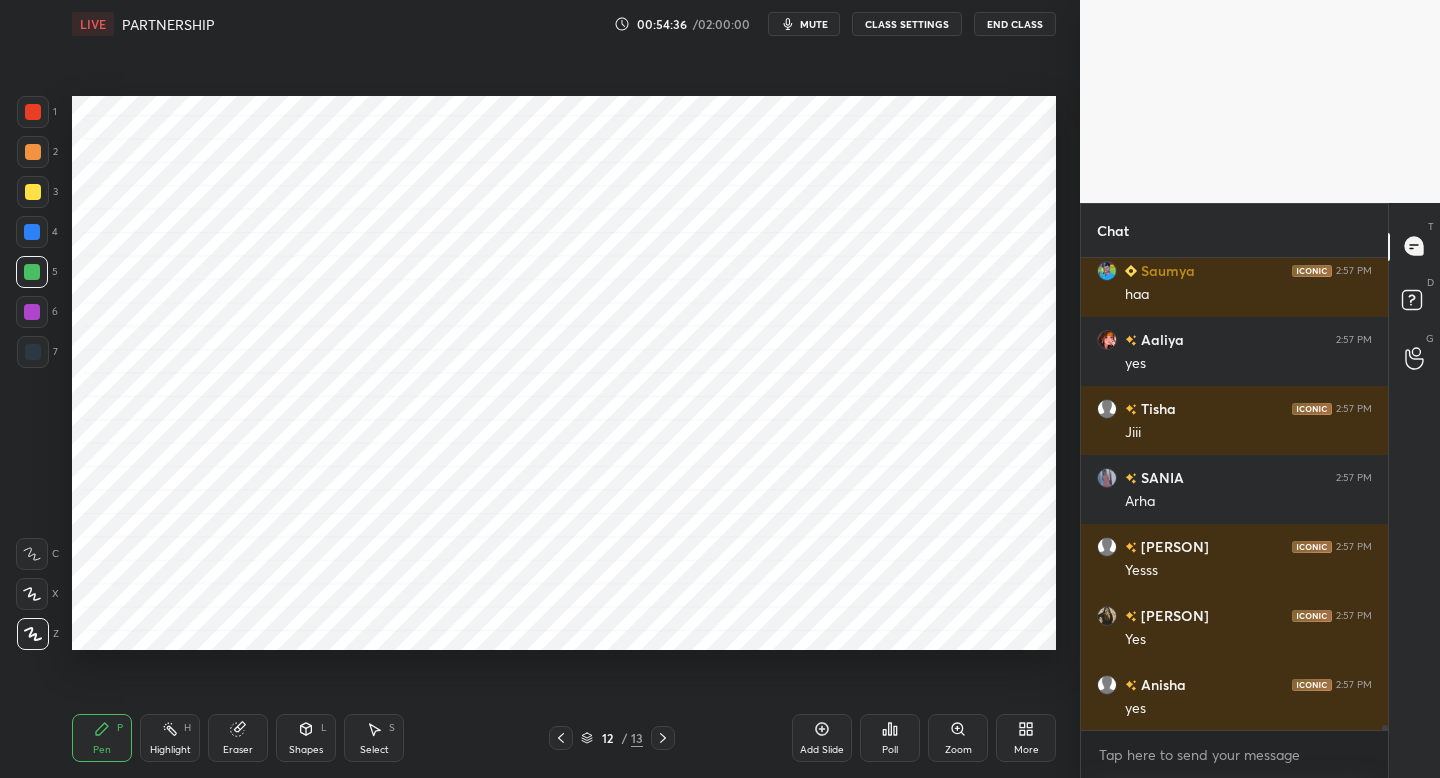 click 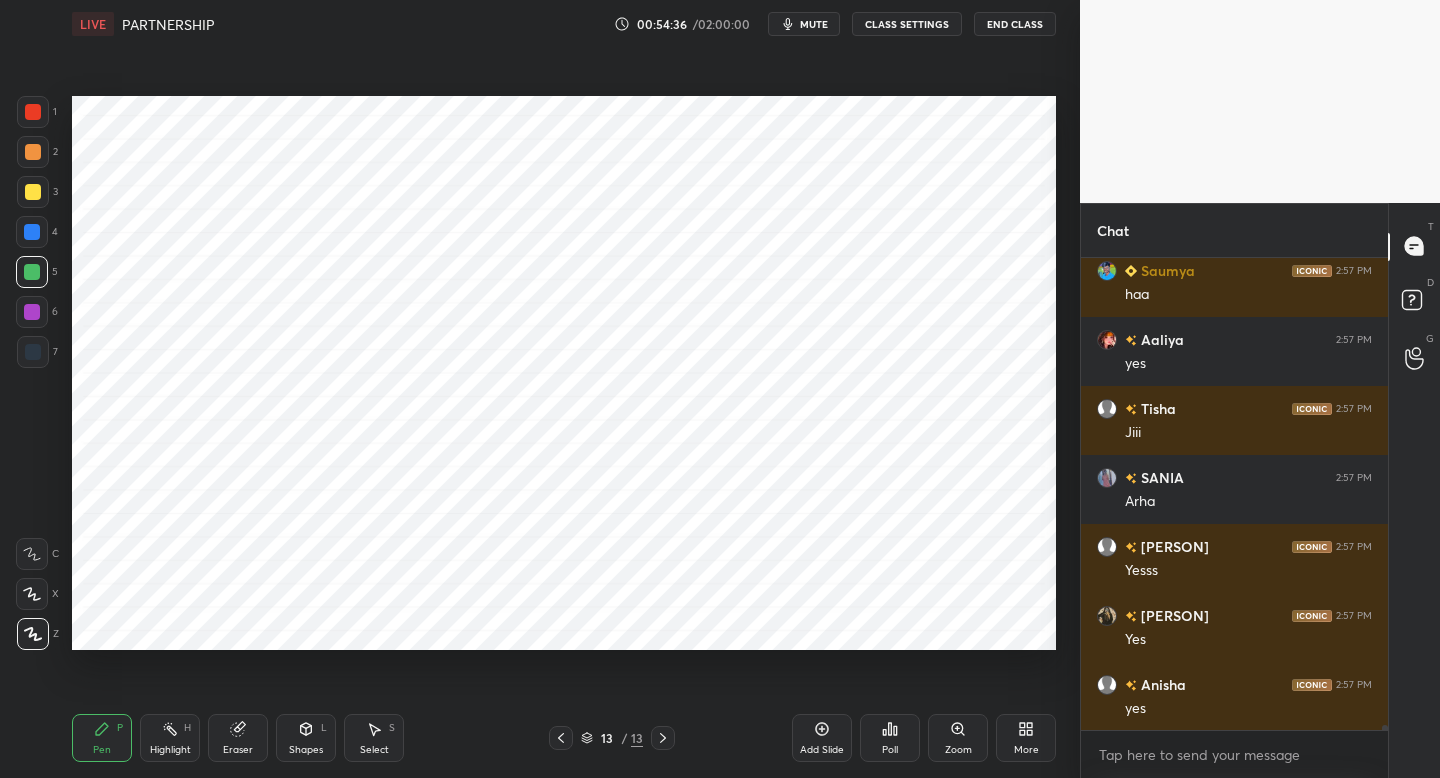 click 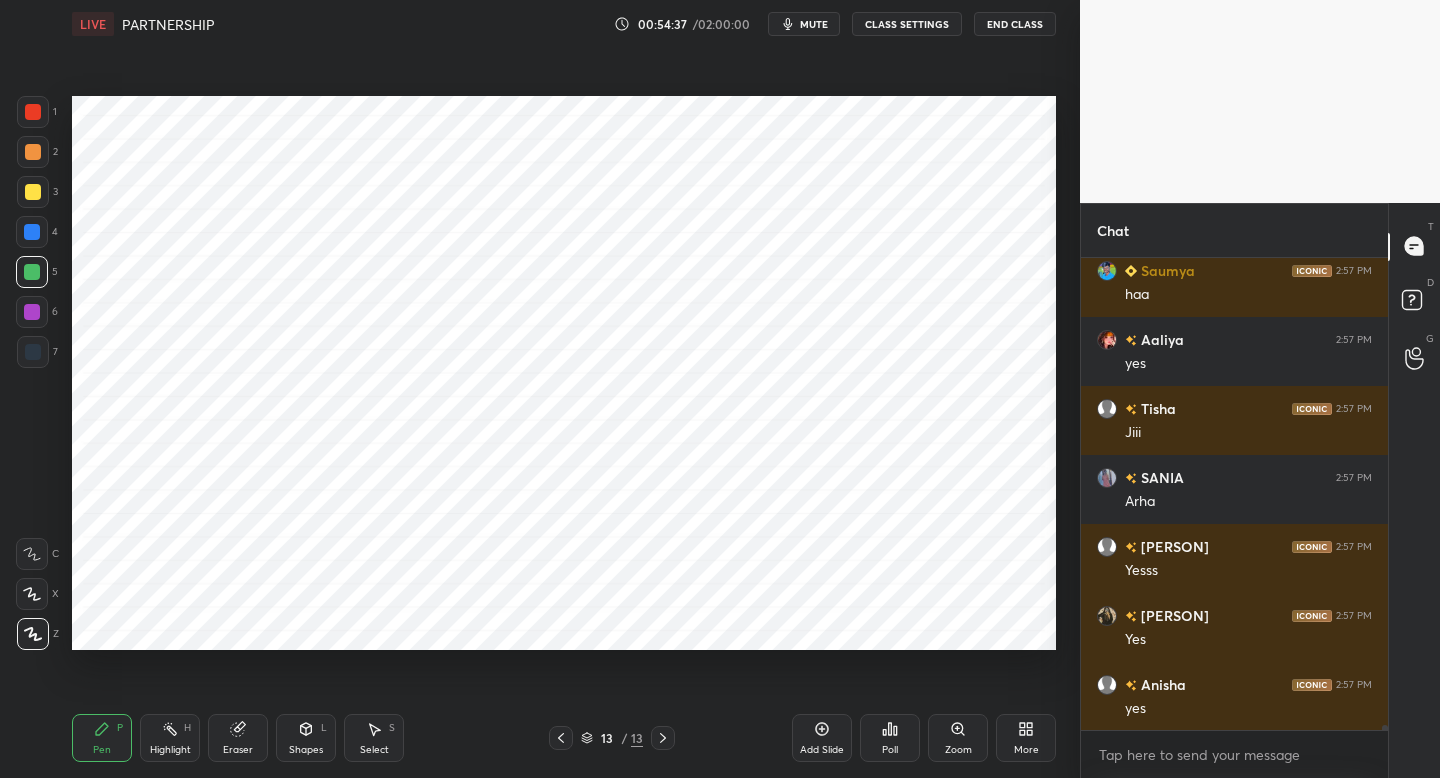 click 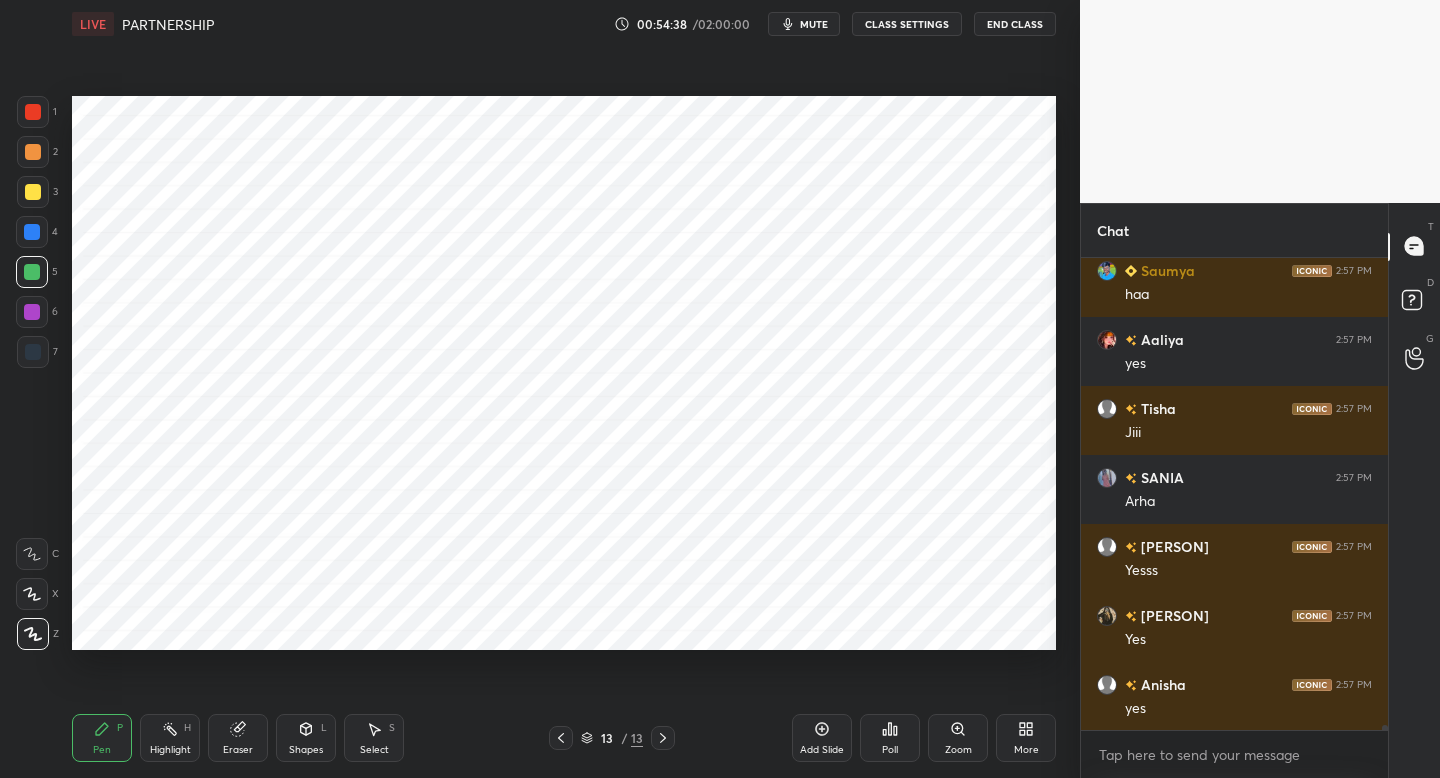 click 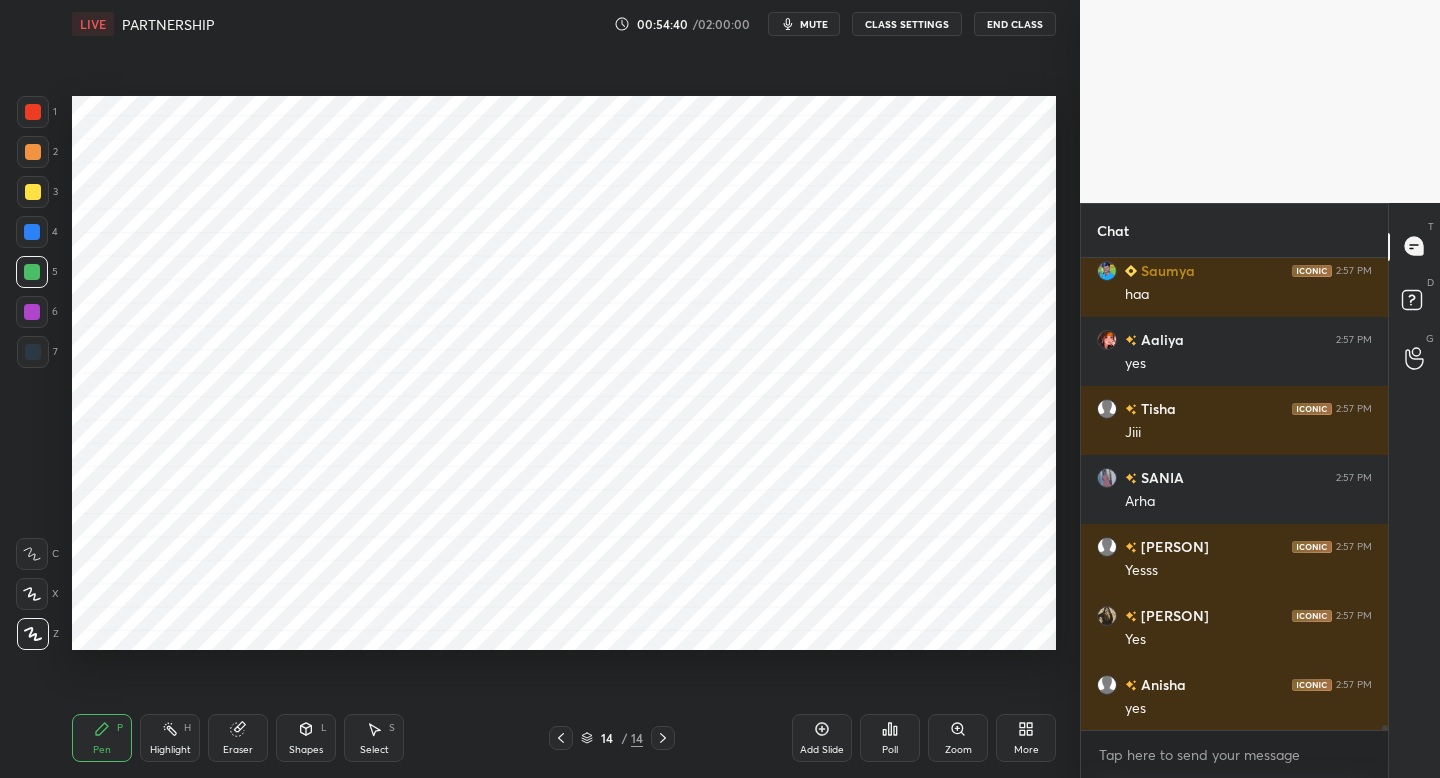 drag, startPoint x: 36, startPoint y: 127, endPoint x: 68, endPoint y: 129, distance: 32.06244 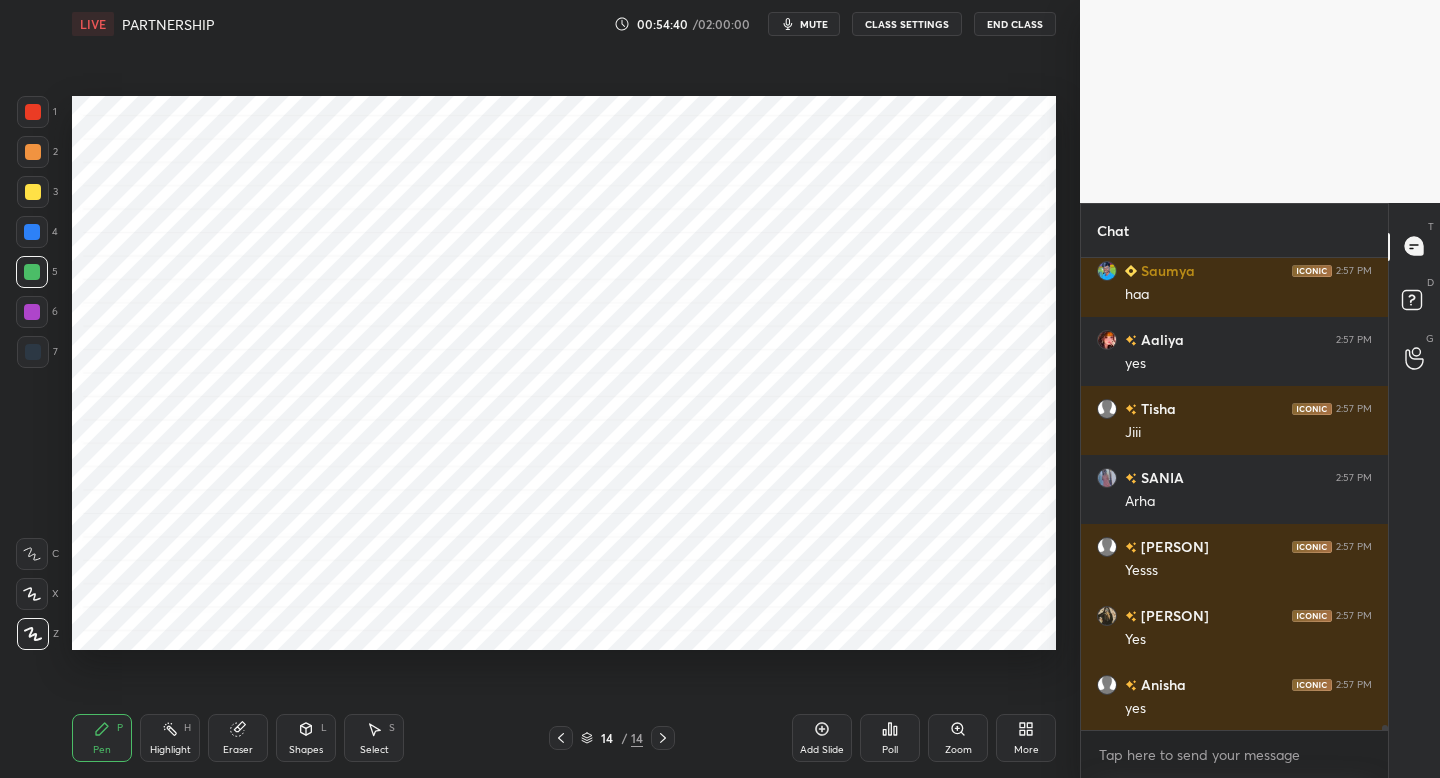 click on "1" at bounding box center [37, 116] 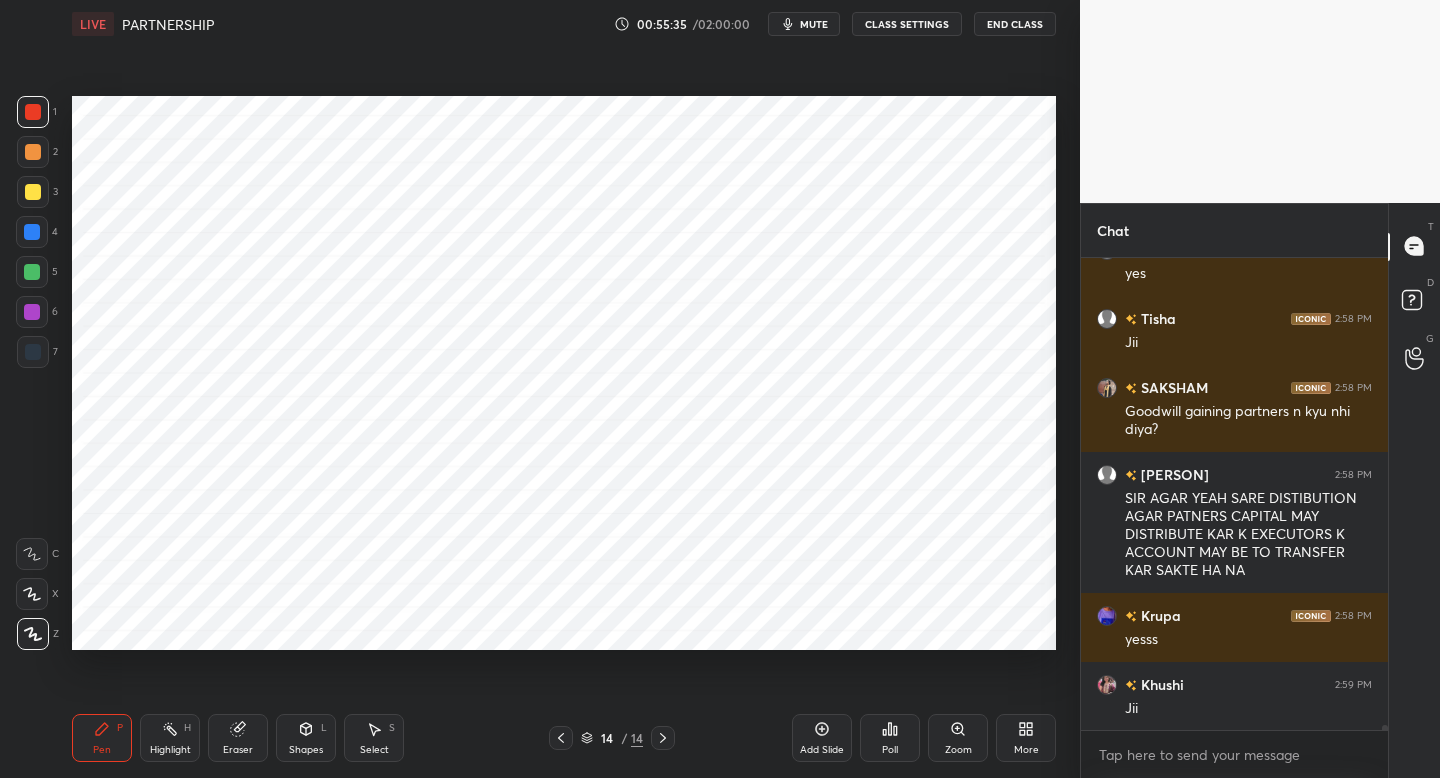 scroll, scrollTop: 44988, scrollLeft: 0, axis: vertical 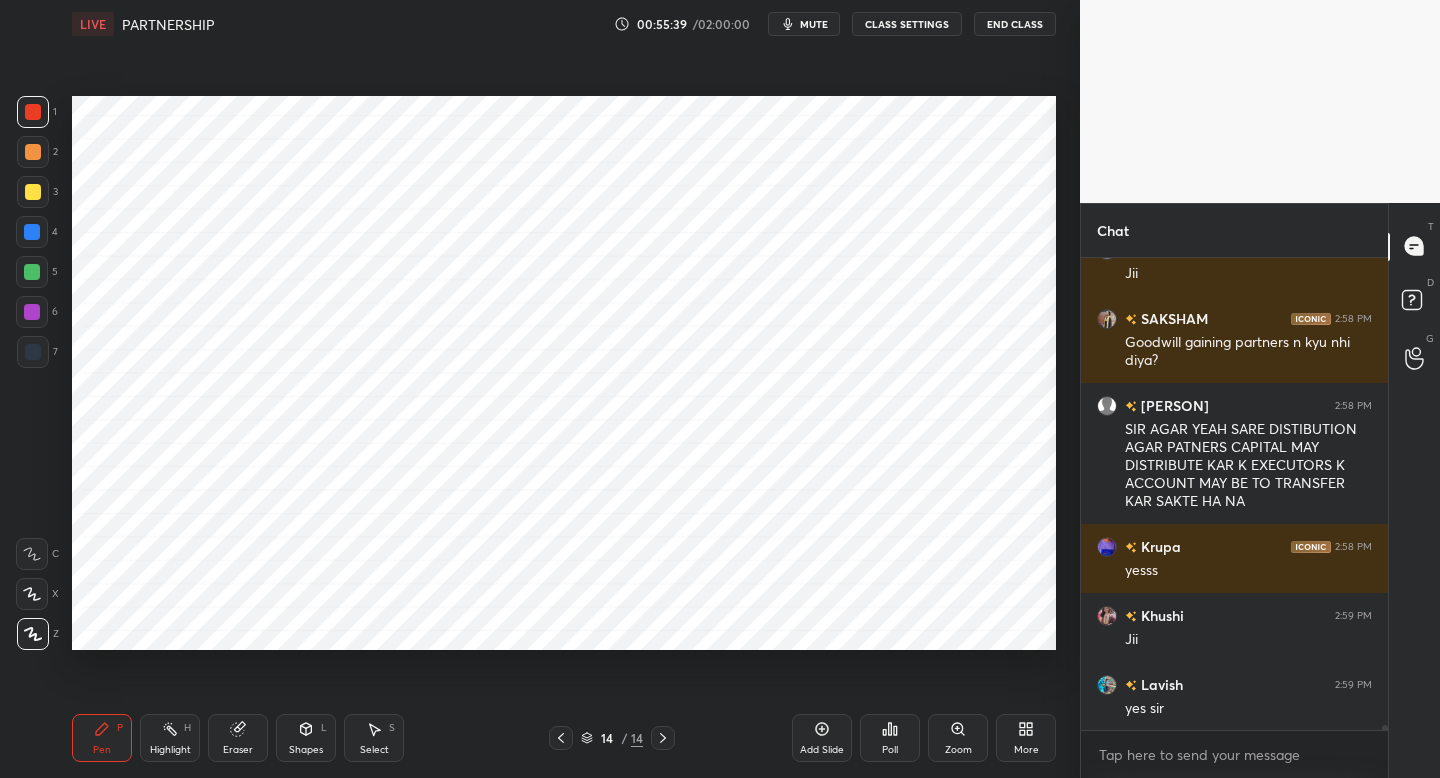 drag, startPoint x: 38, startPoint y: 358, endPoint x: 59, endPoint y: 353, distance: 21.587032 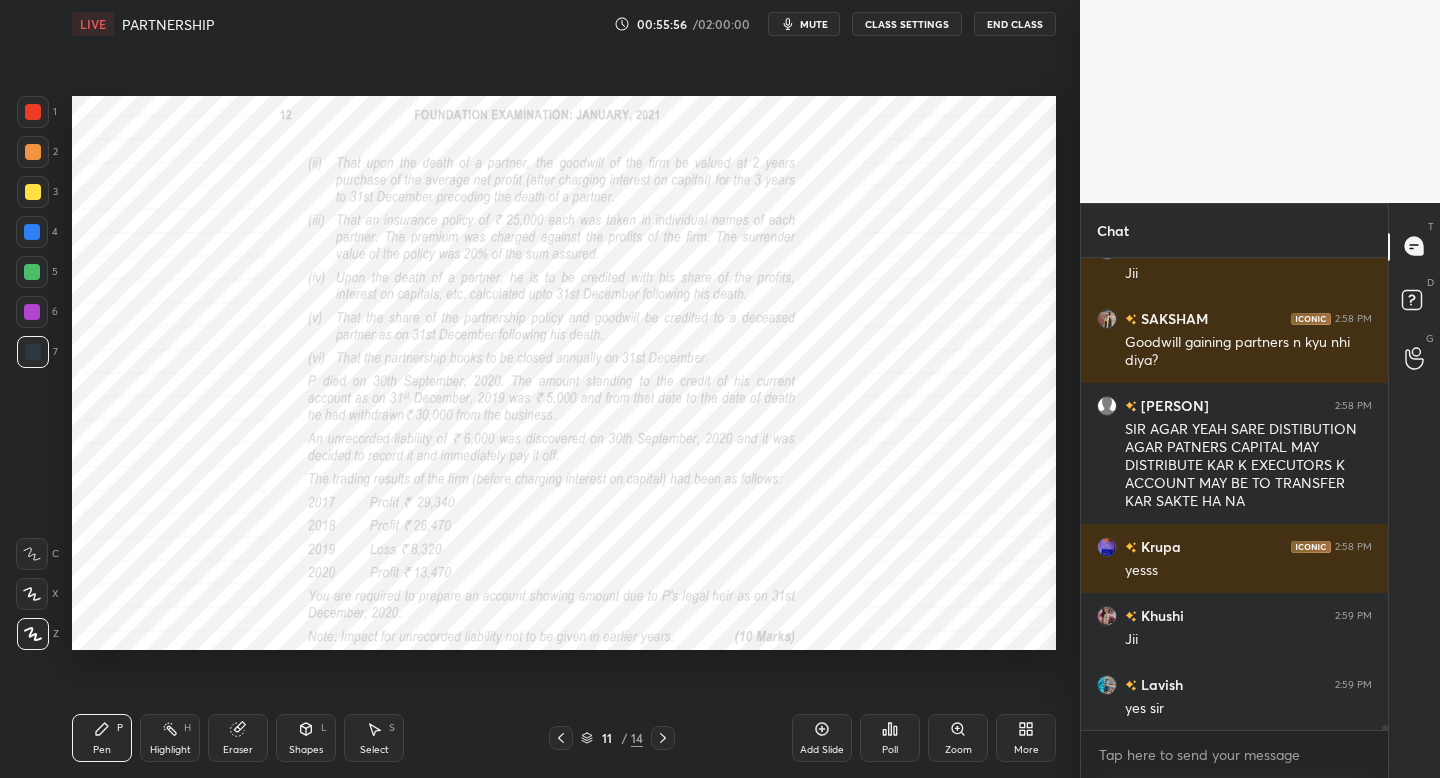 click 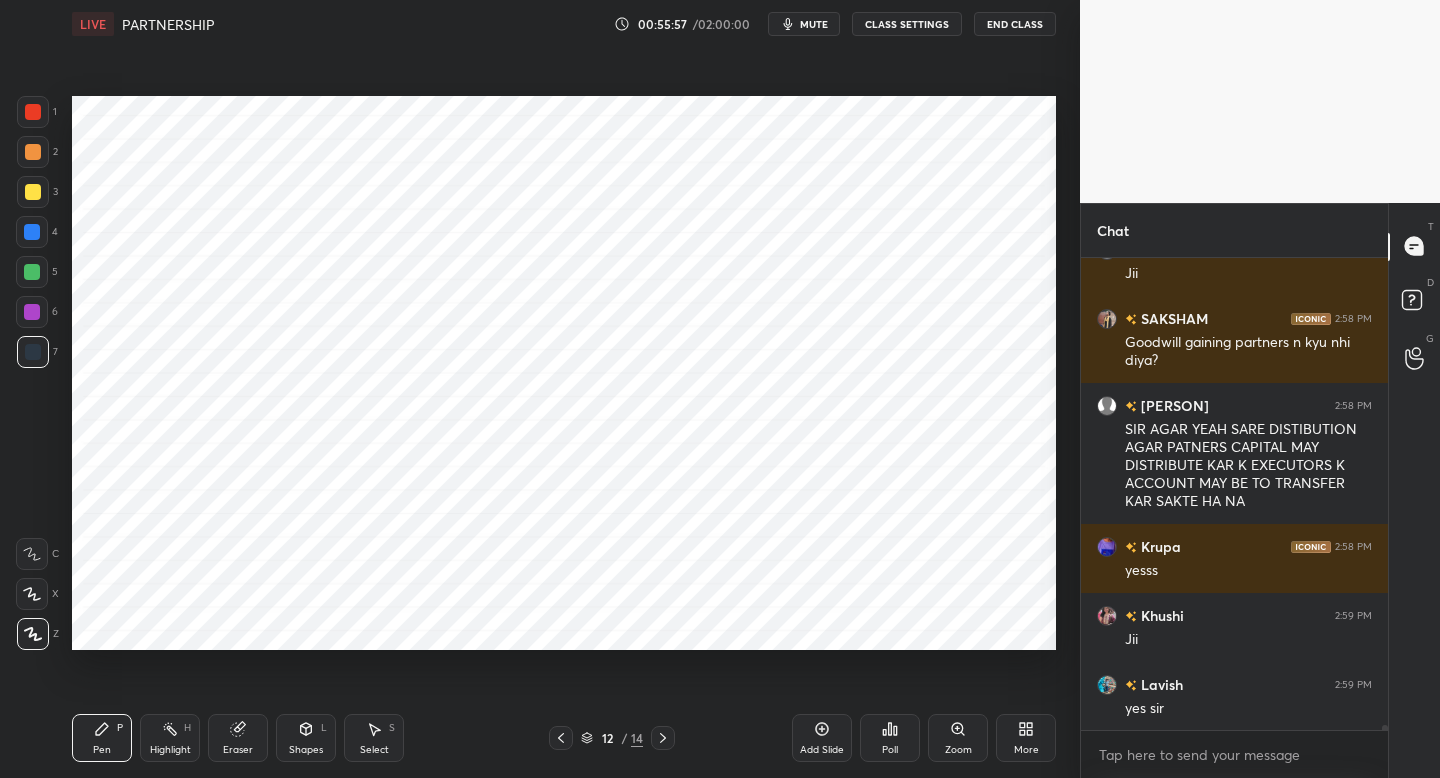 click 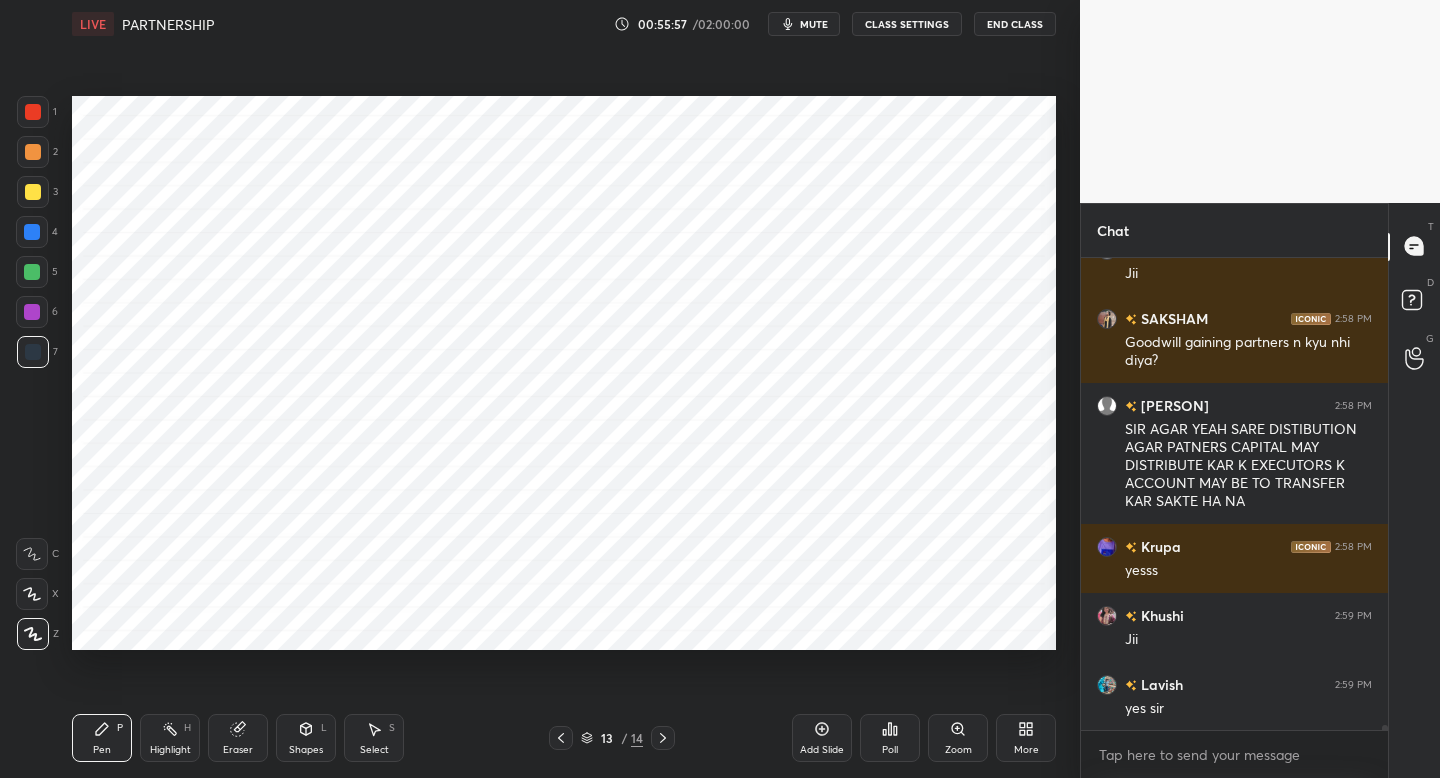 click 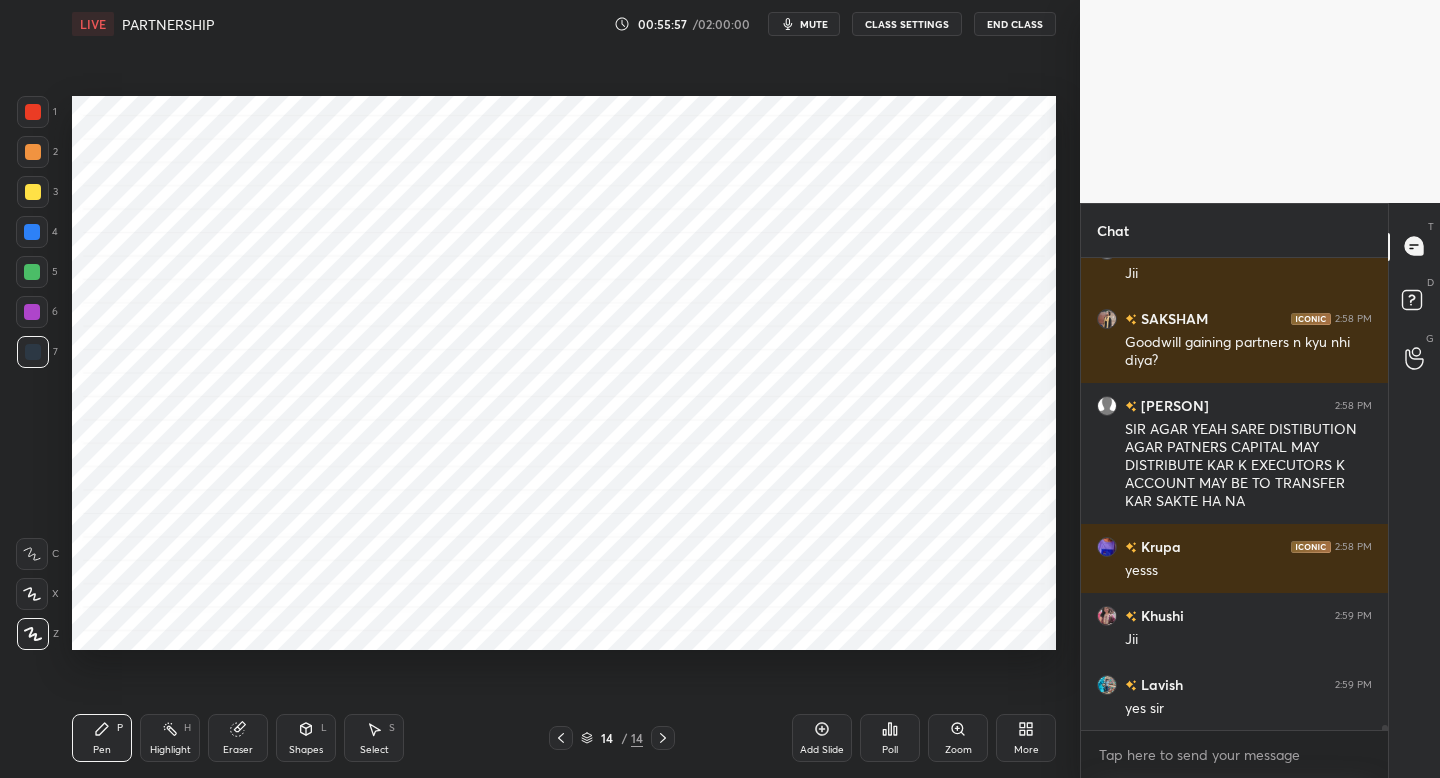 click 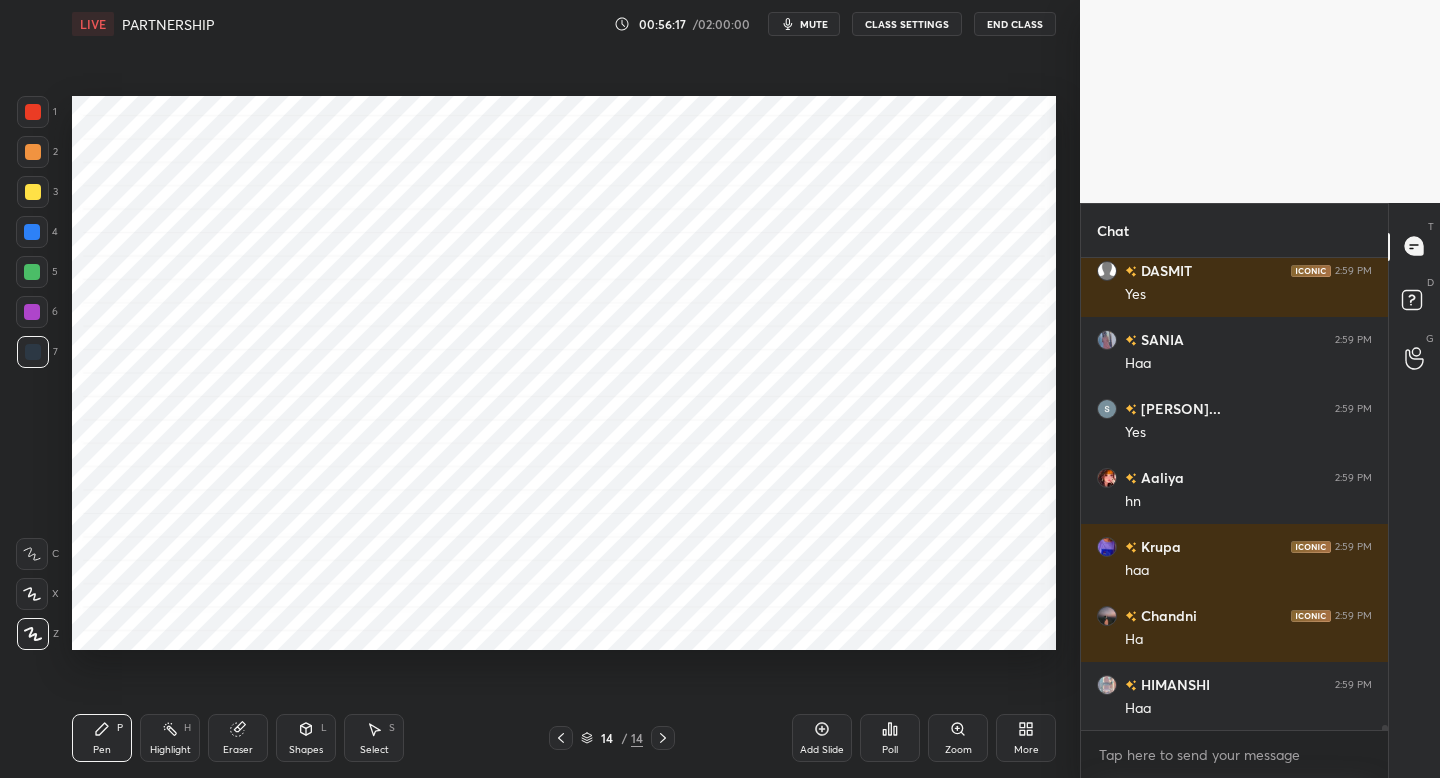 scroll, scrollTop: 45885, scrollLeft: 0, axis: vertical 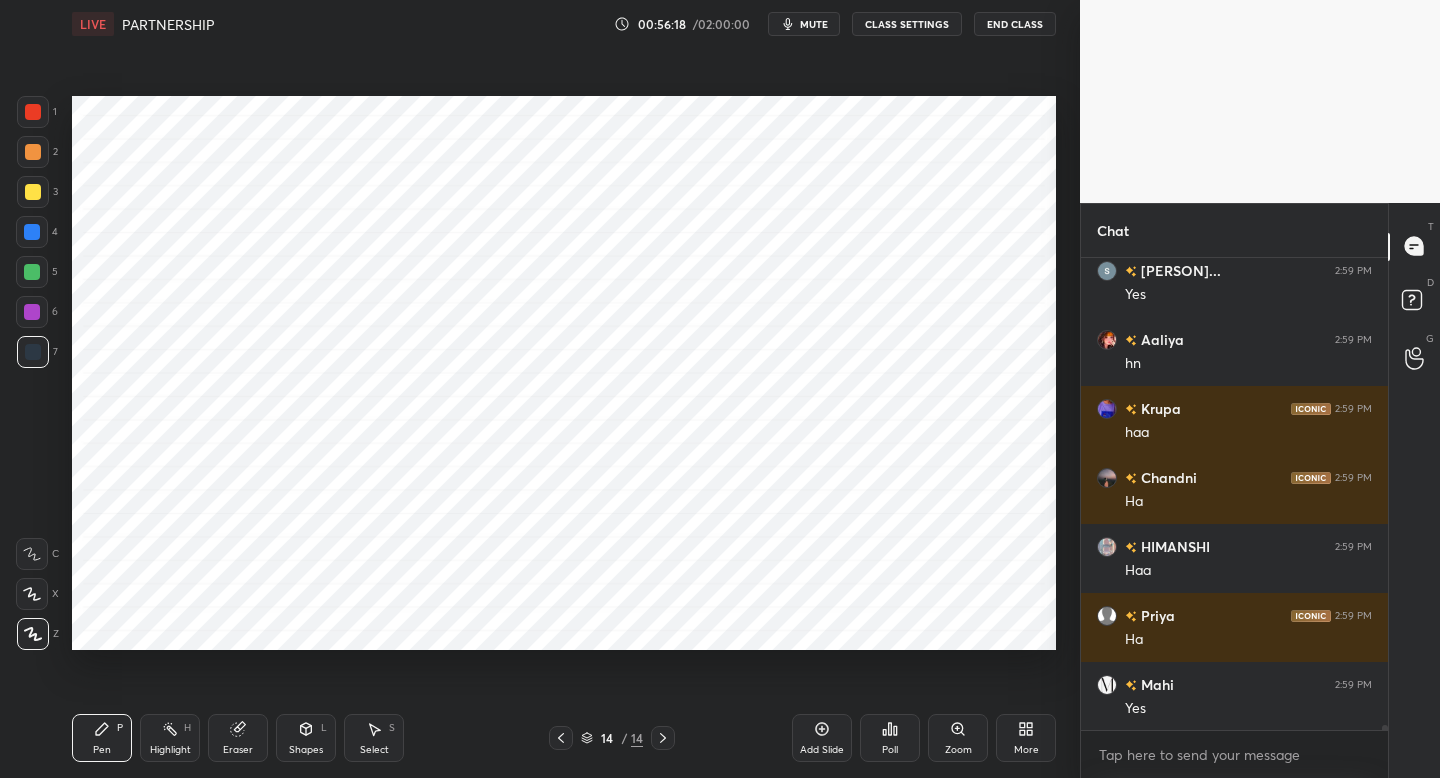 click at bounding box center [663, 738] 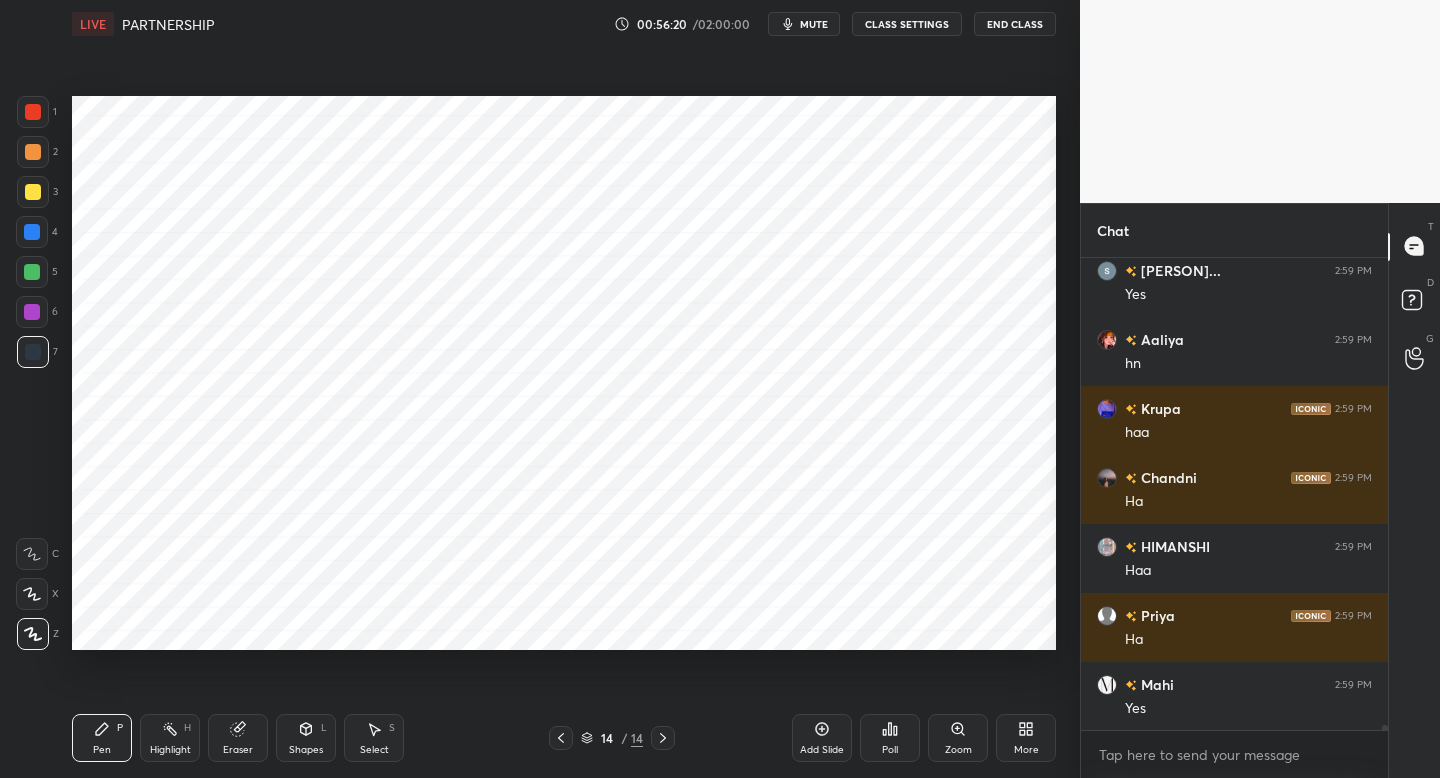 click on "1 2 3 4 5 6 7 C X Z C X Z E E Erase all   H H" at bounding box center [32, 373] 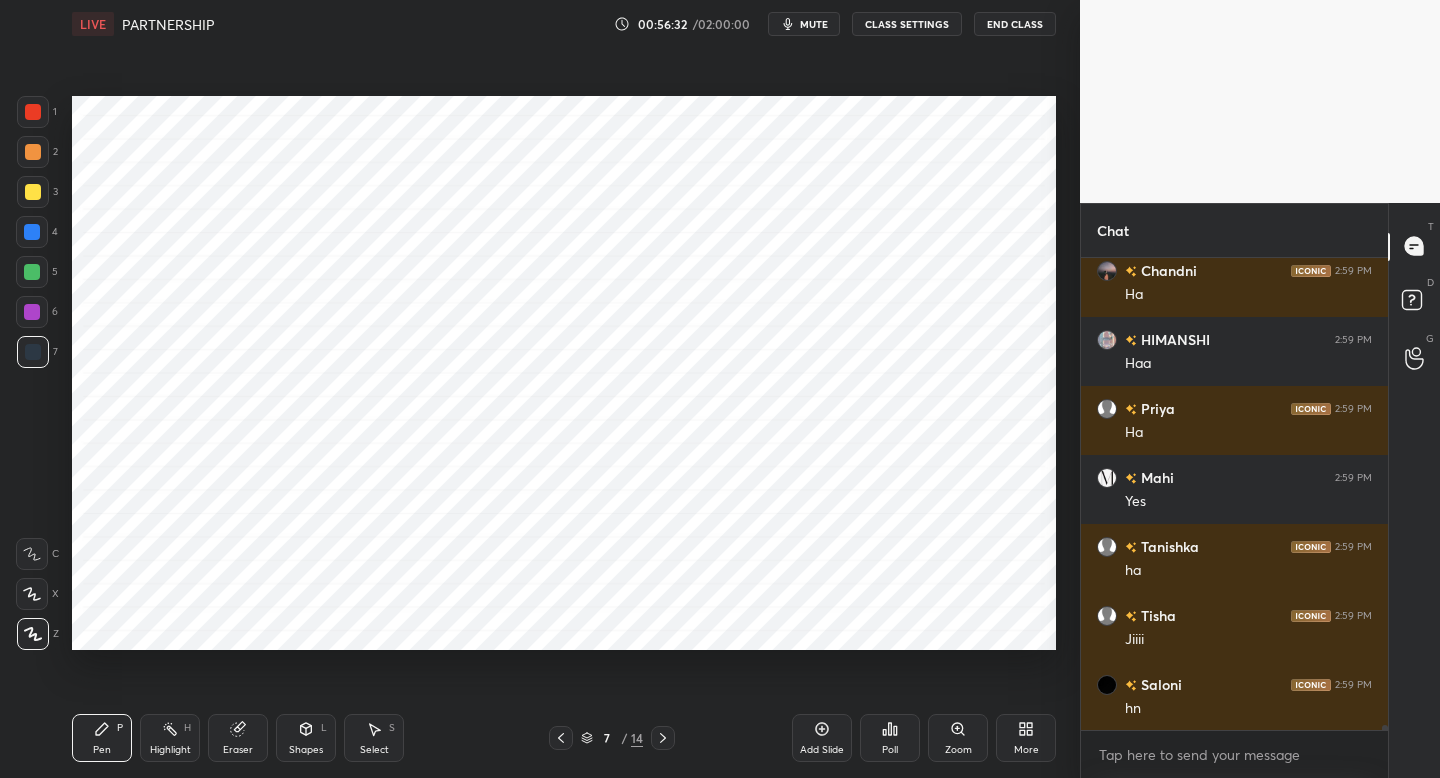 scroll, scrollTop: 46230, scrollLeft: 0, axis: vertical 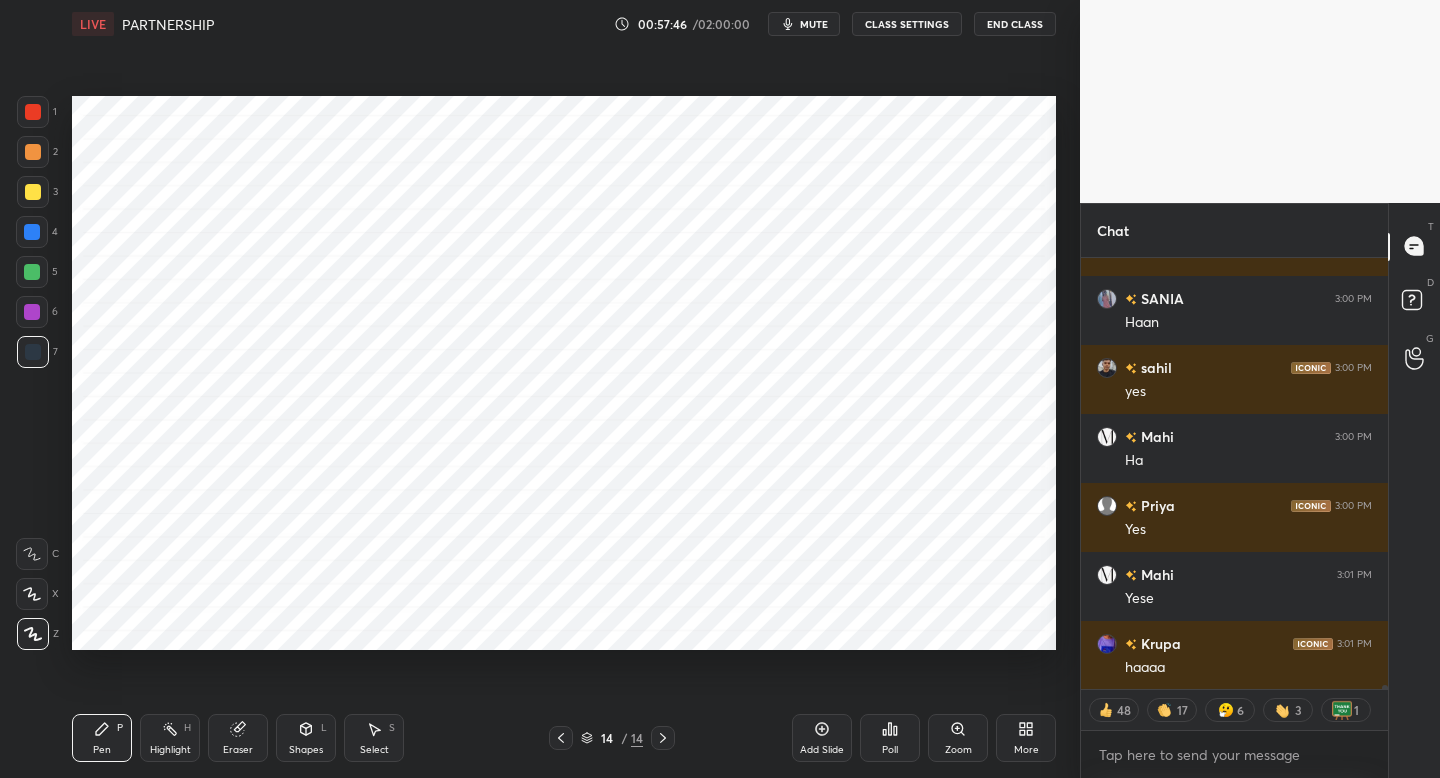 click on "1 2 3 4 5 6 7 C X Z C X Z E E Erase all   H H LIVE PARTNERSHIP 00:57:46 /  02:00:00 mute CLASS SETTINGS End Class Setting up your live class Poll for   secs No correct answer Start poll Back PARTNERSHIP • L24 of Detailed Course on Accounting for January 2026 [NAME] Pen P Highlight H Eraser Shapes L Select S 14 / 14 Add Slide Poll Zoom More" at bounding box center (532, 389) 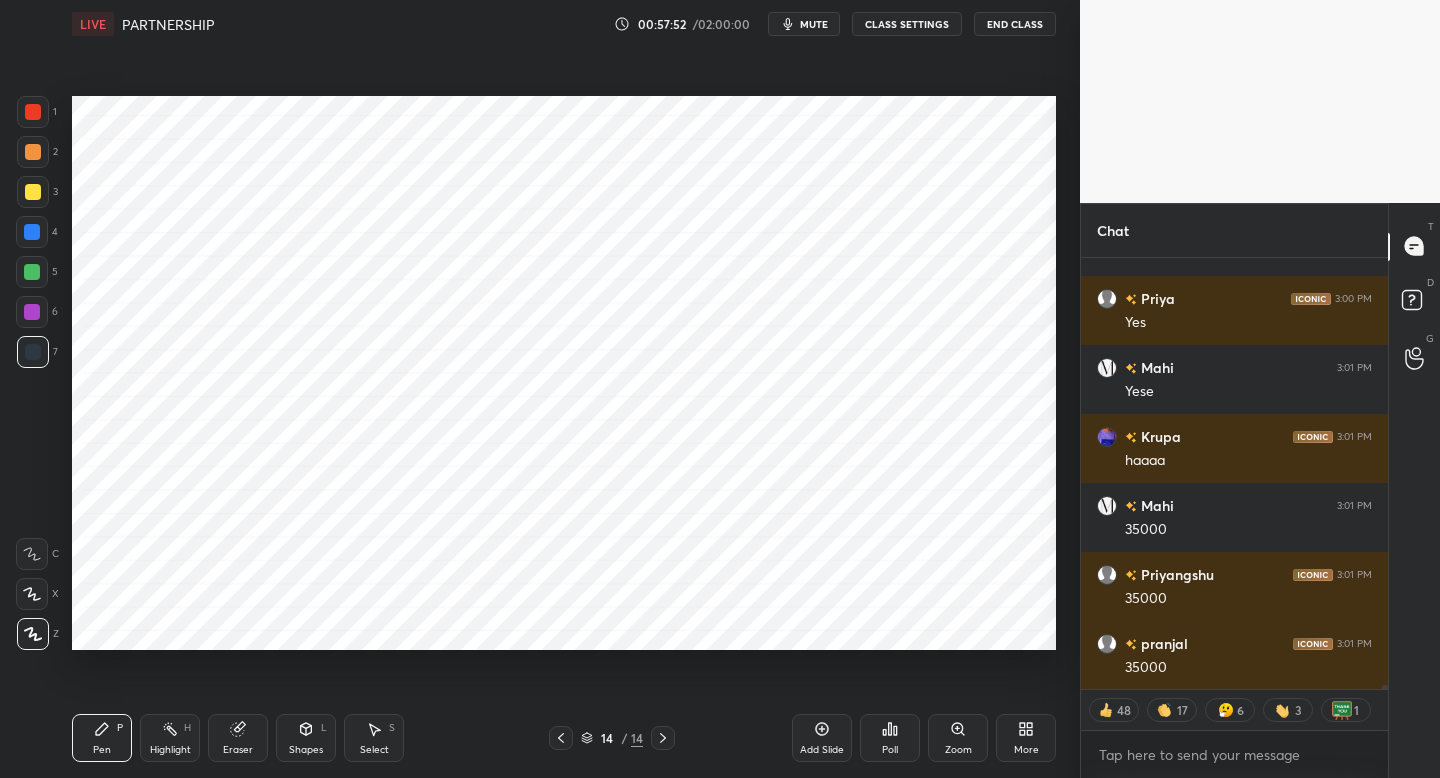 scroll, scrollTop: 47395, scrollLeft: 0, axis: vertical 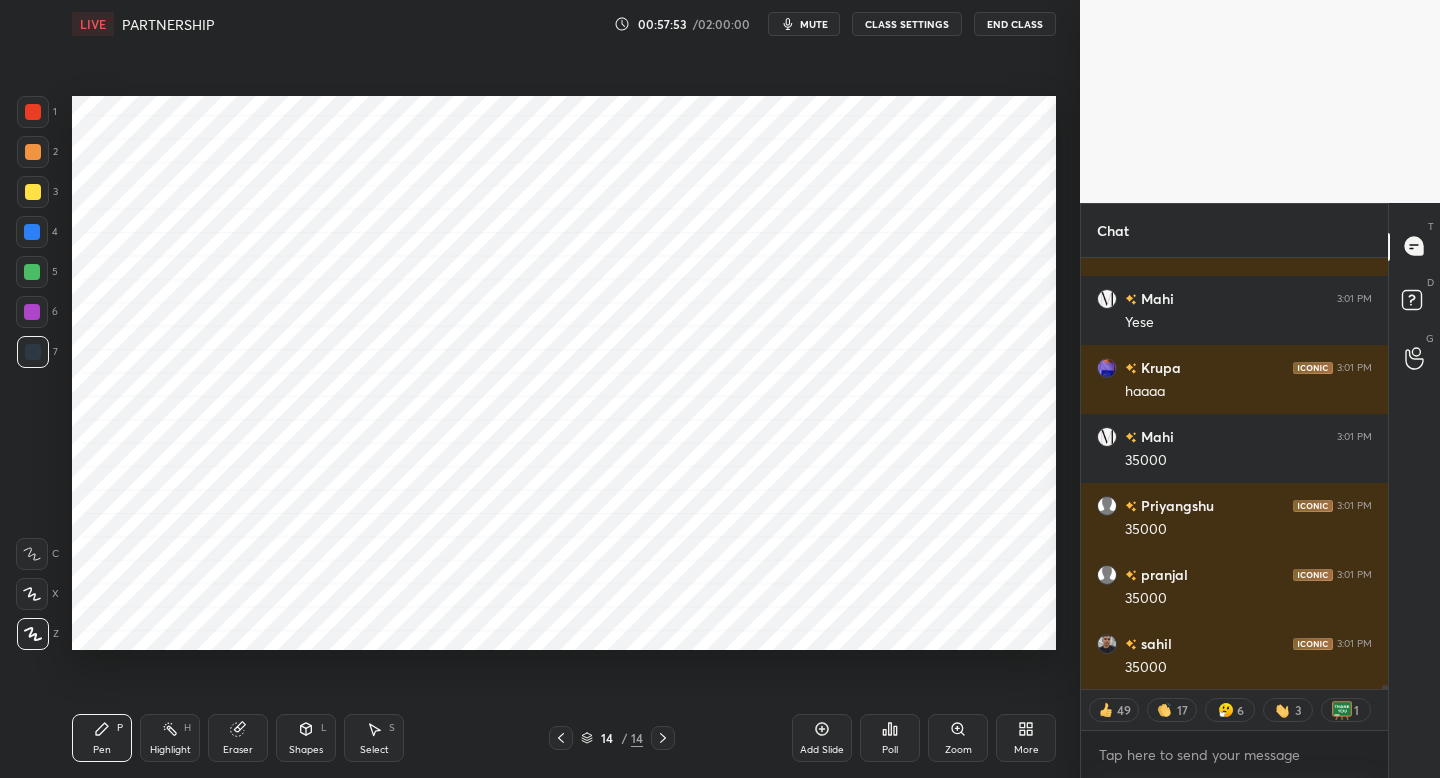 click at bounding box center (32, 232) 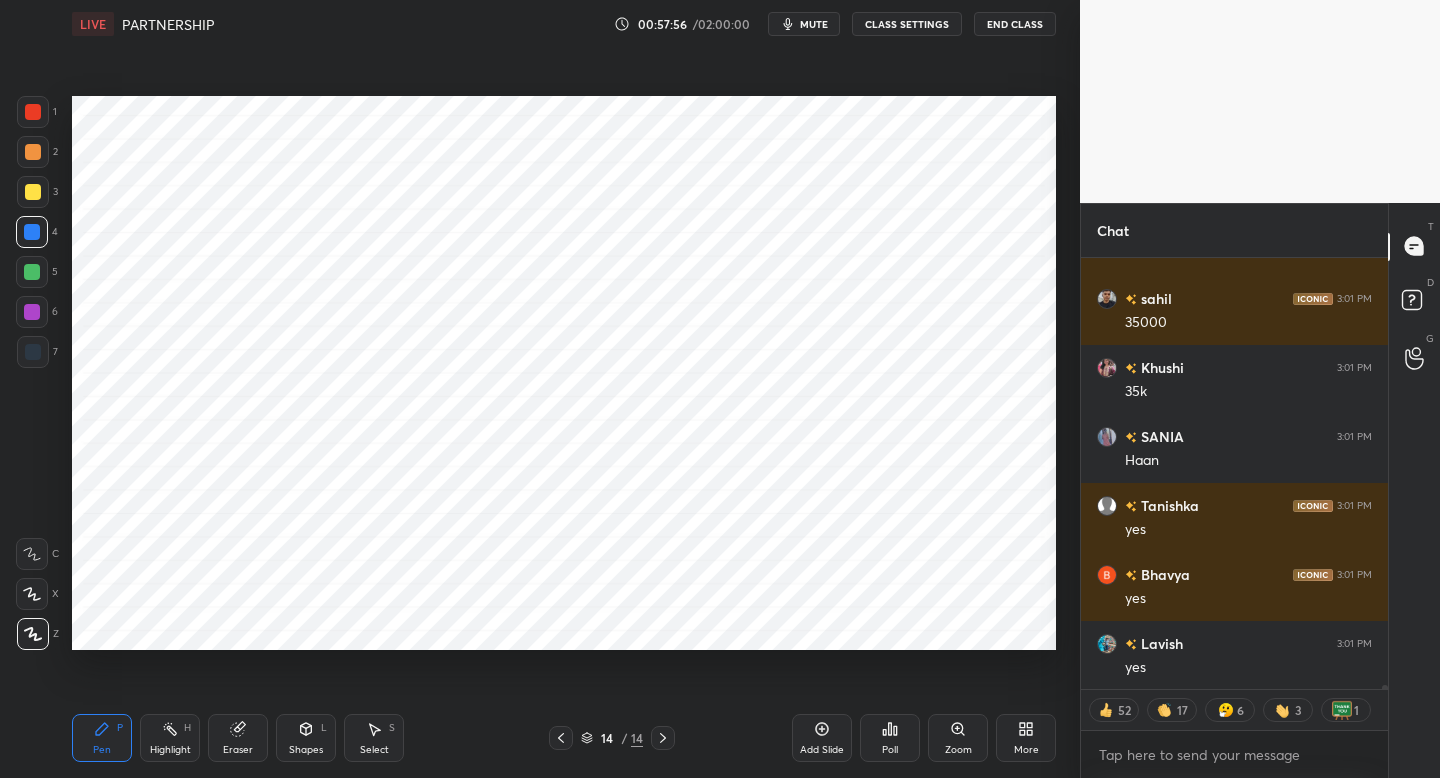scroll, scrollTop: 48016, scrollLeft: 0, axis: vertical 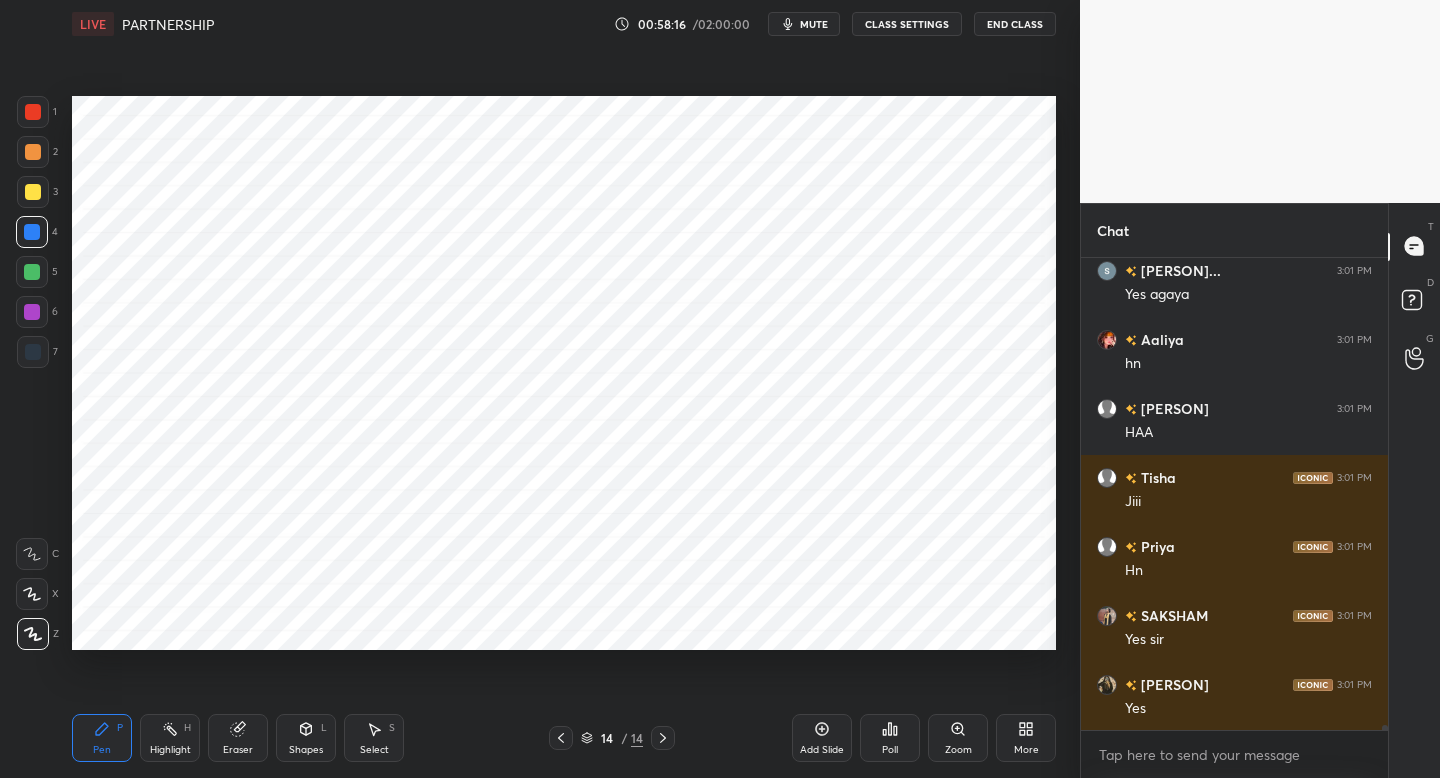 click 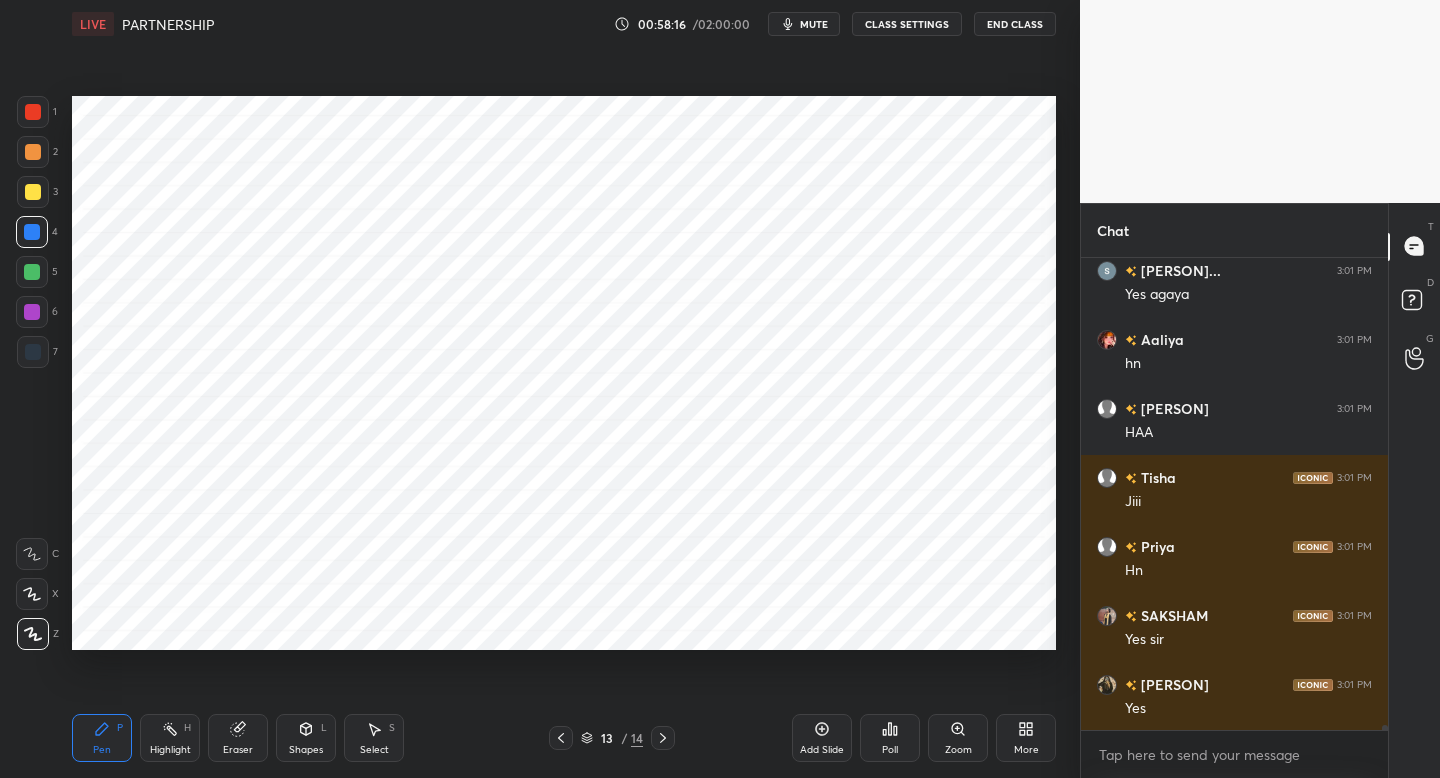 click 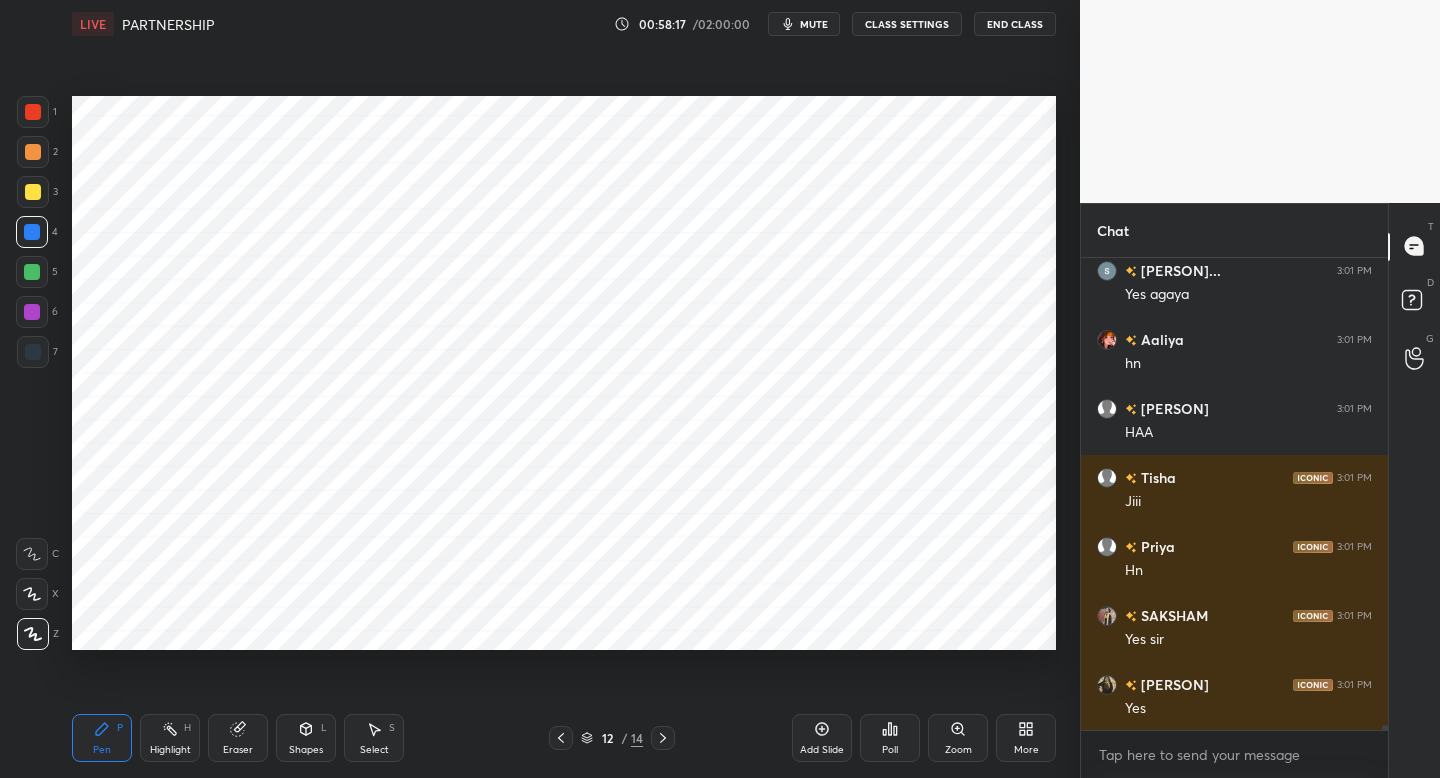 click 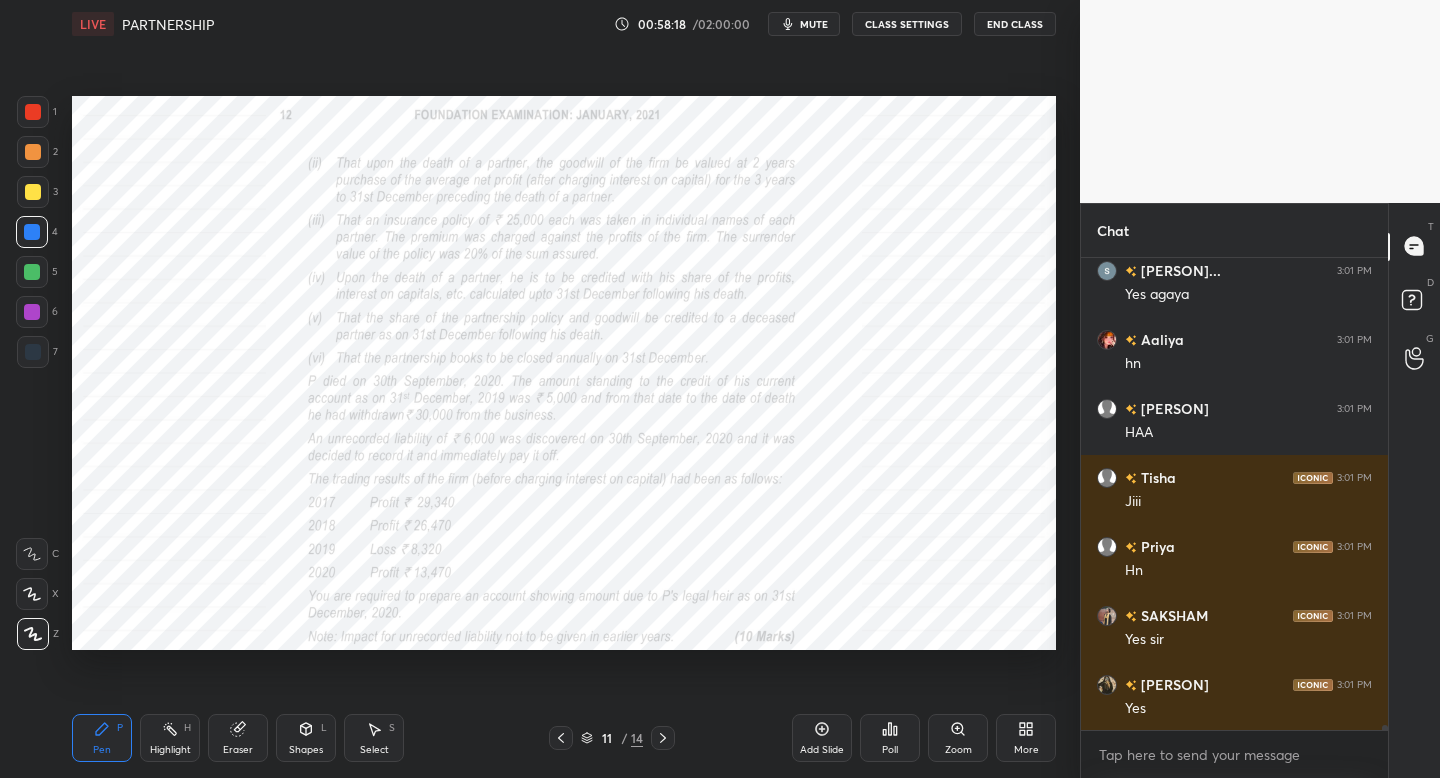 drag, startPoint x: 555, startPoint y: 739, endPoint x: 579, endPoint y: 705, distance: 41.617306 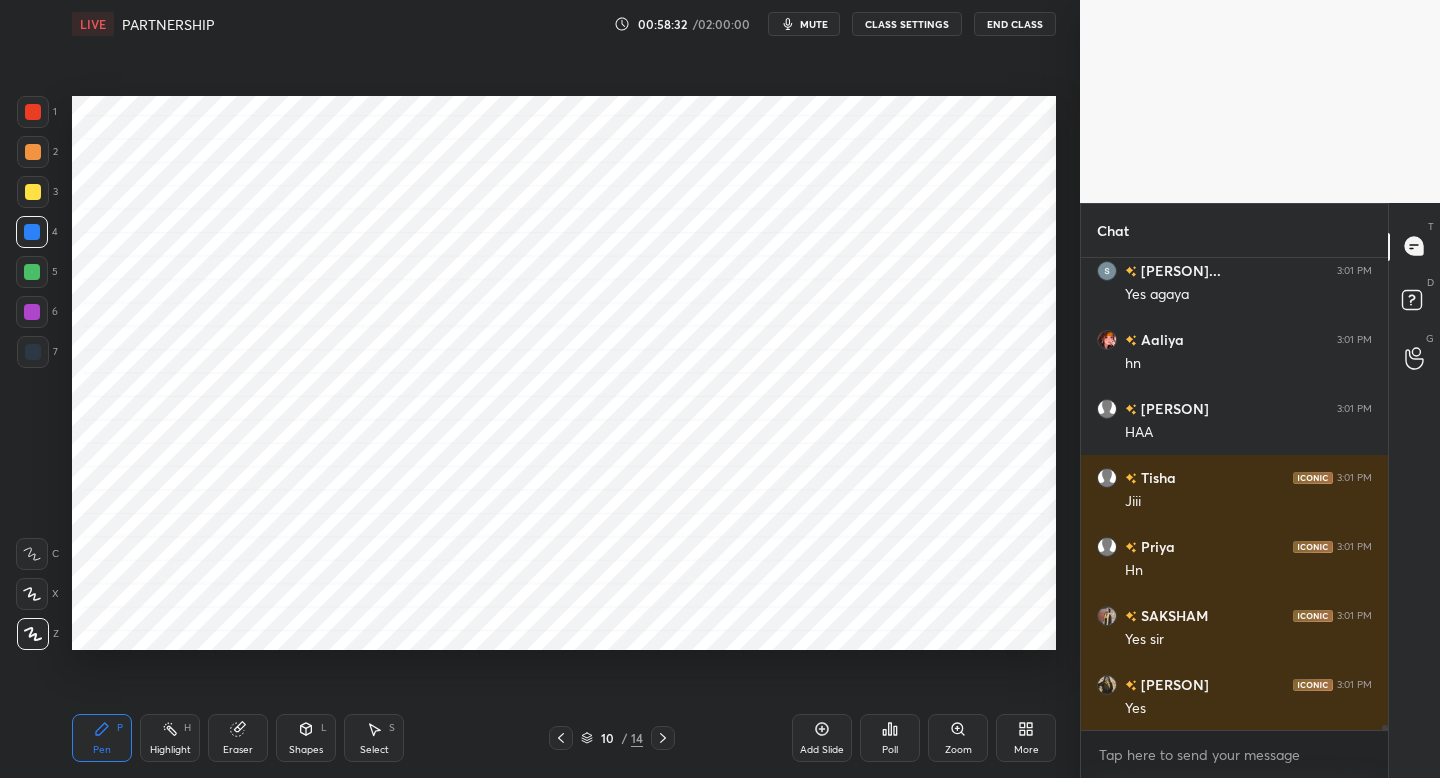 click 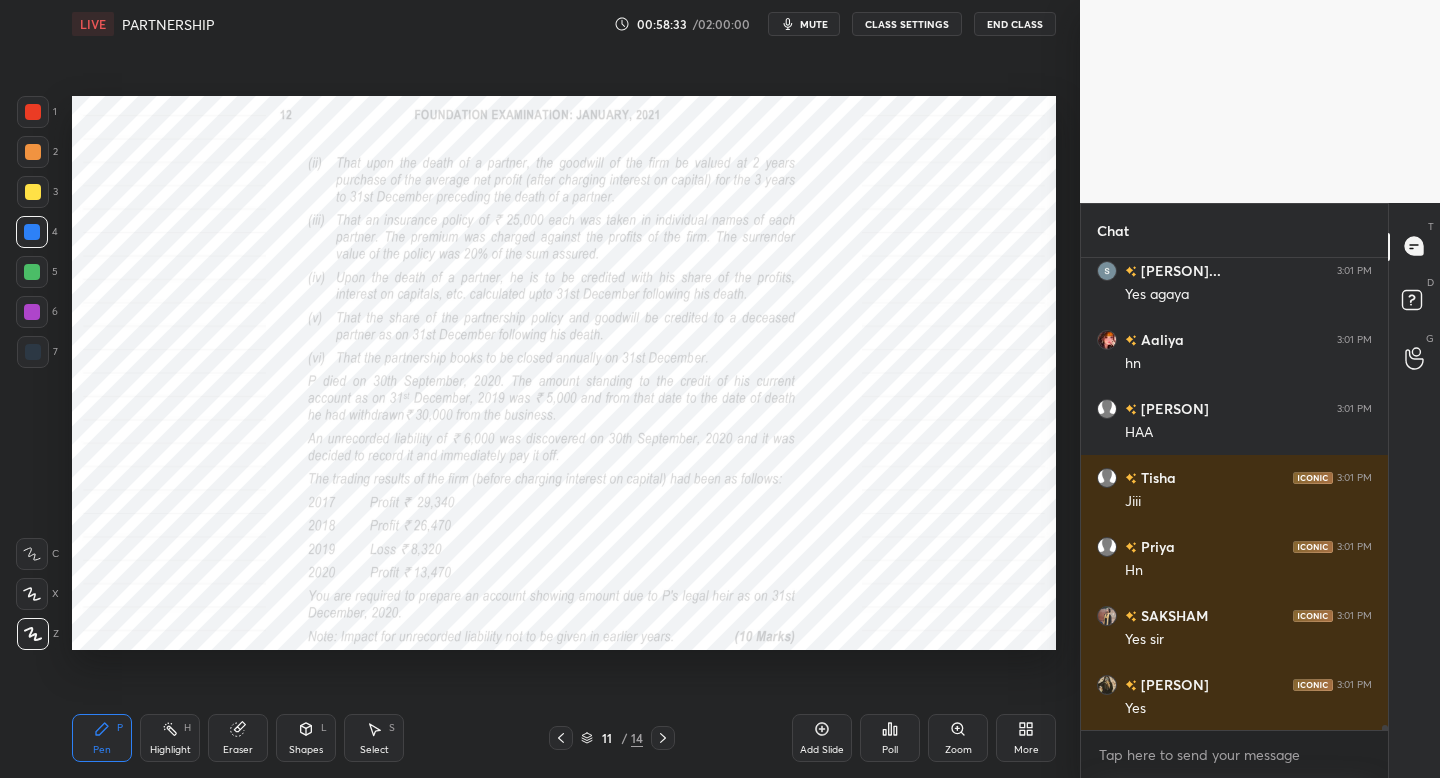 click 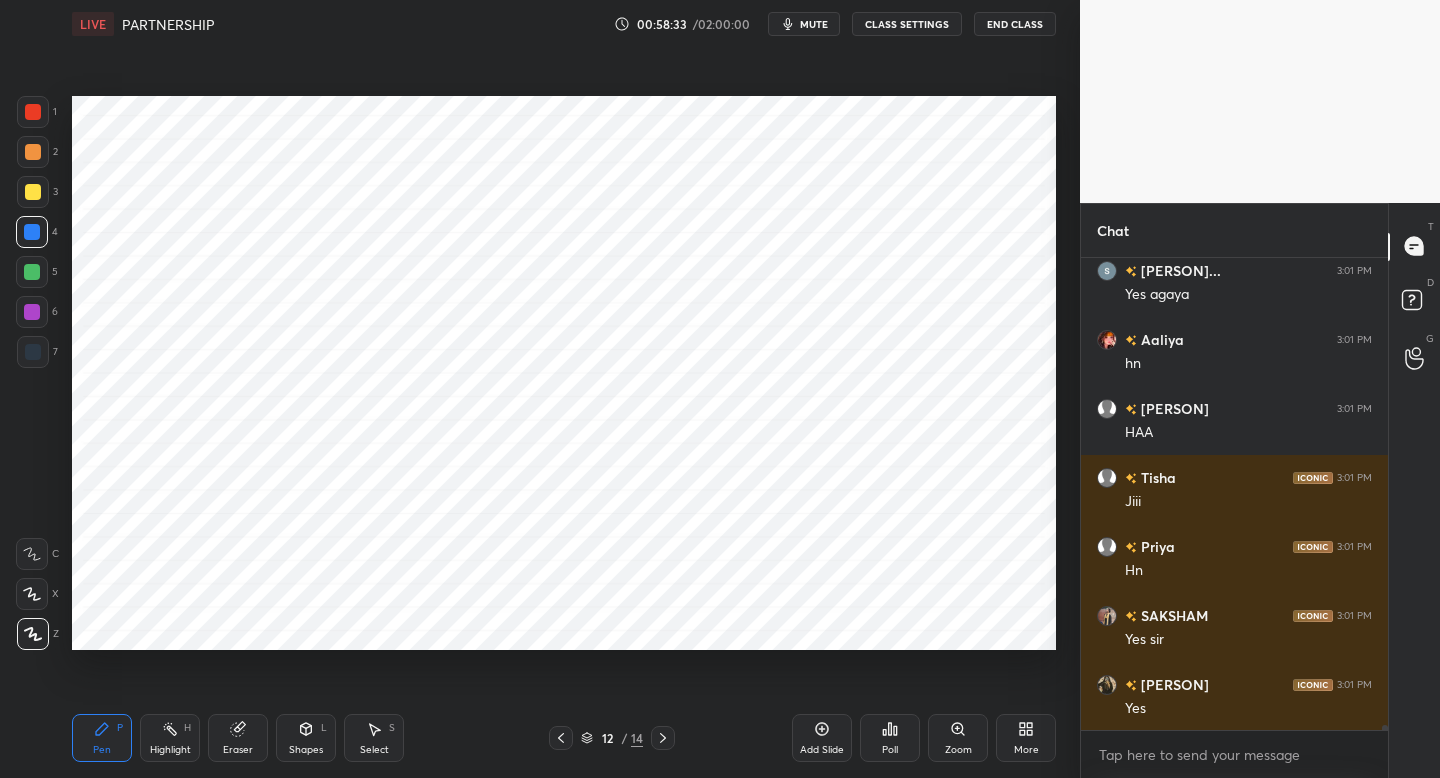 click at bounding box center [561, 738] 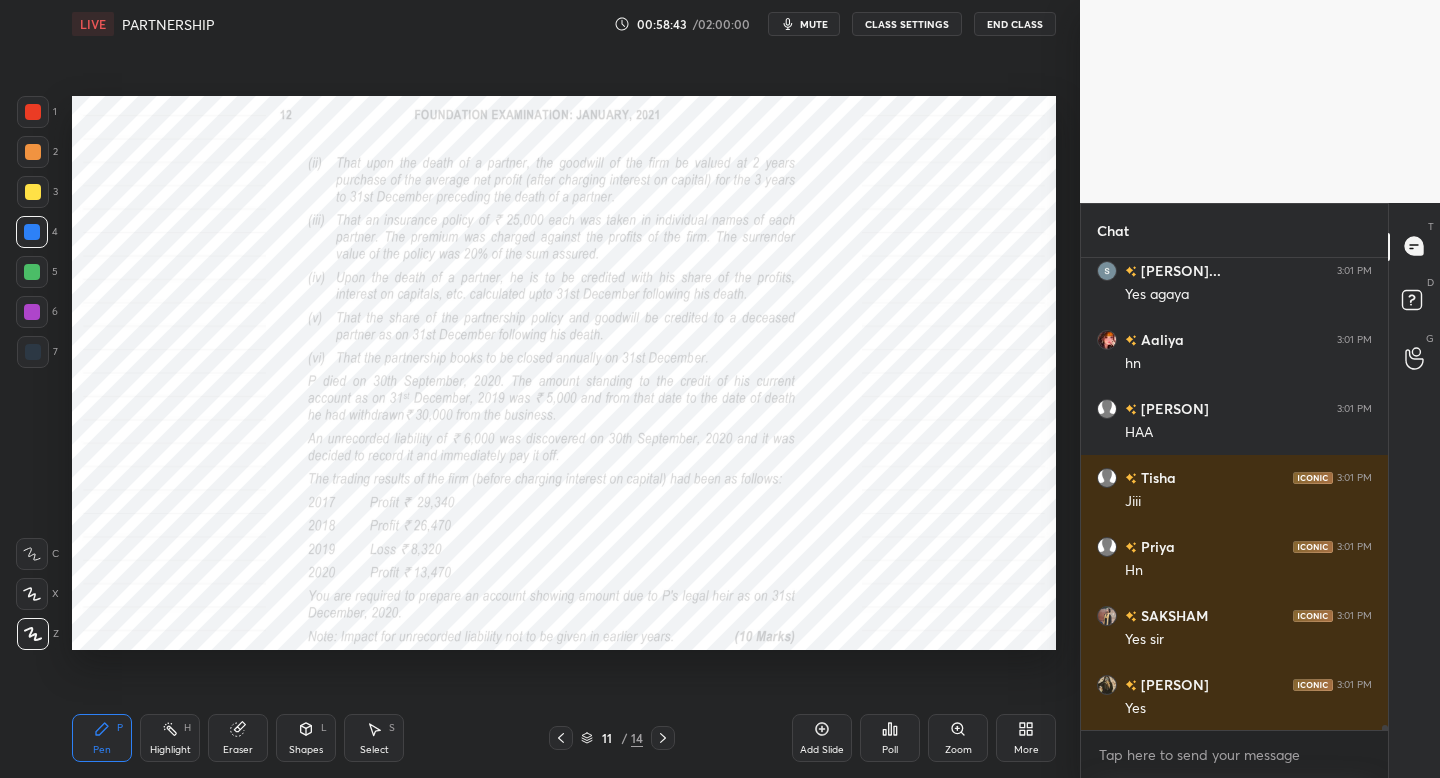 click 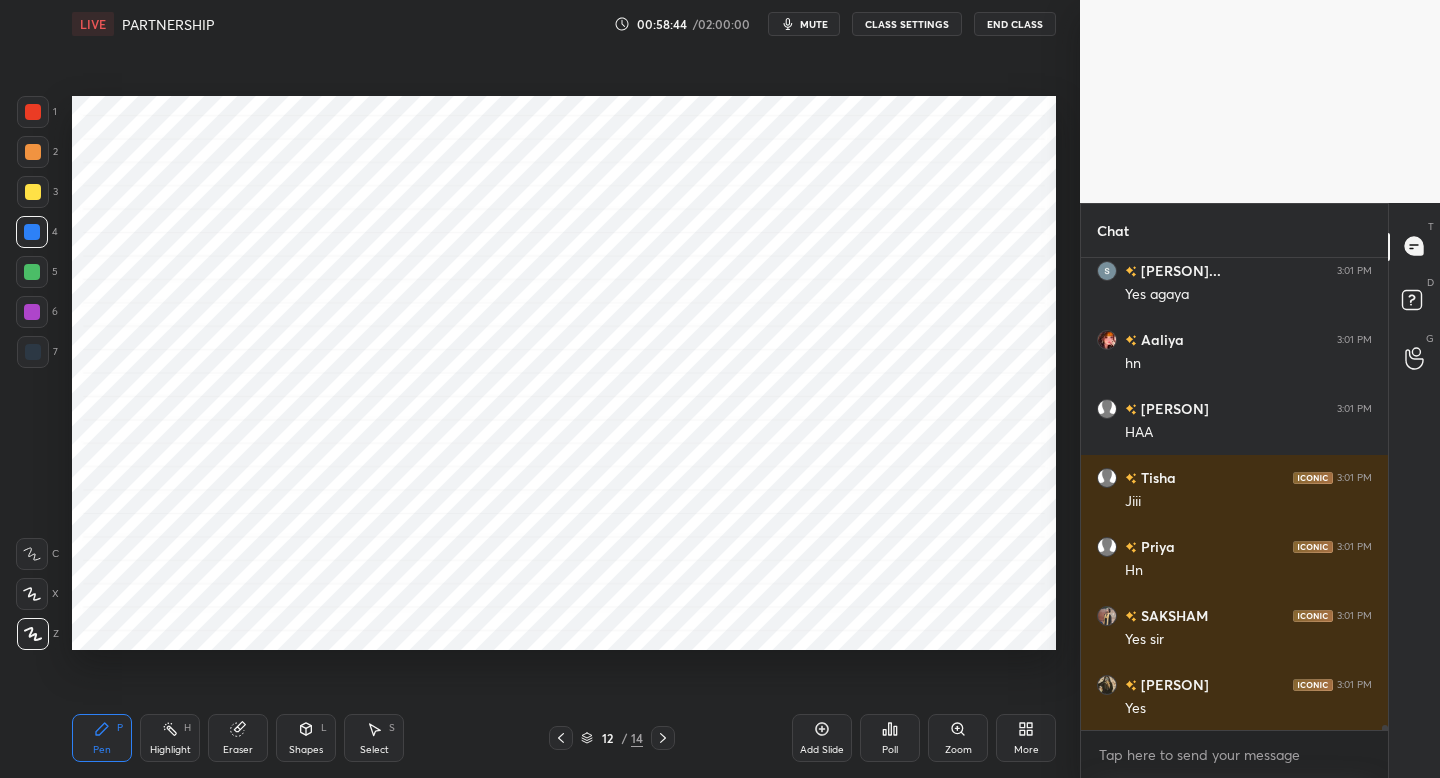 click 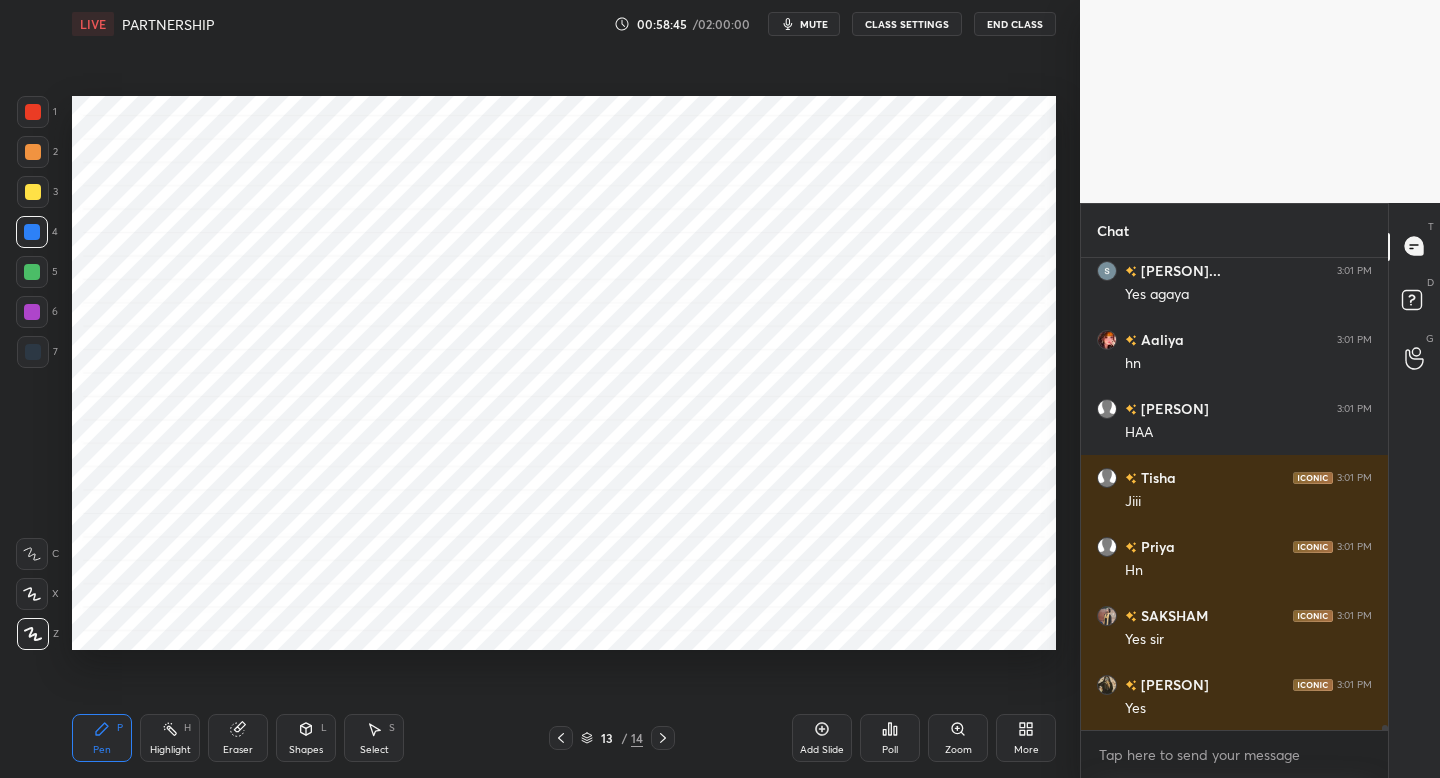 click 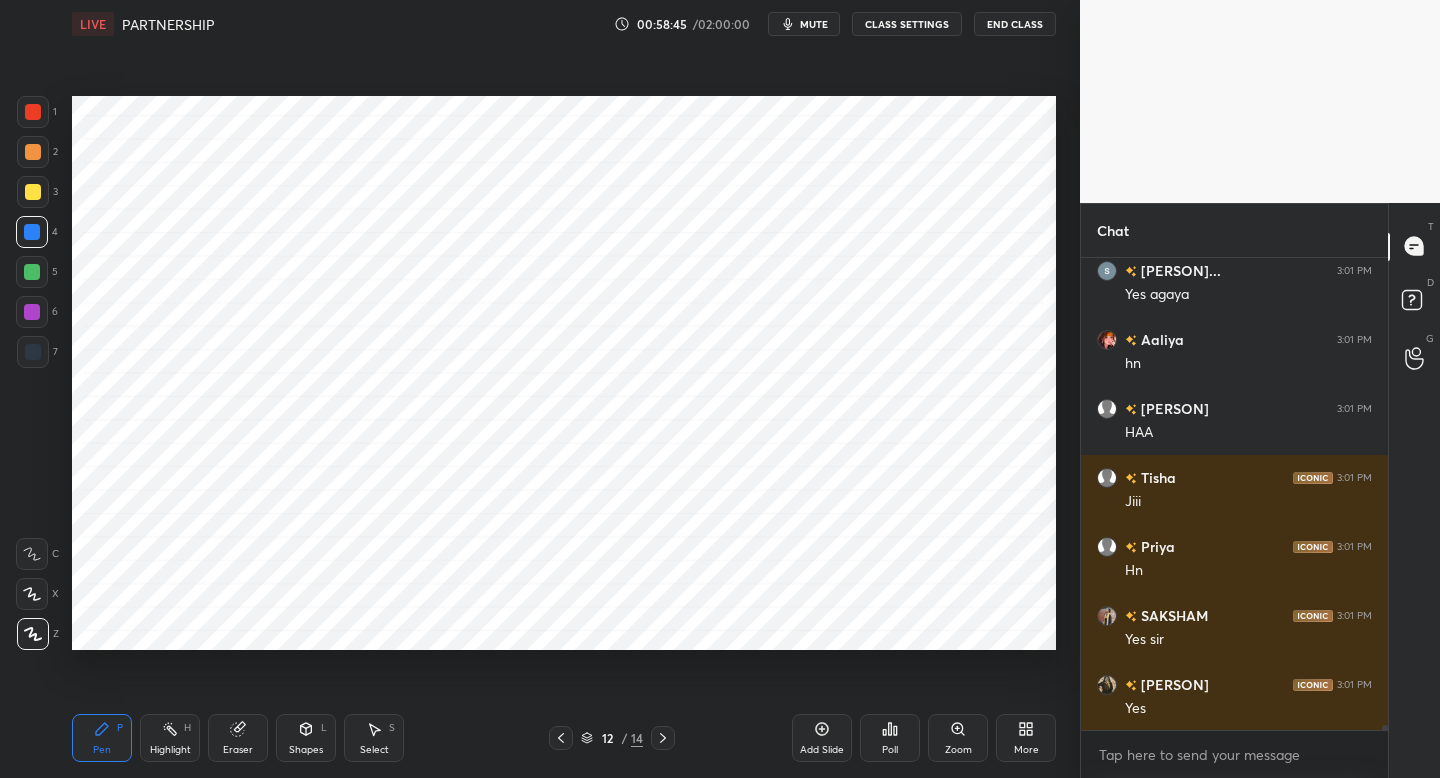 click 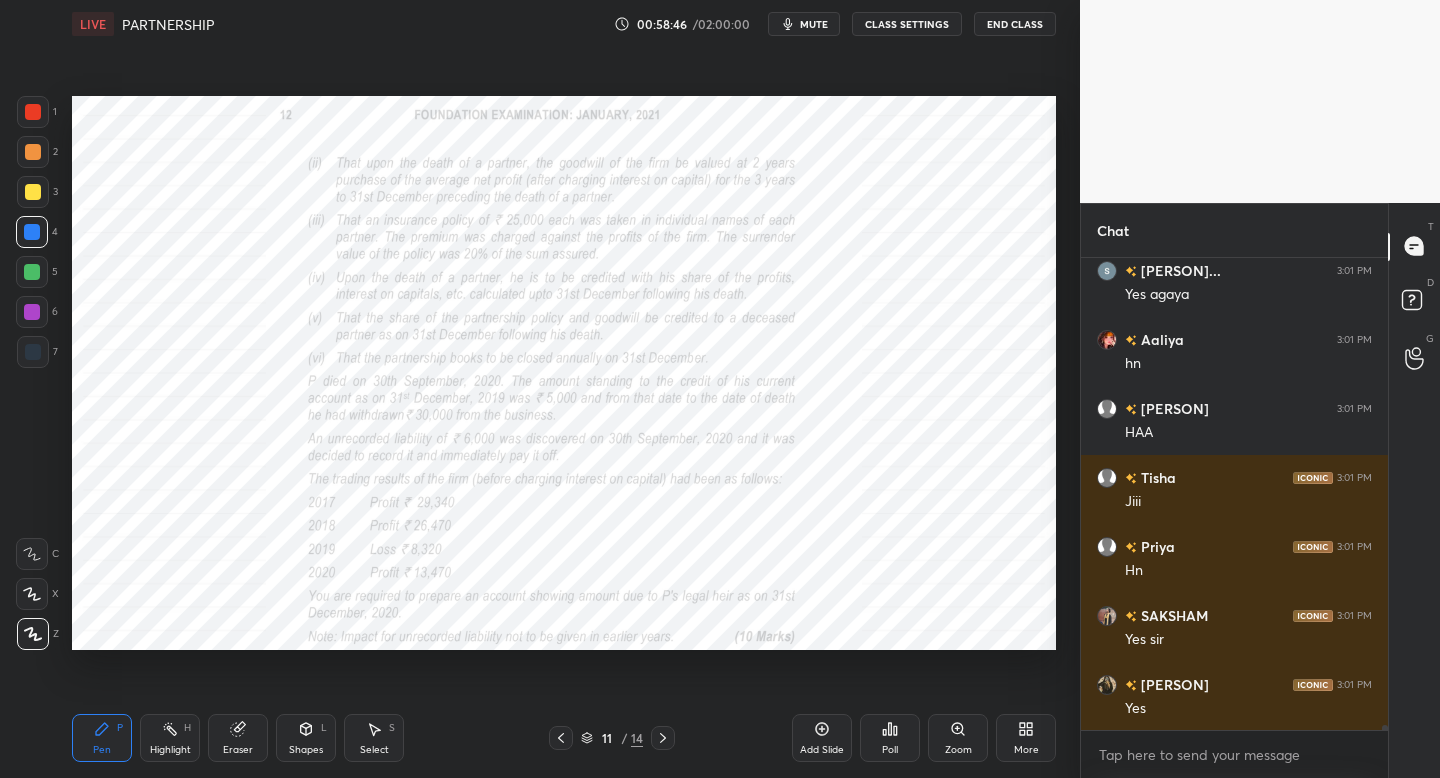 click 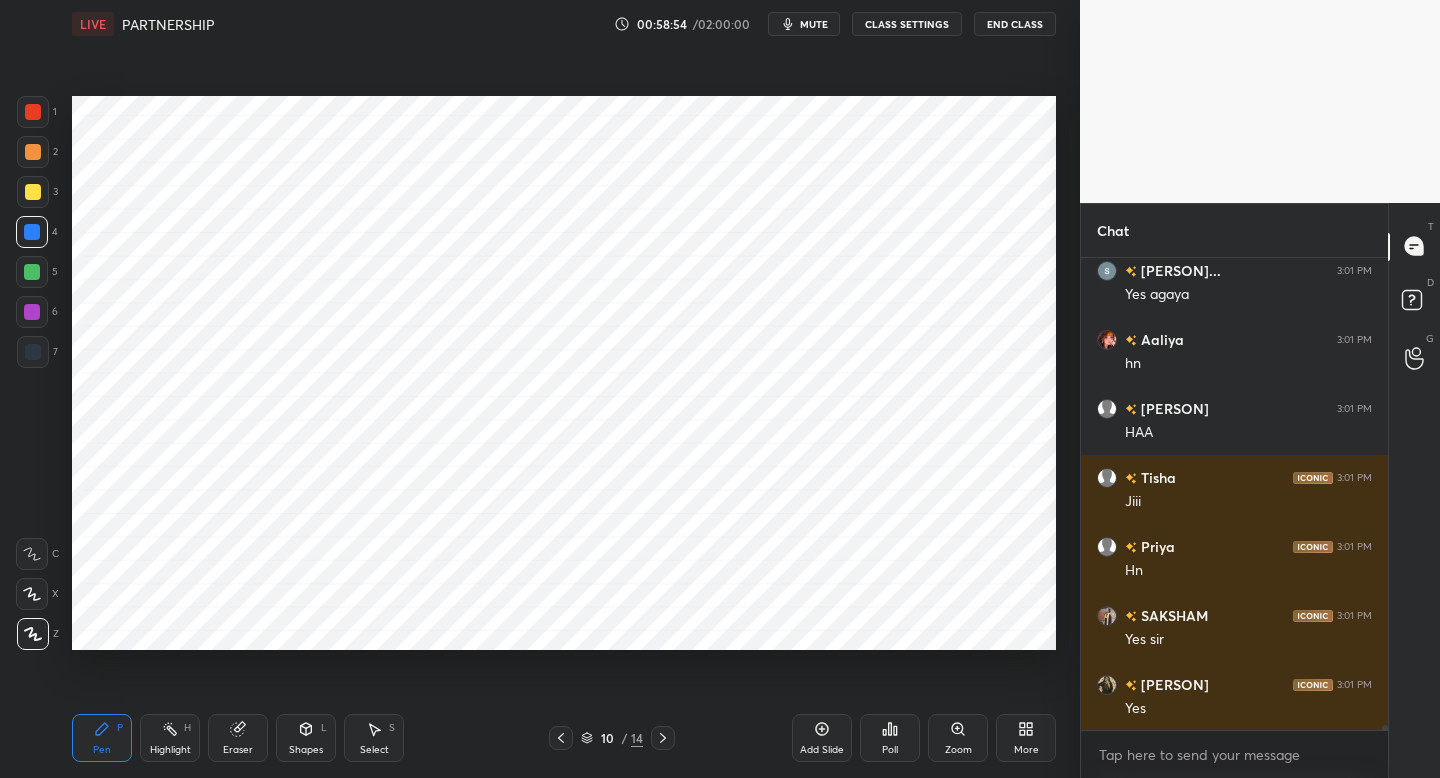 click at bounding box center (663, 738) 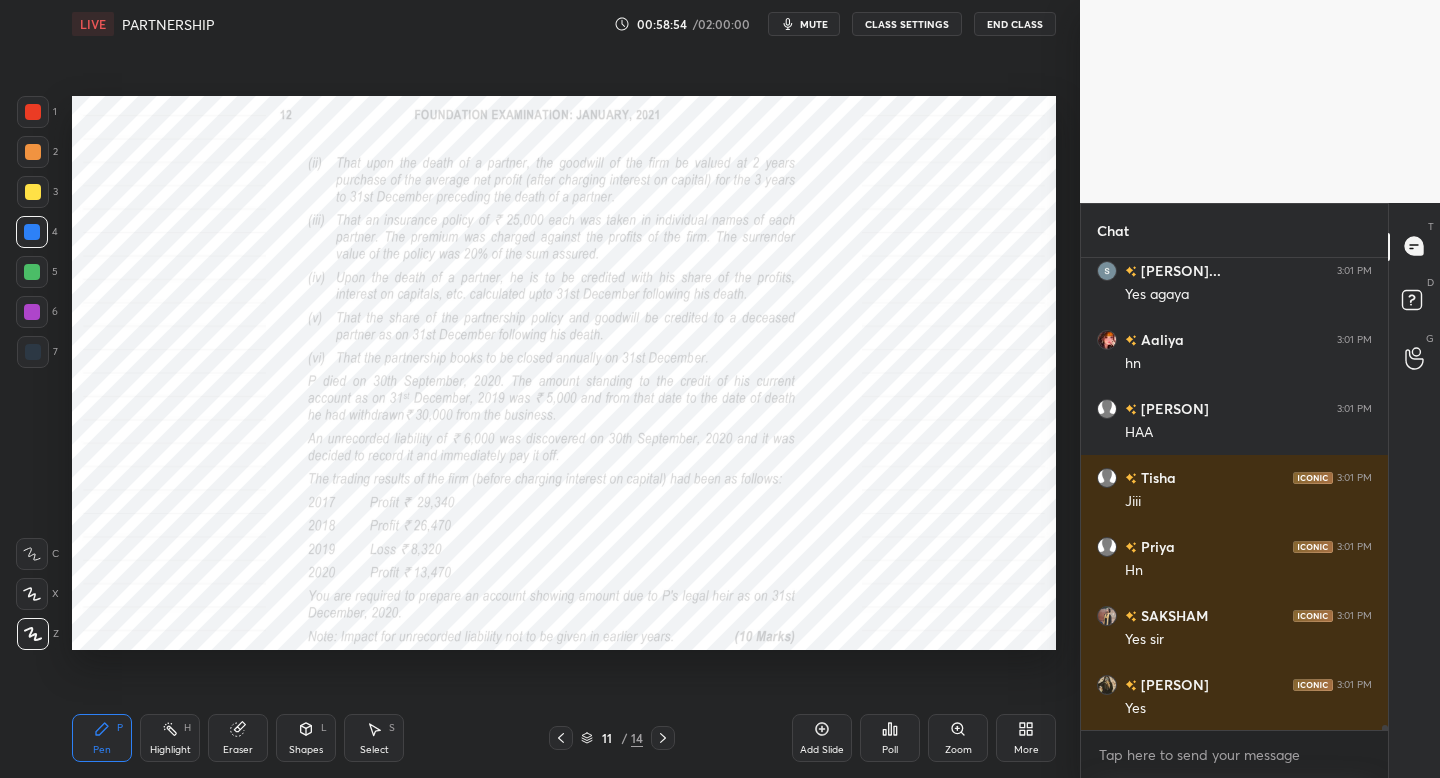 click at bounding box center (663, 738) 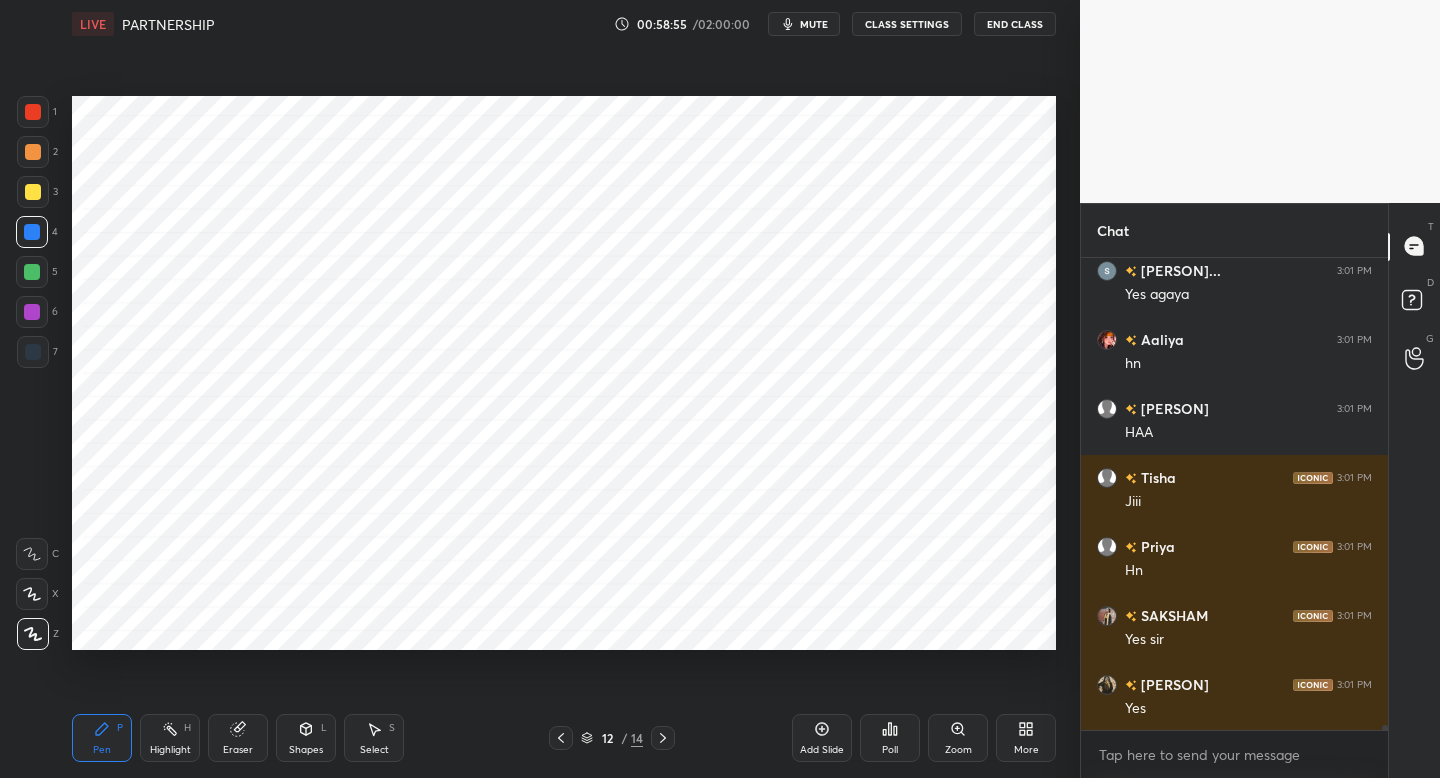 click 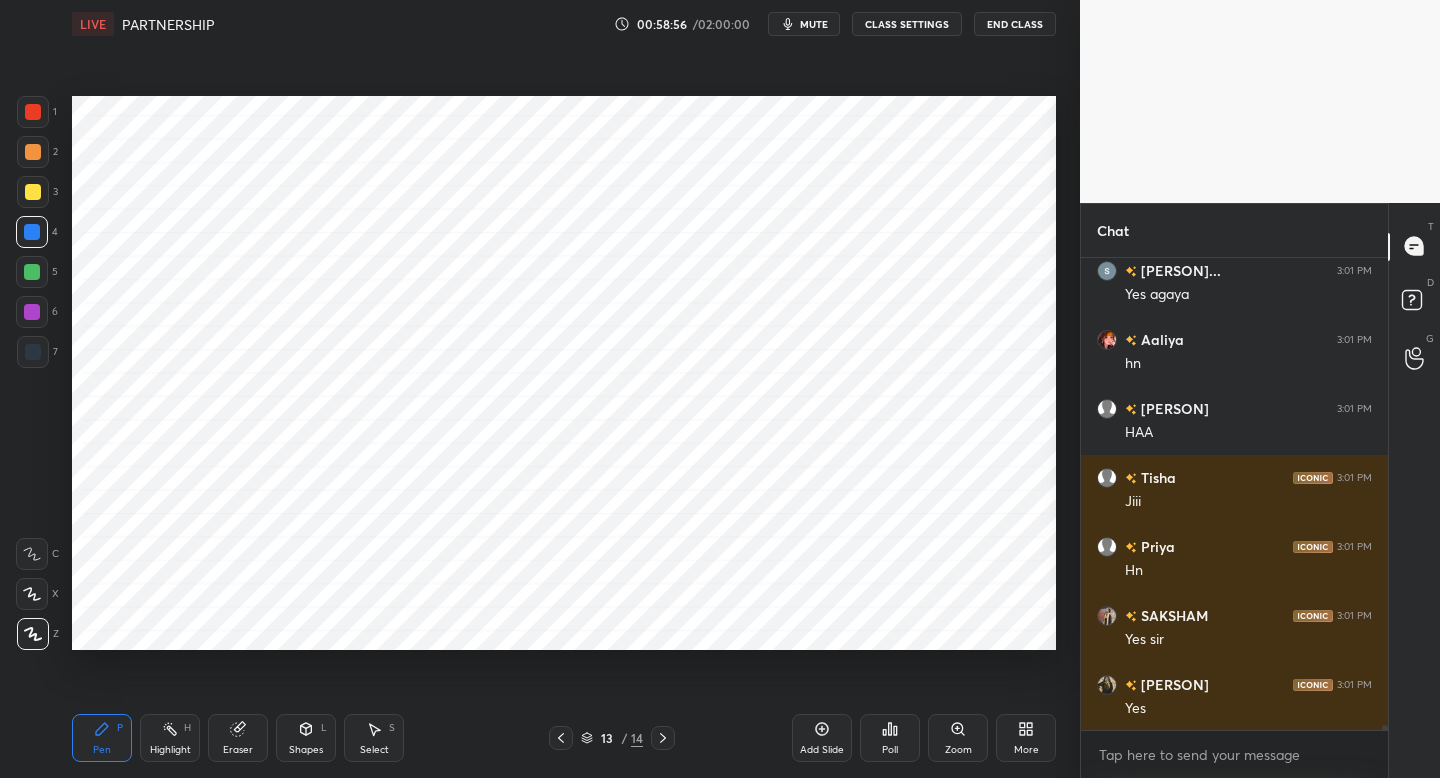 click 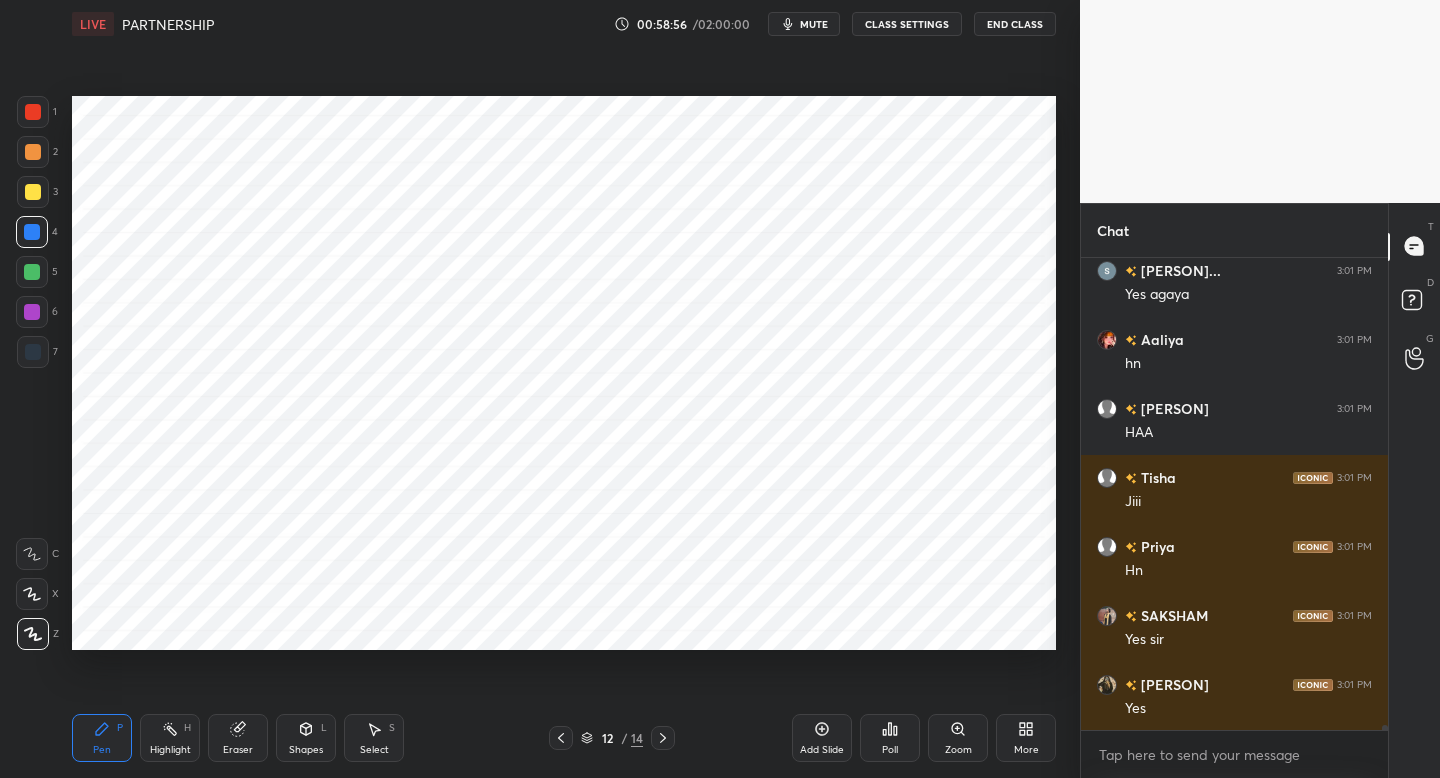 drag, startPoint x: 563, startPoint y: 737, endPoint x: 576, endPoint y: 717, distance: 23.853722 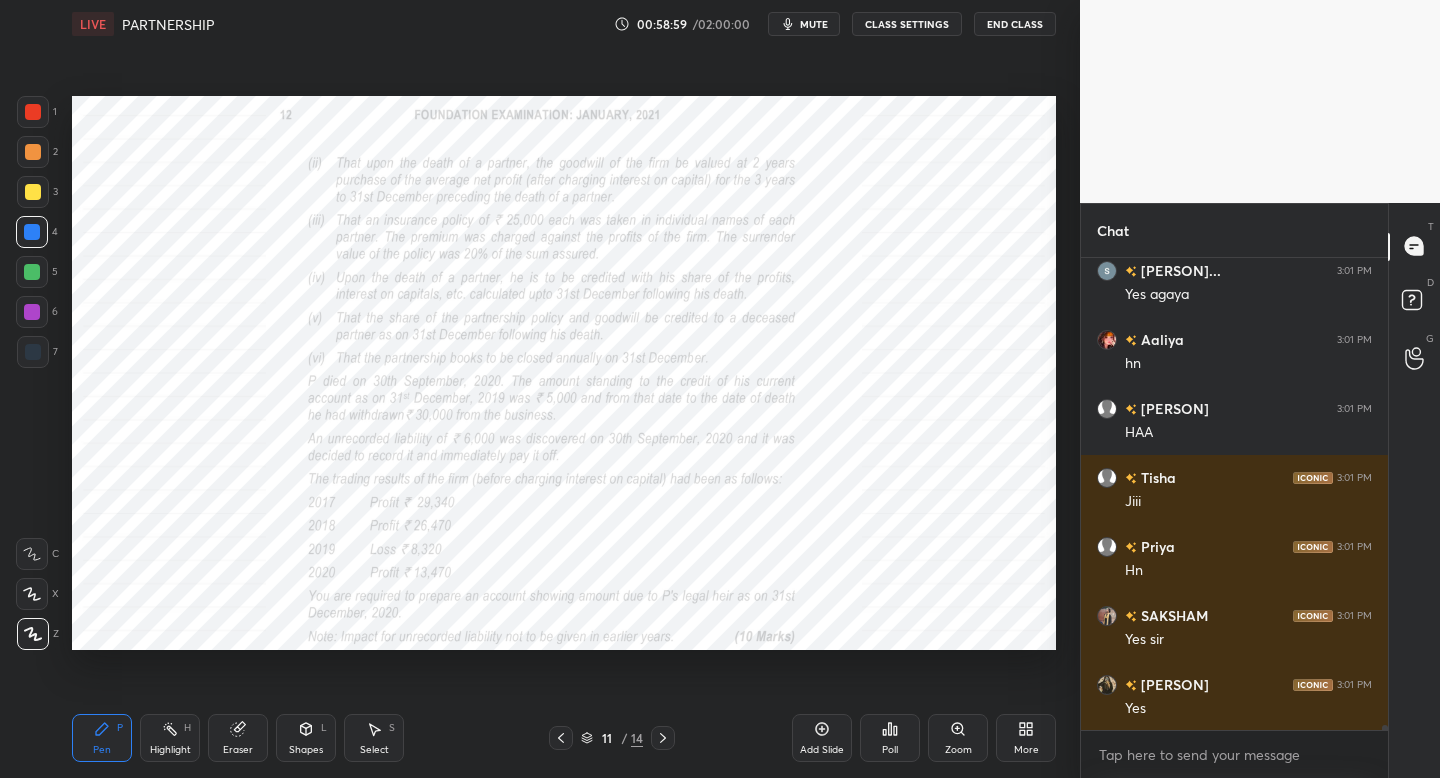 click 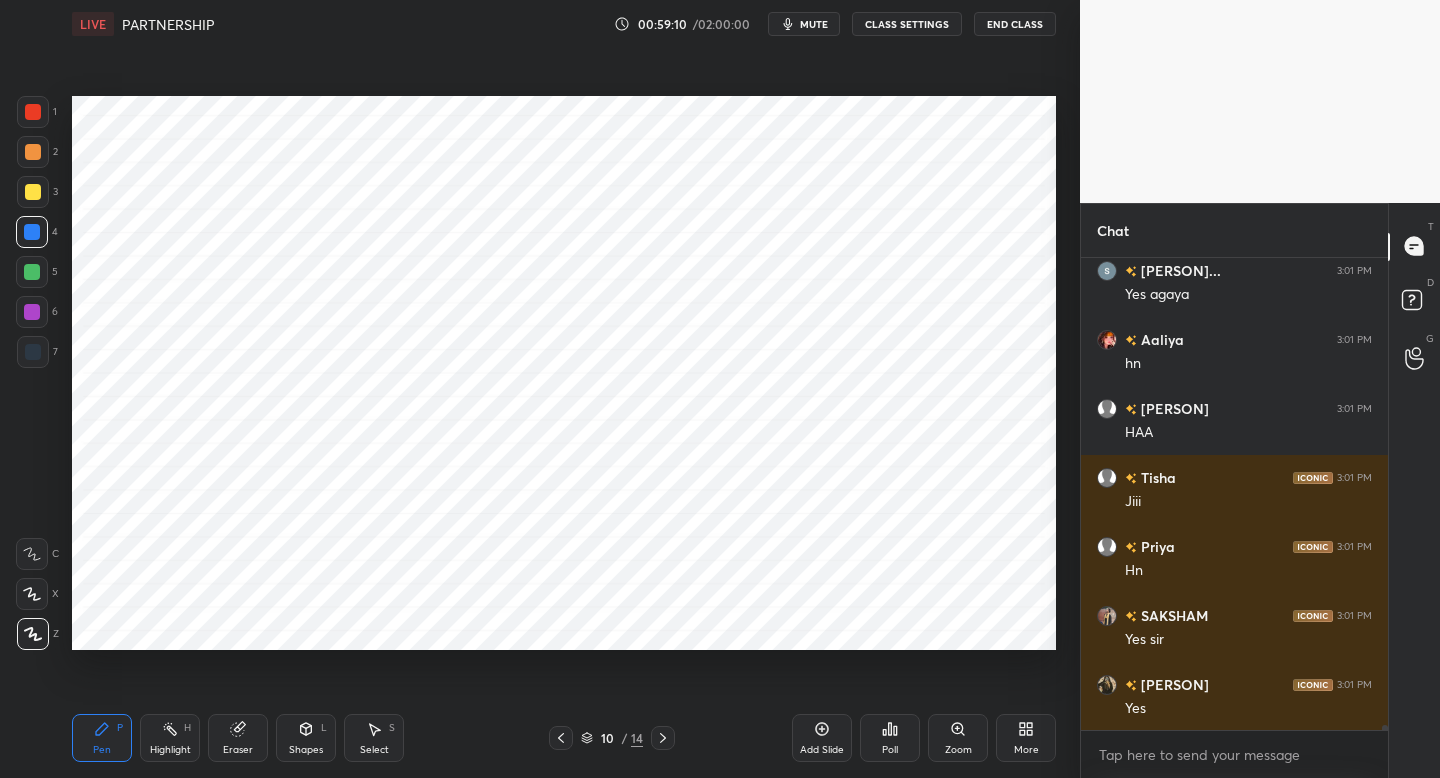 click 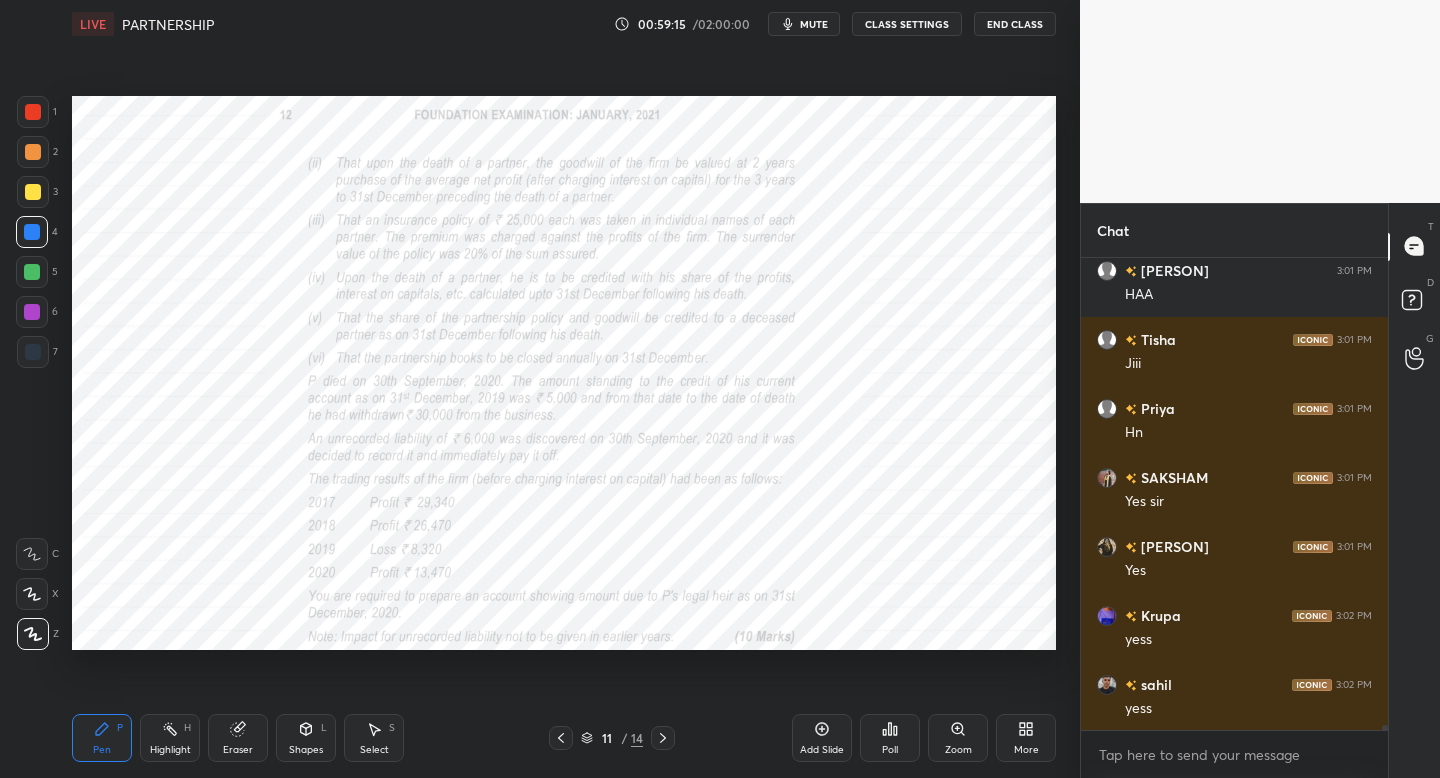 scroll, scrollTop: 48803, scrollLeft: 0, axis: vertical 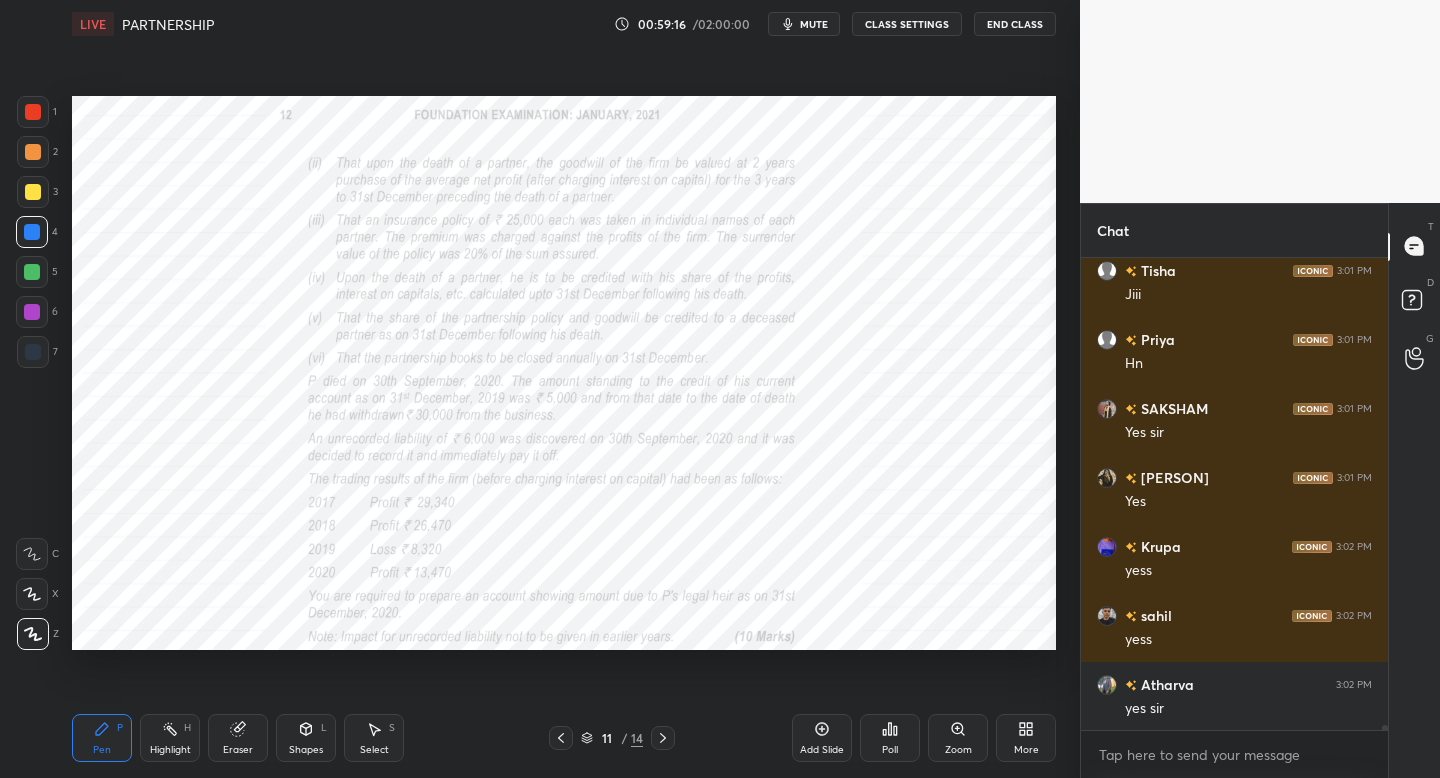 drag, startPoint x: 607, startPoint y: 728, endPoint x: 649, endPoint y: 742, distance: 44.27189 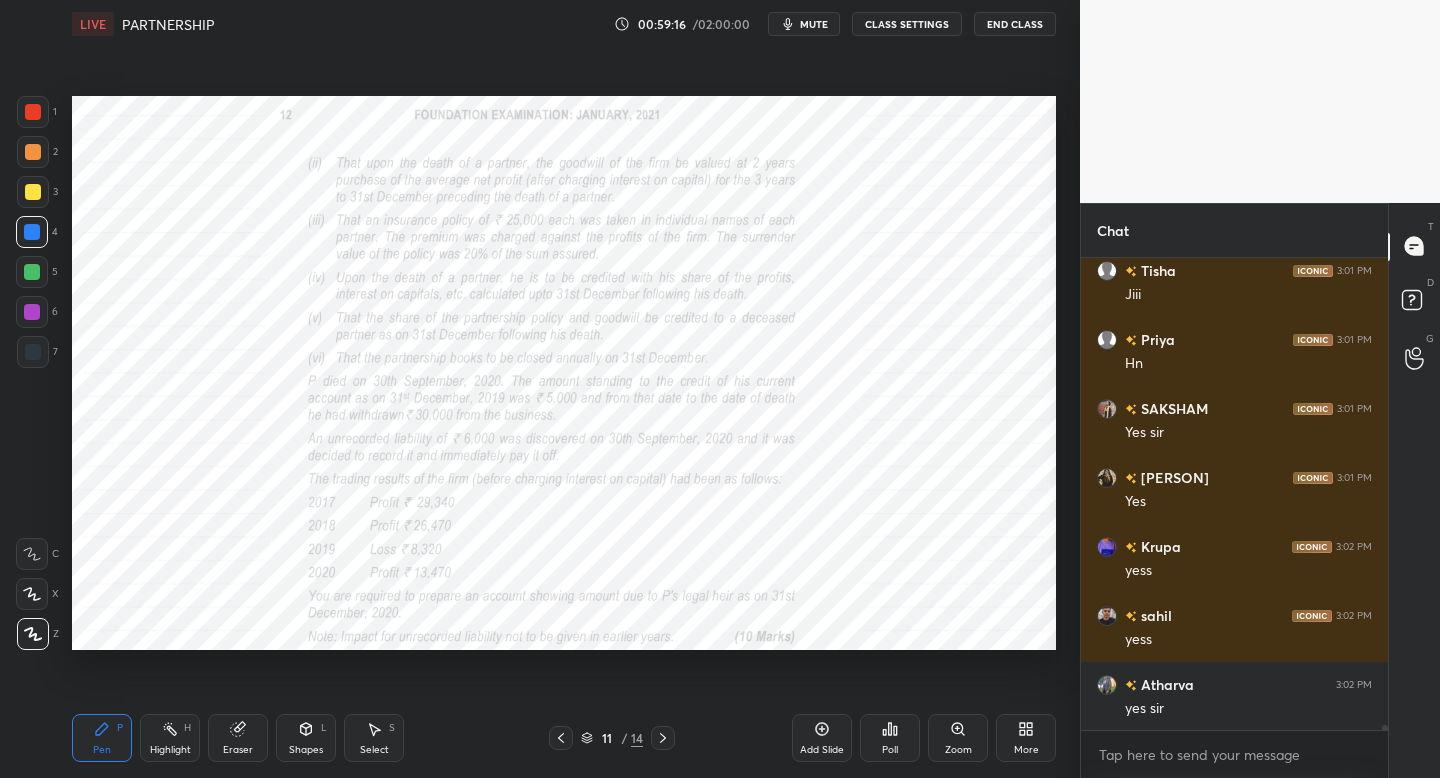 click on "11 / 14" at bounding box center [612, 738] 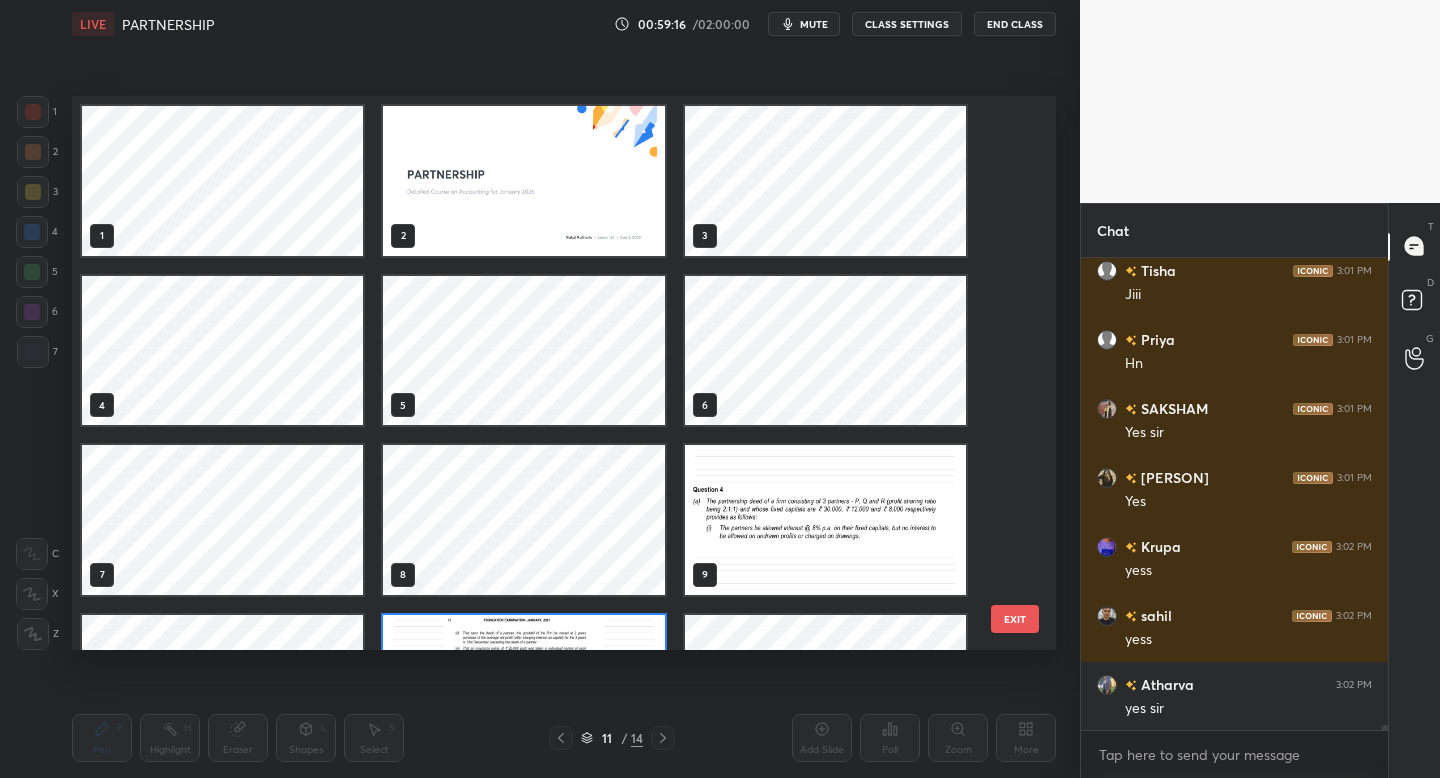 scroll, scrollTop: 124, scrollLeft: 0, axis: vertical 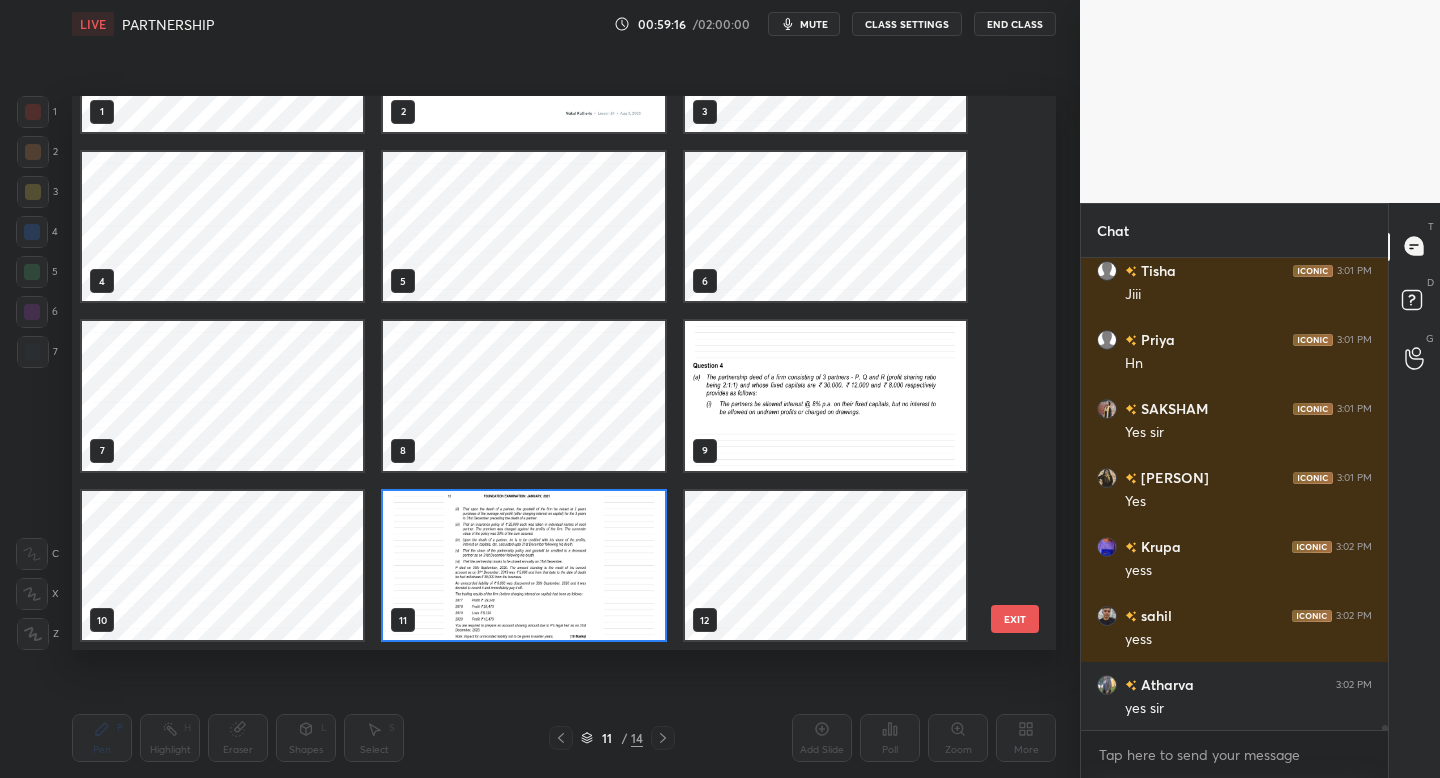click at bounding box center [663, 738] 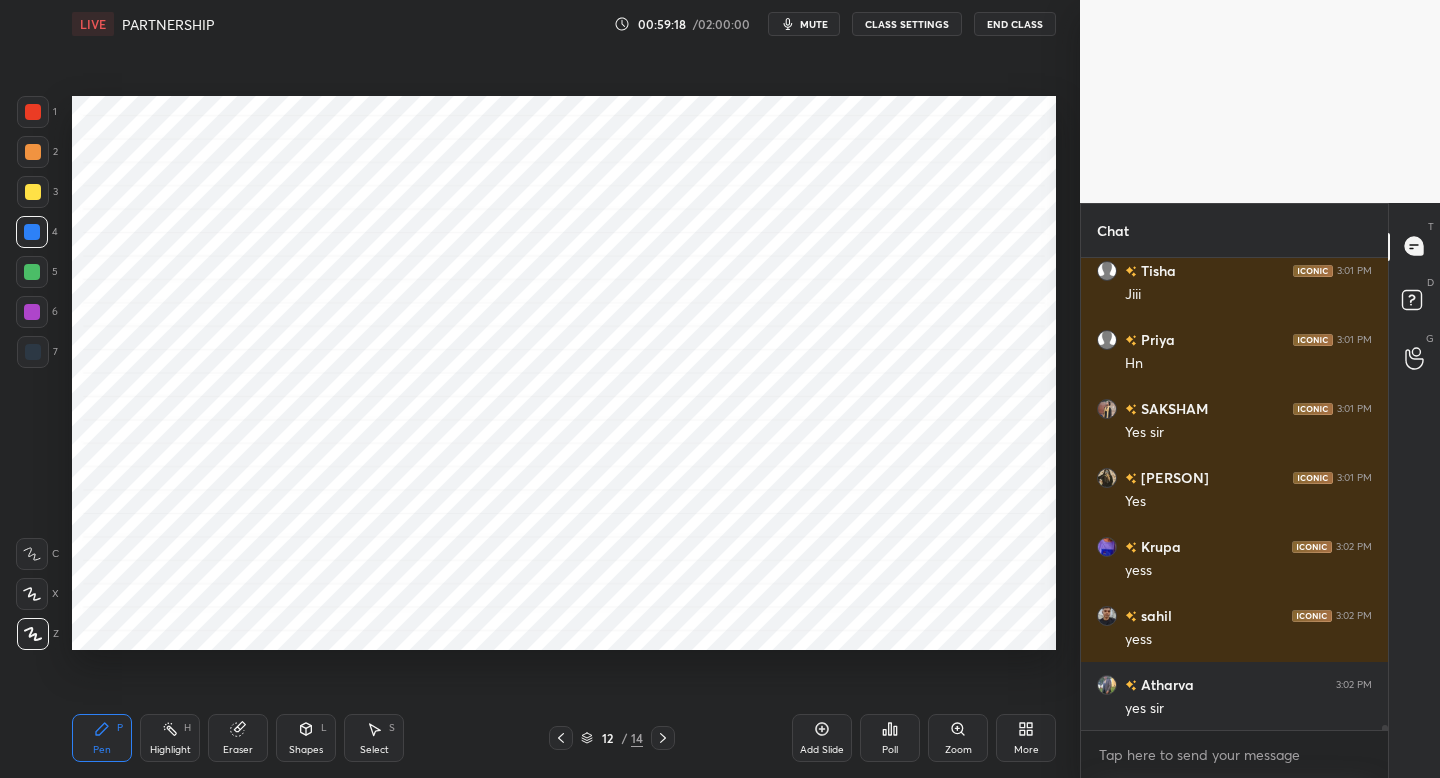 click 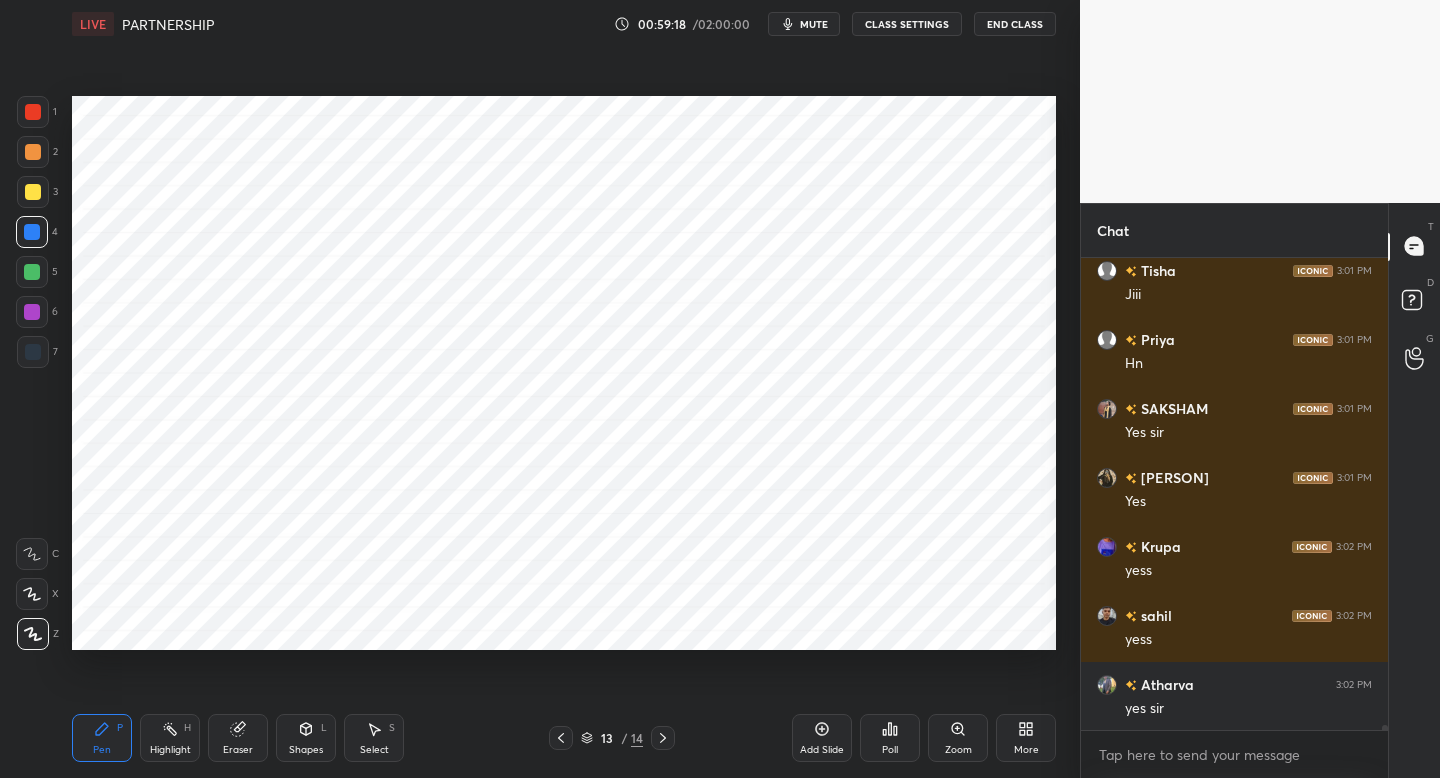 click 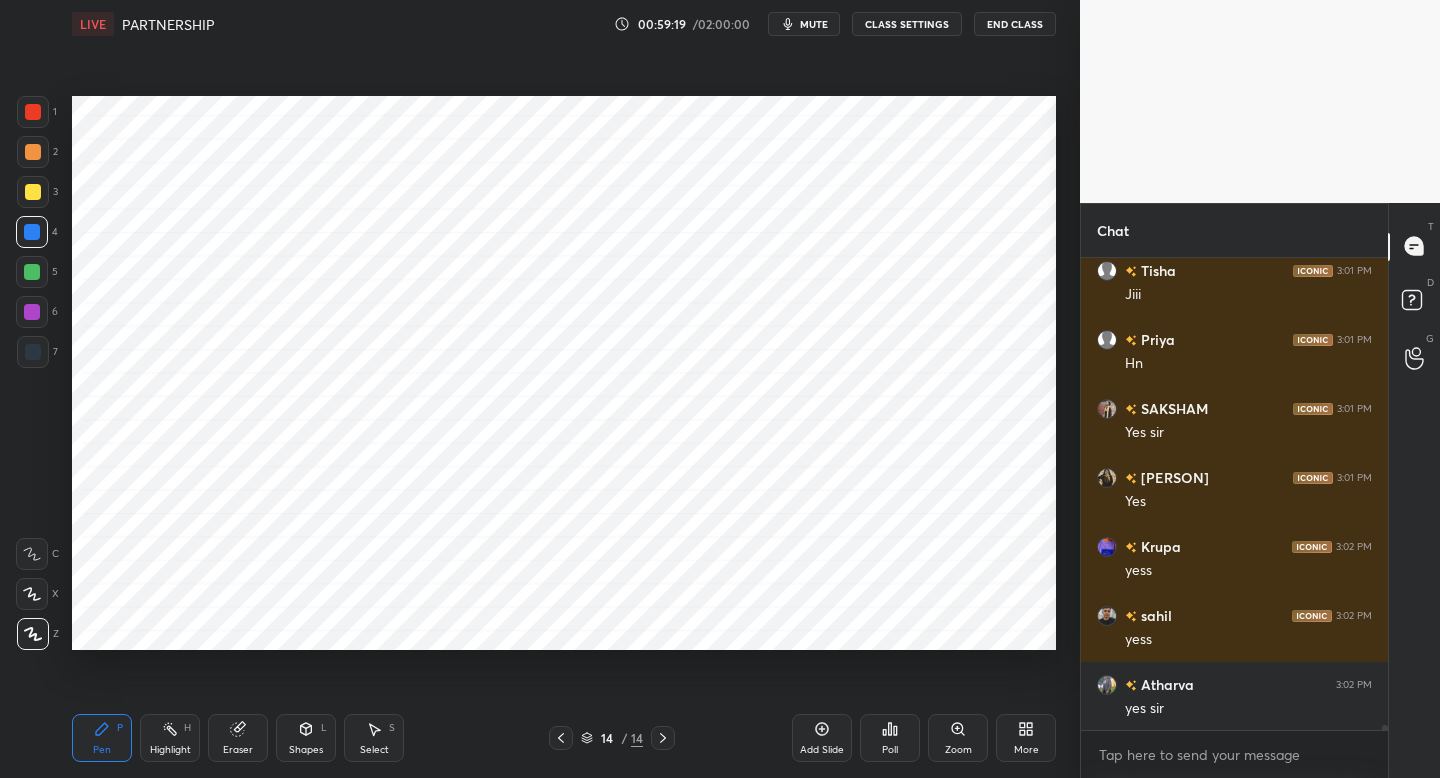 click 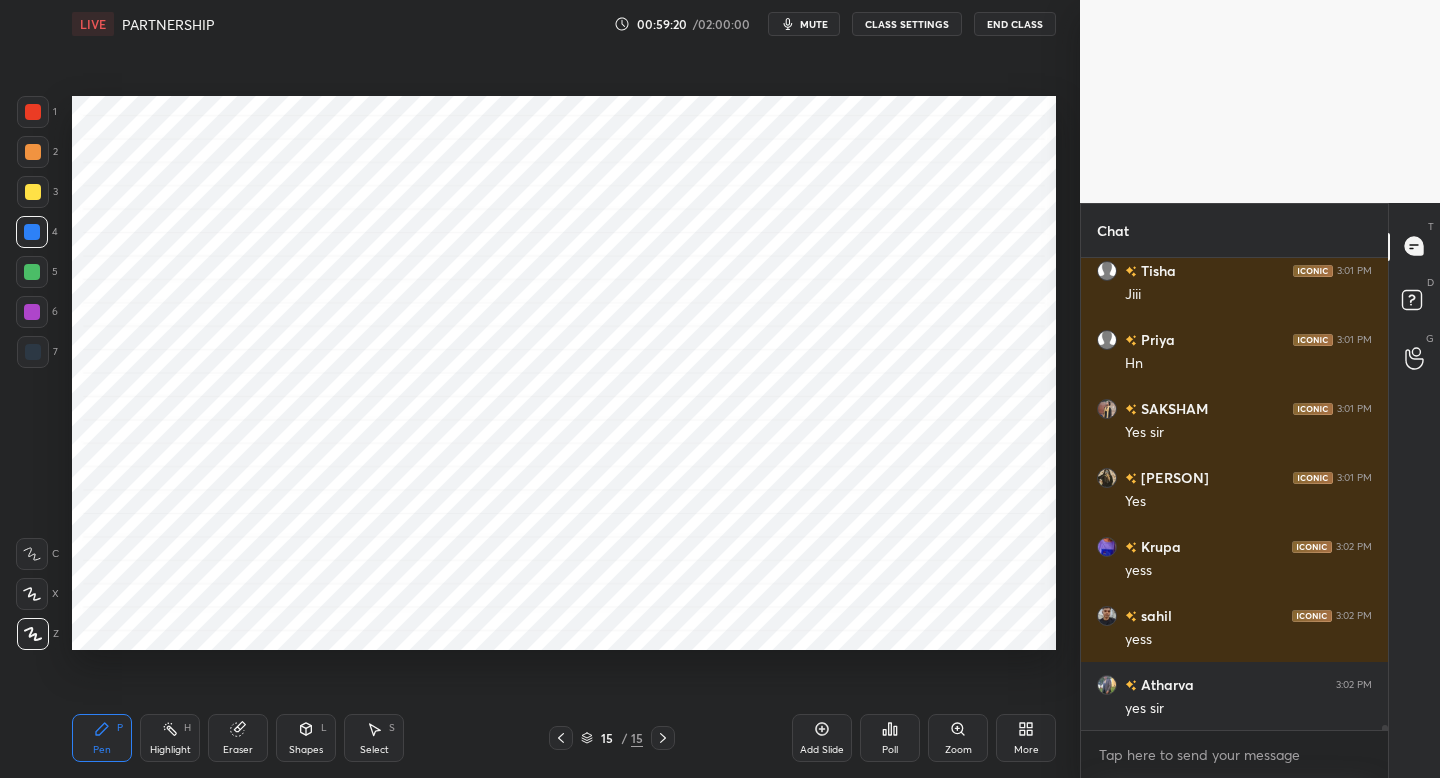 click on "7" at bounding box center (37, 352) 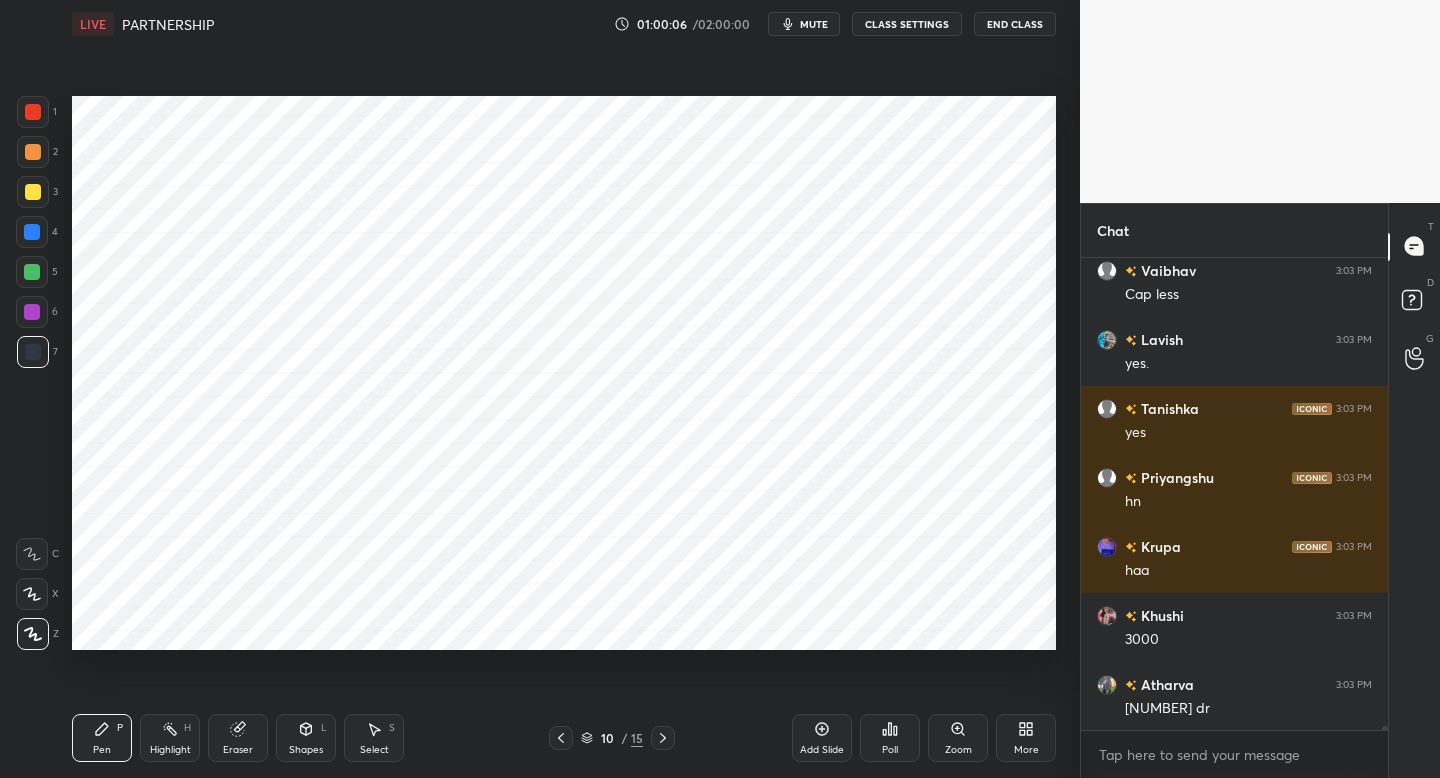 scroll, scrollTop: 49907, scrollLeft: 0, axis: vertical 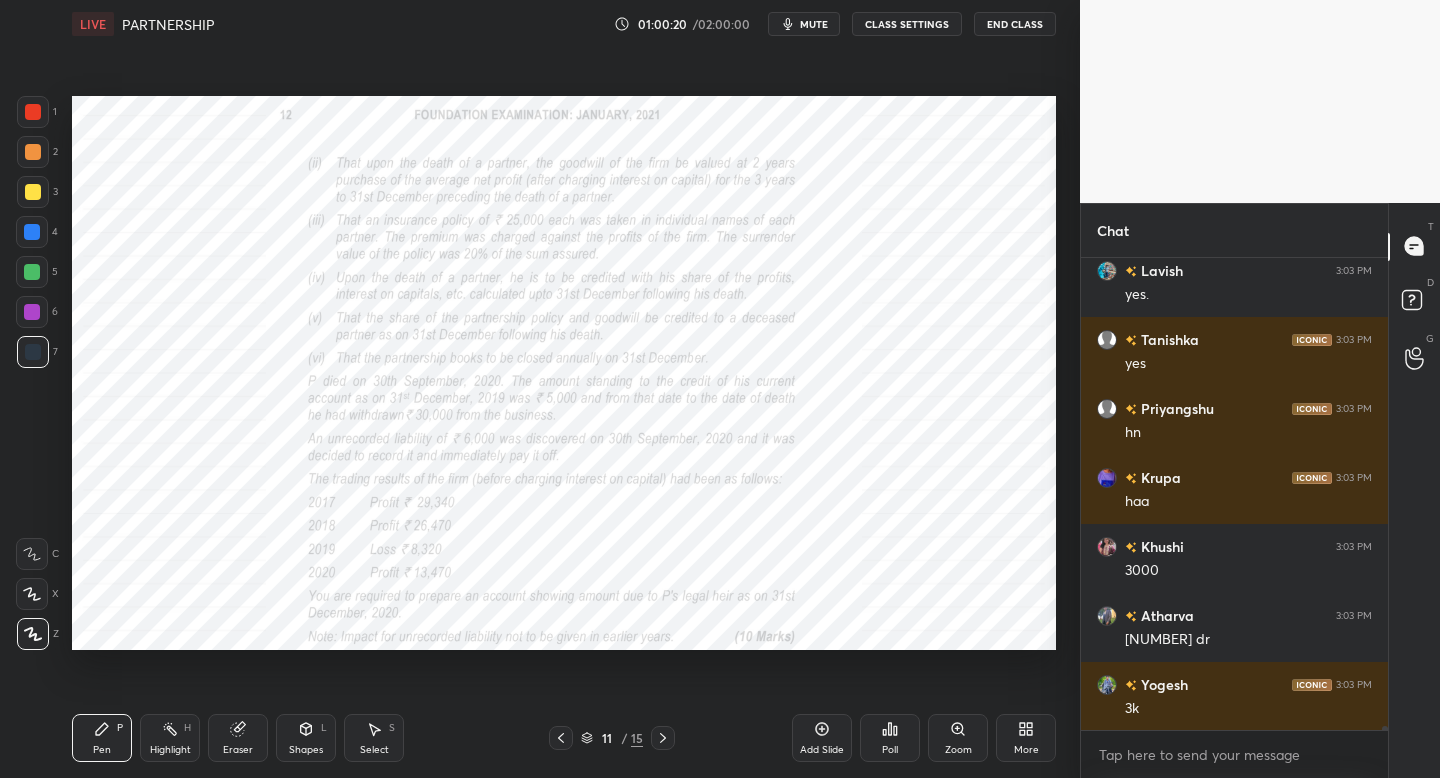 click on "11 / 15" at bounding box center (612, 738) 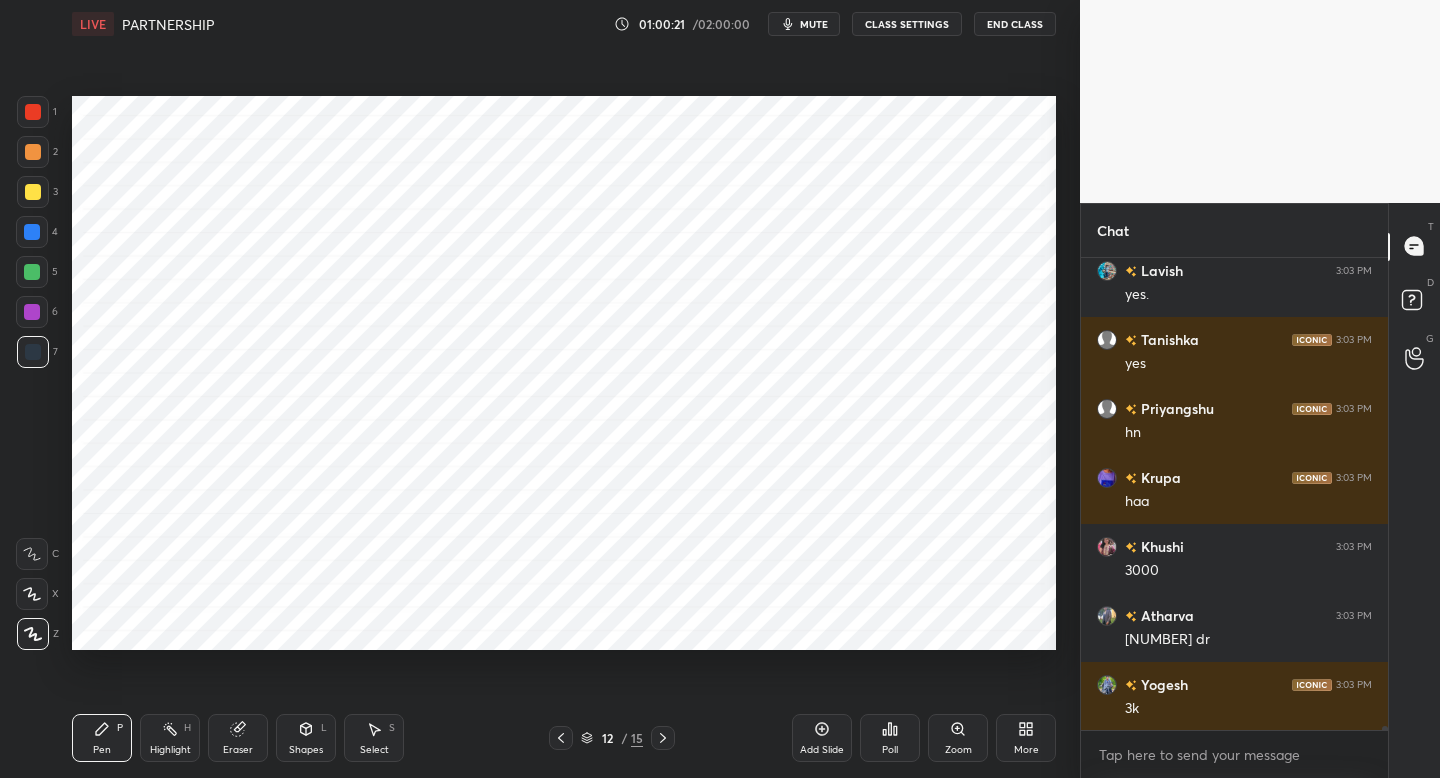 click 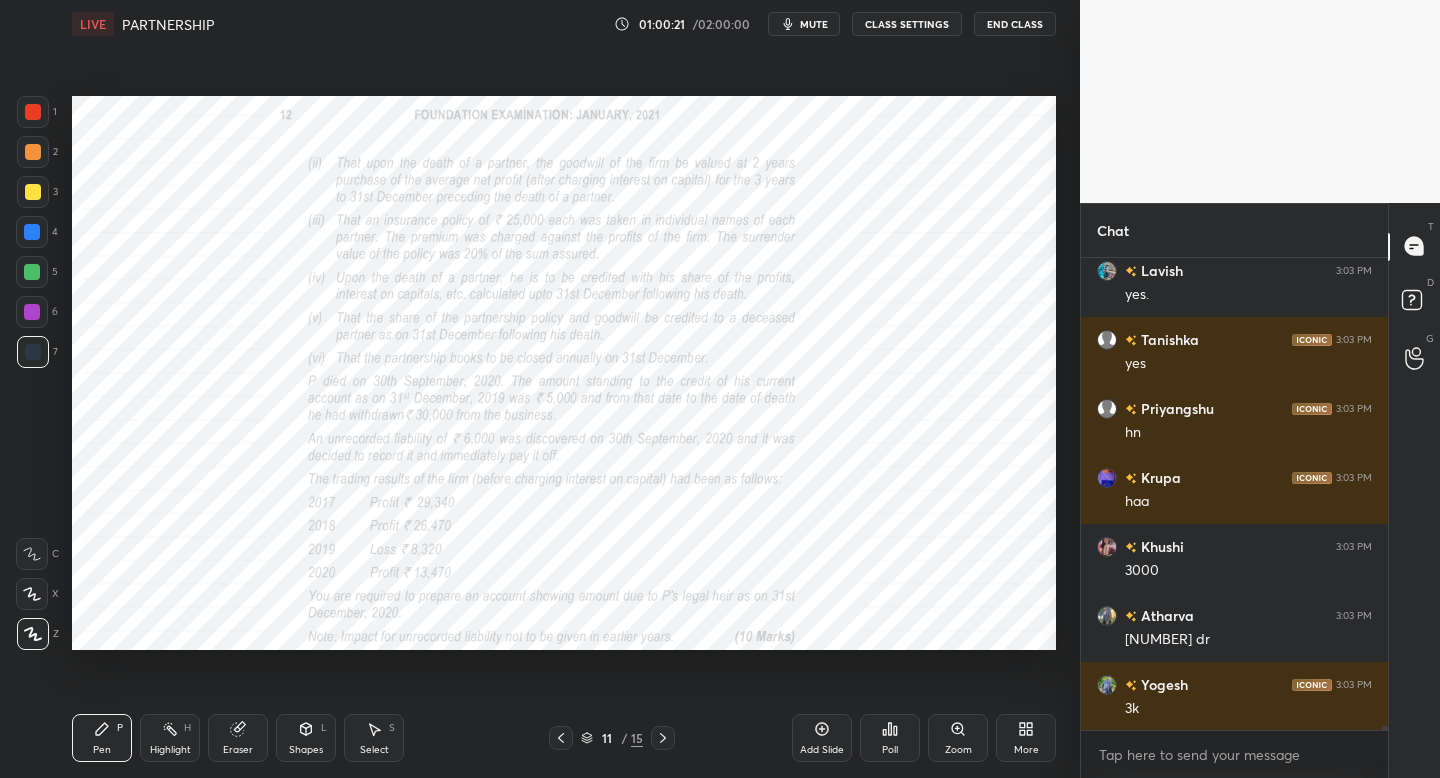 drag, startPoint x: 562, startPoint y: 739, endPoint x: 582, endPoint y: 721, distance: 26.907248 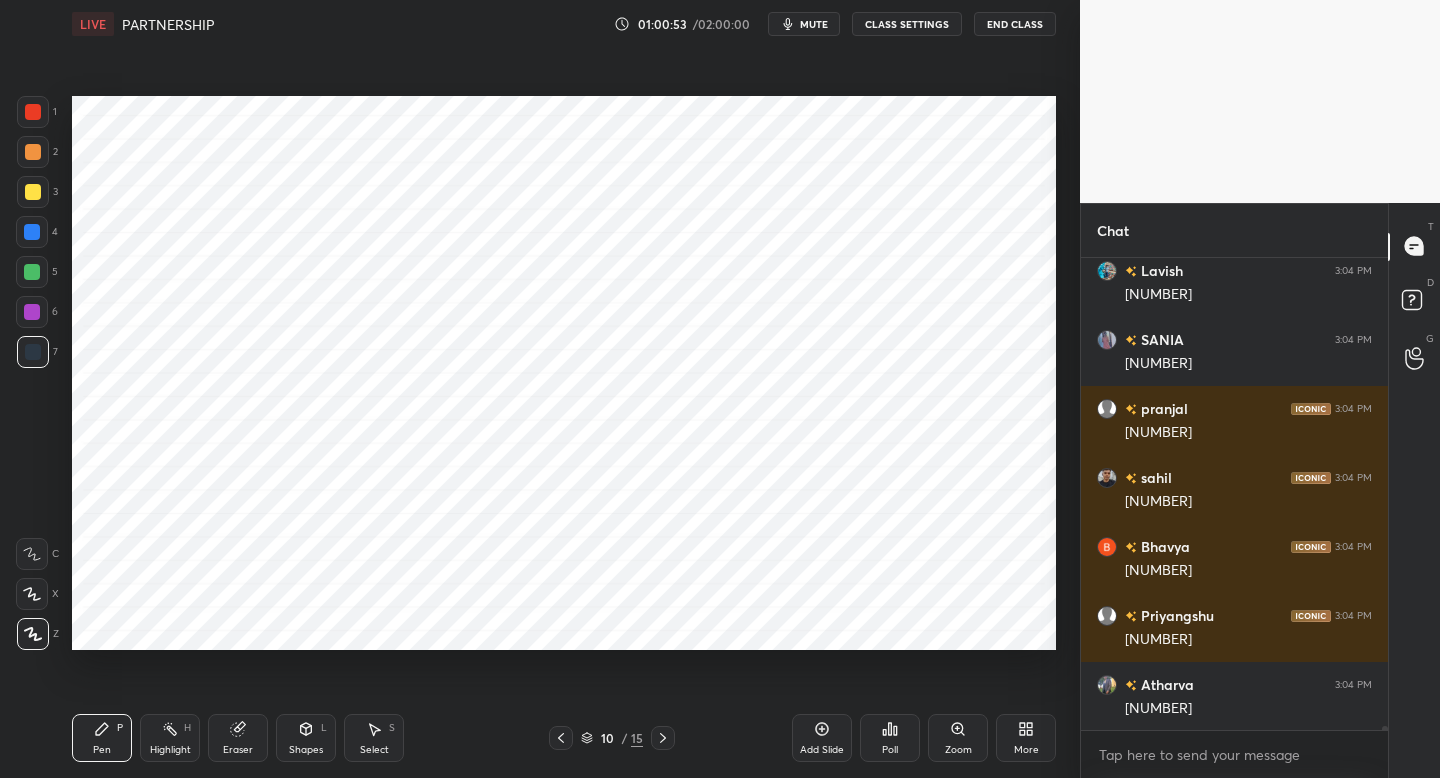 scroll, scrollTop: 50735, scrollLeft: 0, axis: vertical 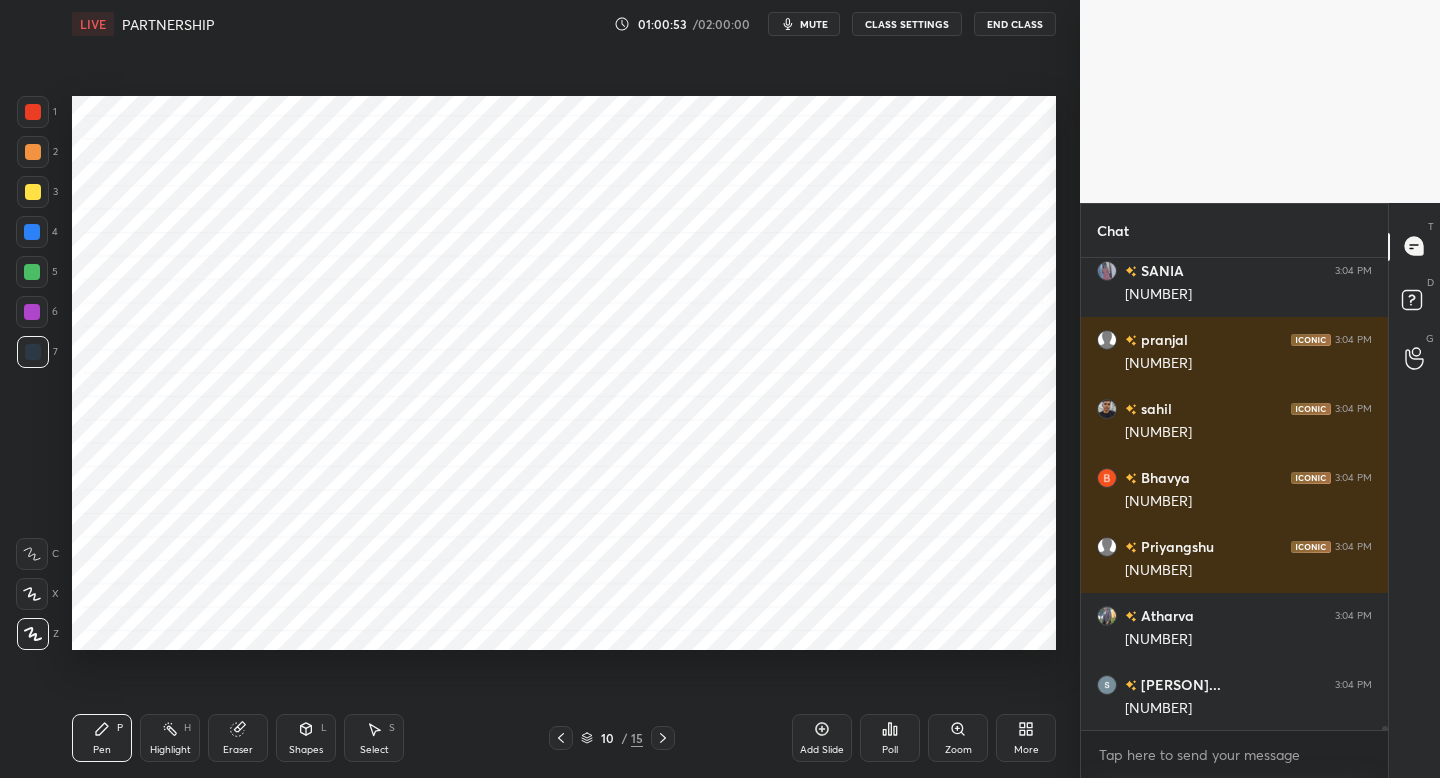 drag, startPoint x: 34, startPoint y: 311, endPoint x: 66, endPoint y: 331, distance: 37.735924 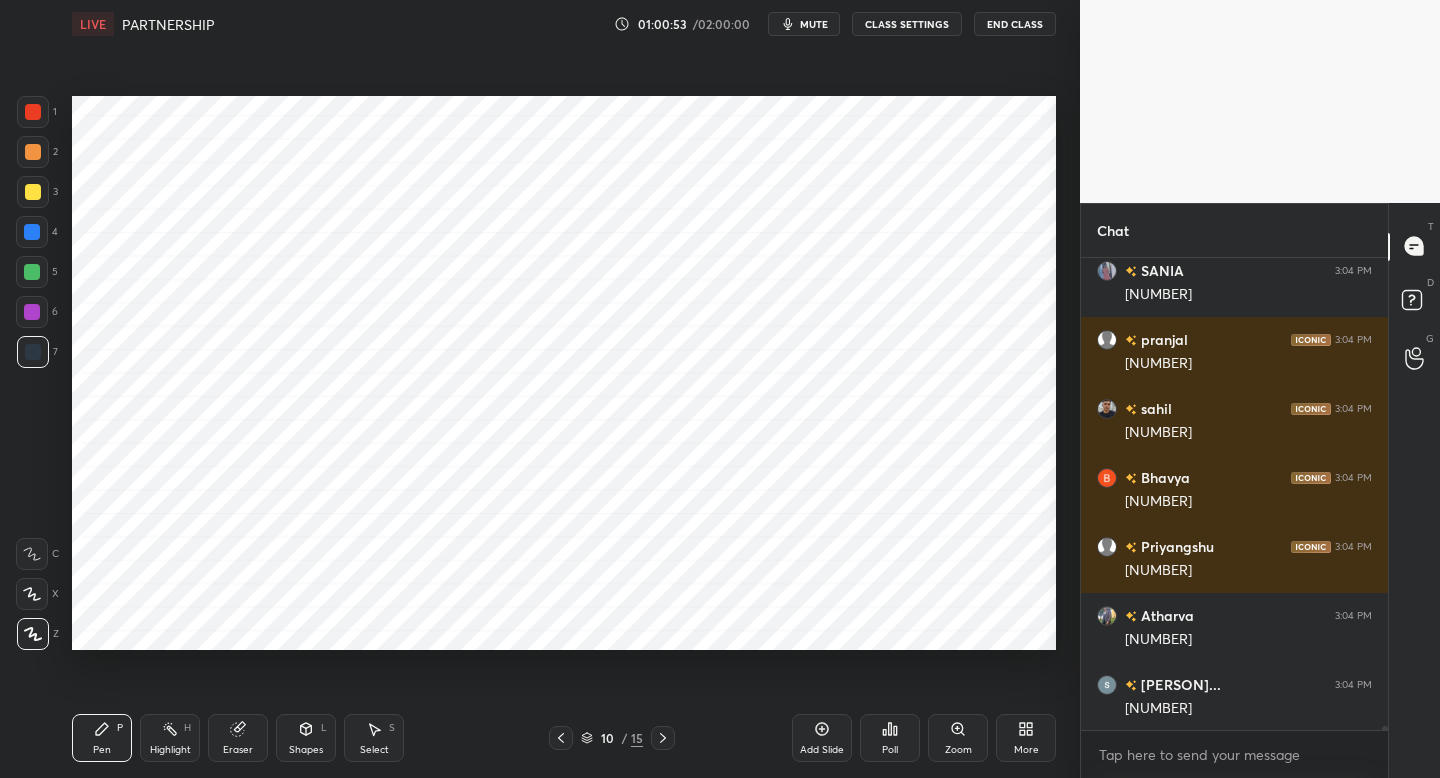click at bounding box center [32, 312] 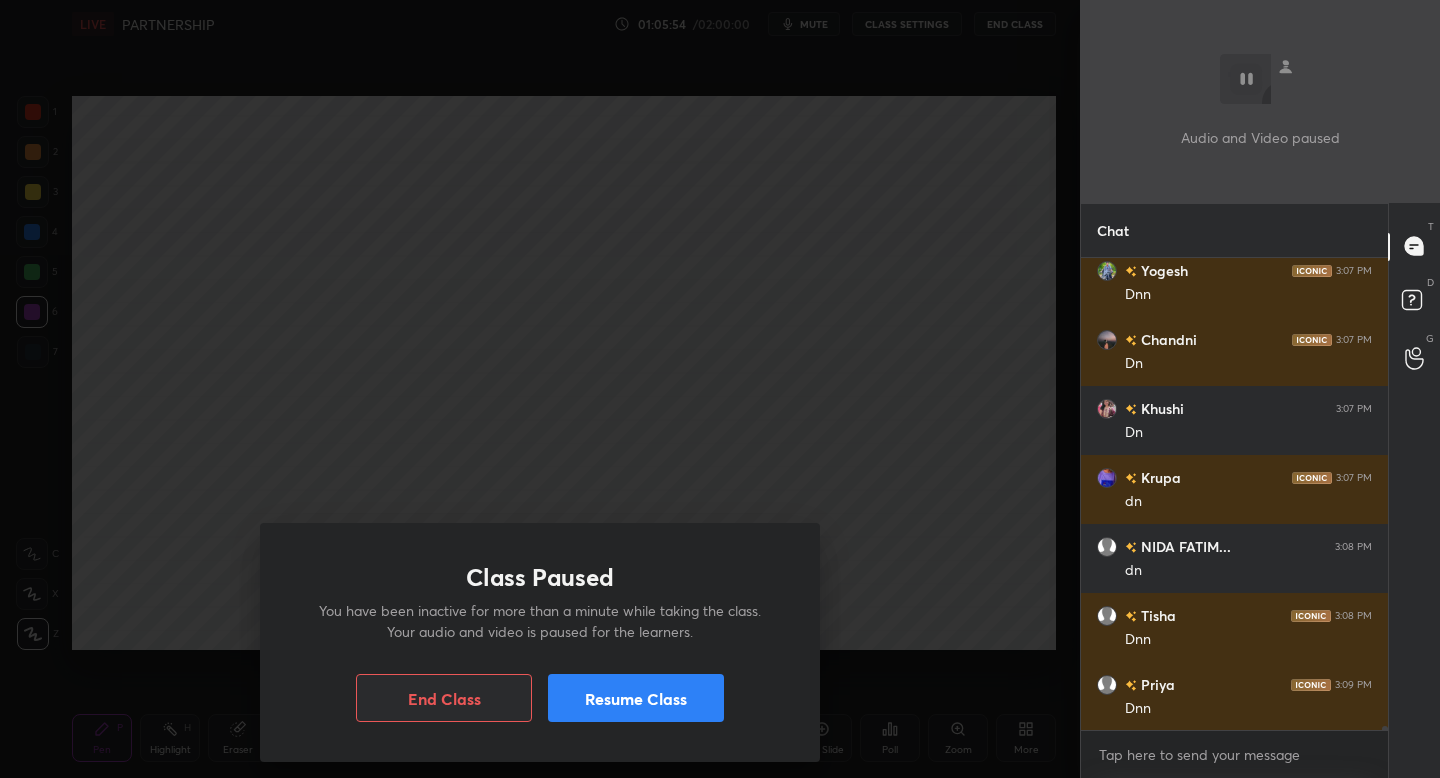 scroll, scrollTop: 52616, scrollLeft: 0, axis: vertical 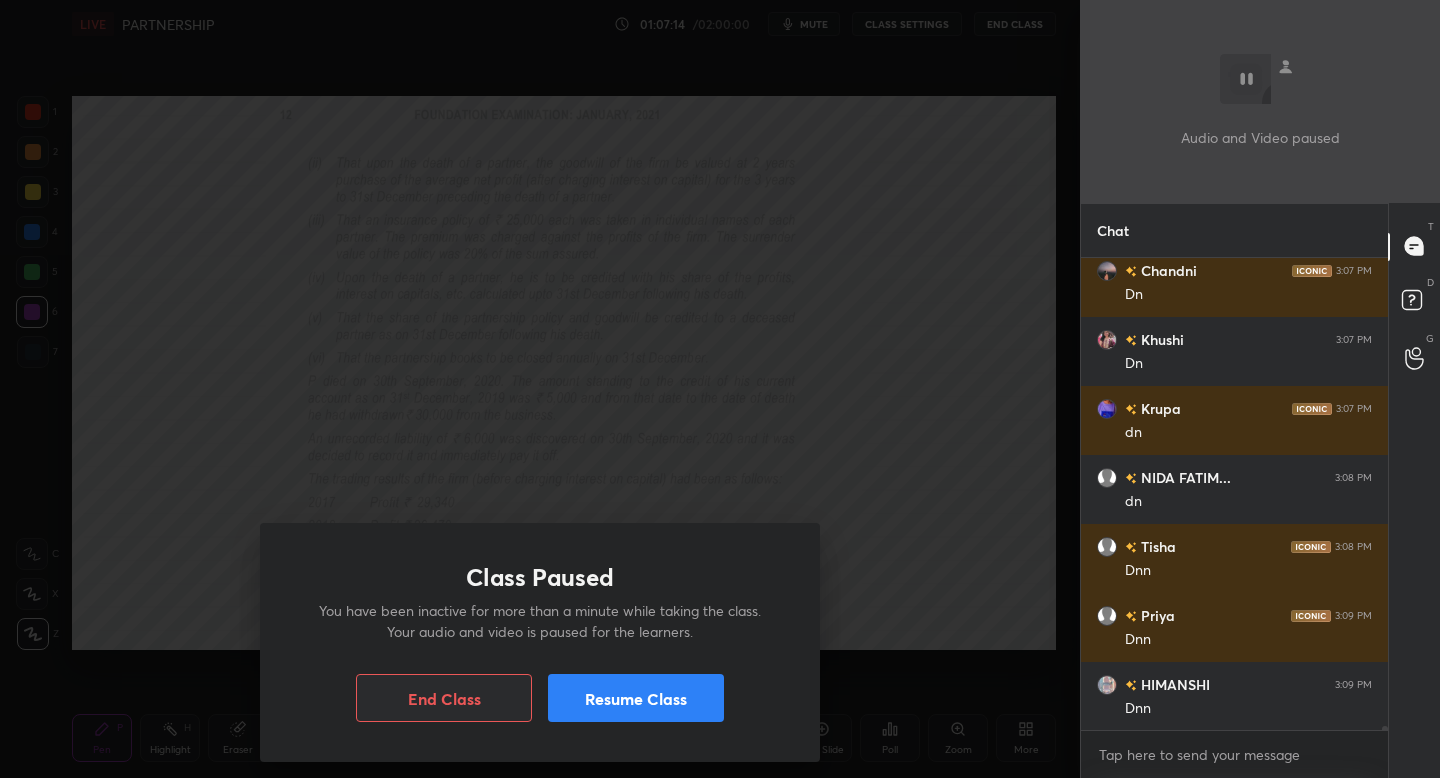 click on "Resume Class" at bounding box center (636, 698) 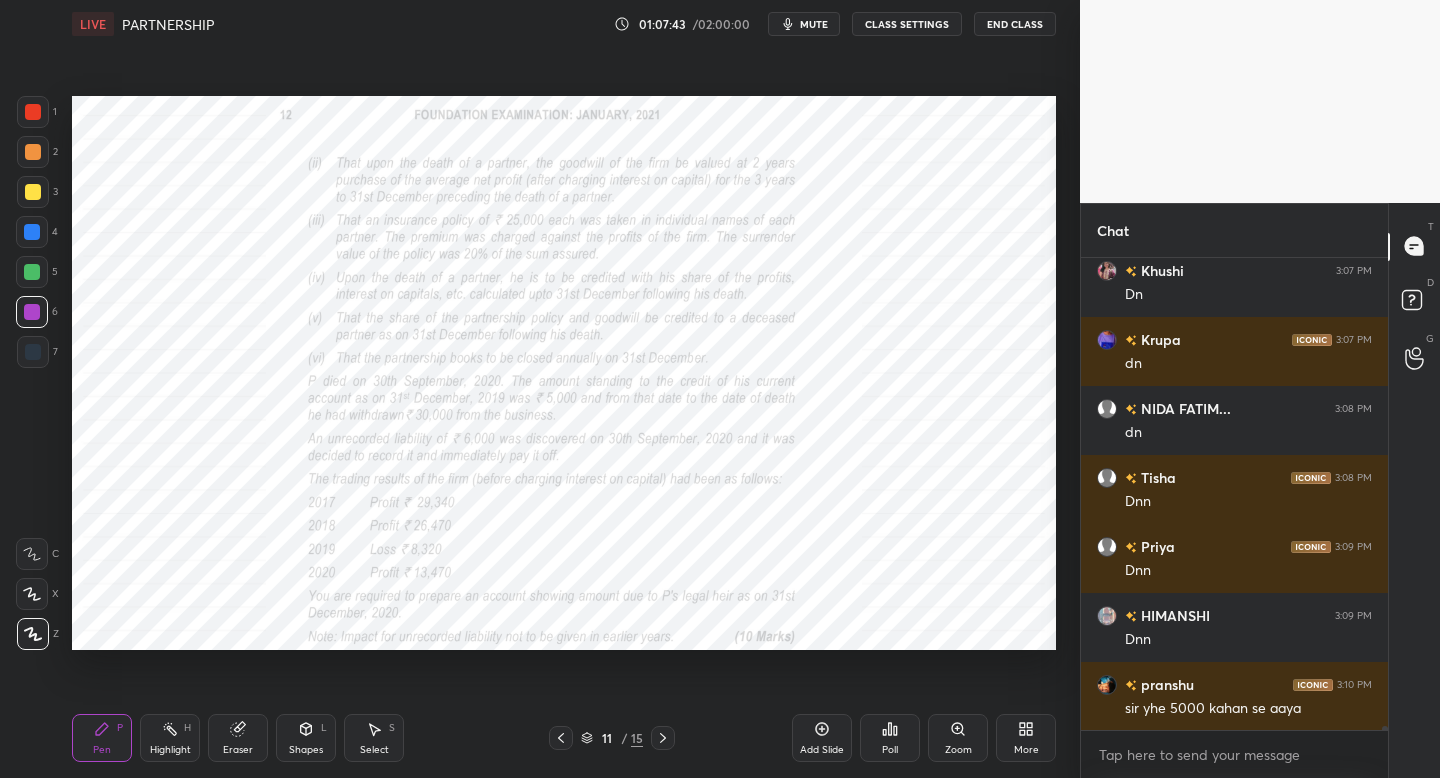 scroll, scrollTop: 52754, scrollLeft: 0, axis: vertical 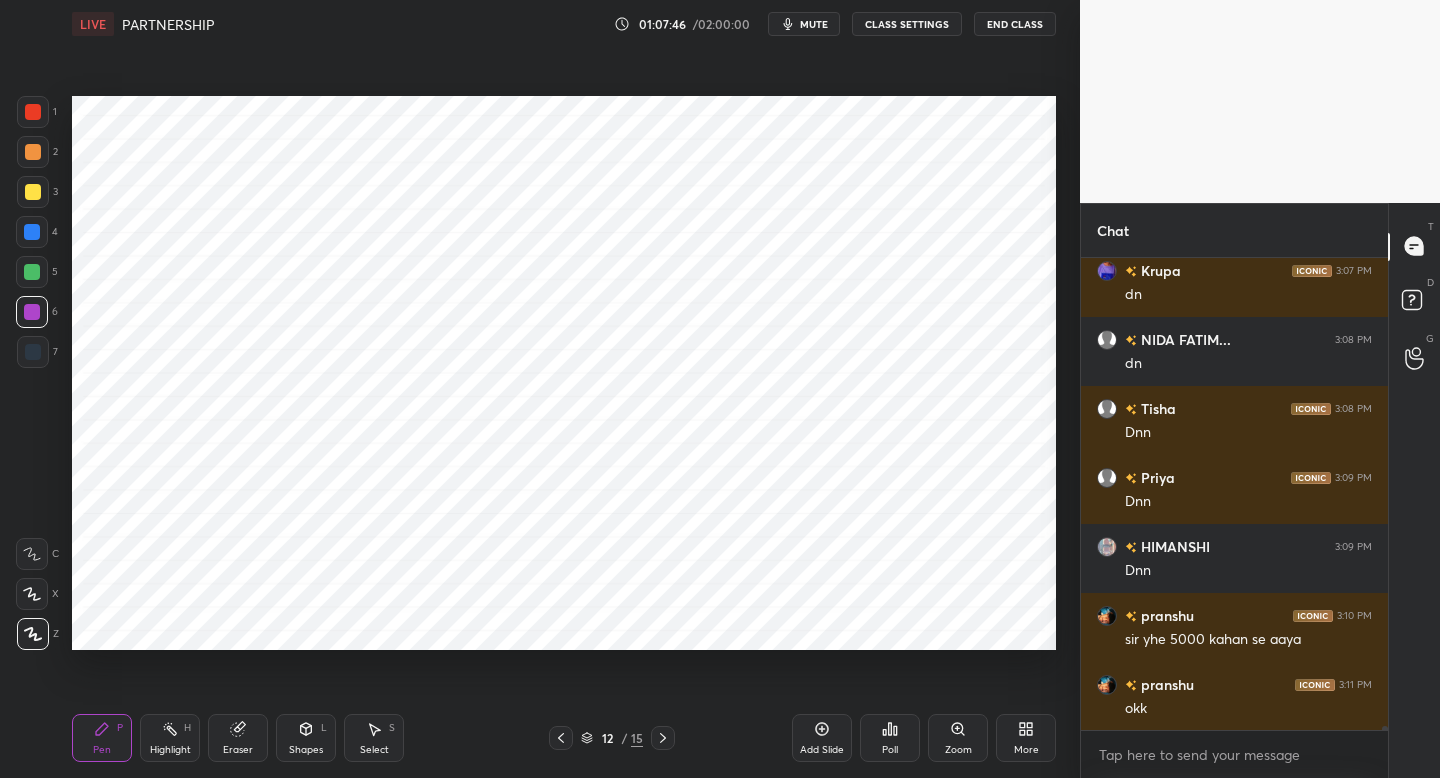 click on "mute" at bounding box center [804, 24] 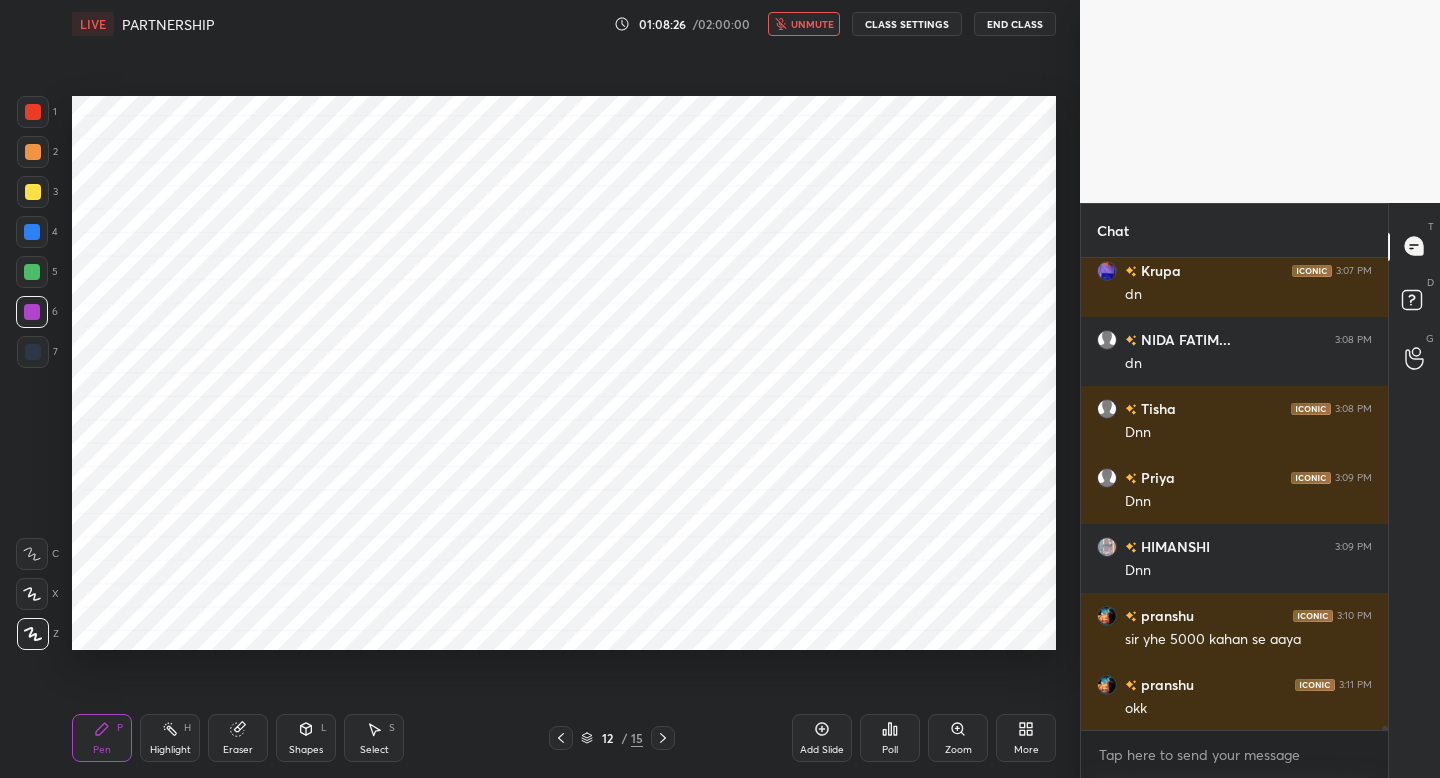 click on "unmute" at bounding box center [804, 24] 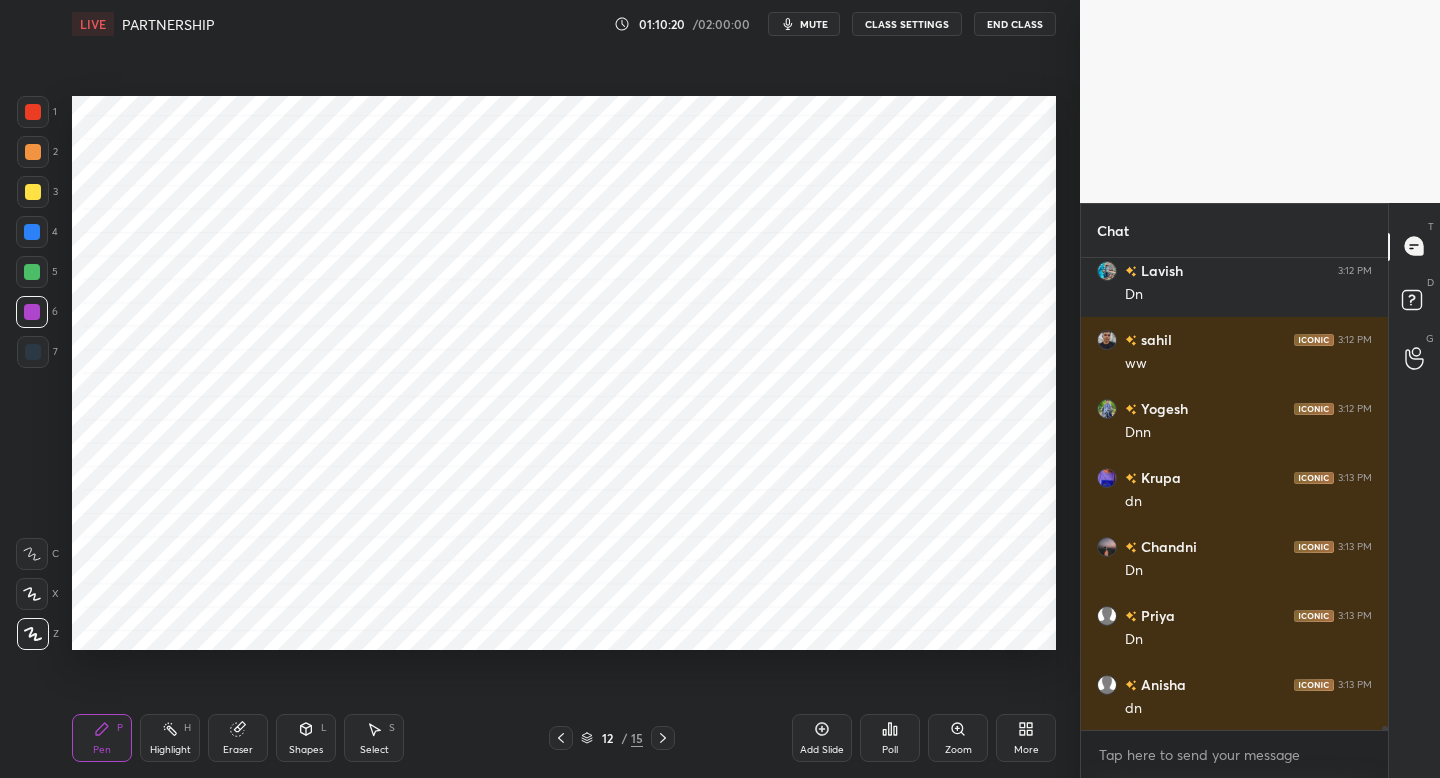 scroll, scrollTop: 53444, scrollLeft: 0, axis: vertical 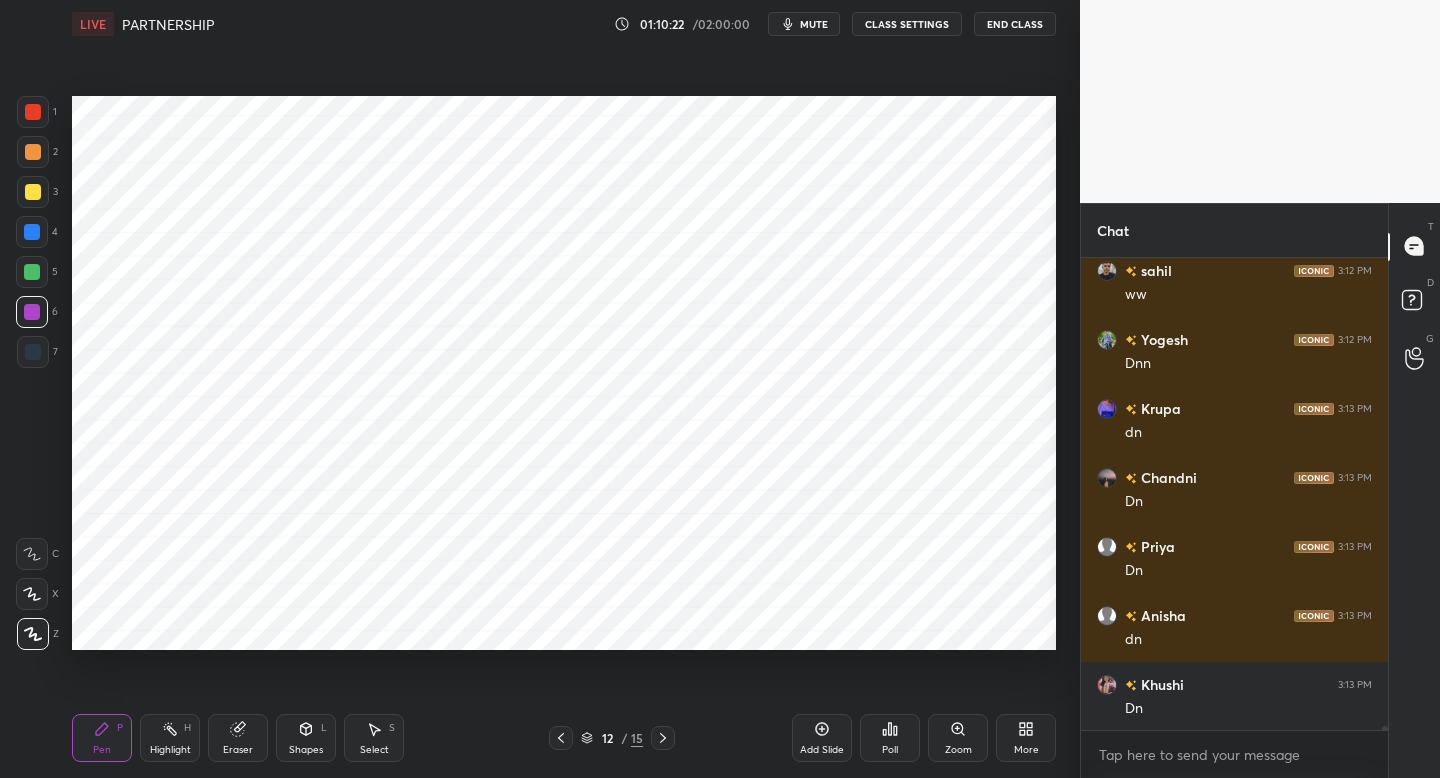 click 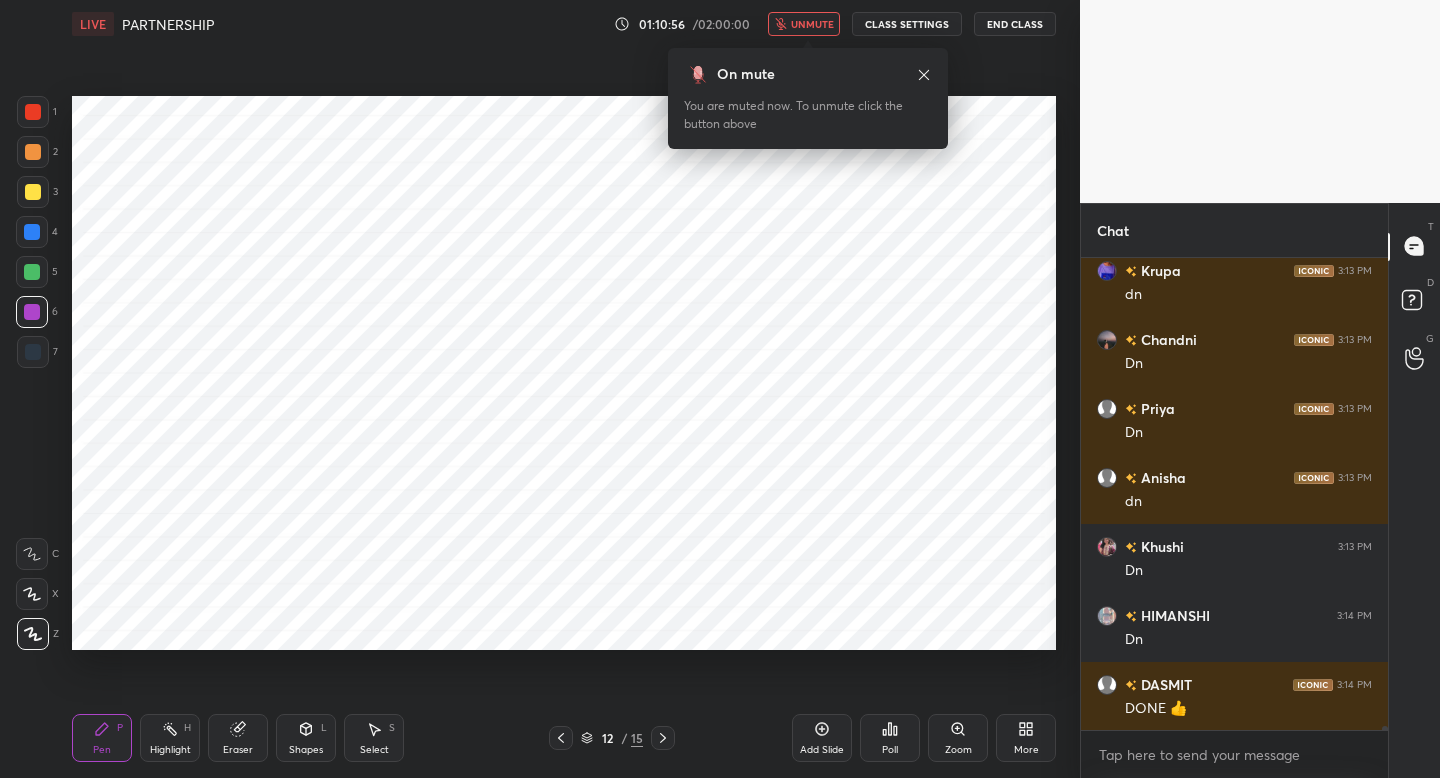 scroll, scrollTop: 53651, scrollLeft: 0, axis: vertical 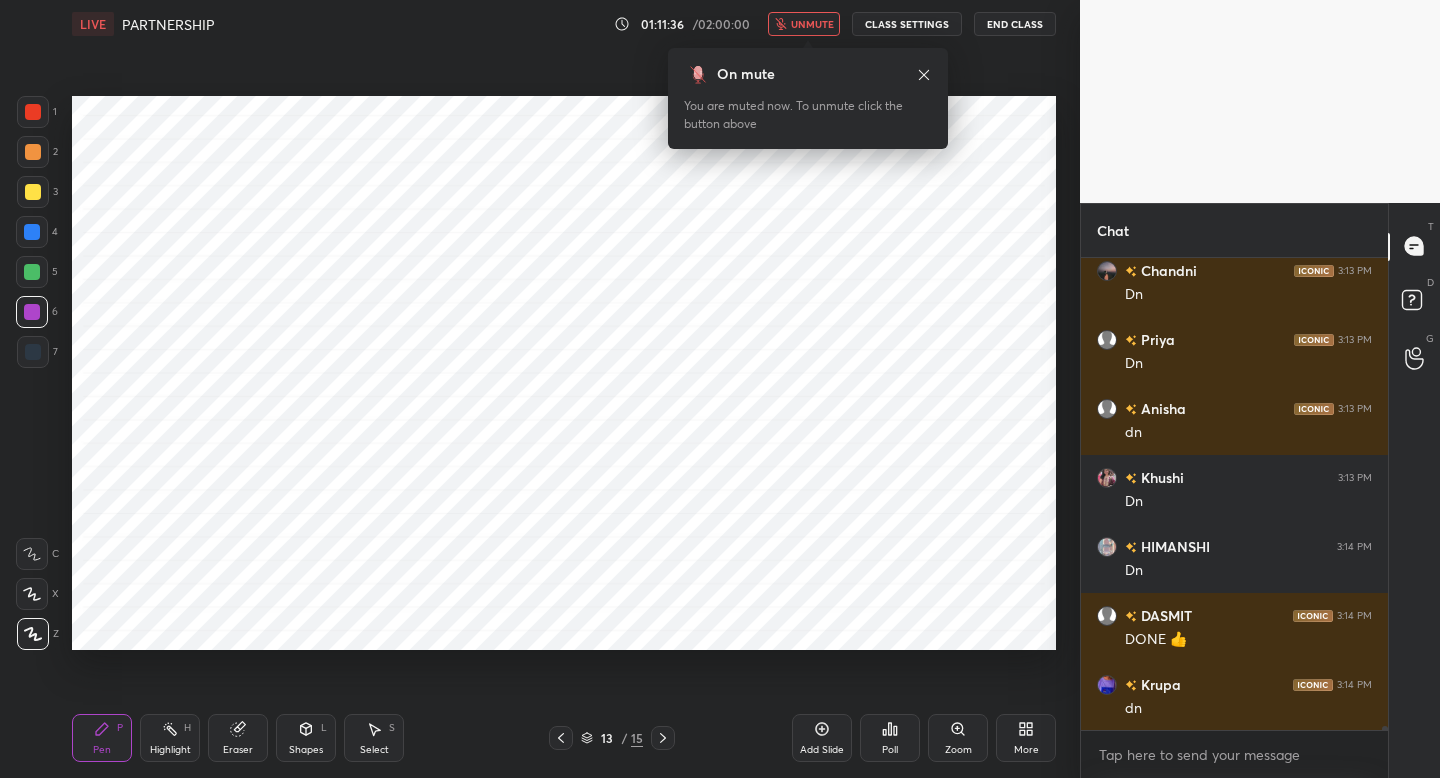 click 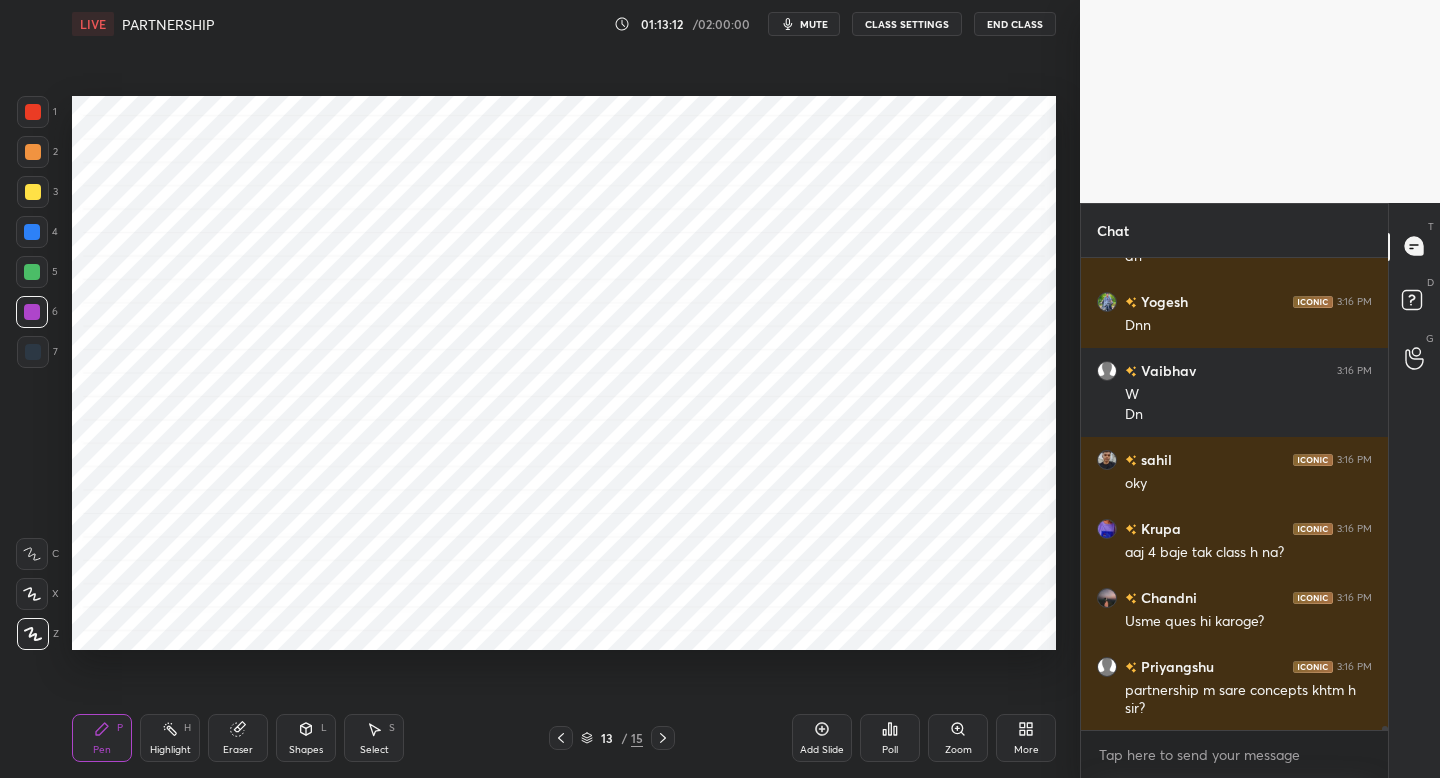 scroll, scrollTop: 55069, scrollLeft: 0, axis: vertical 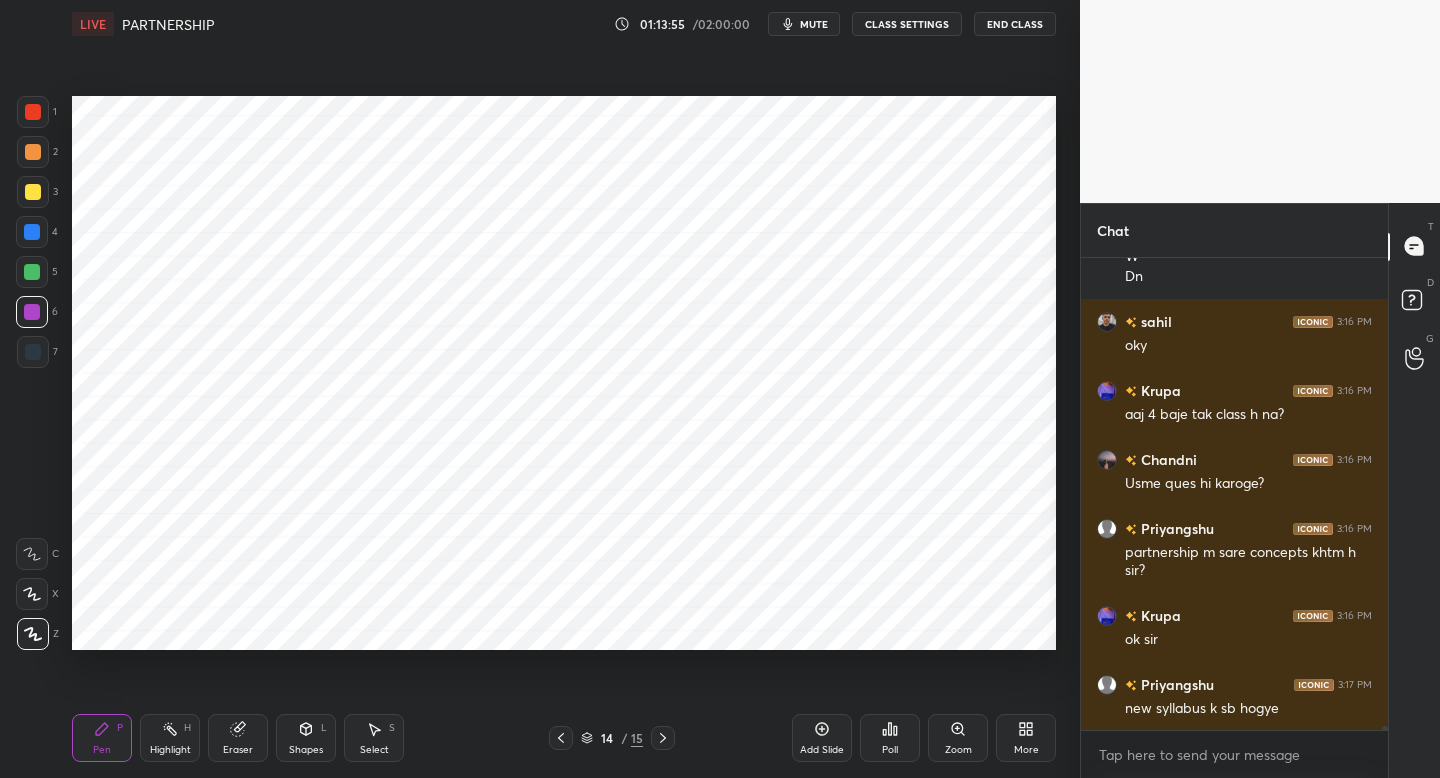 click on "mute" at bounding box center (814, 24) 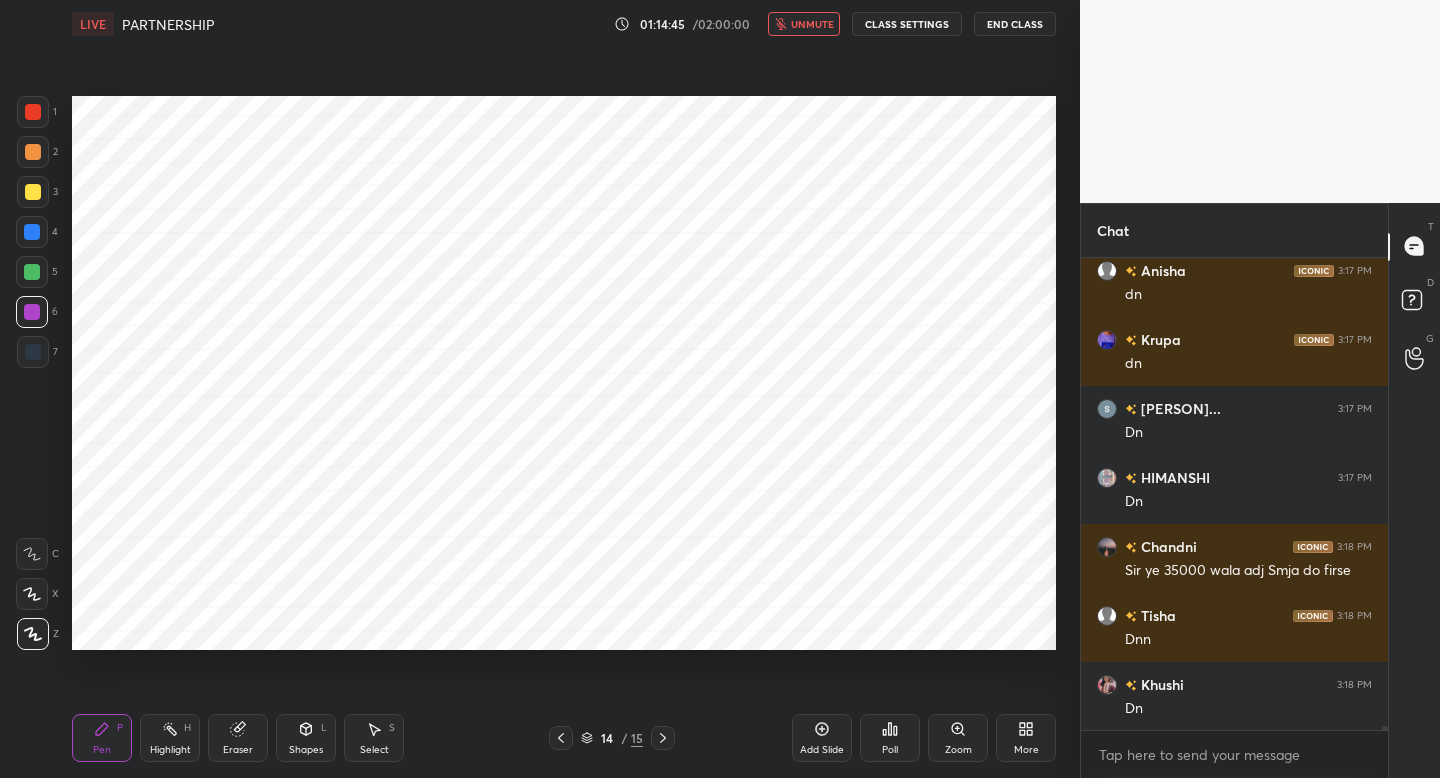 scroll, scrollTop: 55690, scrollLeft: 0, axis: vertical 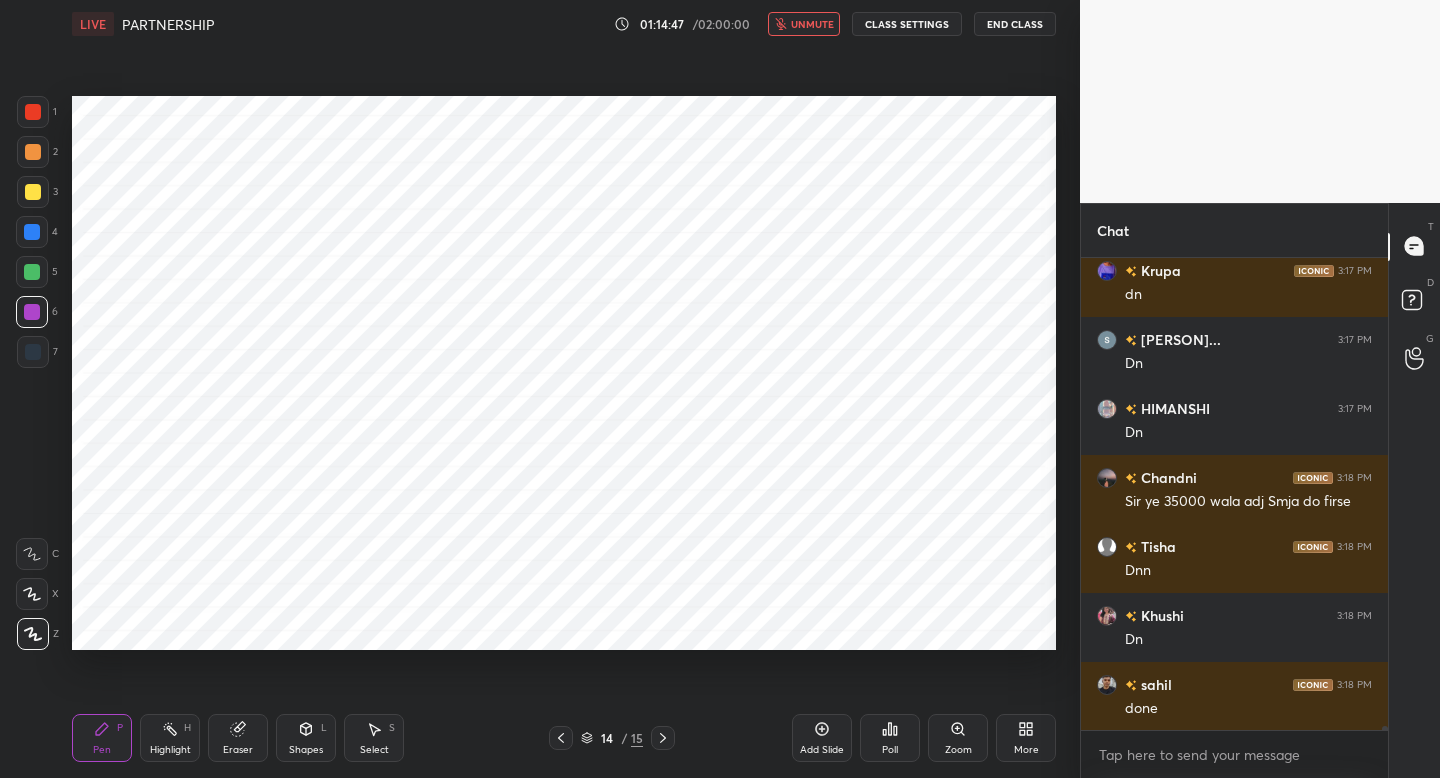 click on "unmute" at bounding box center (812, 24) 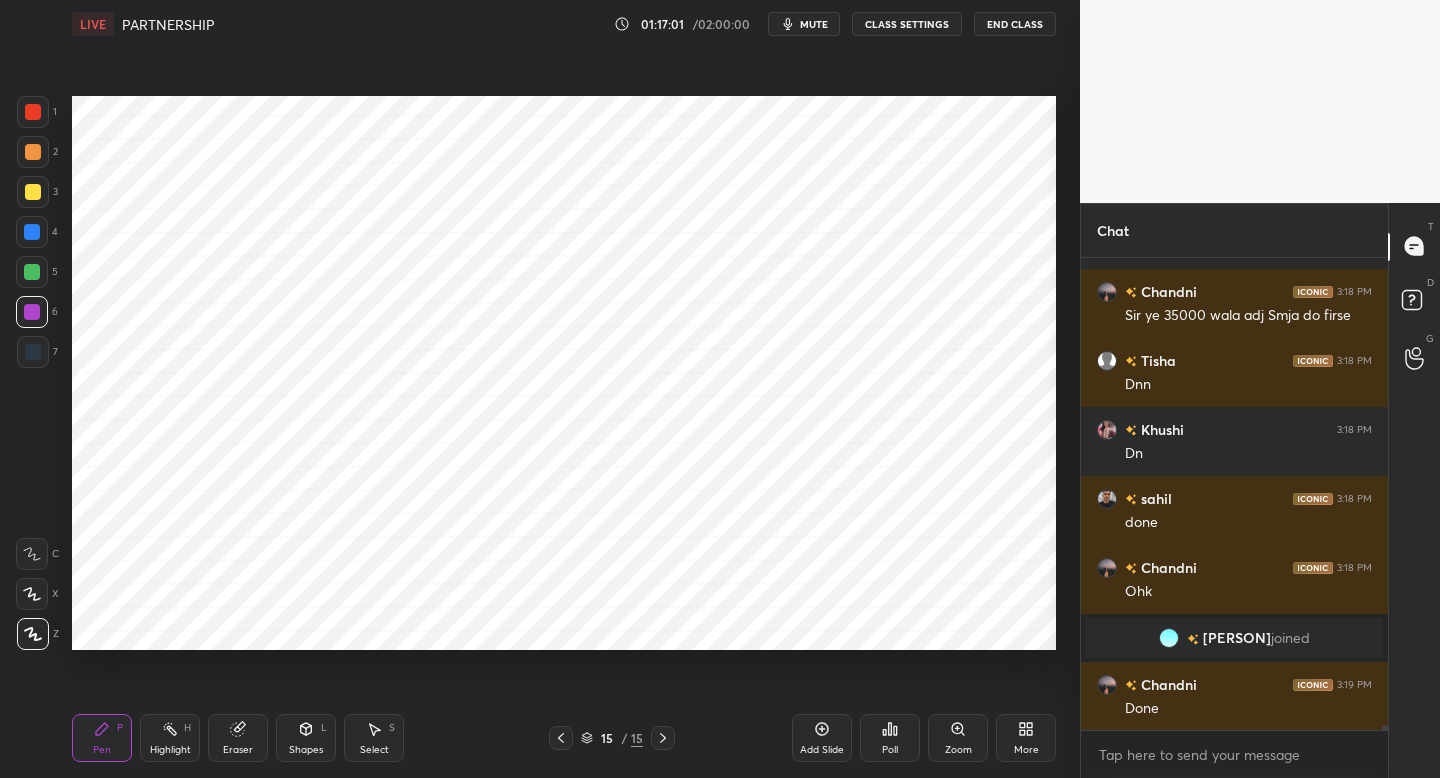 scroll, scrollTop: 48562, scrollLeft: 0, axis: vertical 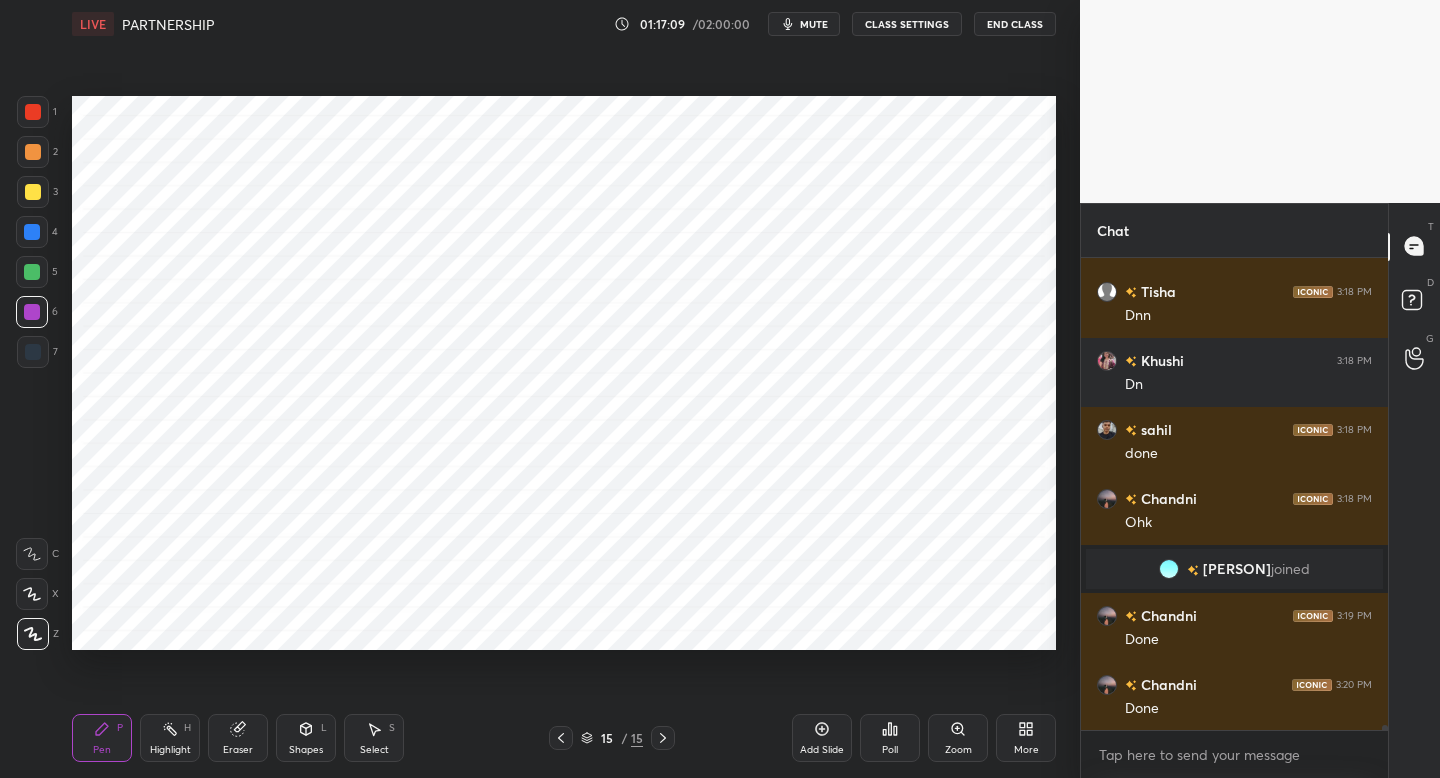 click on "mute" at bounding box center [814, 24] 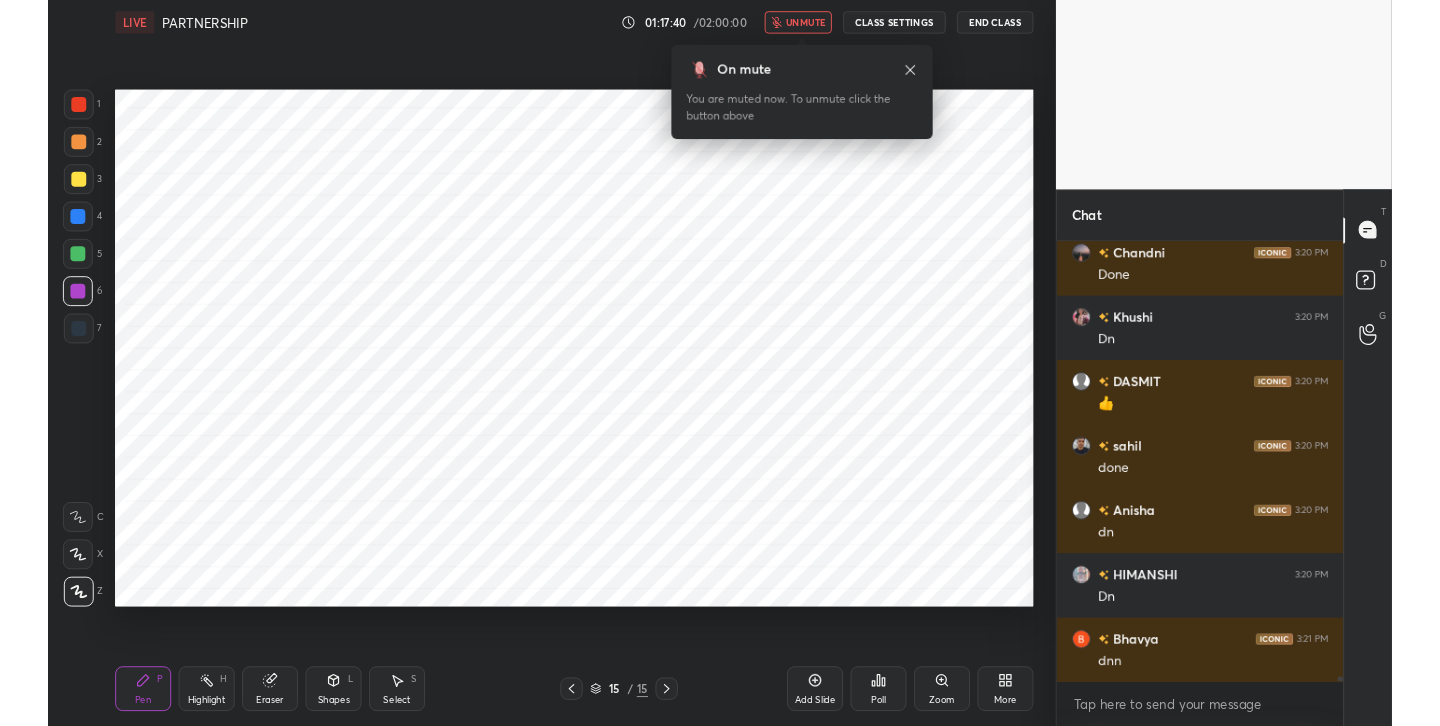 scroll, scrollTop: 49045, scrollLeft: 0, axis: vertical 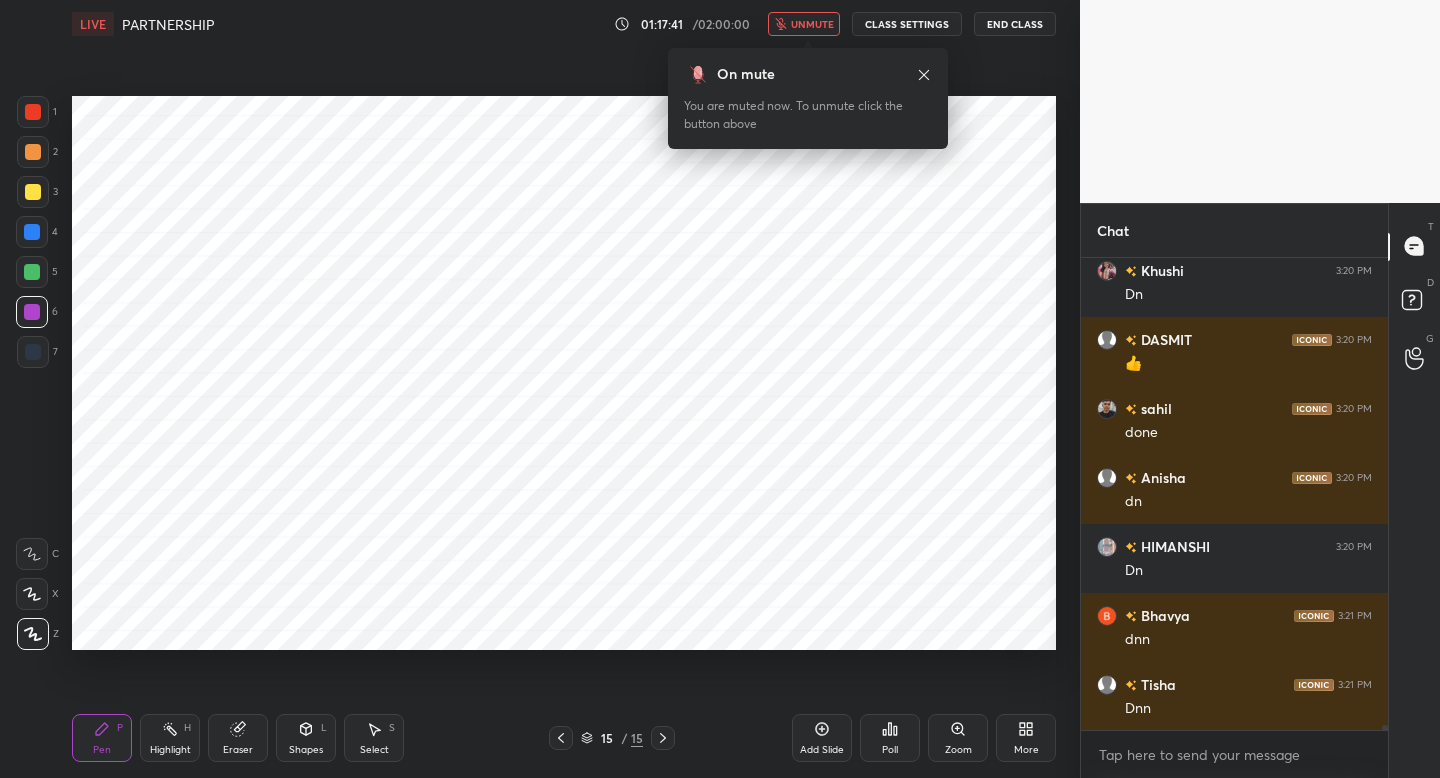click on "unmute" at bounding box center (812, 24) 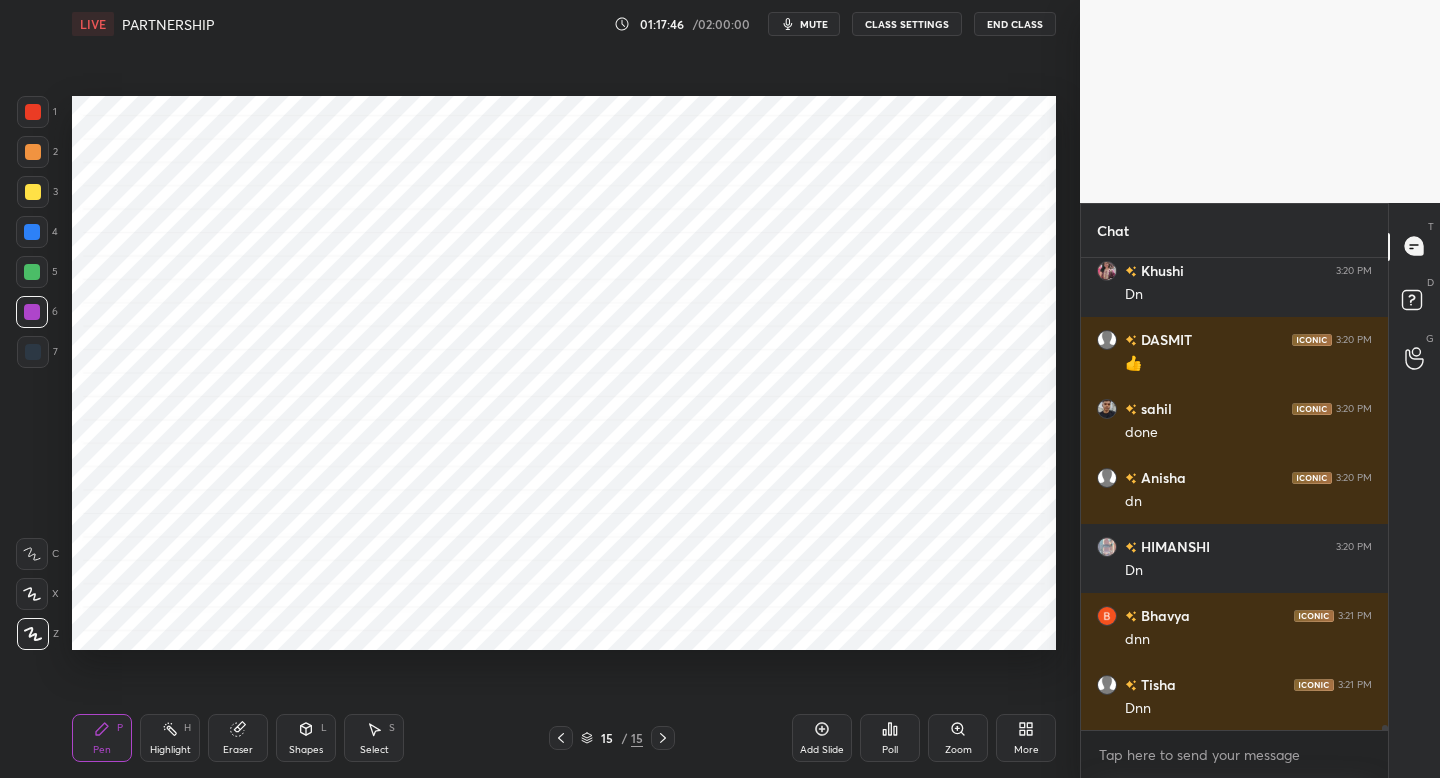click 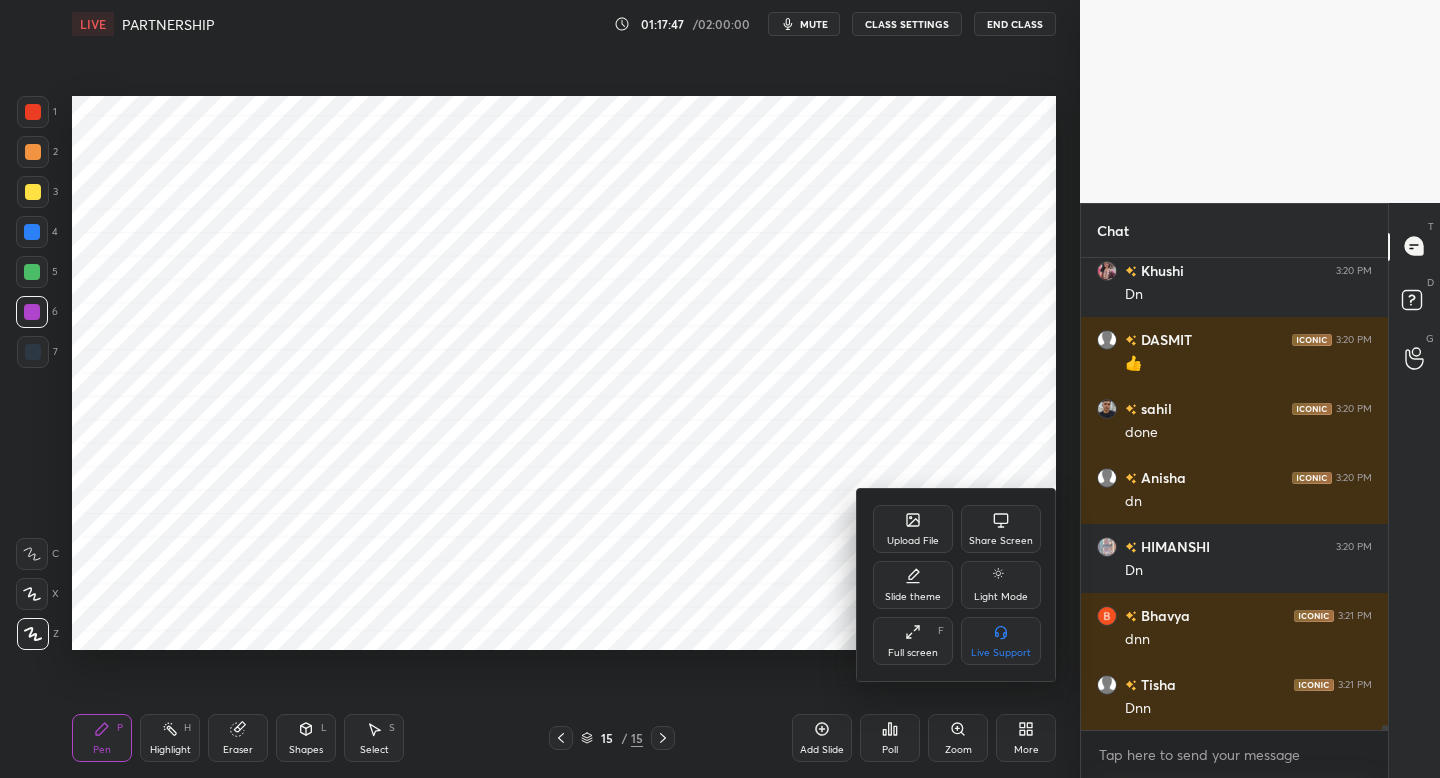 click on "Share Screen" at bounding box center [1001, 541] 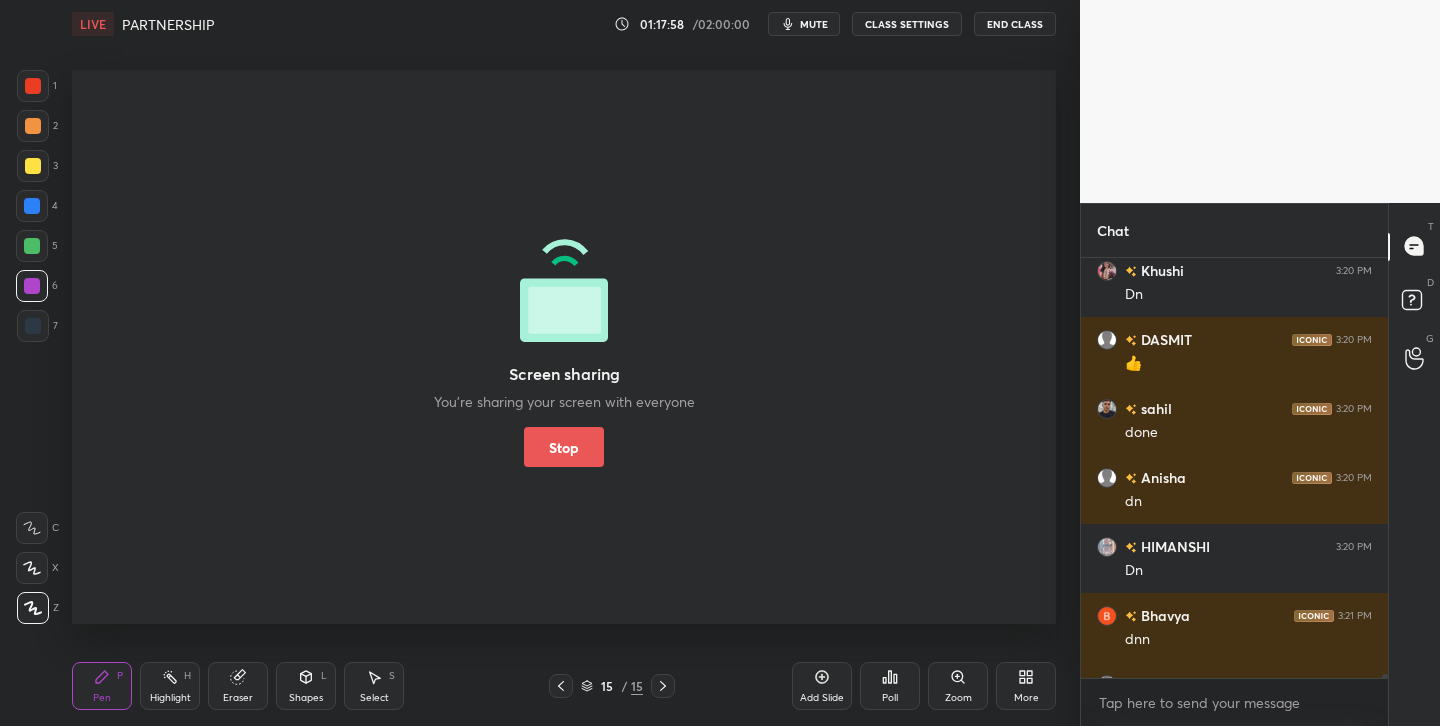 scroll, scrollTop: 598, scrollLeft: 1000, axis: both 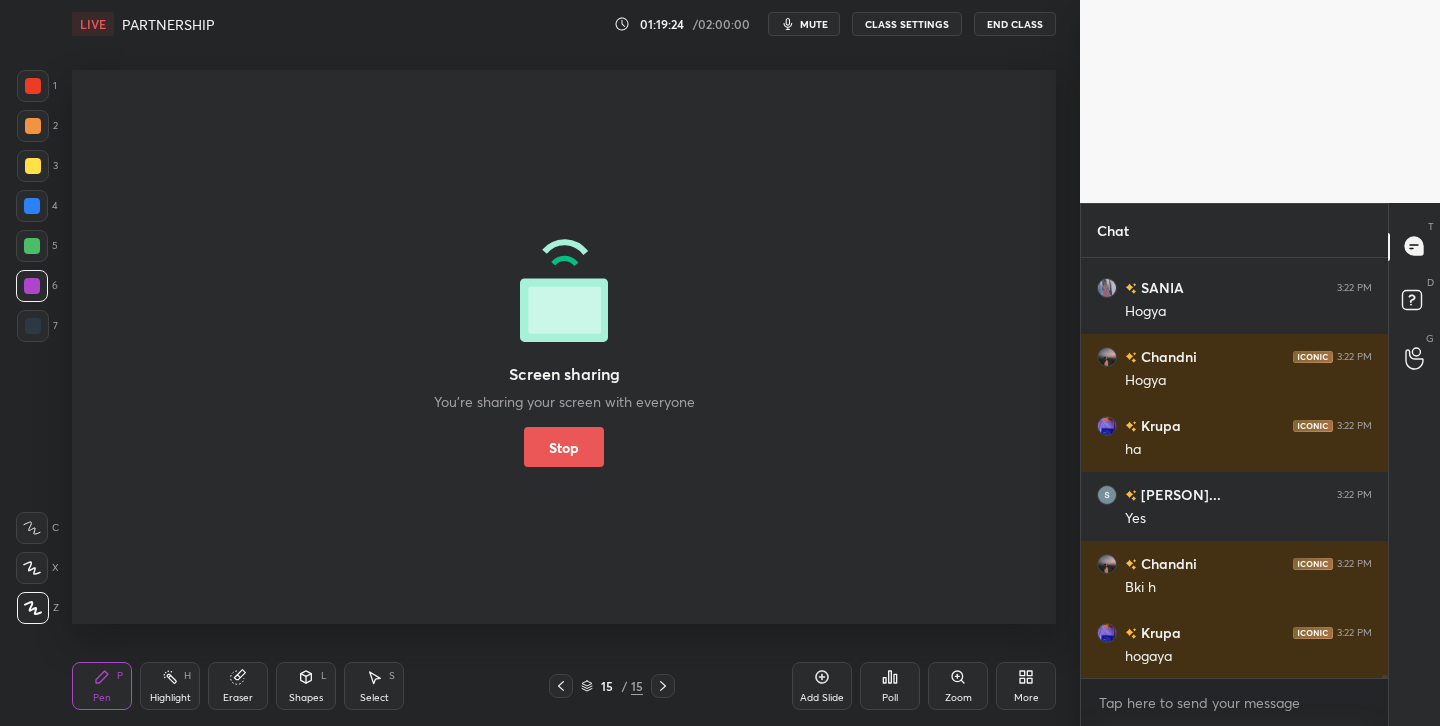 click on "mute" at bounding box center [814, 24] 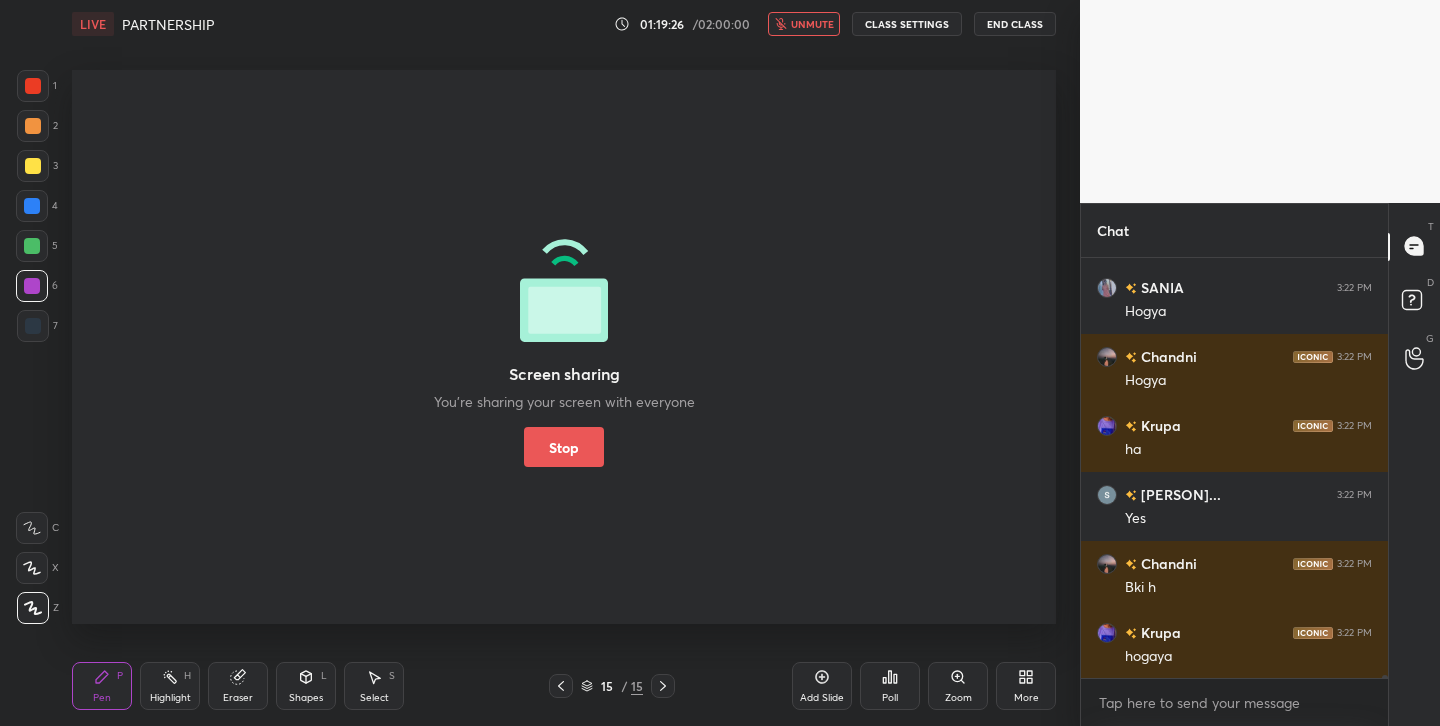 scroll, scrollTop: 50753, scrollLeft: 0, axis: vertical 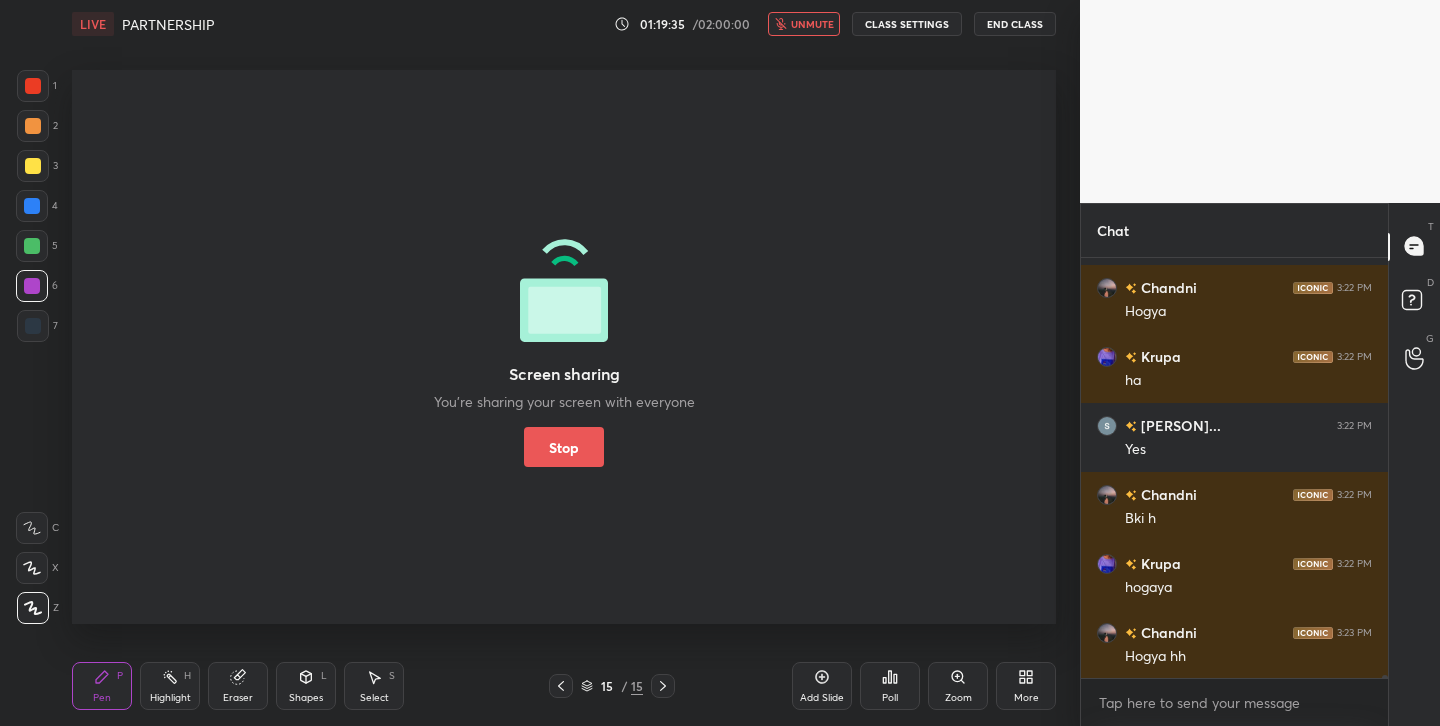 click on "unmute" at bounding box center (812, 24) 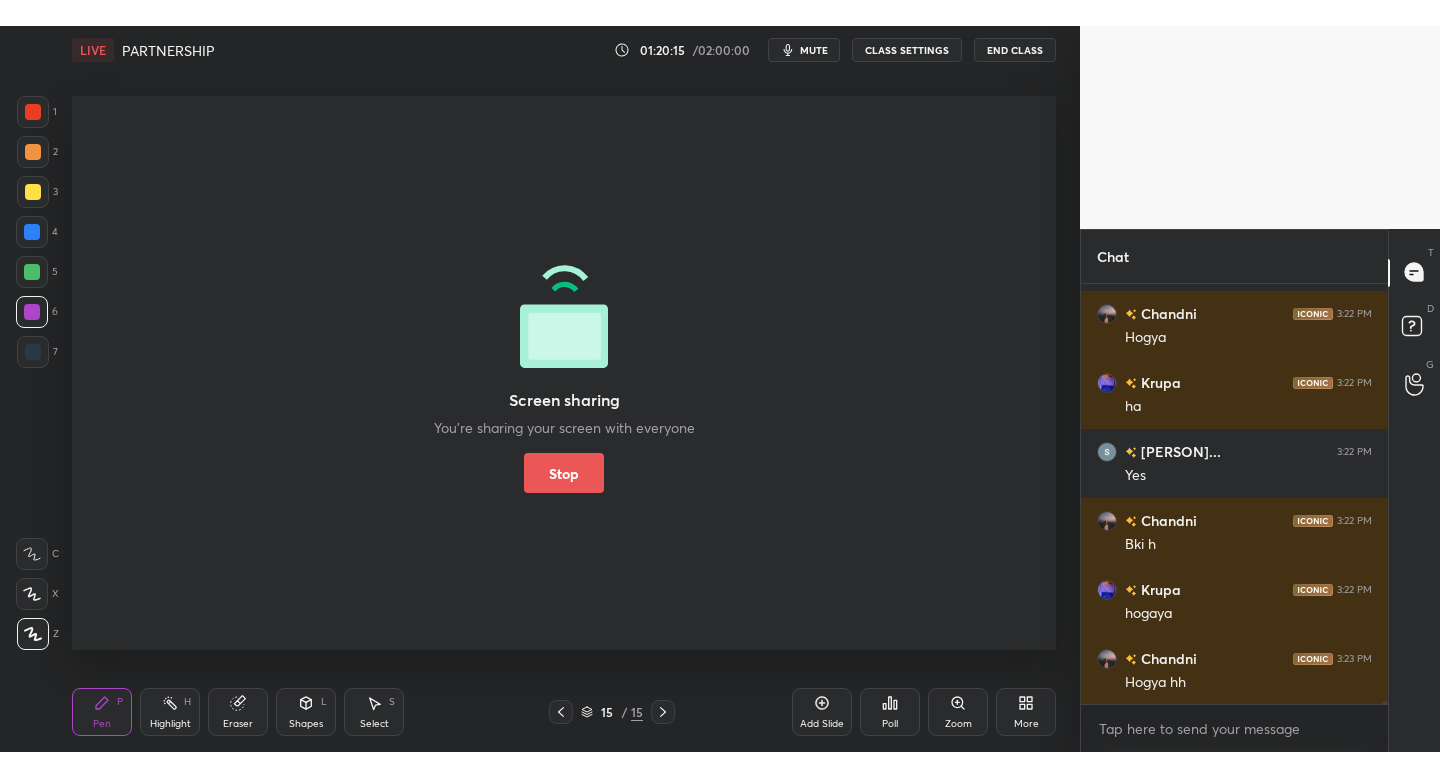 scroll, scrollTop: 51236, scrollLeft: 0, axis: vertical 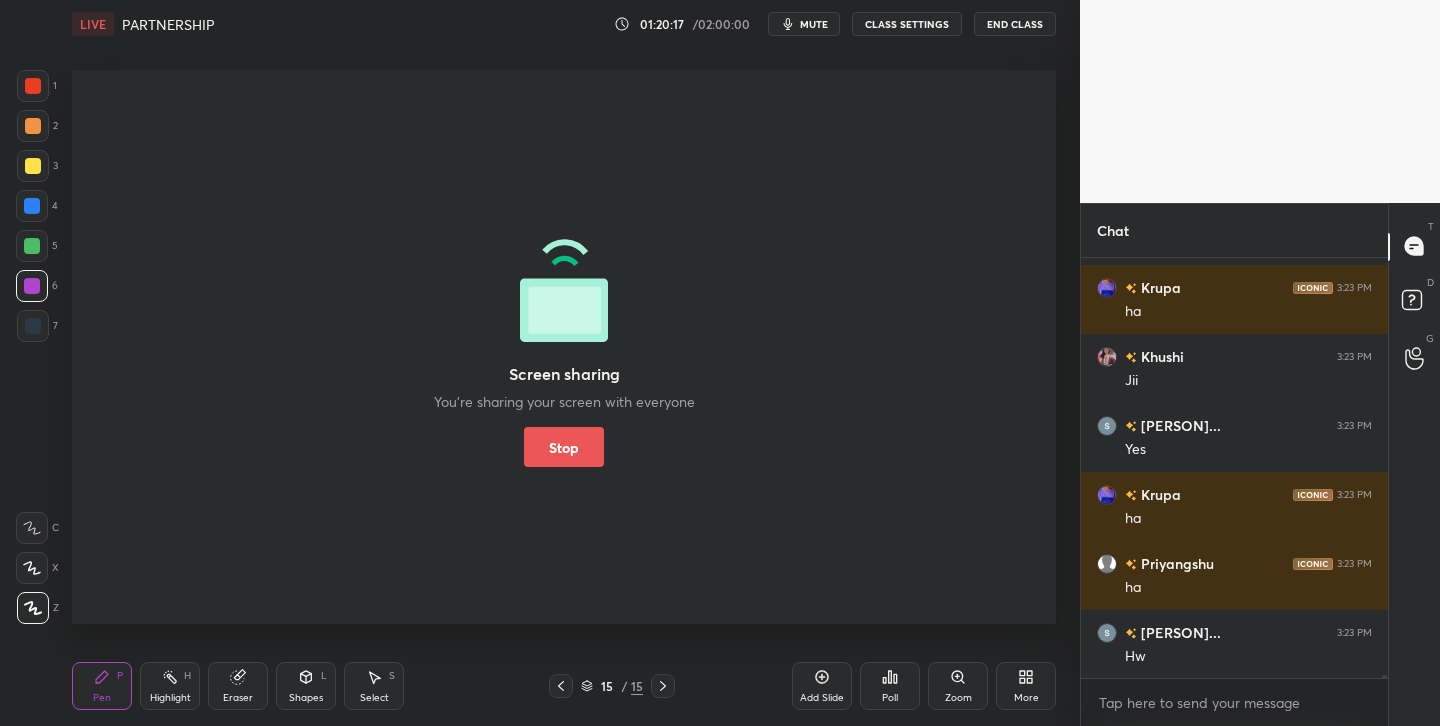 click on "Stop" at bounding box center [564, 447] 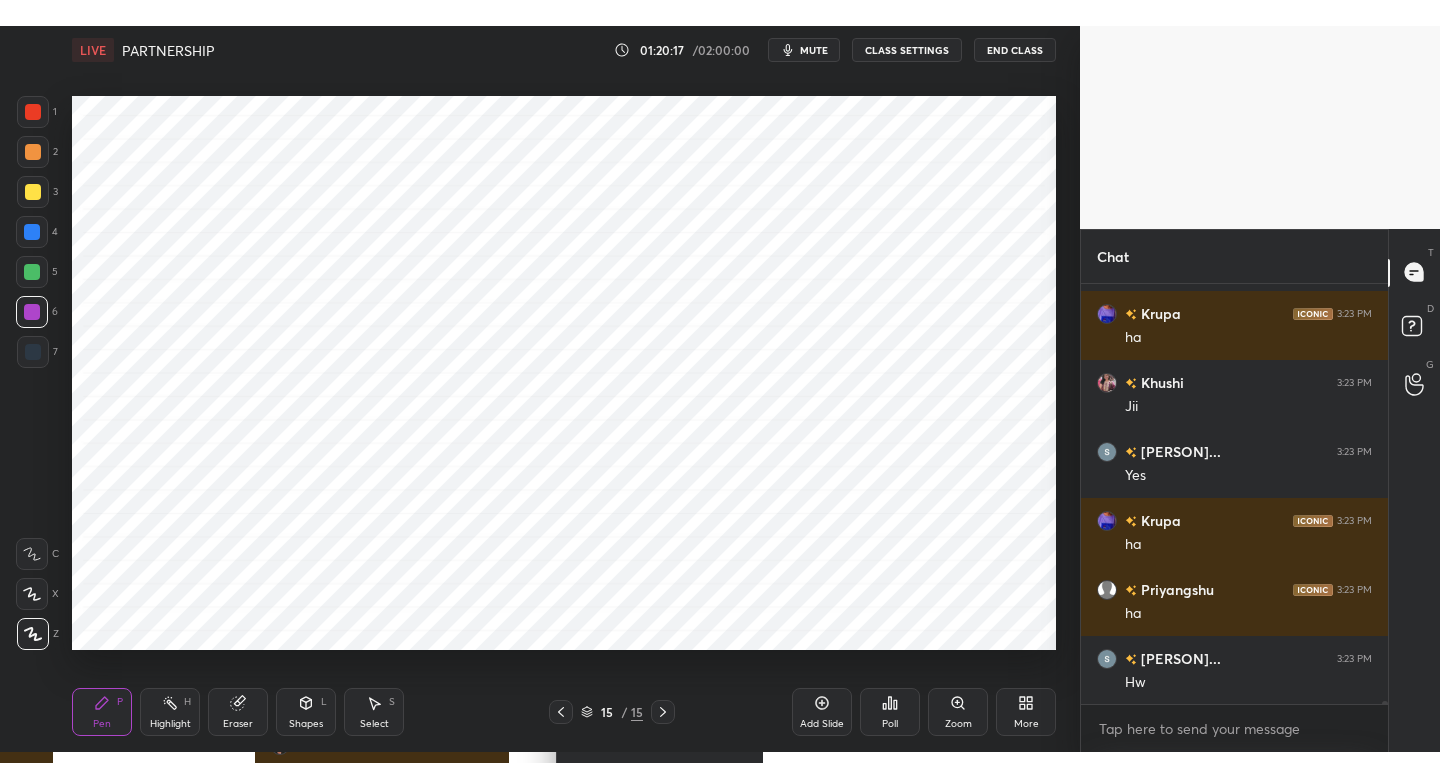 scroll, scrollTop: 99350, scrollLeft: 99000, axis: both 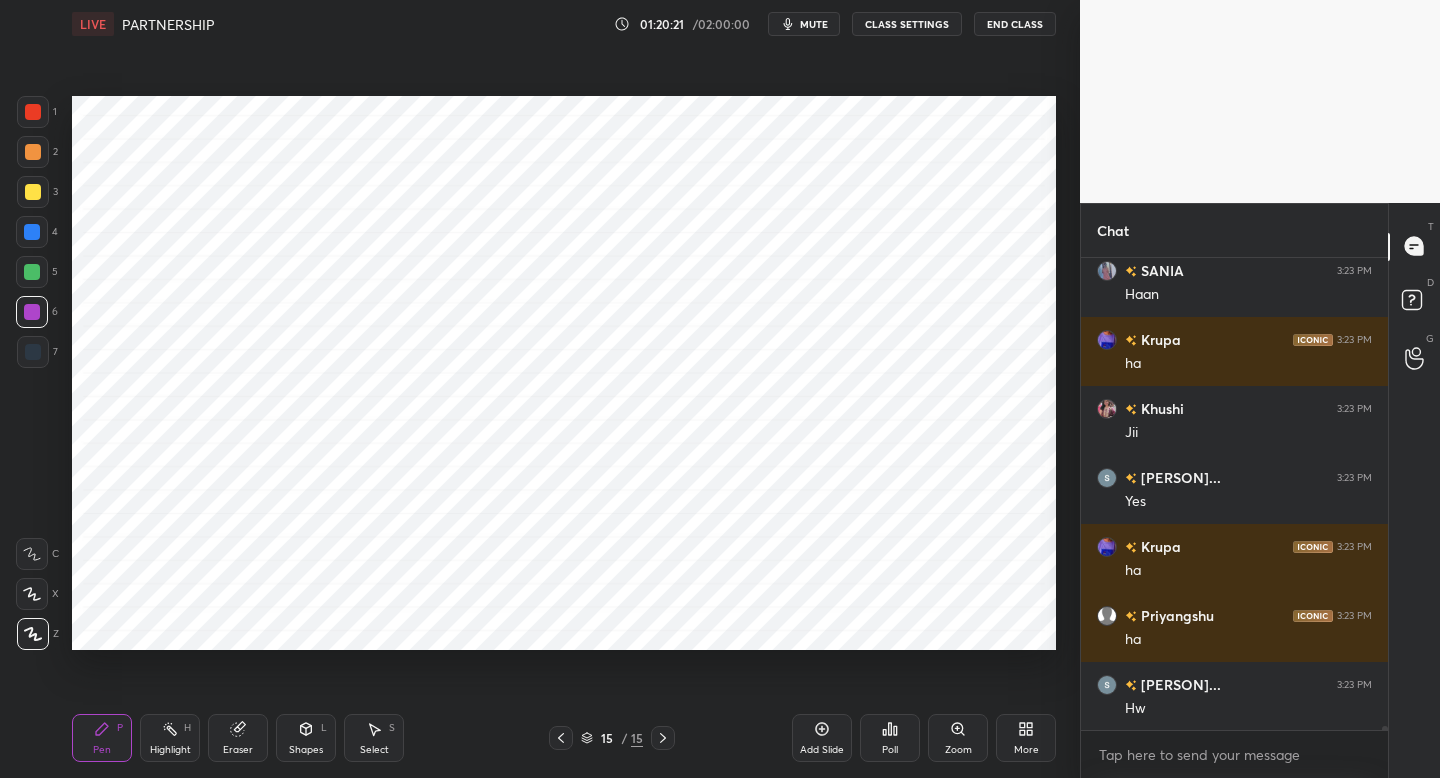 click 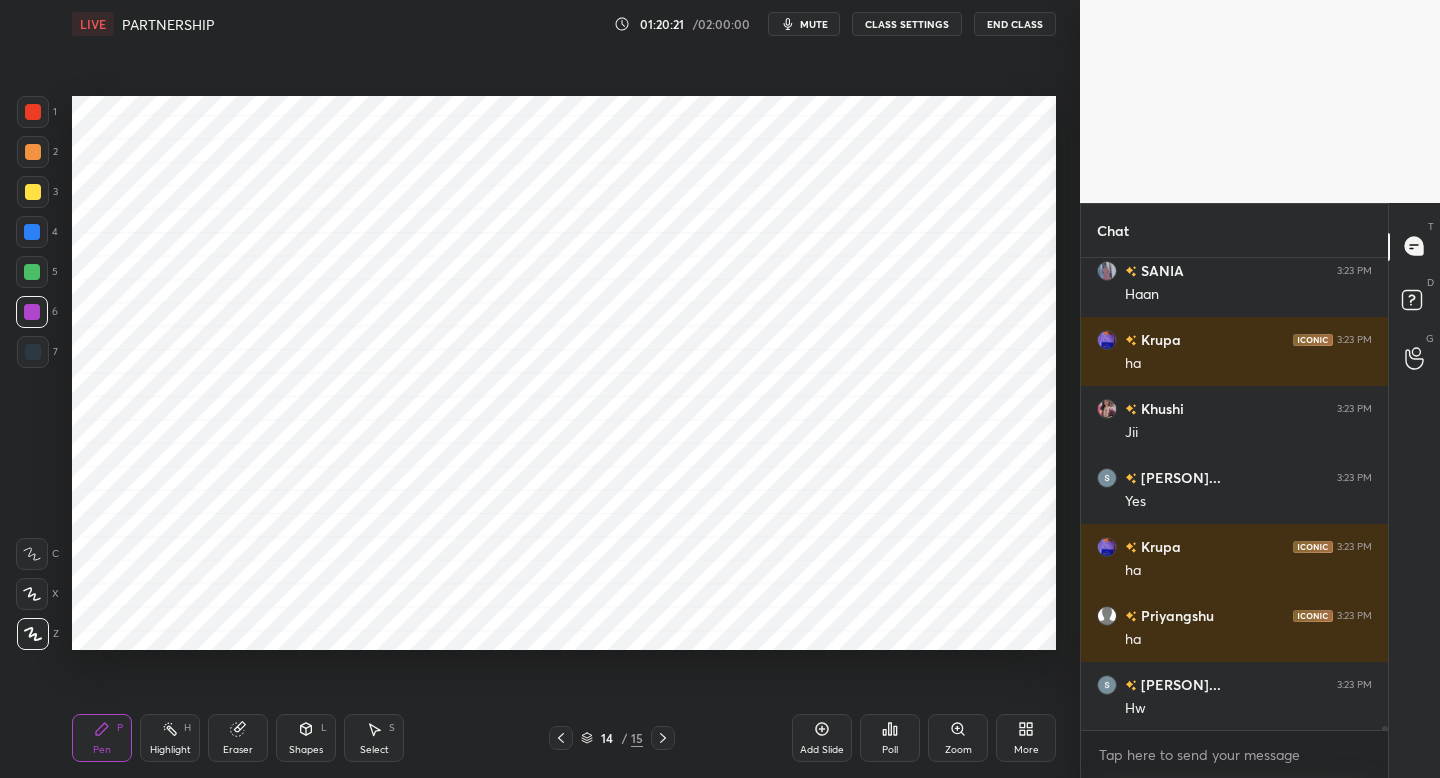 click 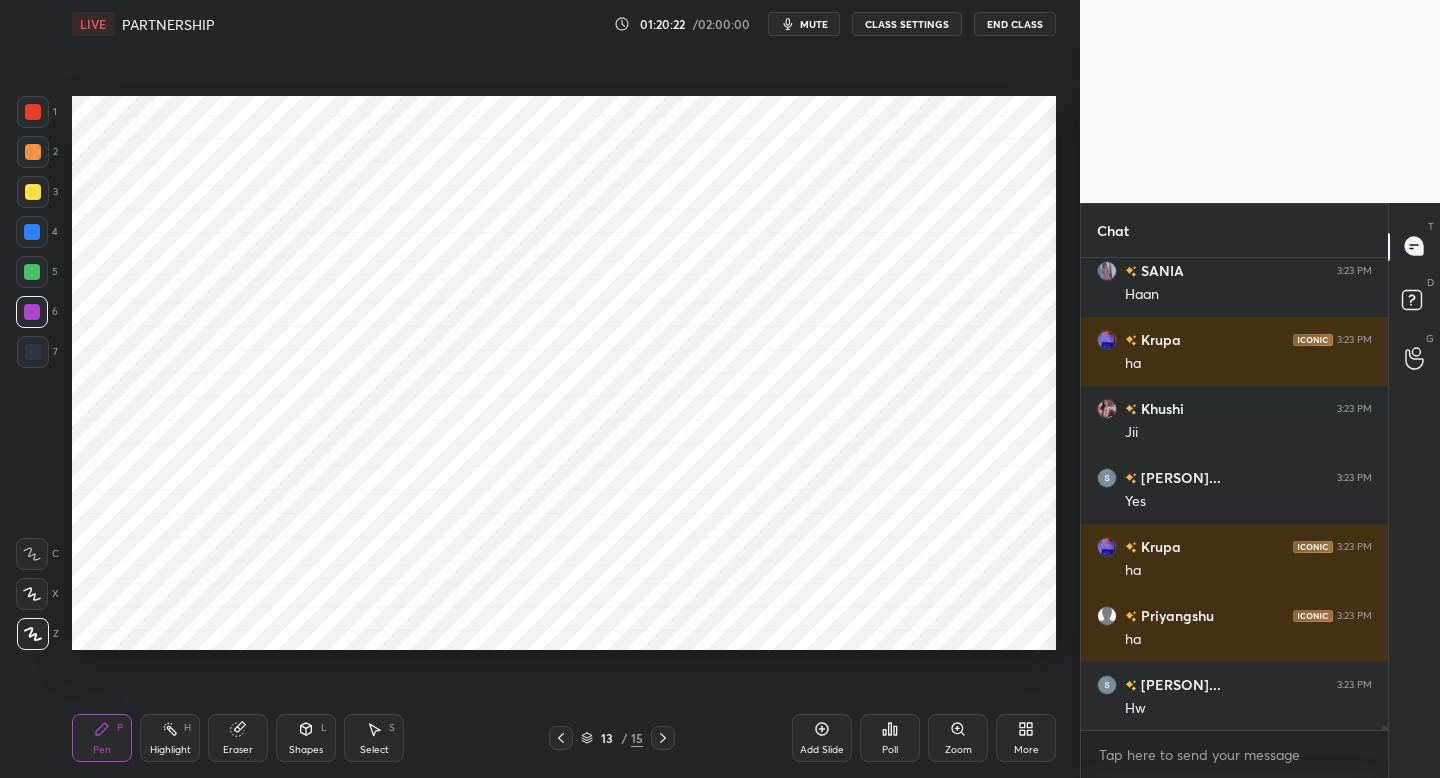 click 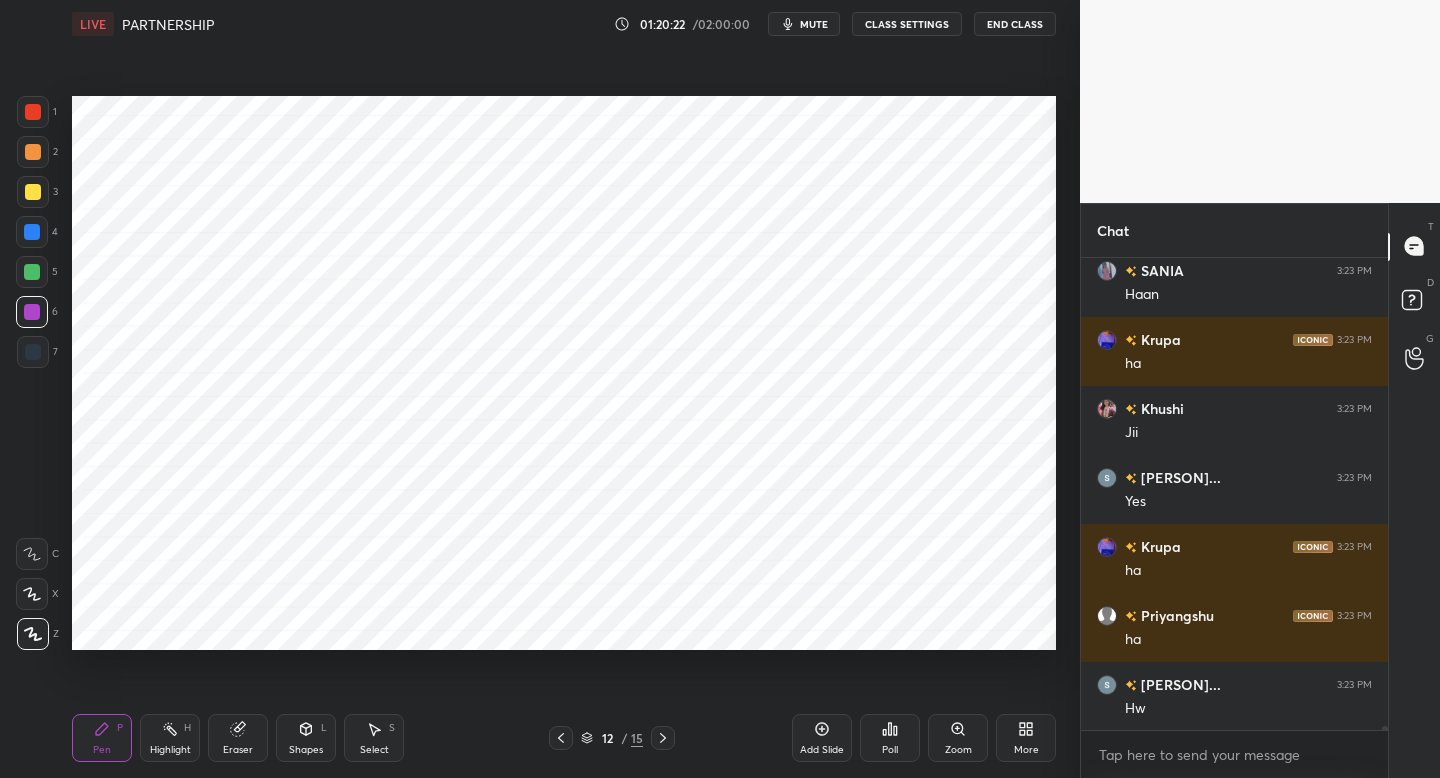 click 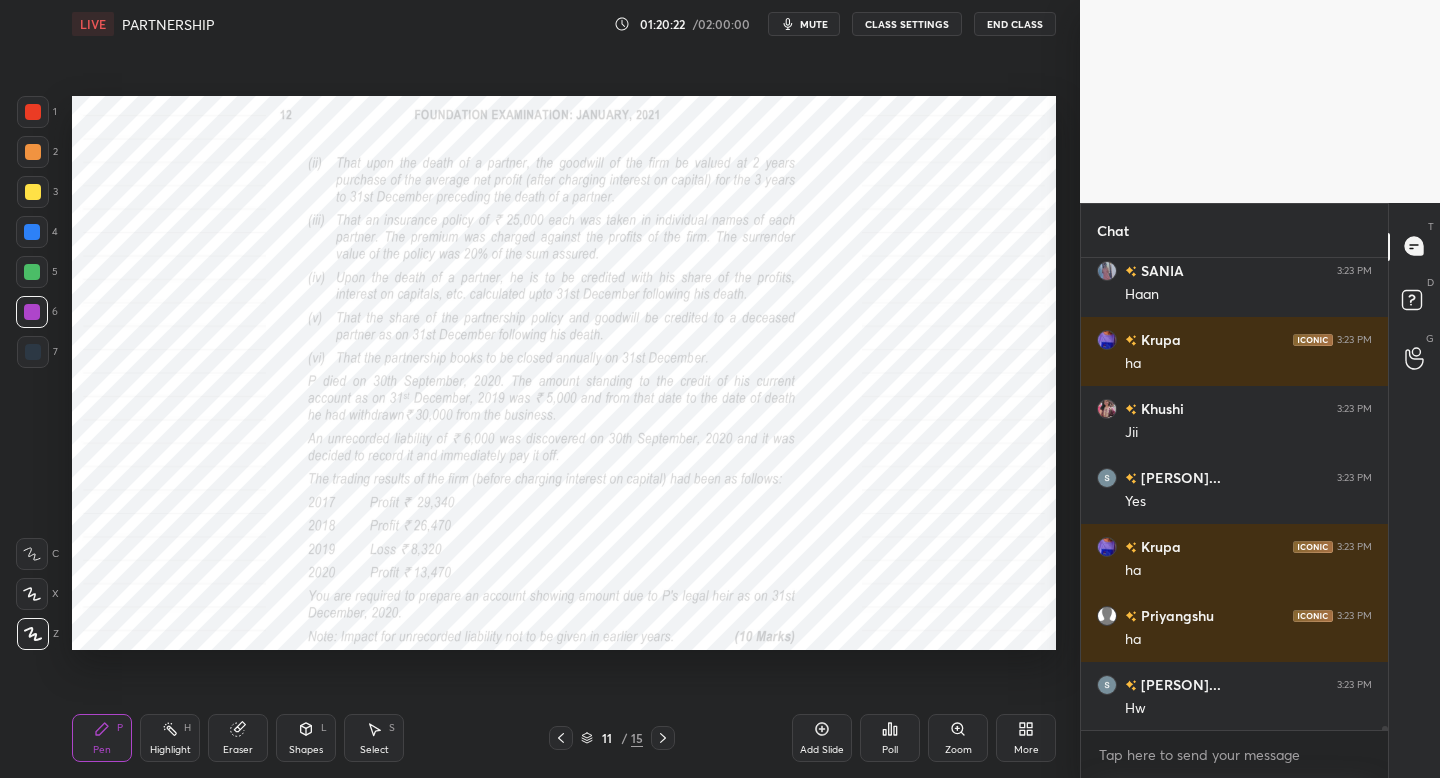 click 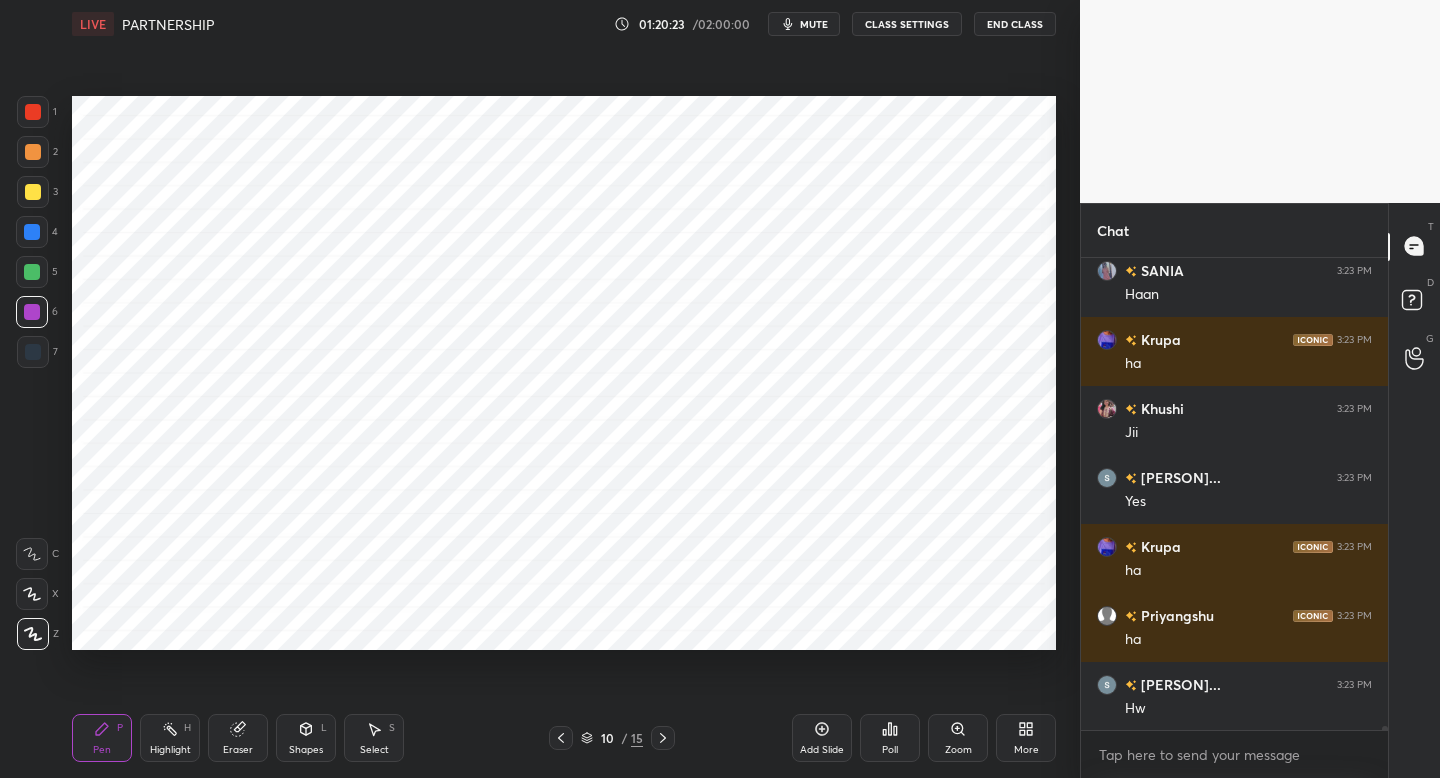 click 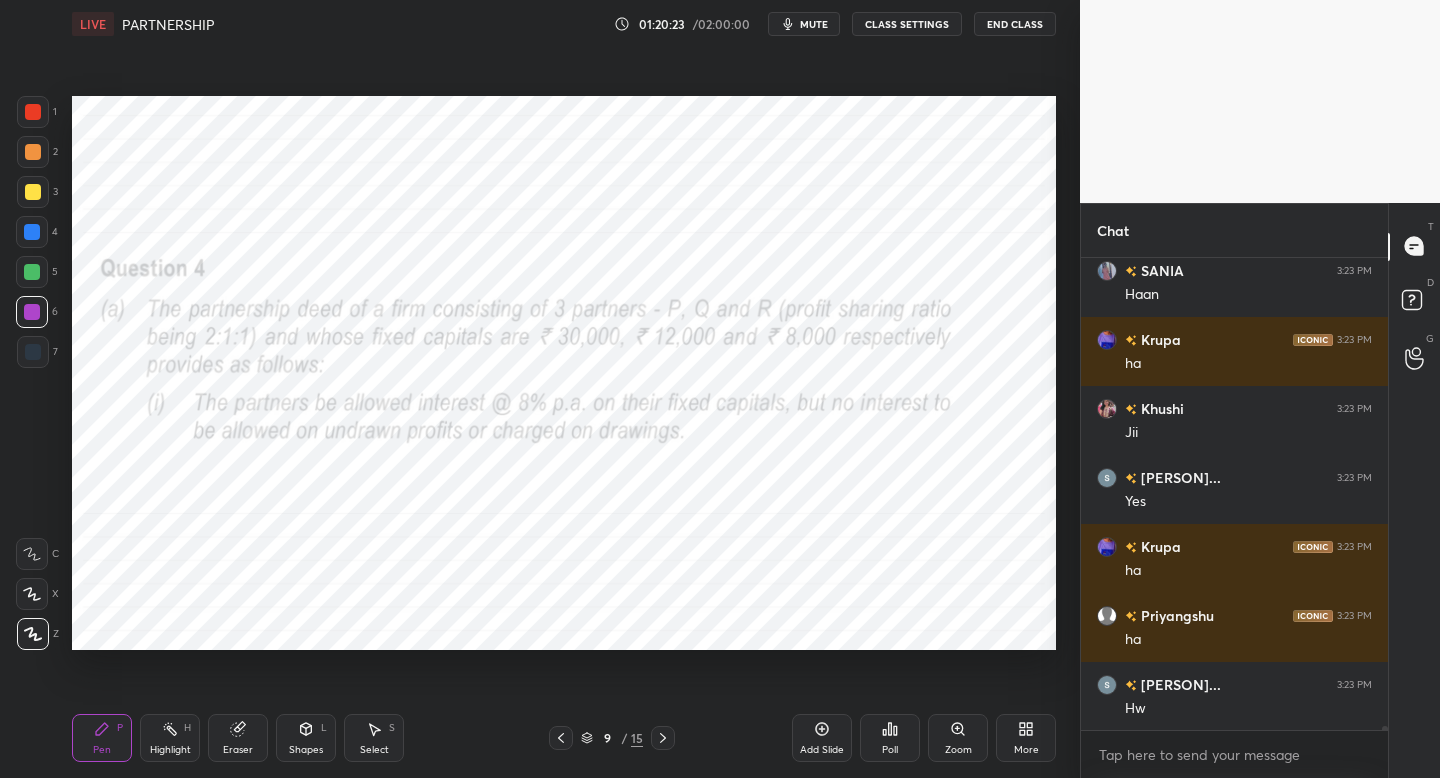 click 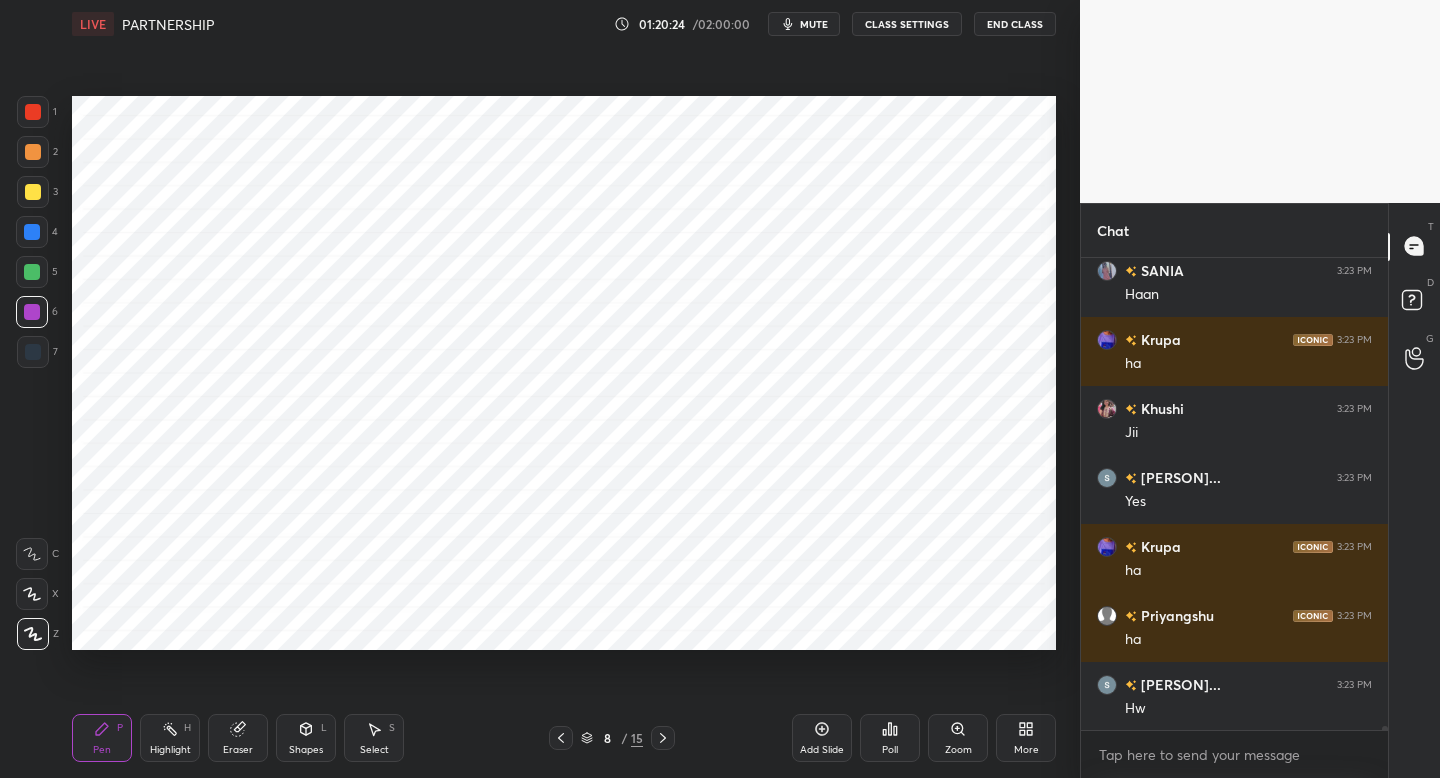 click 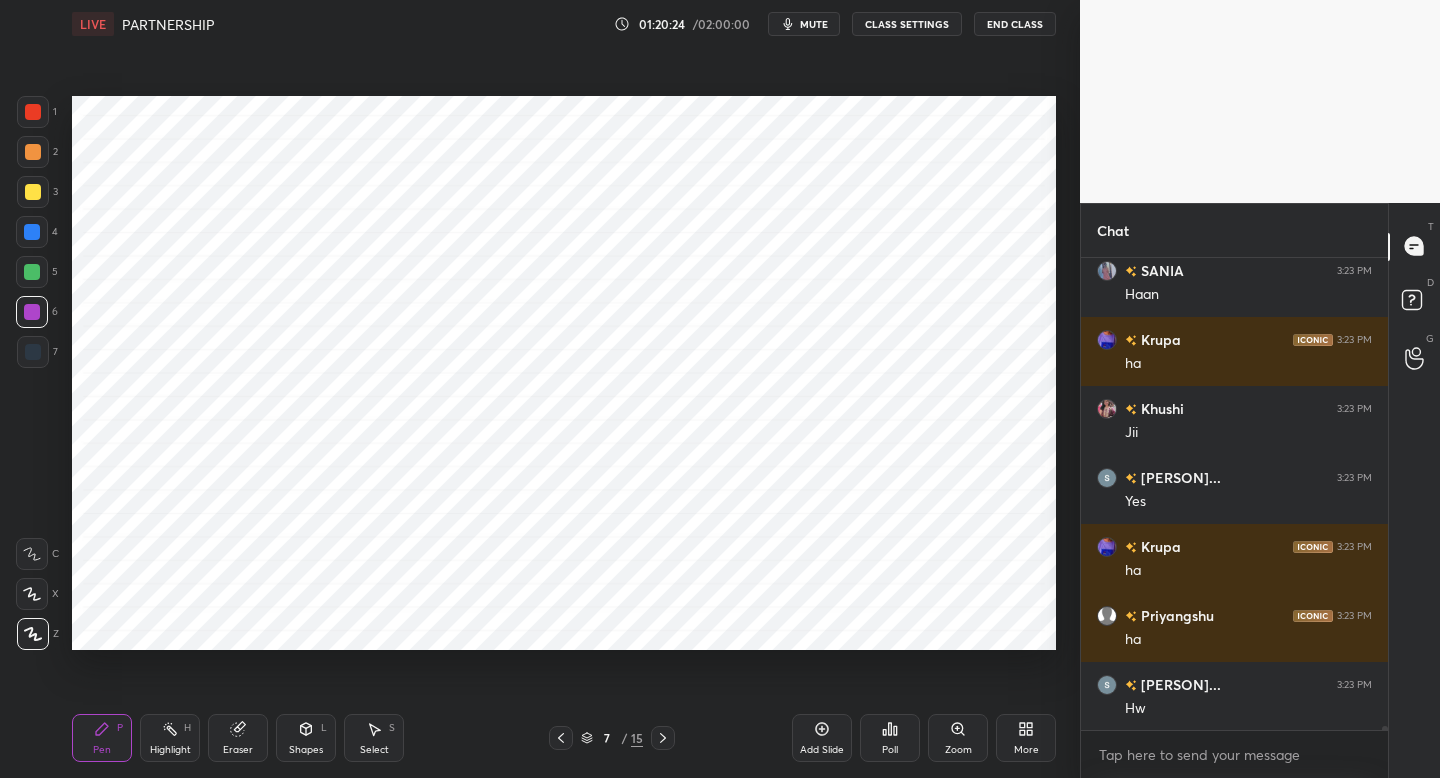 click 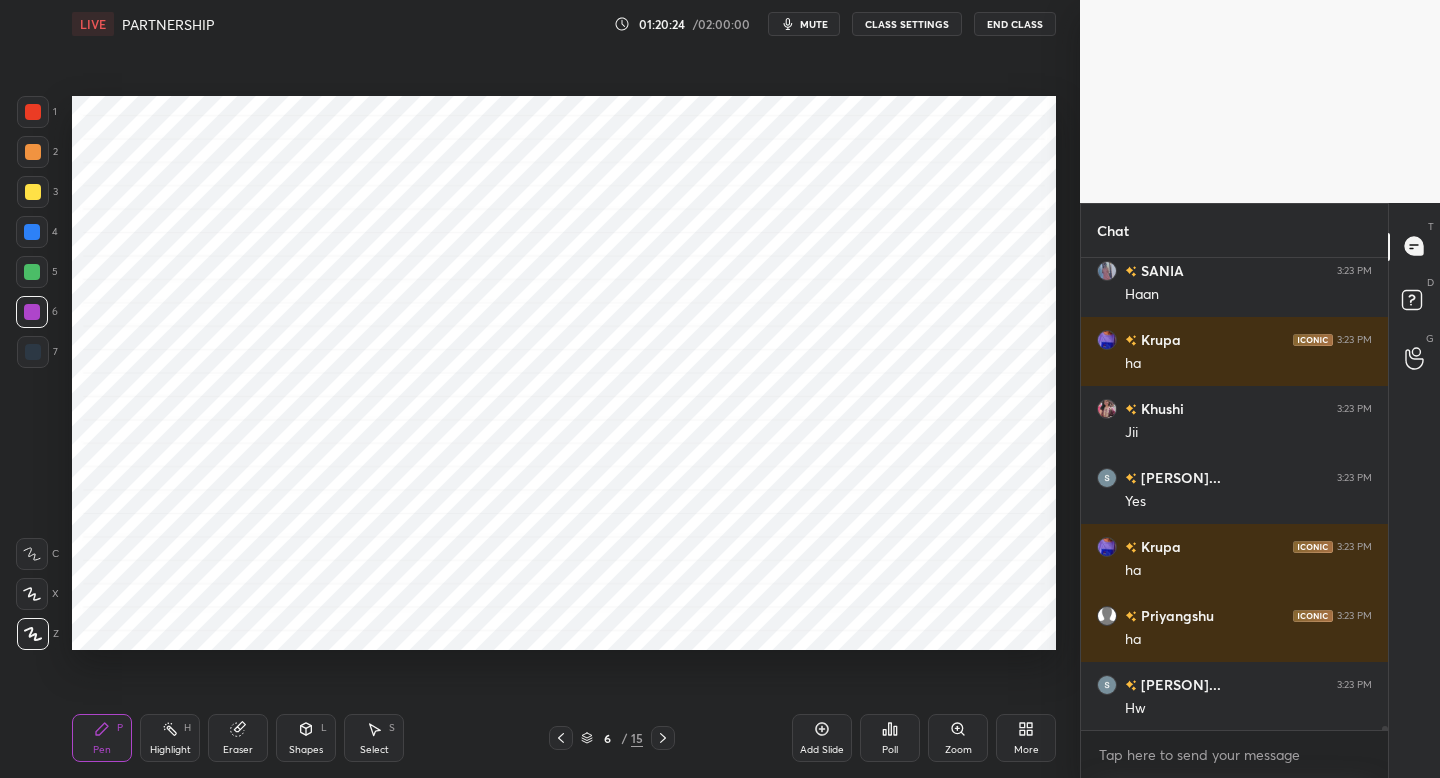 click 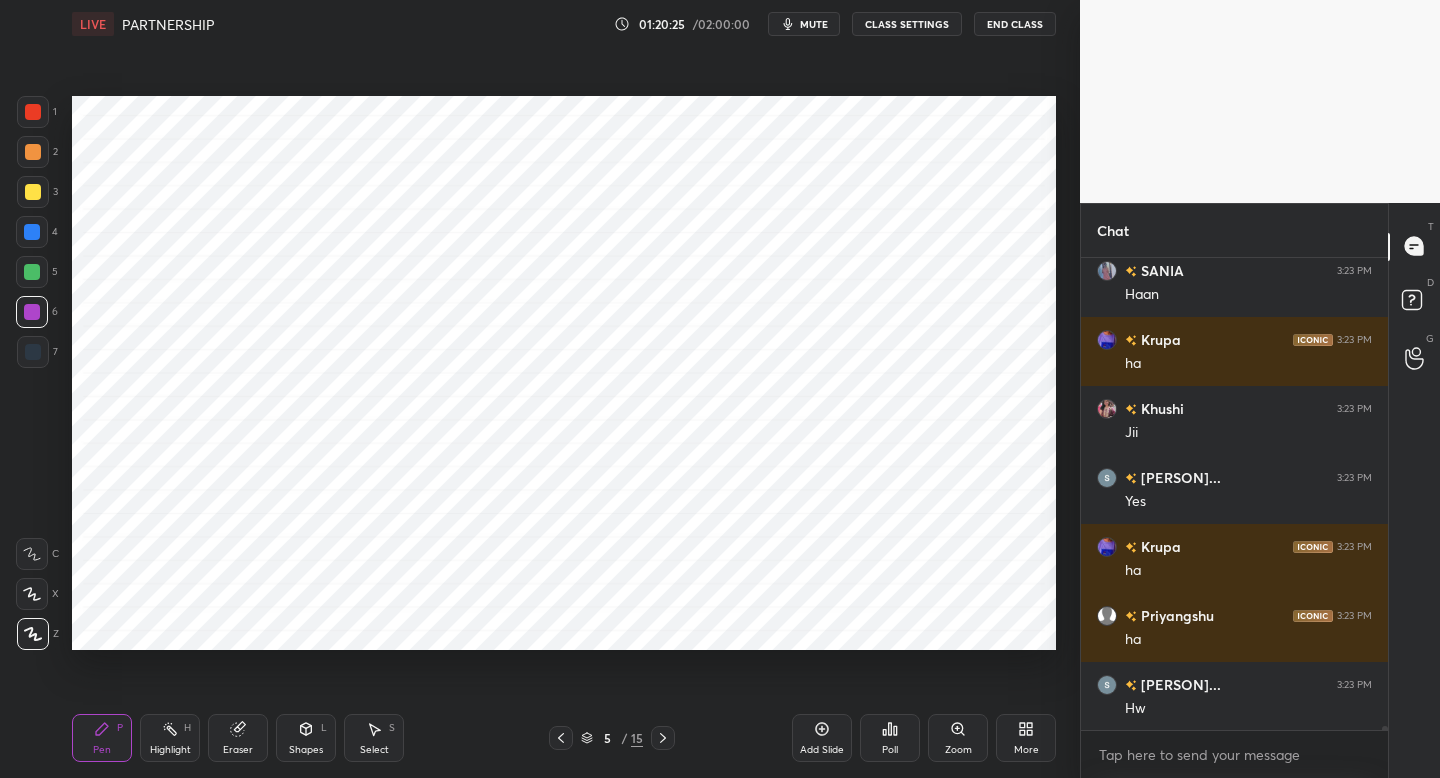 click 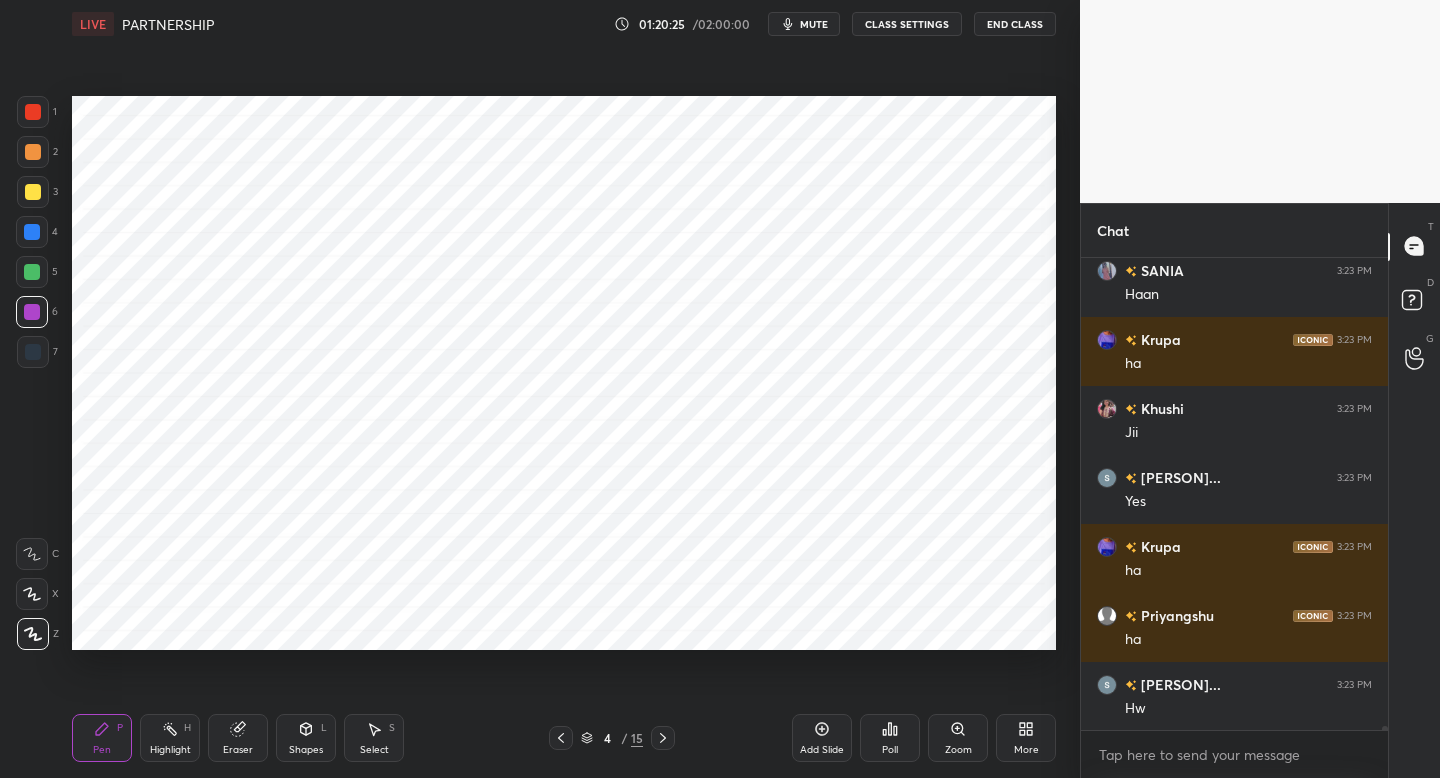 click 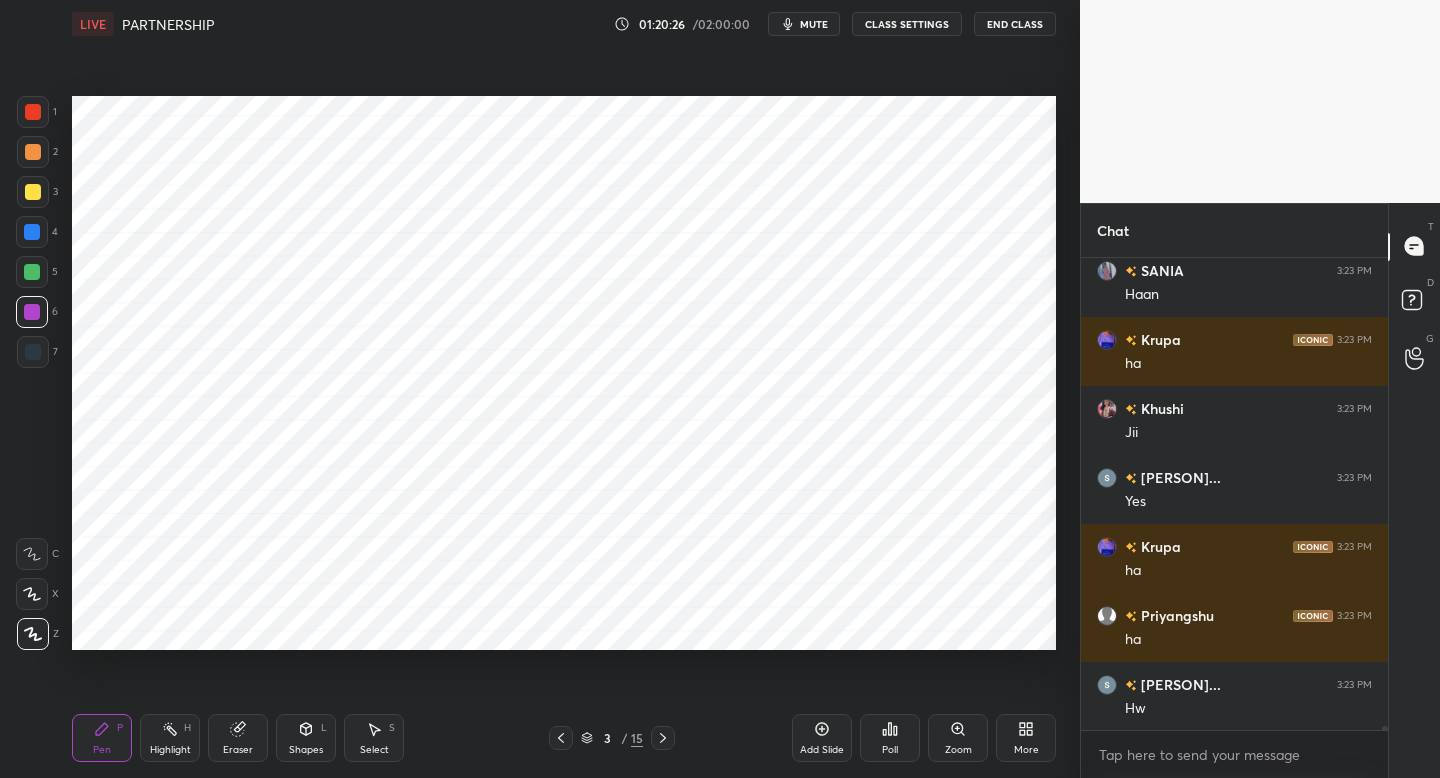 click 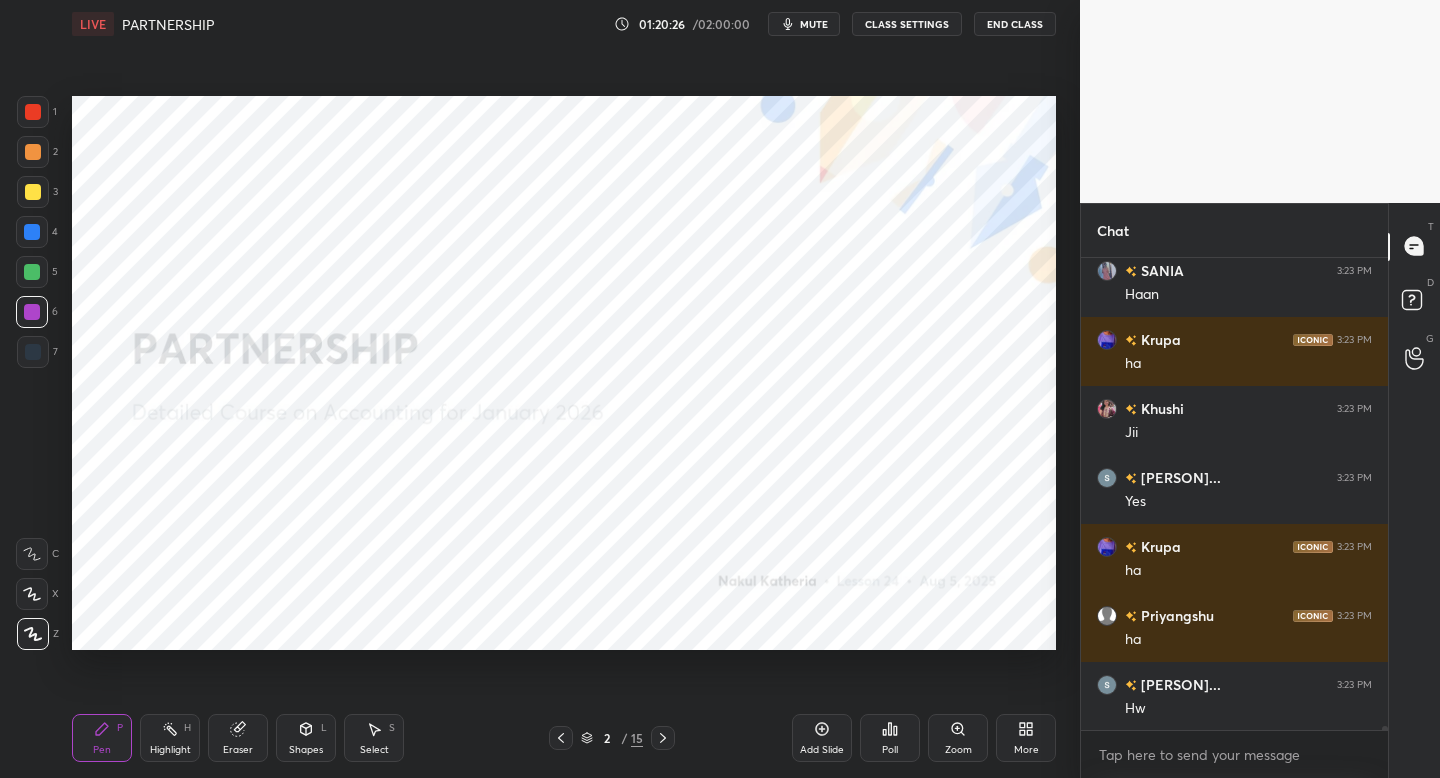 click 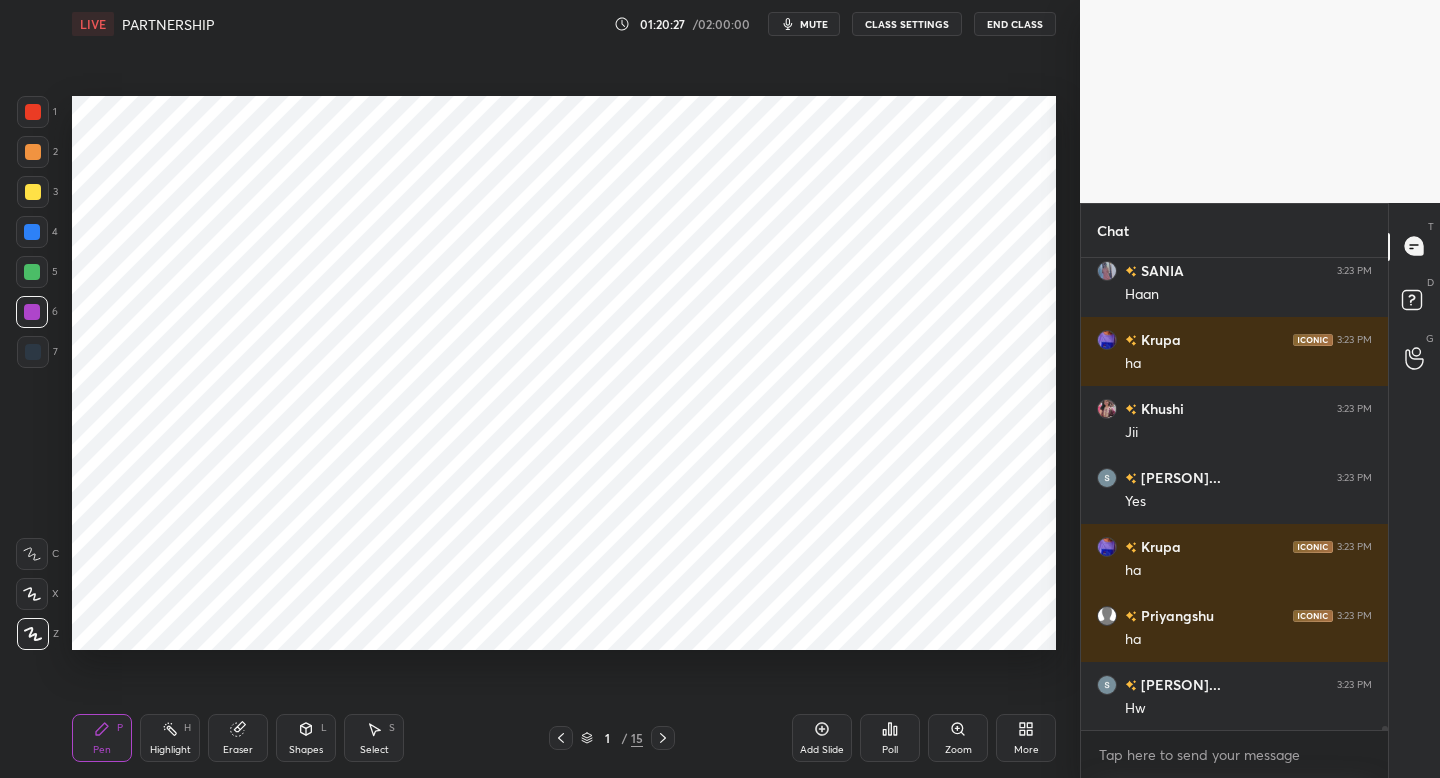 click 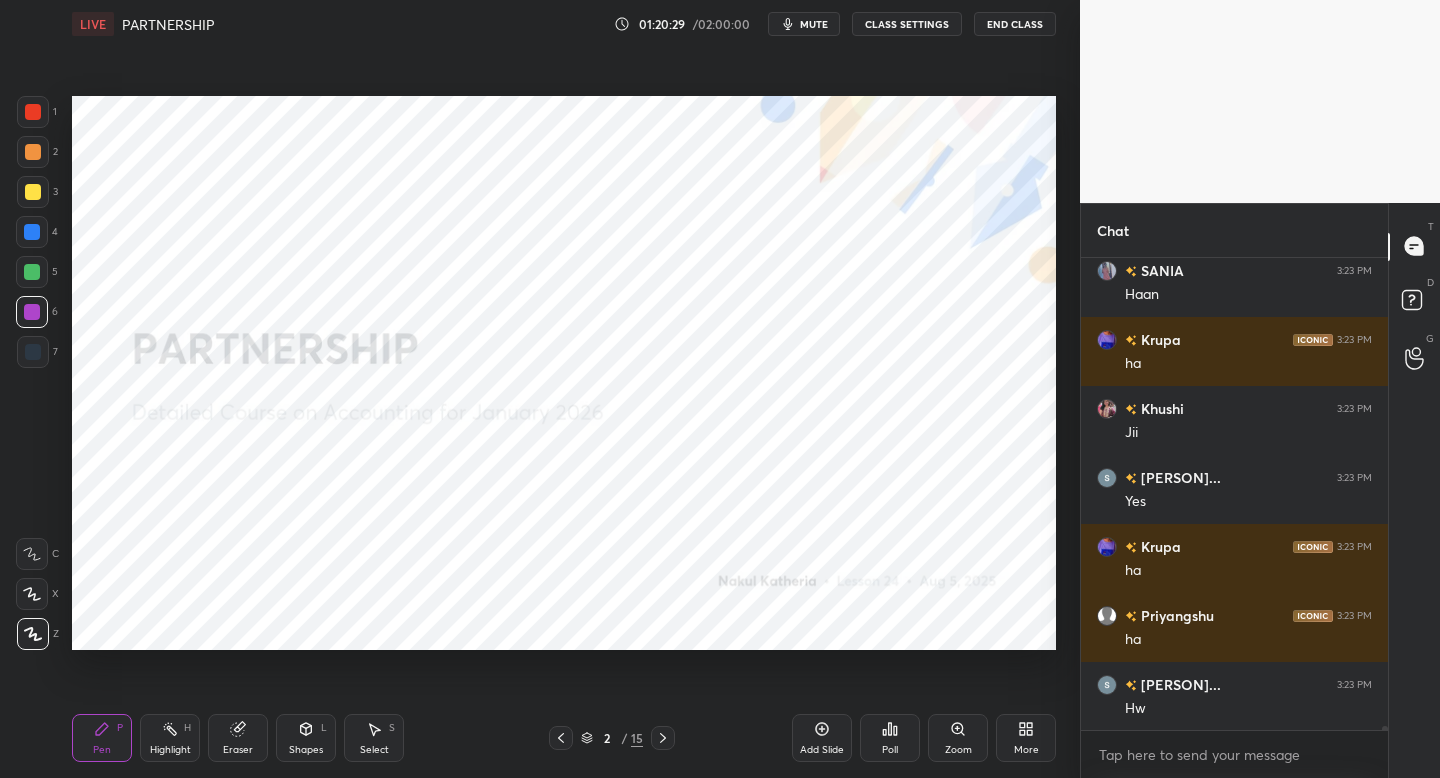drag, startPoint x: 28, startPoint y: 362, endPoint x: 60, endPoint y: 351, distance: 33.83785 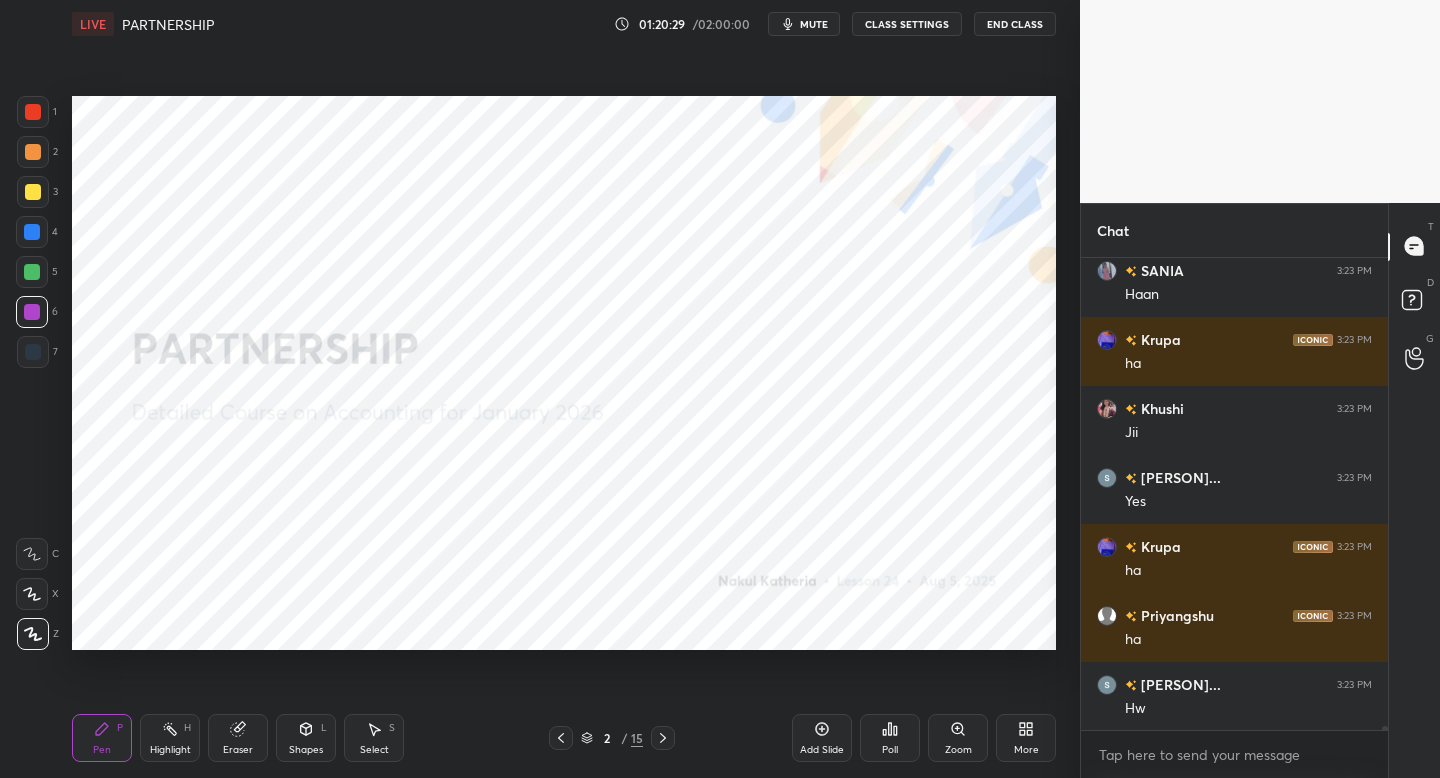 click at bounding box center (33, 352) 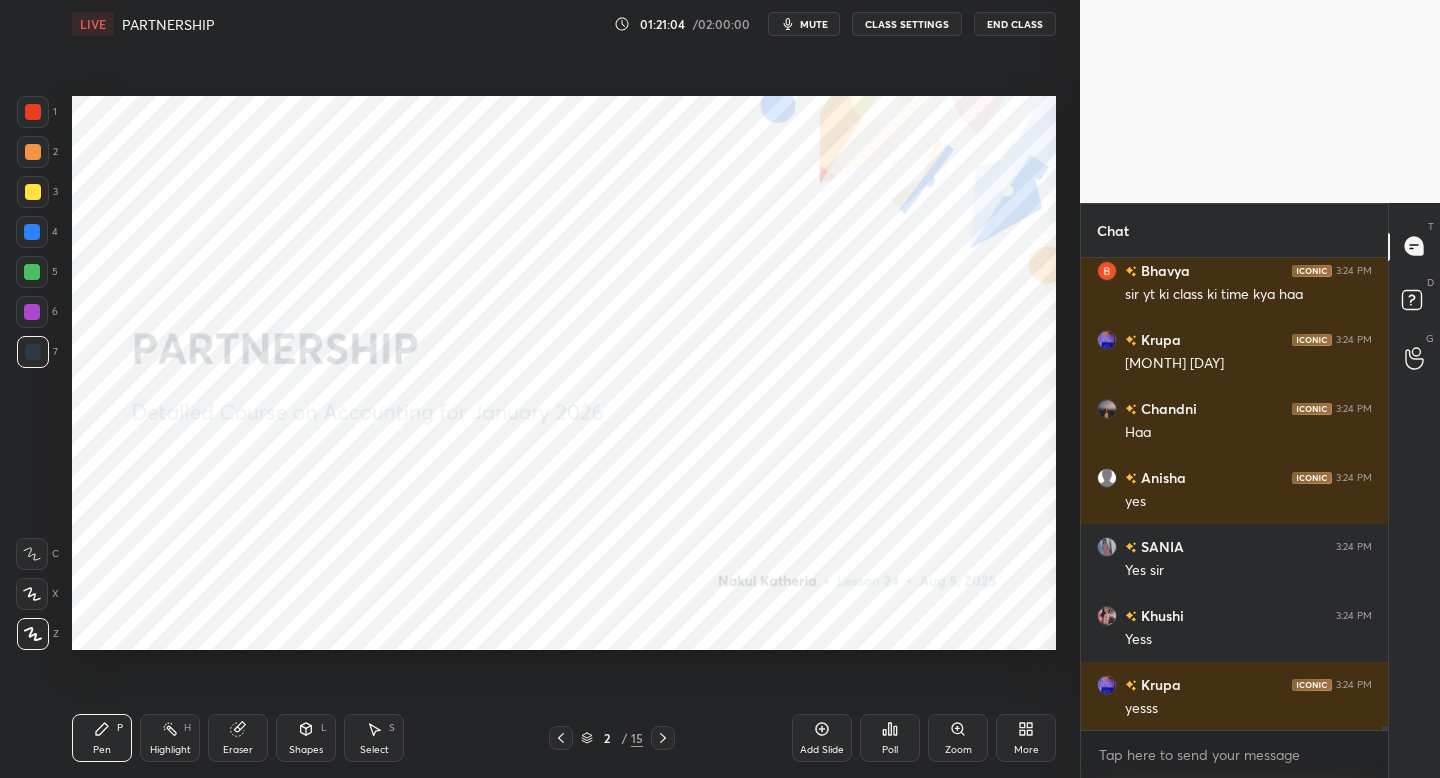 scroll, scrollTop: 51943, scrollLeft: 0, axis: vertical 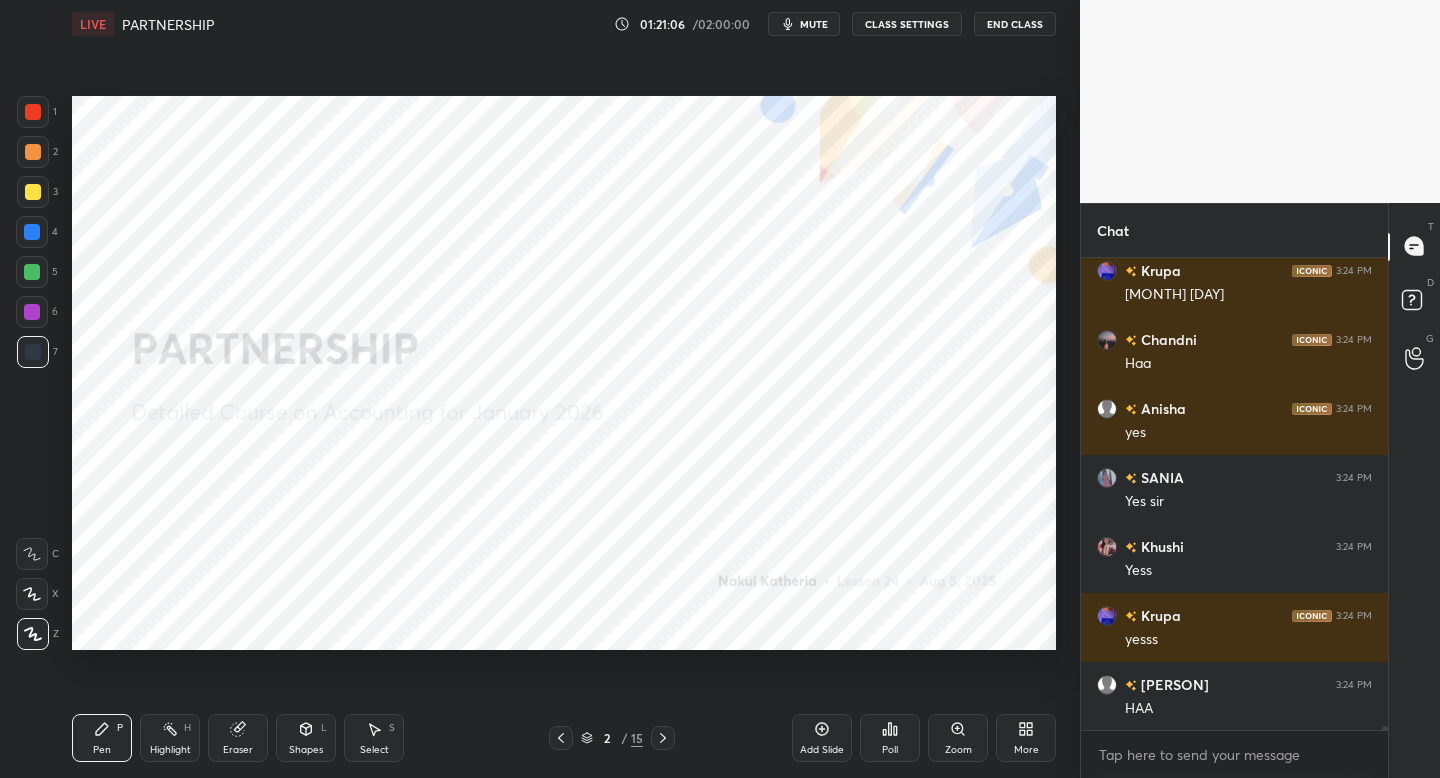 click 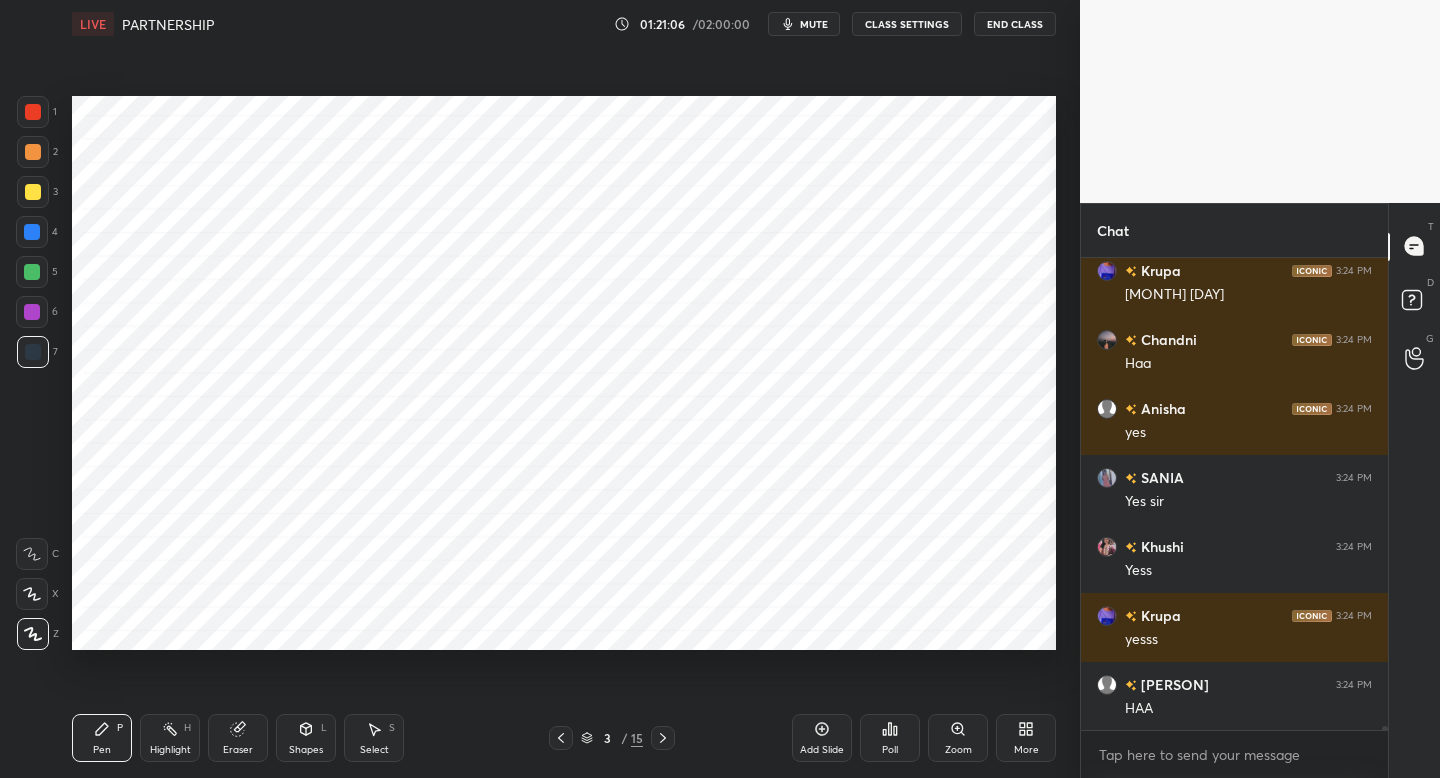 click 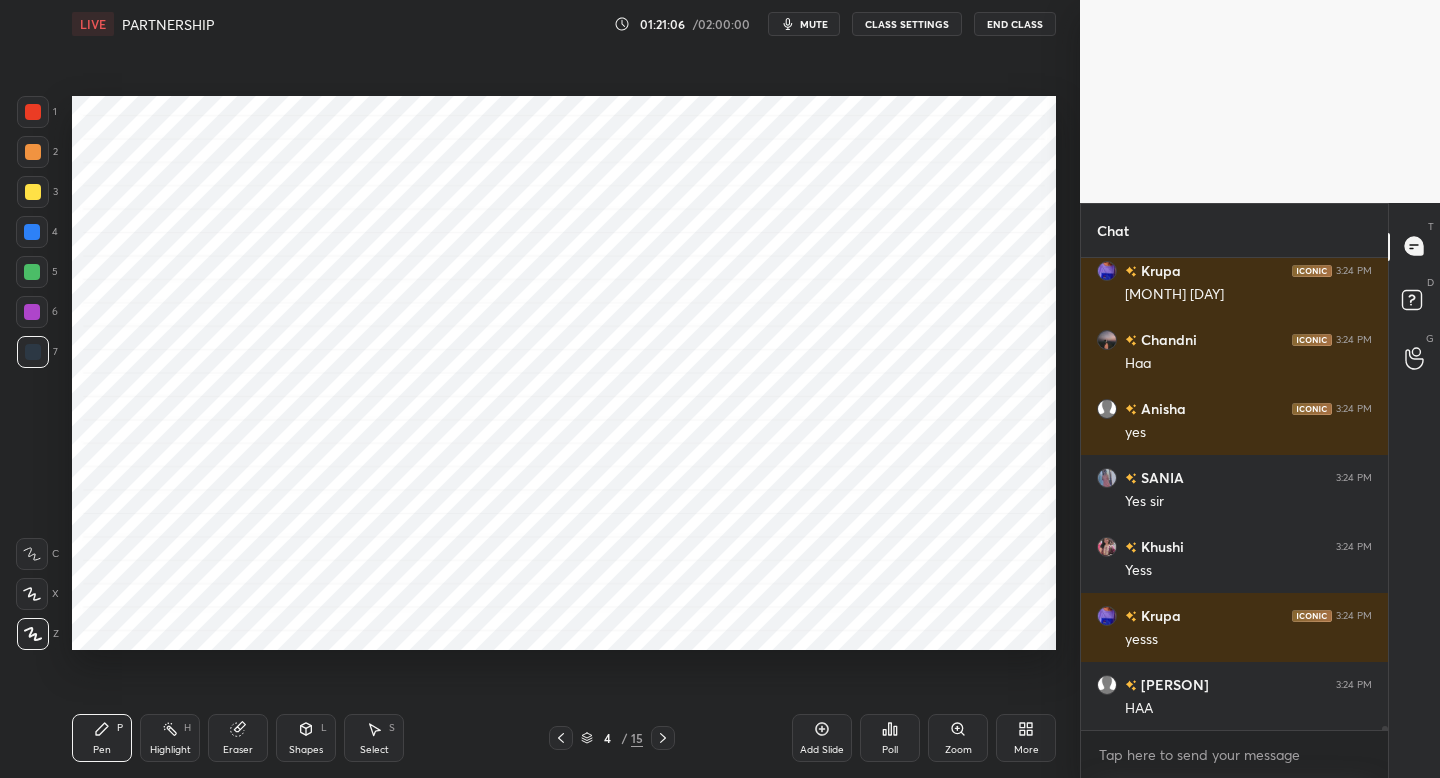 click 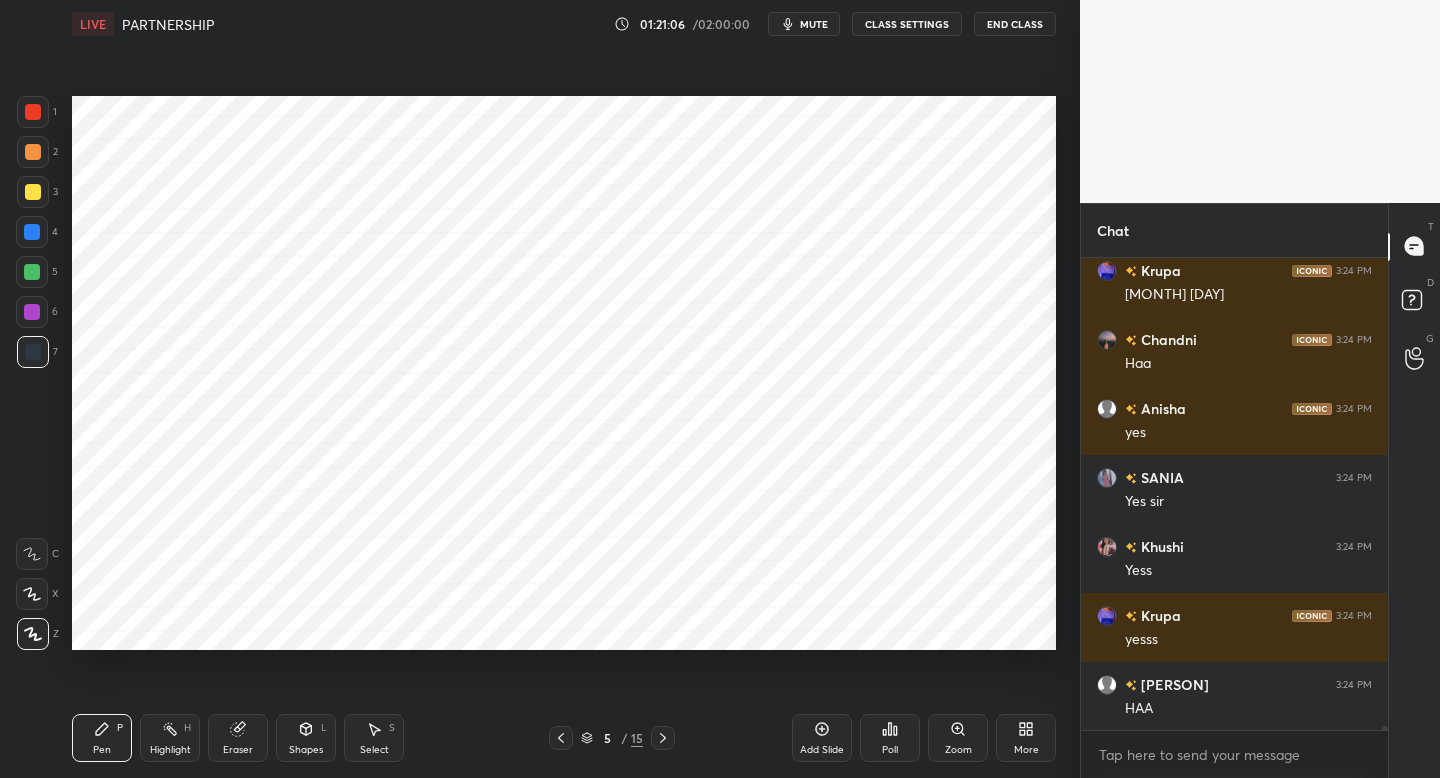 click 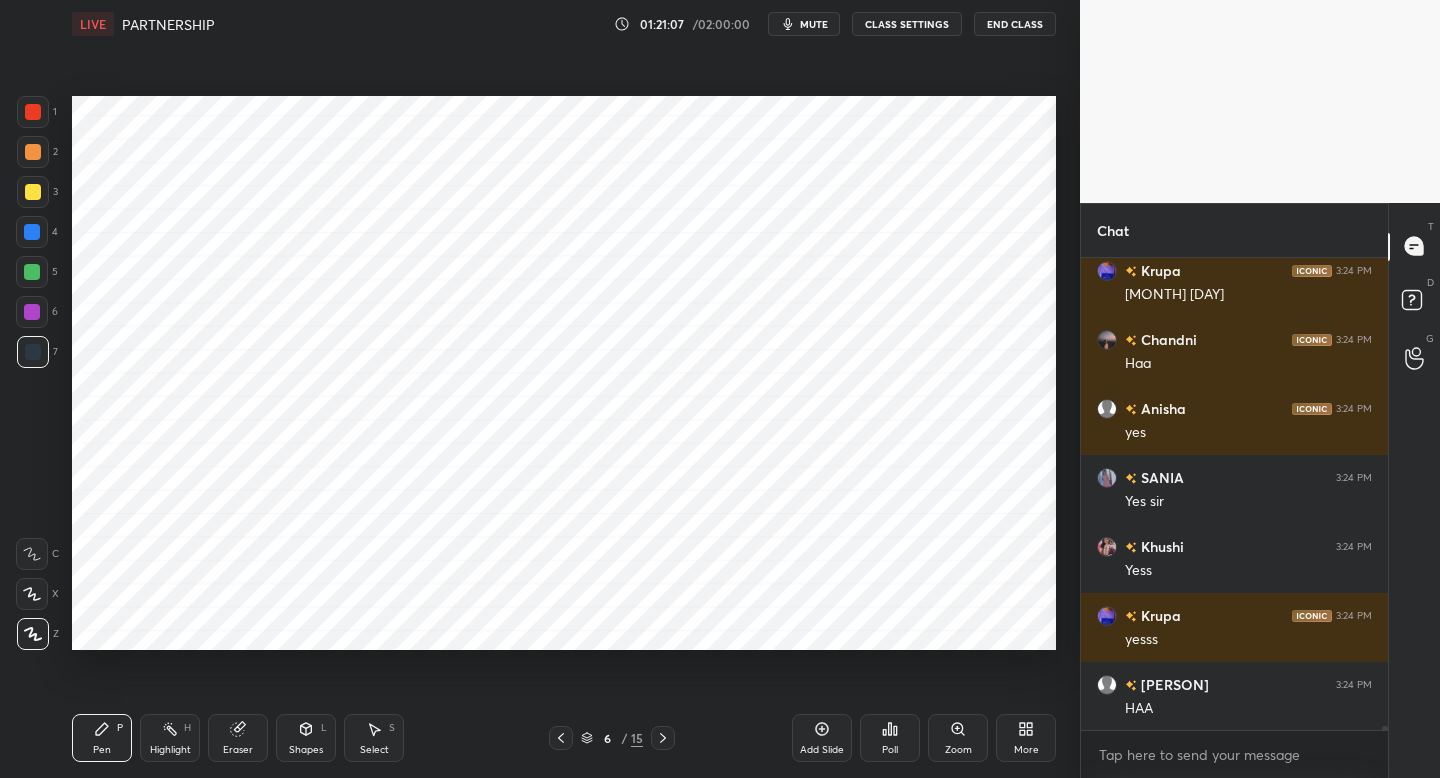 click 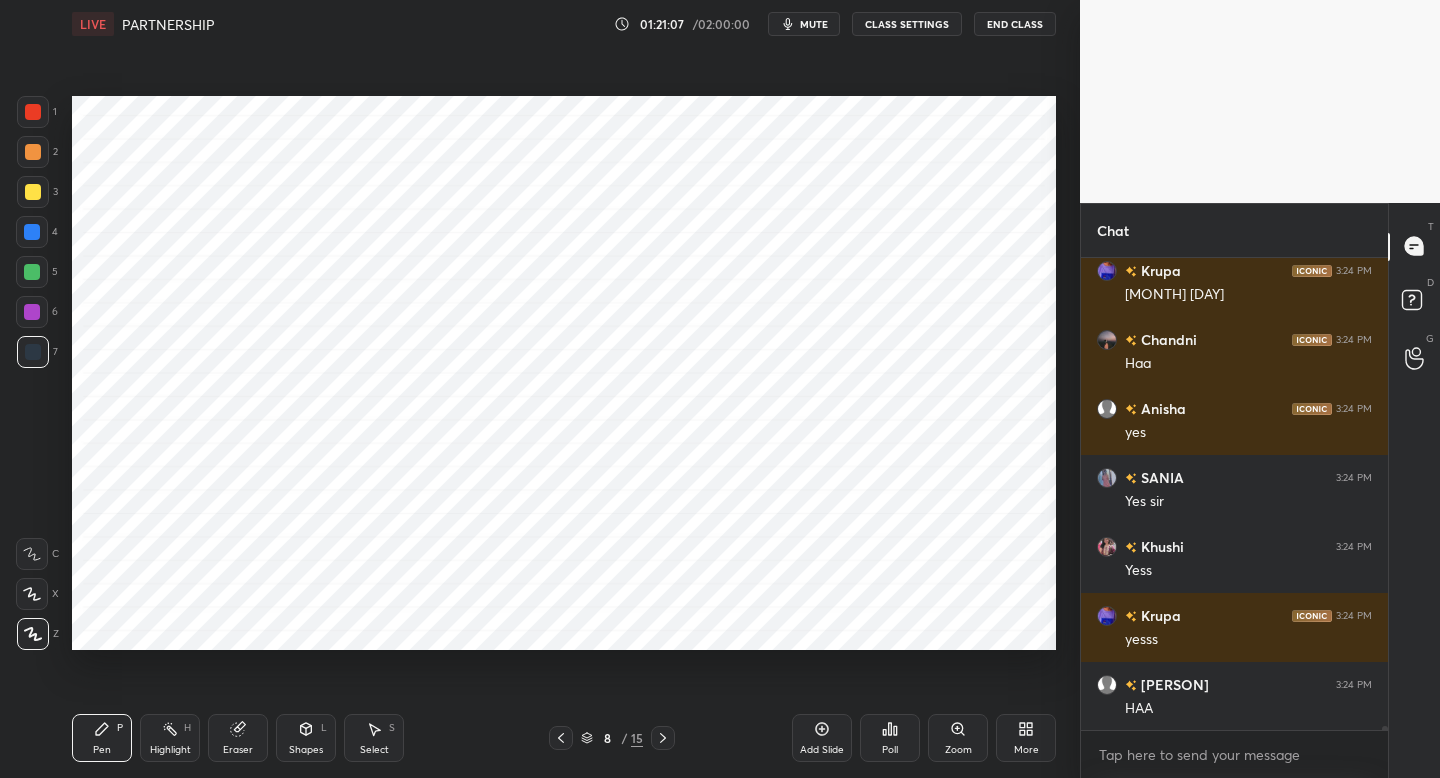 click 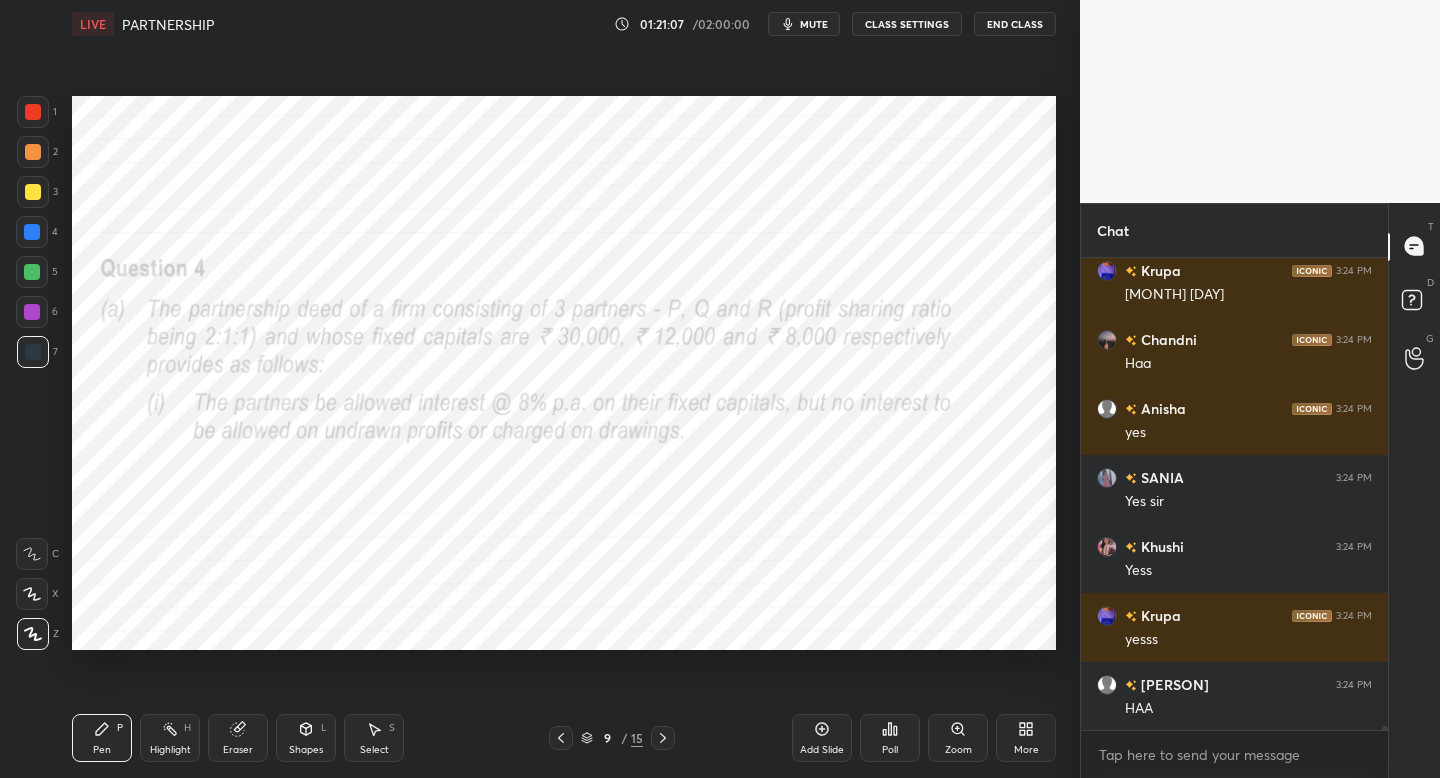click 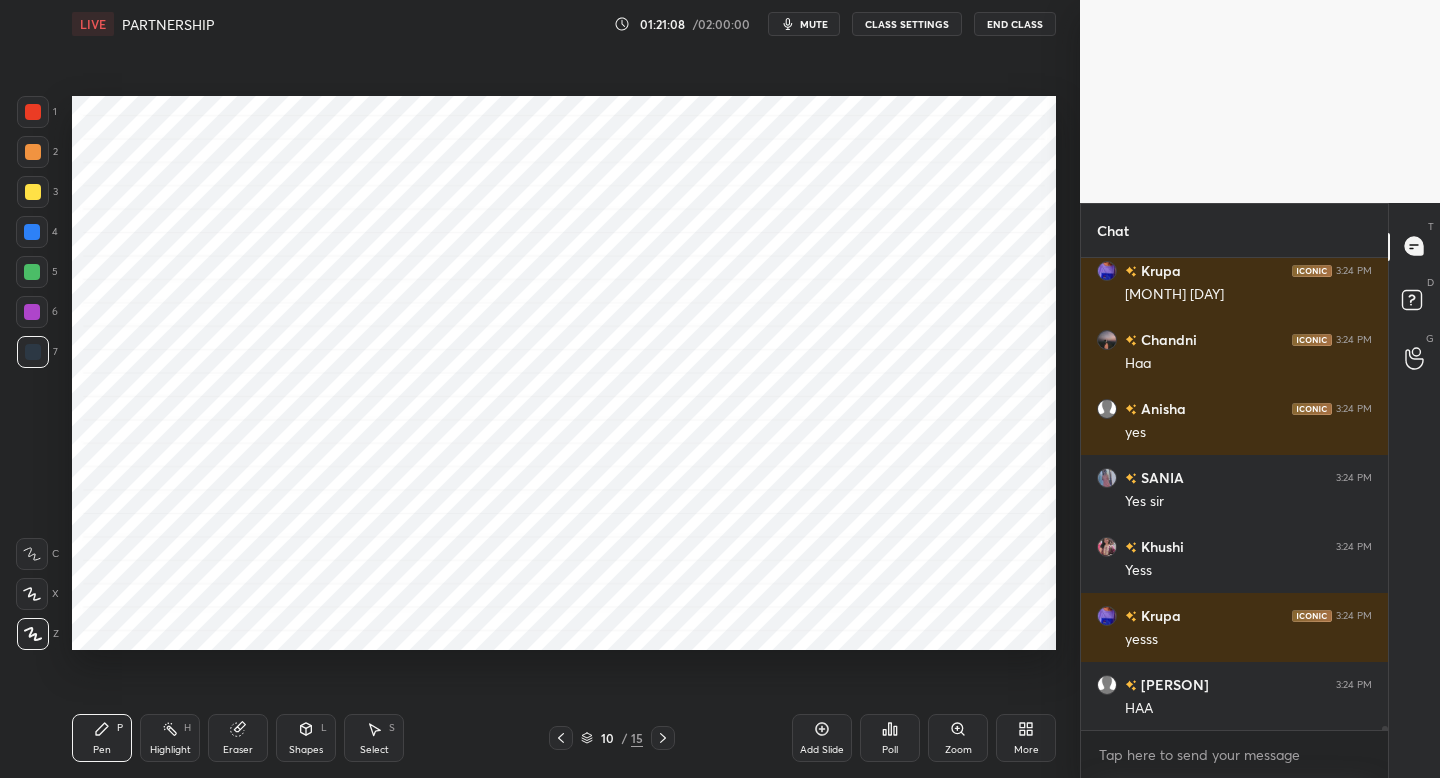 click 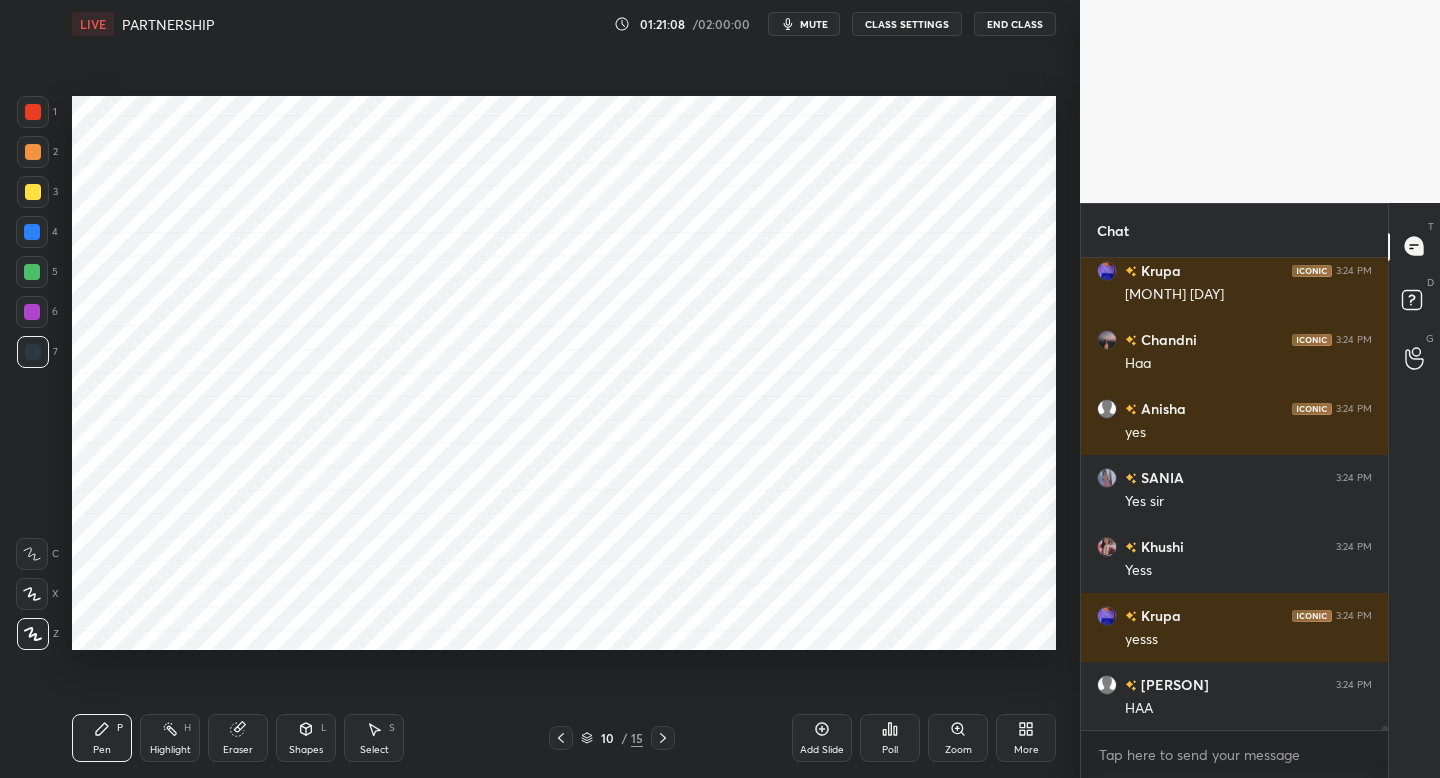 click 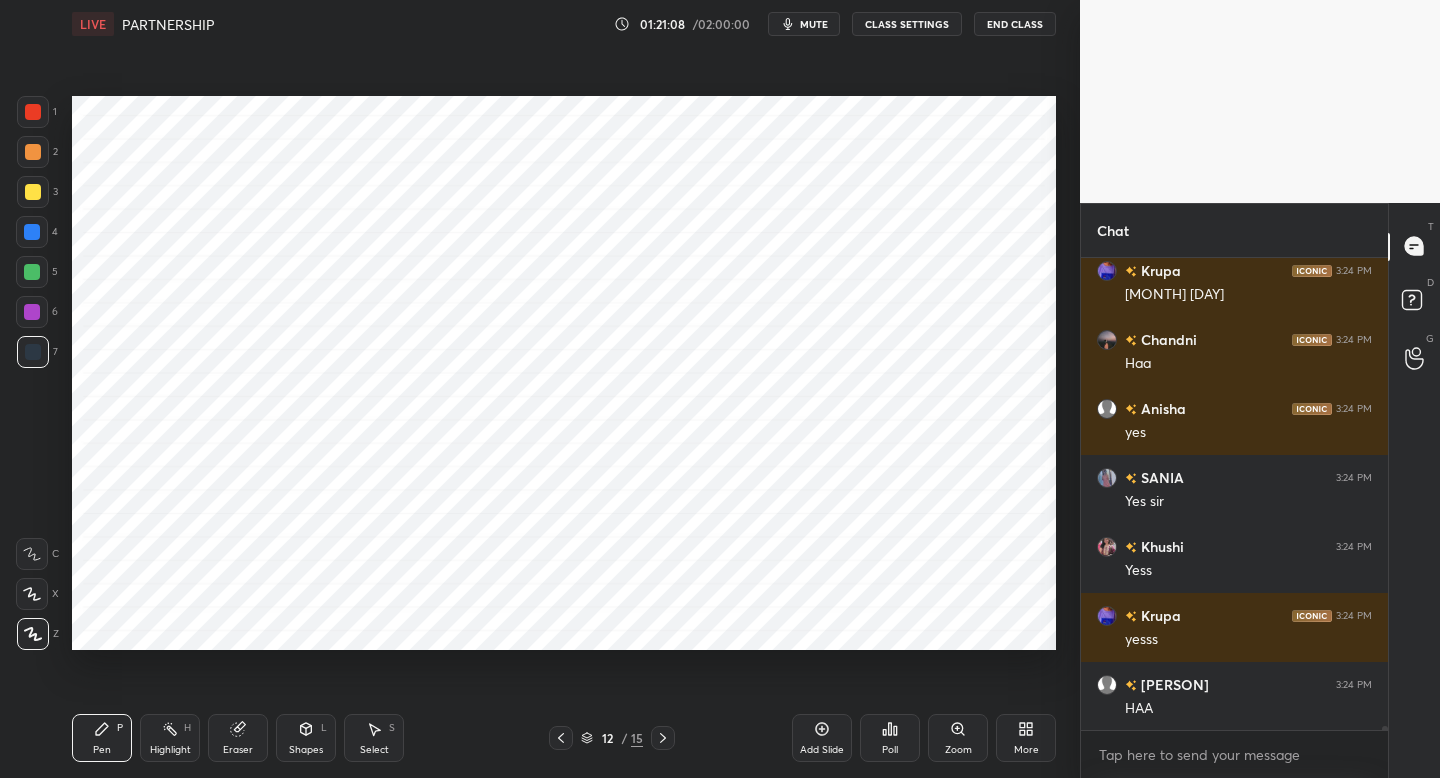 click 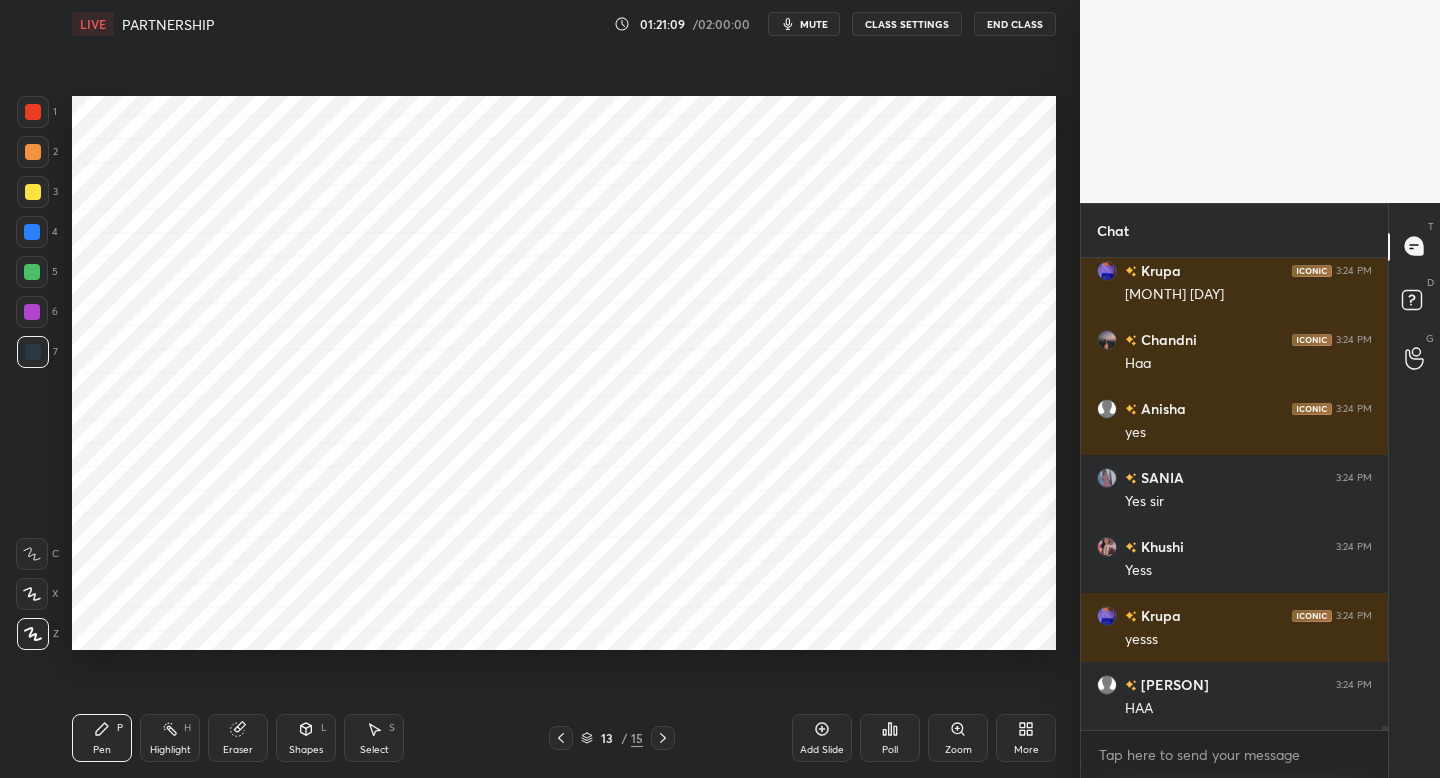 click 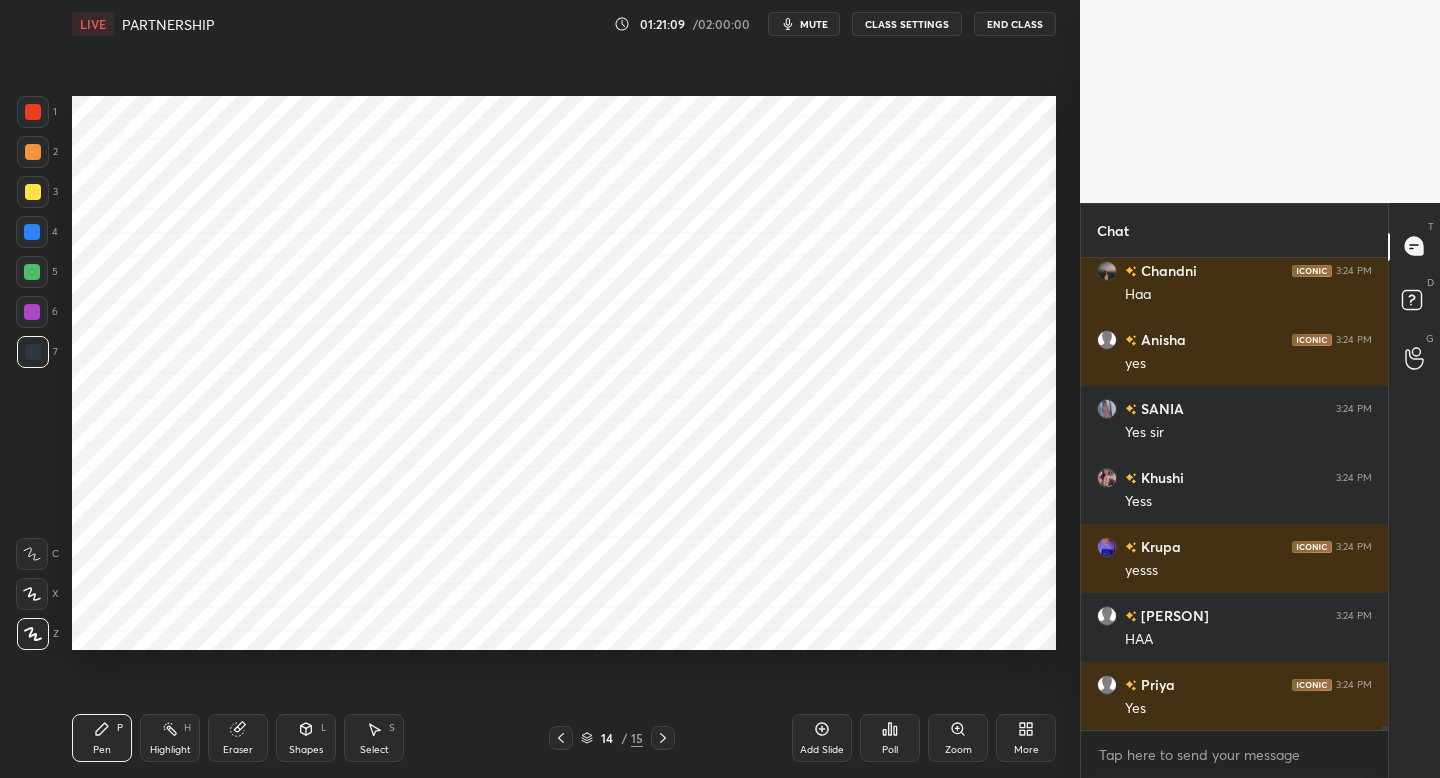 click 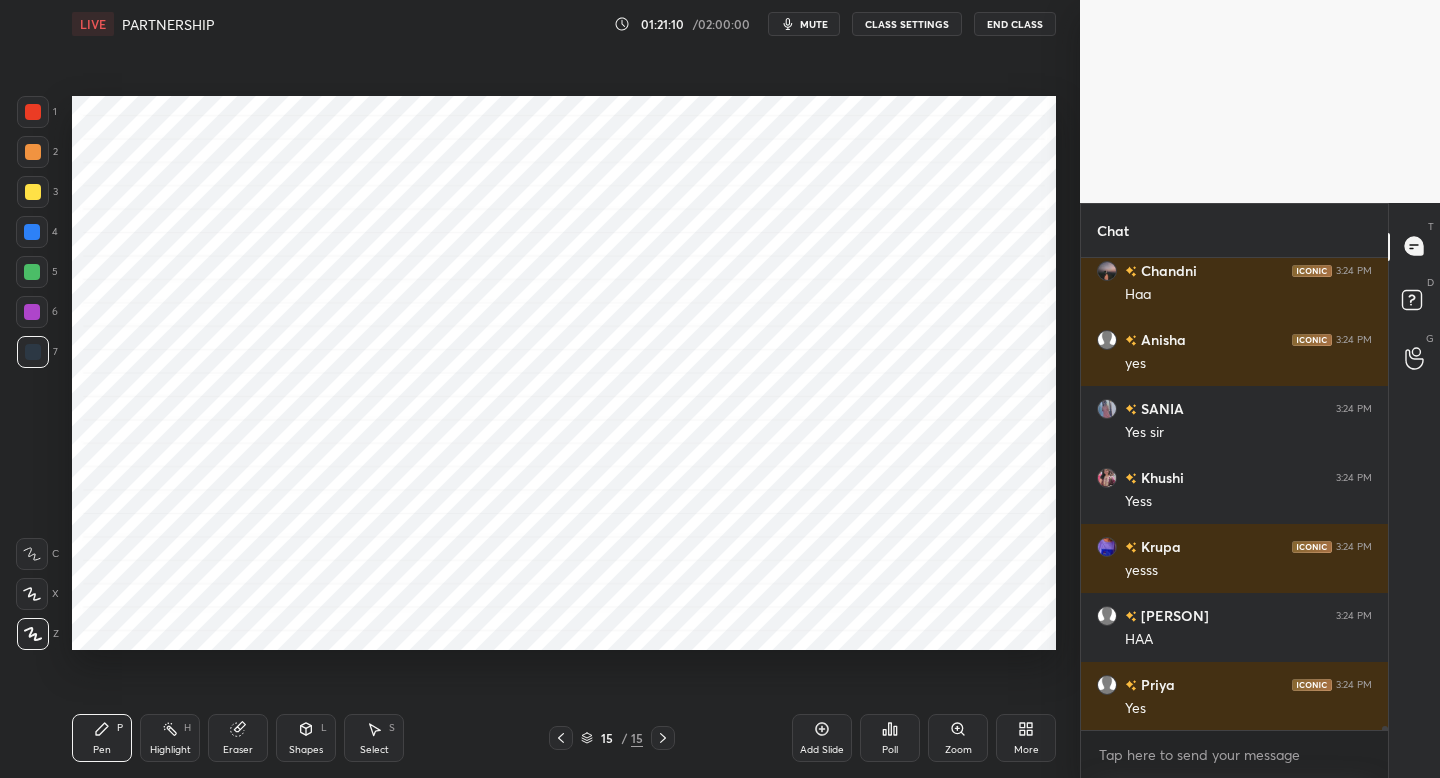click 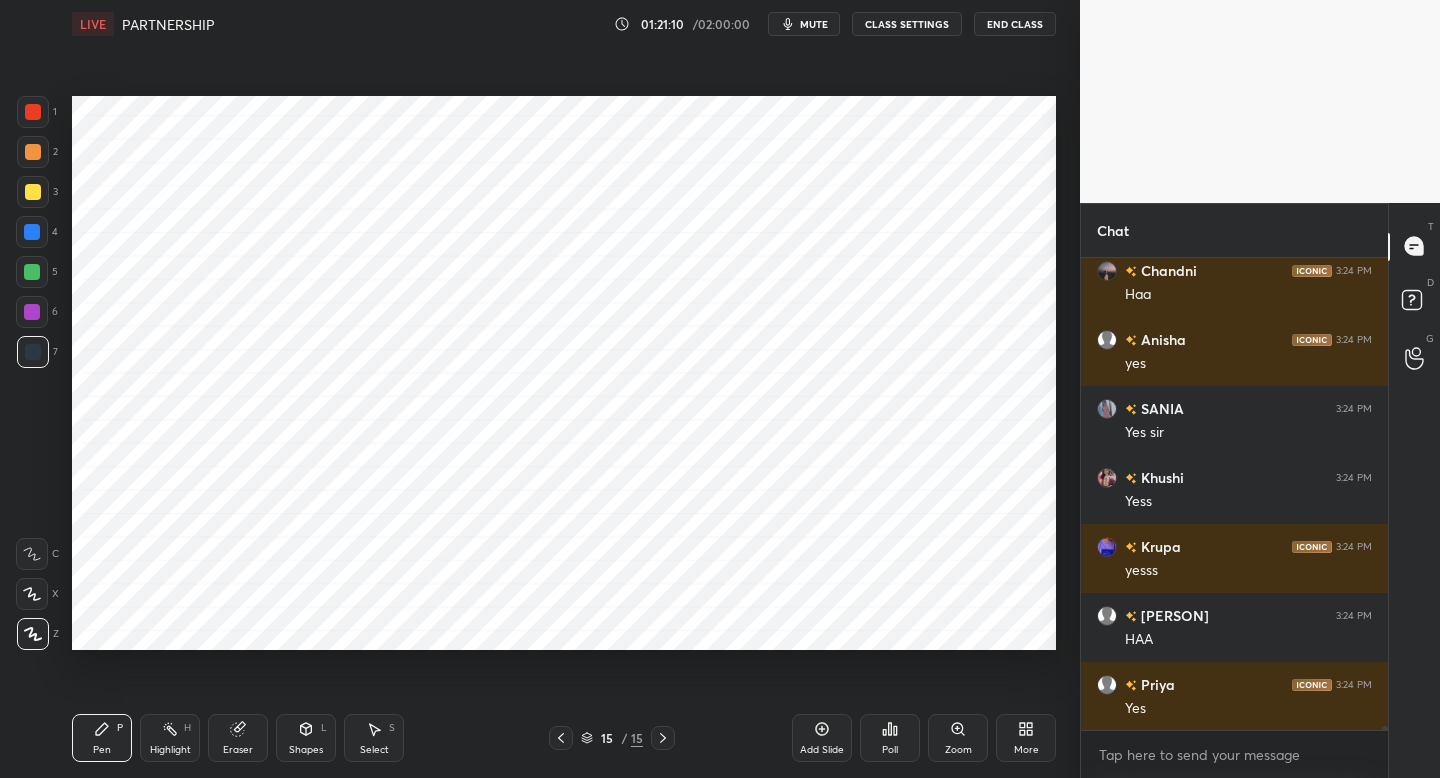 scroll, scrollTop: 52081, scrollLeft: 0, axis: vertical 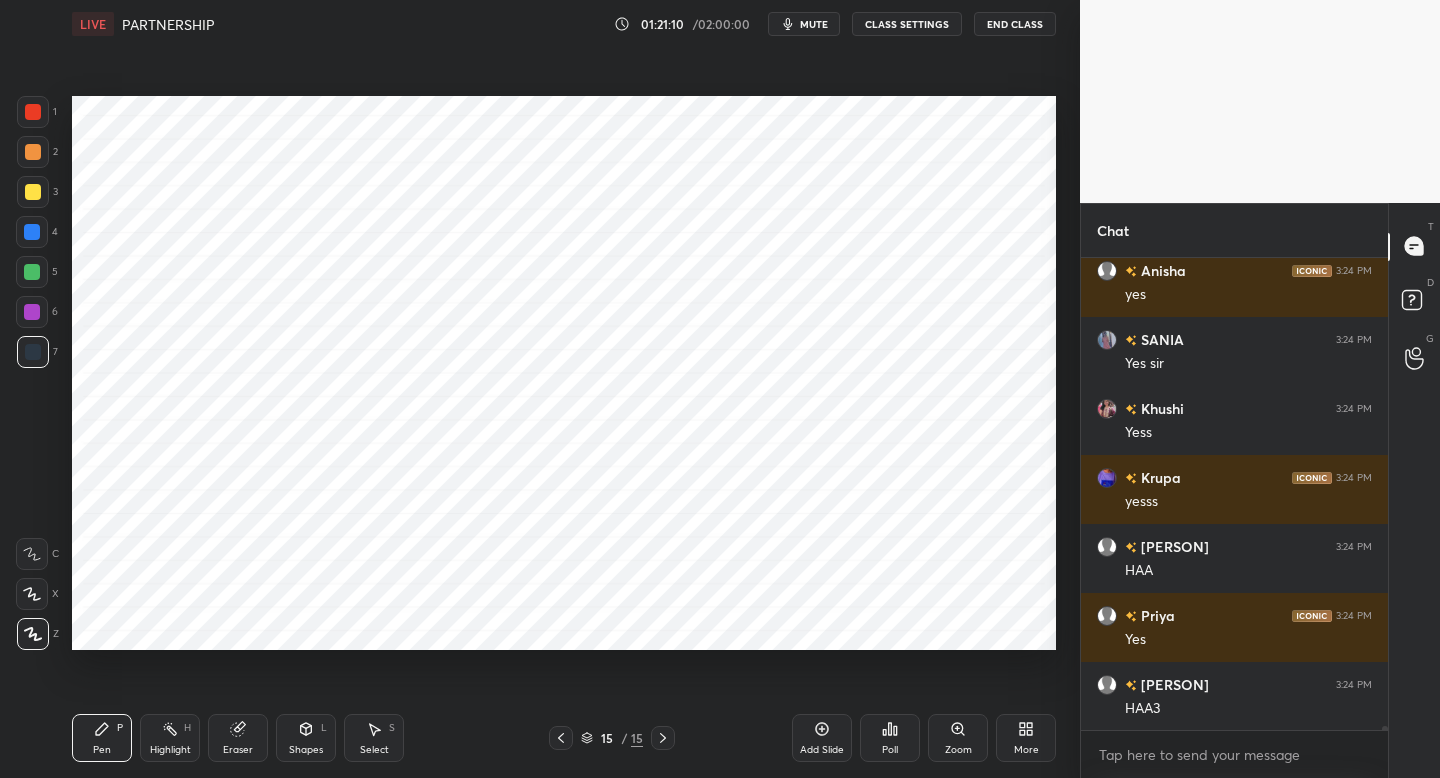 click 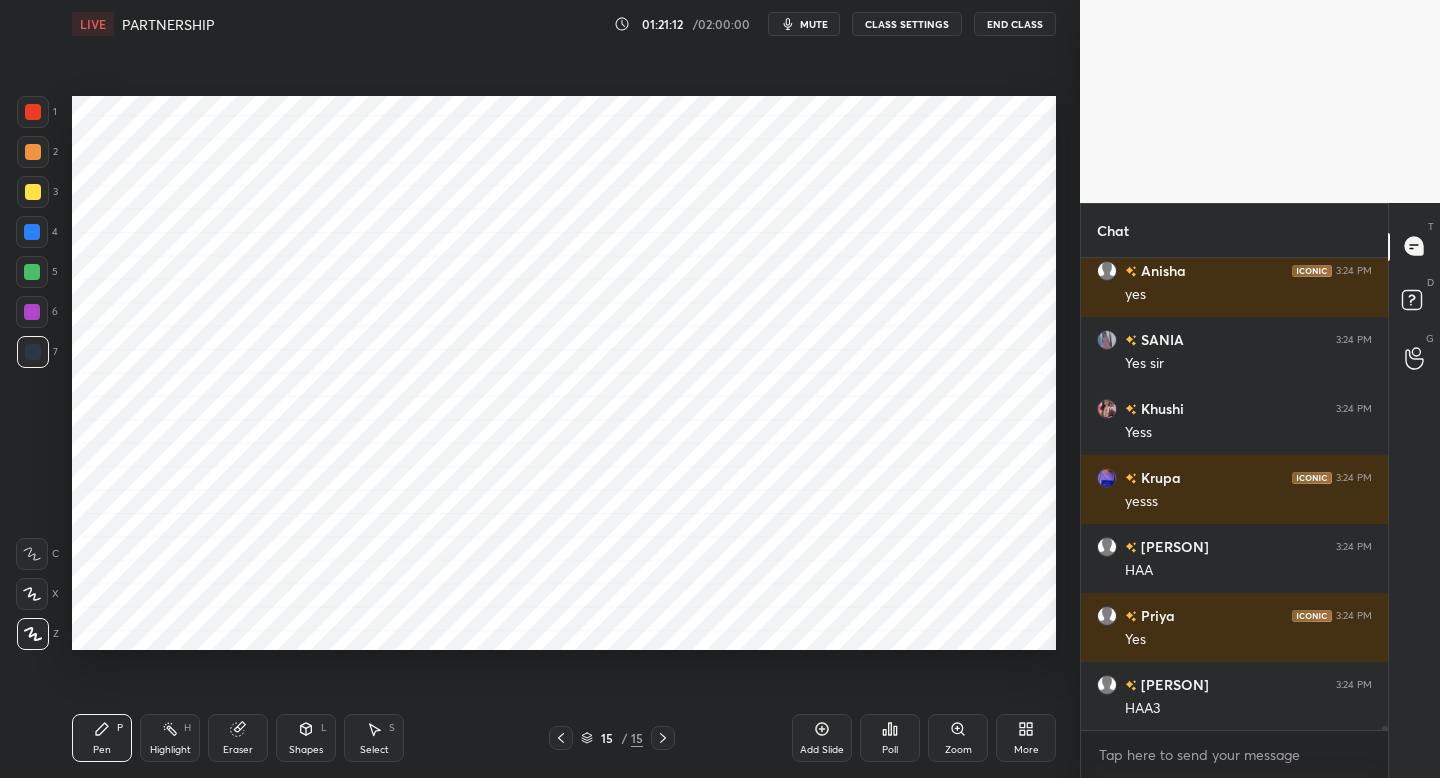click on "More" at bounding box center (1026, 738) 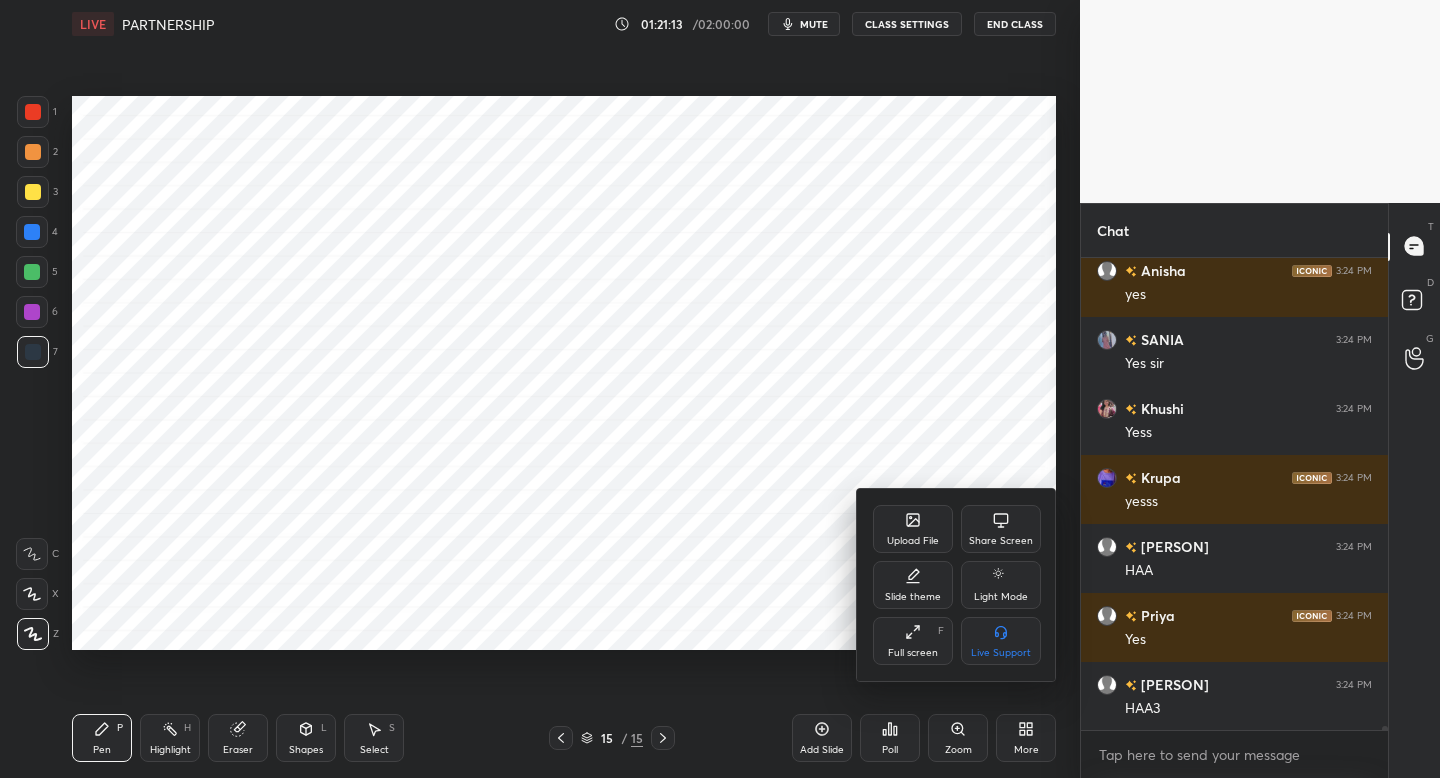 click on "Upload File" at bounding box center (913, 529) 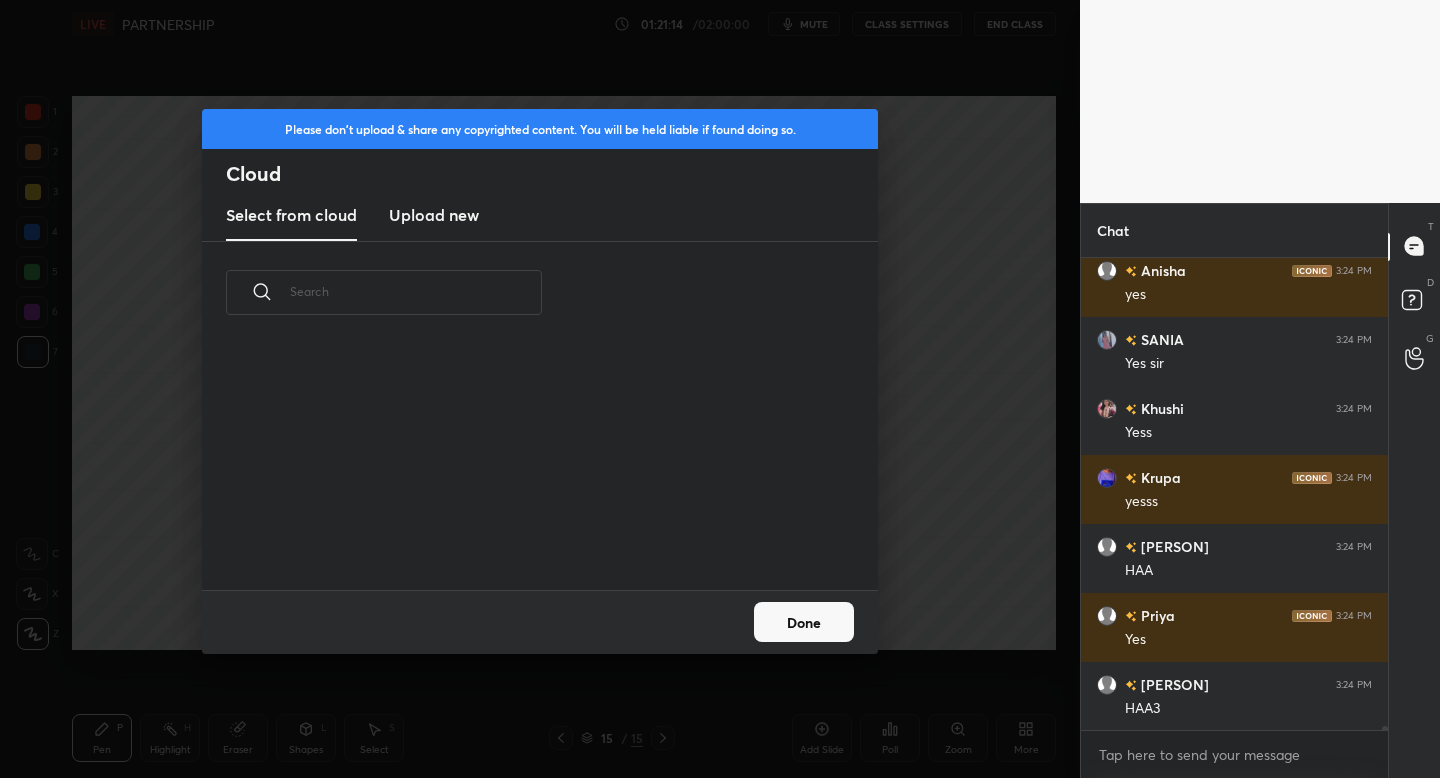 scroll, scrollTop: 7, scrollLeft: 11, axis: both 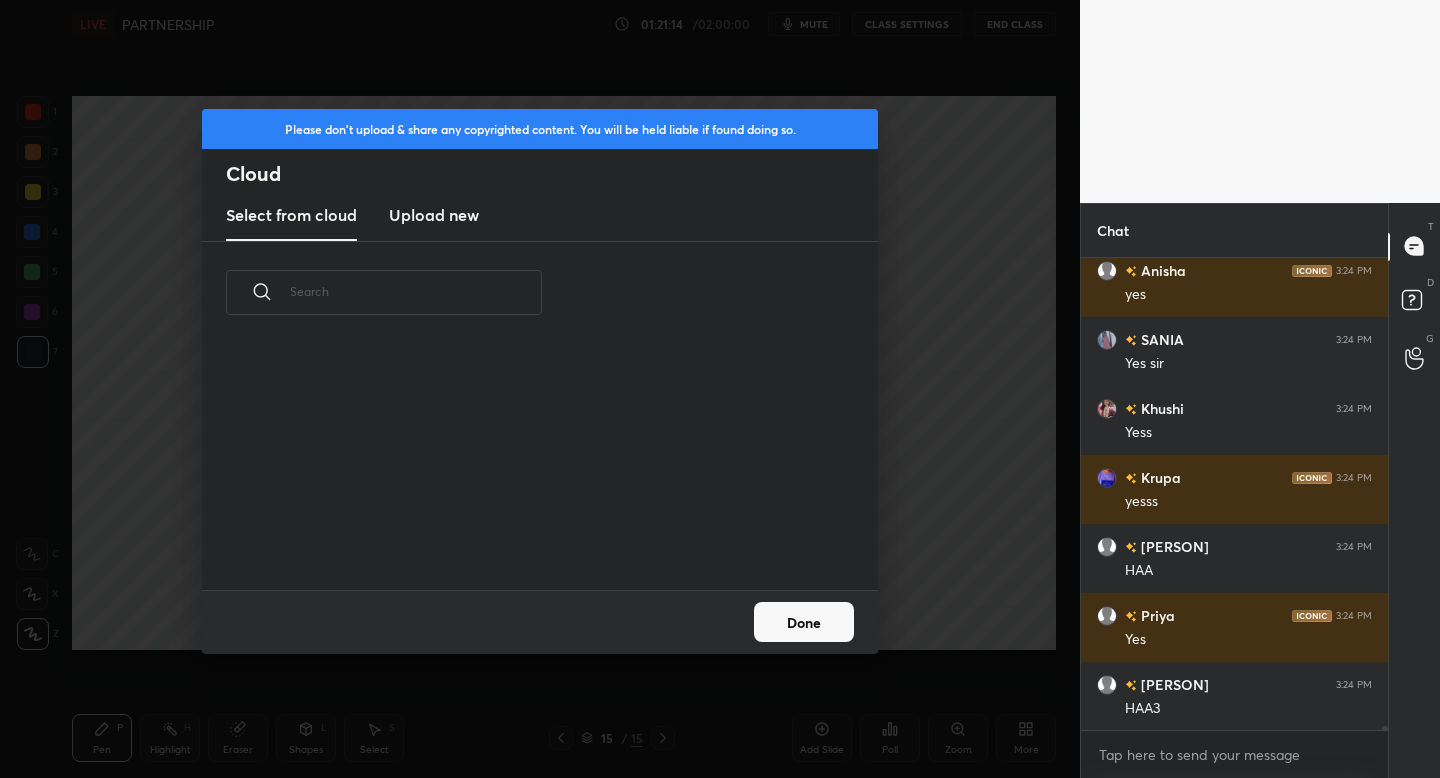 click on "Upload new" at bounding box center (434, 215) 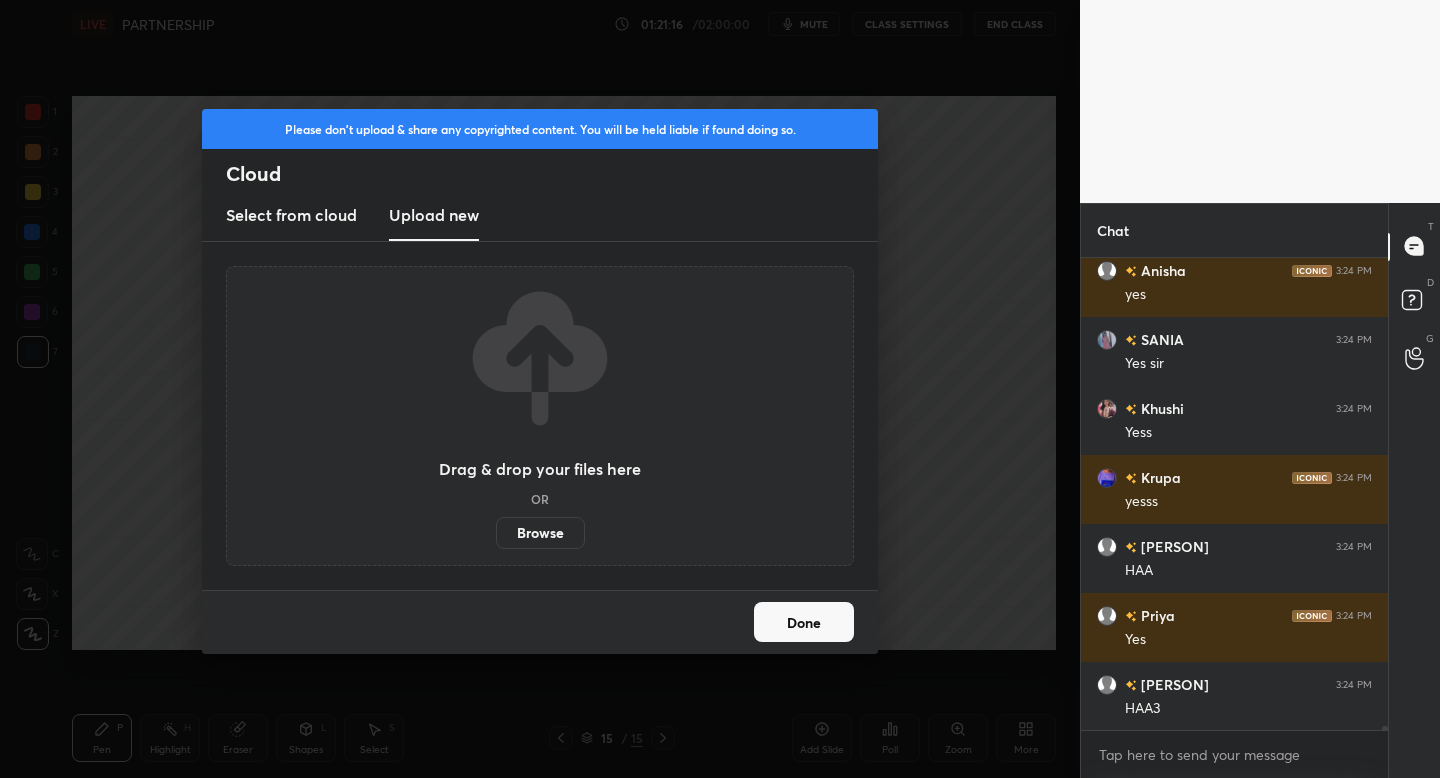 click on "Browse" at bounding box center (540, 533) 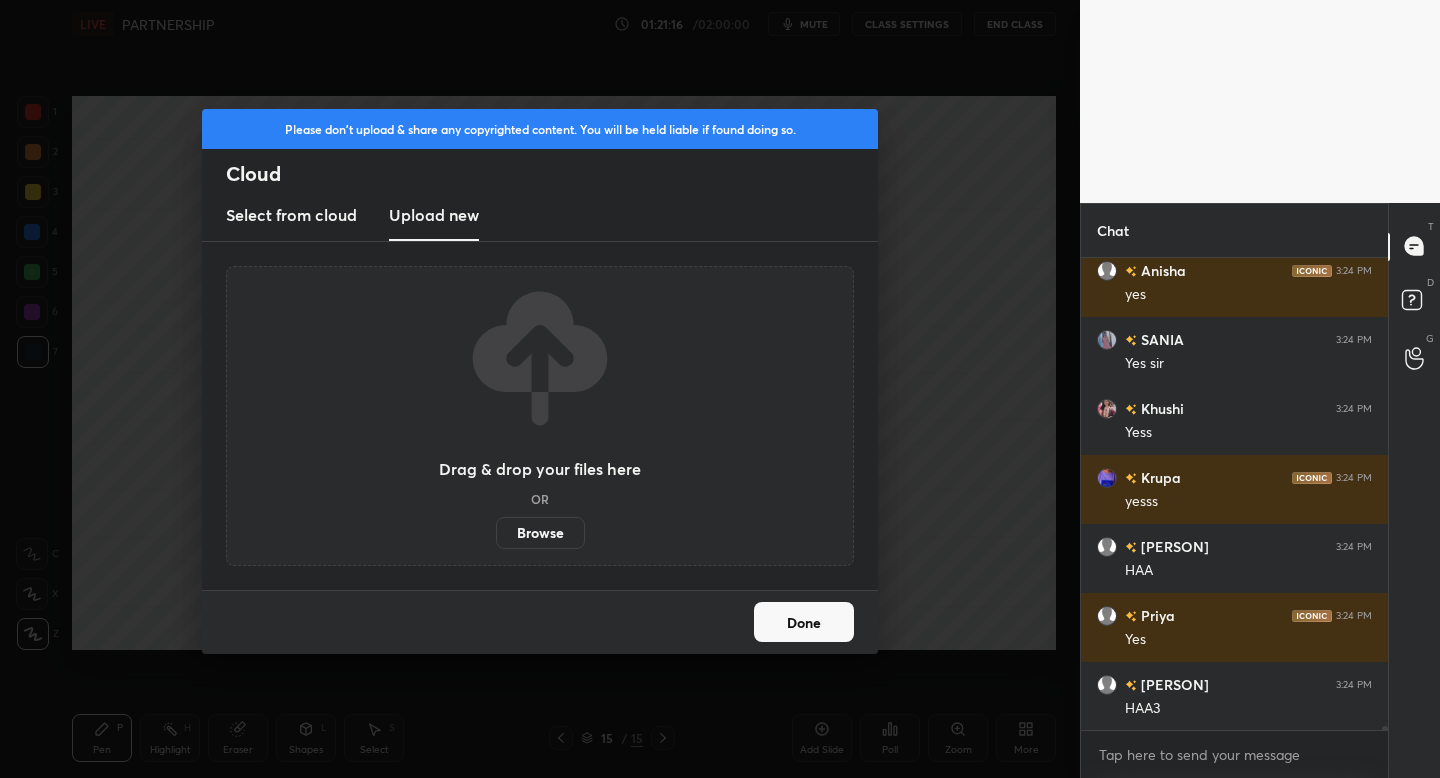 click on "Browse" at bounding box center [496, 533] 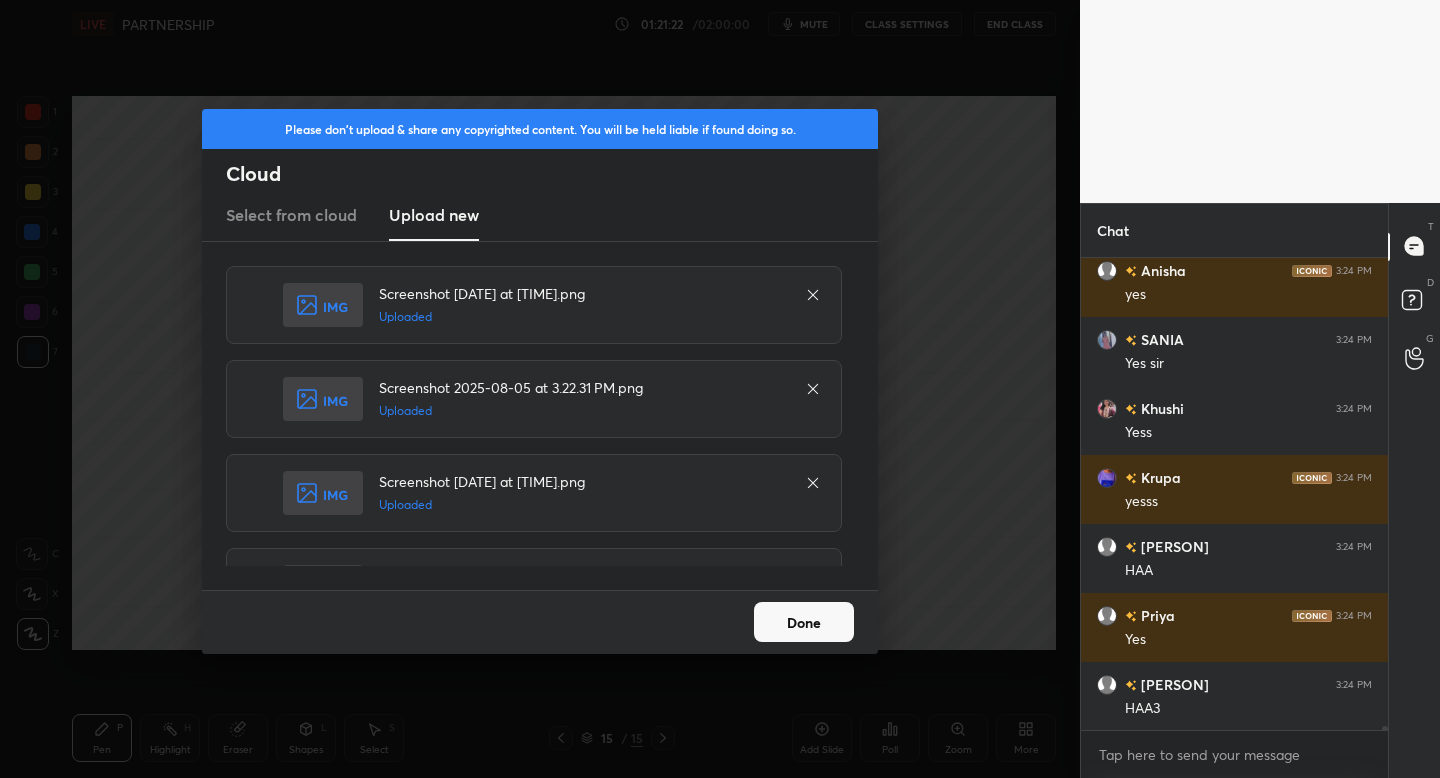 click on "Done" at bounding box center [804, 622] 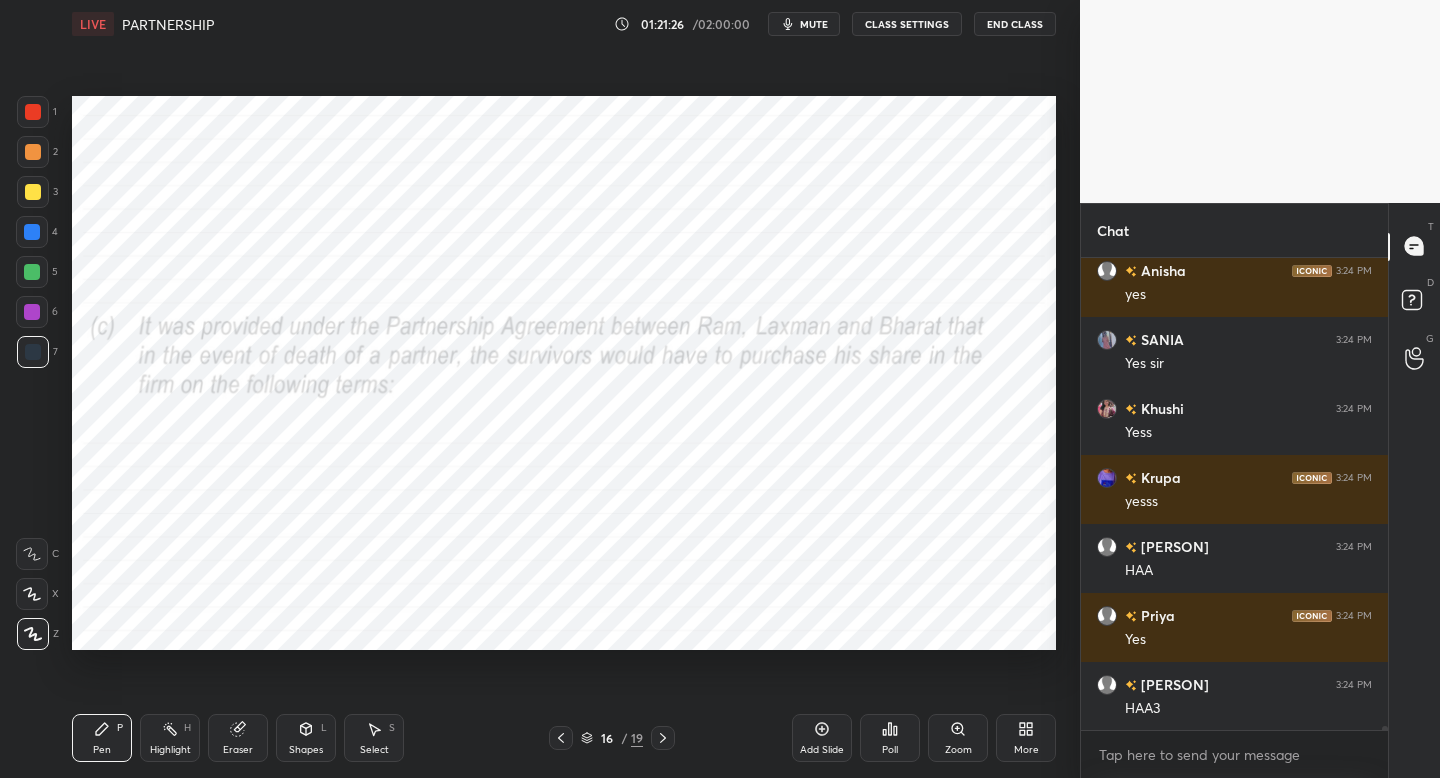 click 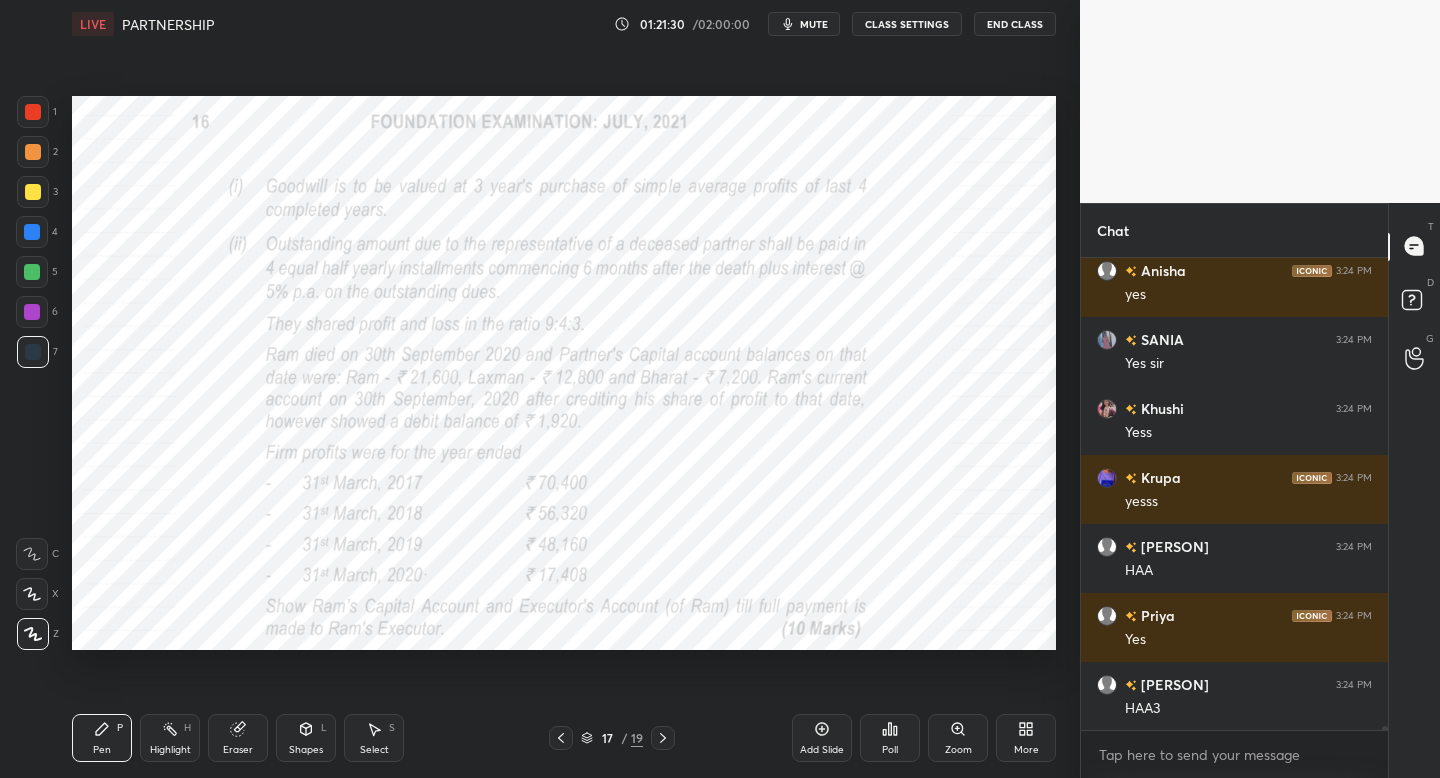 click on "Shapes" at bounding box center [306, 750] 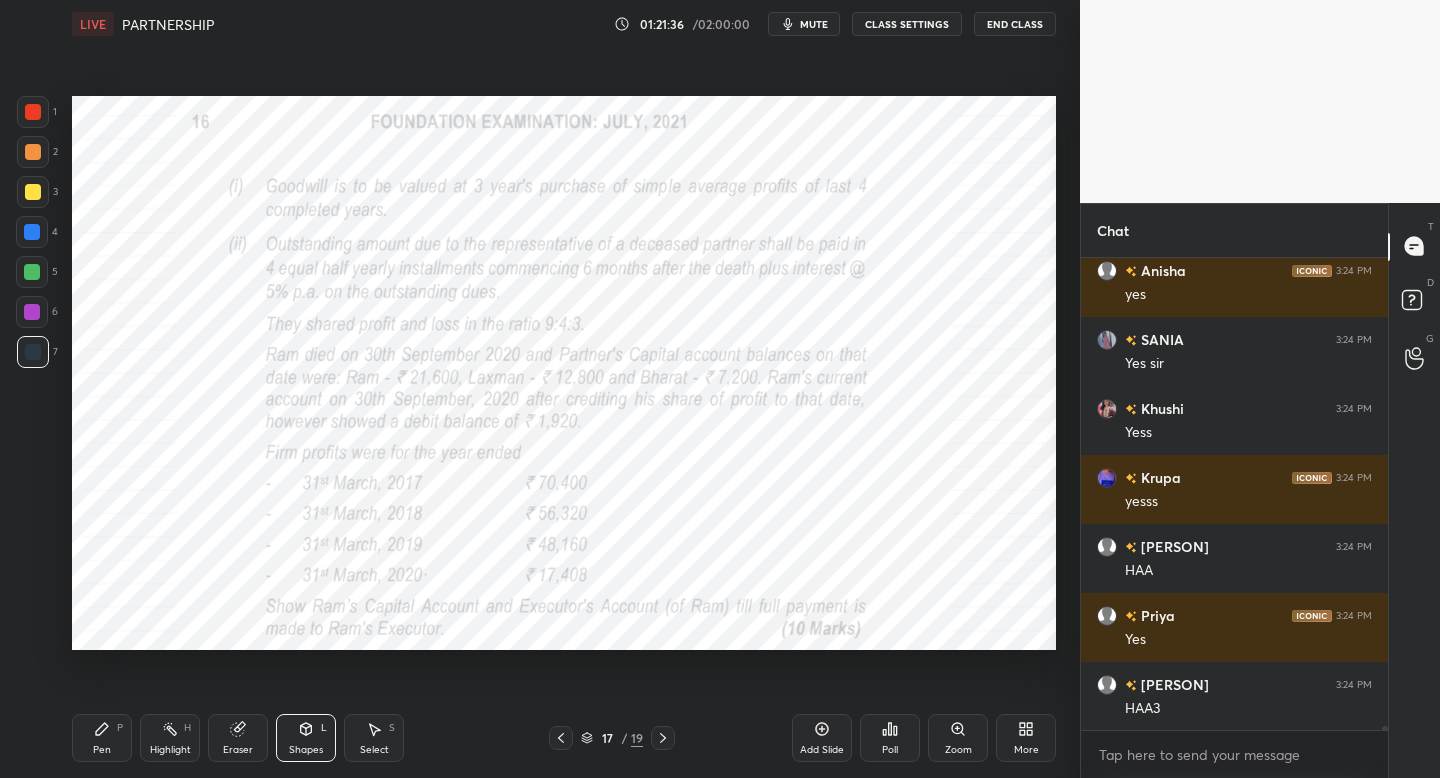 drag, startPoint x: 102, startPoint y: 733, endPoint x: 112, endPoint y: 727, distance: 11.661903 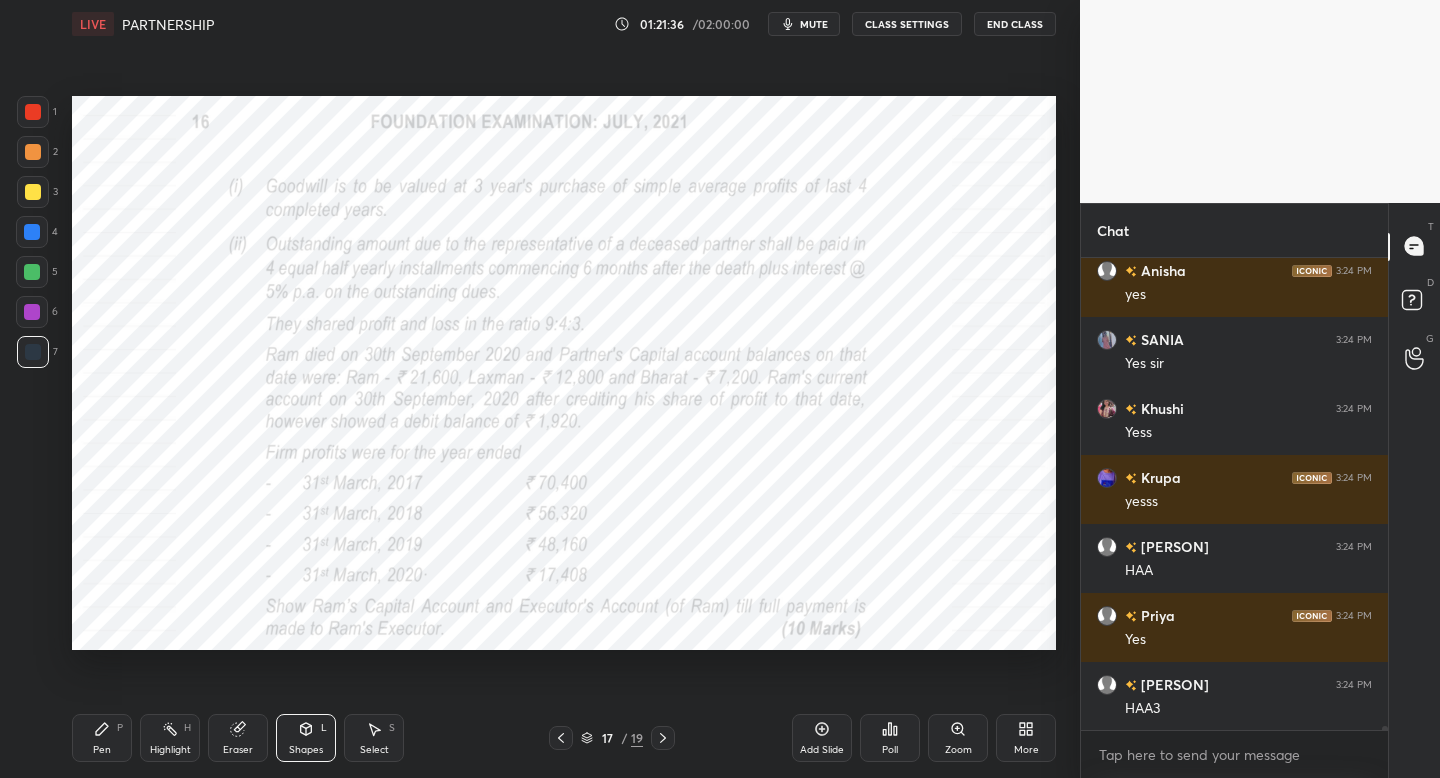 click 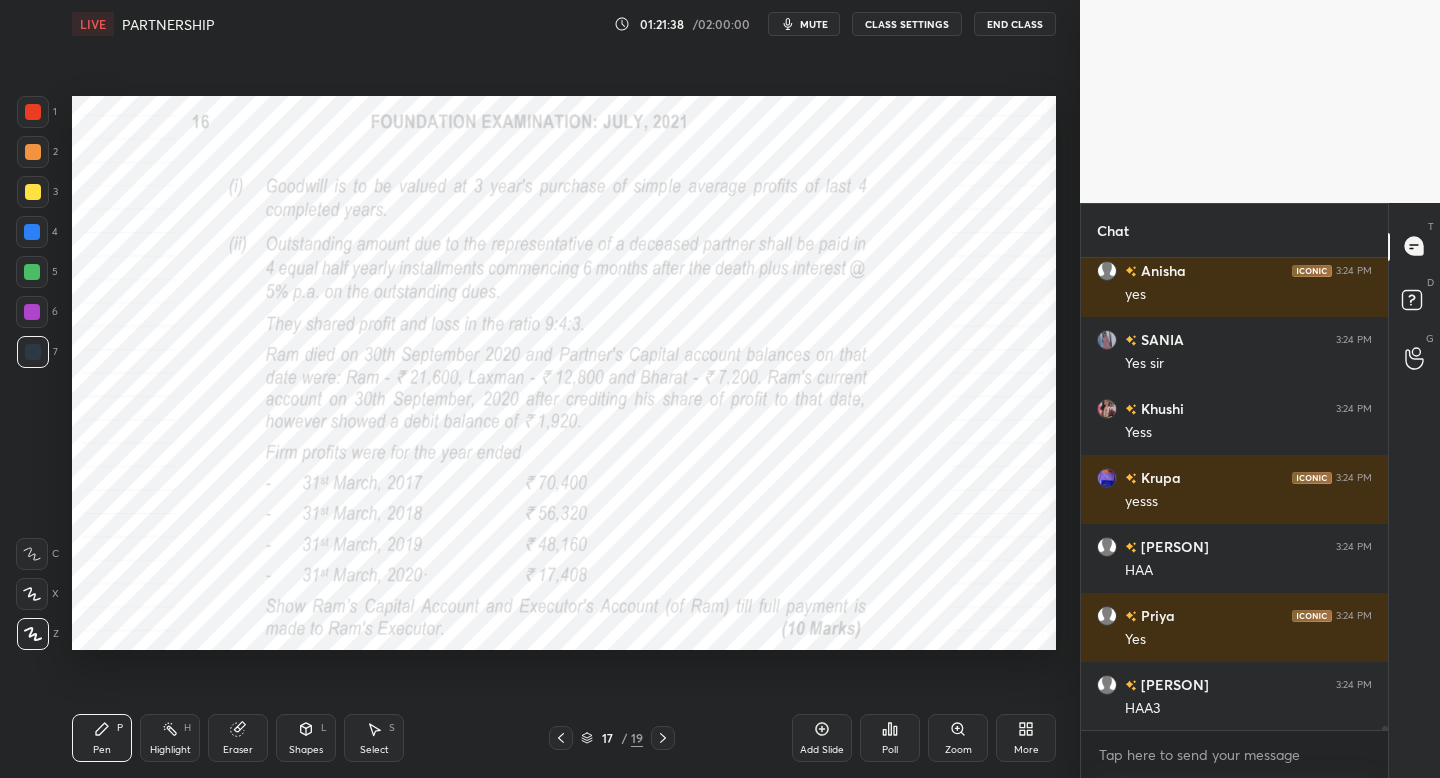 click 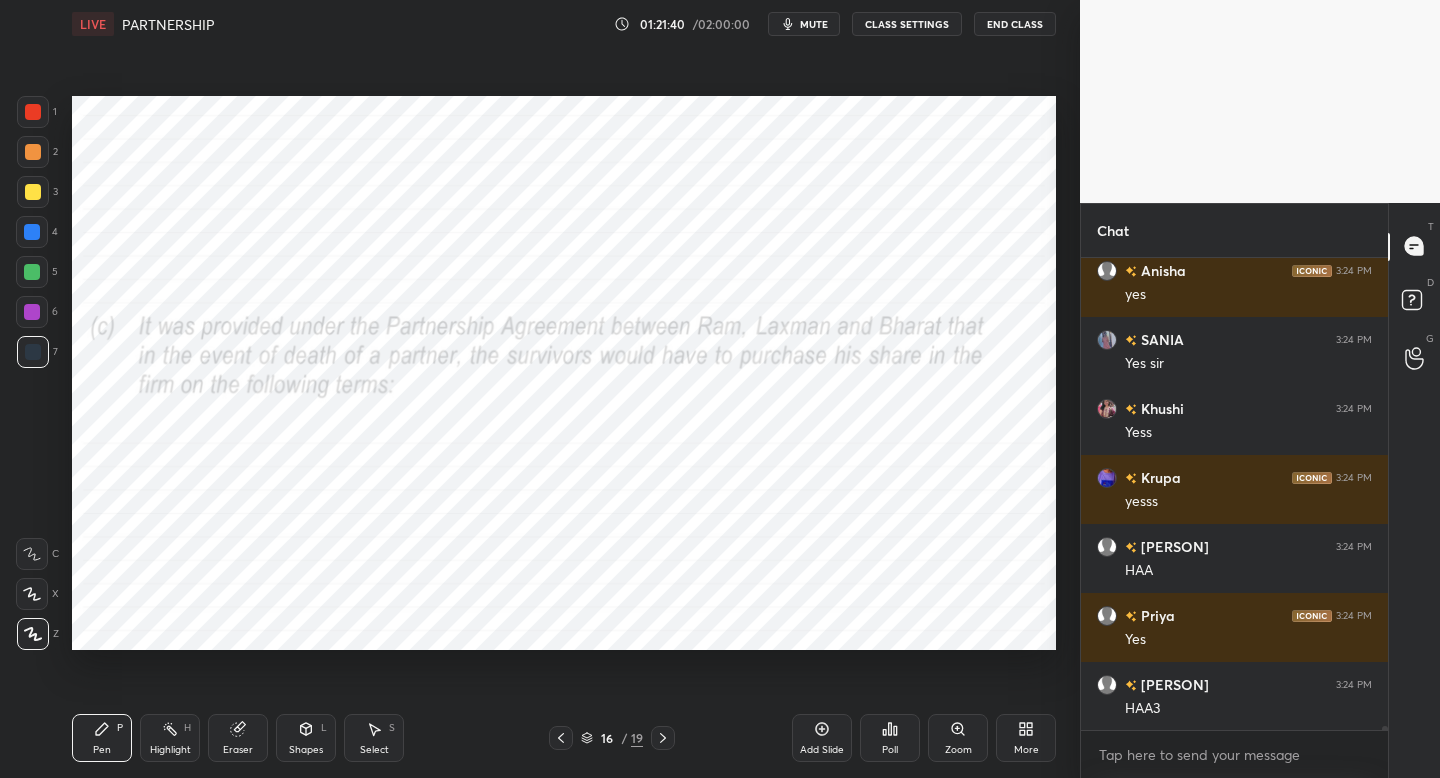 click on "Add Slide" at bounding box center [822, 738] 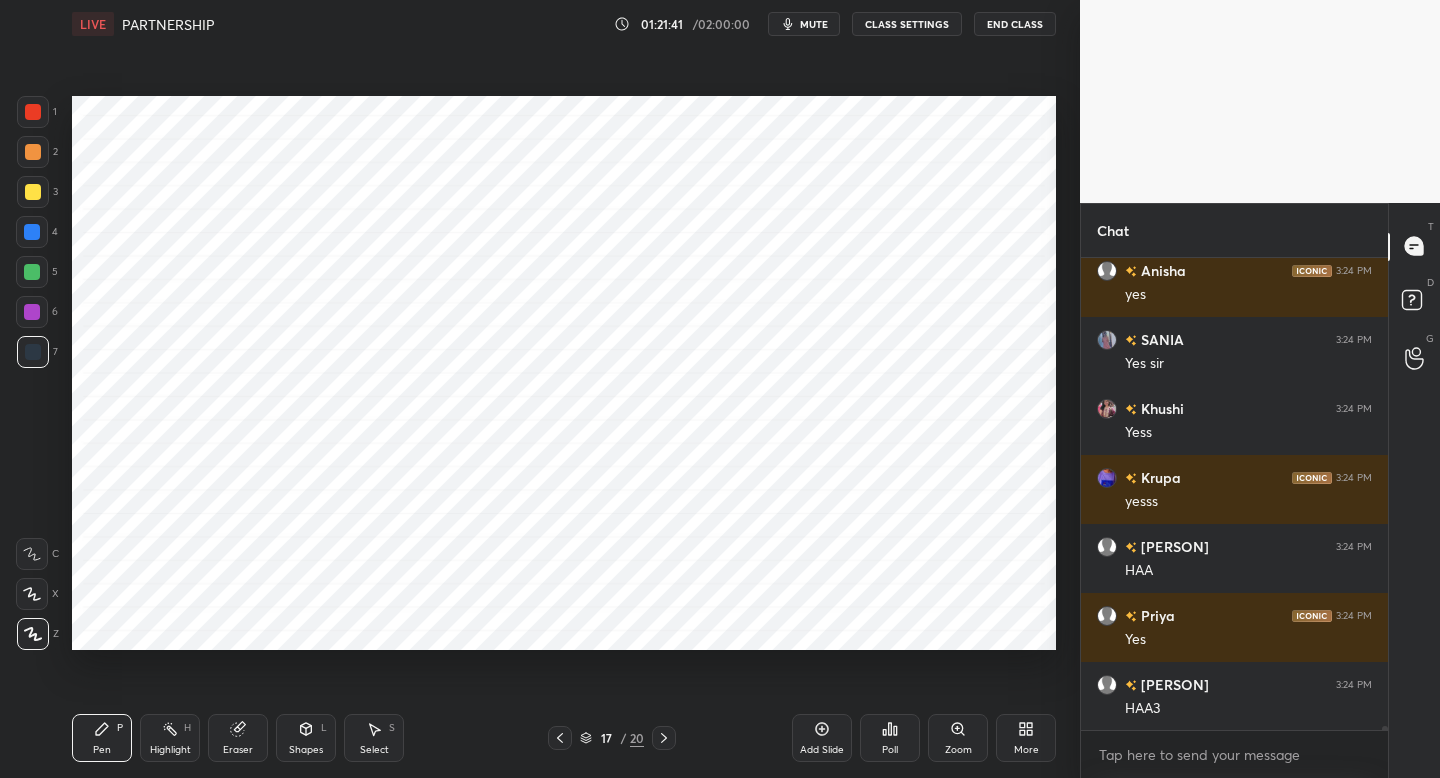 drag, startPoint x: 35, startPoint y: 121, endPoint x: 64, endPoint y: 114, distance: 29.832869 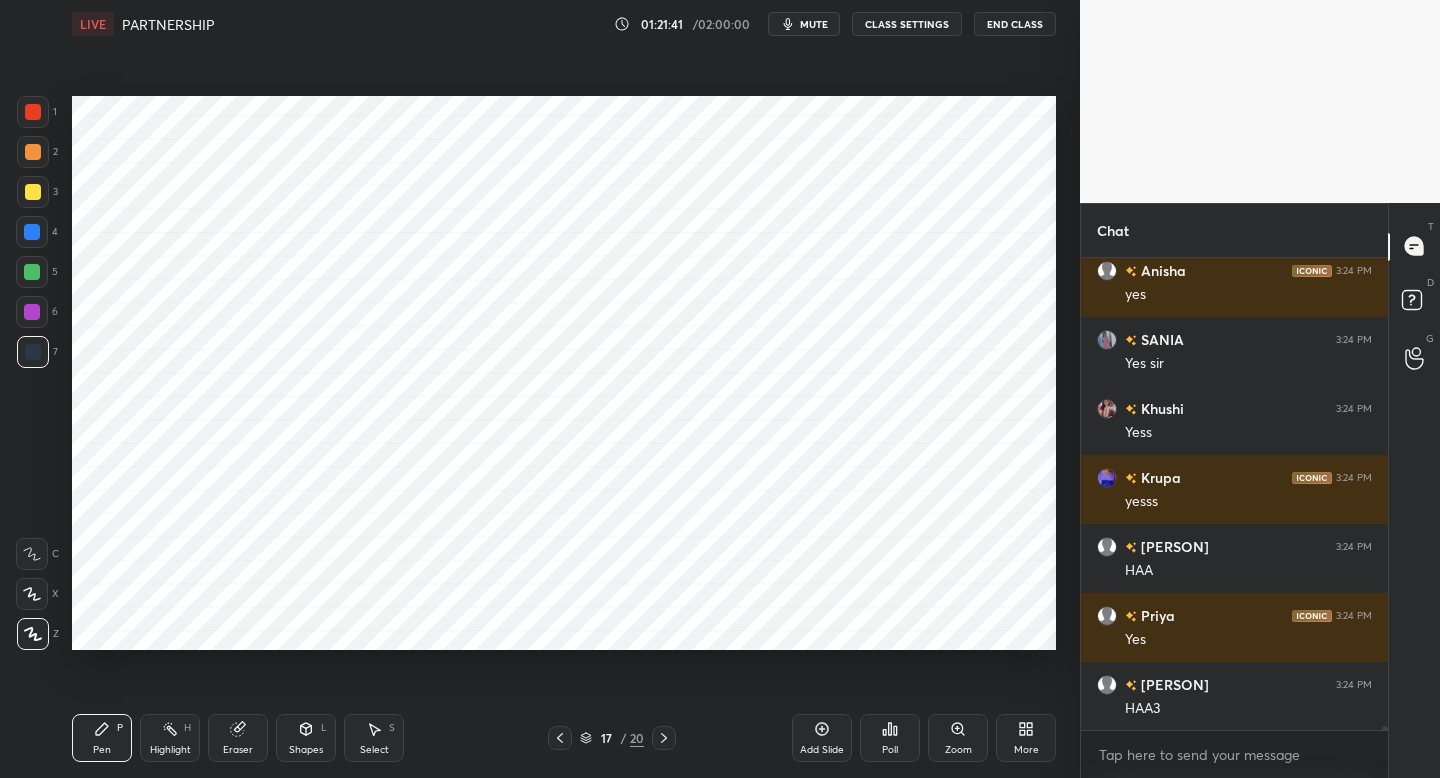 click at bounding box center (33, 112) 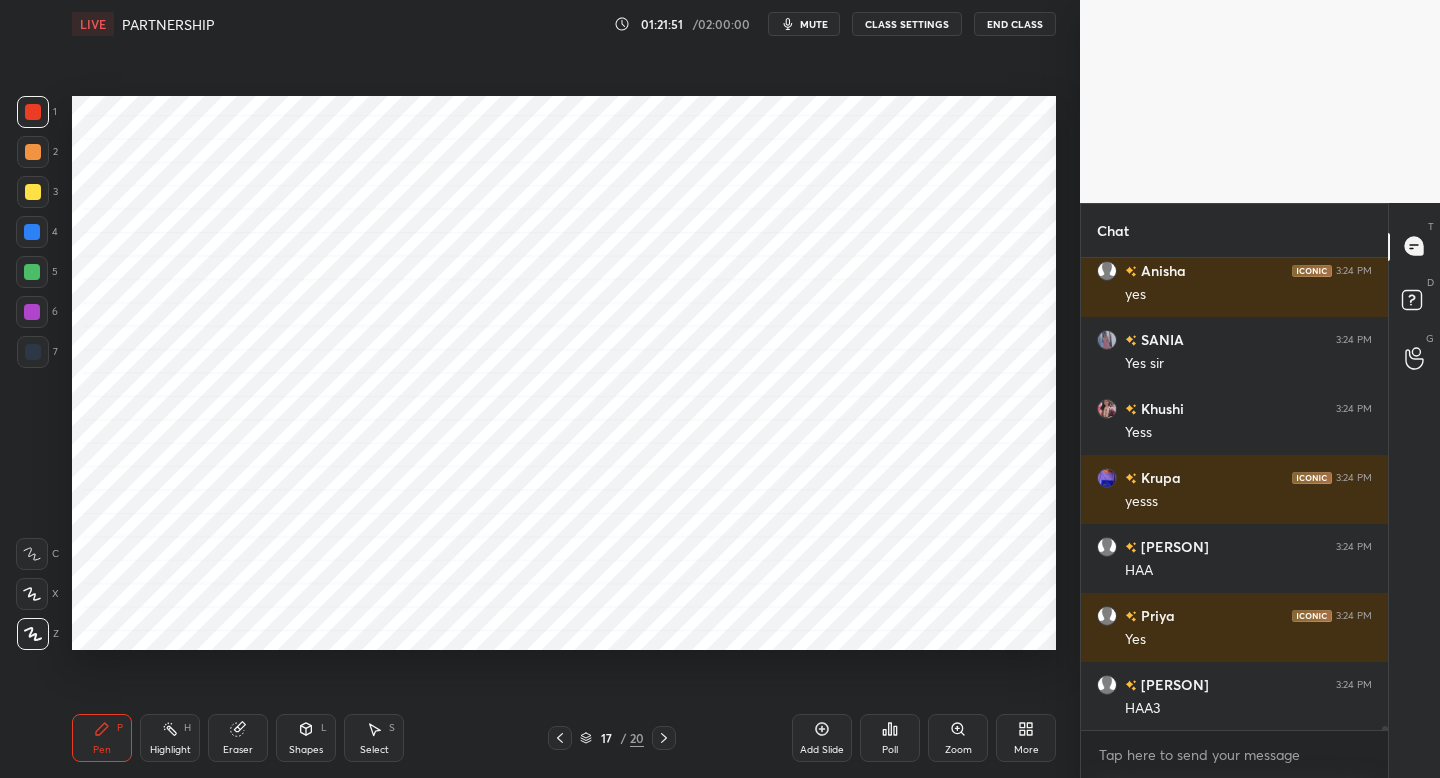 click on "Add Slide" at bounding box center [822, 750] 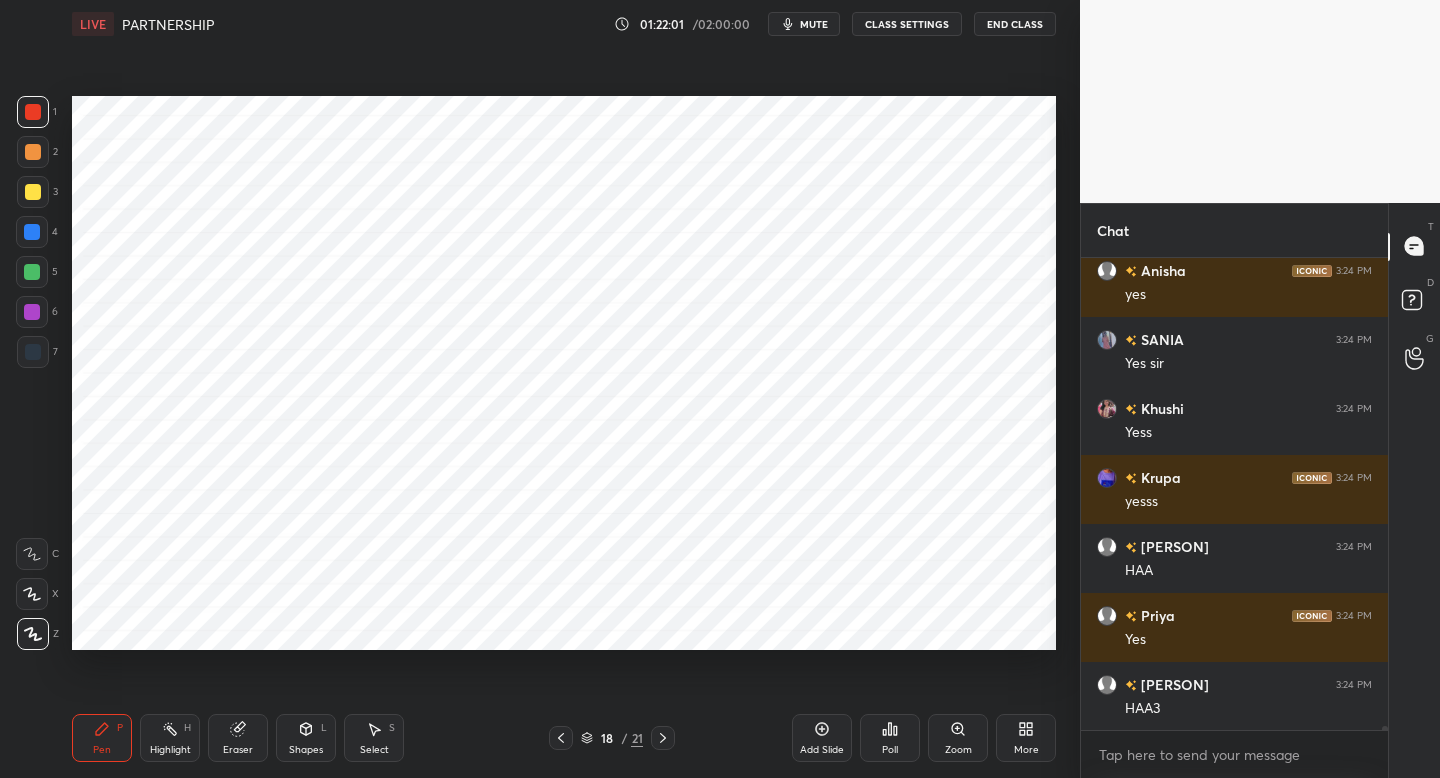drag, startPoint x: 309, startPoint y: 745, endPoint x: 309, endPoint y: 721, distance: 24 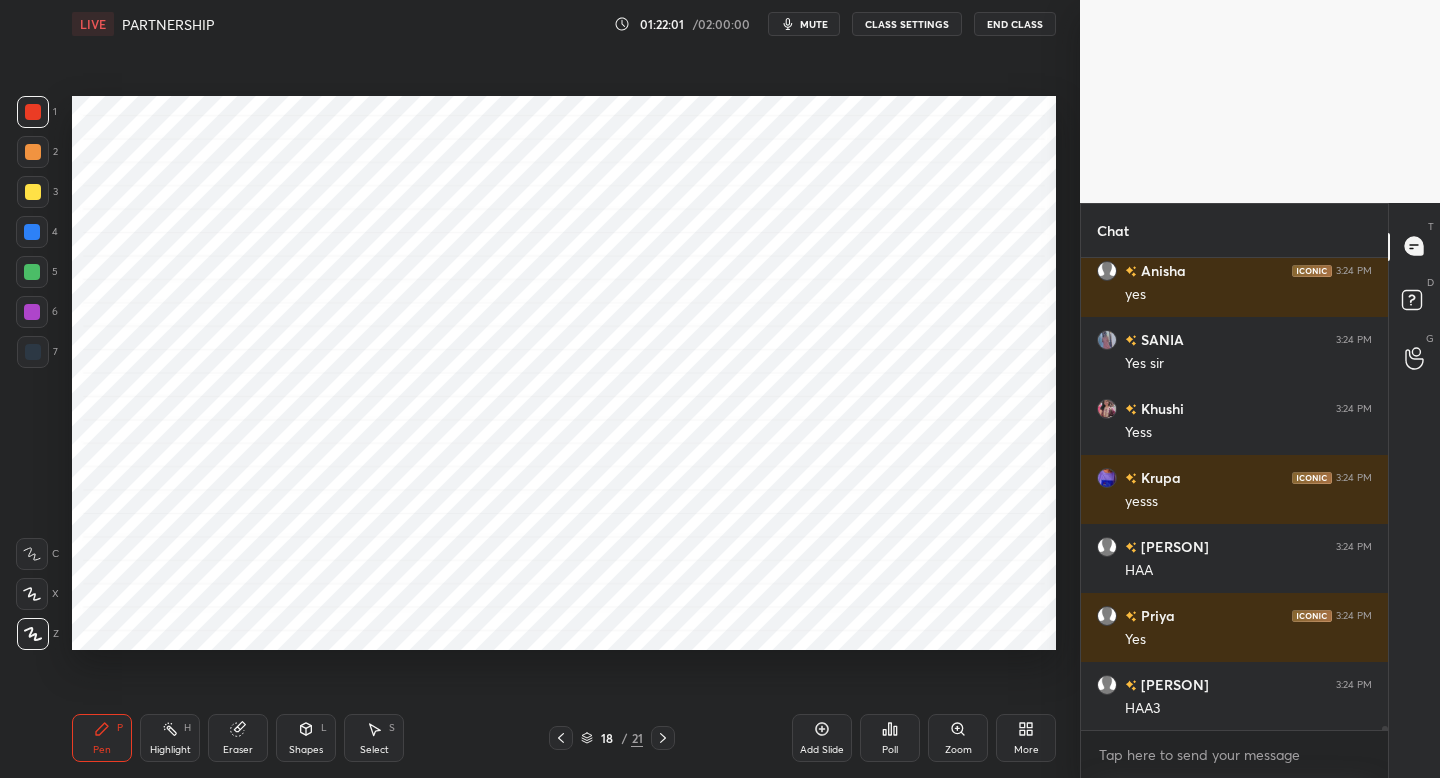click on "Shapes" at bounding box center [306, 750] 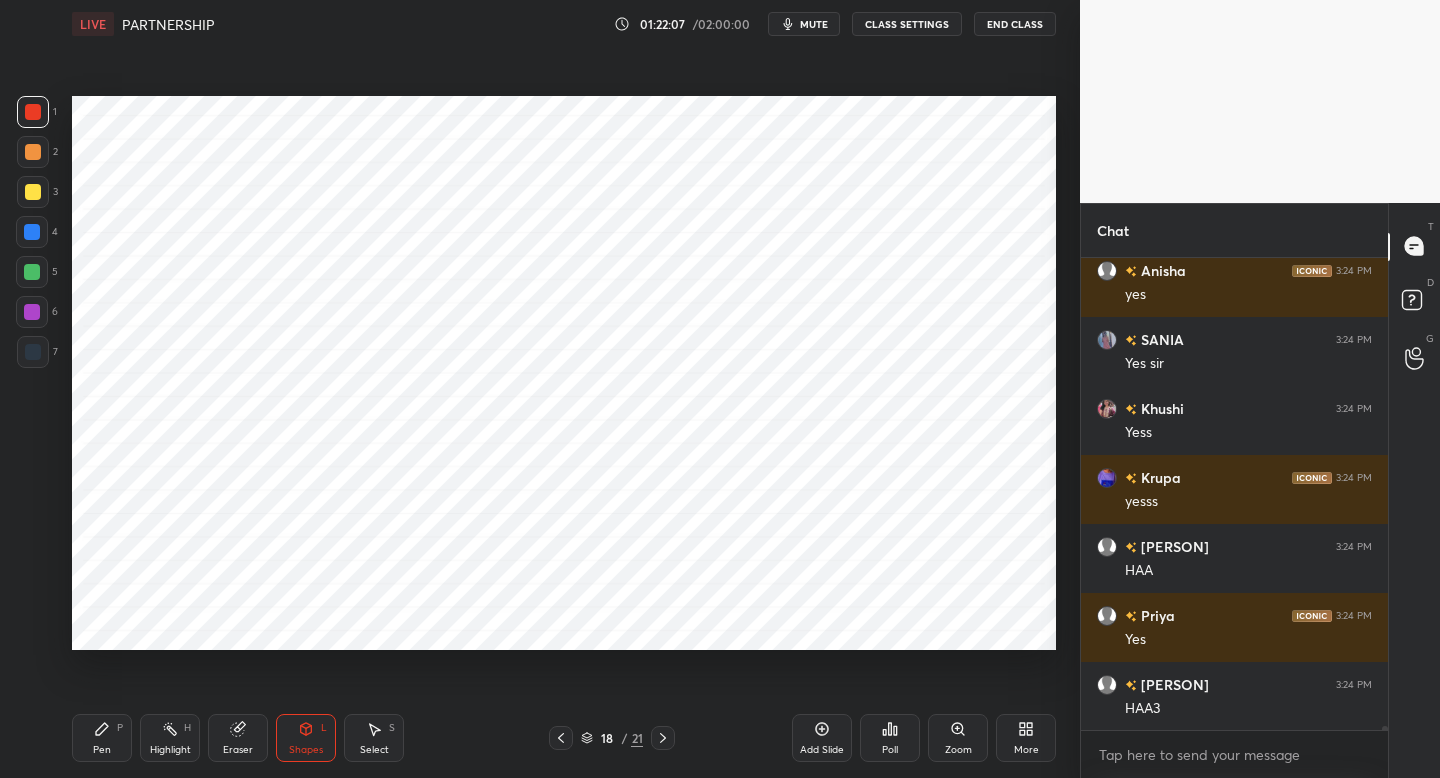 click 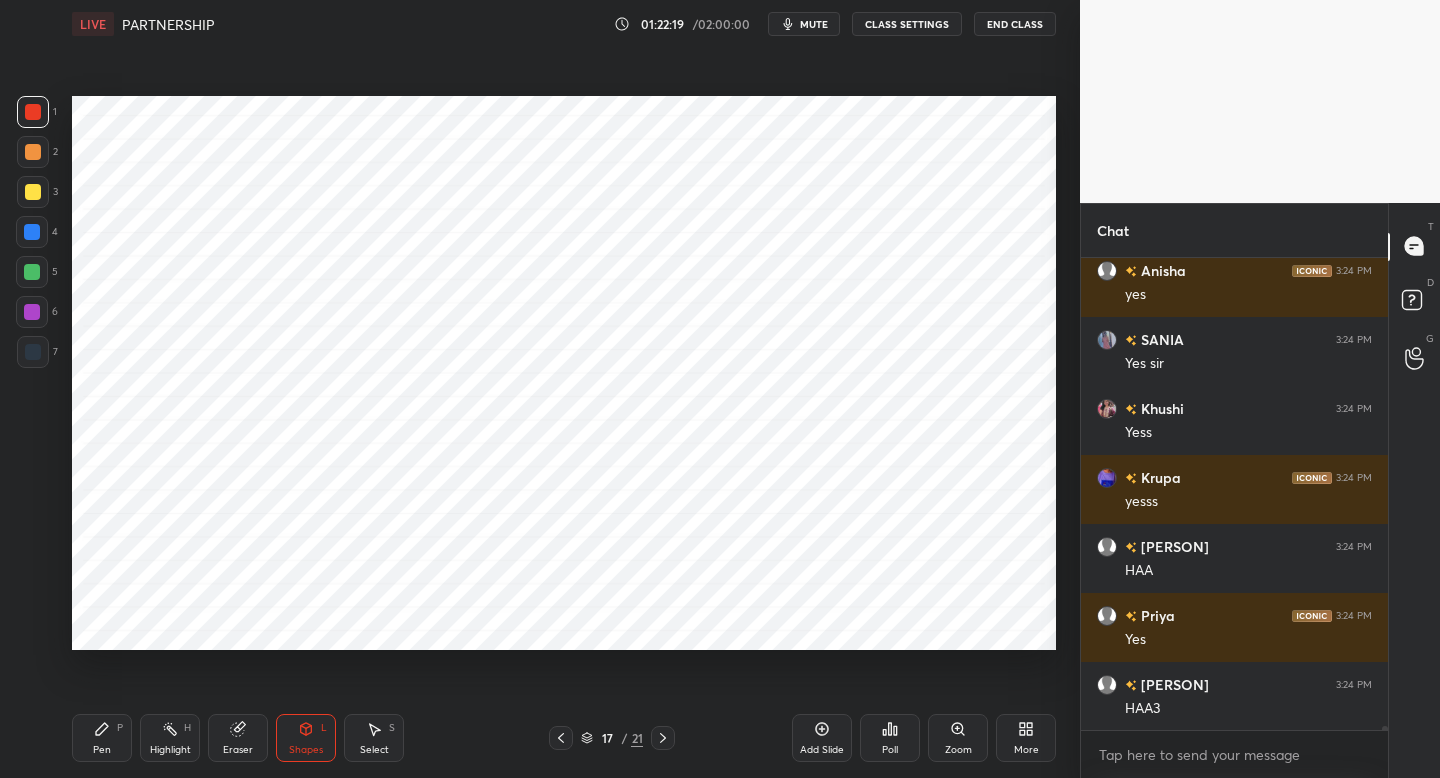 drag, startPoint x: 115, startPoint y: 740, endPoint x: 326, endPoint y: 726, distance: 211.46394 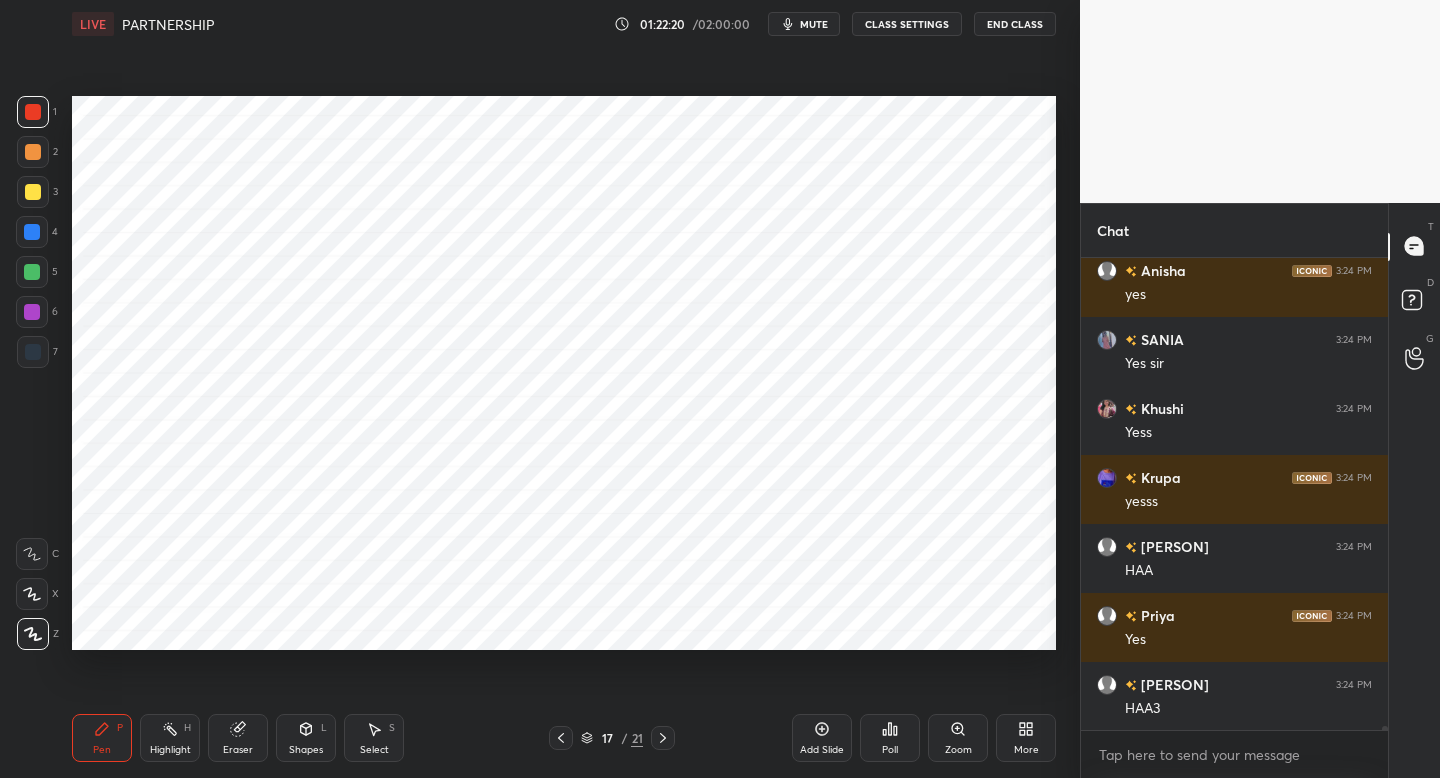 click 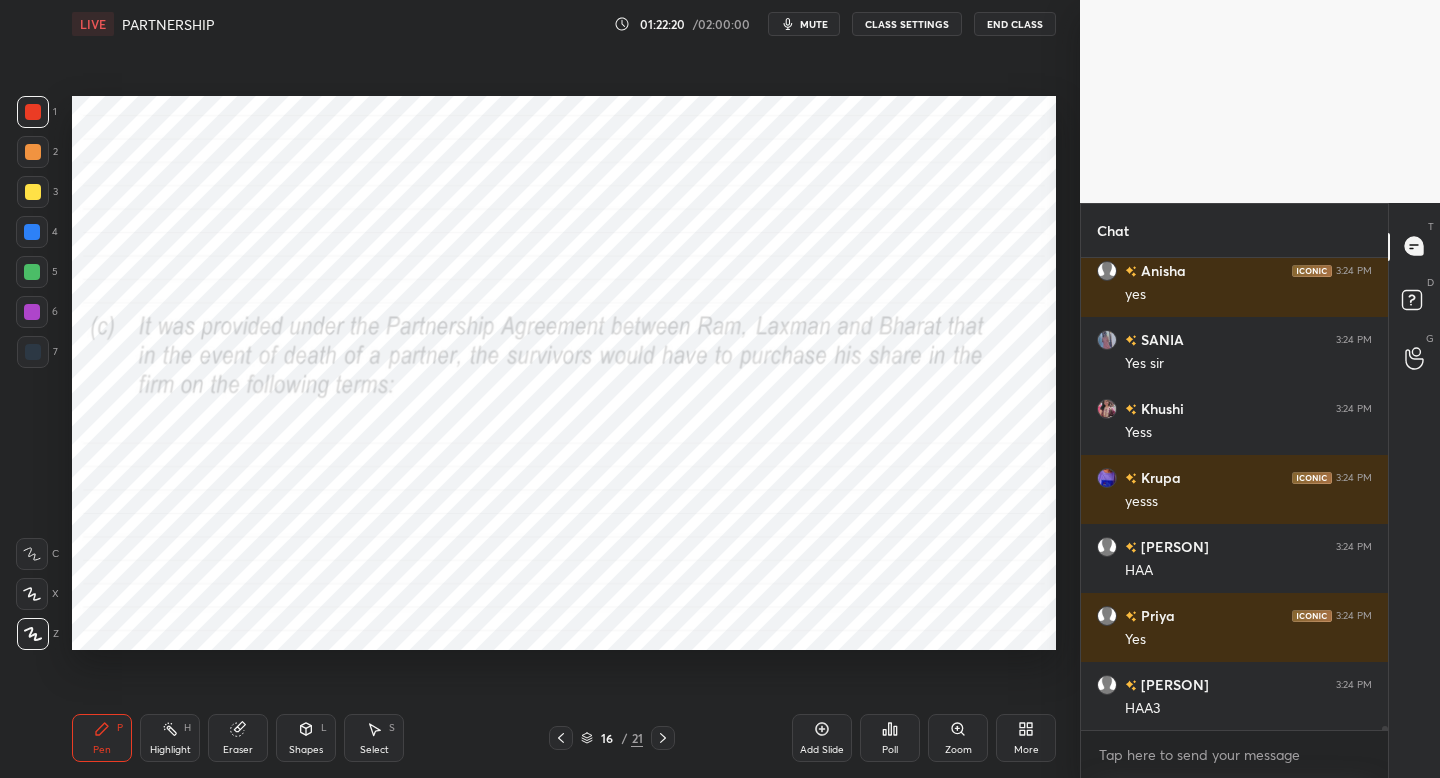 drag, startPoint x: 665, startPoint y: 739, endPoint x: 657, endPoint y: 732, distance: 10.630146 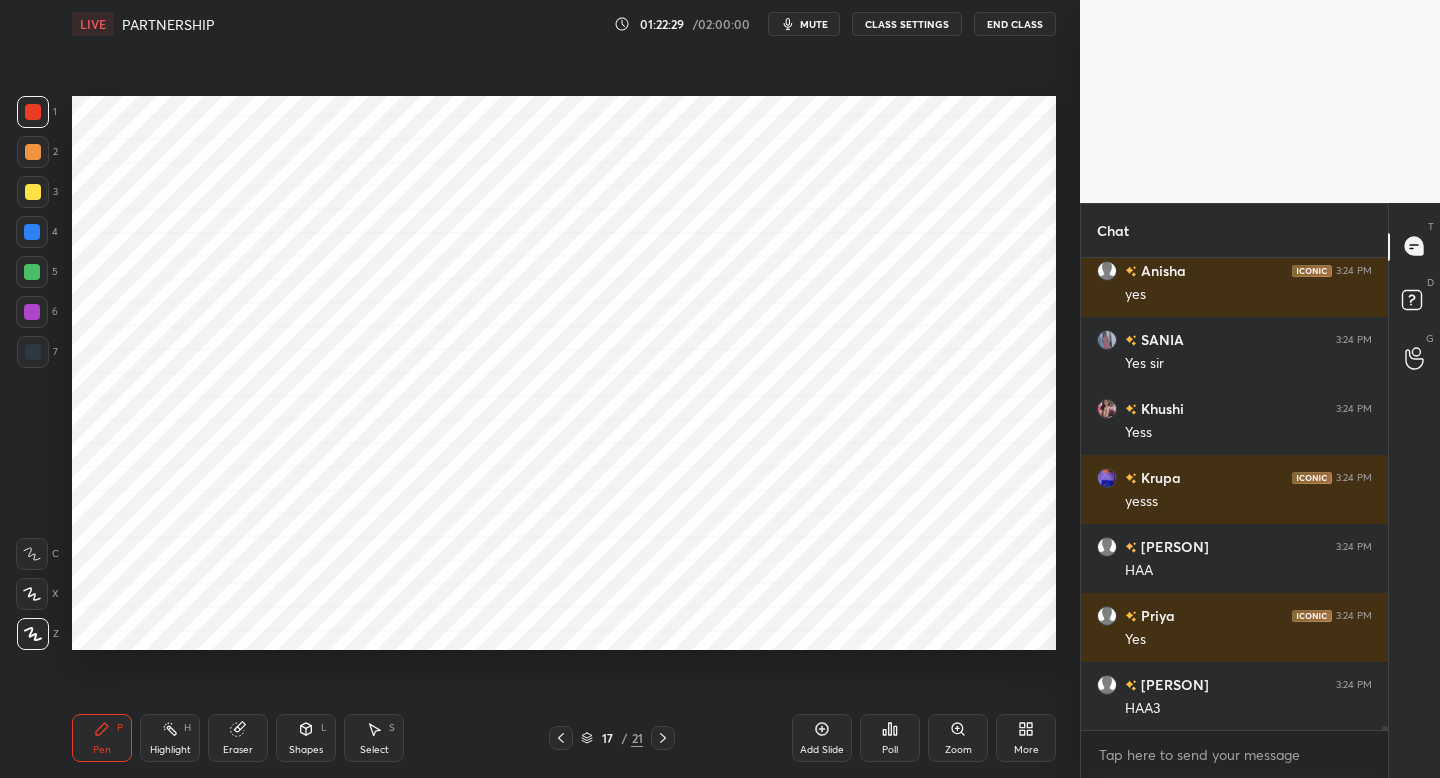 click 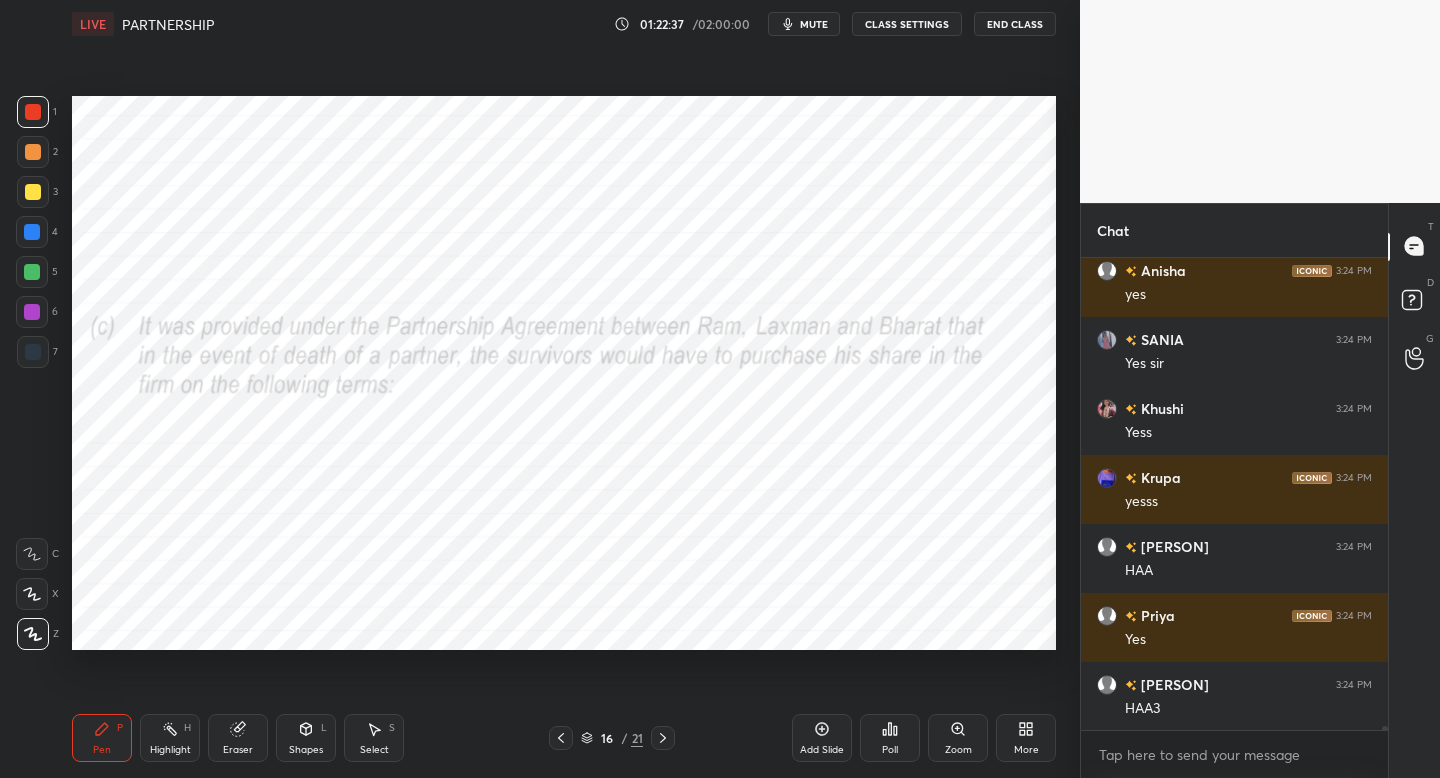 click at bounding box center (663, 738) 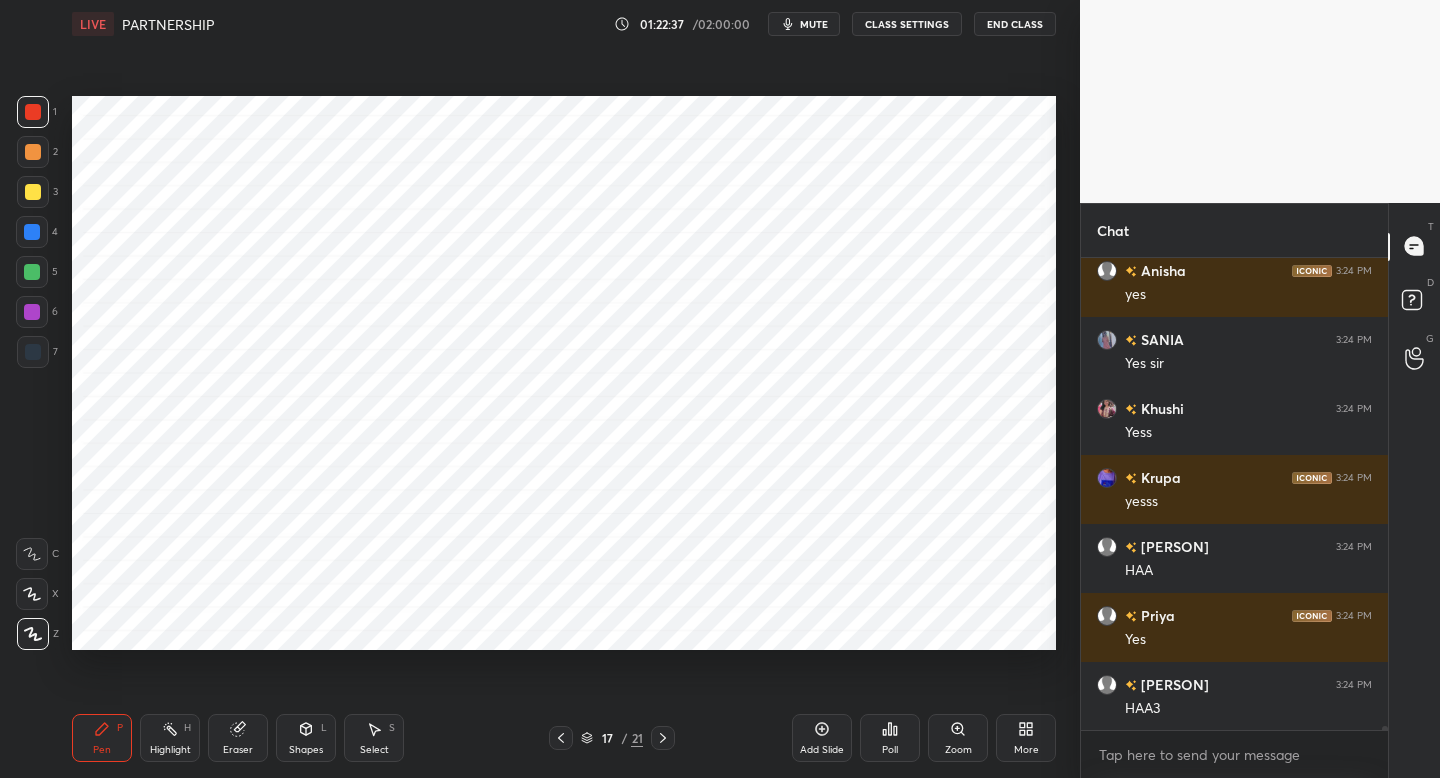 click 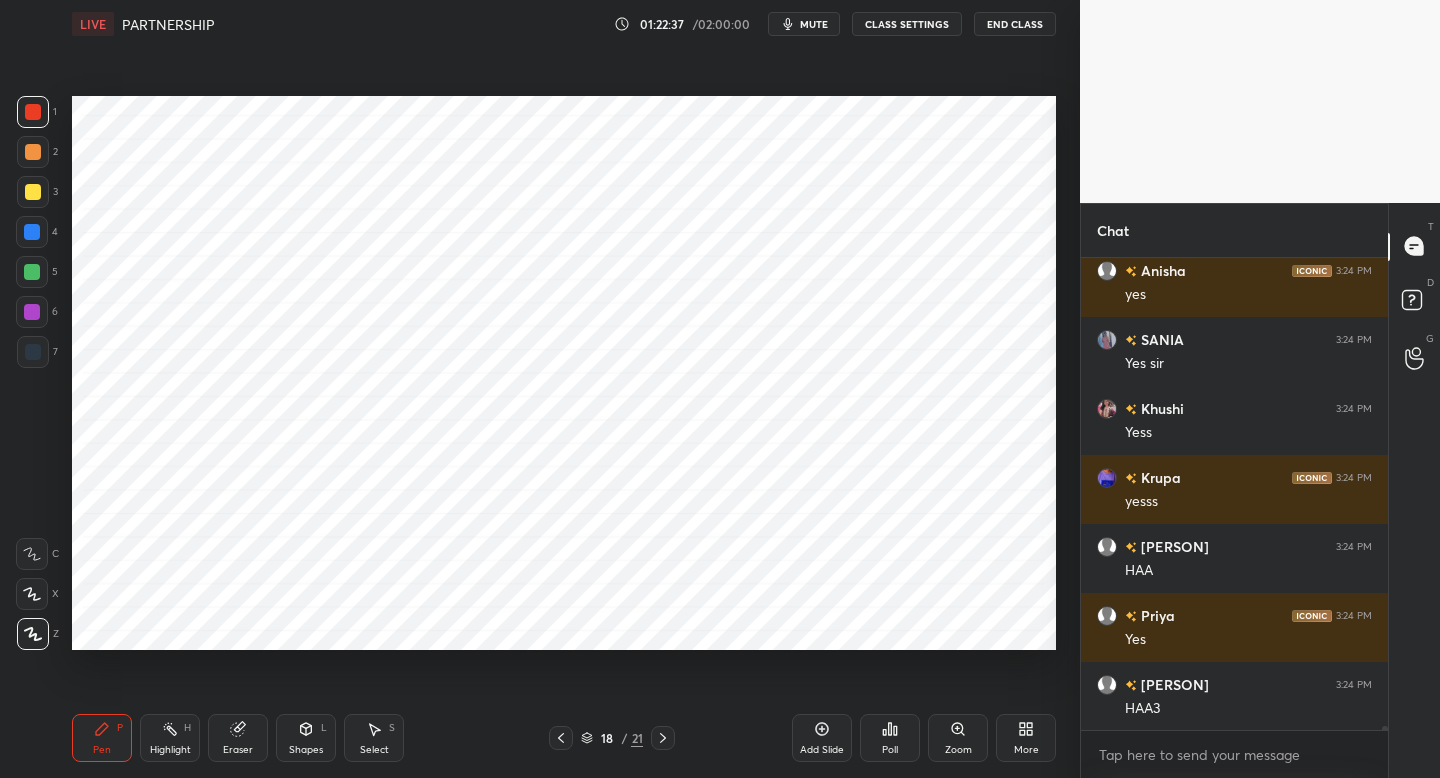 click on "Pen P Highlight H Eraser Shapes L Select S 18 / 21 Add Slide Poll Zoom More" at bounding box center (564, 738) 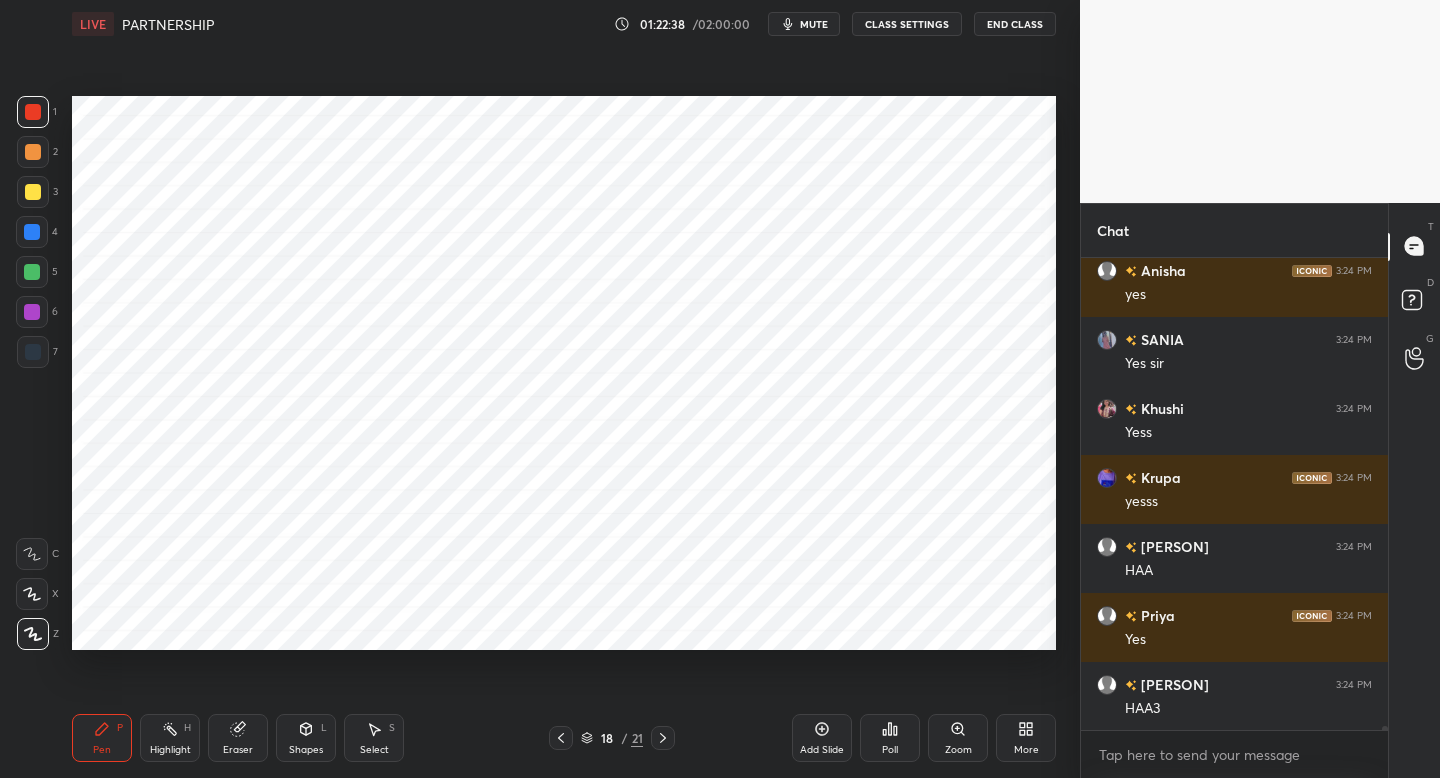 drag, startPoint x: 664, startPoint y: 735, endPoint x: 663, endPoint y: 706, distance: 29.017237 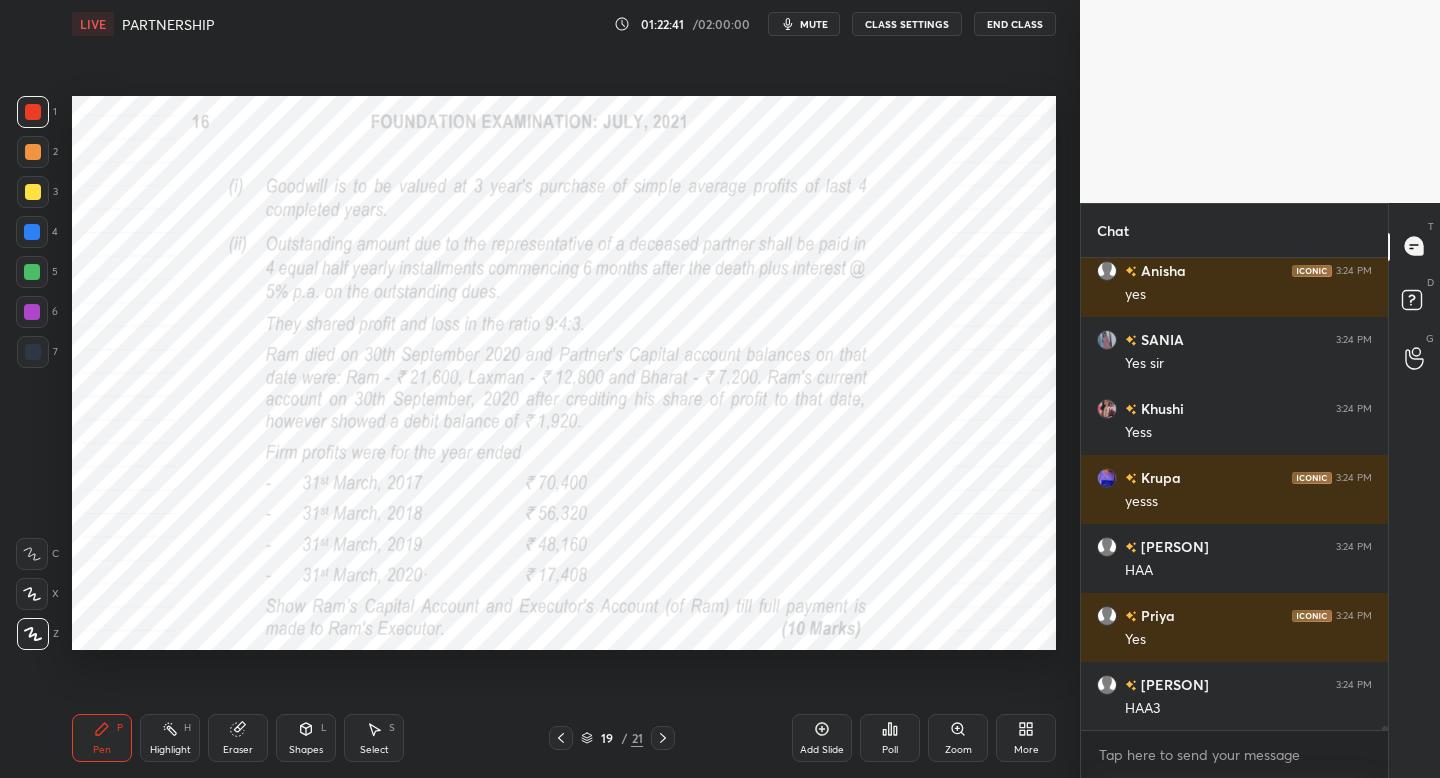 drag, startPoint x: 308, startPoint y: 744, endPoint x: 324, endPoint y: 716, distance: 32.24903 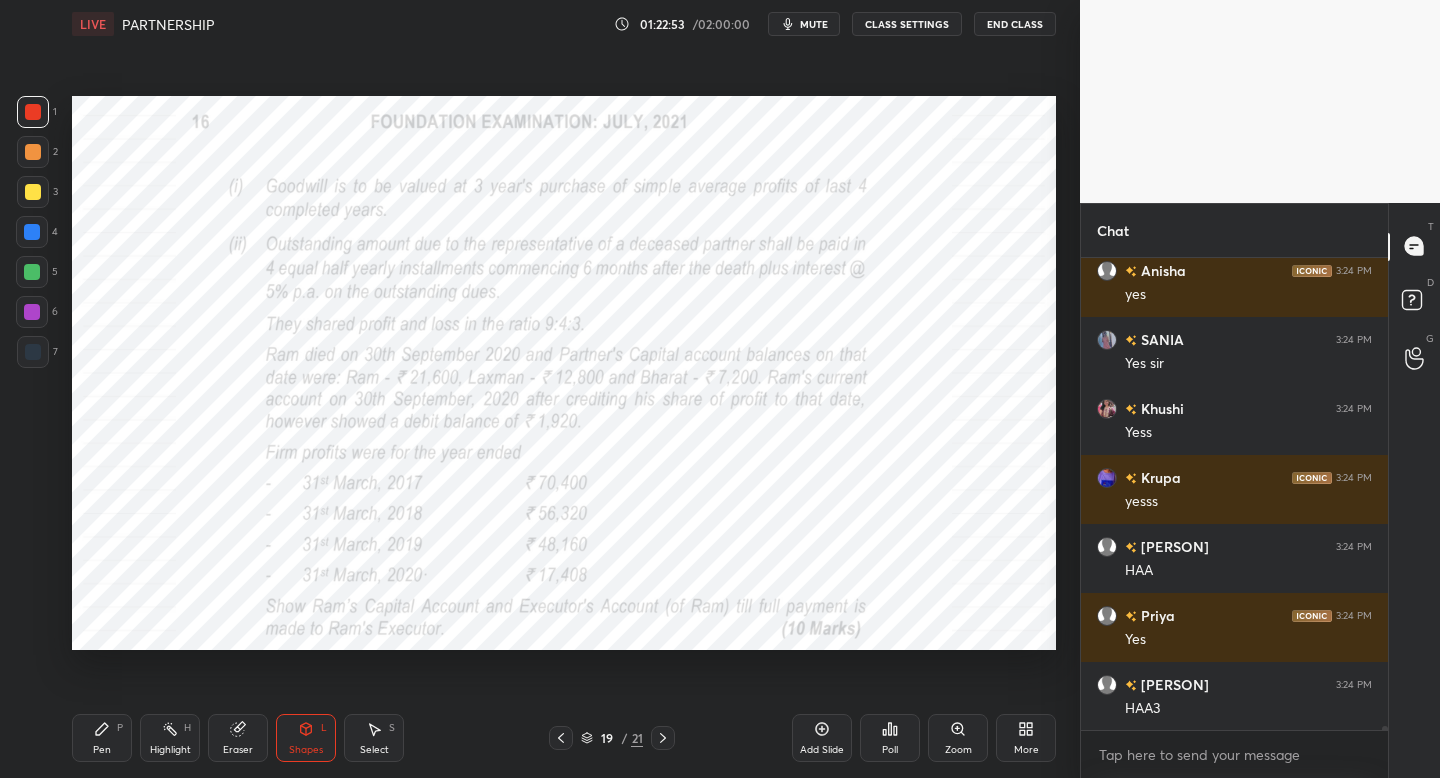 click on "Pen P Highlight H Eraser Shapes L Select S 19 / 21 Add Slide Poll Zoom More" at bounding box center (564, 738) 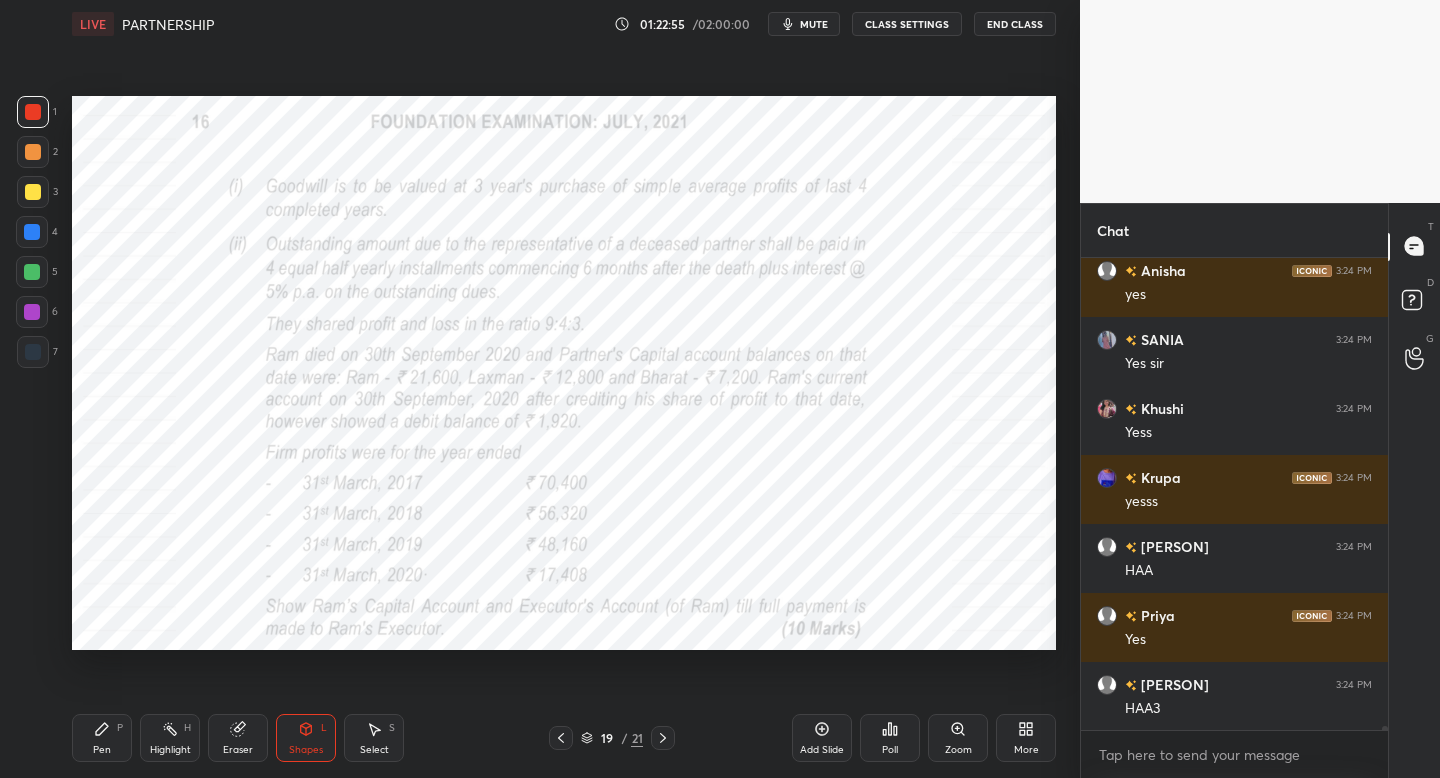 drag, startPoint x: 96, startPoint y: 741, endPoint x: 86, endPoint y: 717, distance: 26 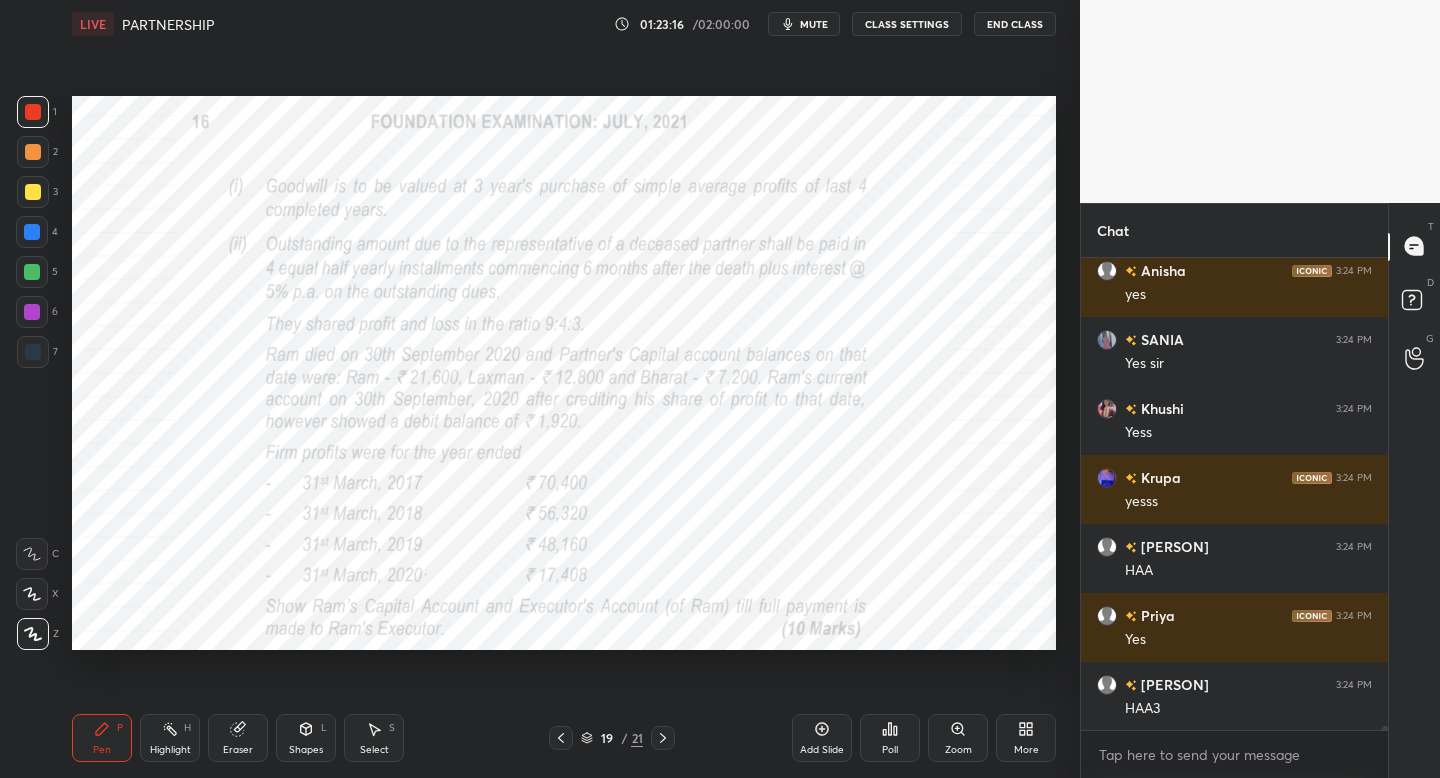 drag, startPoint x: 553, startPoint y: 736, endPoint x: 563, endPoint y: 715, distance: 23.259407 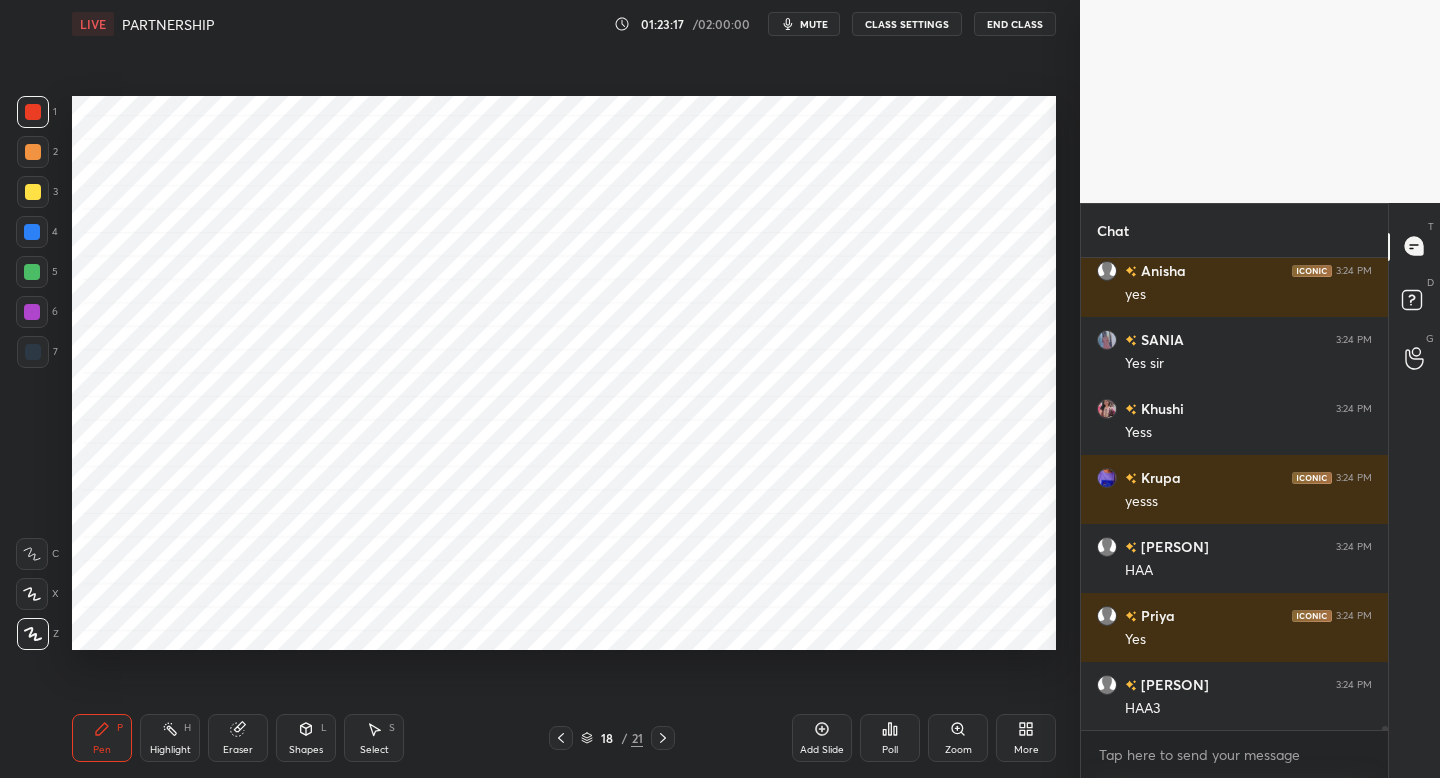drag, startPoint x: 560, startPoint y: 736, endPoint x: 579, endPoint y: 658, distance: 80.280754 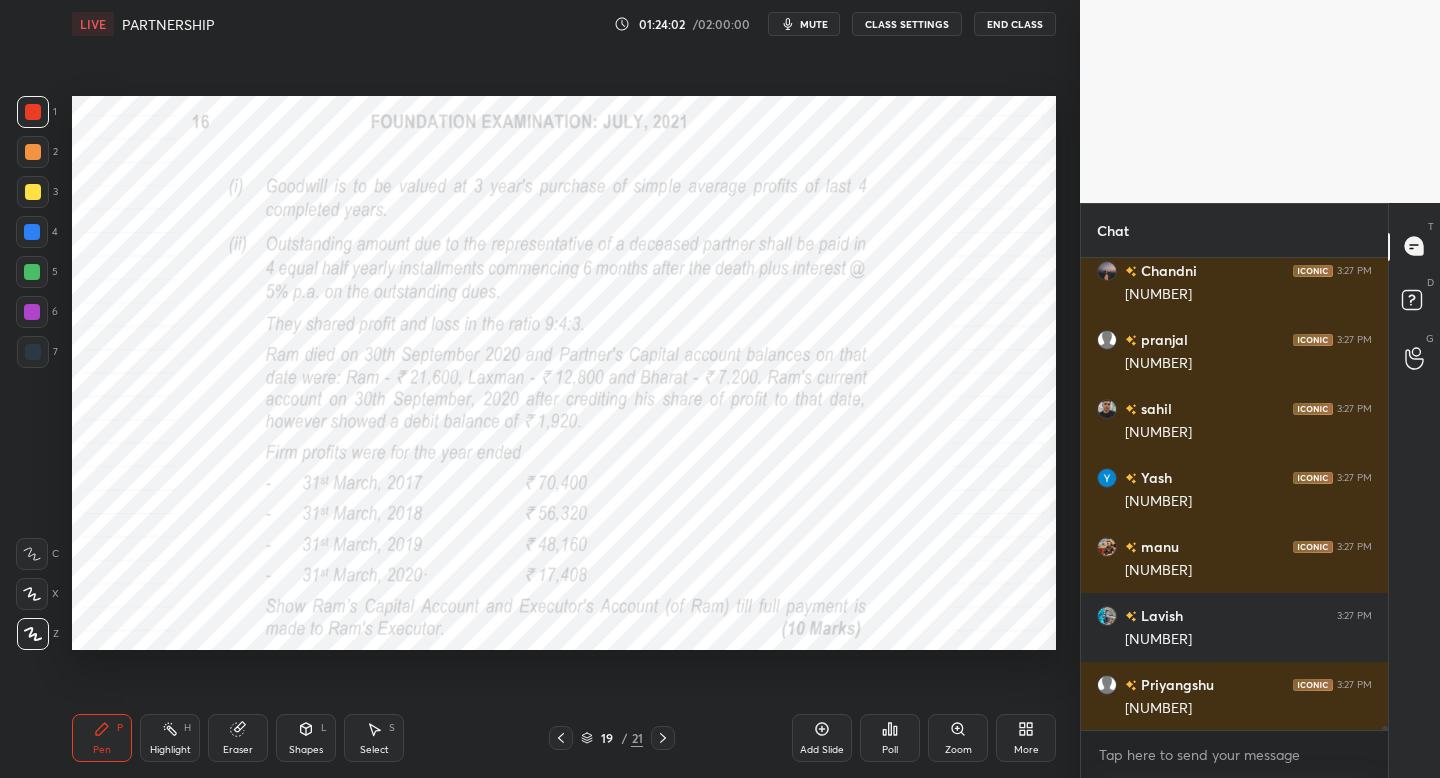 scroll, scrollTop: 52702, scrollLeft: 0, axis: vertical 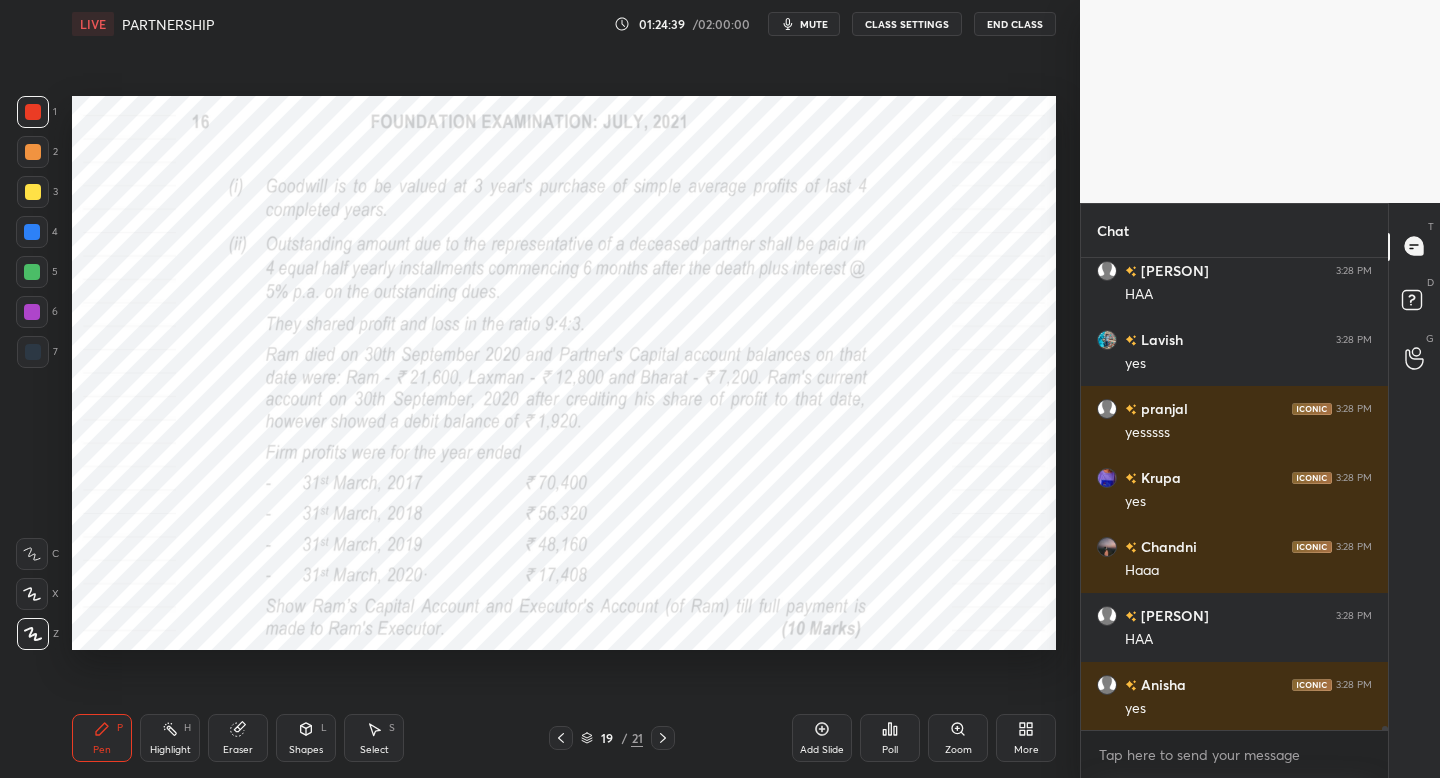 click 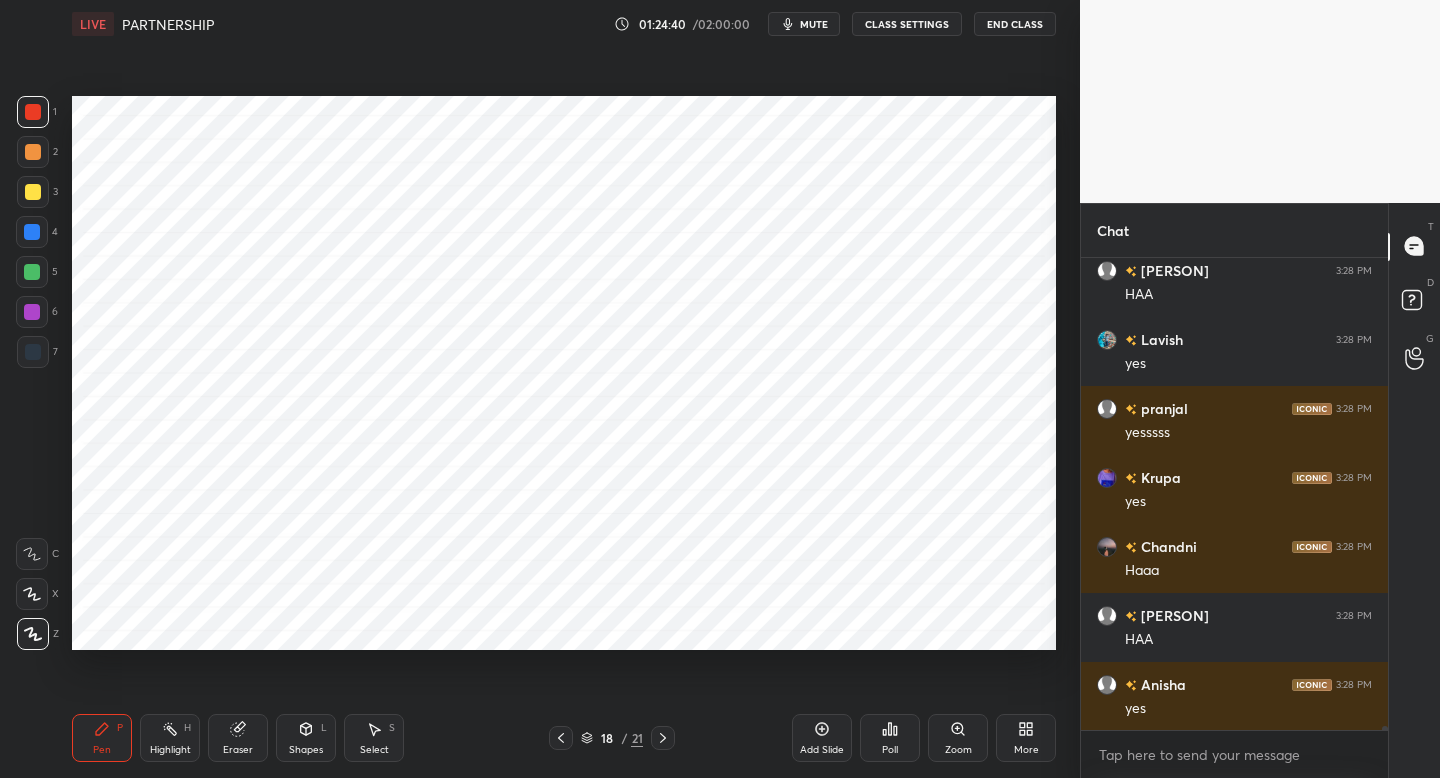 click 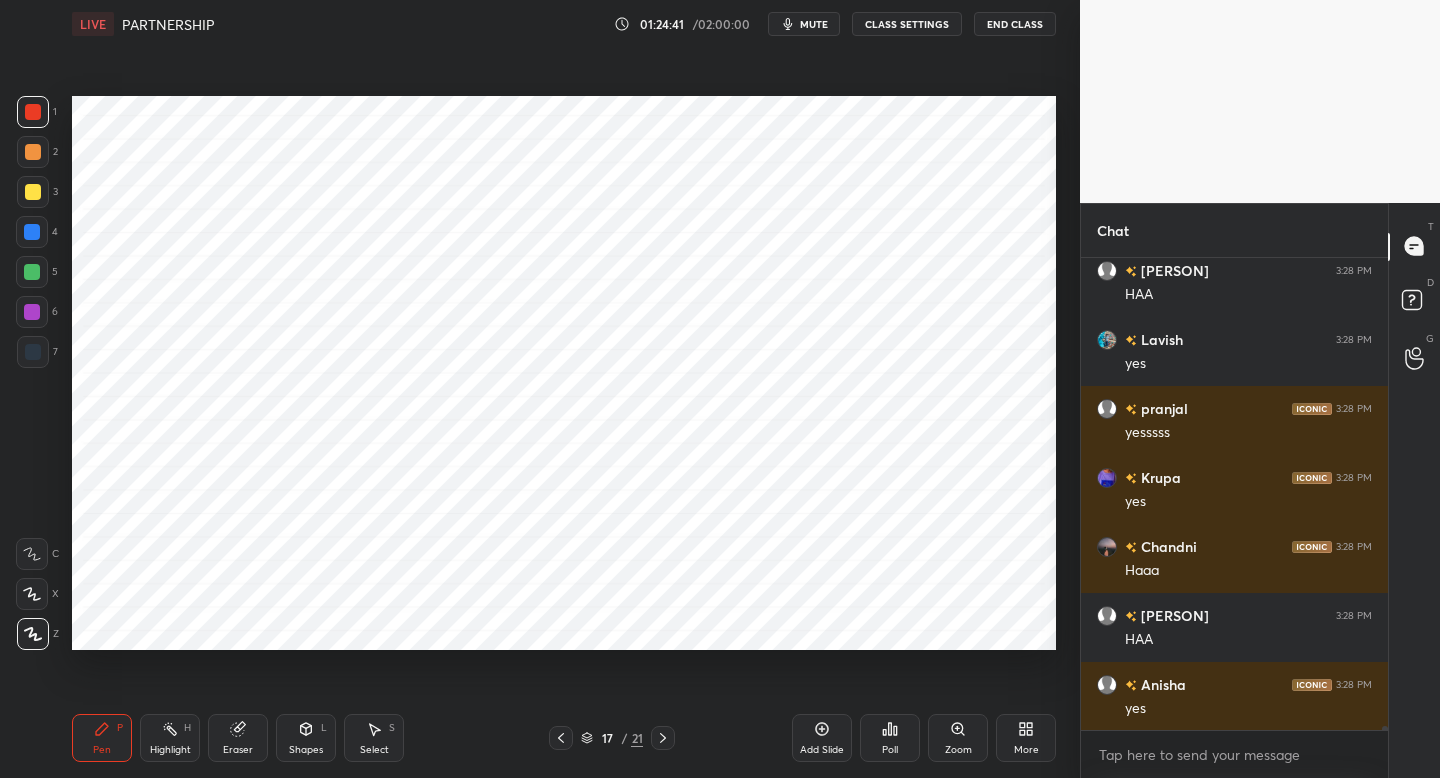 drag, startPoint x: 36, startPoint y: 305, endPoint x: 68, endPoint y: 297, distance: 32.984844 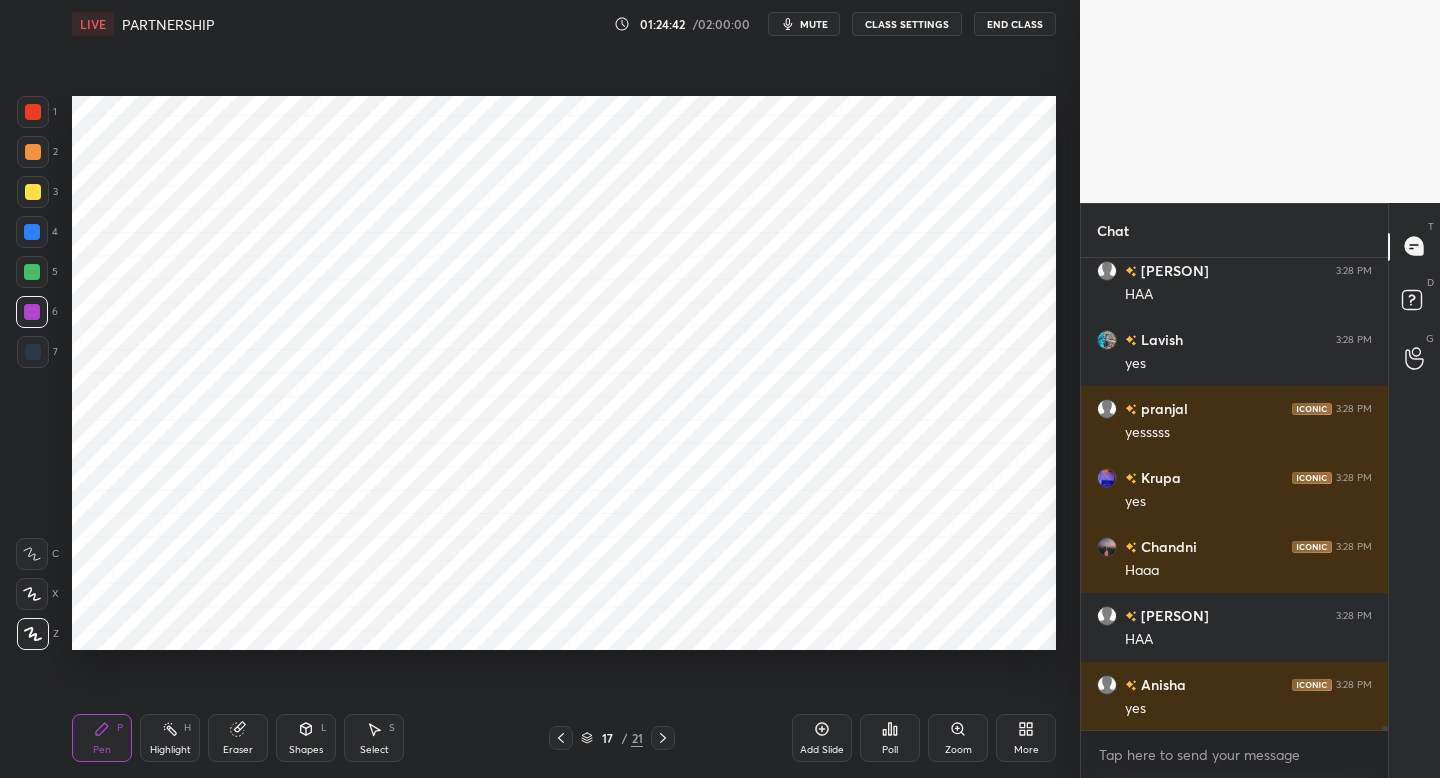 scroll, scrollTop: 53323, scrollLeft: 0, axis: vertical 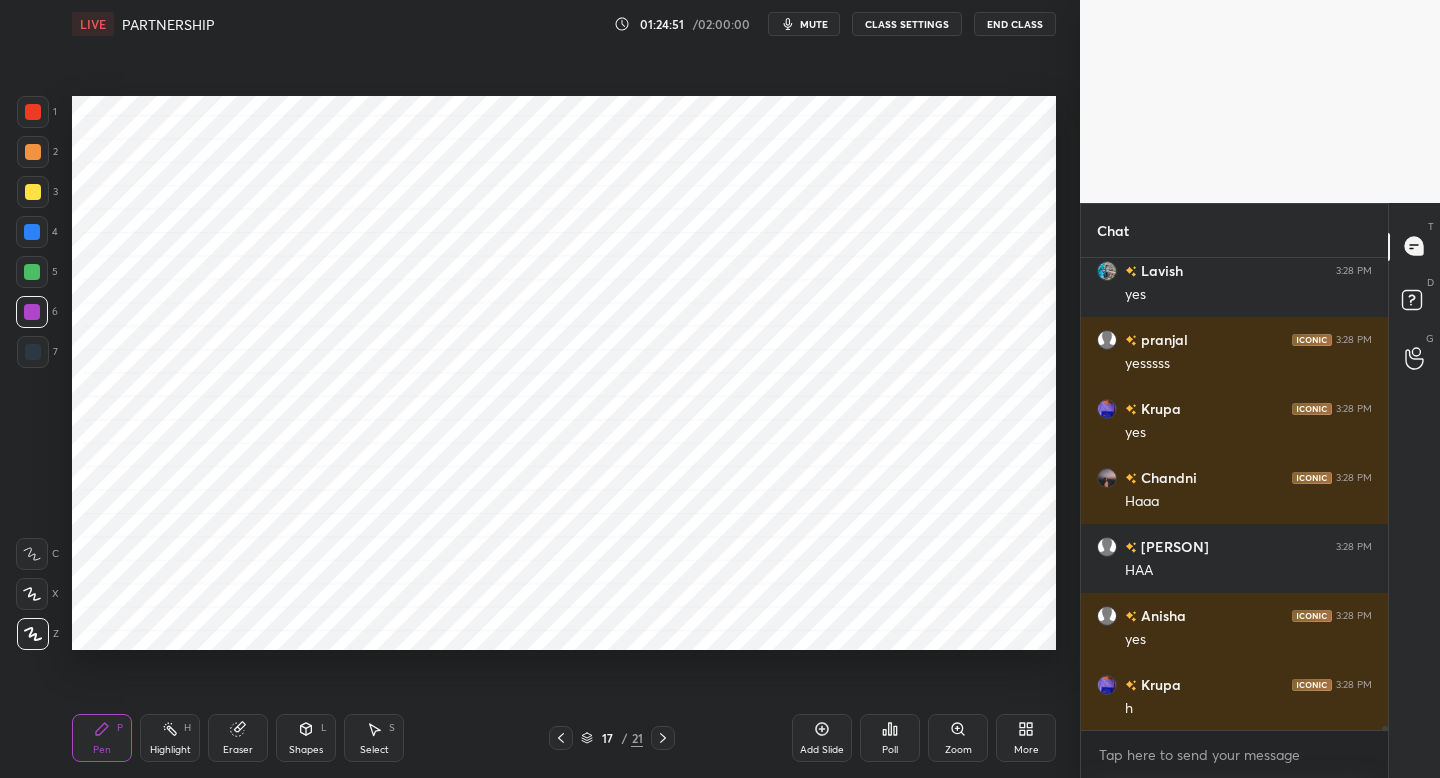 click 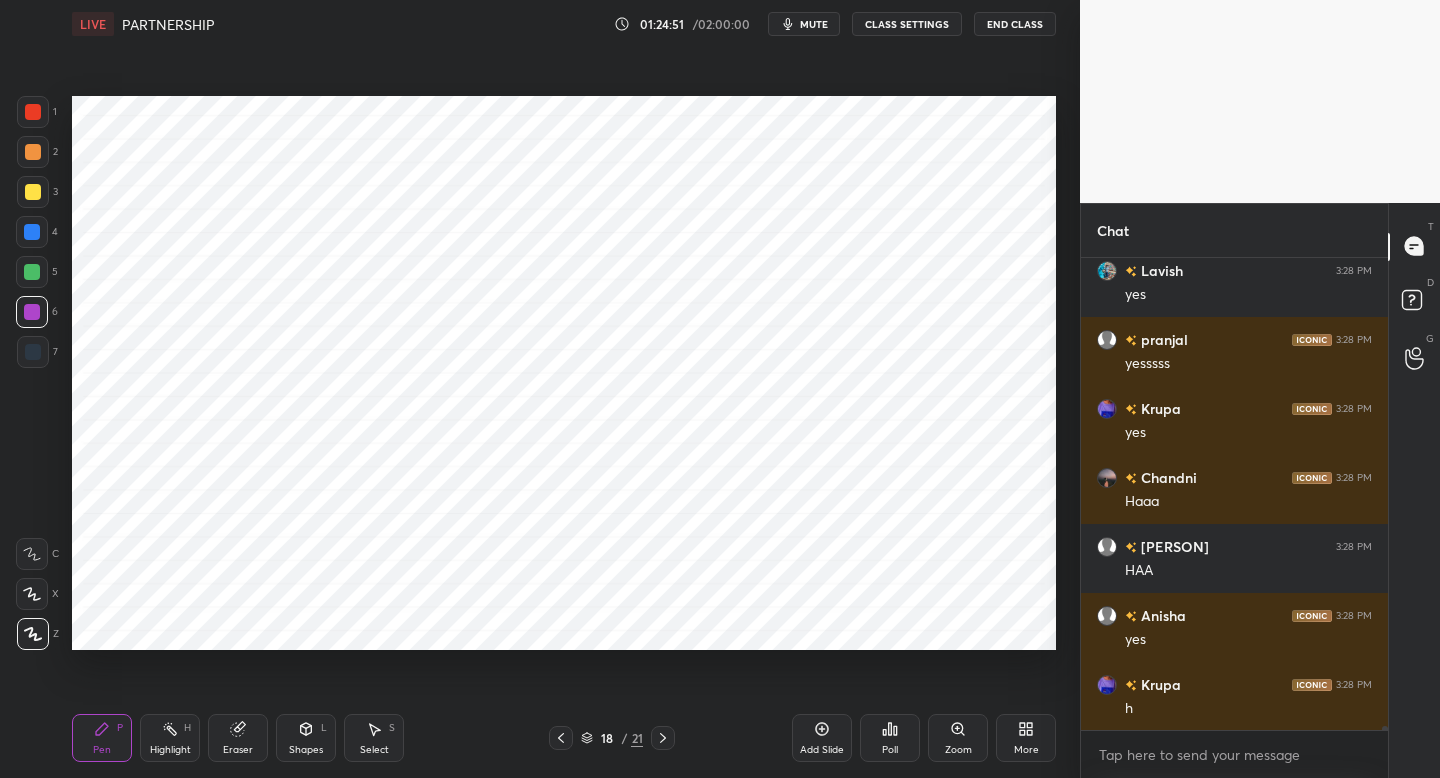 click 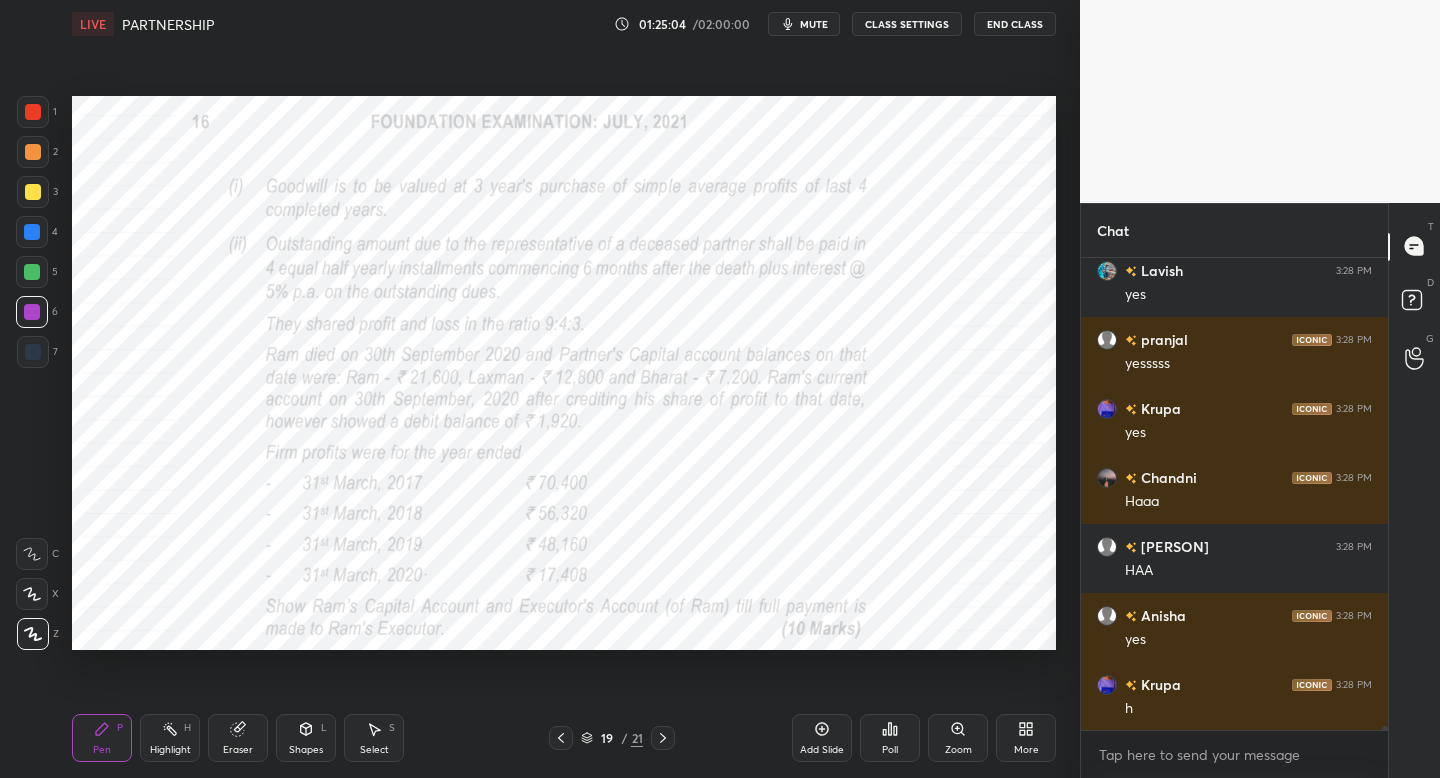 click on "19 / 21" at bounding box center [612, 738] 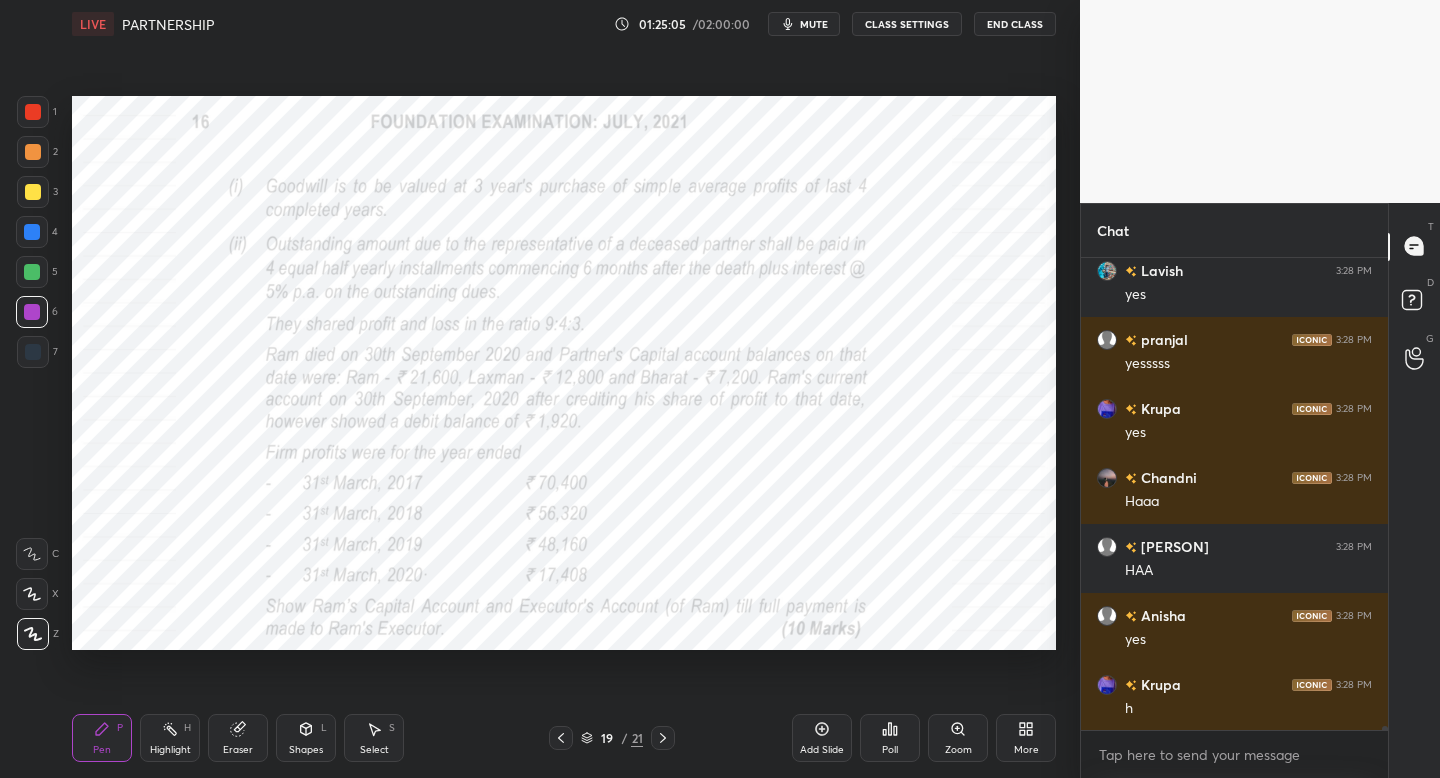 click 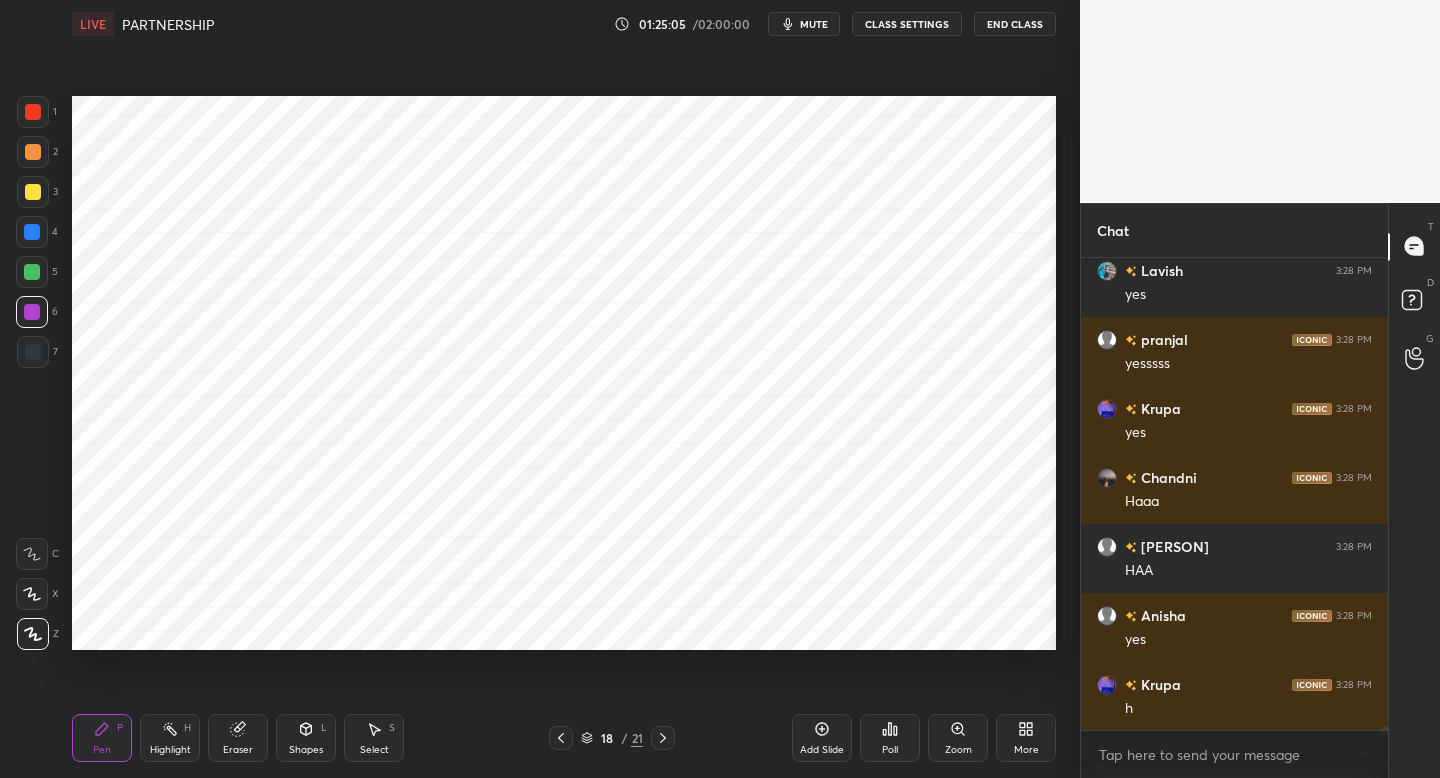 click 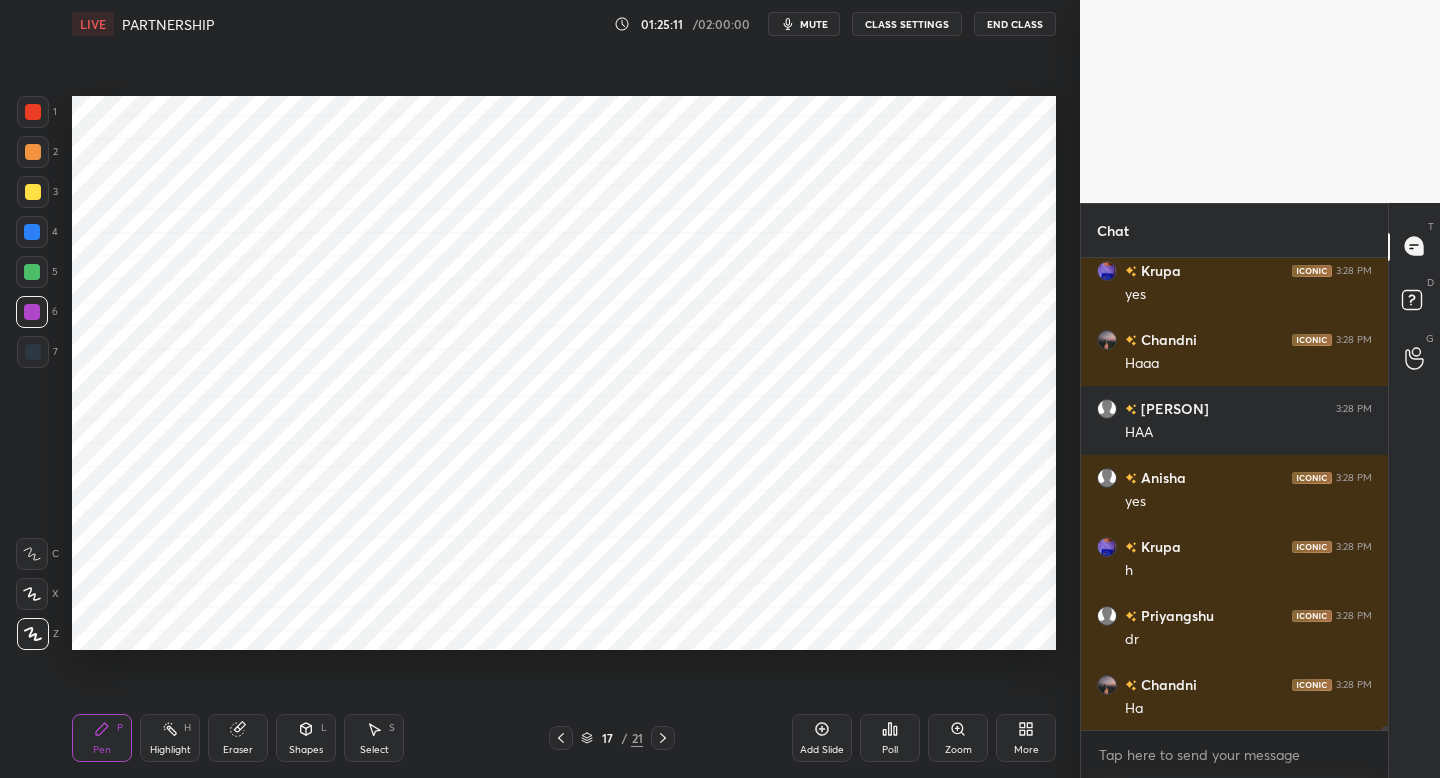 scroll, scrollTop: 53530, scrollLeft: 0, axis: vertical 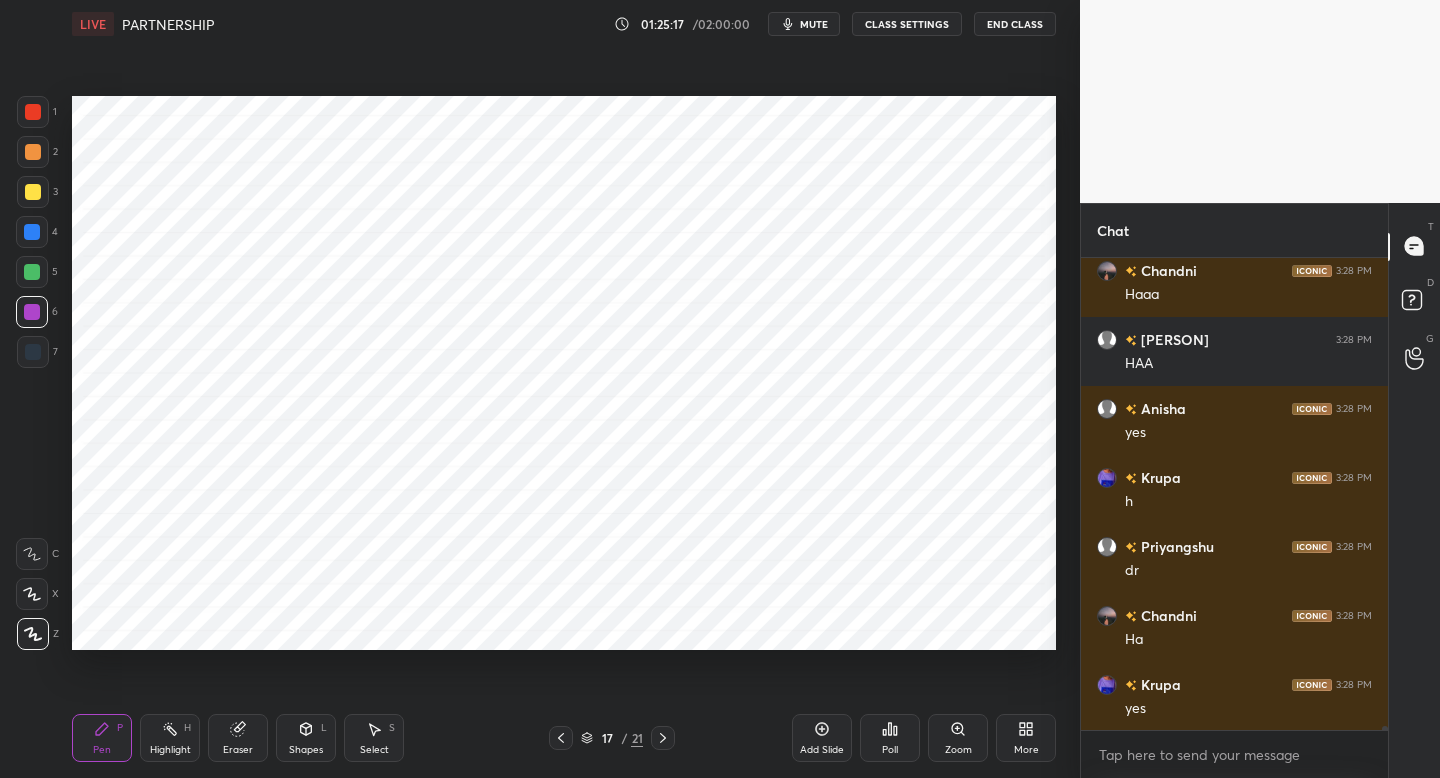 drag, startPoint x: 37, startPoint y: 352, endPoint x: 60, endPoint y: 350, distance: 23.086792 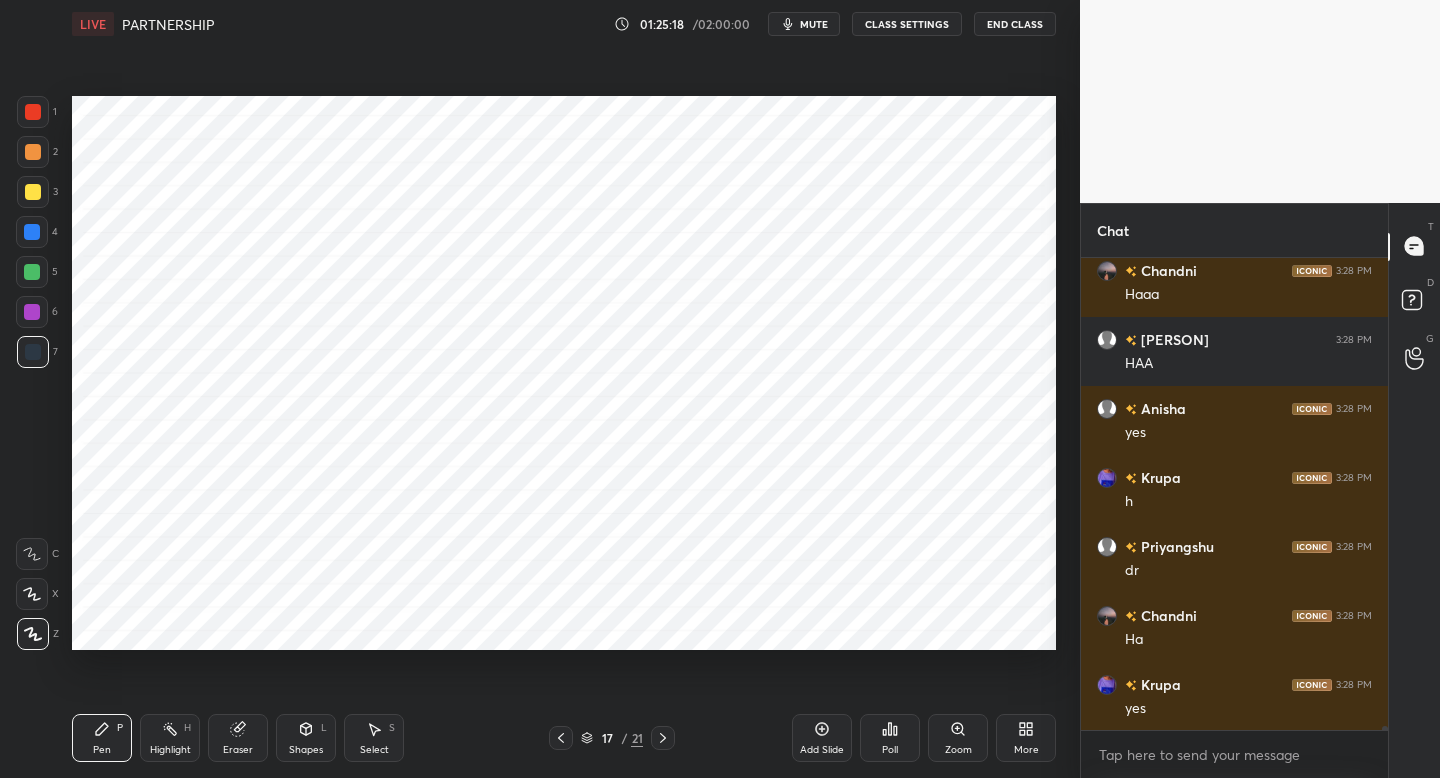 click at bounding box center [663, 738] 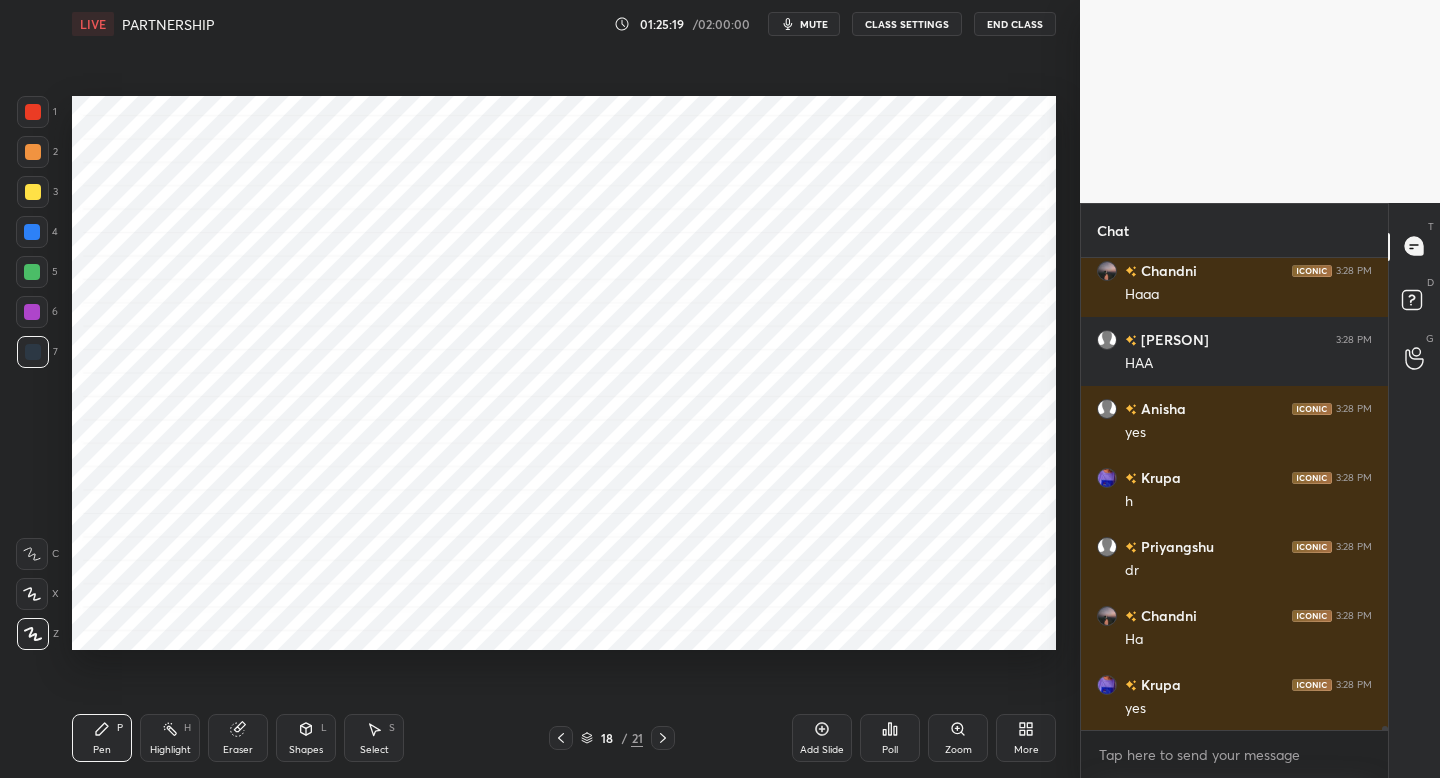 click 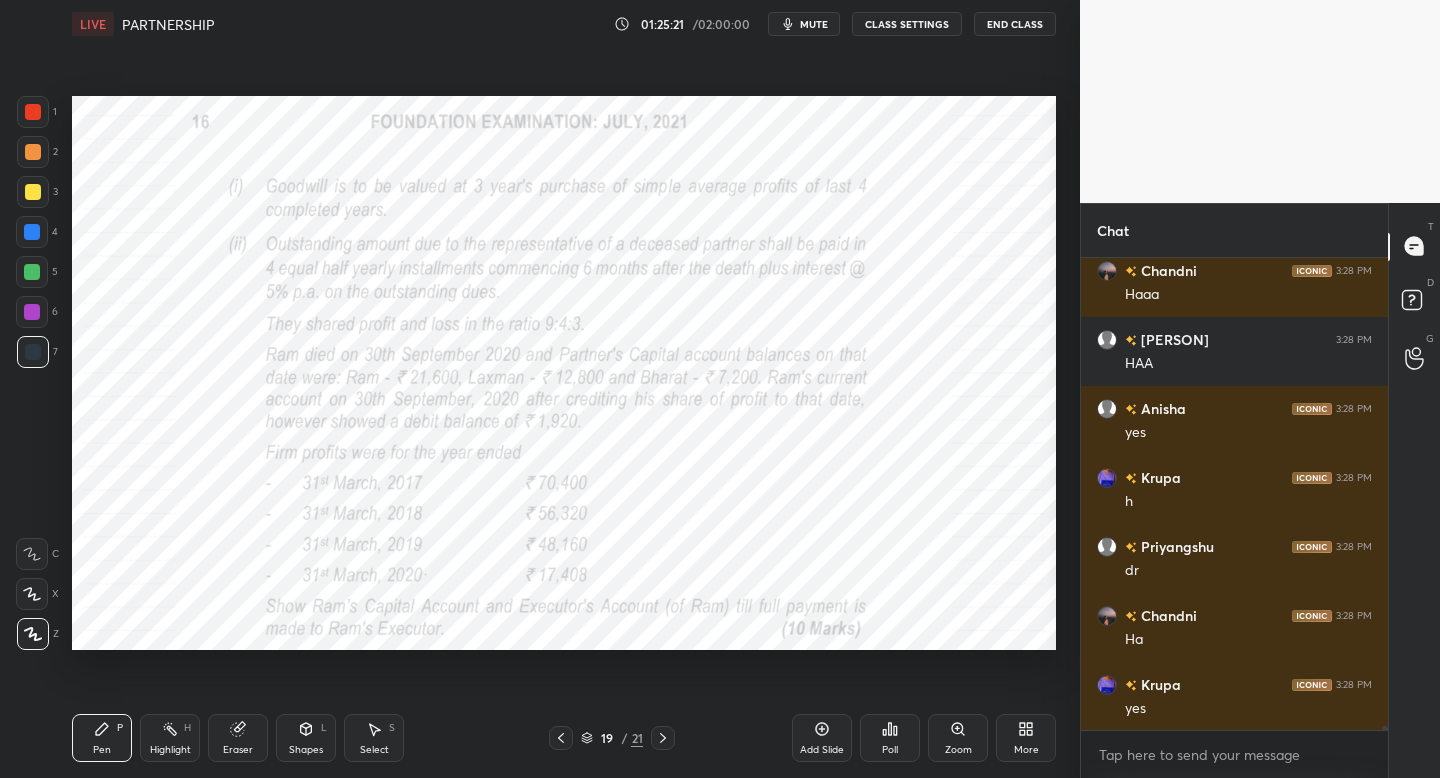scroll, scrollTop: 53599, scrollLeft: 0, axis: vertical 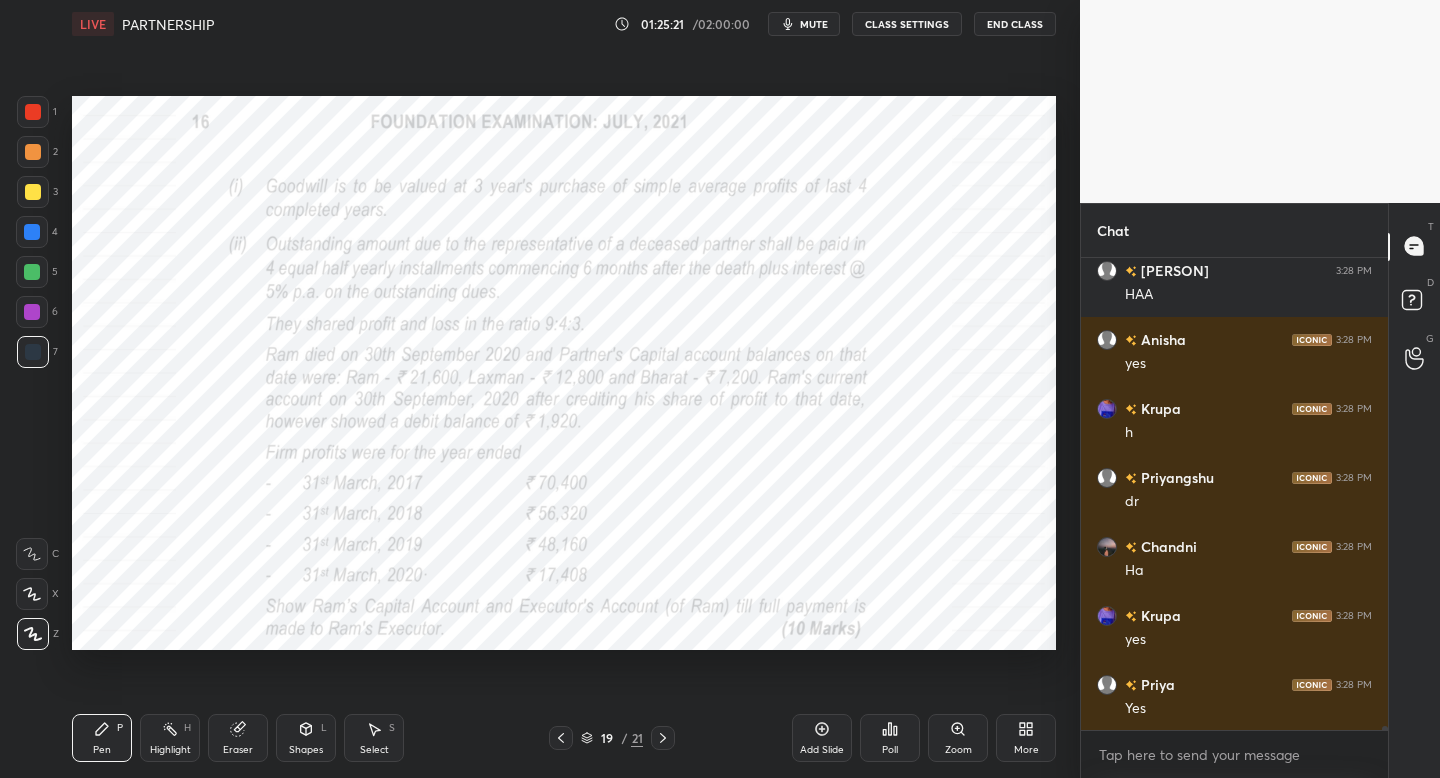 click 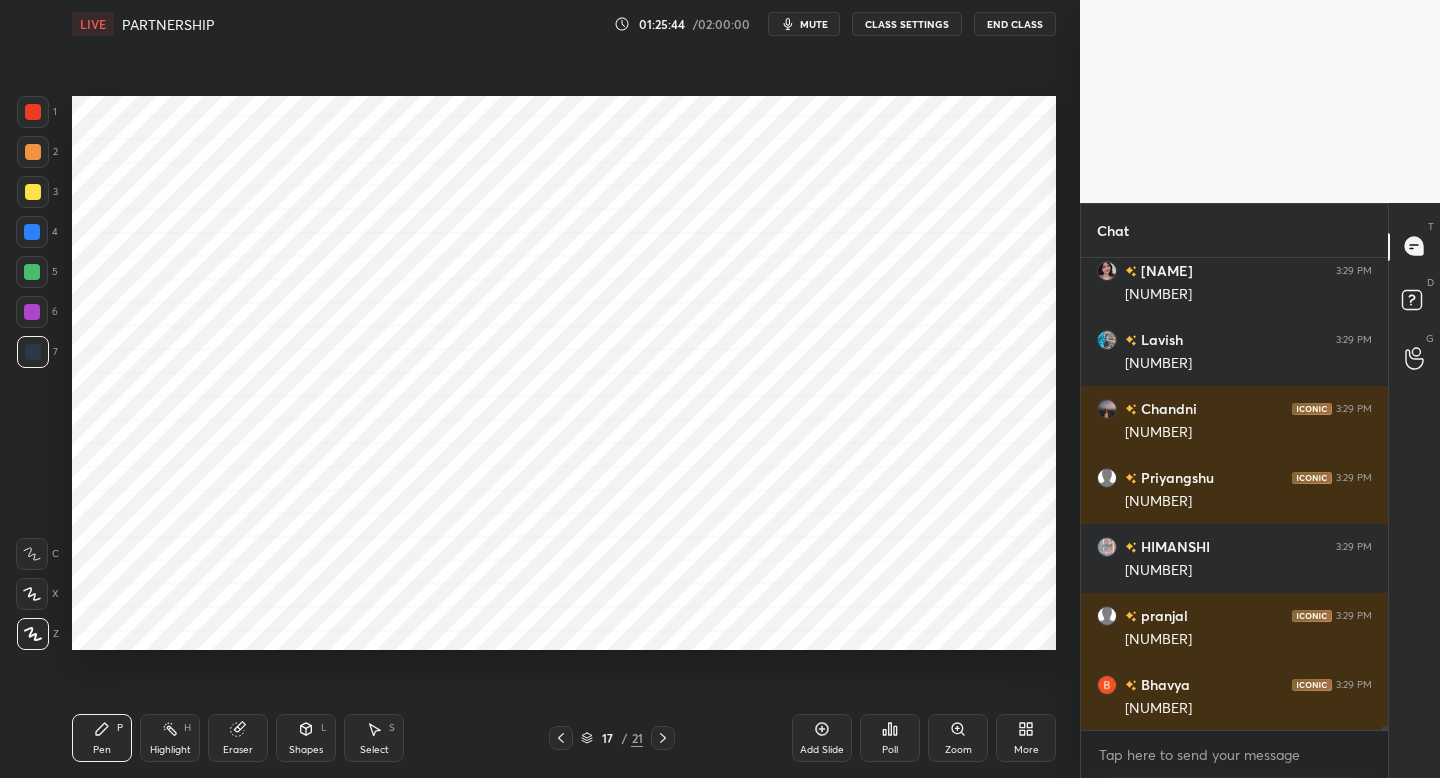 scroll, scrollTop: 54289, scrollLeft: 0, axis: vertical 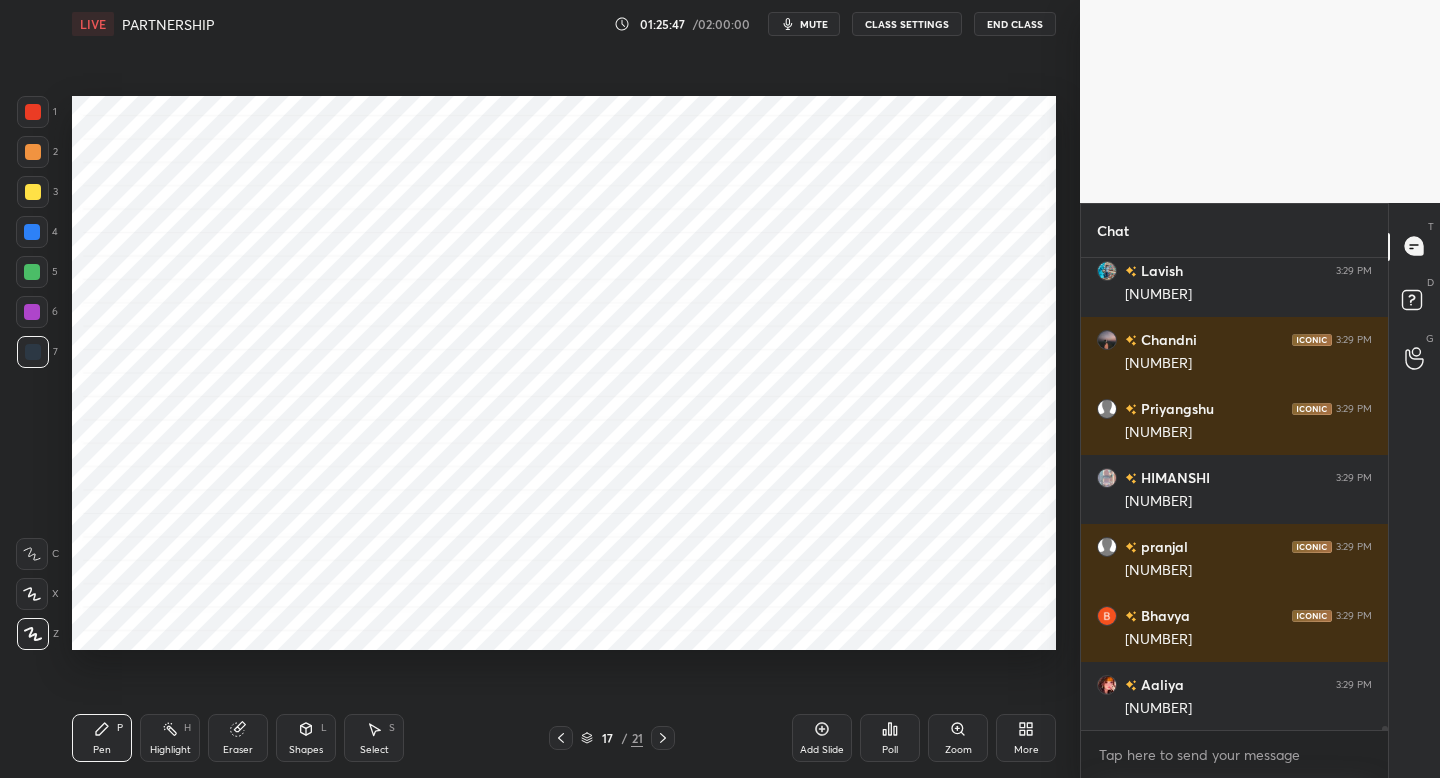 drag, startPoint x: 661, startPoint y: 741, endPoint x: 668, endPoint y: 723, distance: 19.313208 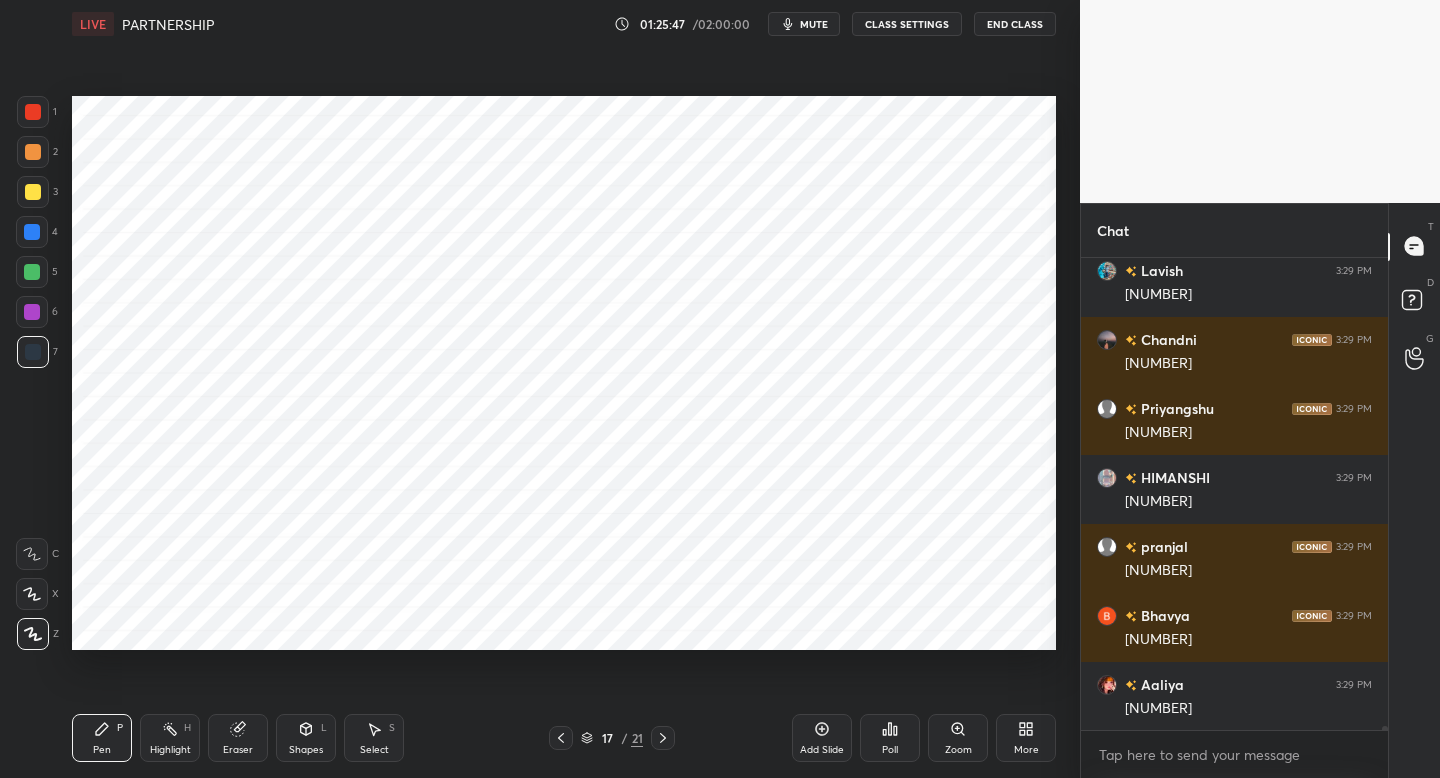 click 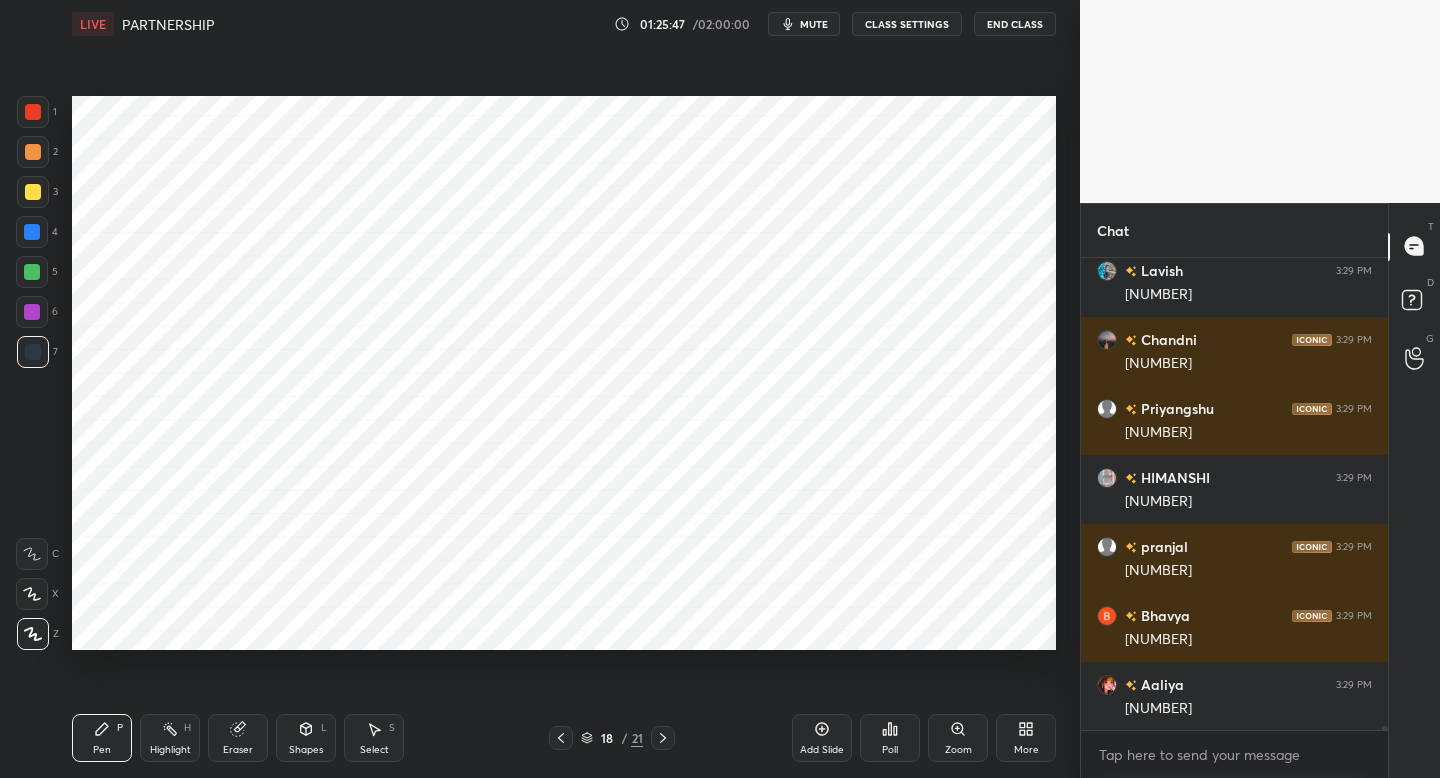 scroll, scrollTop: 54358, scrollLeft: 0, axis: vertical 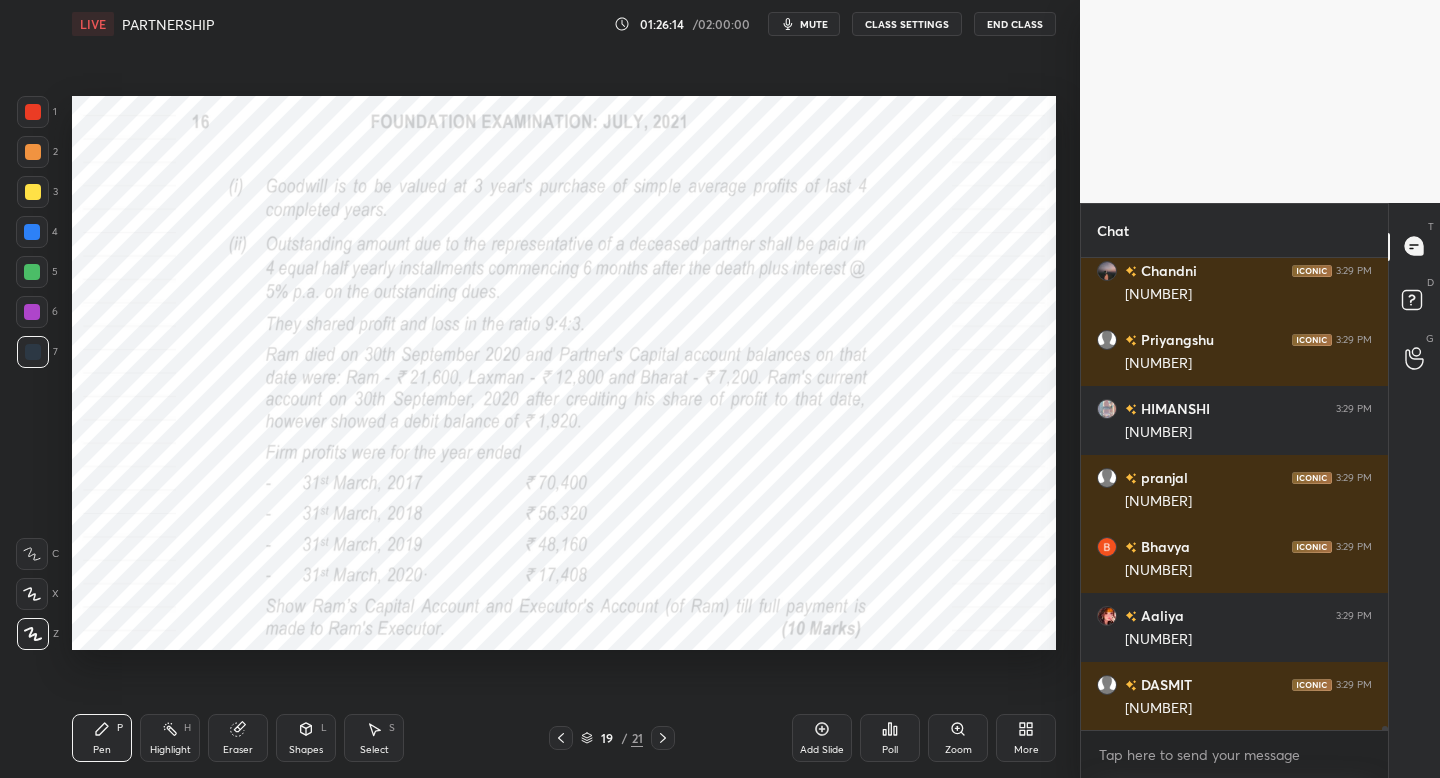 drag, startPoint x: 656, startPoint y: 723, endPoint x: 654, endPoint y: 709, distance: 14.142136 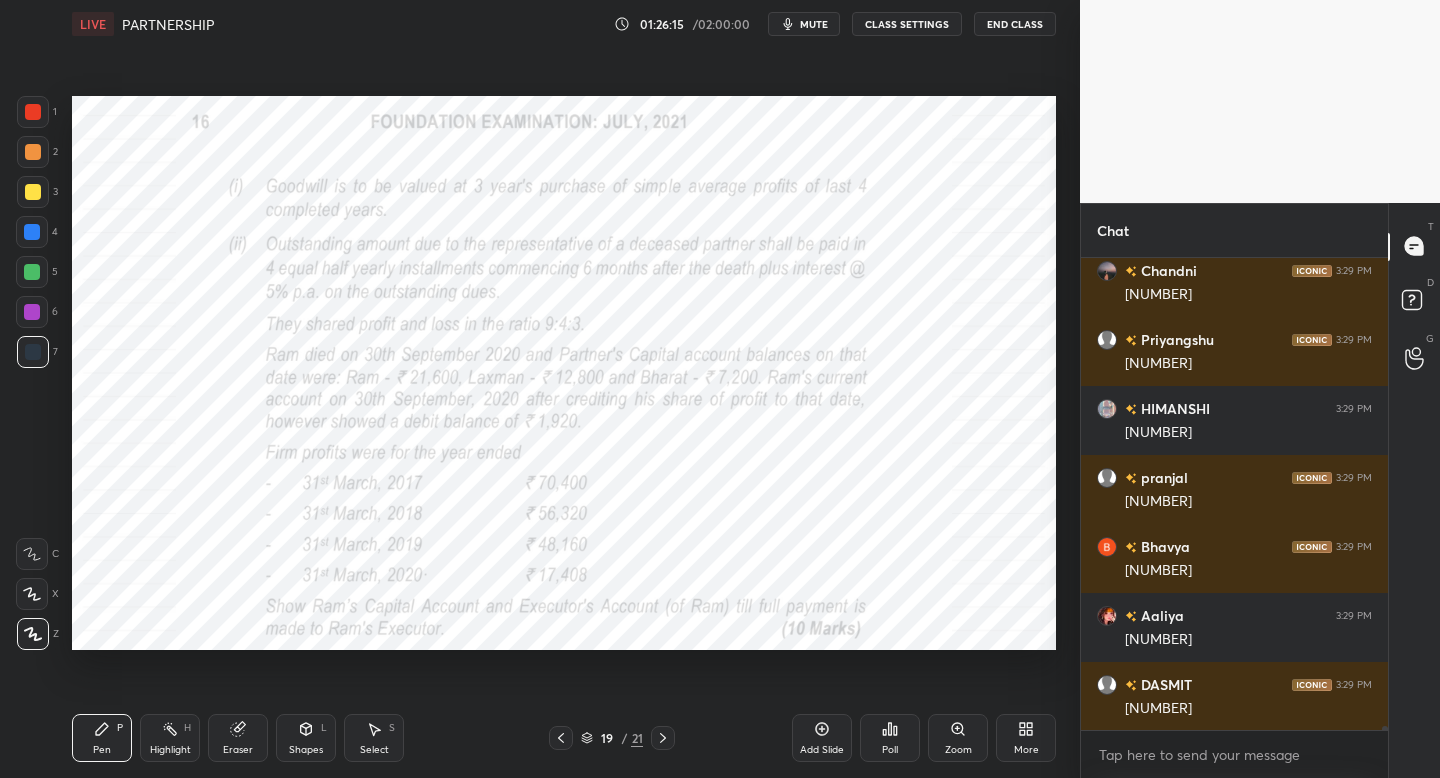 click 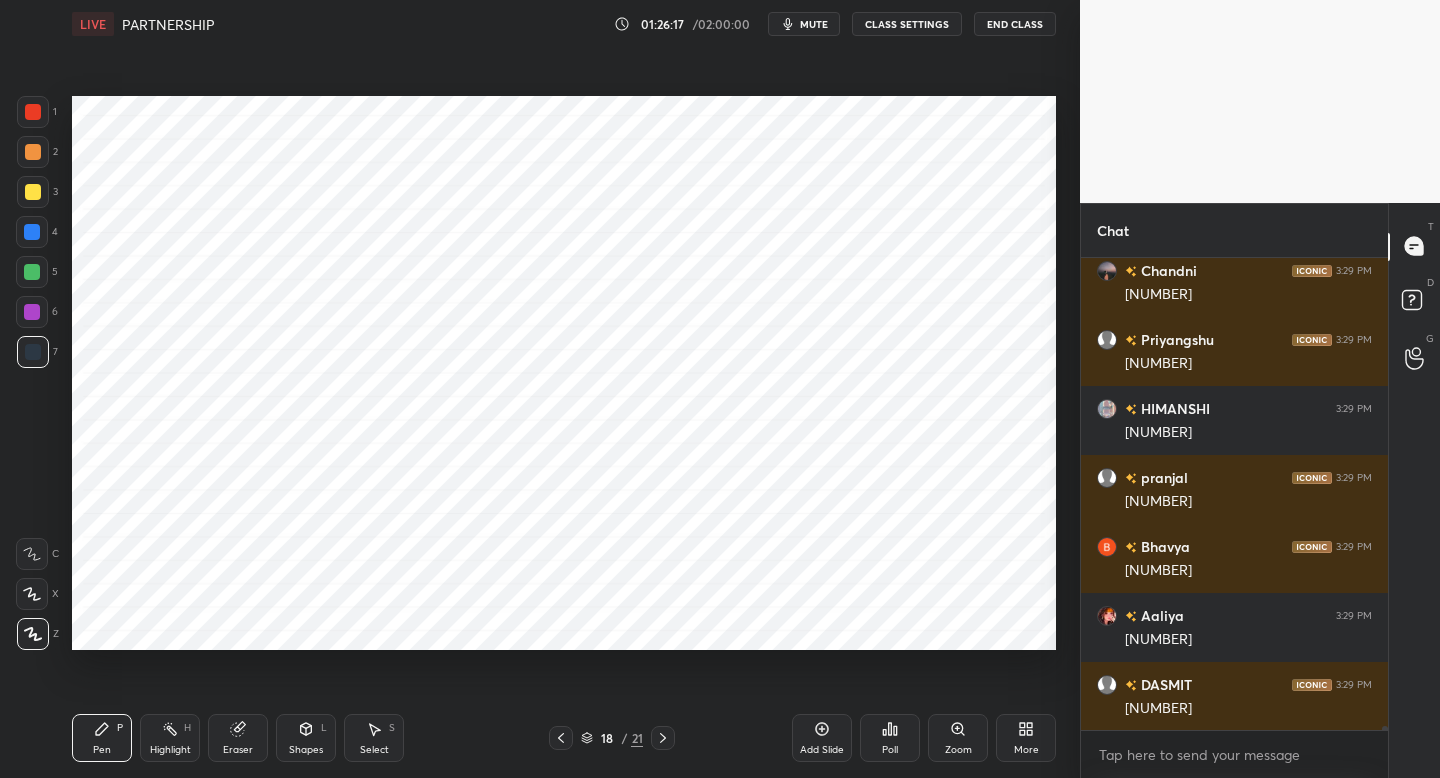 drag, startPoint x: 565, startPoint y: 735, endPoint x: 585, endPoint y: 741, distance: 20.880613 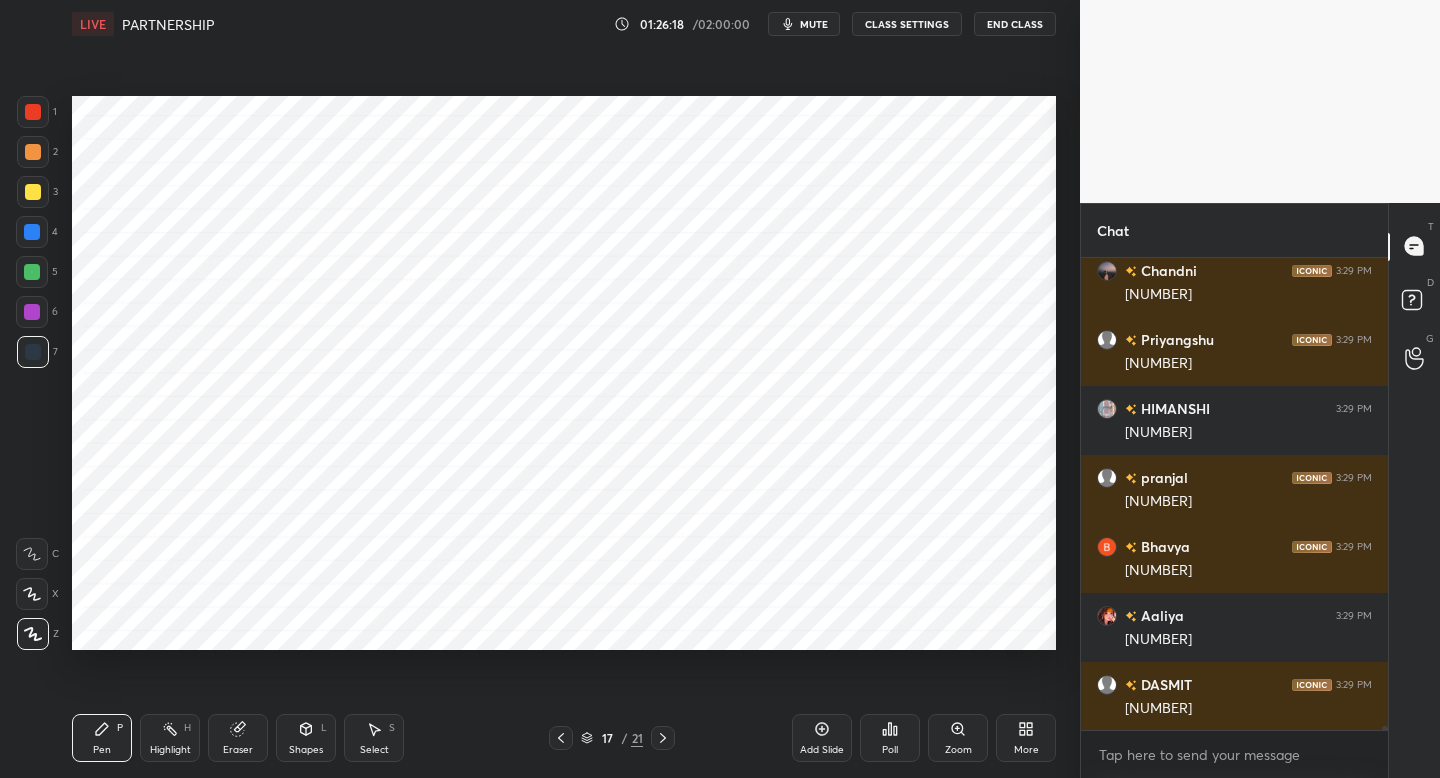 click 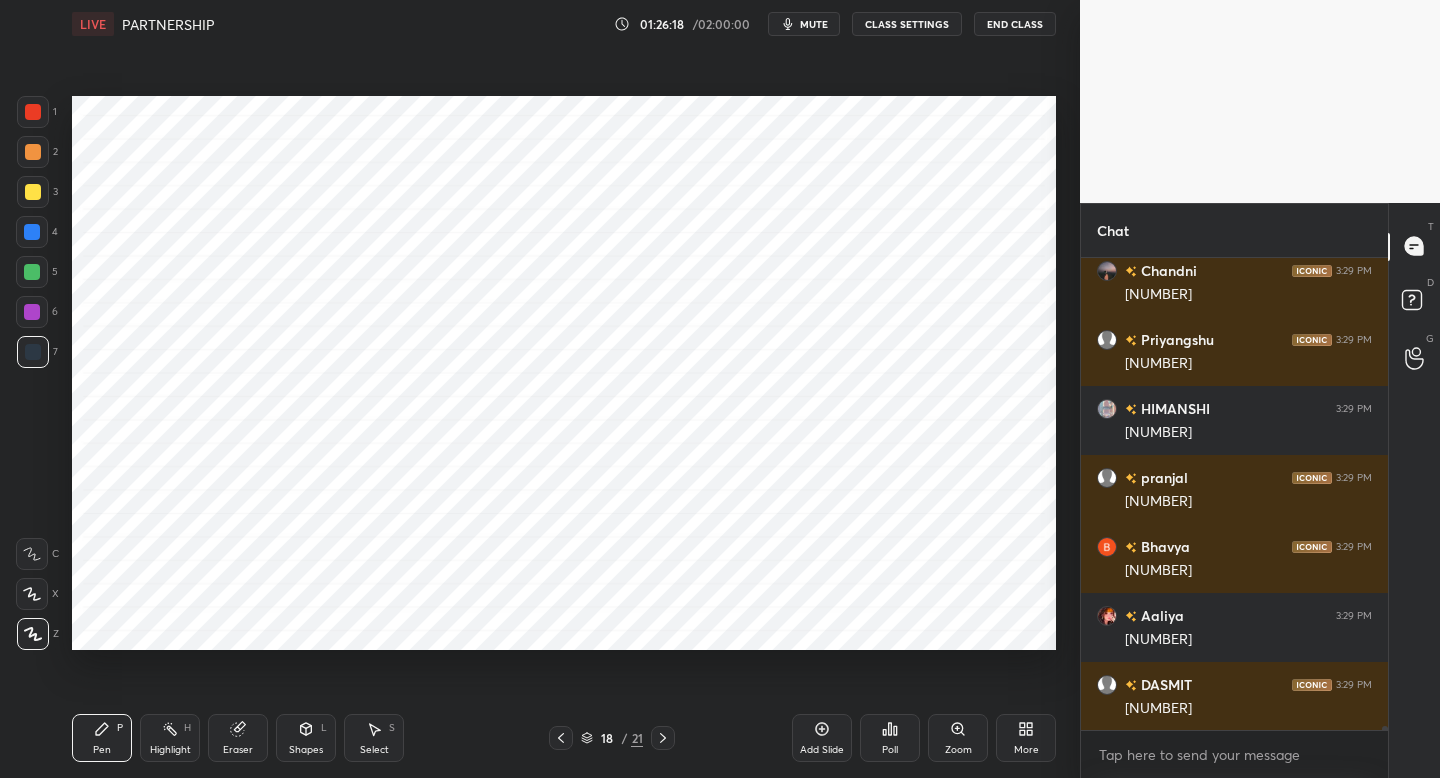 click 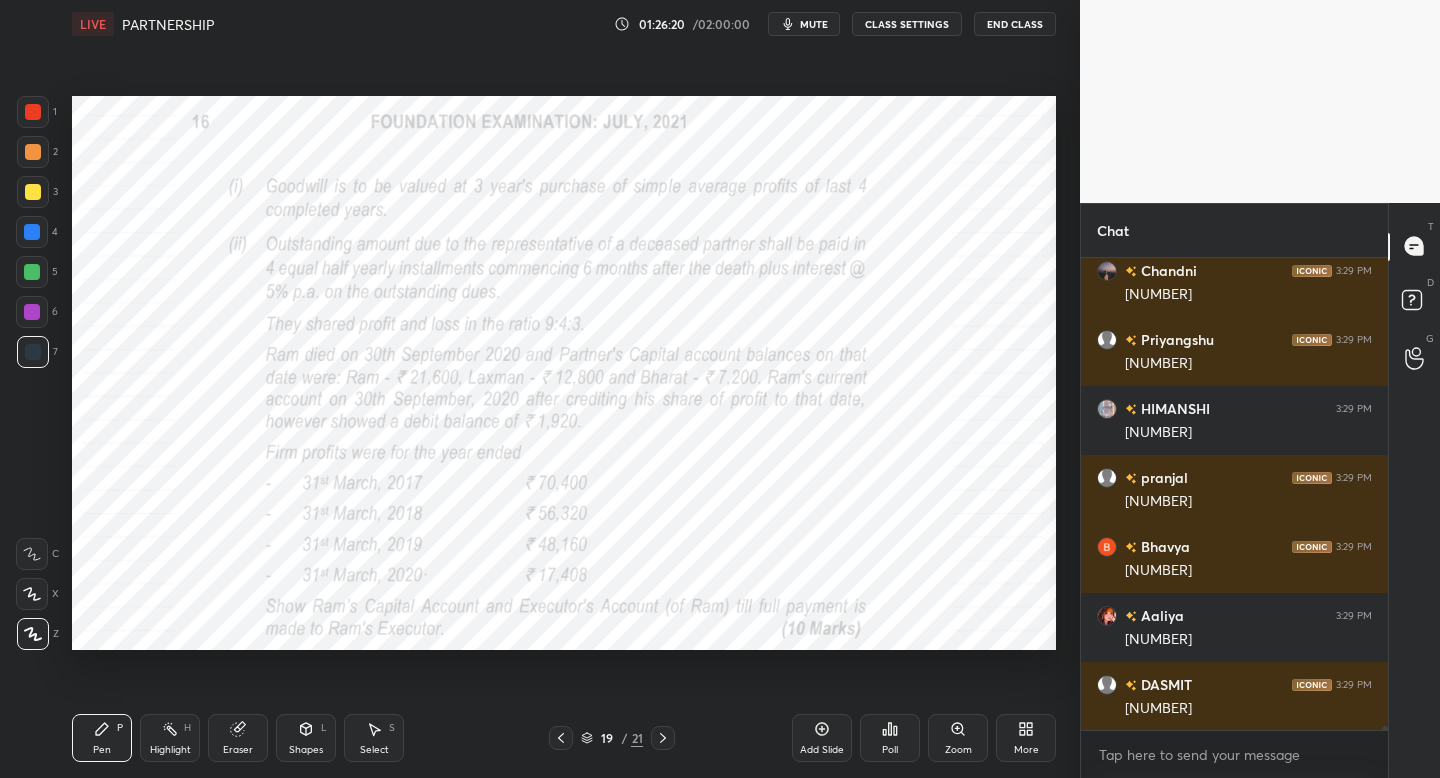 click at bounding box center [561, 738] 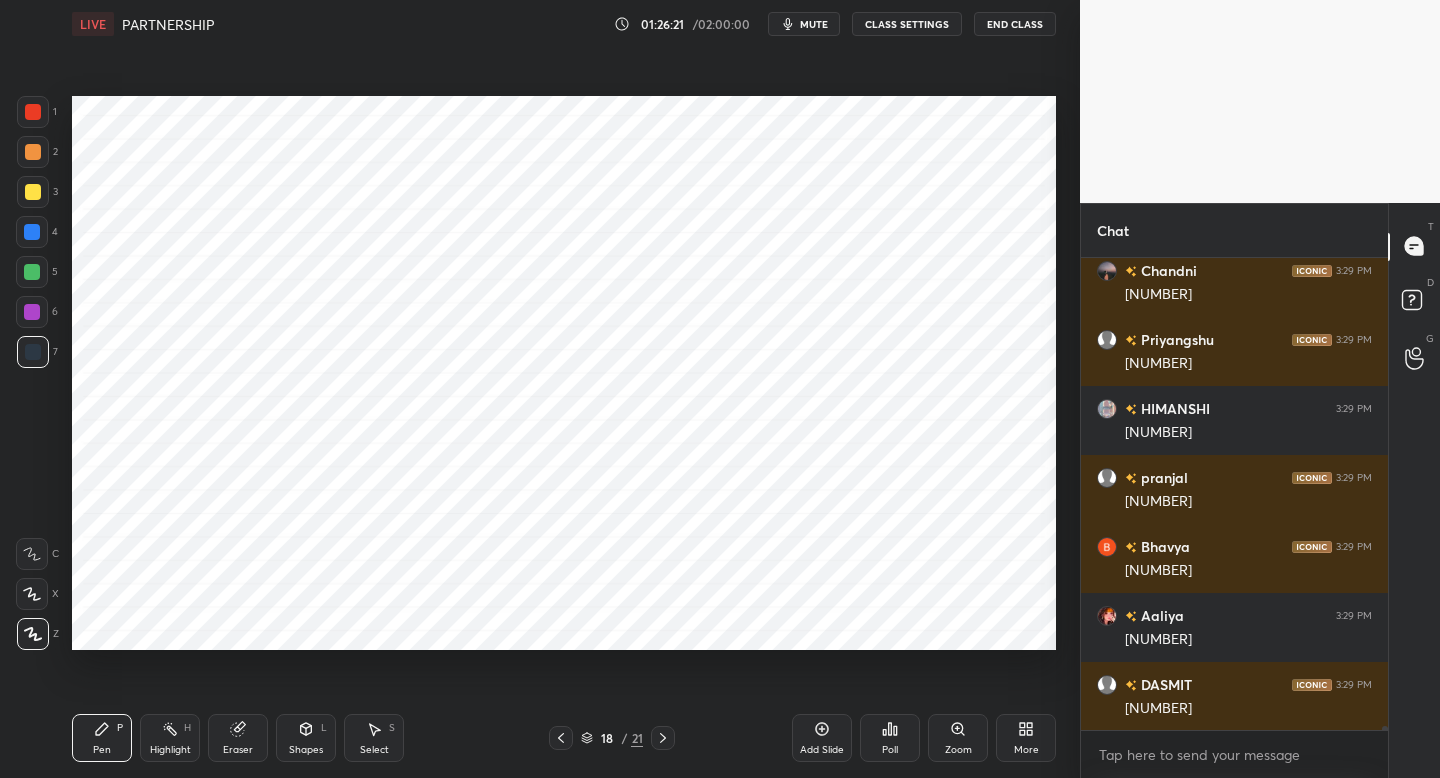 click at bounding box center (33, 112) 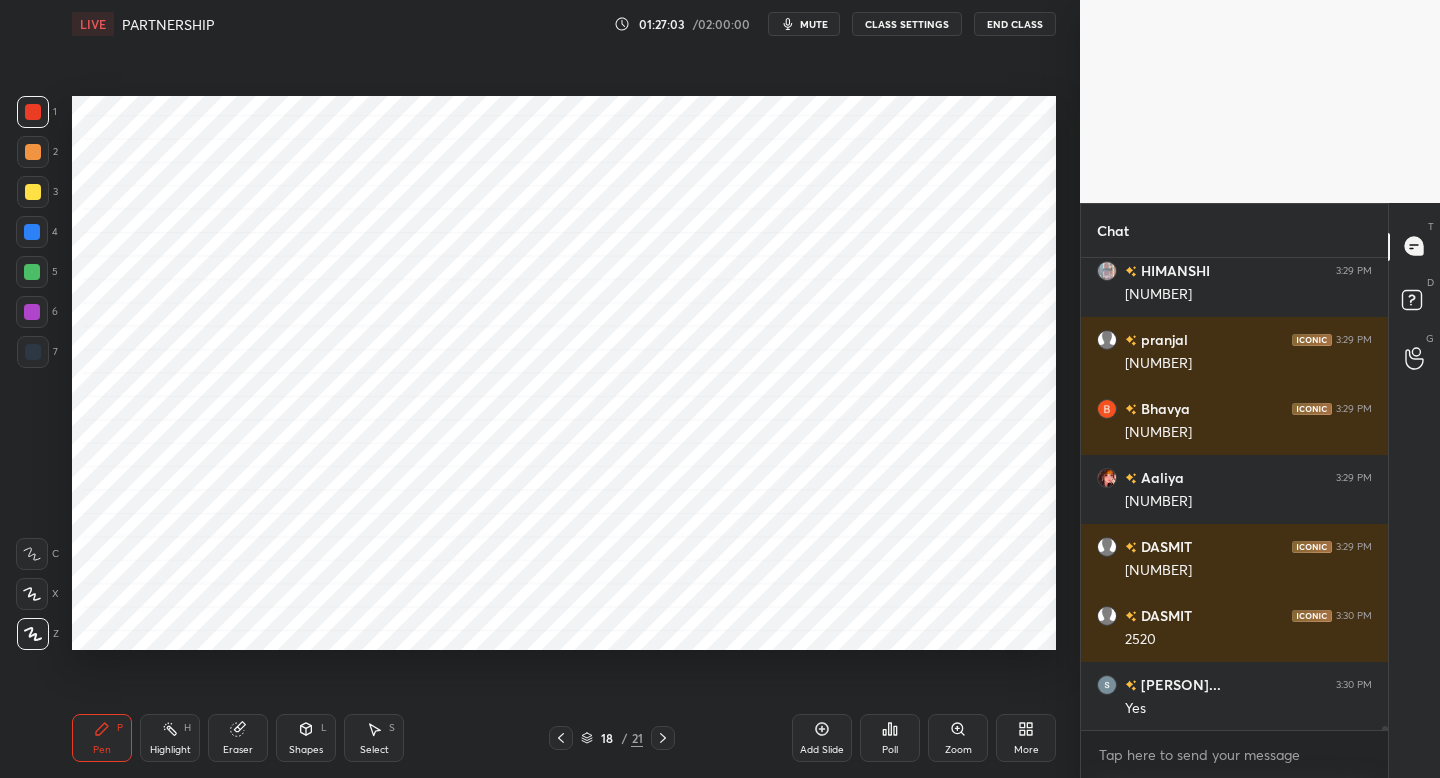 scroll, scrollTop: 54565, scrollLeft: 0, axis: vertical 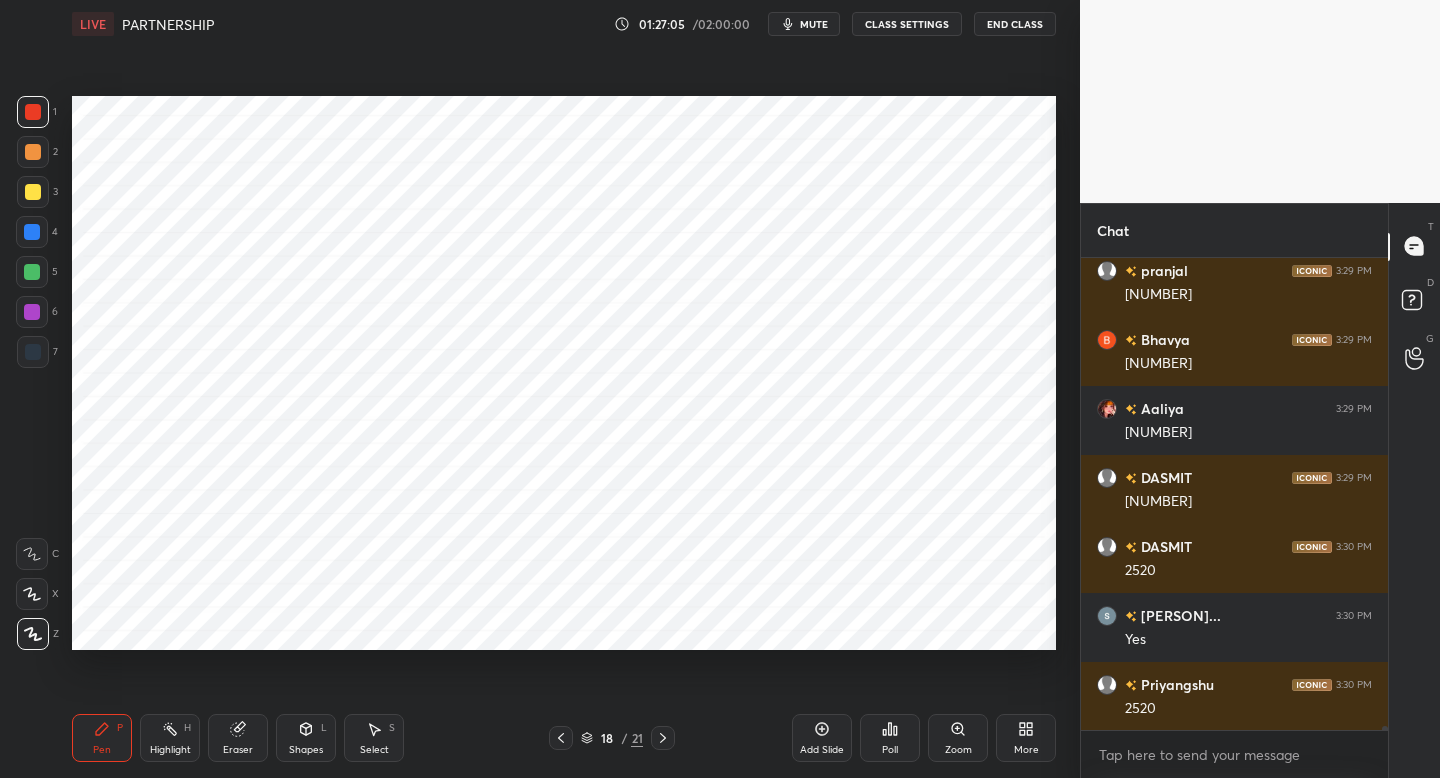 drag, startPoint x: 34, startPoint y: 240, endPoint x: 60, endPoint y: 227, distance: 29.068884 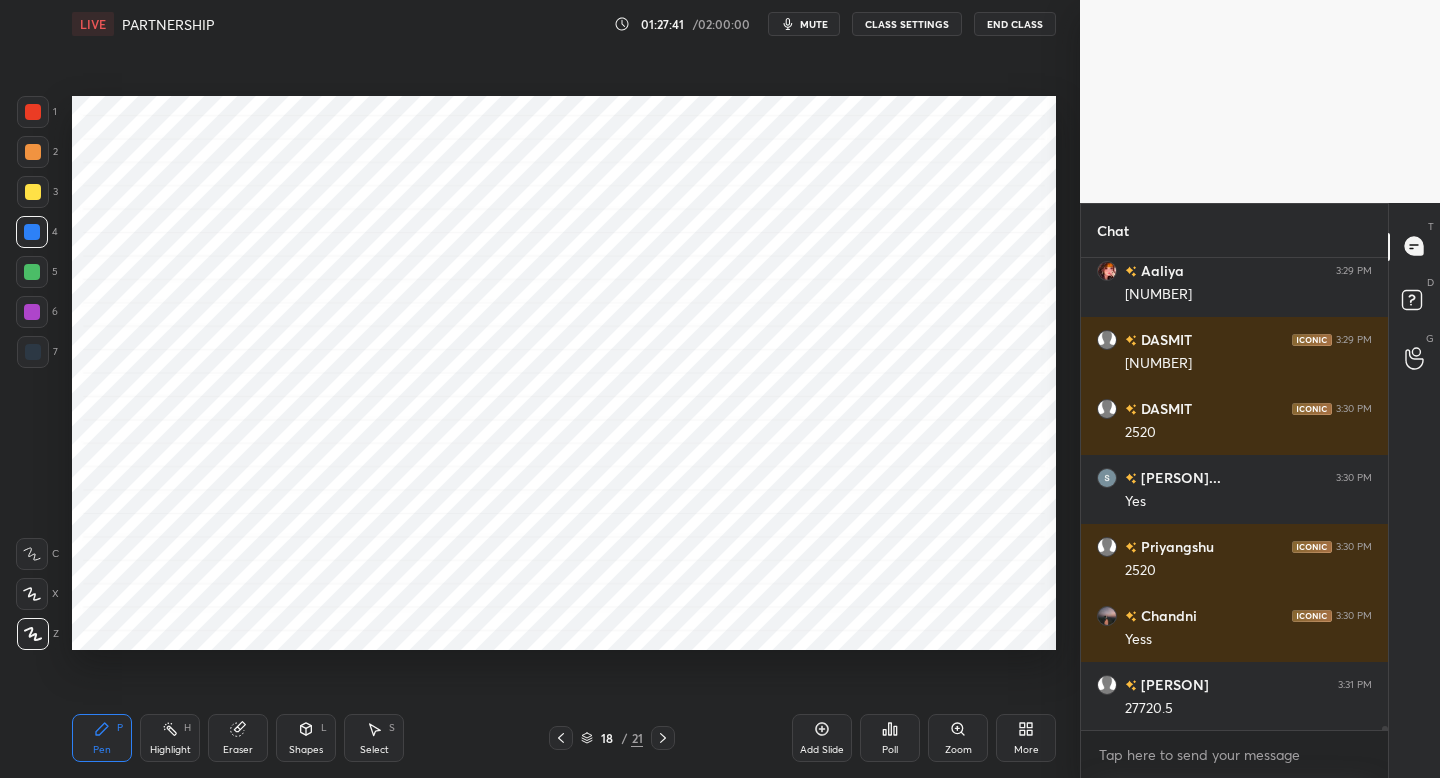 scroll, scrollTop: 54772, scrollLeft: 0, axis: vertical 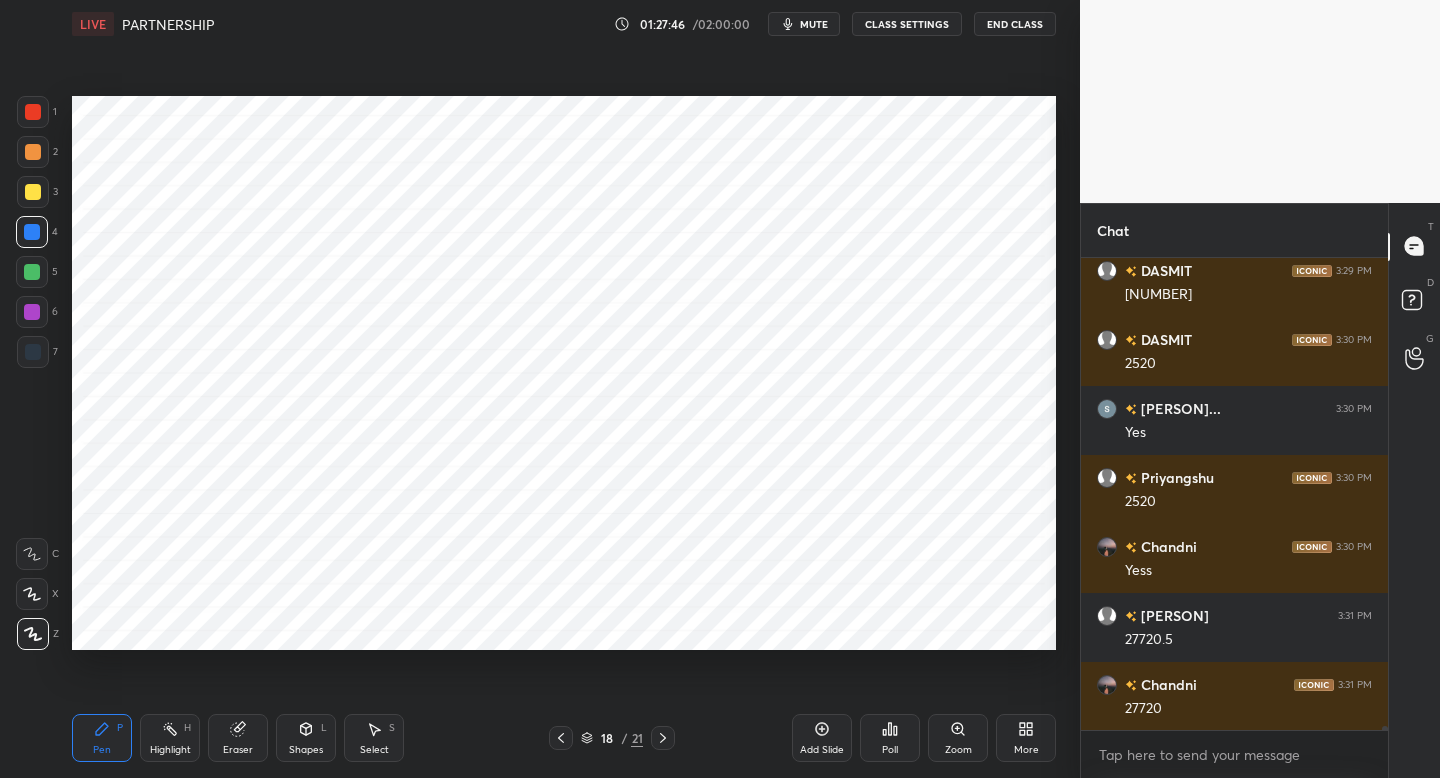 drag, startPoint x: 32, startPoint y: 151, endPoint x: 61, endPoint y: 173, distance: 36.40055 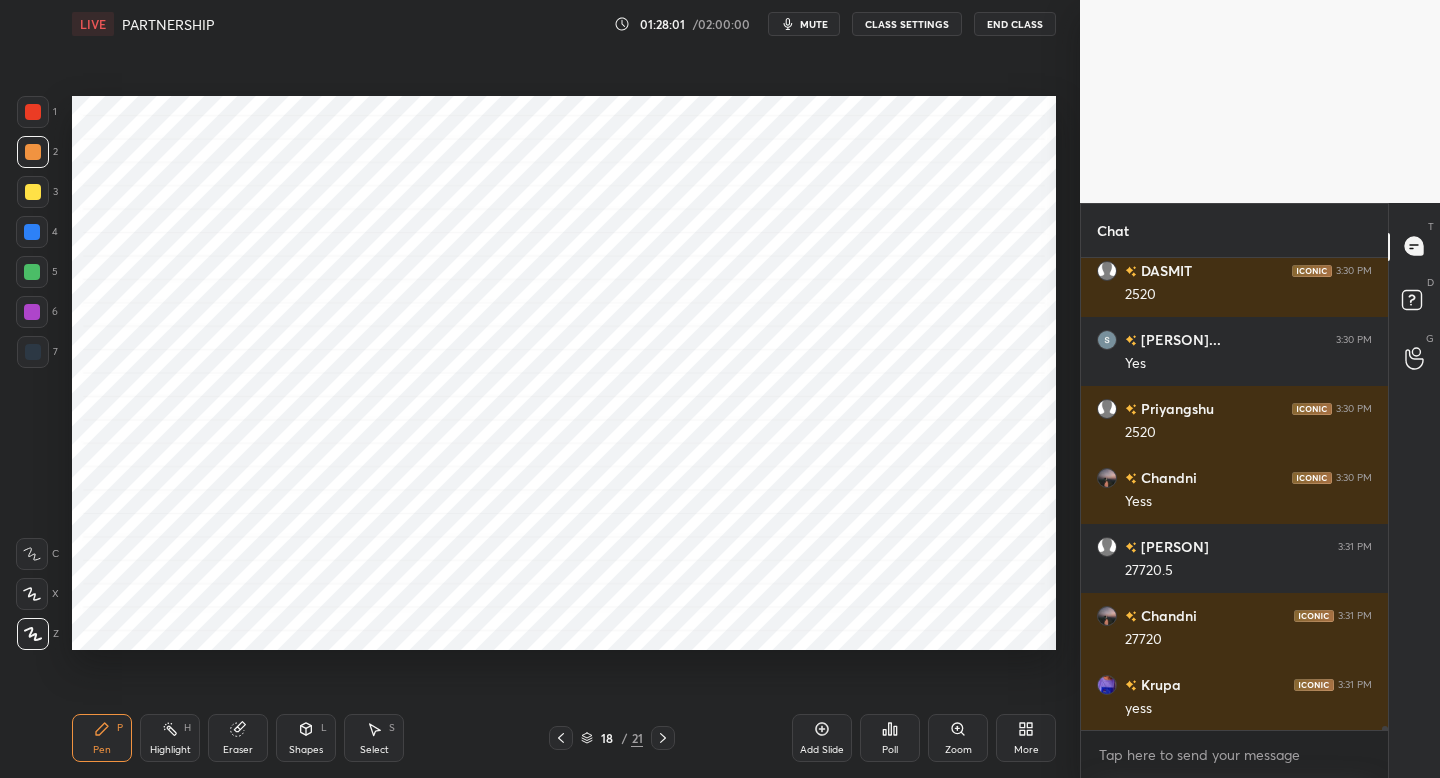 scroll, scrollTop: 54910, scrollLeft: 0, axis: vertical 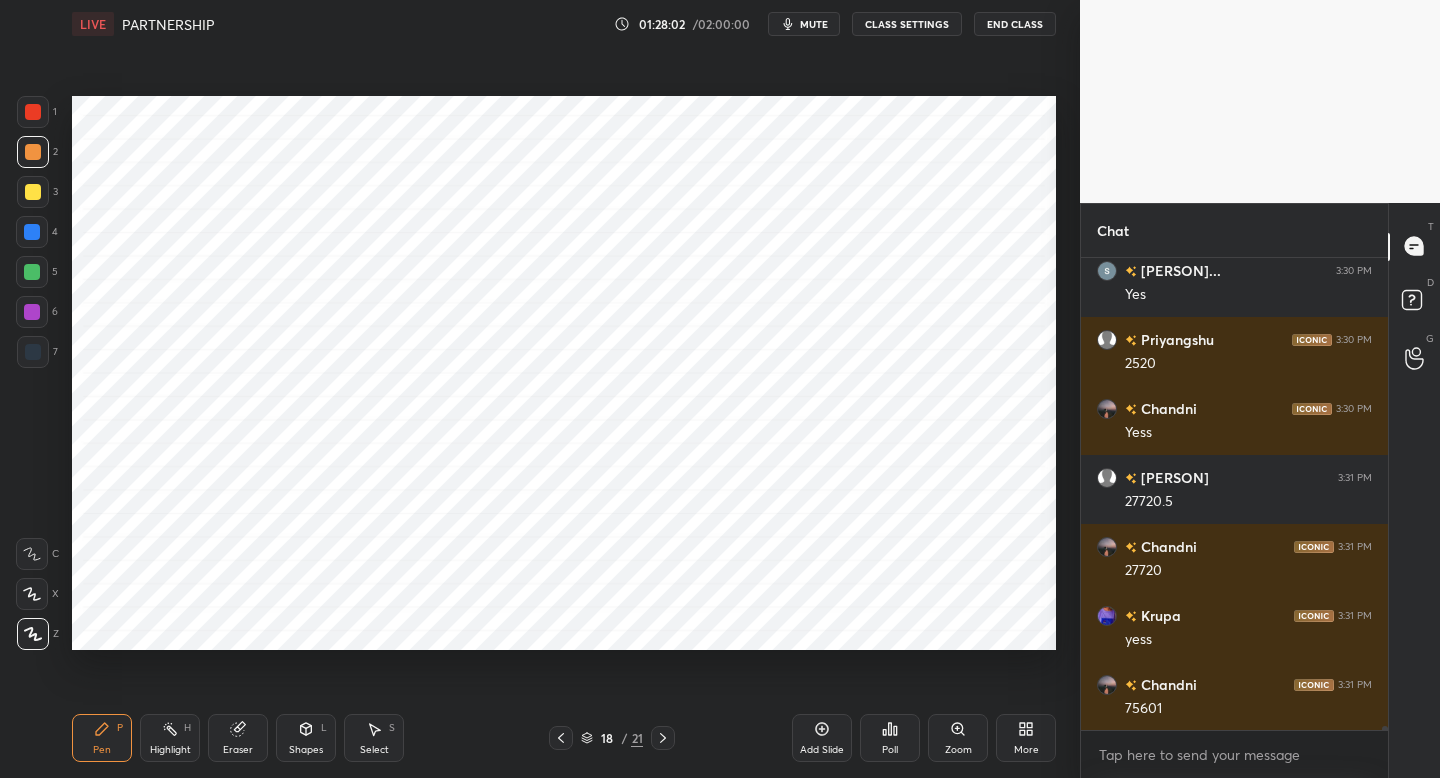 click at bounding box center (32, 232) 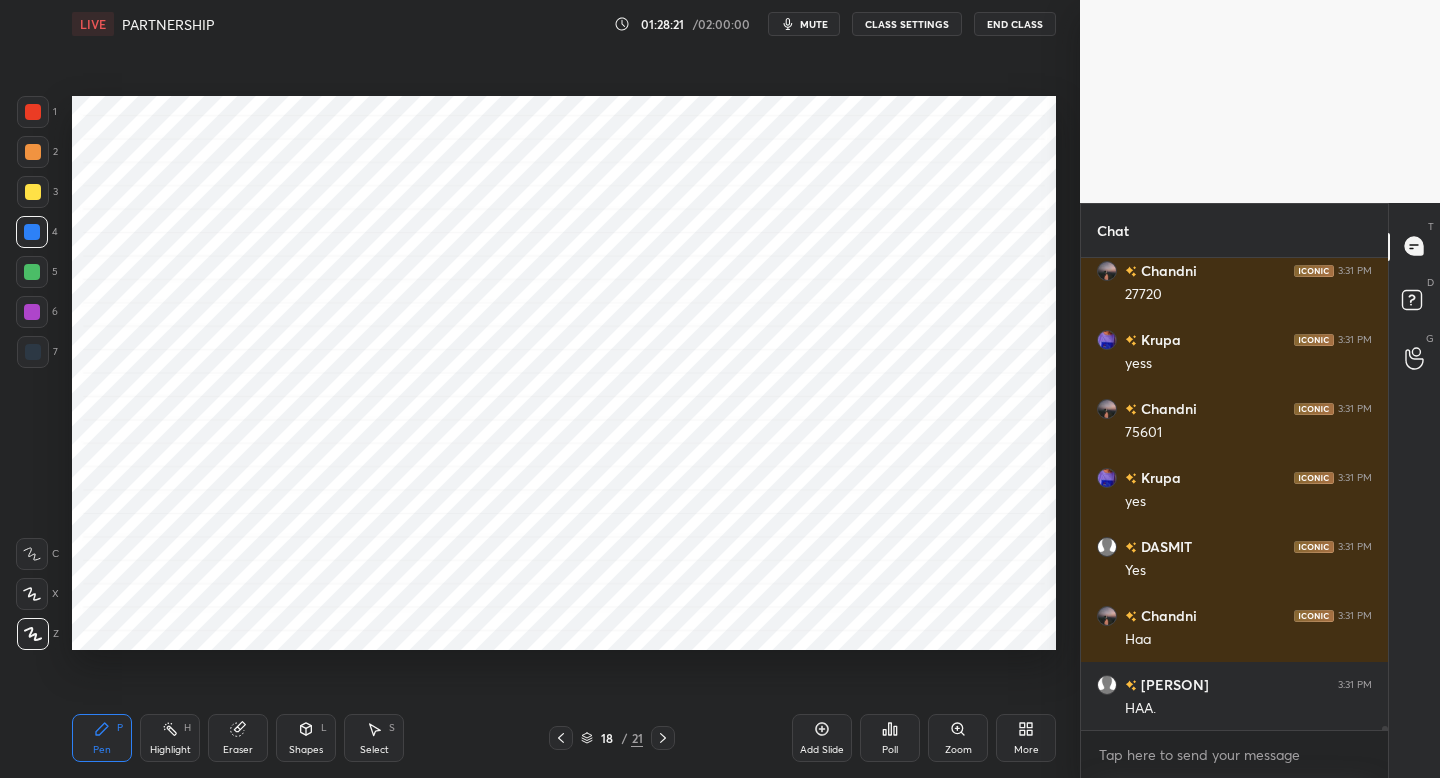 scroll, scrollTop: 55255, scrollLeft: 0, axis: vertical 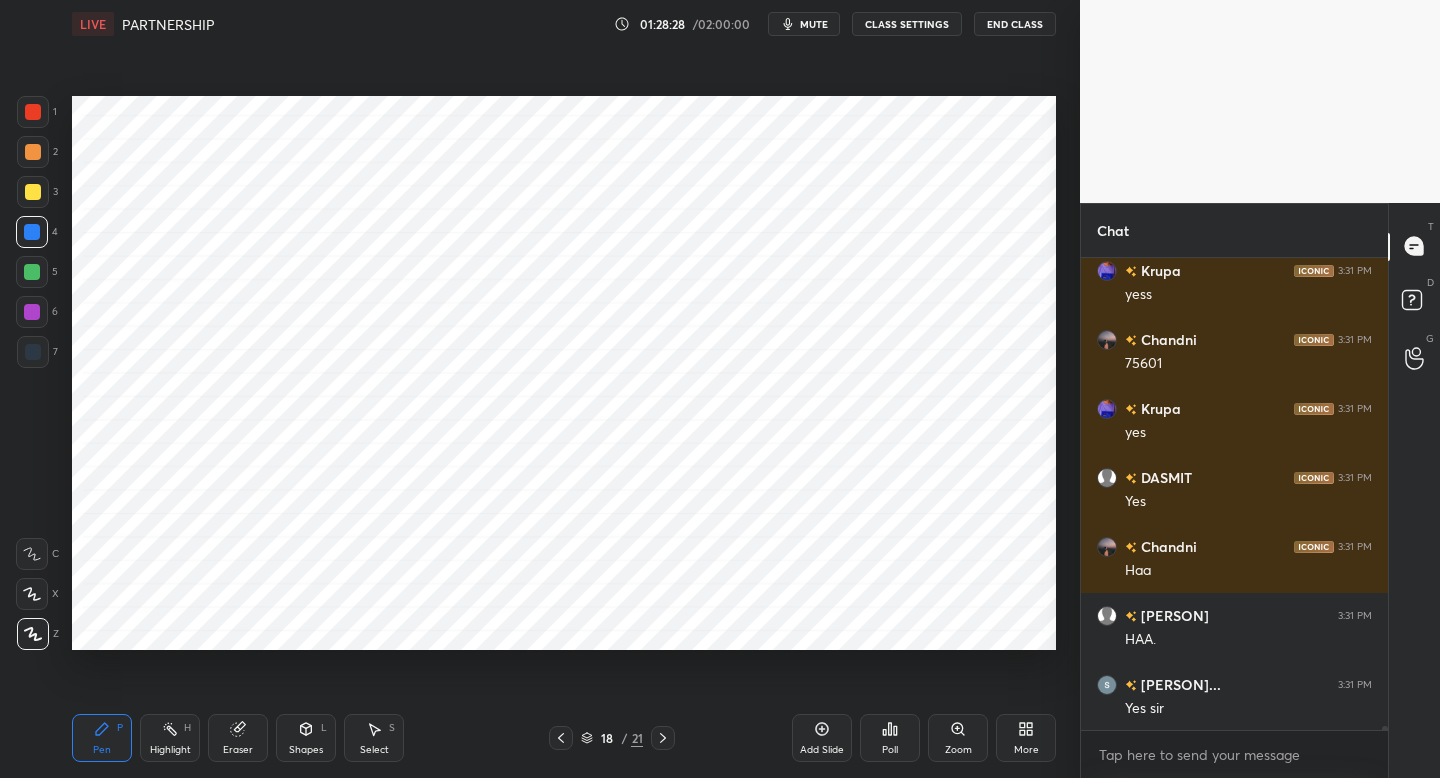 drag, startPoint x: 26, startPoint y: 311, endPoint x: 57, endPoint y: 320, distance: 32.280025 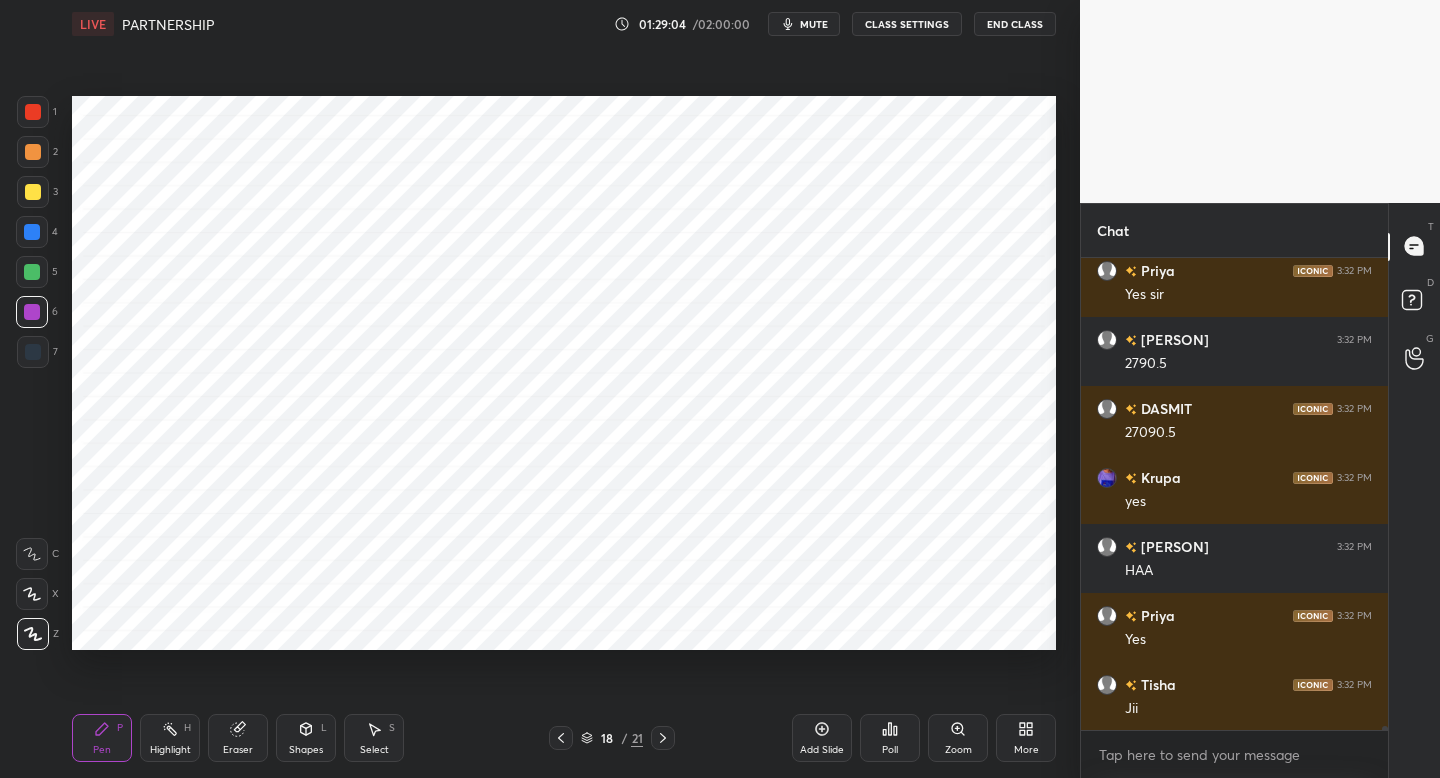 scroll, scrollTop: 55807, scrollLeft: 0, axis: vertical 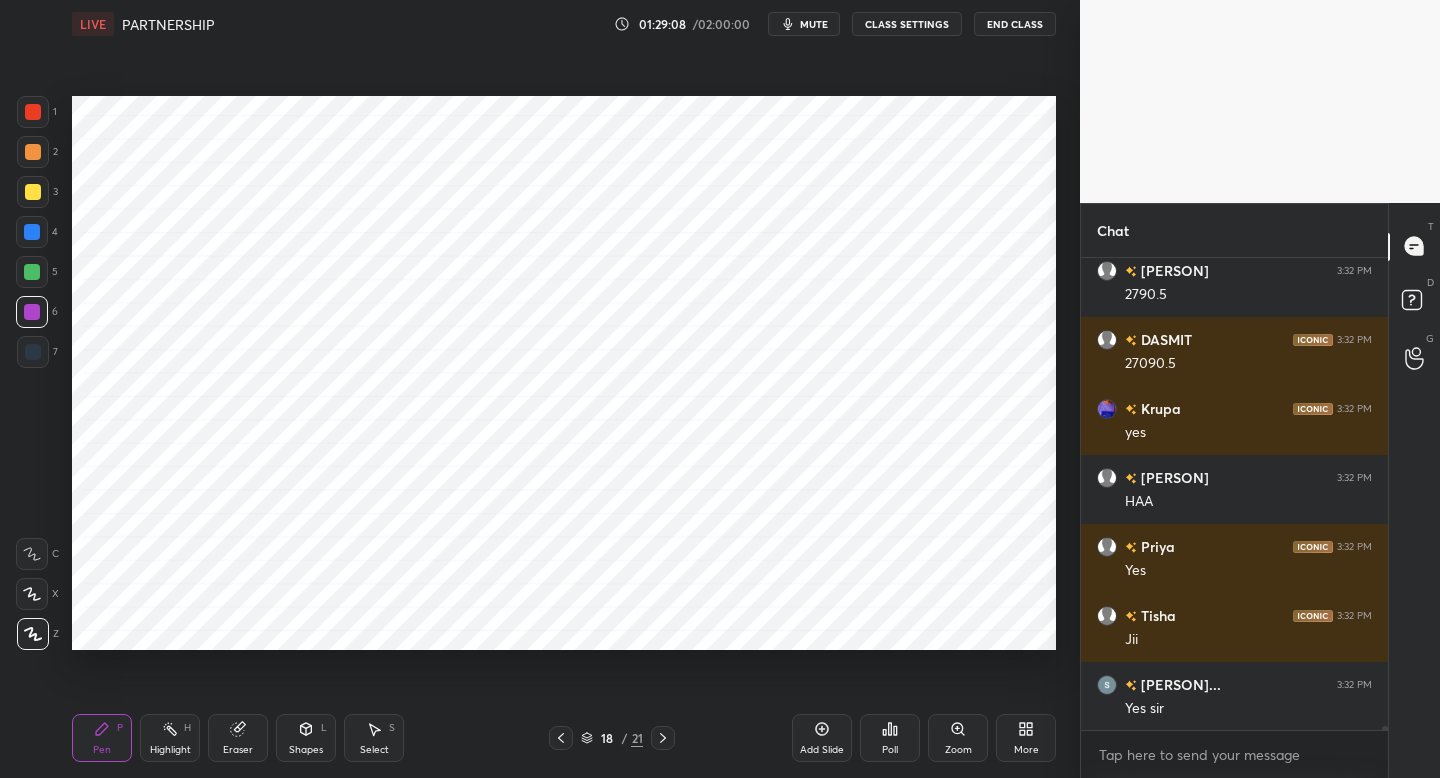 click at bounding box center [32, 272] 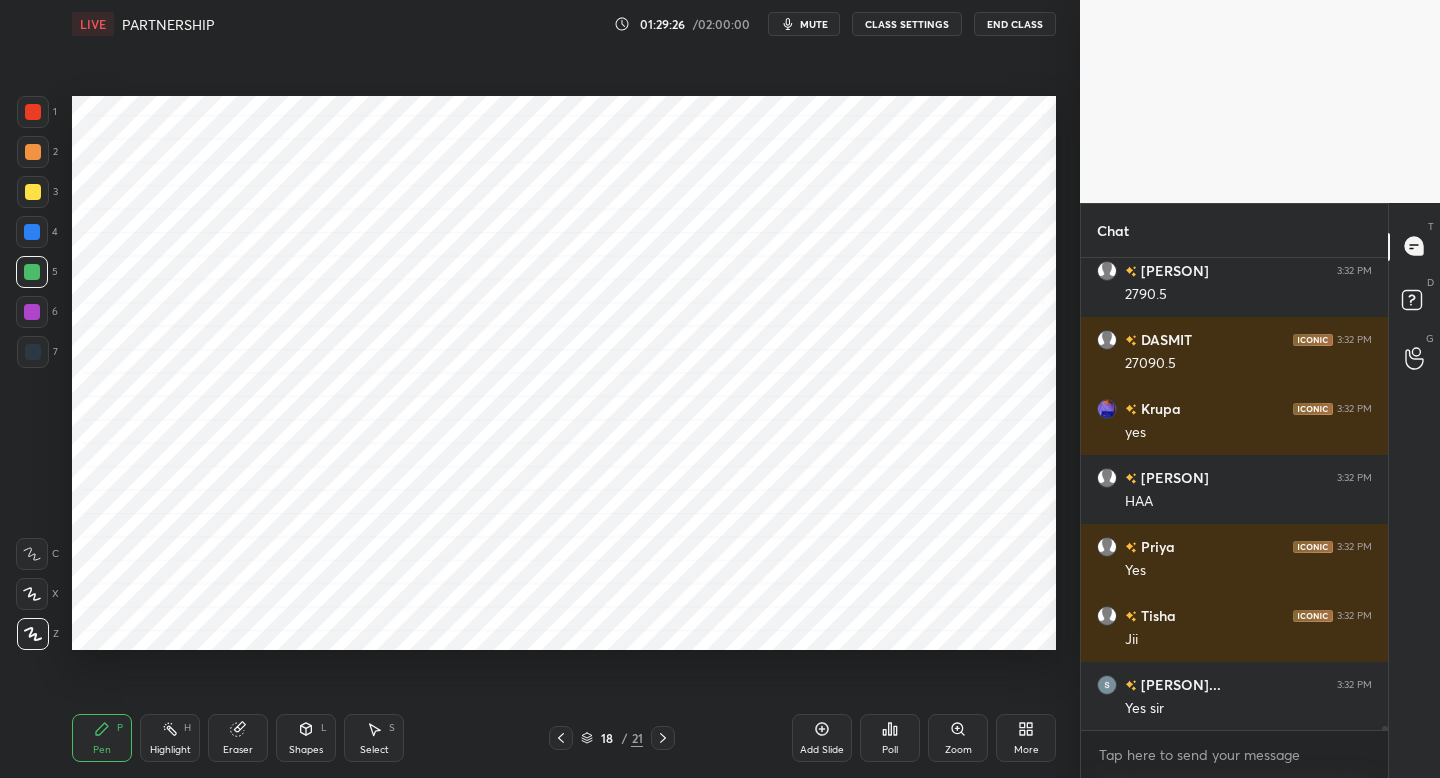 drag, startPoint x: 32, startPoint y: 355, endPoint x: 51, endPoint y: 382, distance: 33.01515 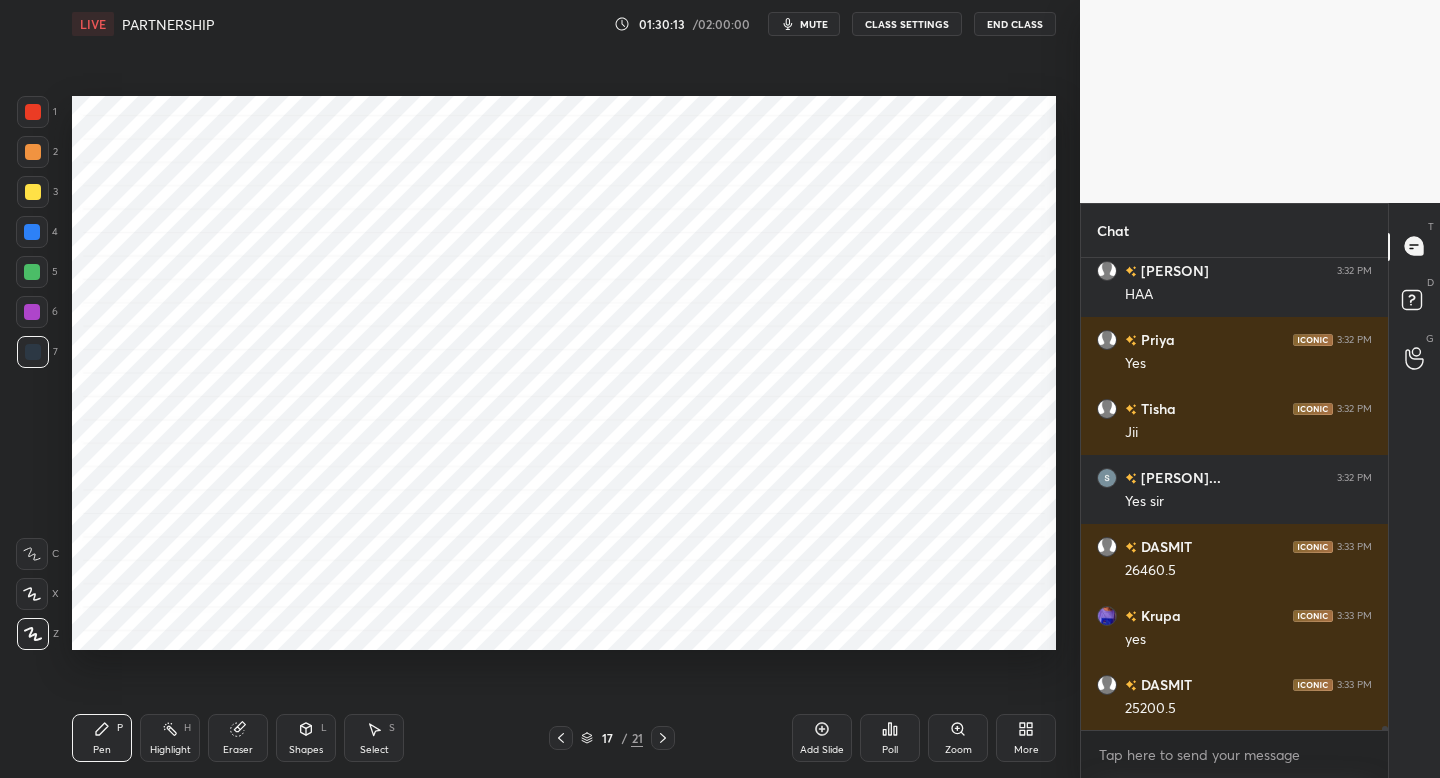 scroll, scrollTop: 56083, scrollLeft: 0, axis: vertical 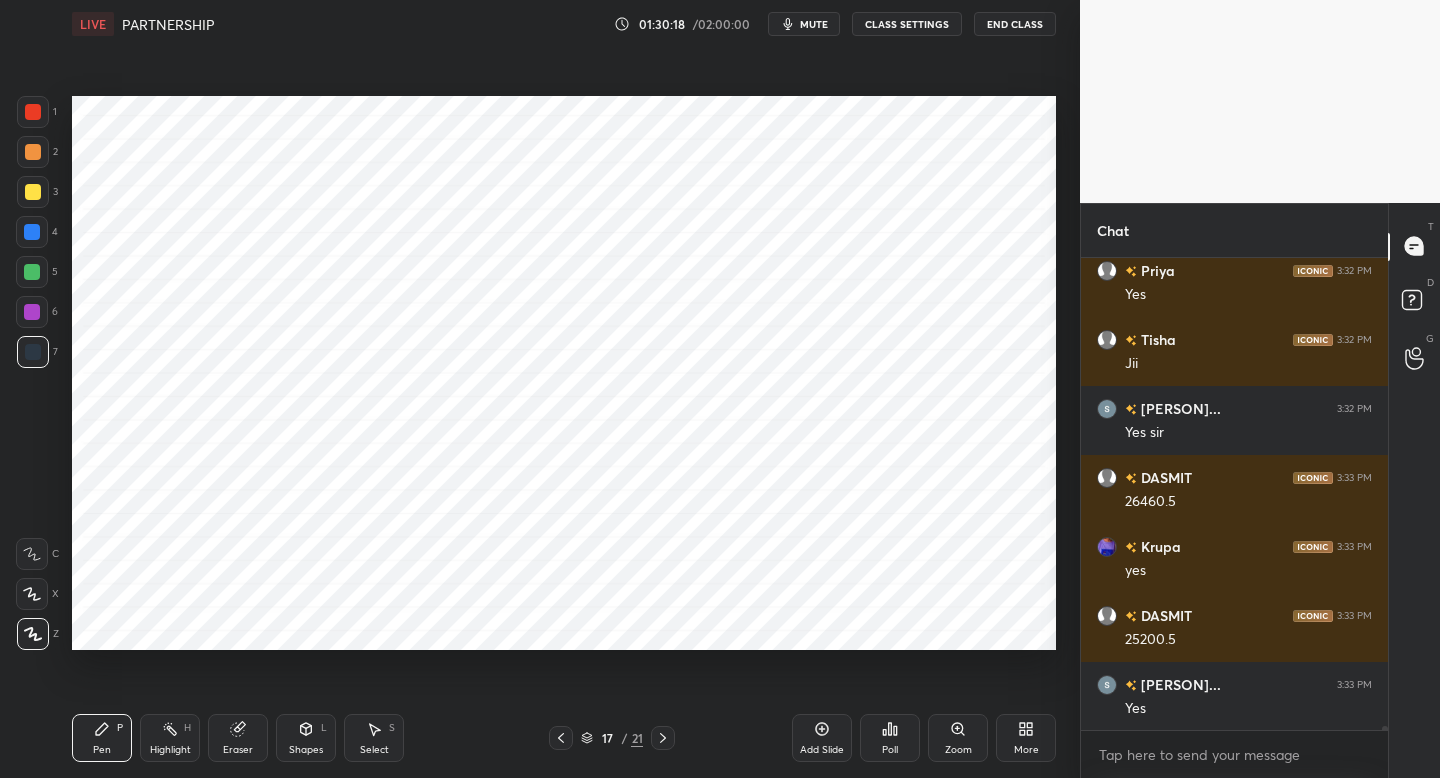 drag, startPoint x: 37, startPoint y: 109, endPoint x: 49, endPoint y: 135, distance: 28.635643 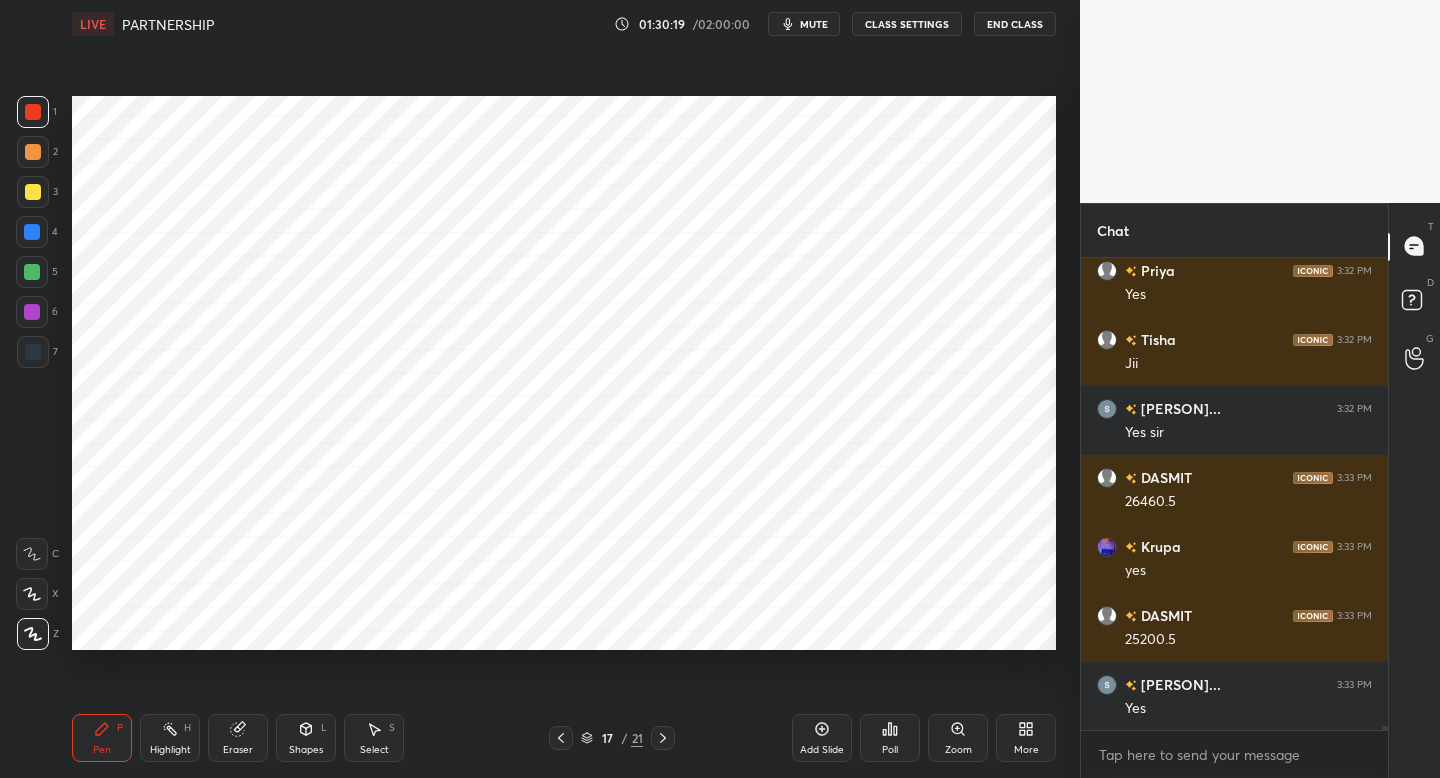 drag, startPoint x: 36, startPoint y: 356, endPoint x: 70, endPoint y: 269, distance: 93.40771 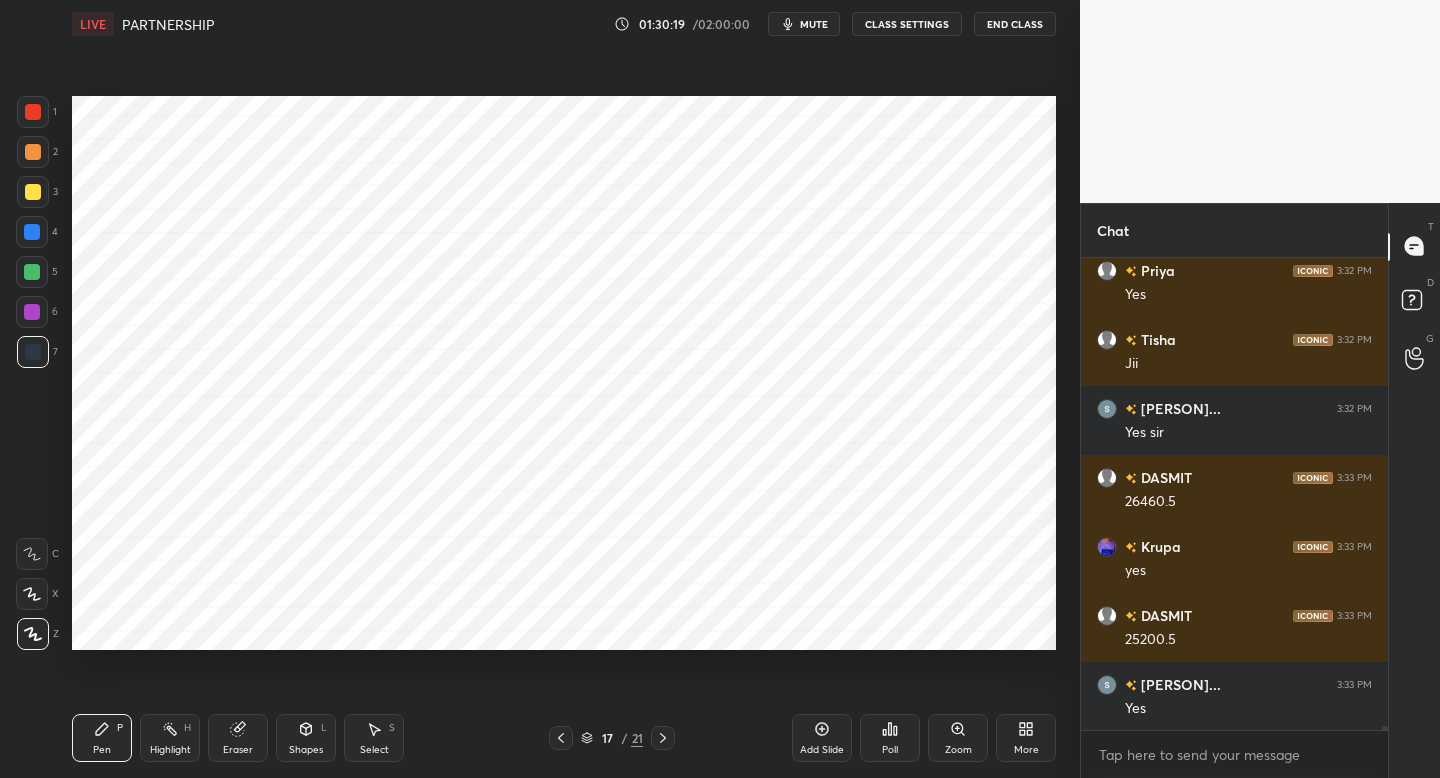 scroll, scrollTop: 56152, scrollLeft: 0, axis: vertical 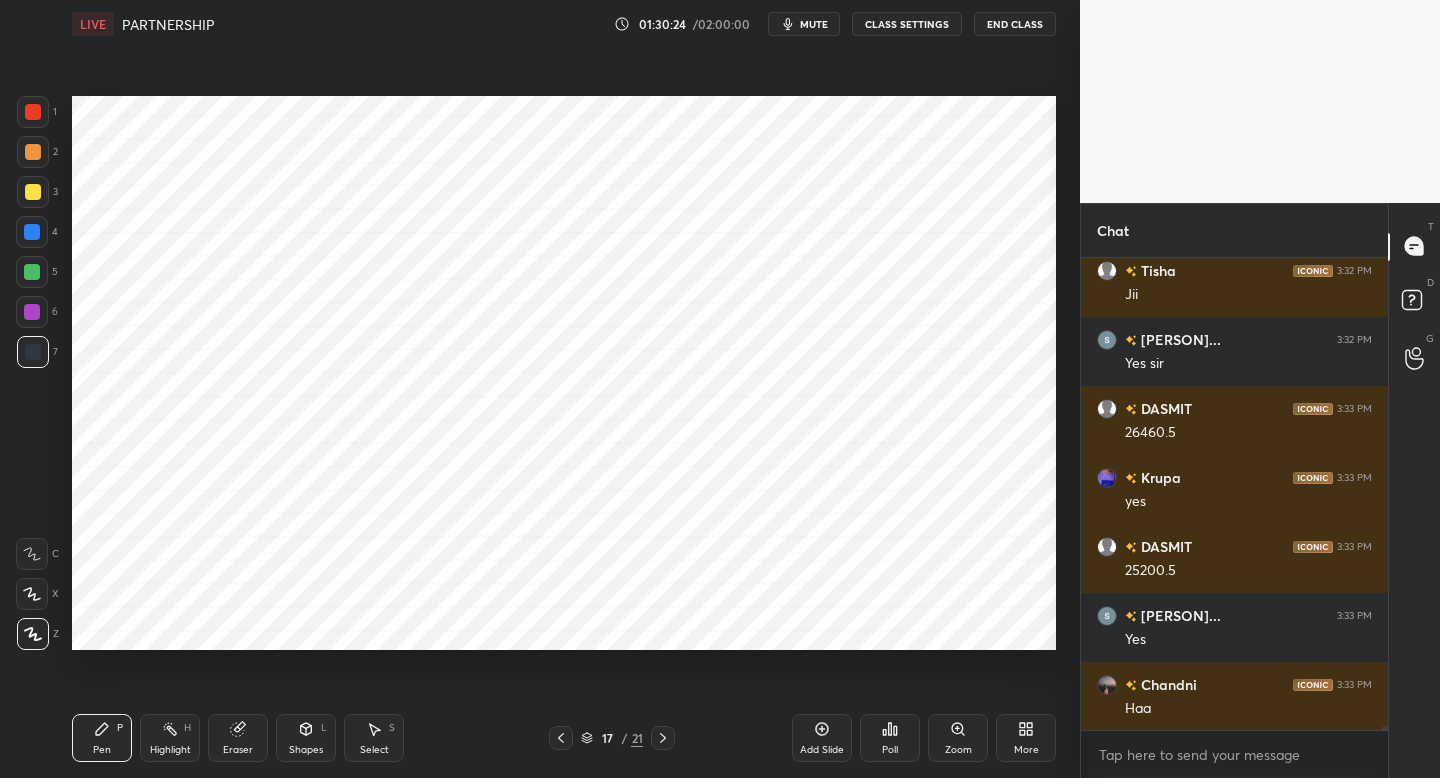 click on "mute" at bounding box center (814, 24) 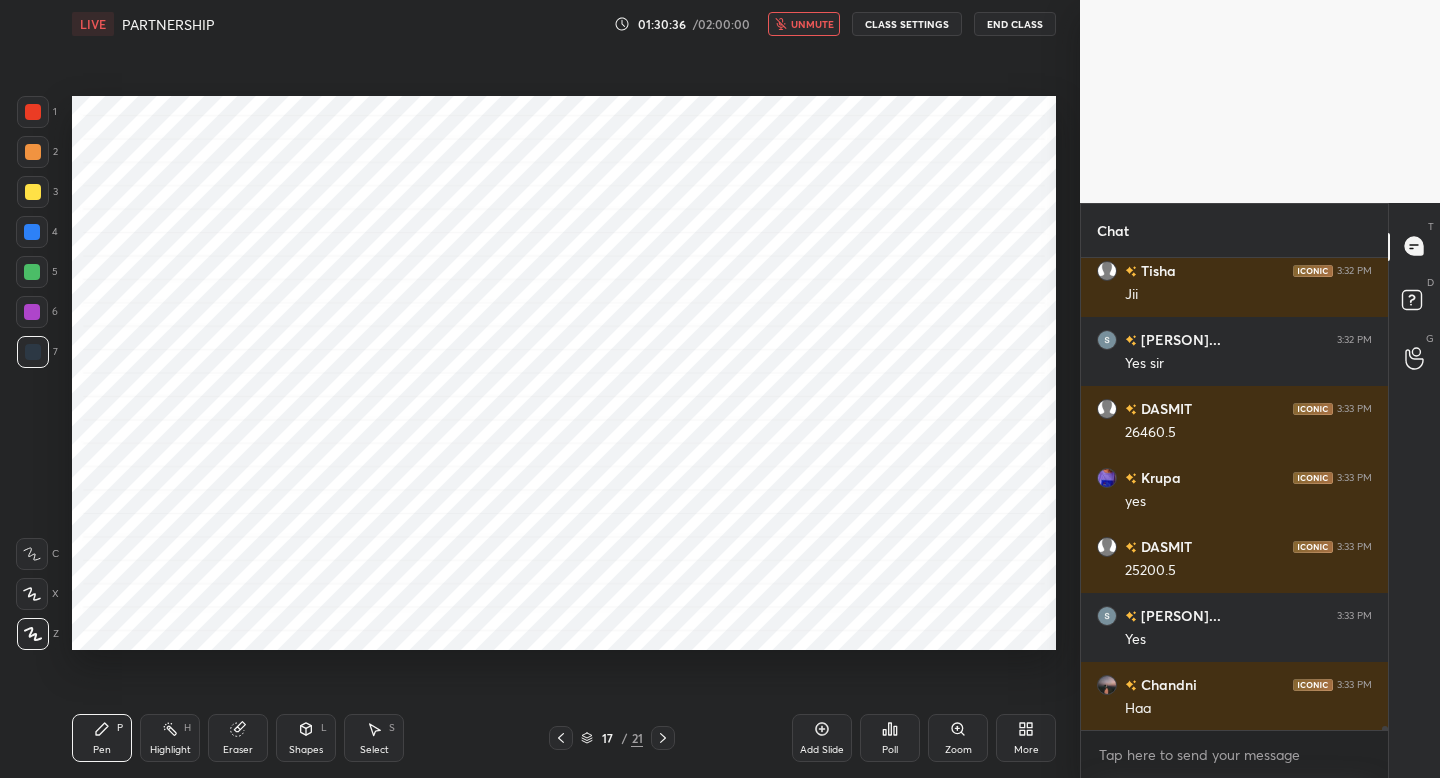 scroll, scrollTop: 56221, scrollLeft: 0, axis: vertical 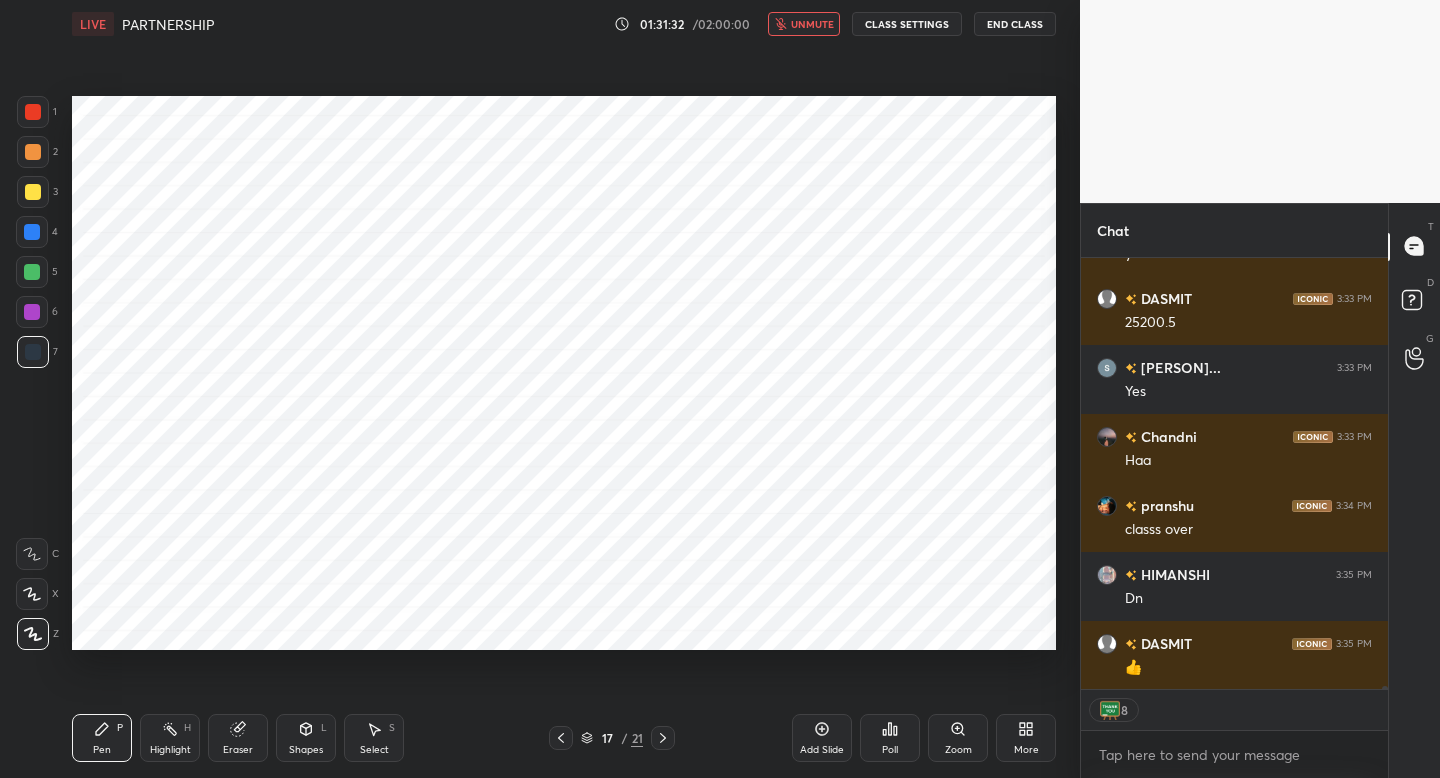 click 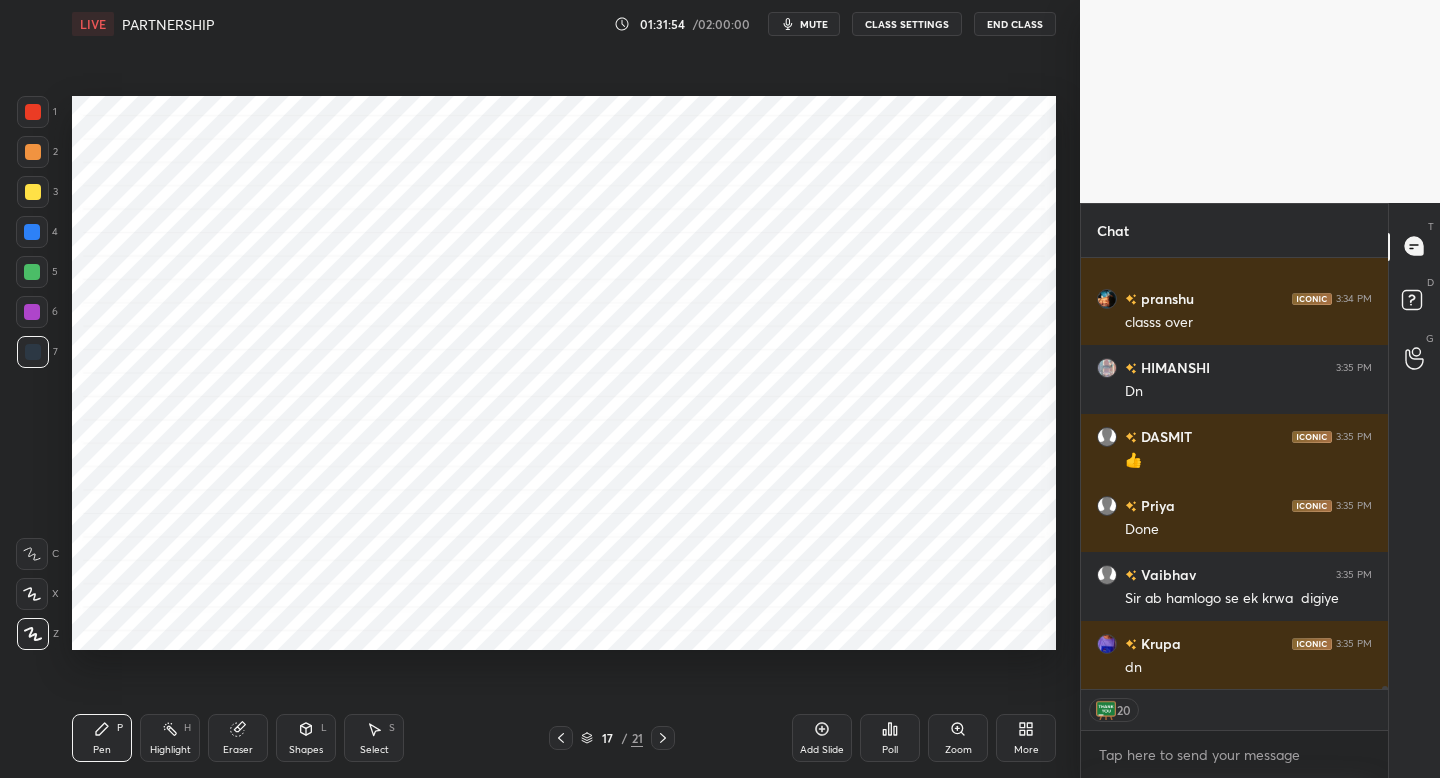 scroll, scrollTop: 56676, scrollLeft: 0, axis: vertical 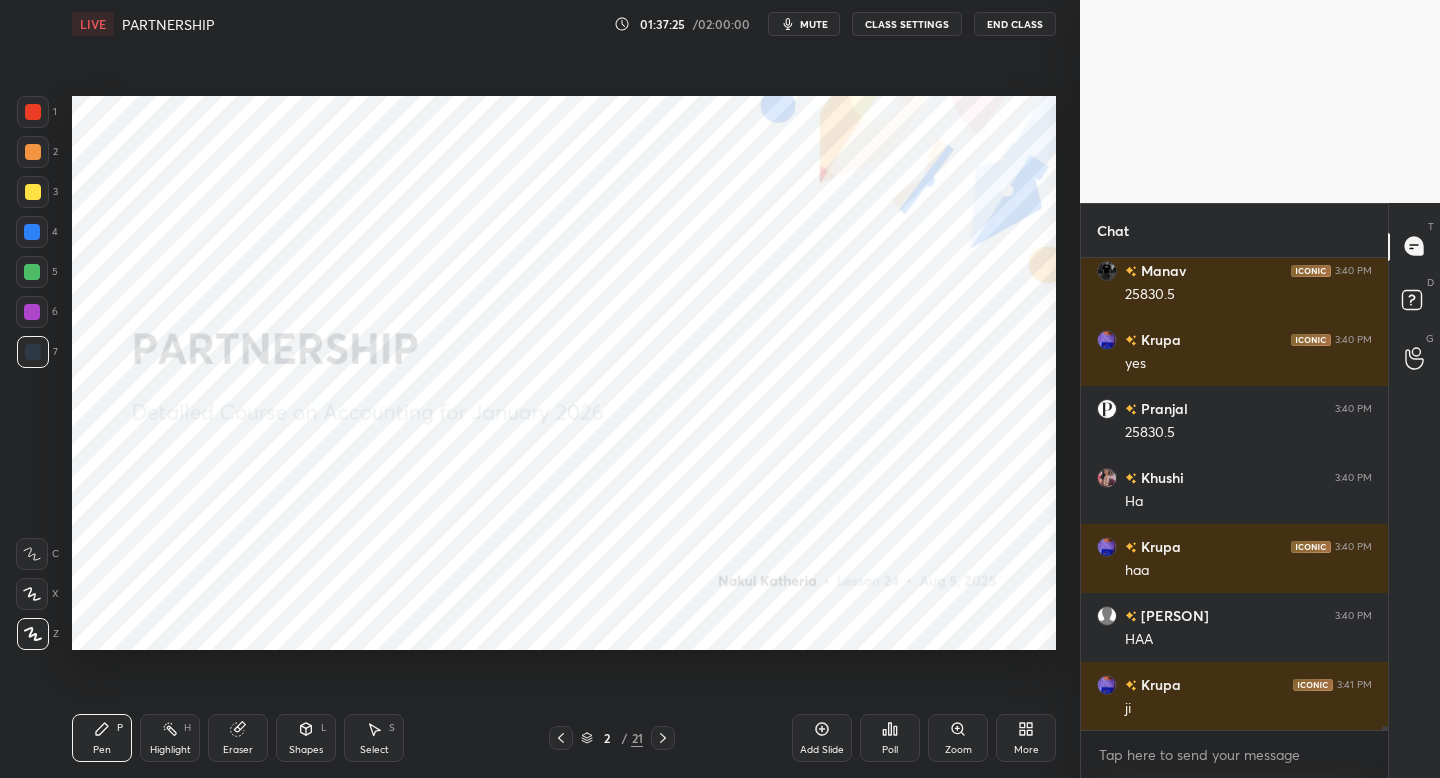 drag, startPoint x: 231, startPoint y: 737, endPoint x: 227, endPoint y: 705, distance: 32.24903 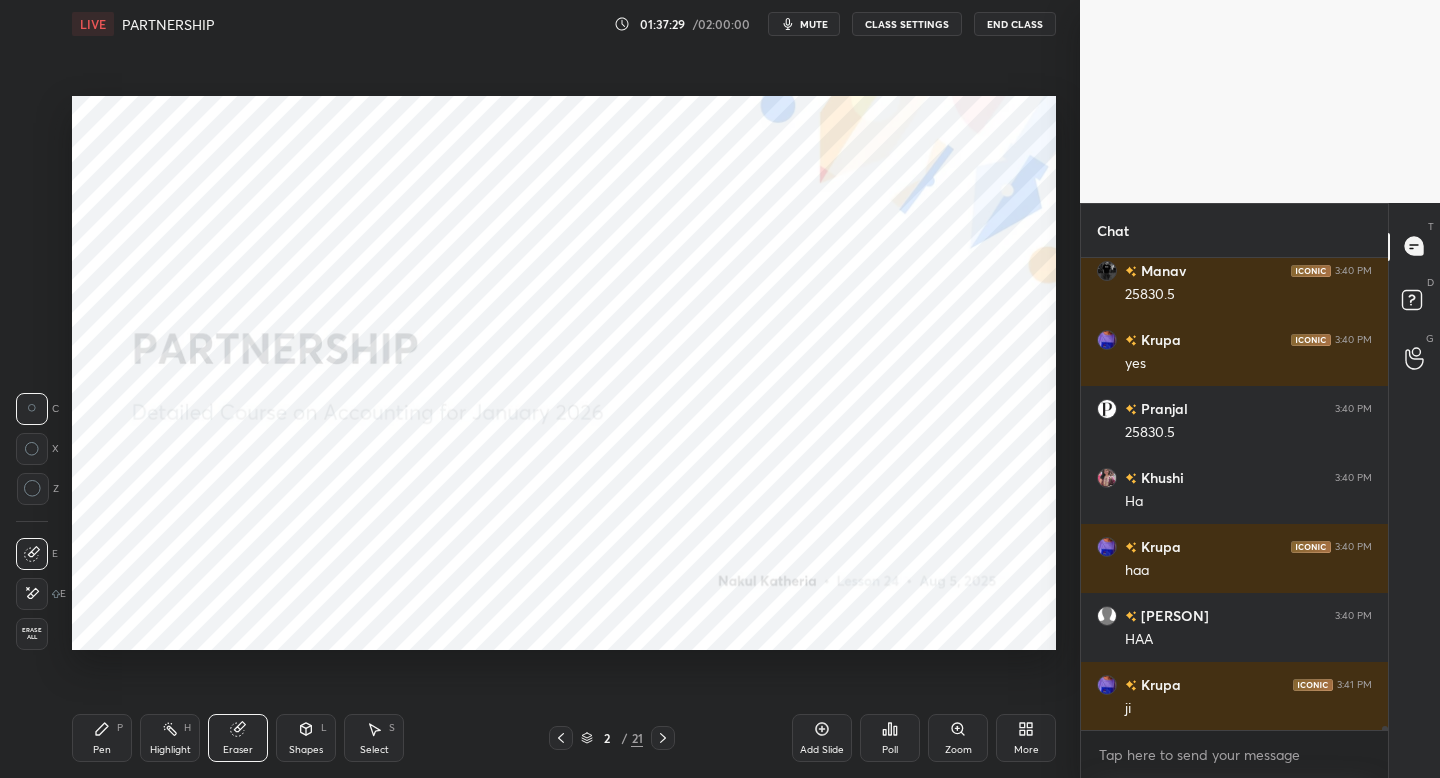 drag, startPoint x: 79, startPoint y: 749, endPoint x: 75, endPoint y: 739, distance: 10.770329 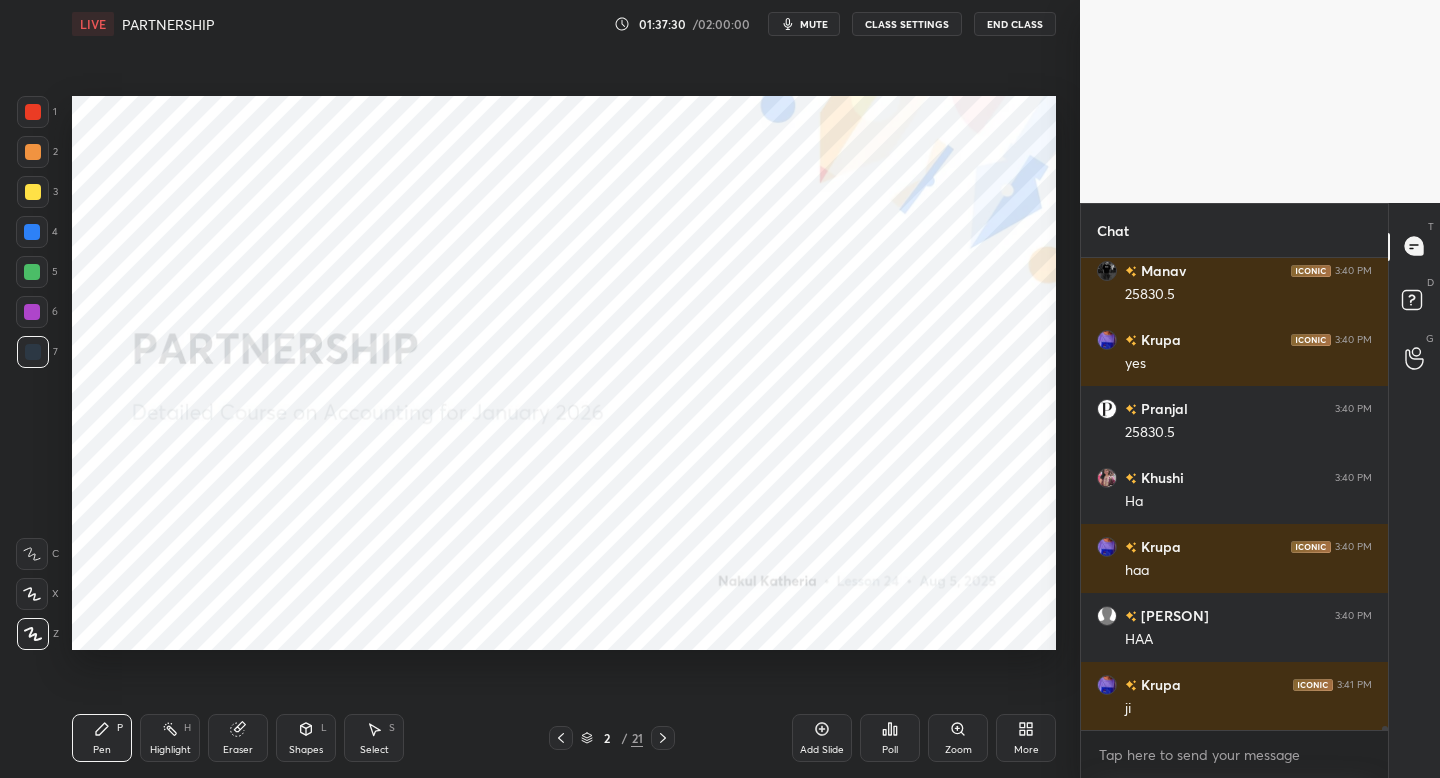 click at bounding box center (32, 272) 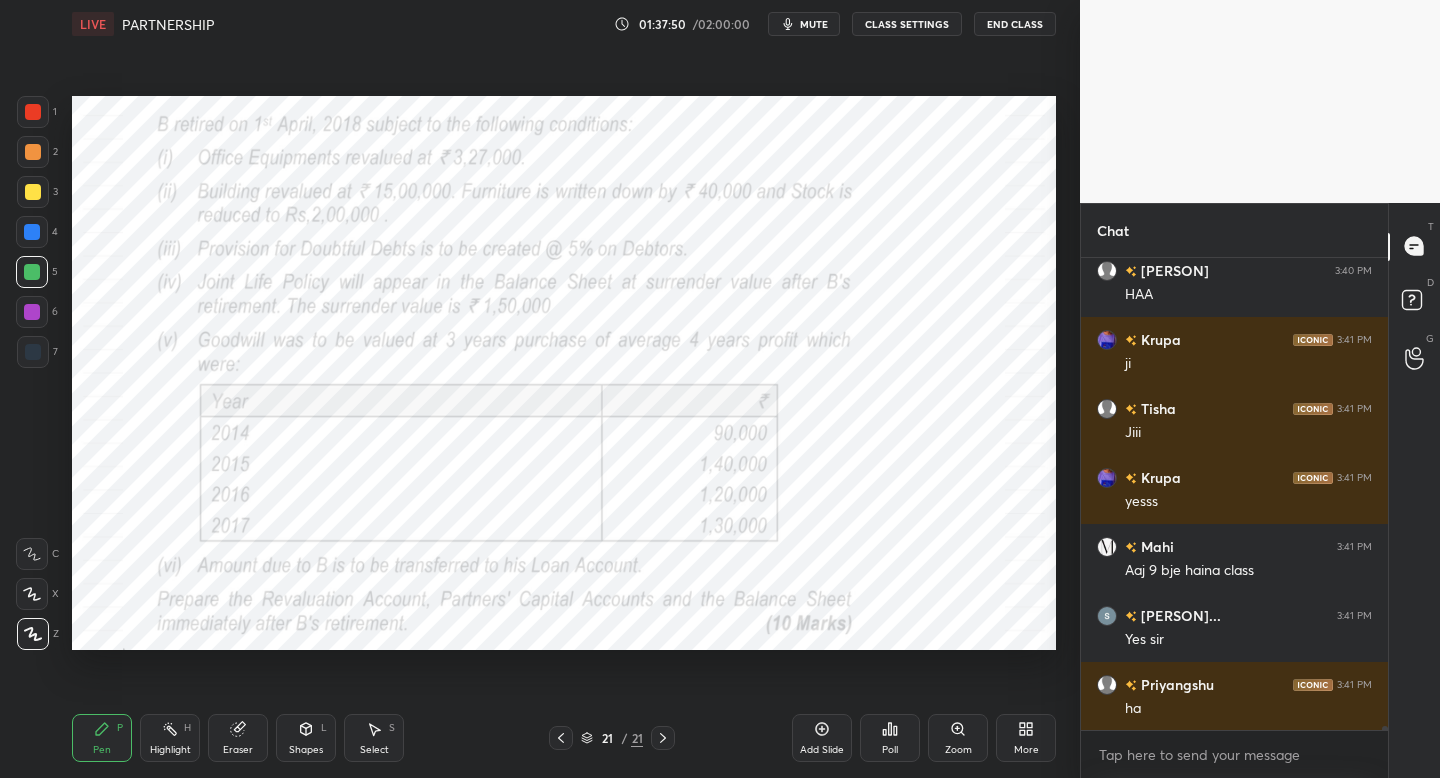 scroll, scrollTop: 58636, scrollLeft: 0, axis: vertical 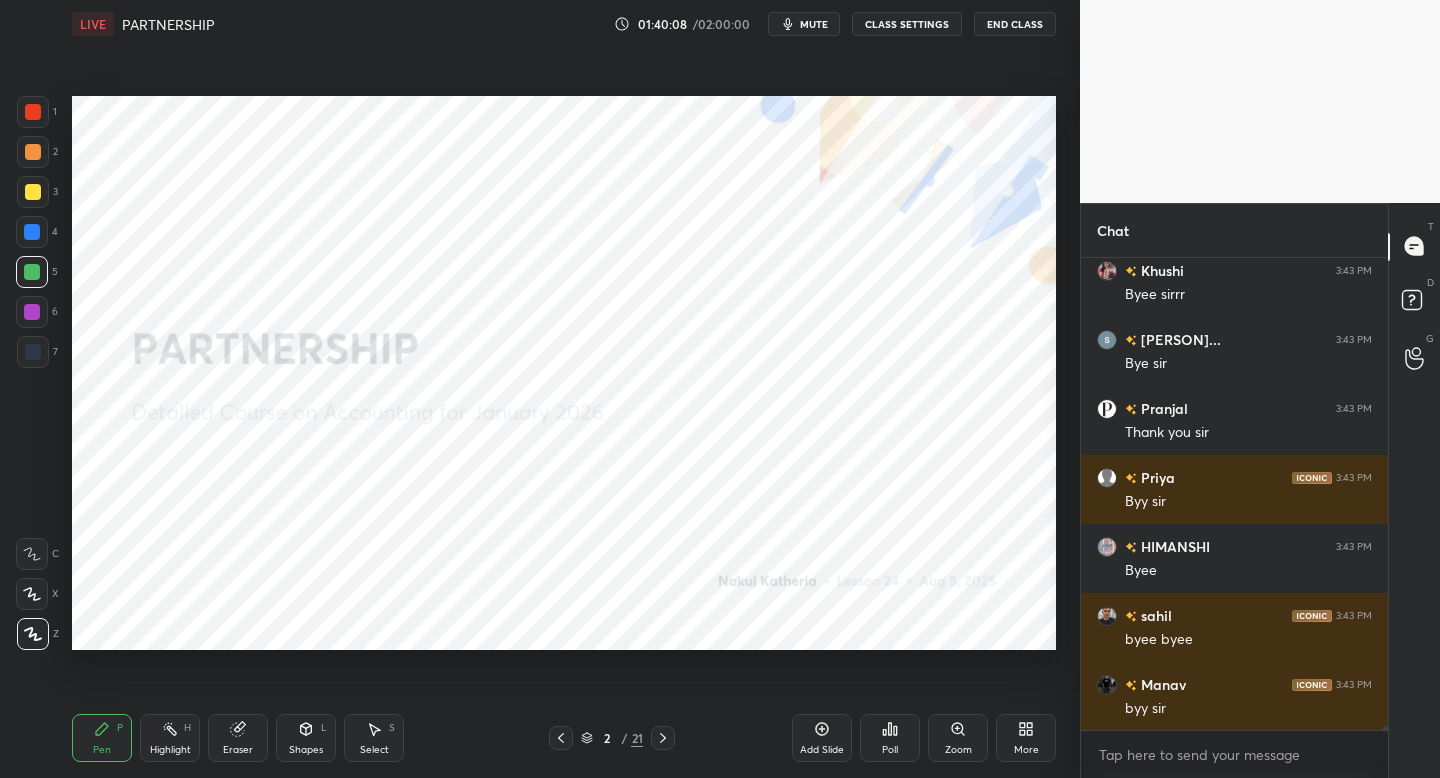click on "End Class" at bounding box center [1015, 24] 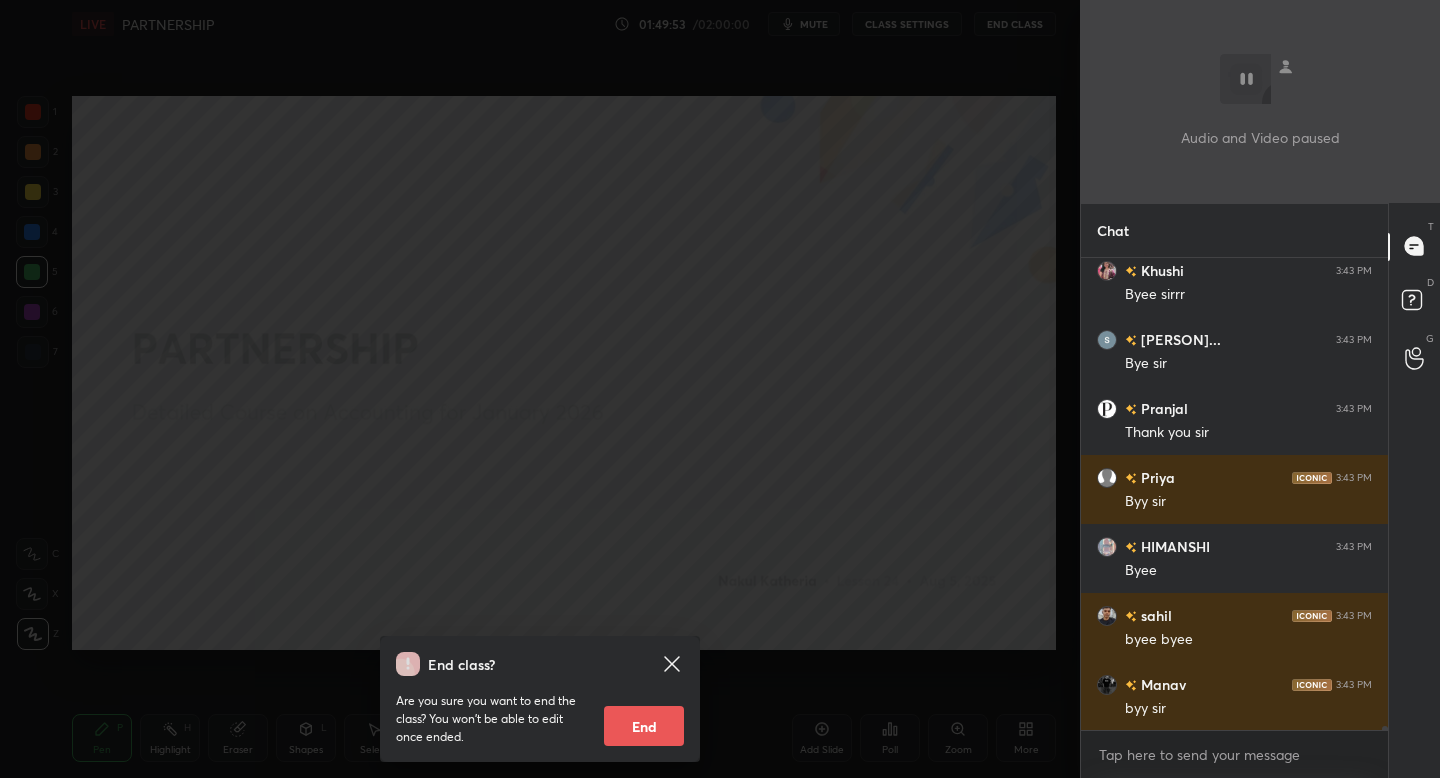 click on "End" at bounding box center [644, 726] 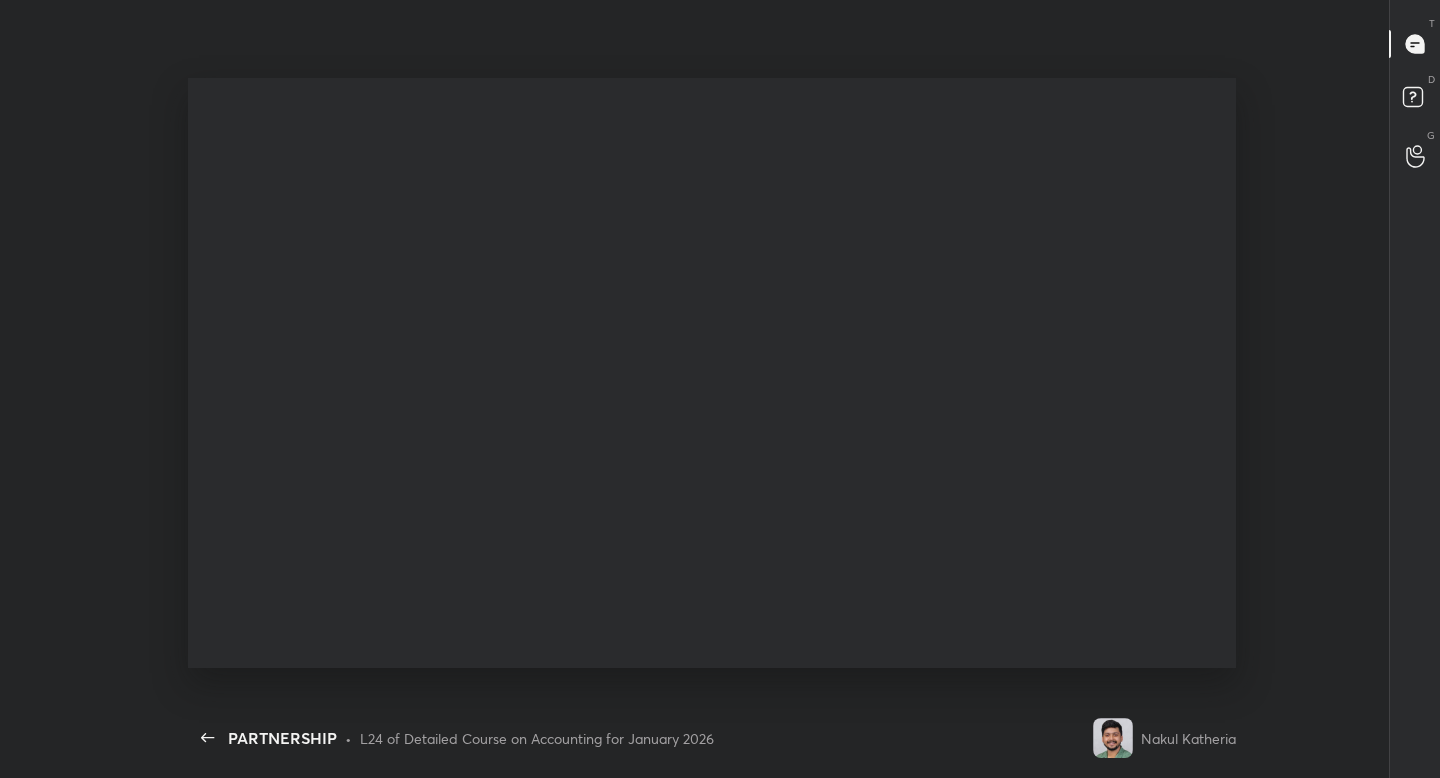 scroll, scrollTop: 99350, scrollLeft: 98935, axis: both 